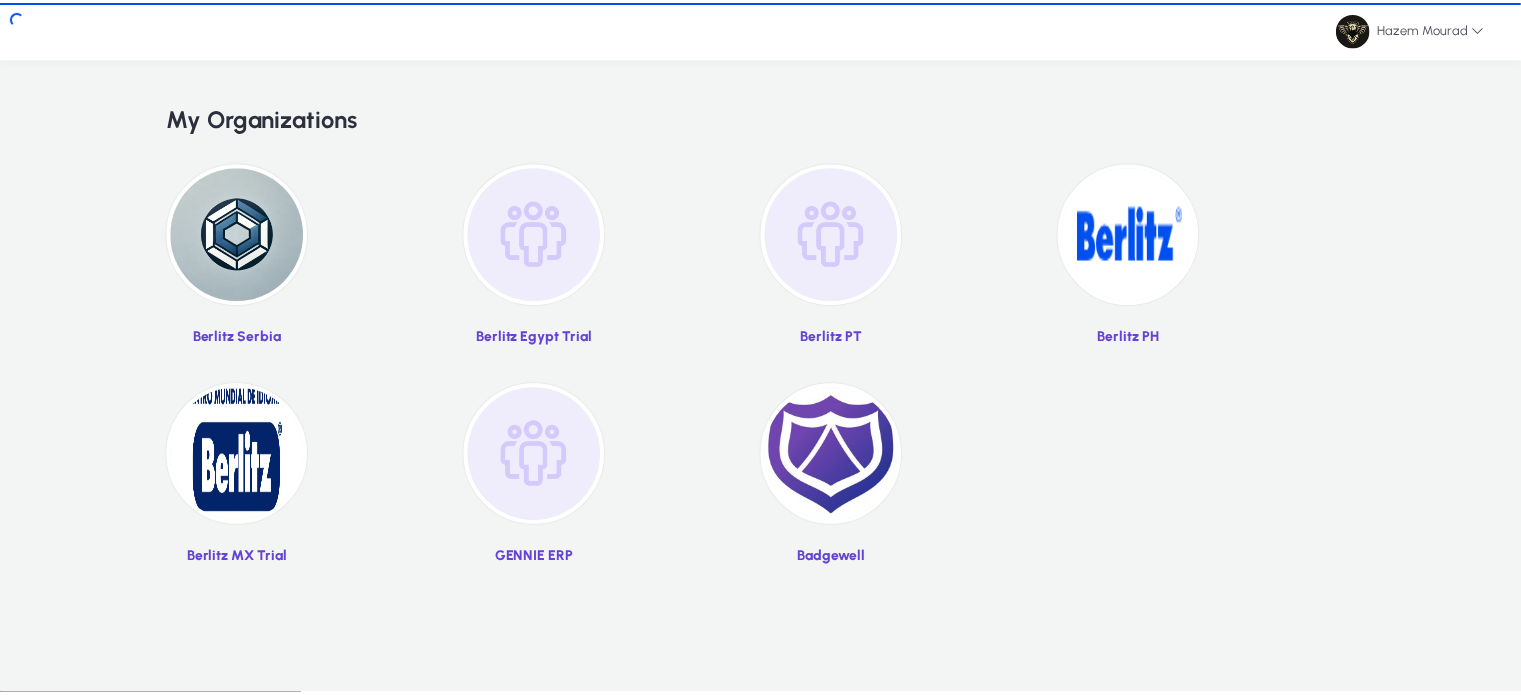 scroll, scrollTop: 0, scrollLeft: 0, axis: both 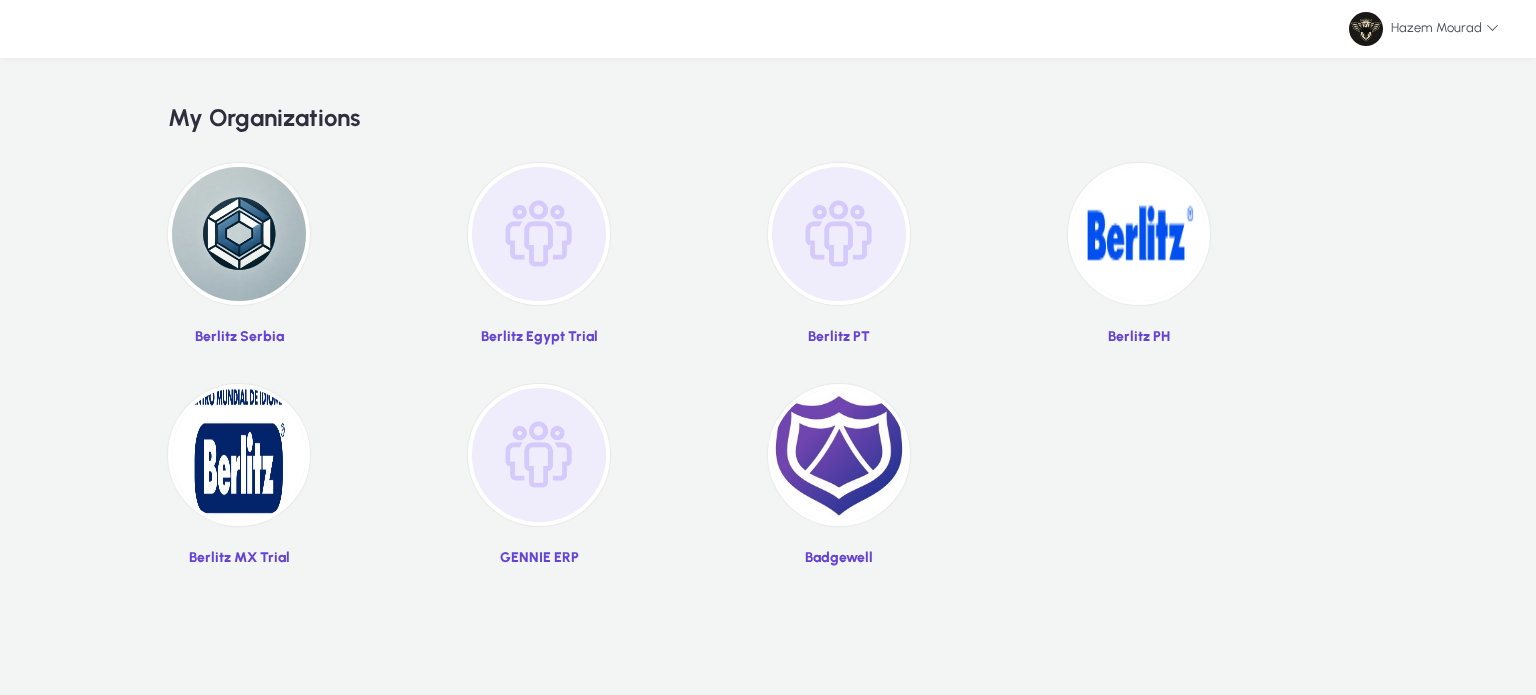 click 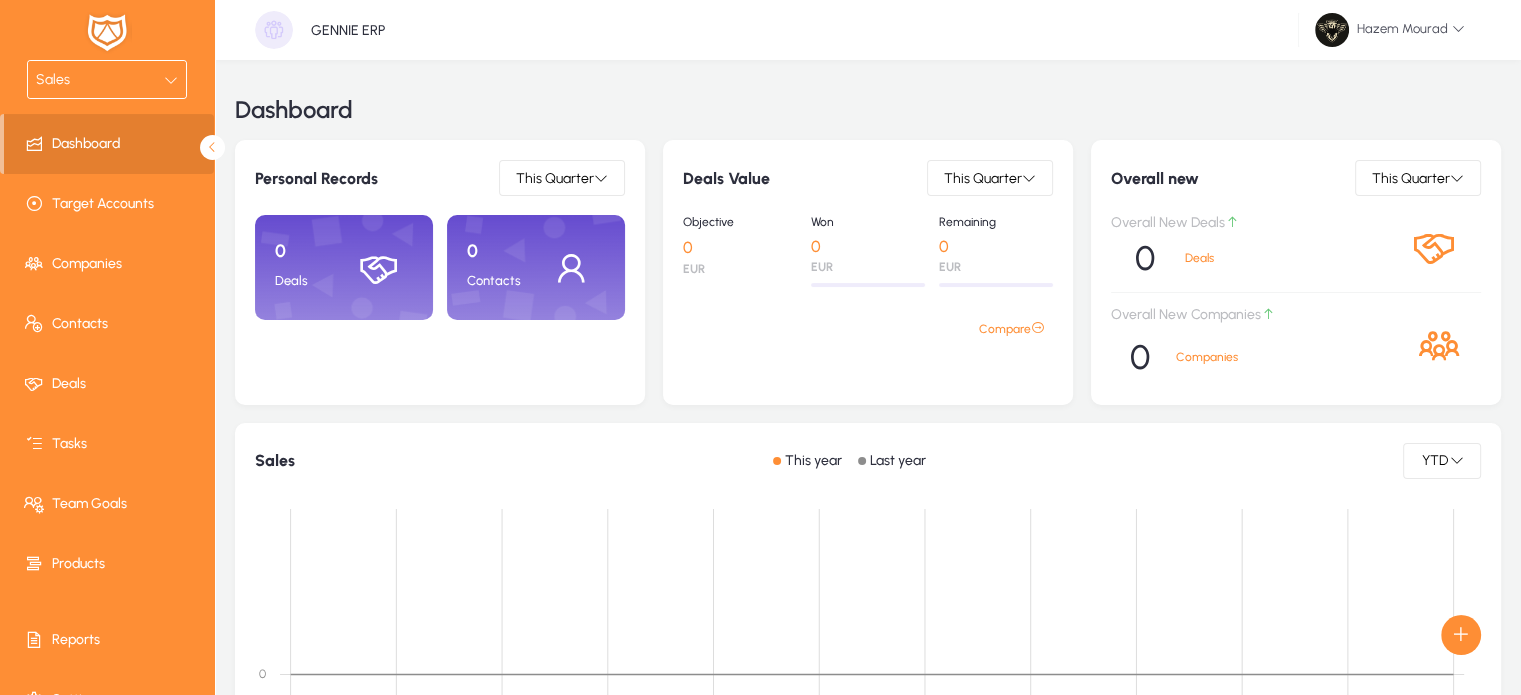 click on "Sales" at bounding box center [107, 79] 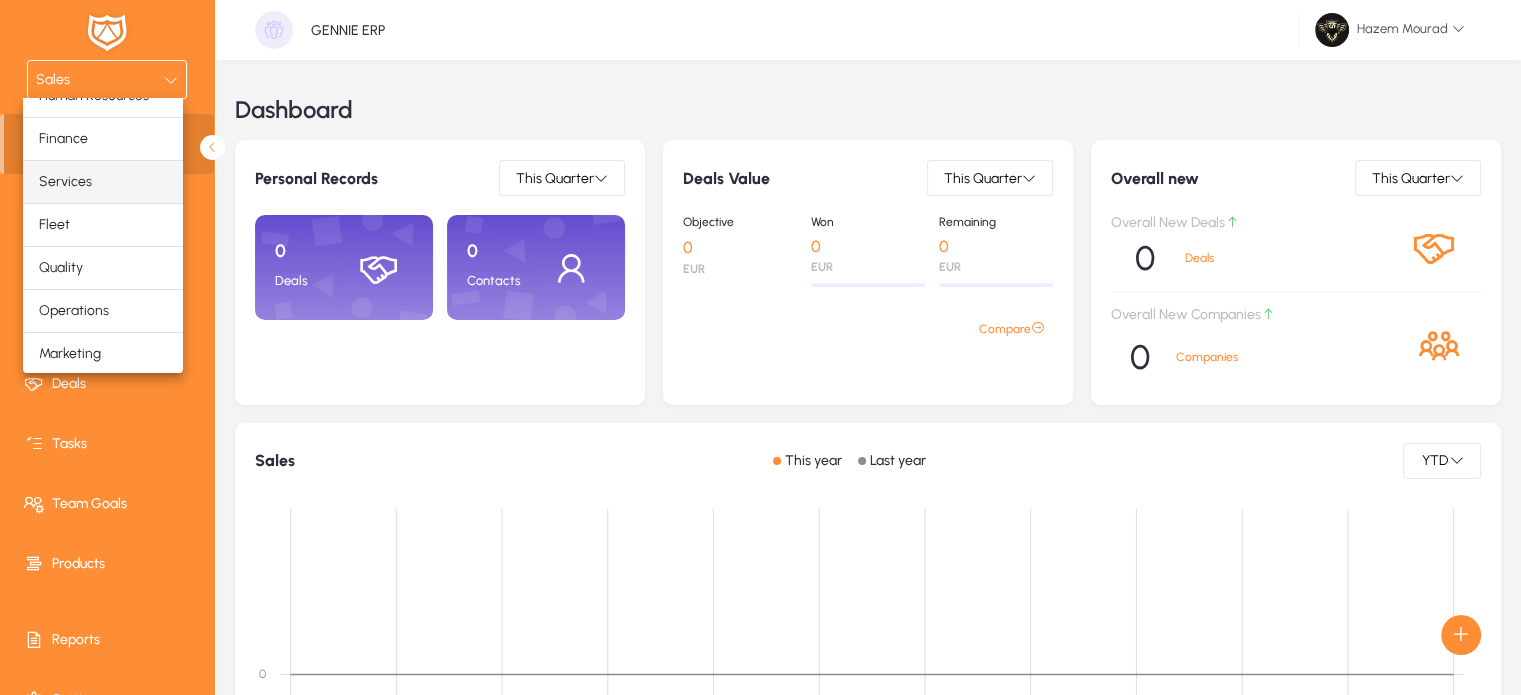 scroll, scrollTop: 0, scrollLeft: 0, axis: both 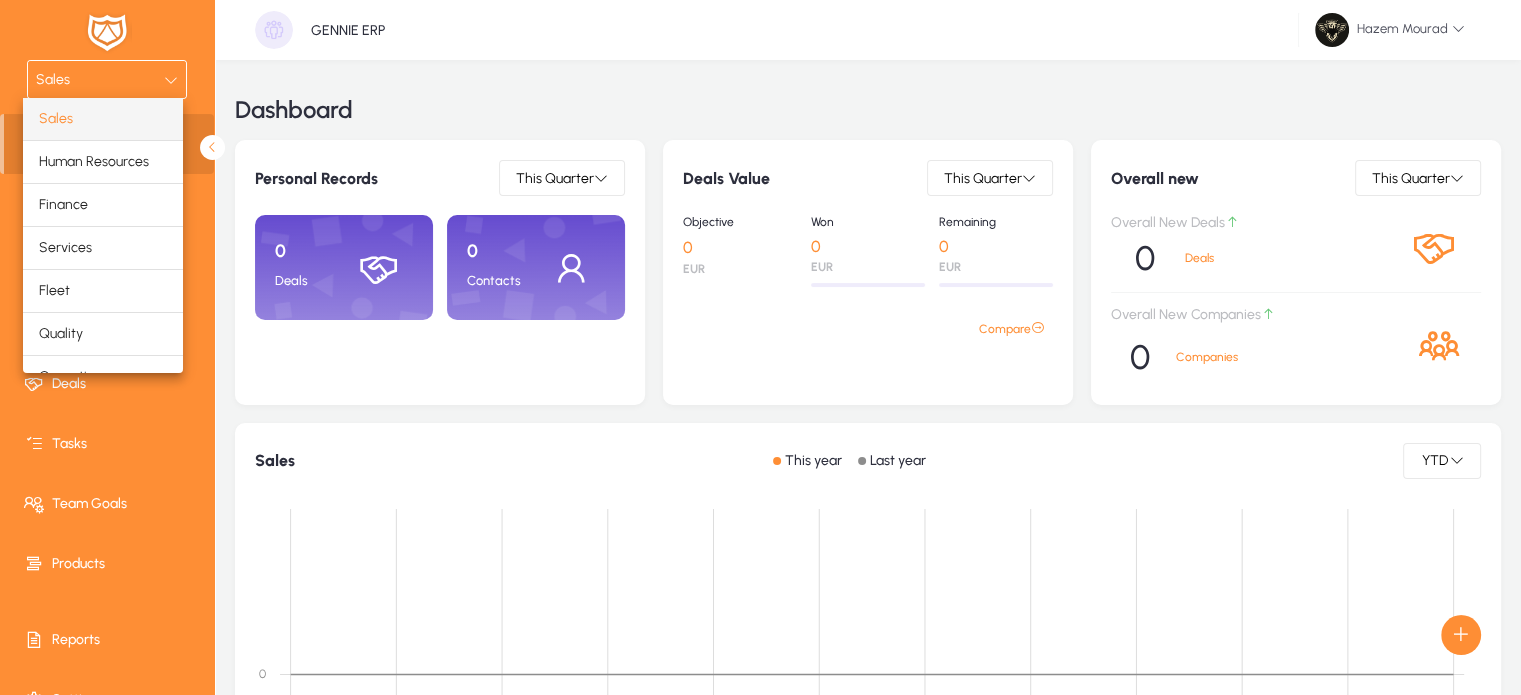 click at bounding box center [760, 347] 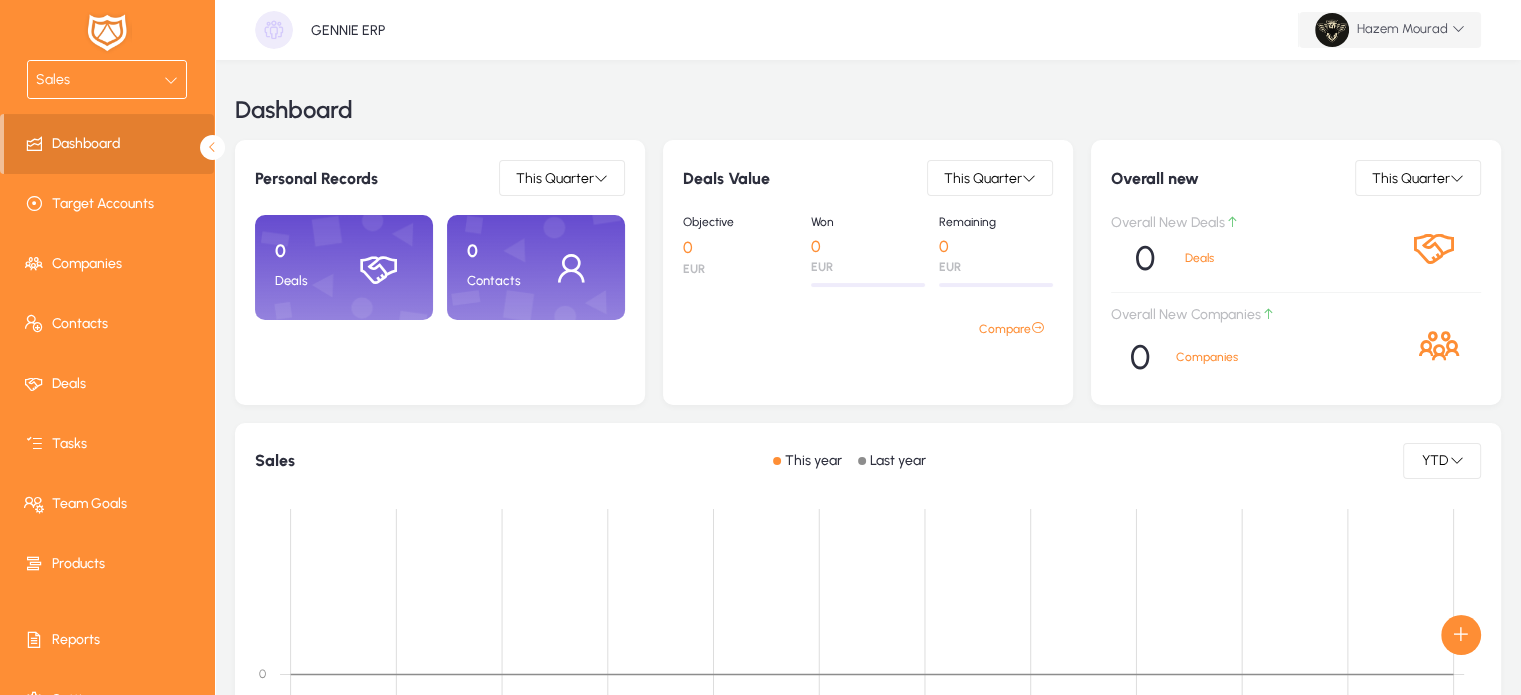 click on "Hazem  Mourad" 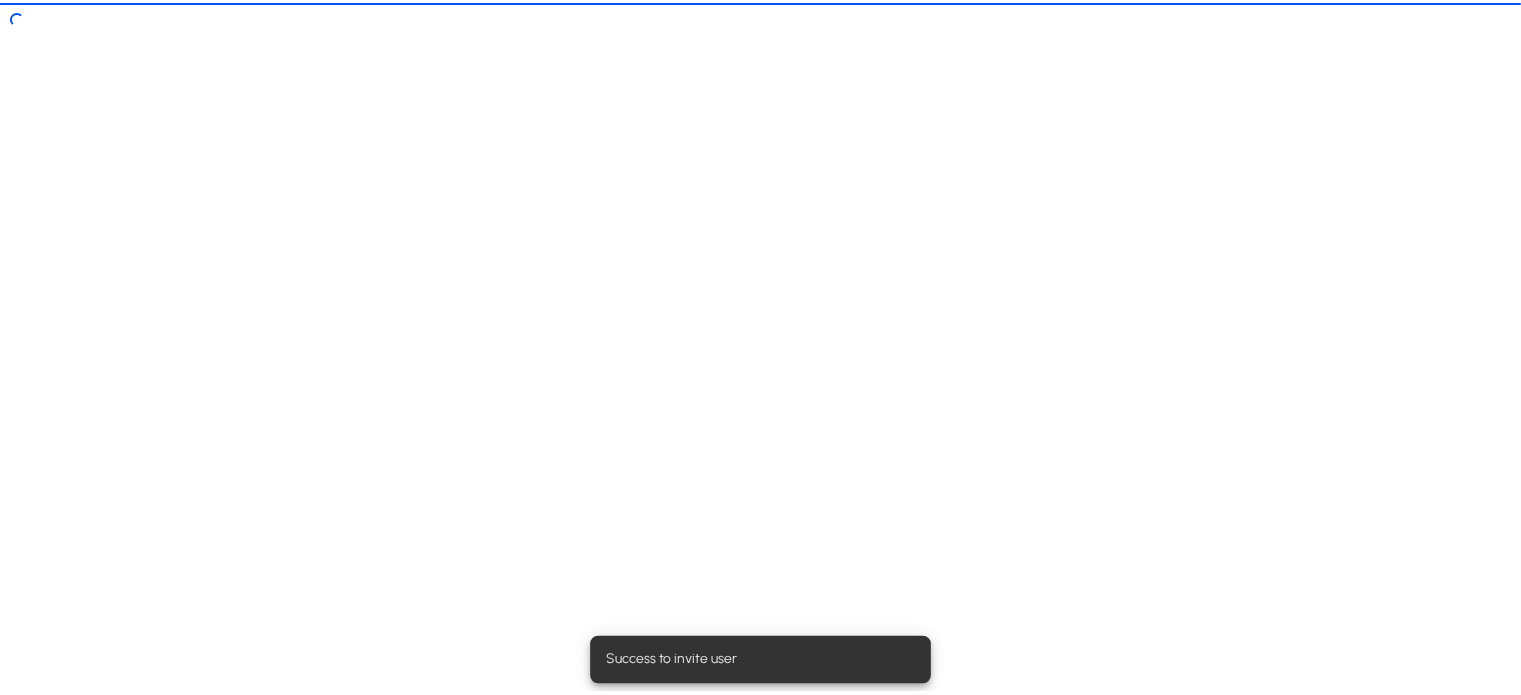 scroll, scrollTop: 0, scrollLeft: 0, axis: both 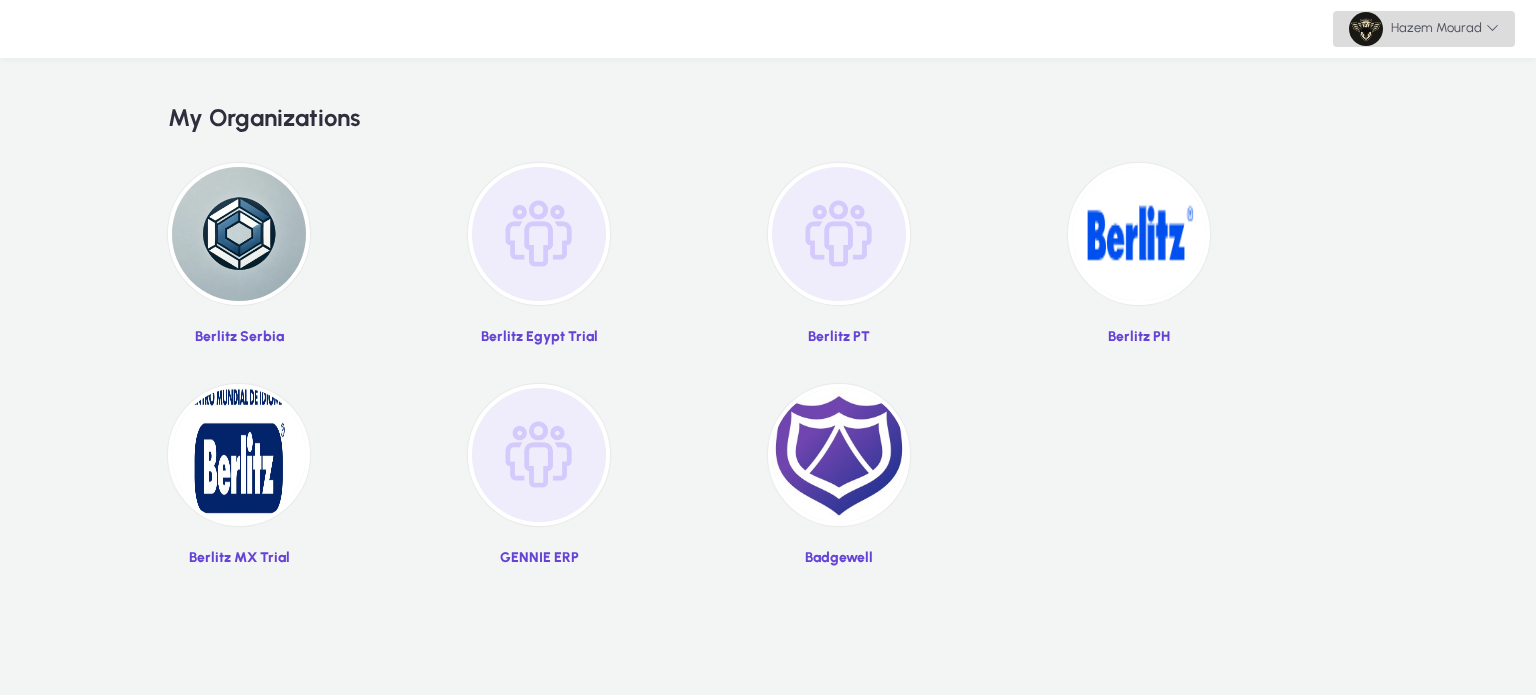 click on "Hazem  Mourad" 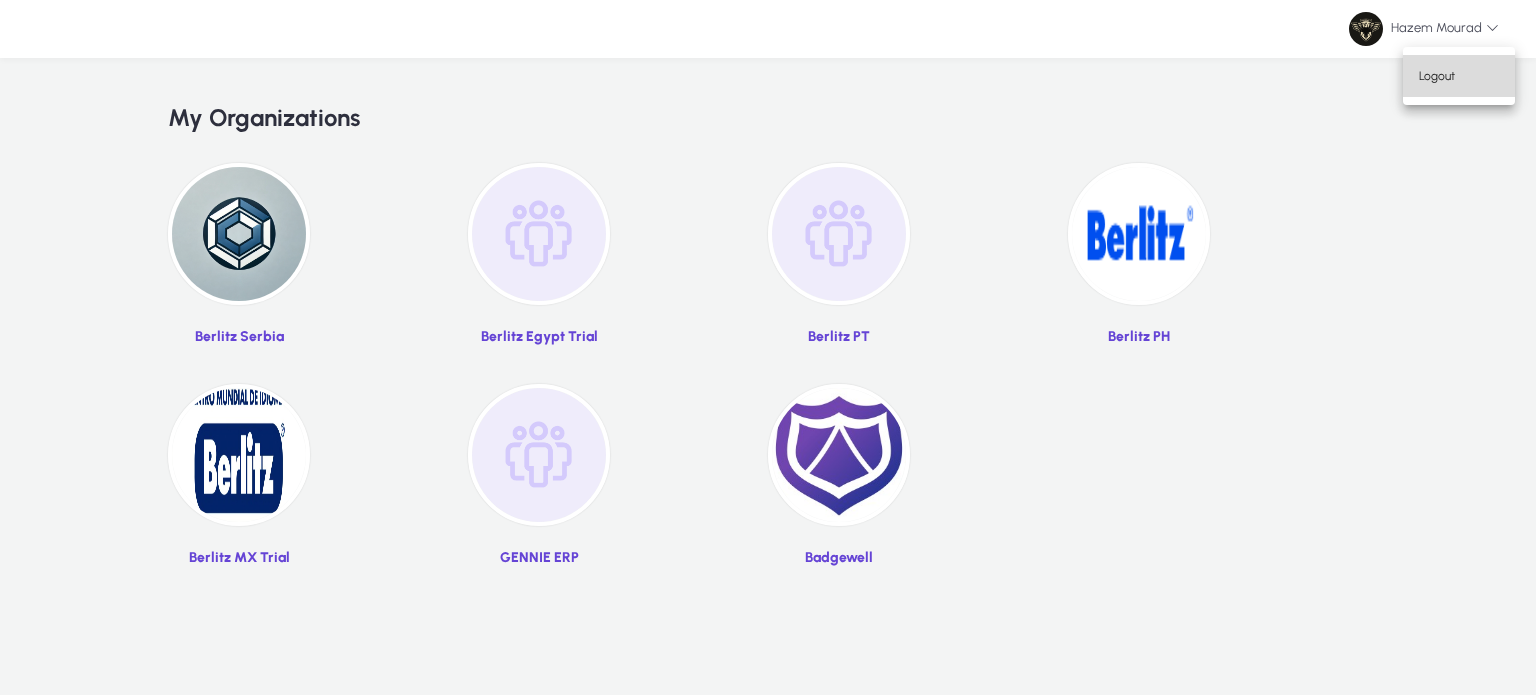 click on "Logout" at bounding box center (1459, 76) 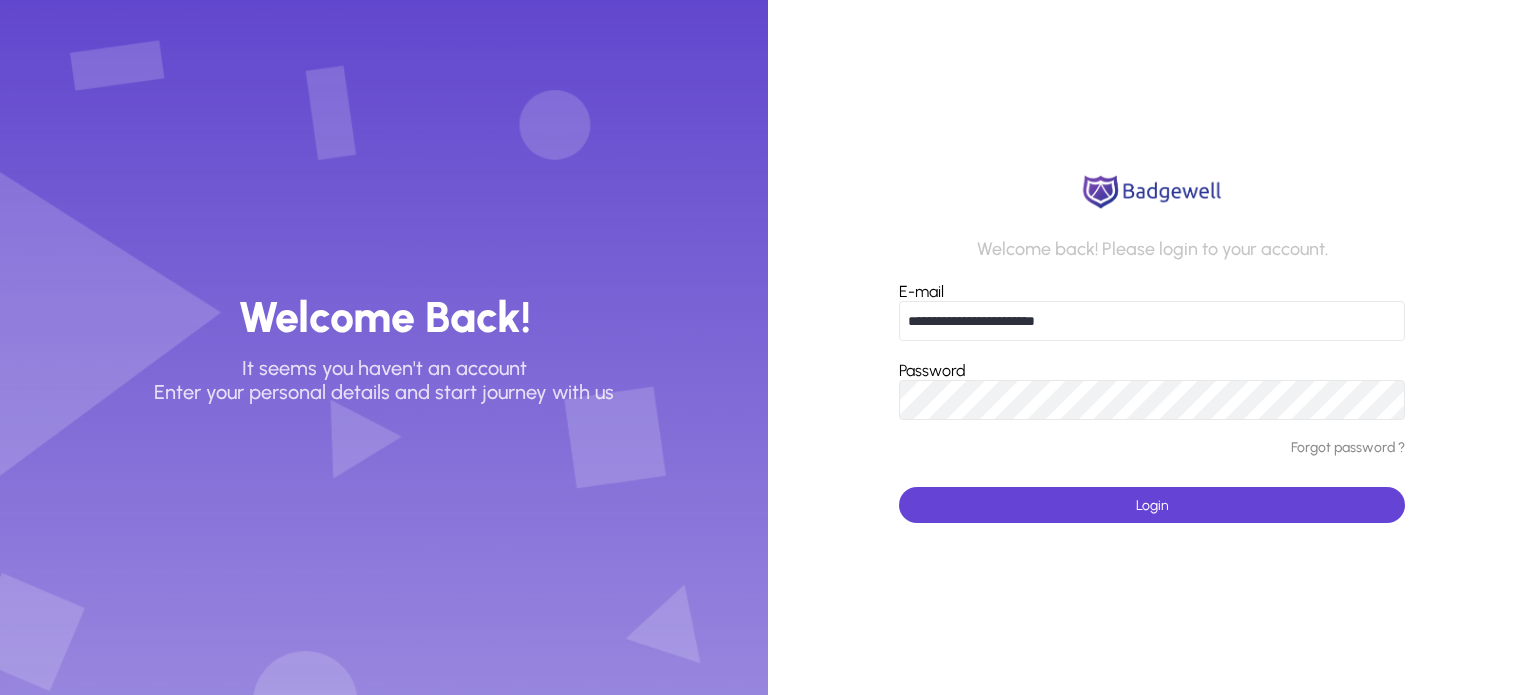 click on "**********" at bounding box center (1152, 321) 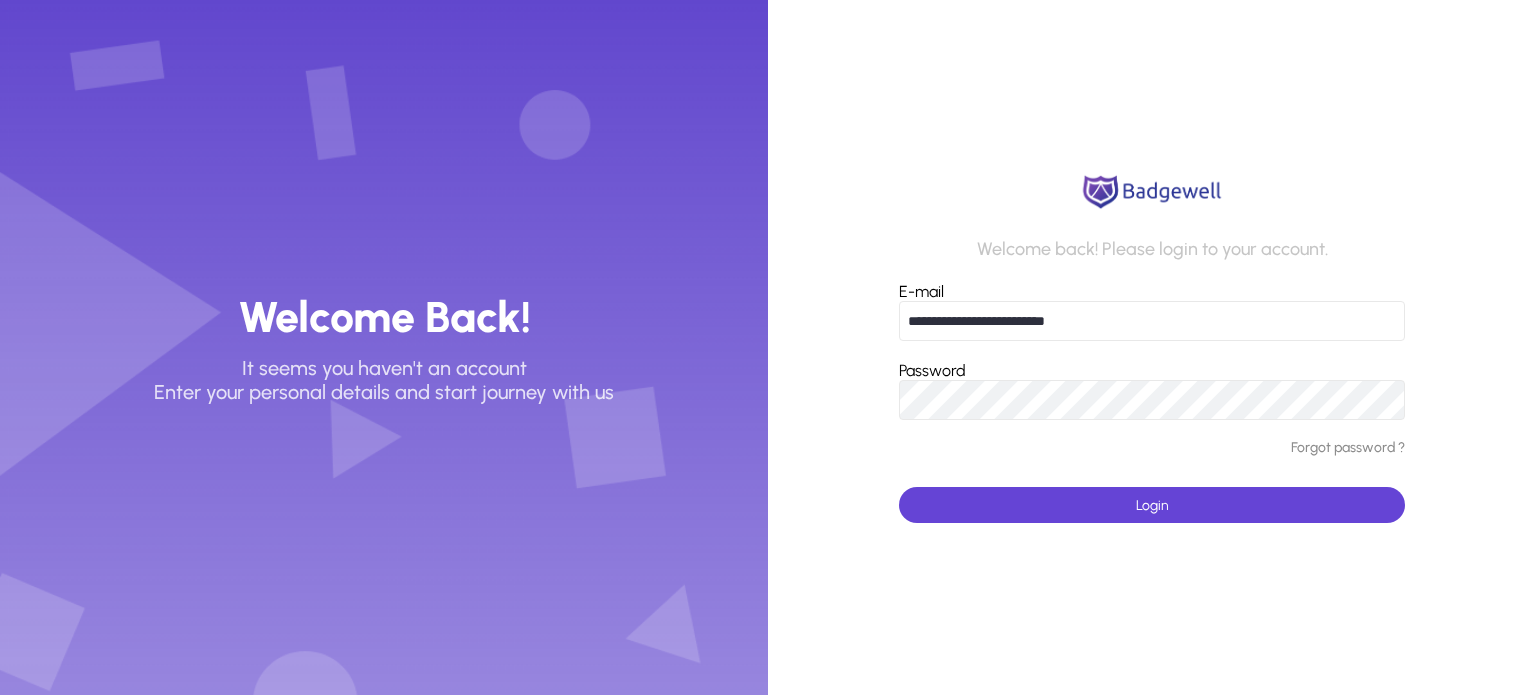 type on "**********" 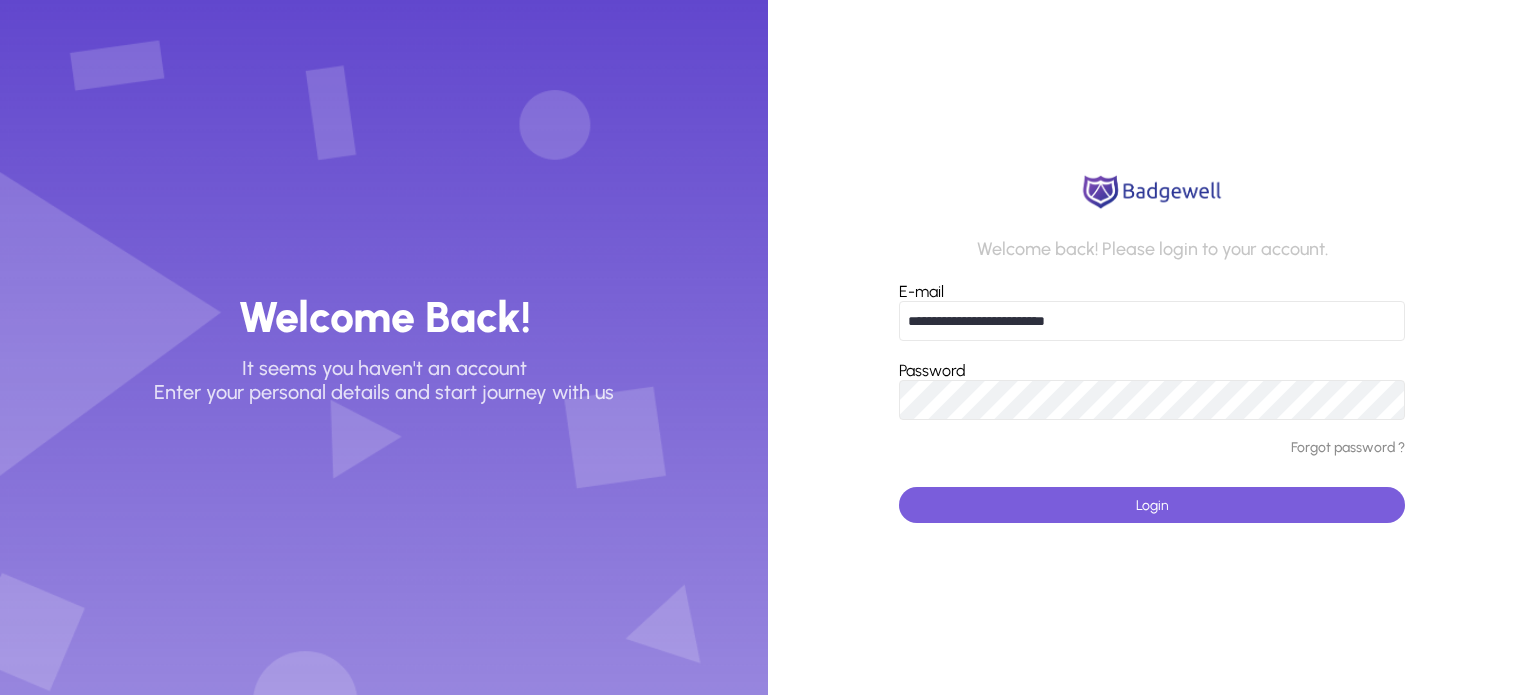 click 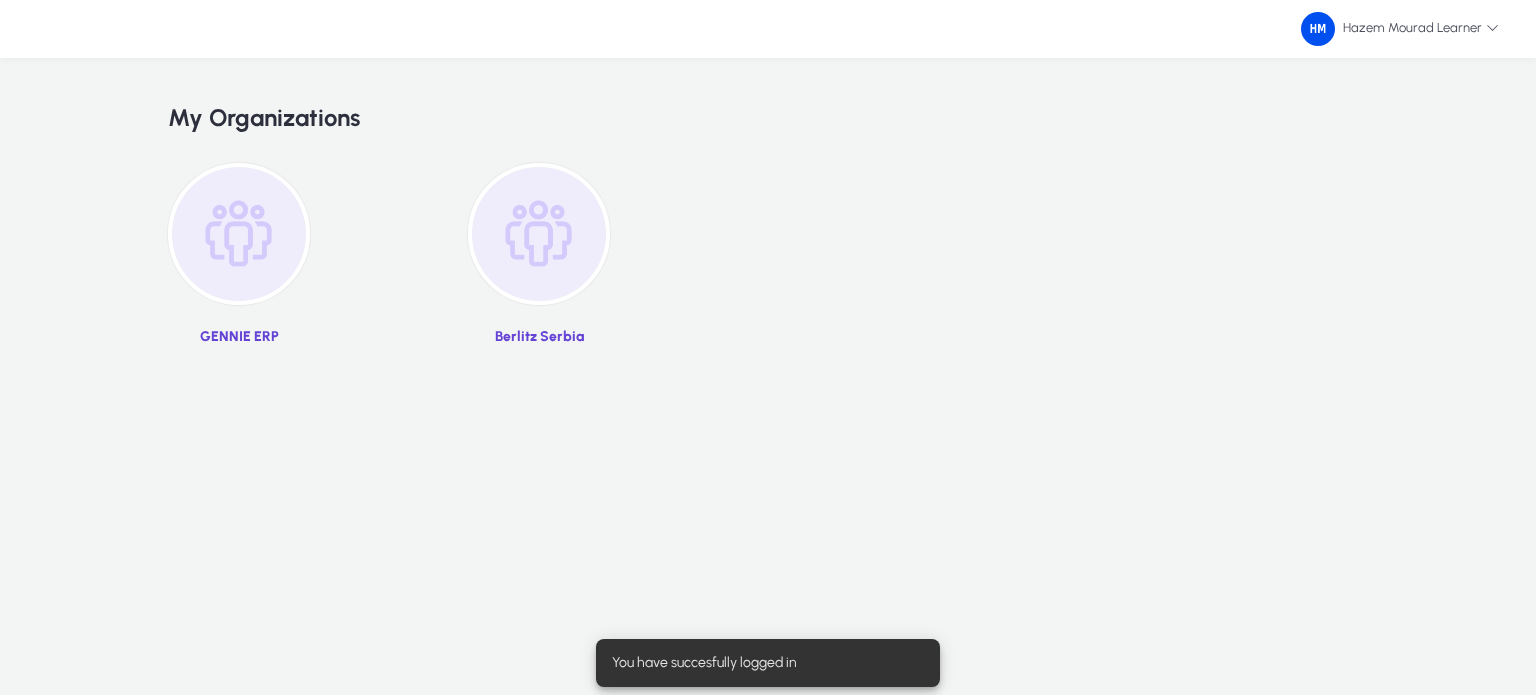 click 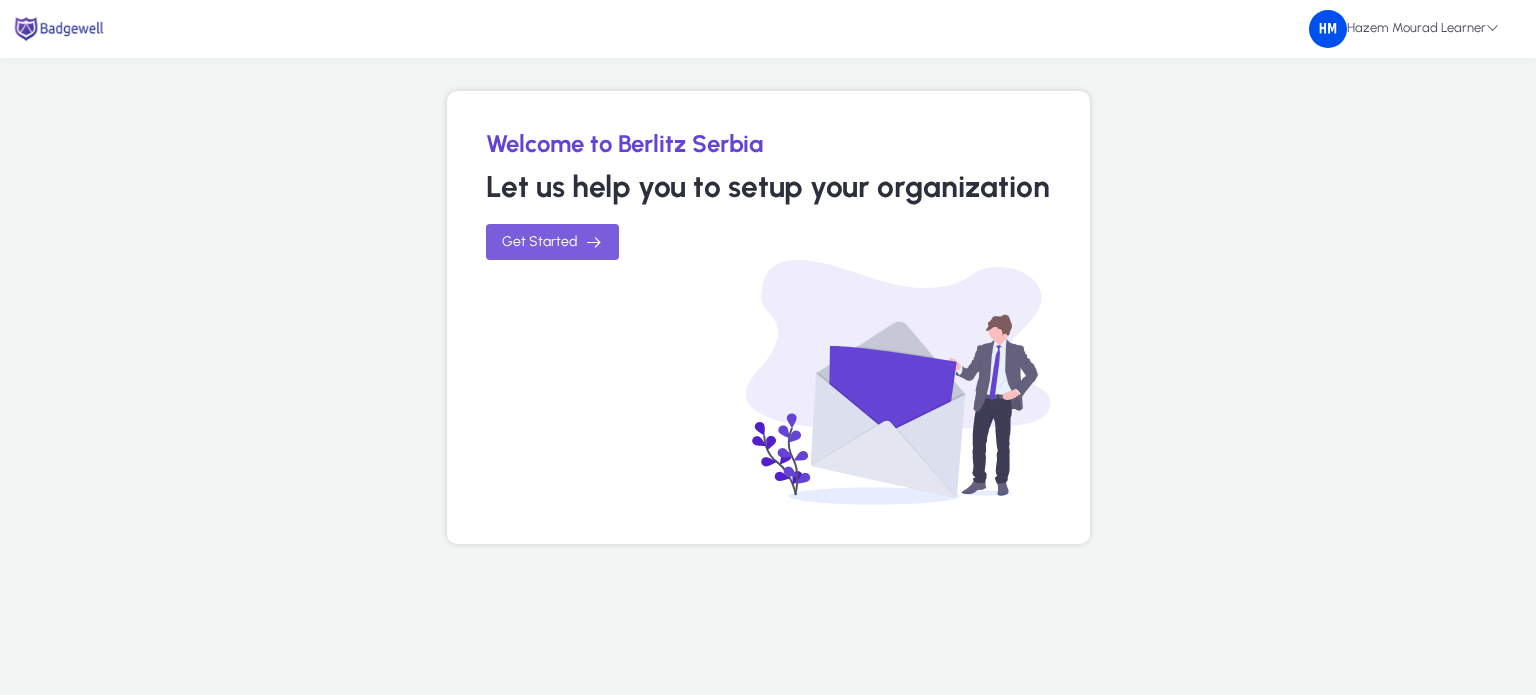 click 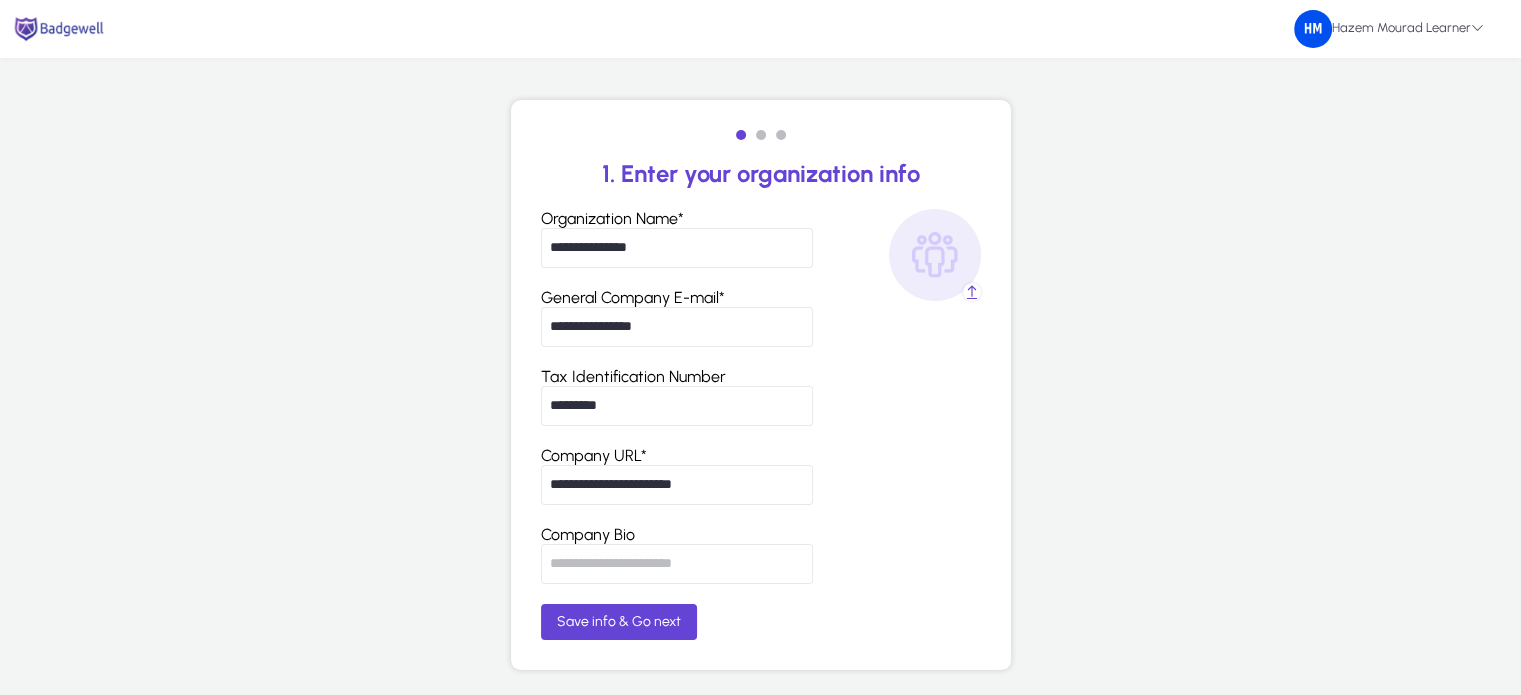 scroll, scrollTop: 17, scrollLeft: 0, axis: vertical 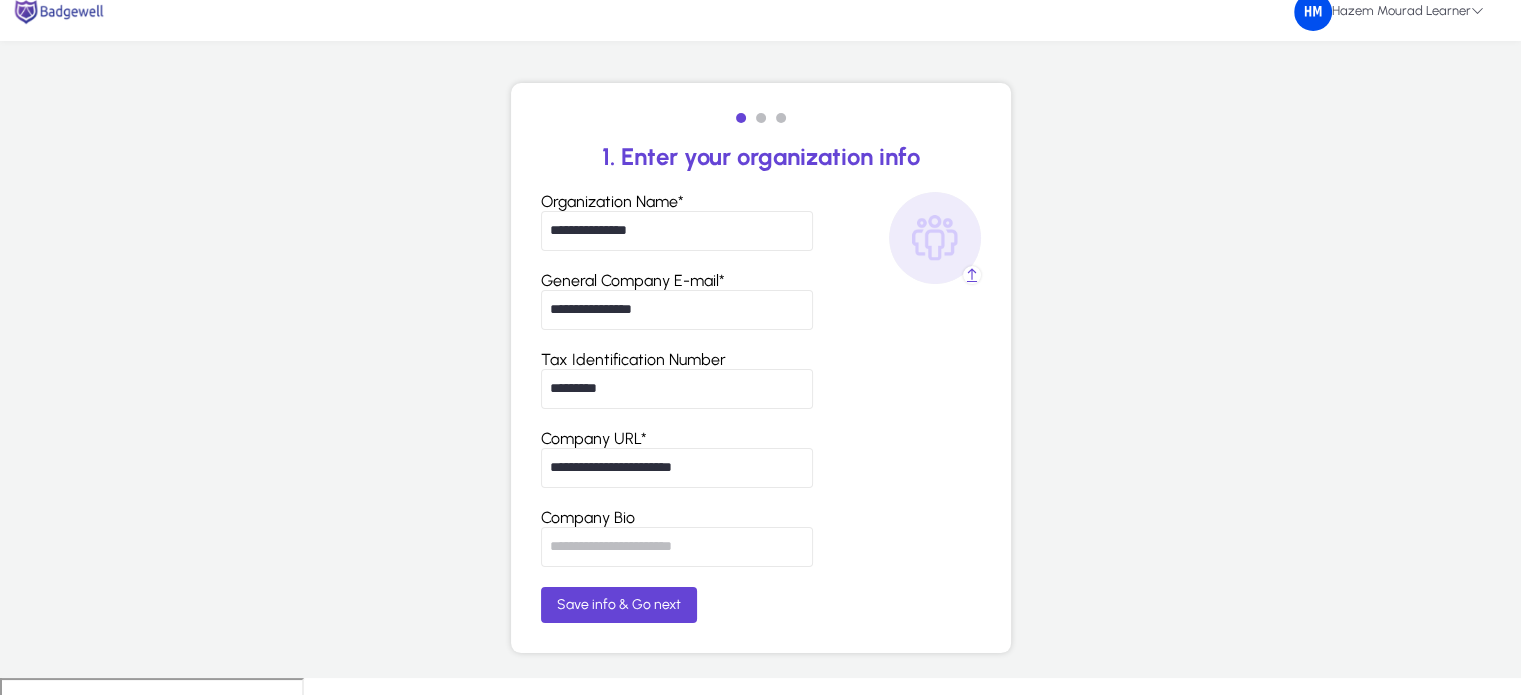 click 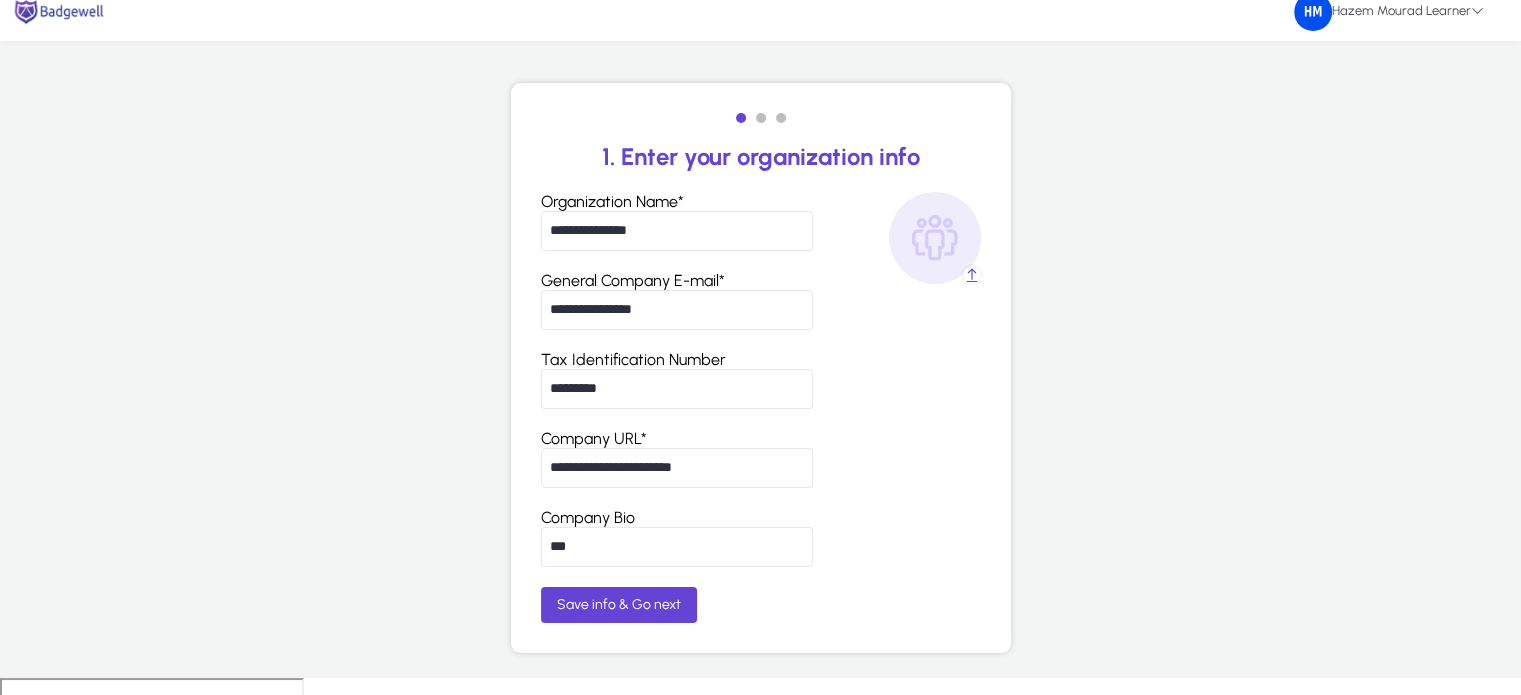 type on "***" 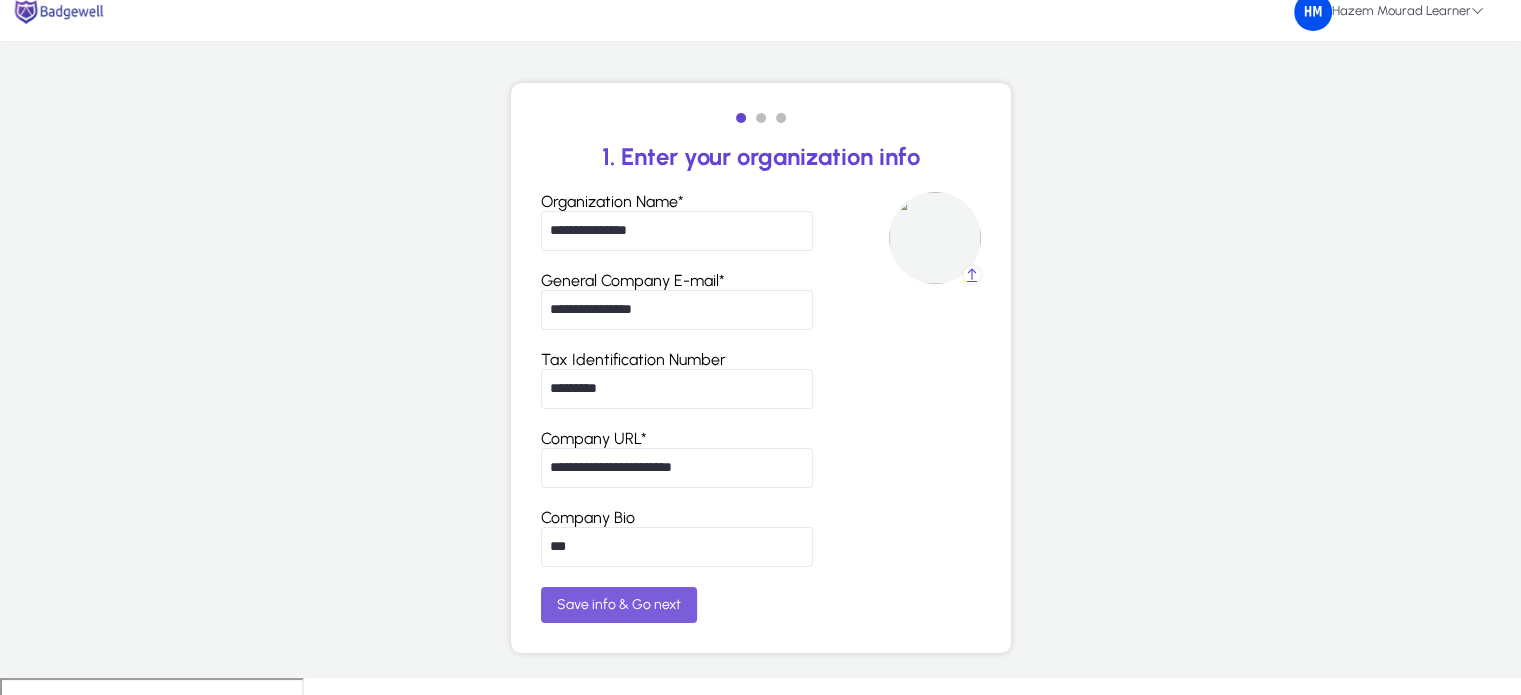 click 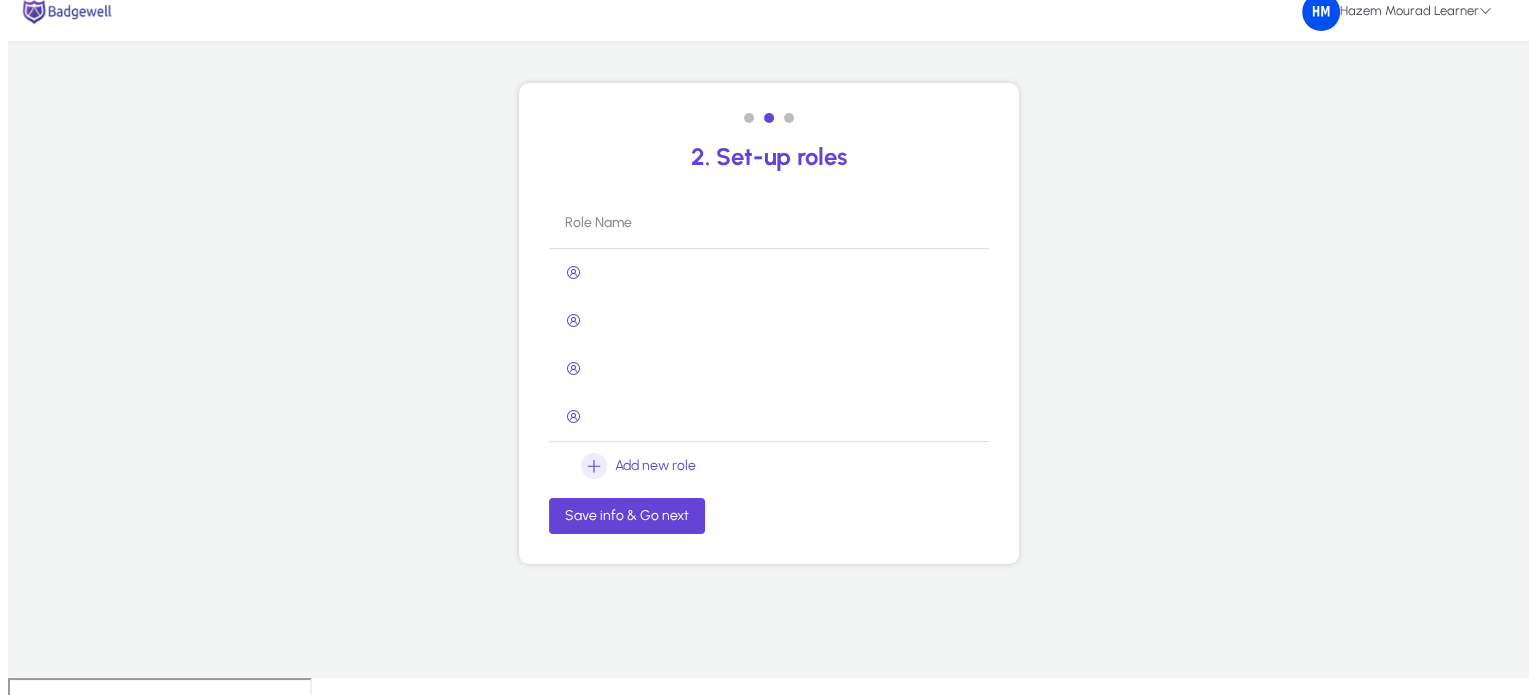 scroll, scrollTop: 0, scrollLeft: 0, axis: both 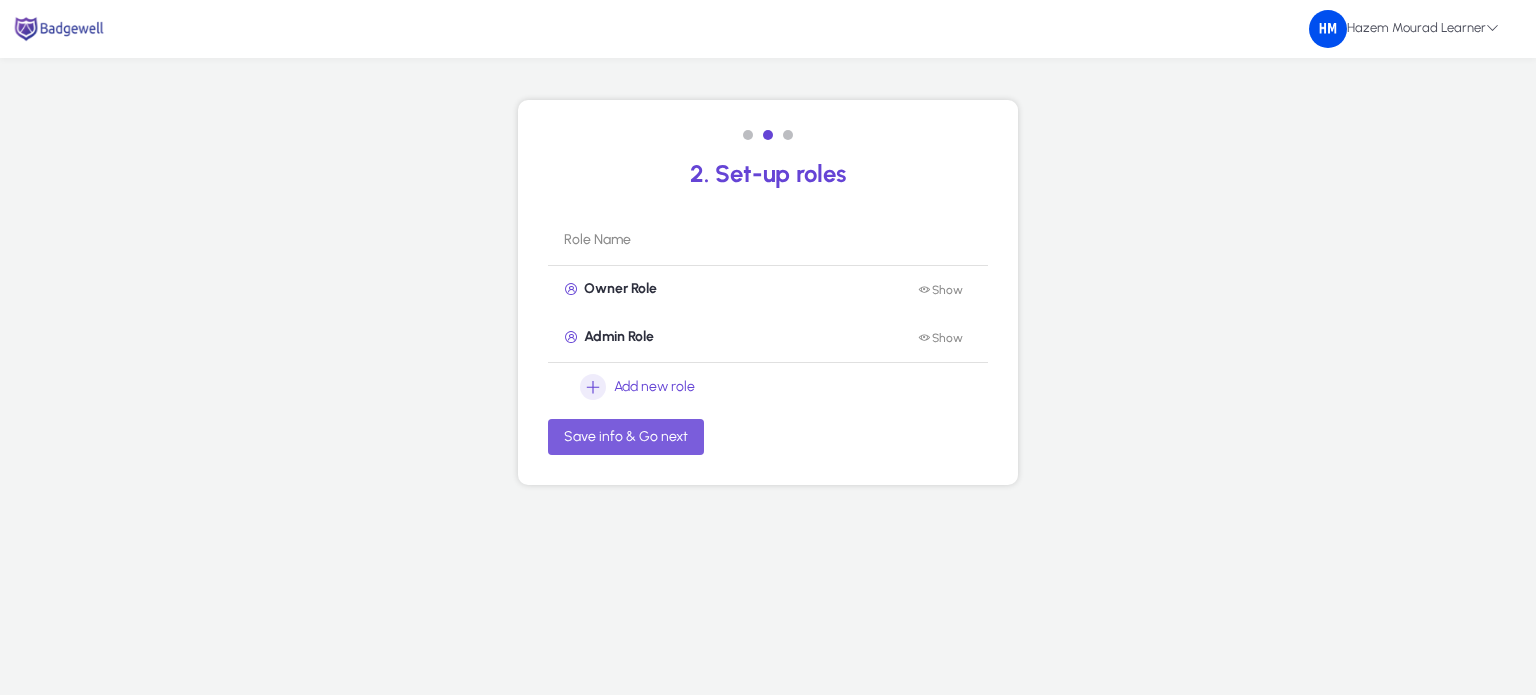 click on "Save info & Go next" 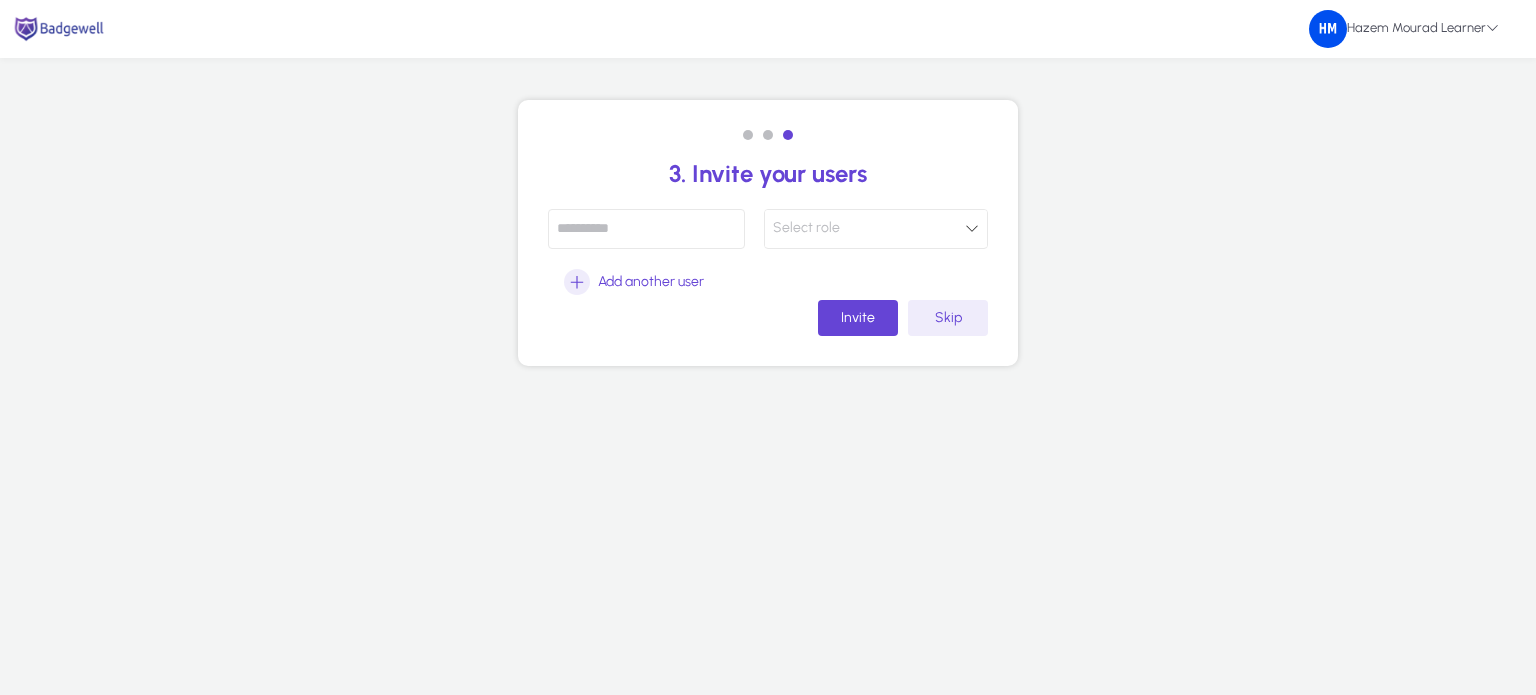 click on "Select role" at bounding box center [806, 227] 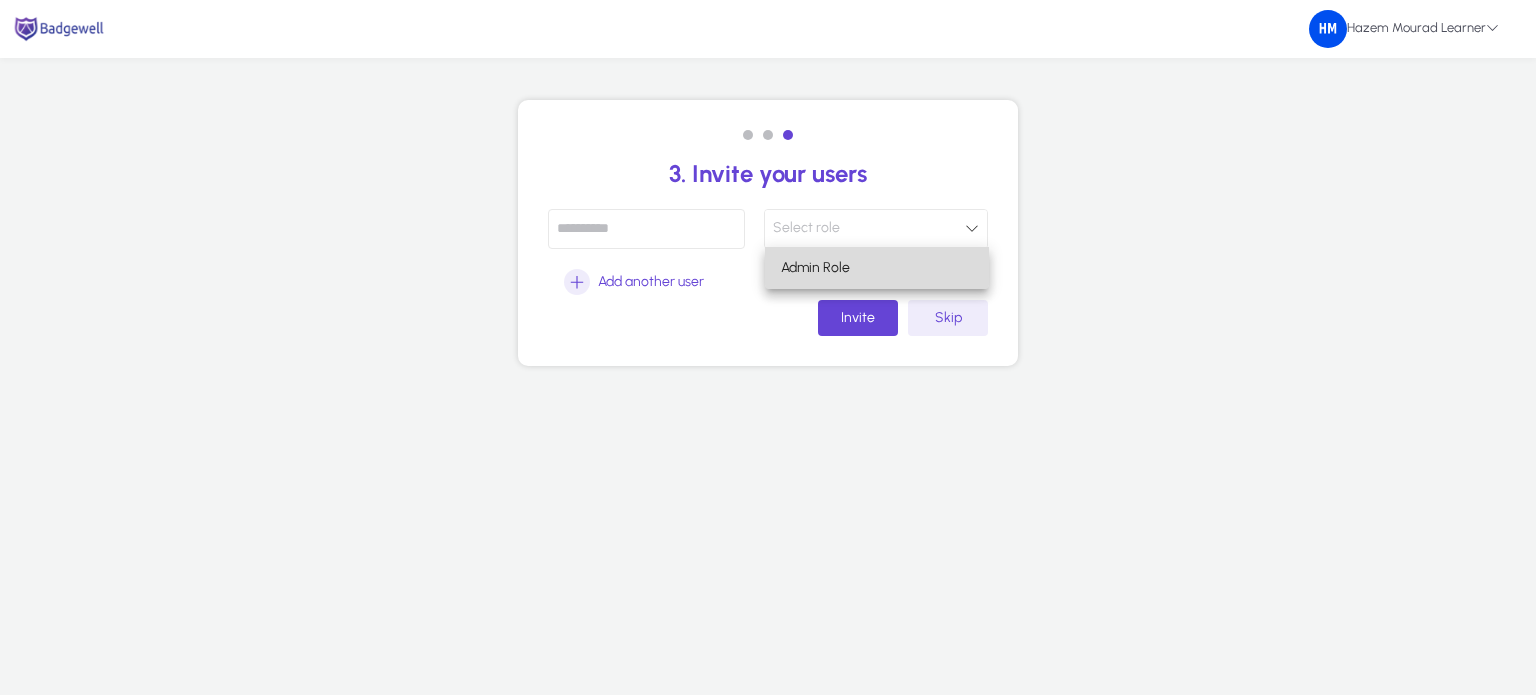 click on "Admin Role" at bounding box center [877, 268] 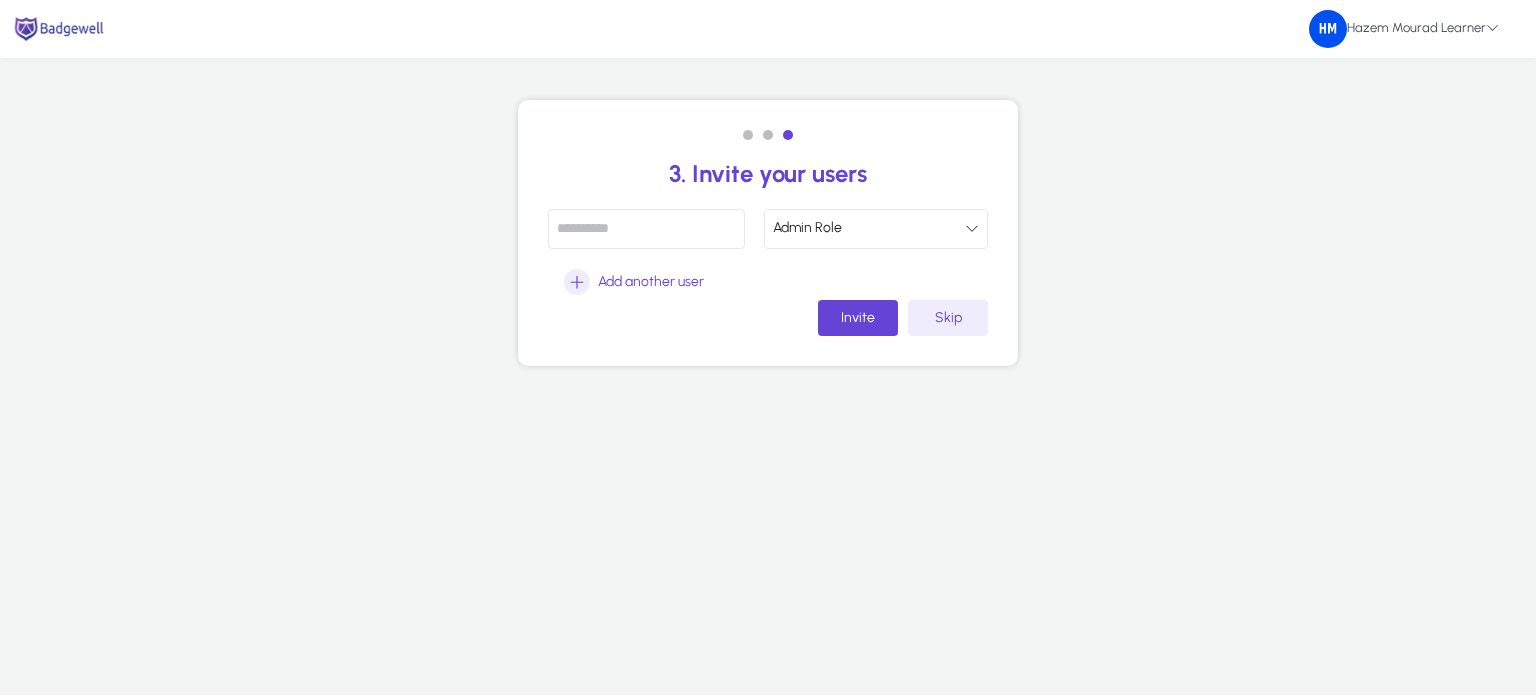 click 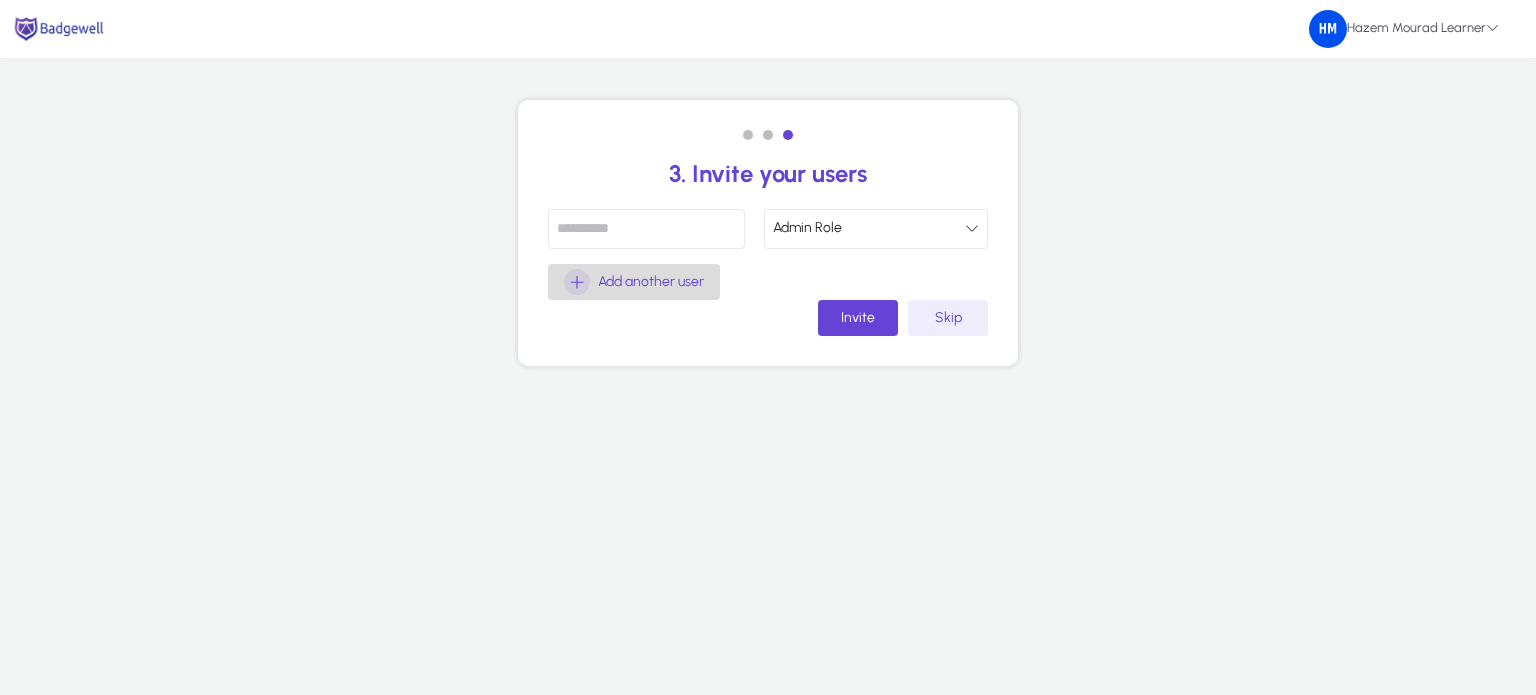 click on "Add another user" 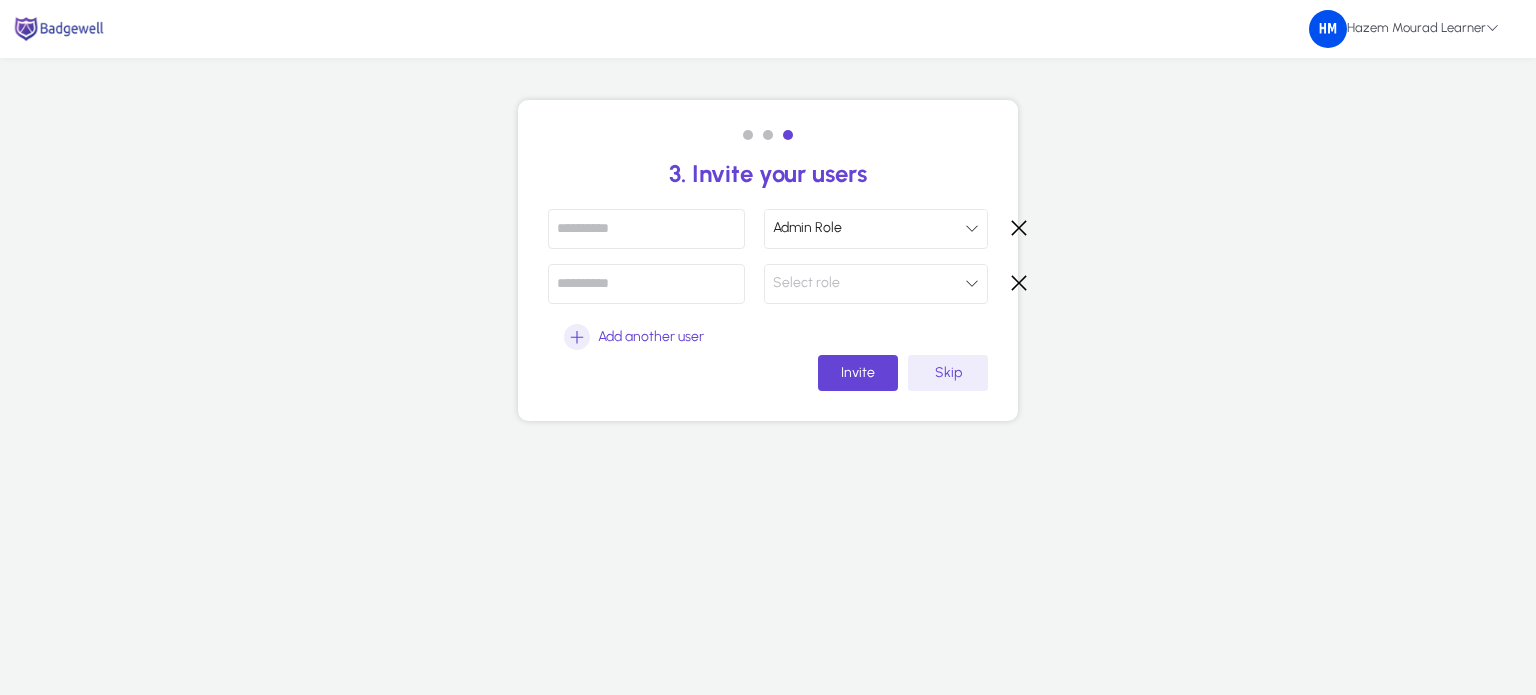 click on "Select role" at bounding box center [869, 283] 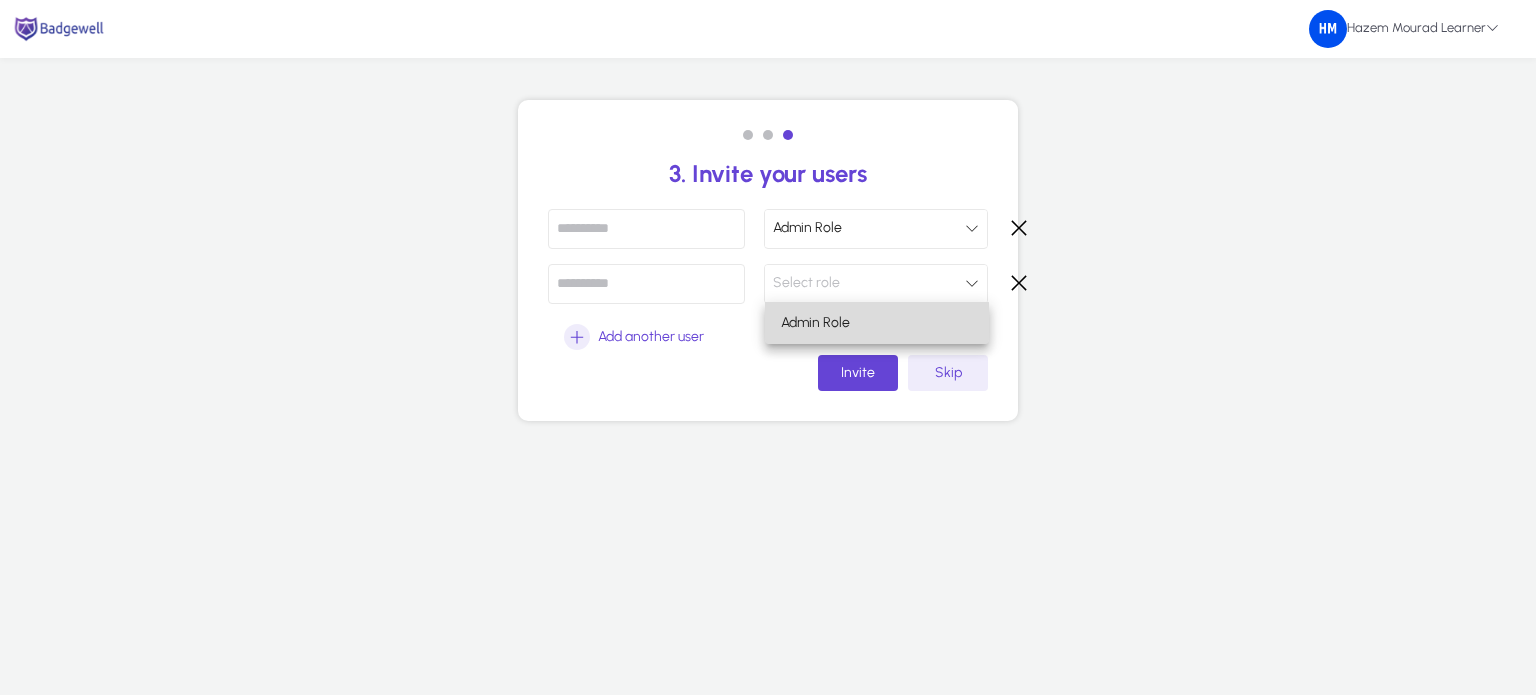 click on "Admin Role" at bounding box center [877, 323] 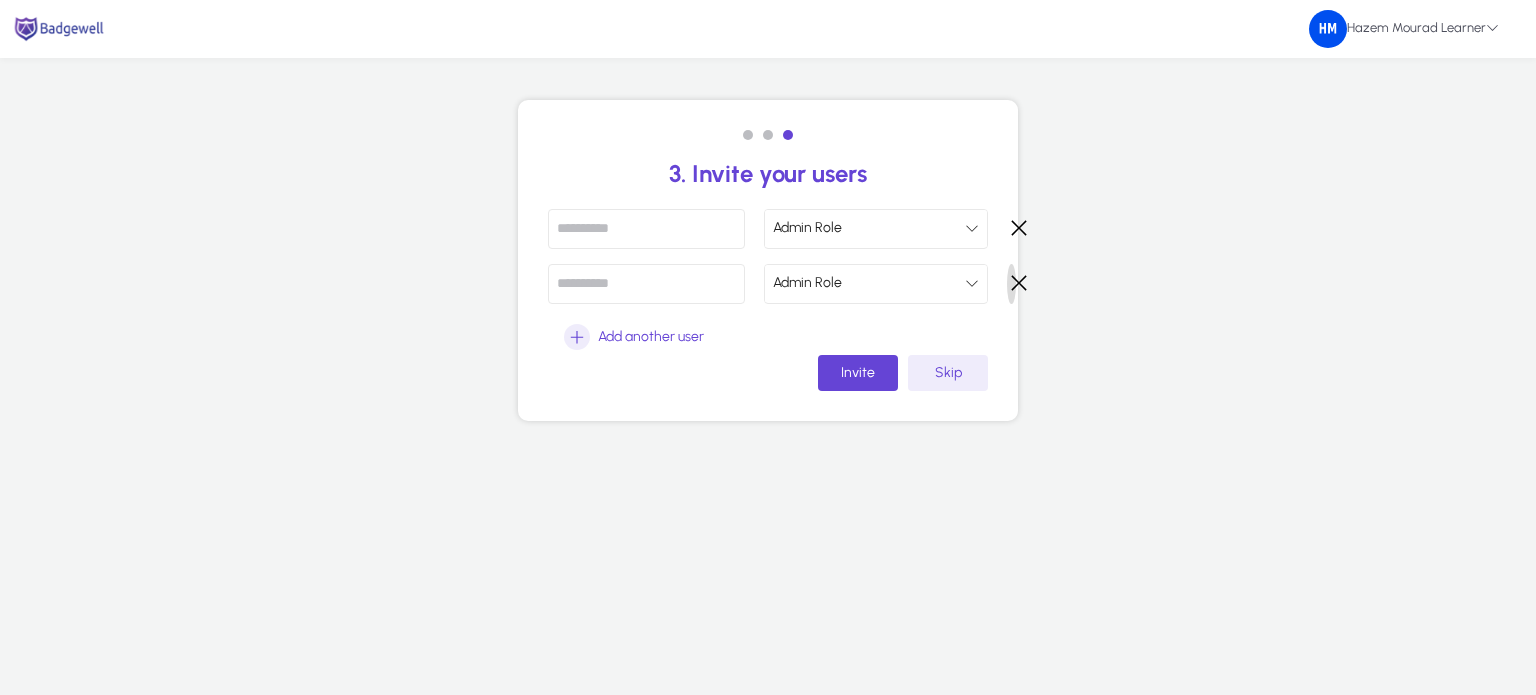 click 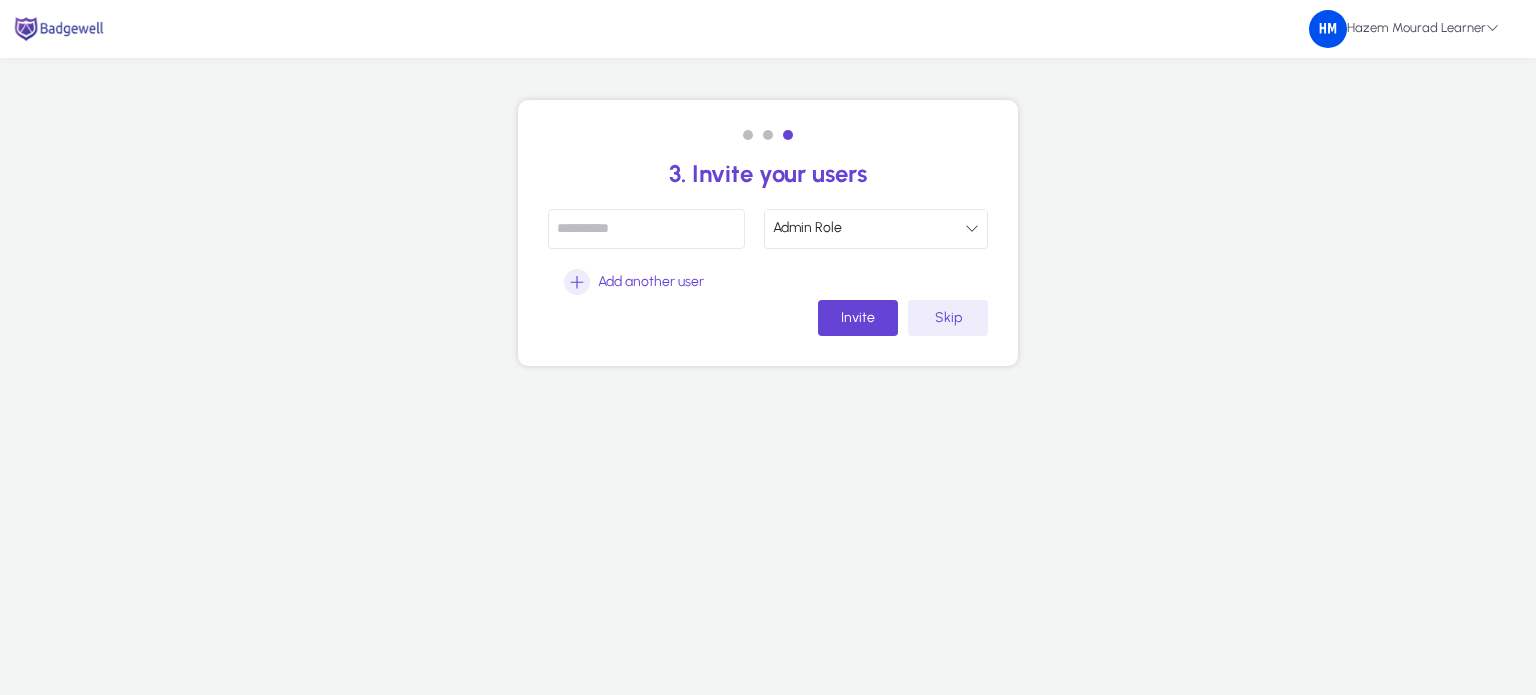 click 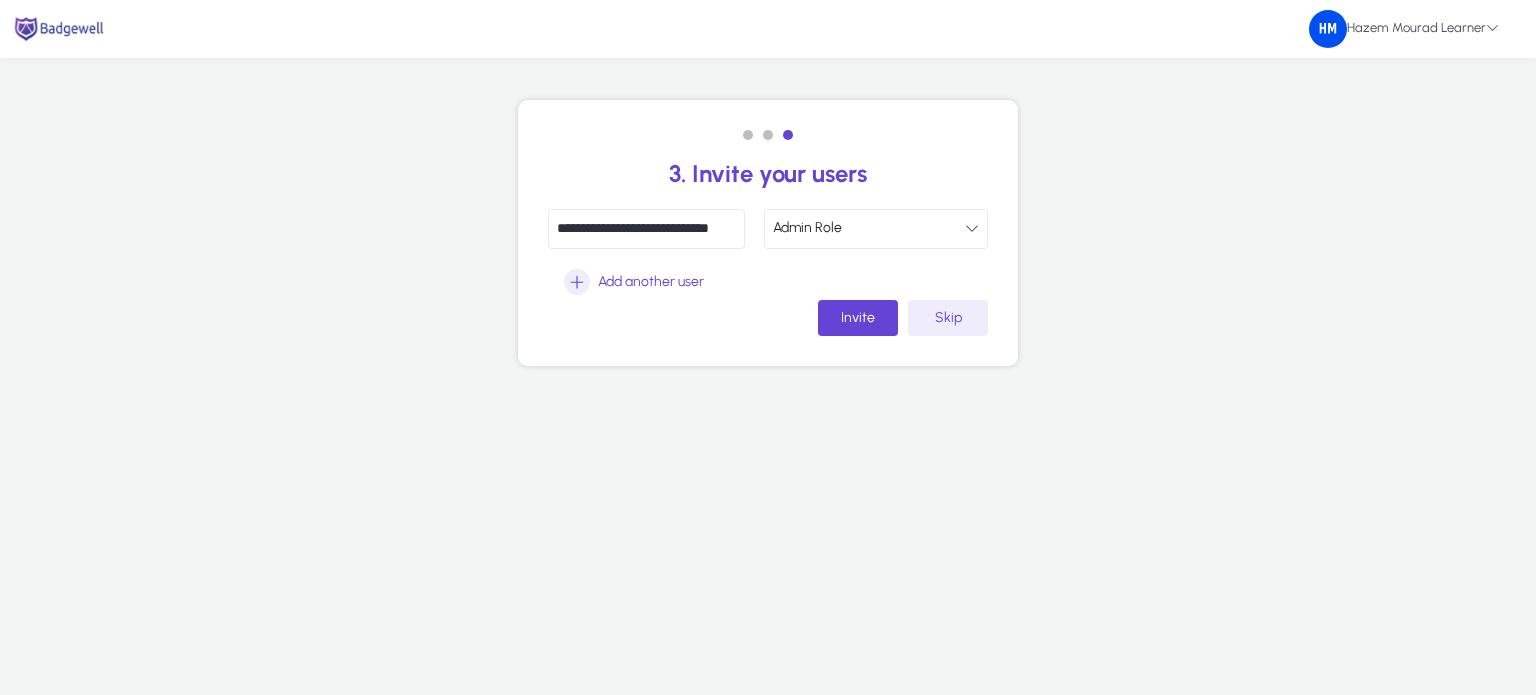 scroll, scrollTop: 0, scrollLeft: 8, axis: horizontal 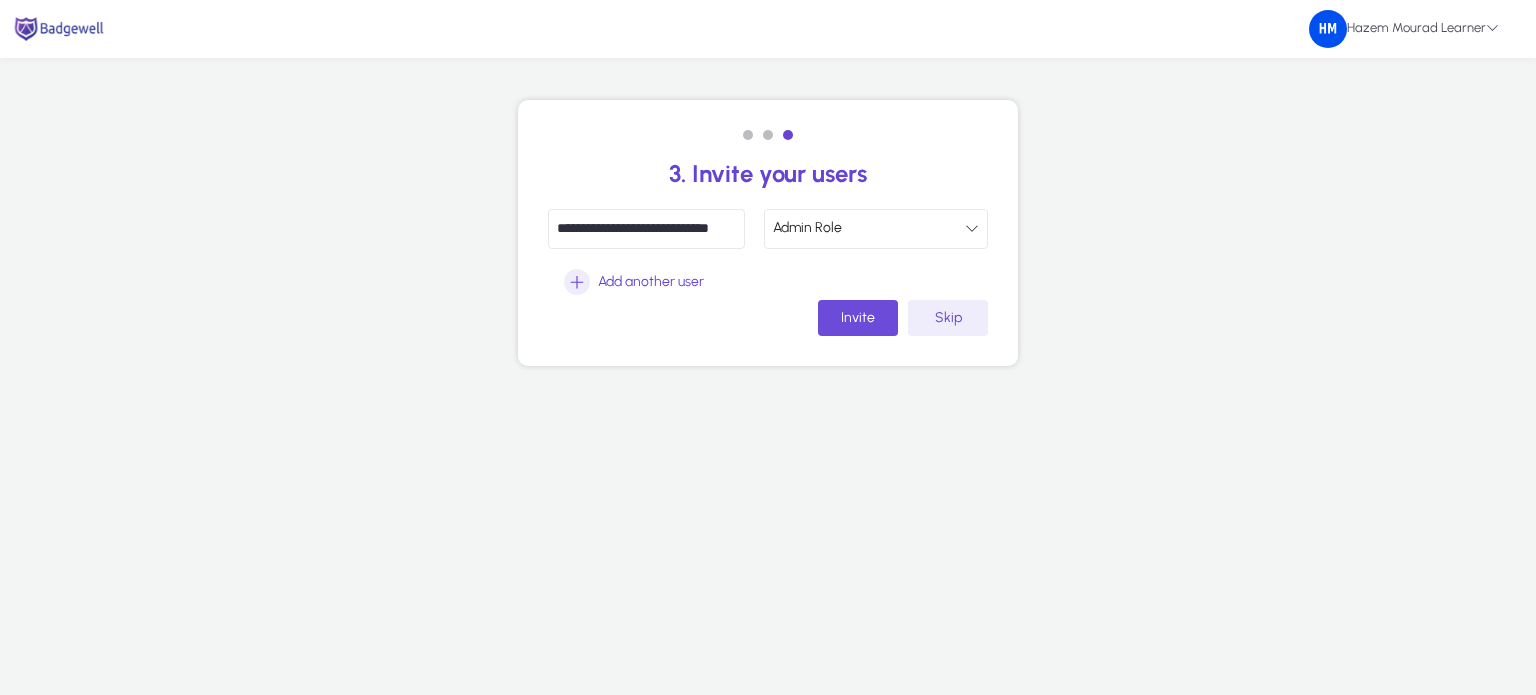 type on "**********" 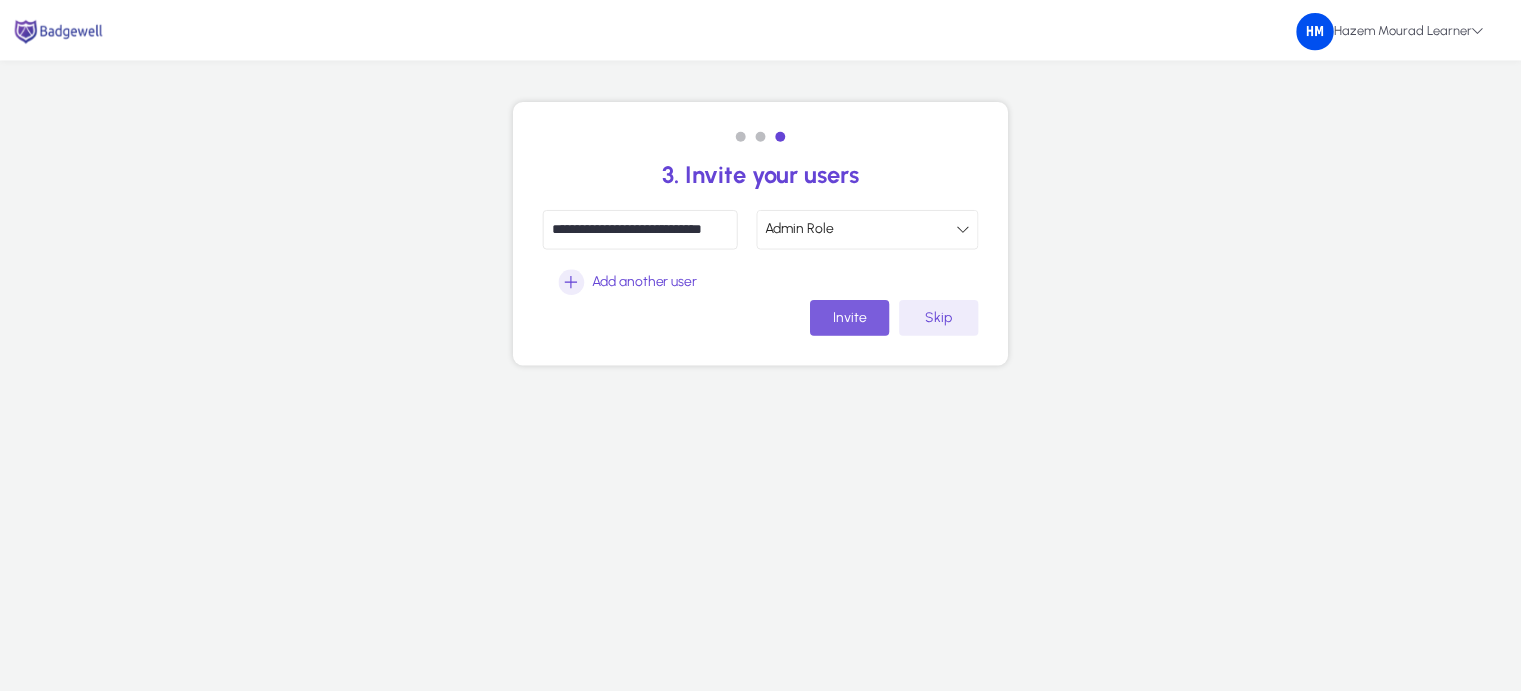 scroll, scrollTop: 0, scrollLeft: 0, axis: both 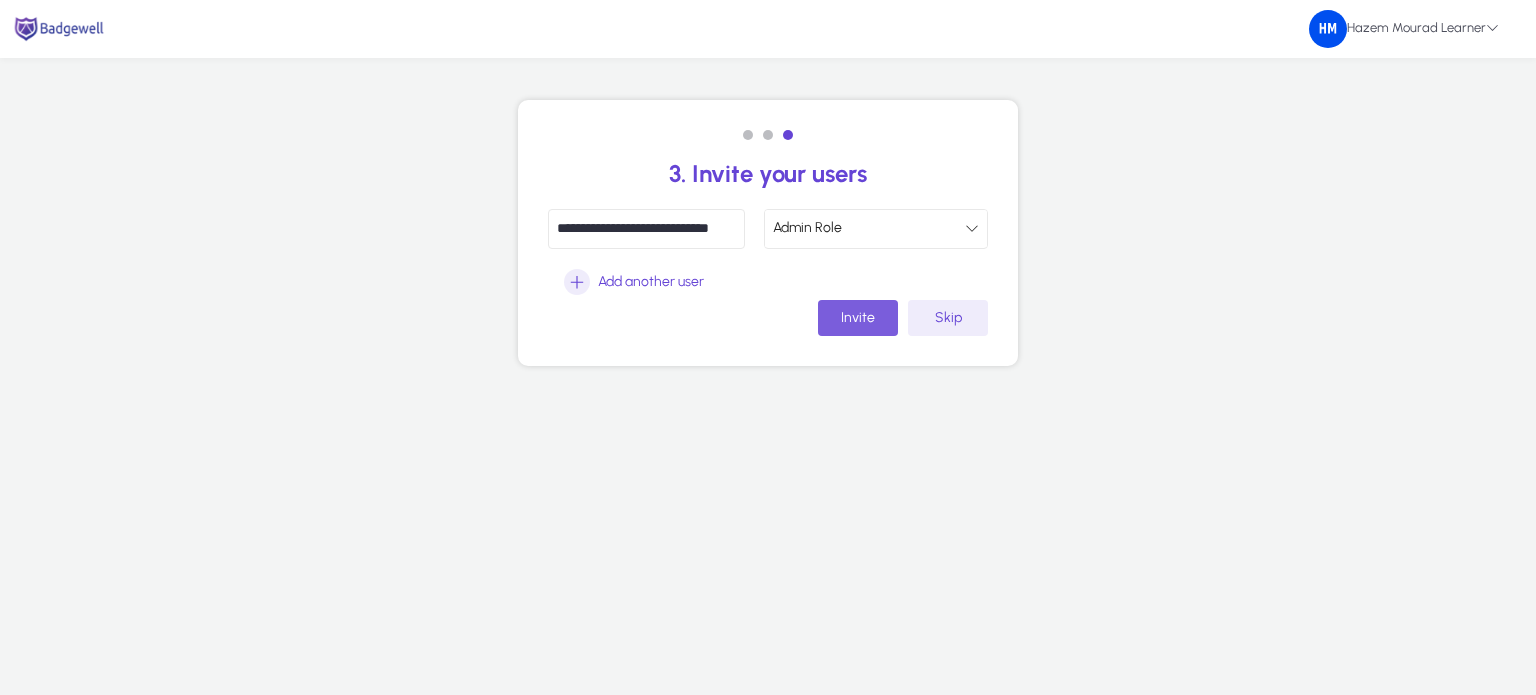 click on "Invite" 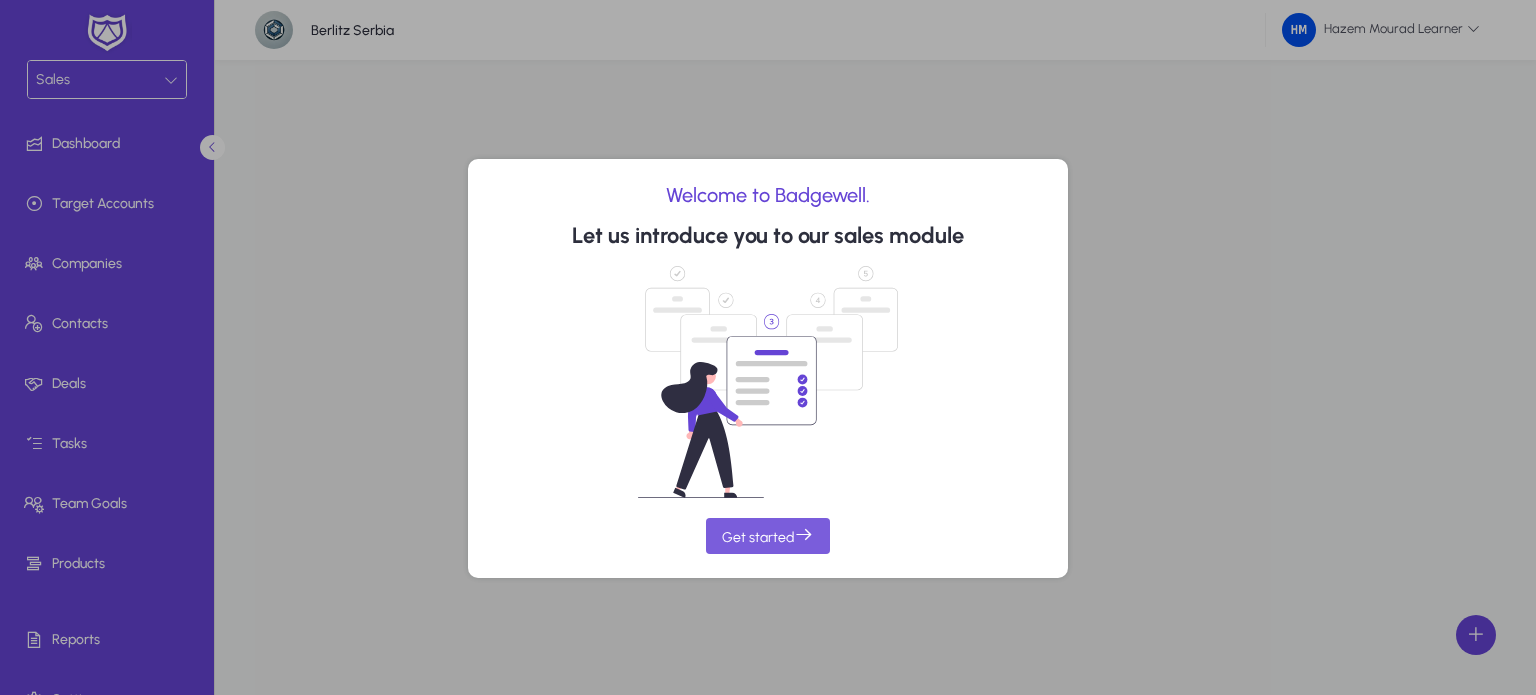 click at bounding box center [768, 536] 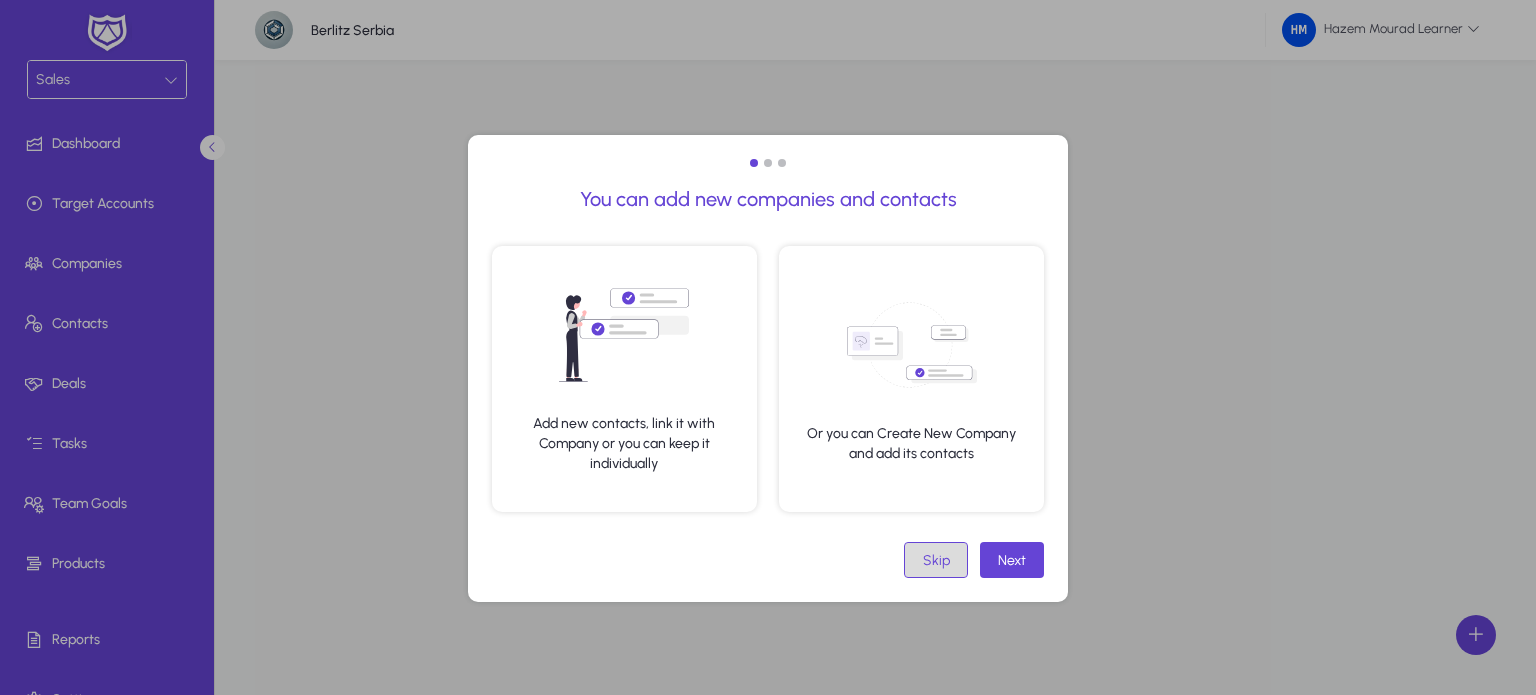 click at bounding box center (936, 560) 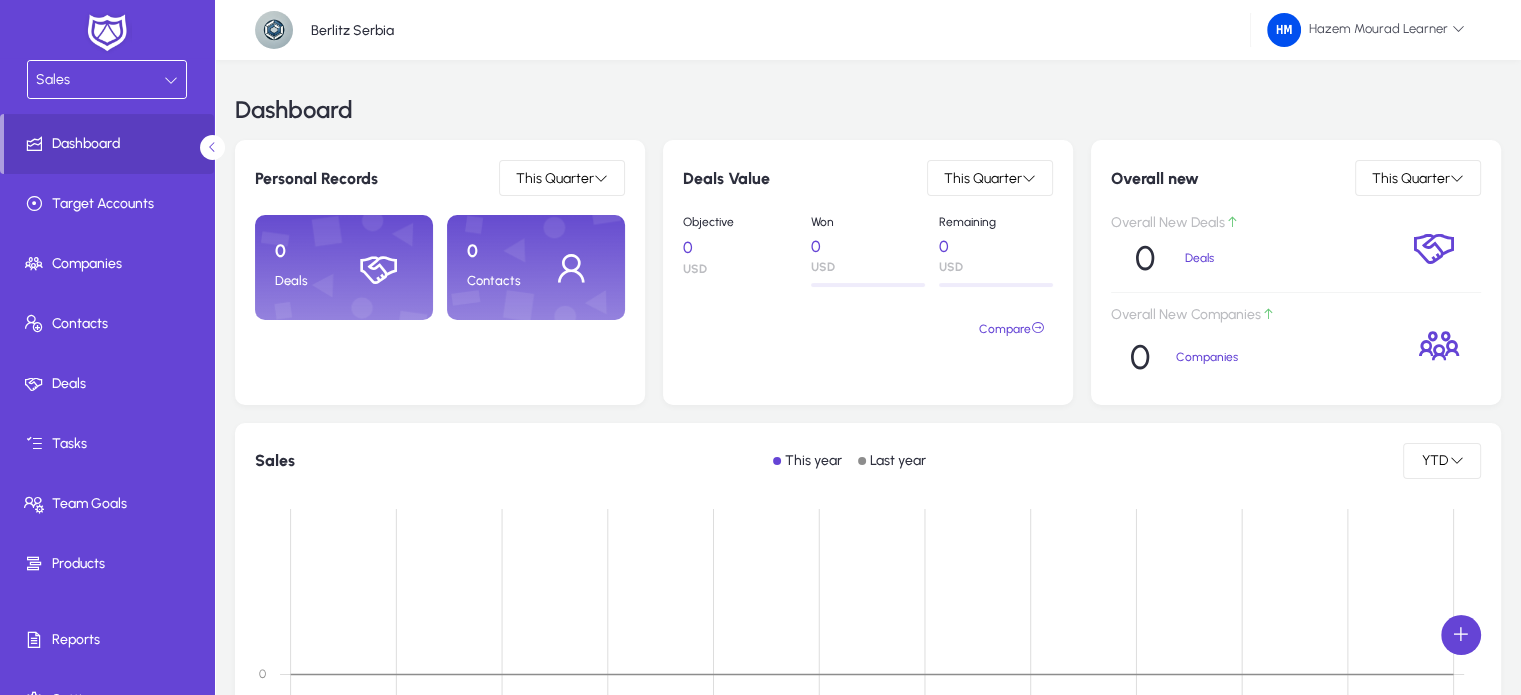 scroll, scrollTop: 34, scrollLeft: 0, axis: vertical 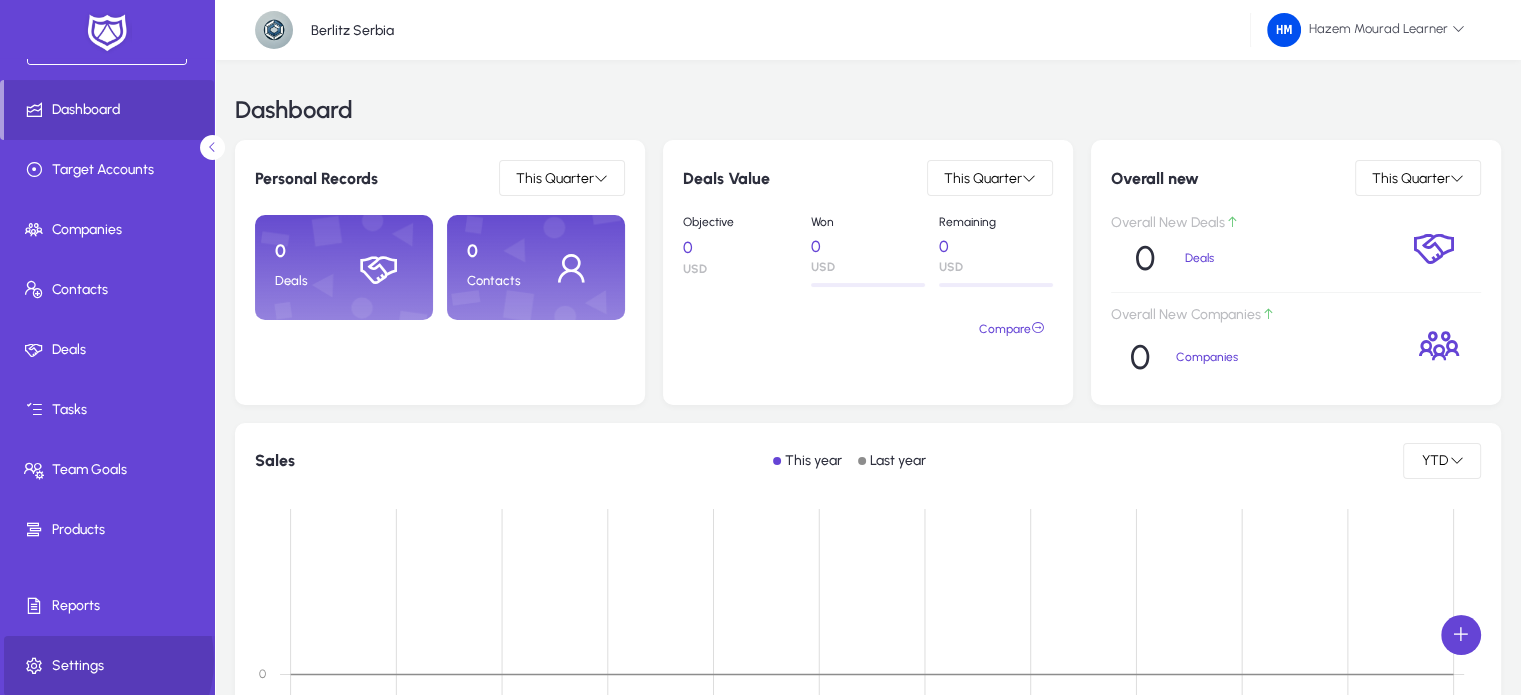 click on "Settings" 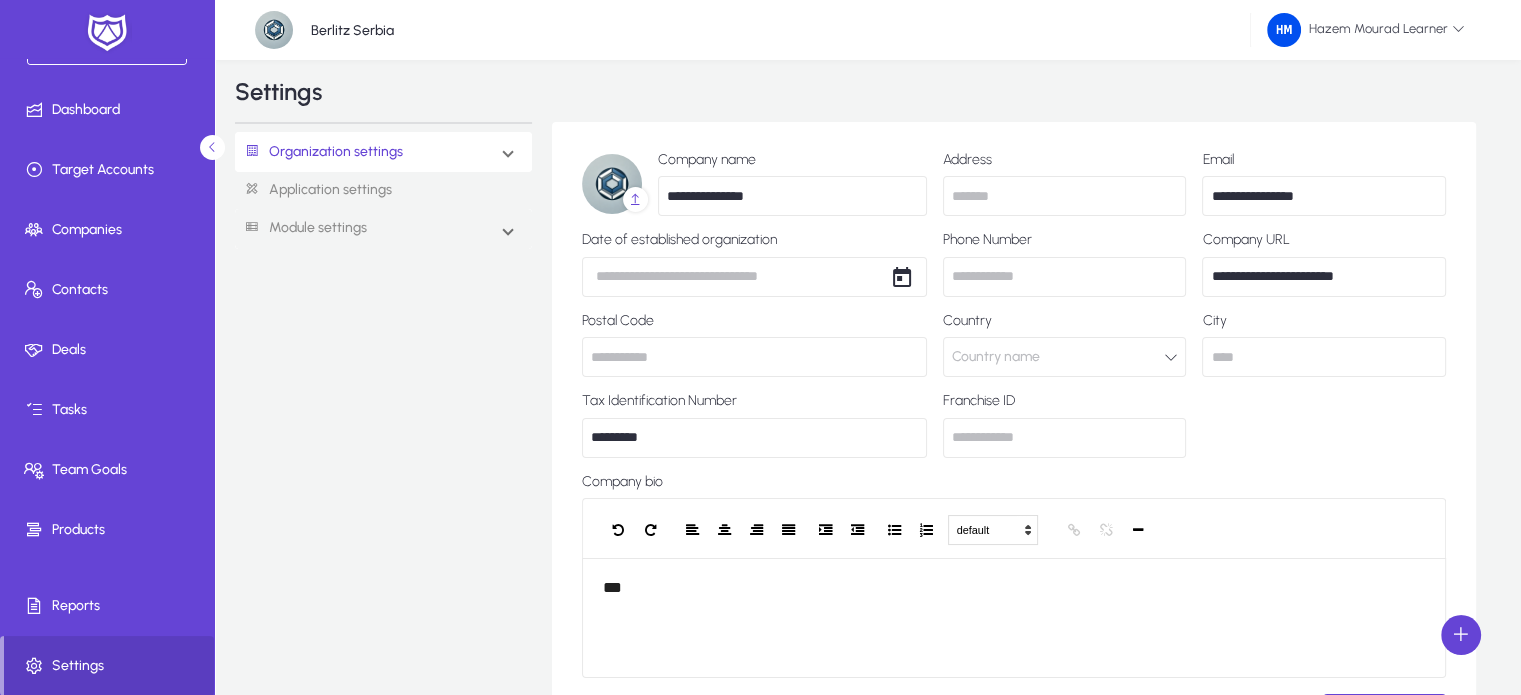 scroll, scrollTop: 16, scrollLeft: 0, axis: vertical 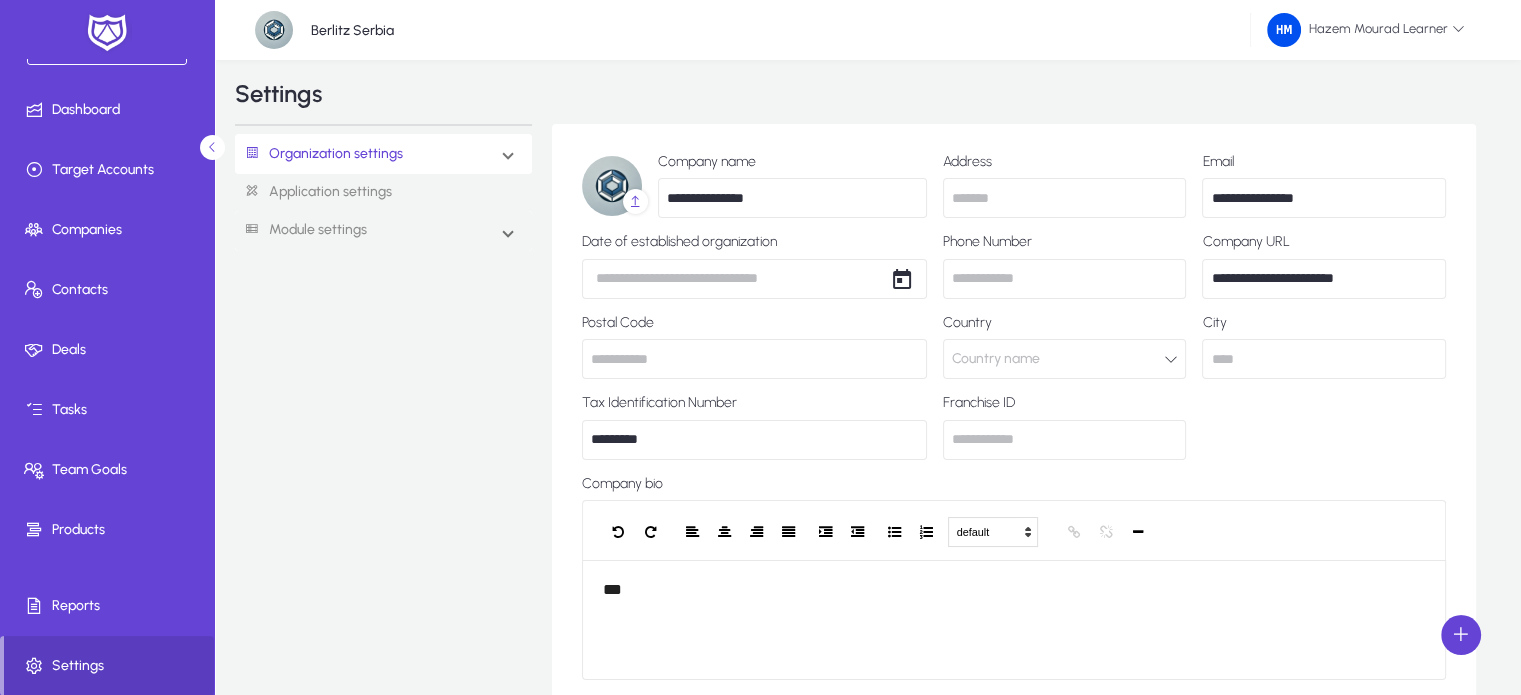 click on "Country name" 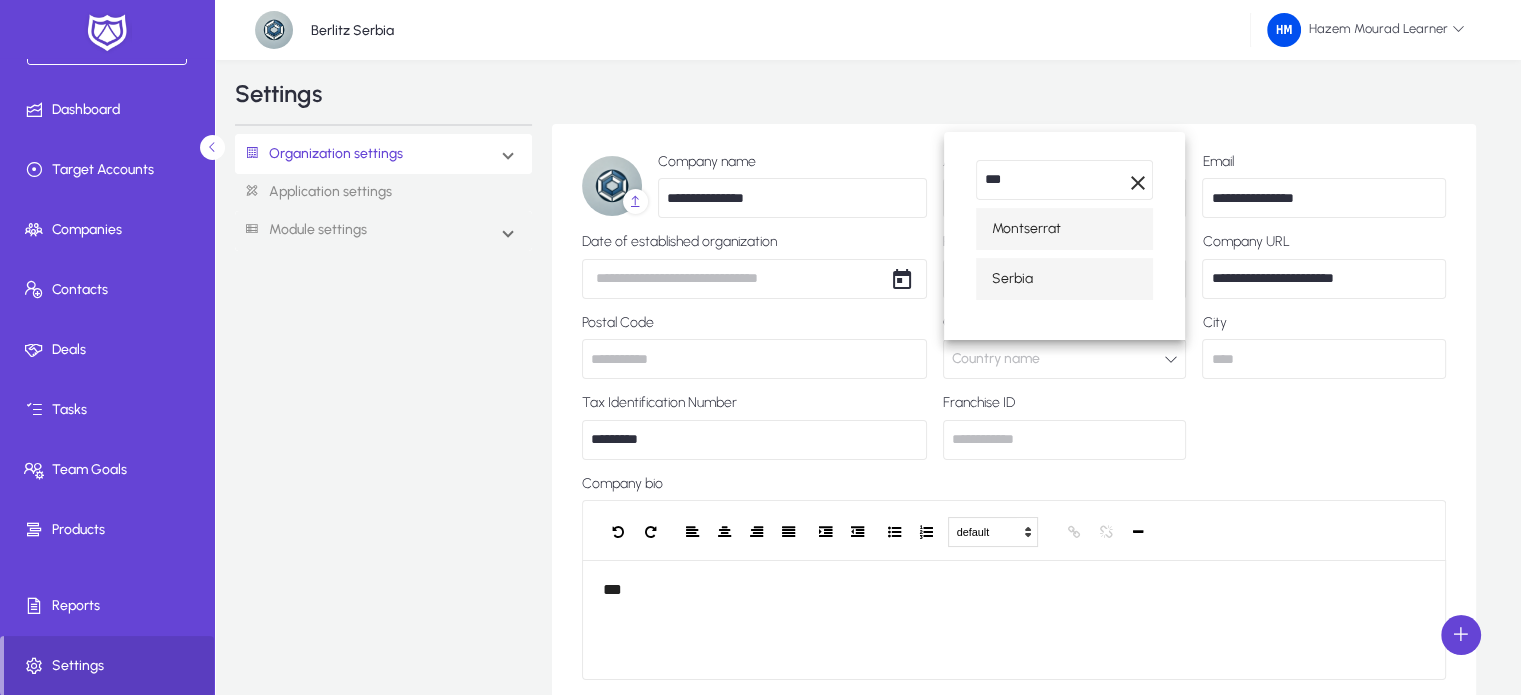 type on "***" 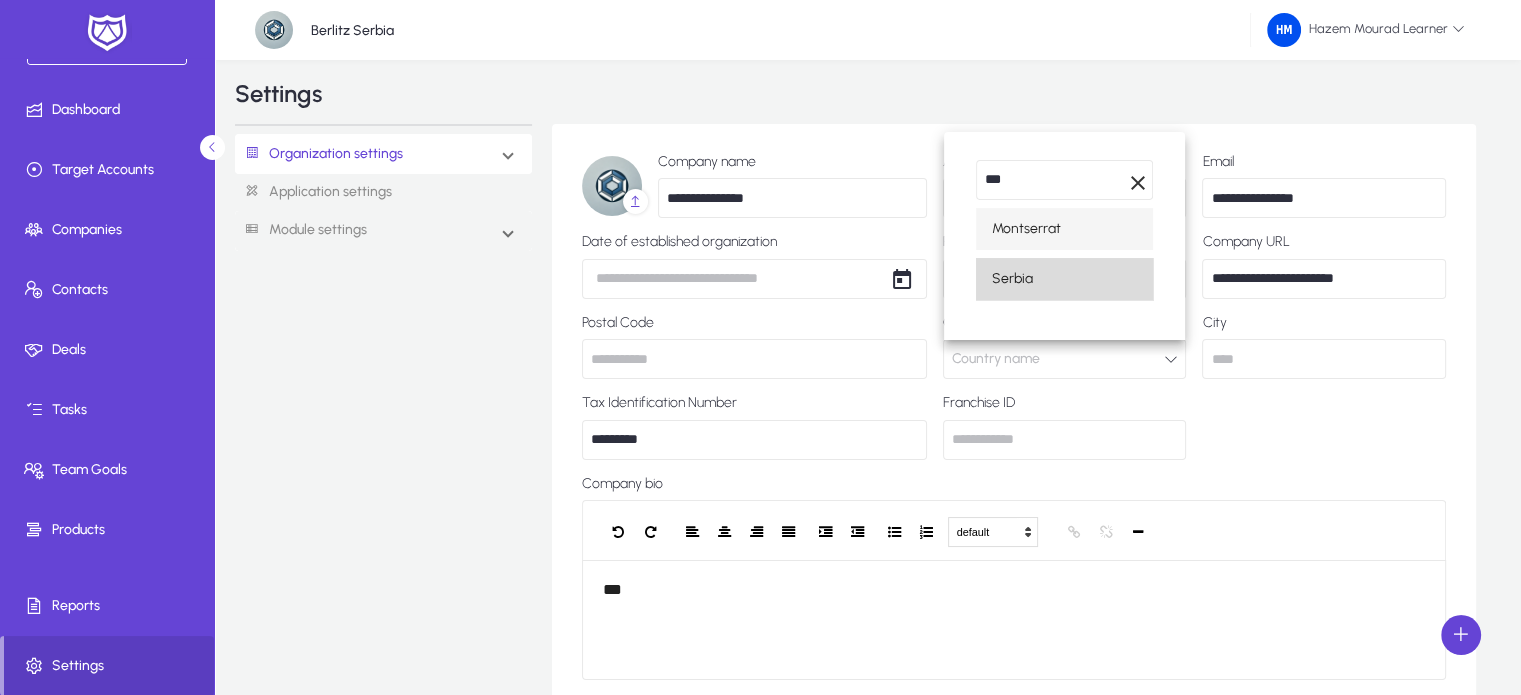 click on "Serbia" at bounding box center (1012, 279) 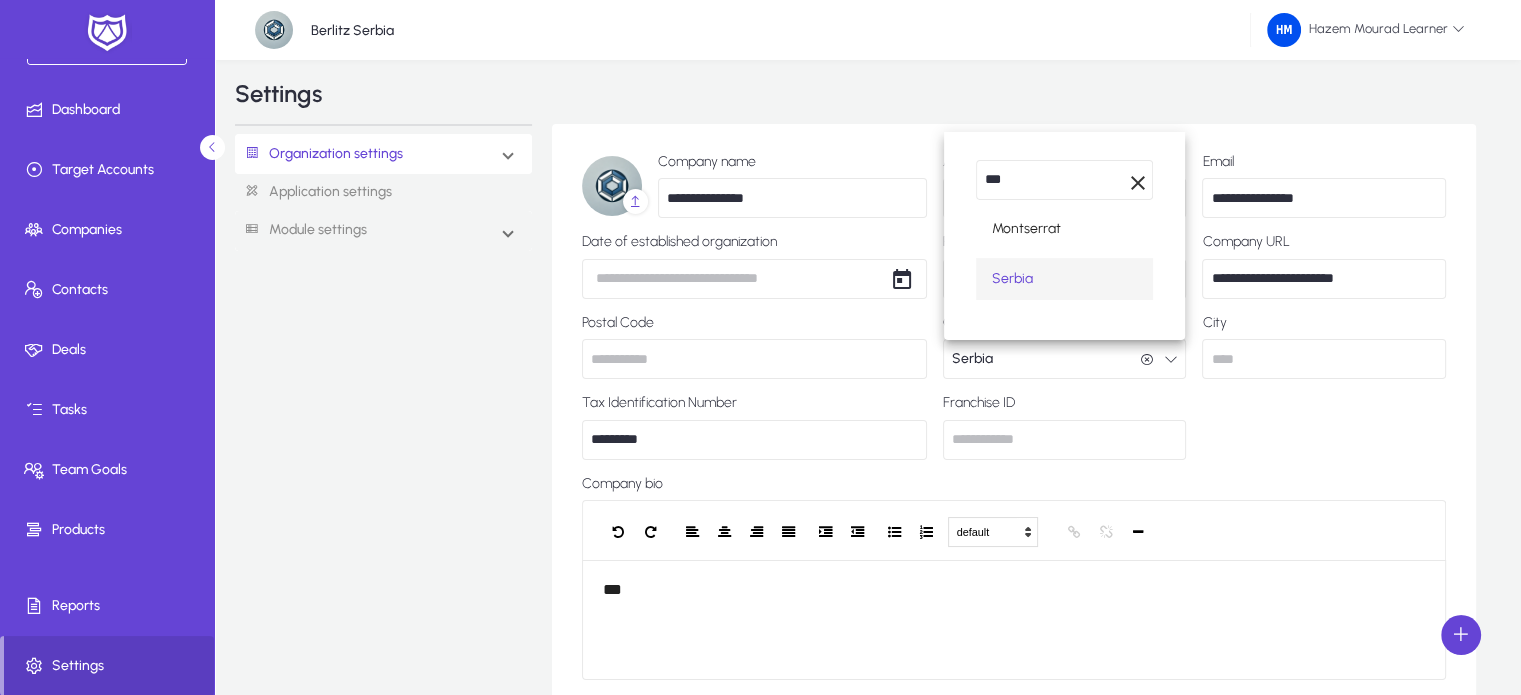scroll, scrollTop: 0, scrollLeft: 0, axis: both 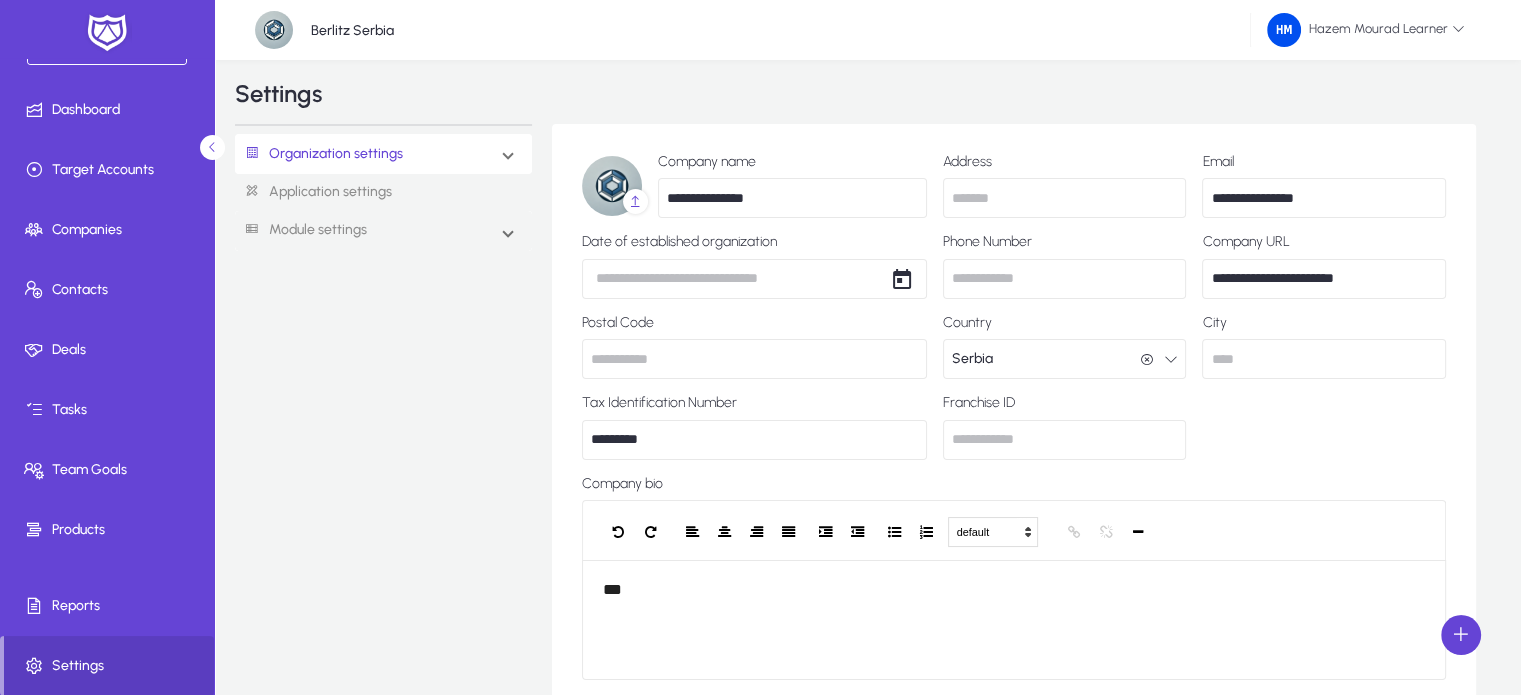 click 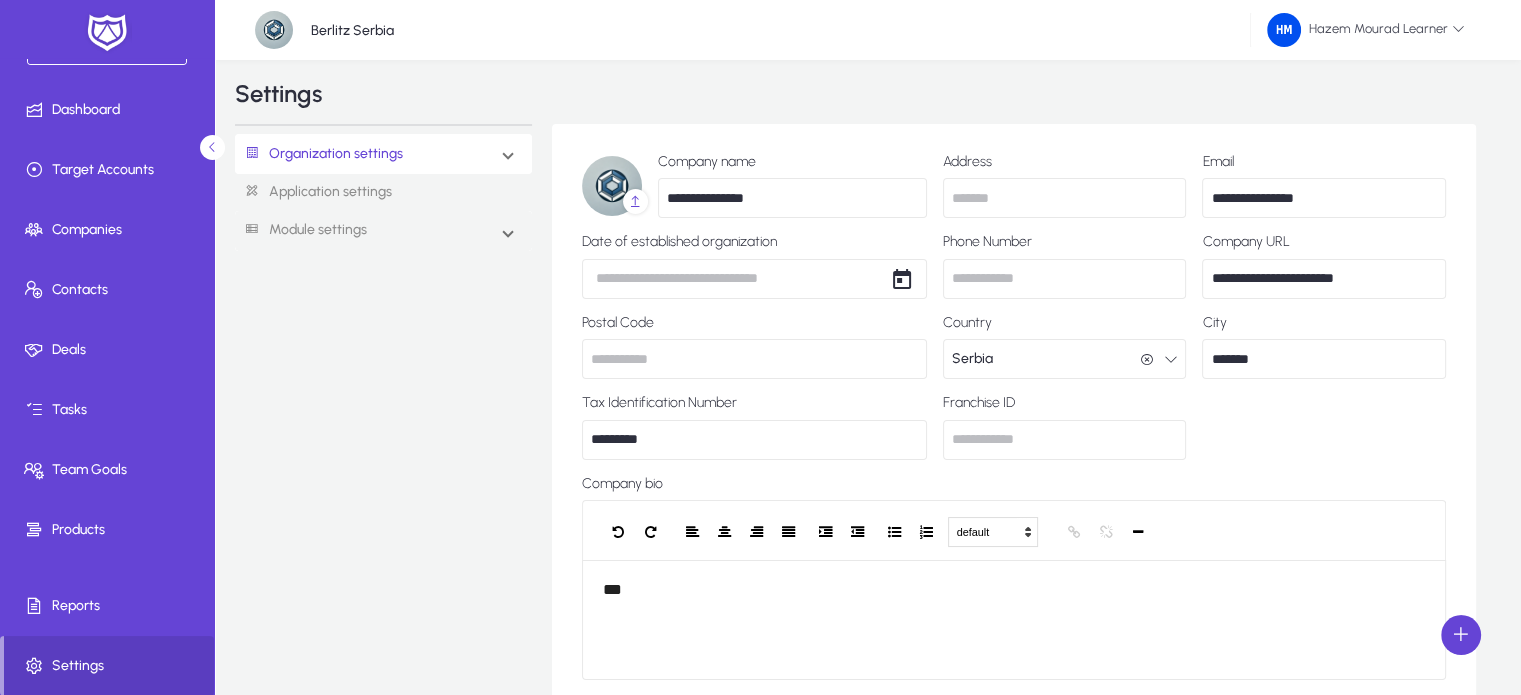 type on "*******" 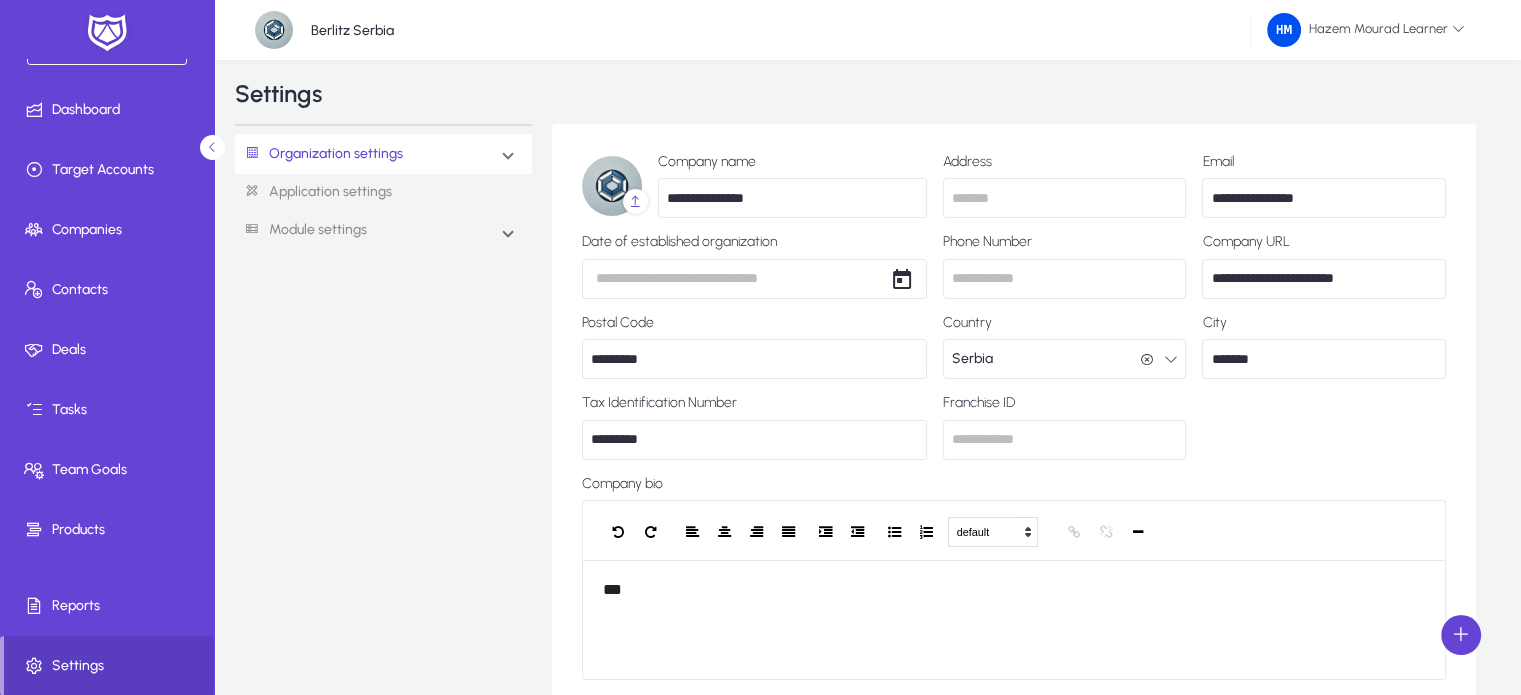 type on "*********" 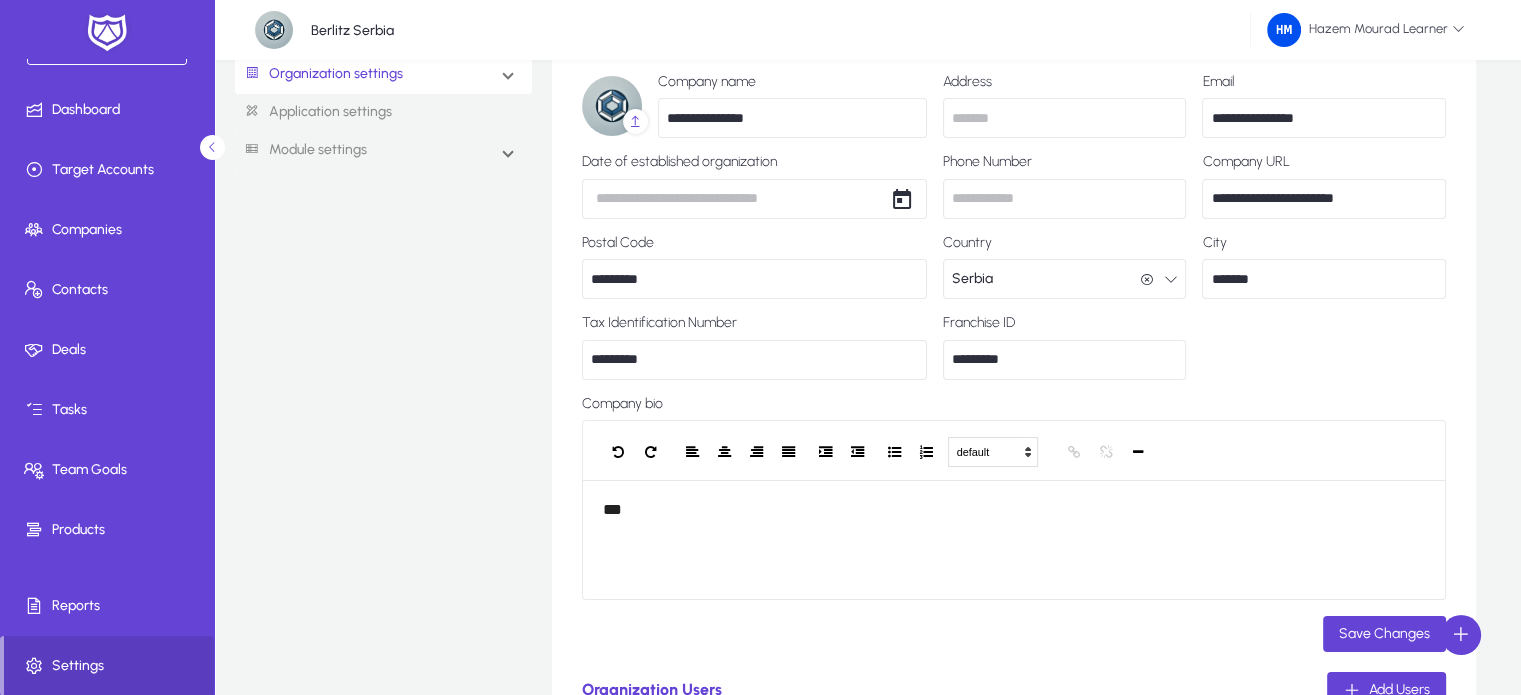 scroll, scrollTop: 103, scrollLeft: 0, axis: vertical 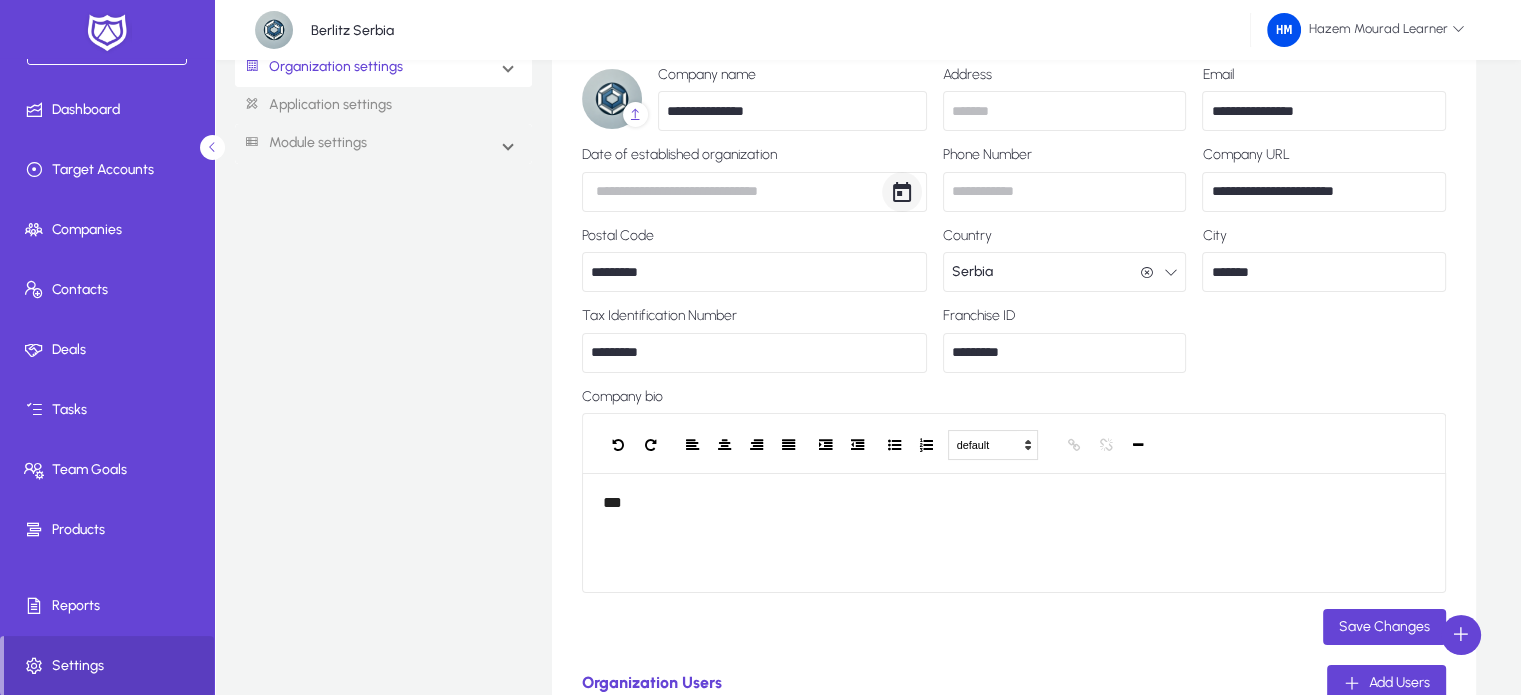 type on "*********" 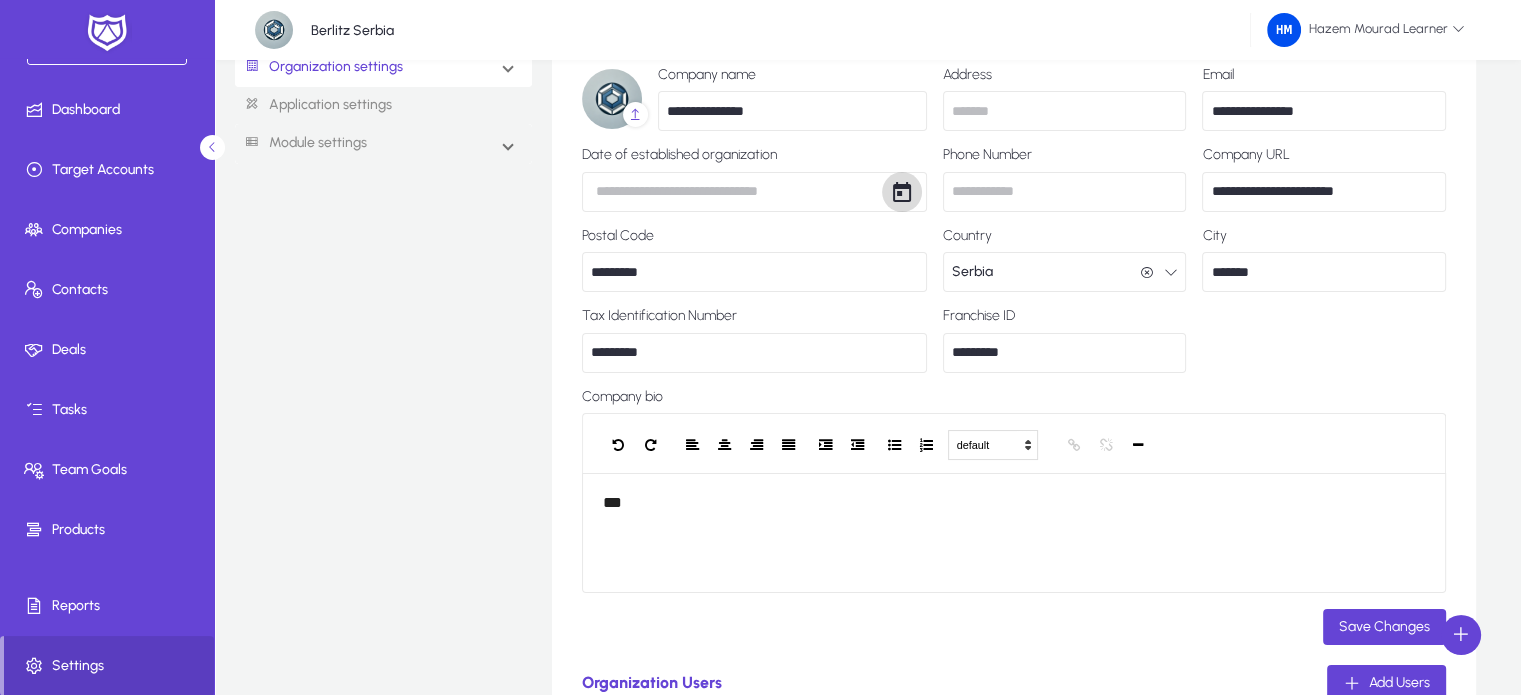 click 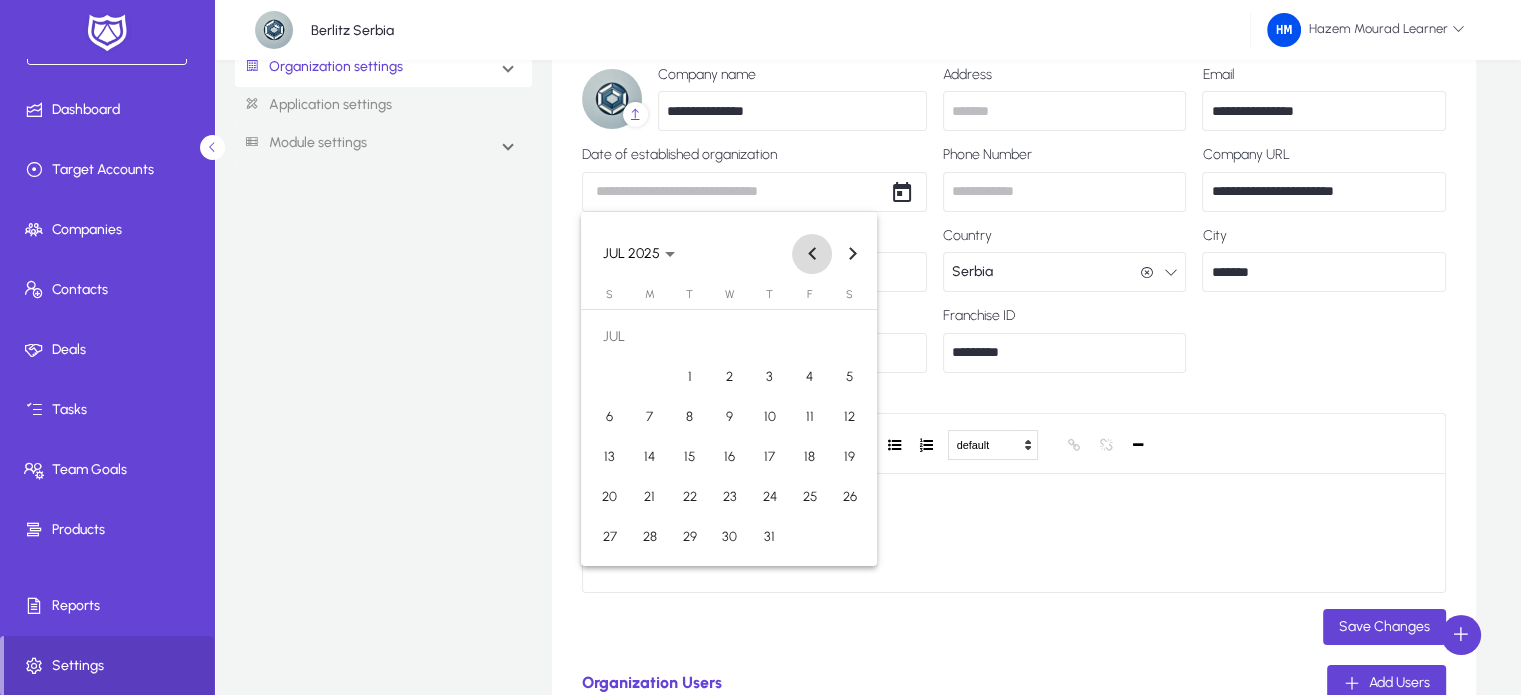 click at bounding box center (812, 254) 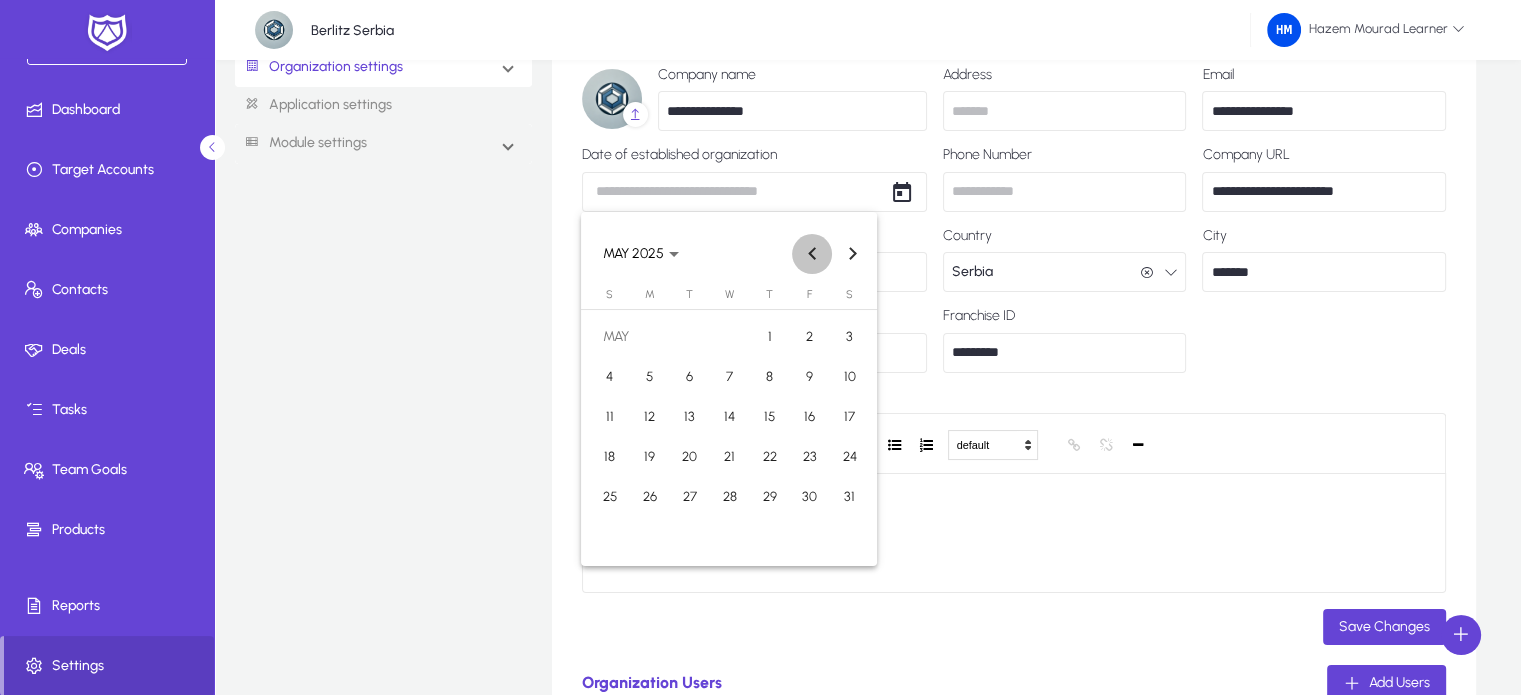click at bounding box center [812, 254] 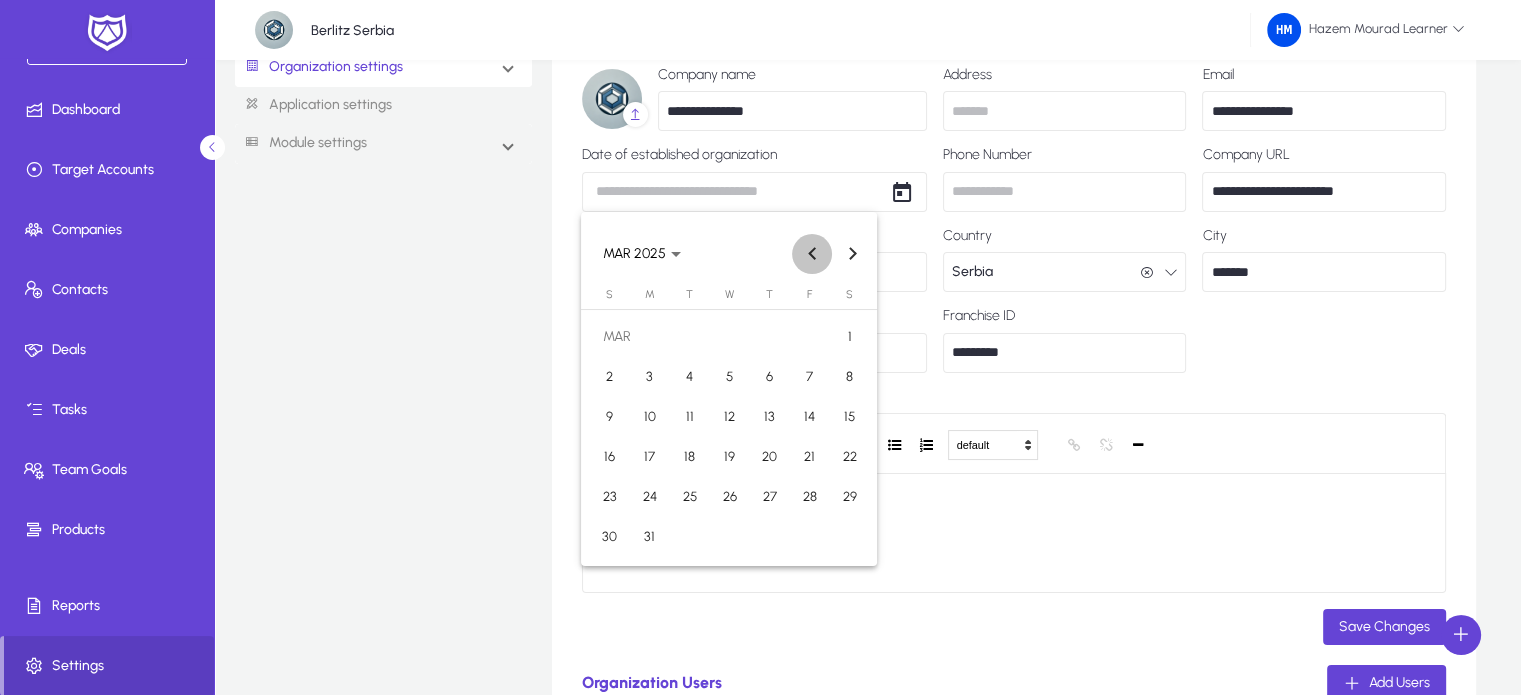 click at bounding box center [812, 254] 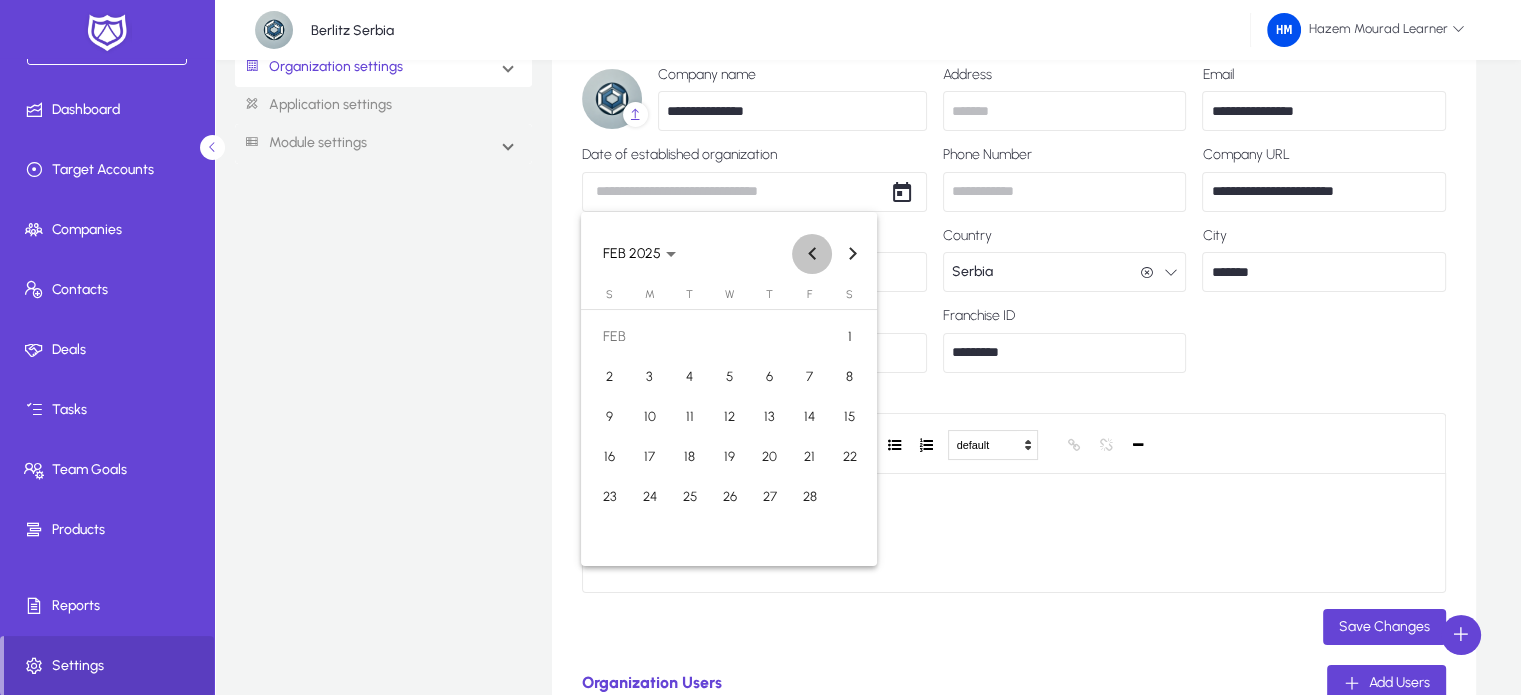 click at bounding box center [812, 254] 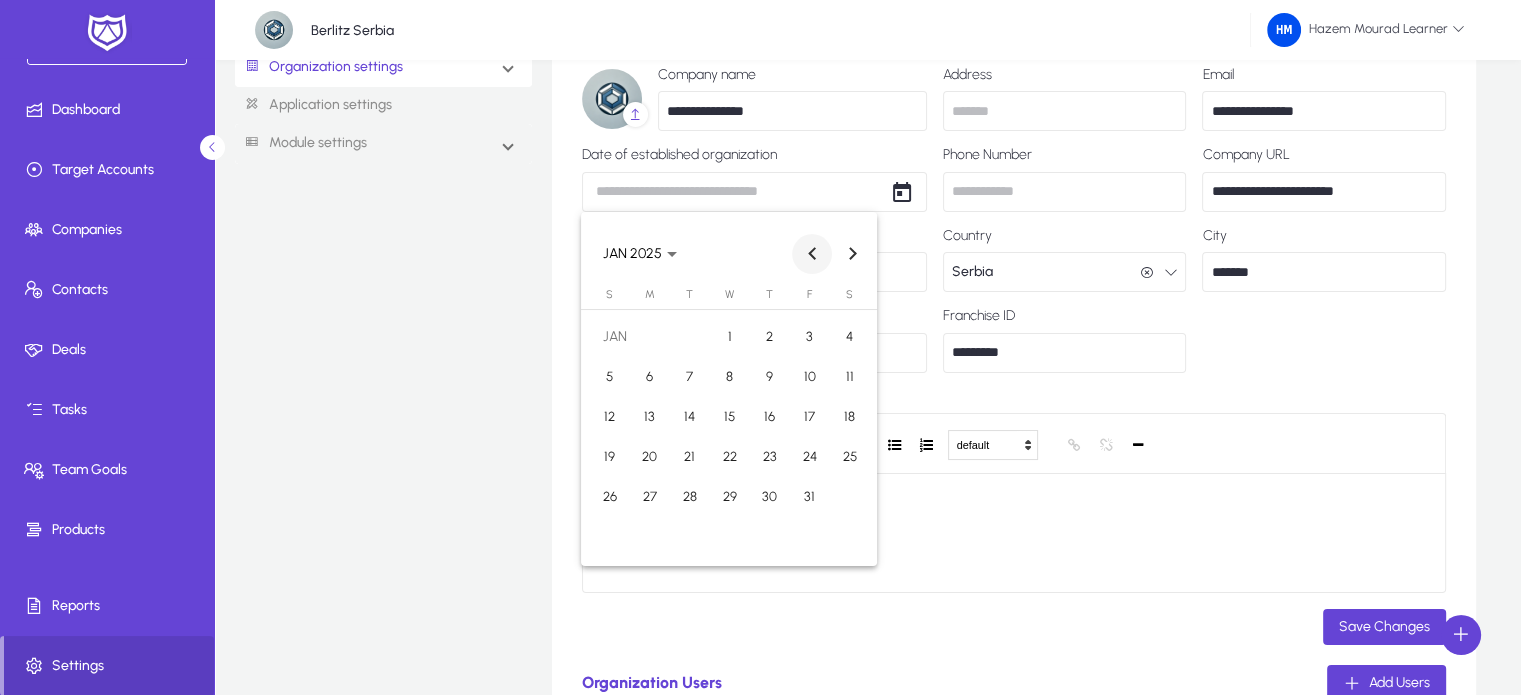 click at bounding box center (812, 254) 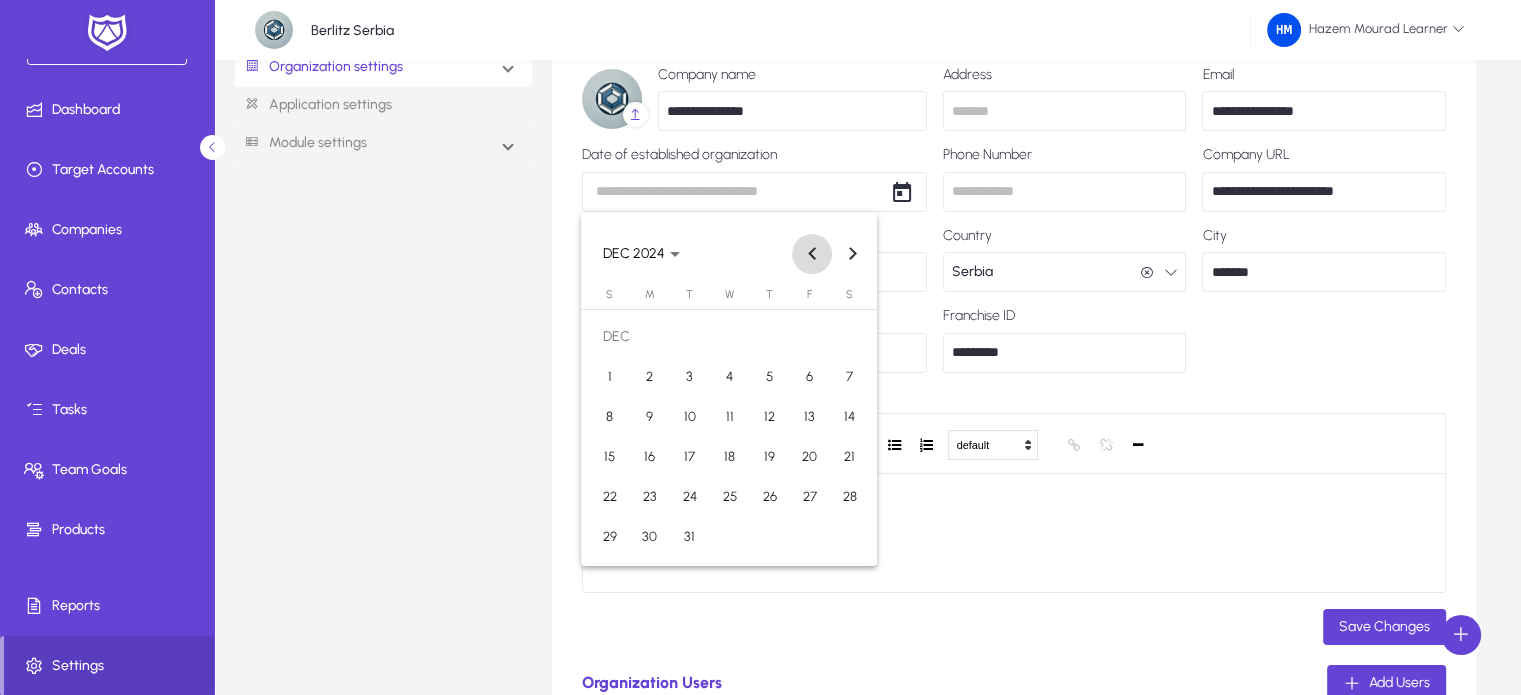 click at bounding box center (812, 254) 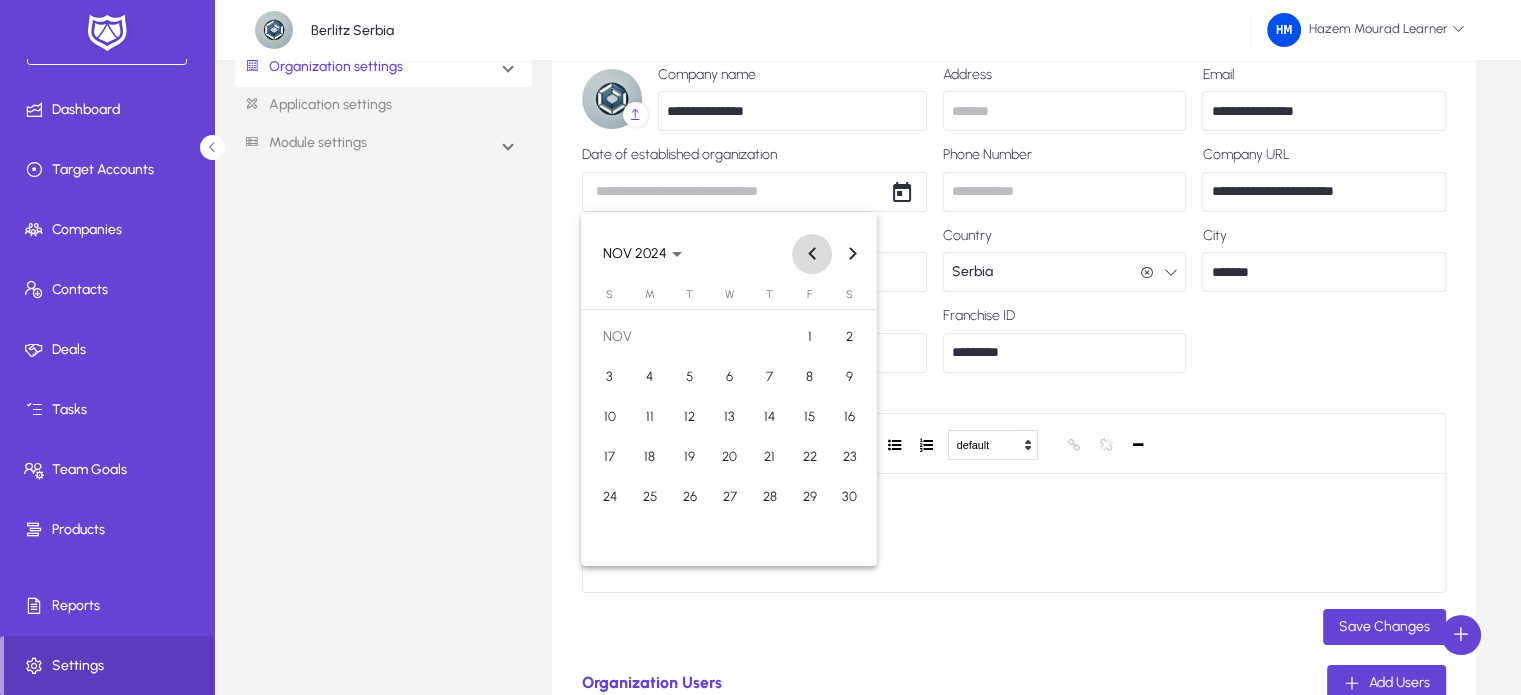 click at bounding box center (812, 254) 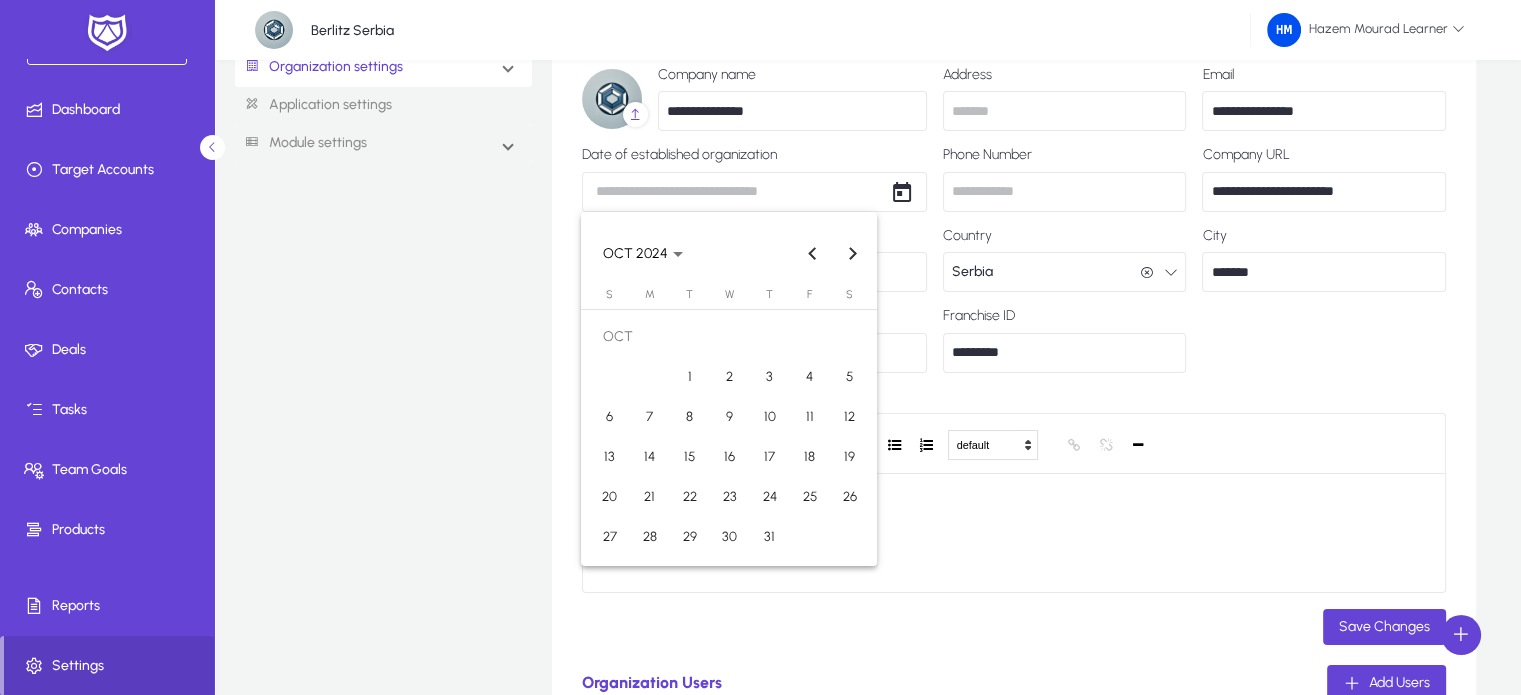 click on "1" at bounding box center [689, 377] 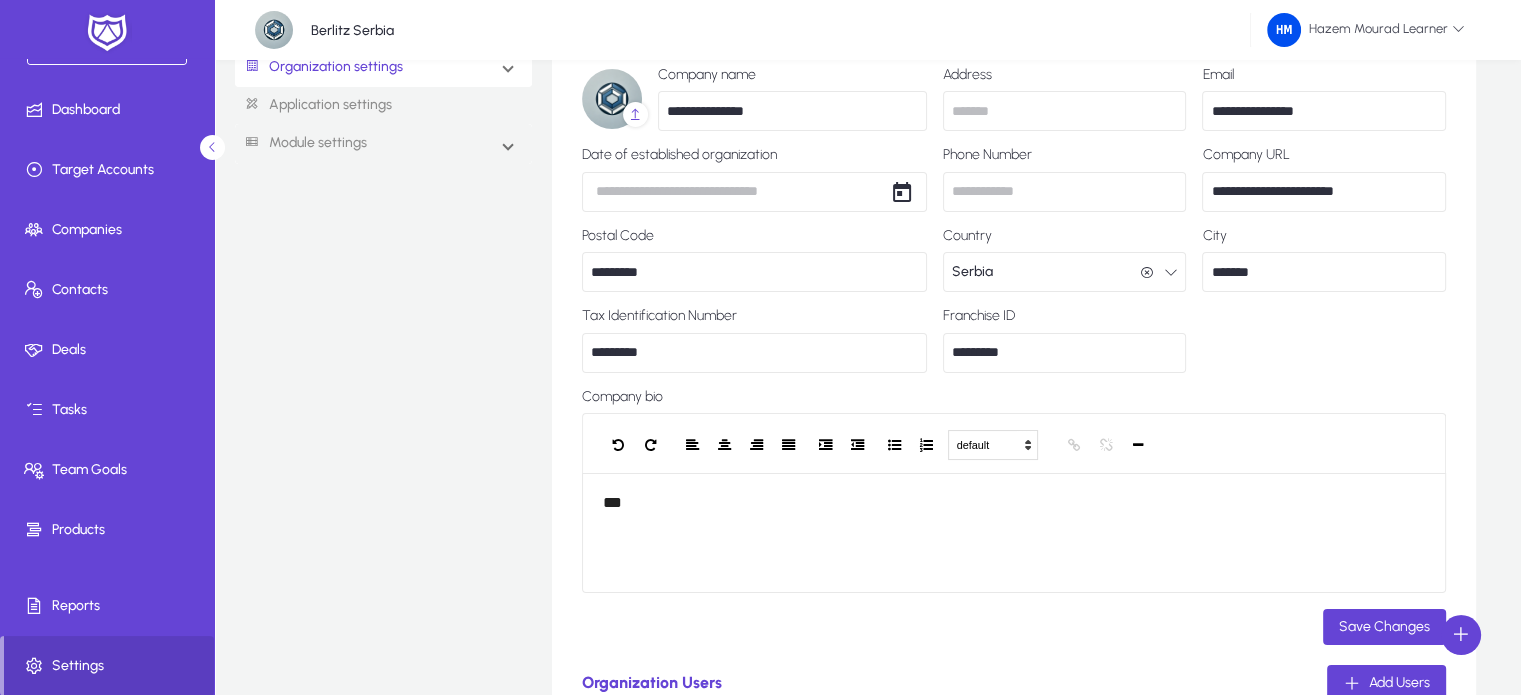 type on "**********" 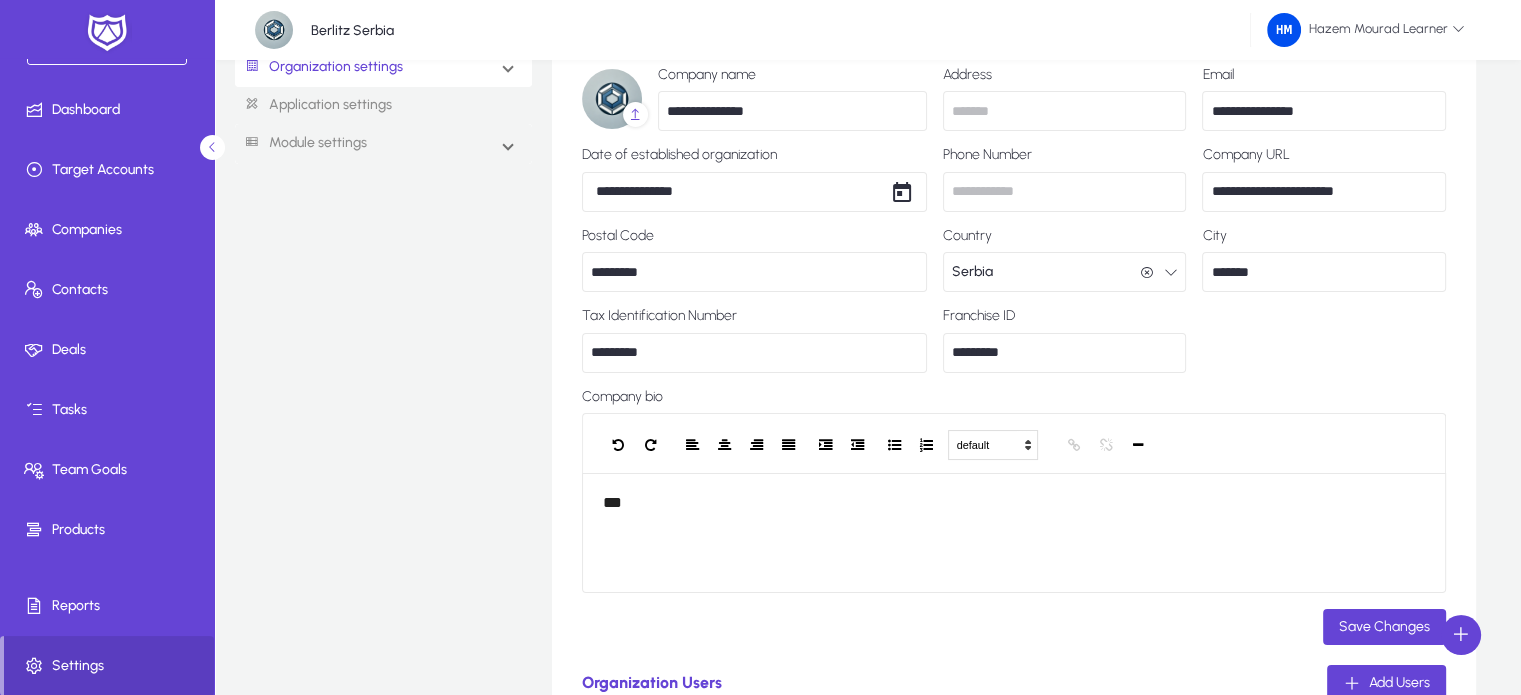 click on "Organization settings   Organization info   Roles & Permissions   Organization Teams   Work timing   Setup work Projects   Sites  Application settings  Module settings   Sales   Human Resource   Finance   Services   Quality   Operations   Marketing" 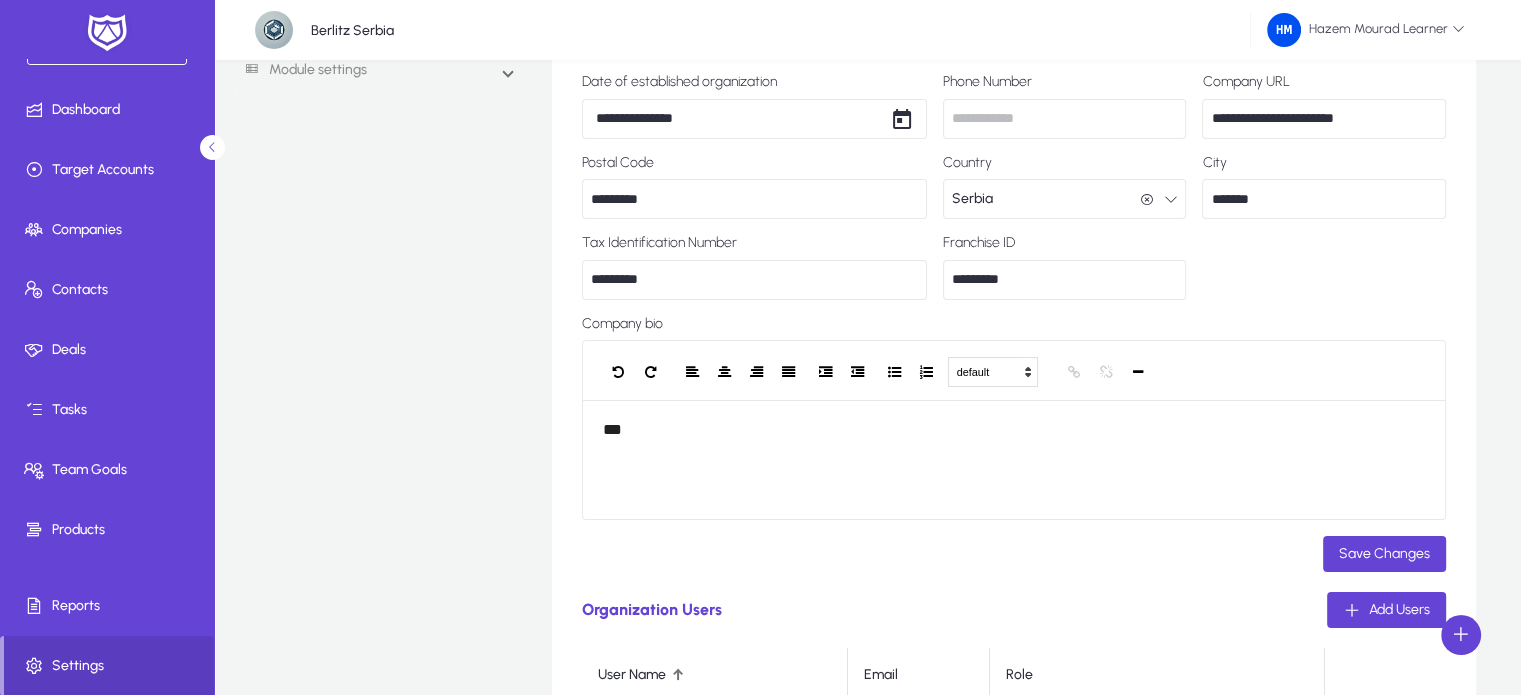 scroll, scrollTop: 183, scrollLeft: 0, axis: vertical 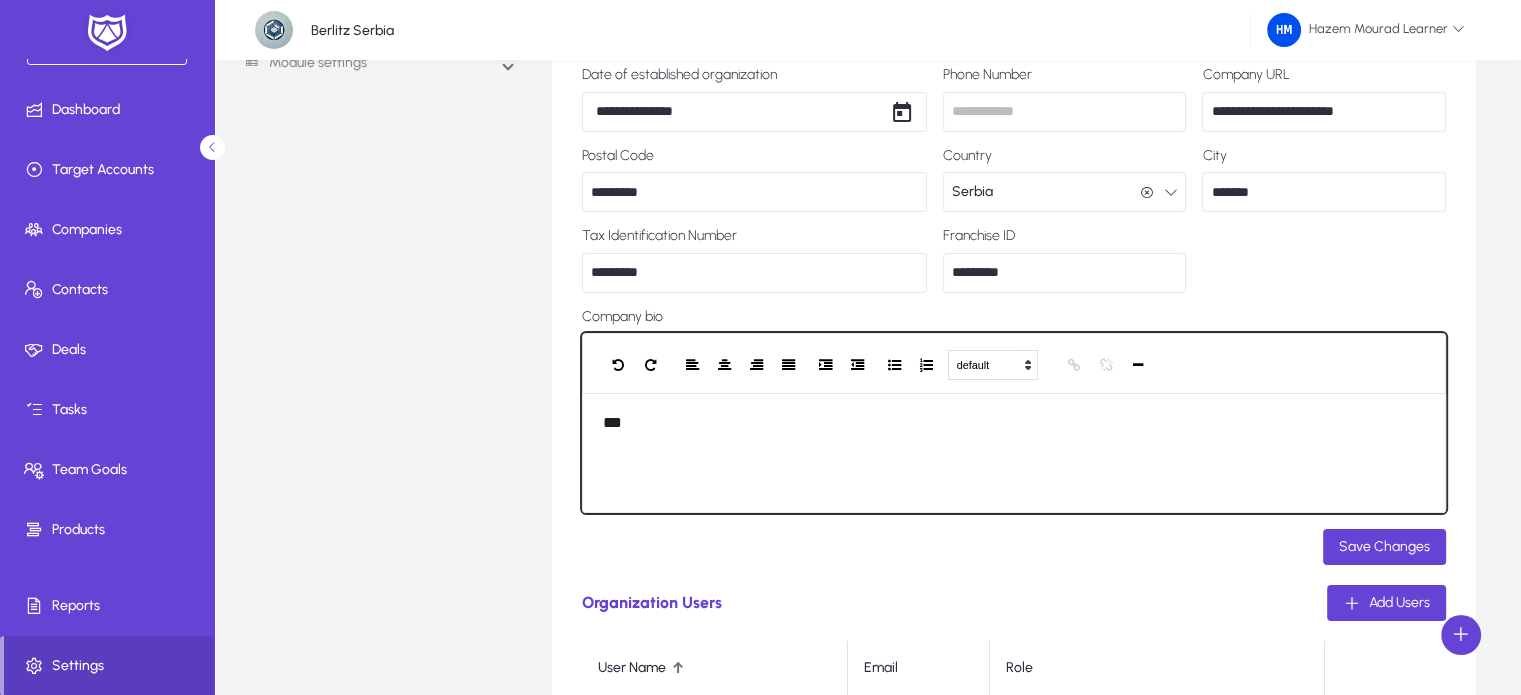 click on "***" 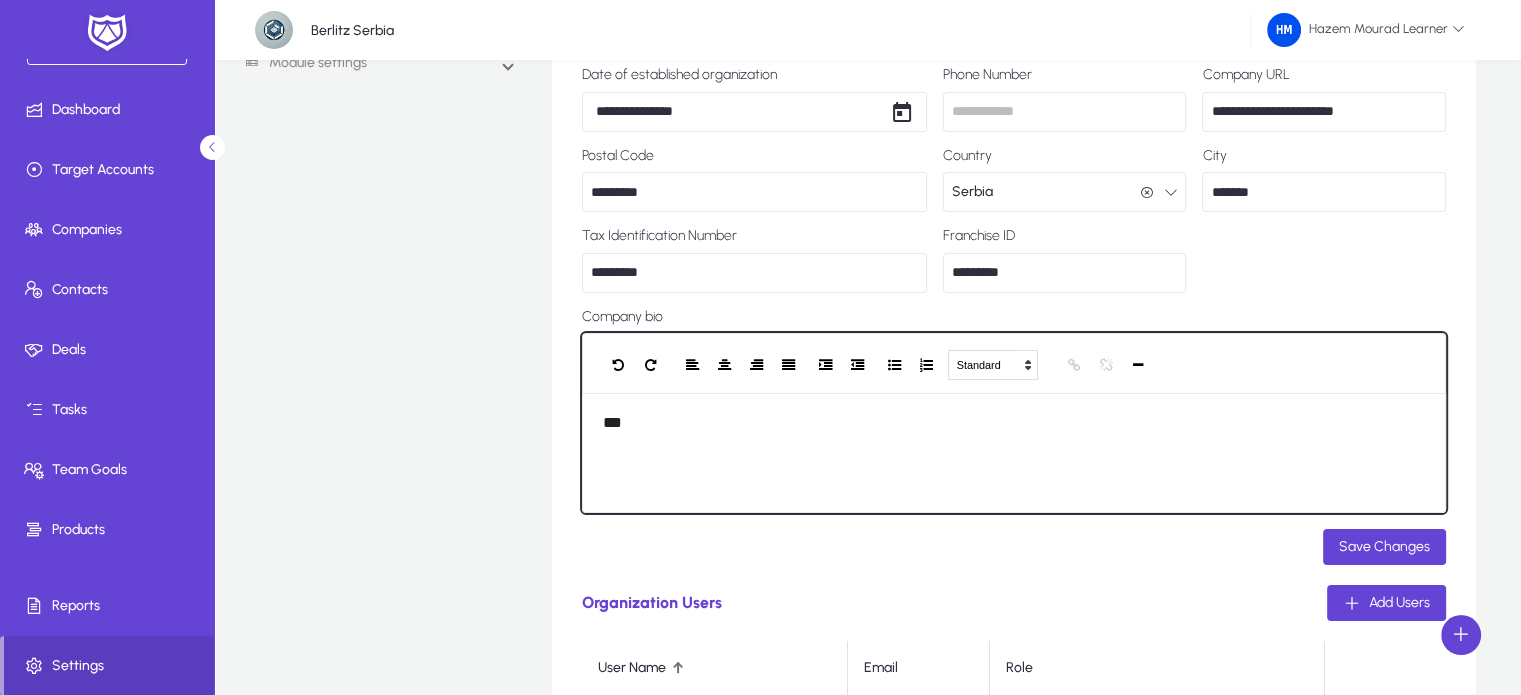 scroll, scrollTop: 268, scrollLeft: 0, axis: vertical 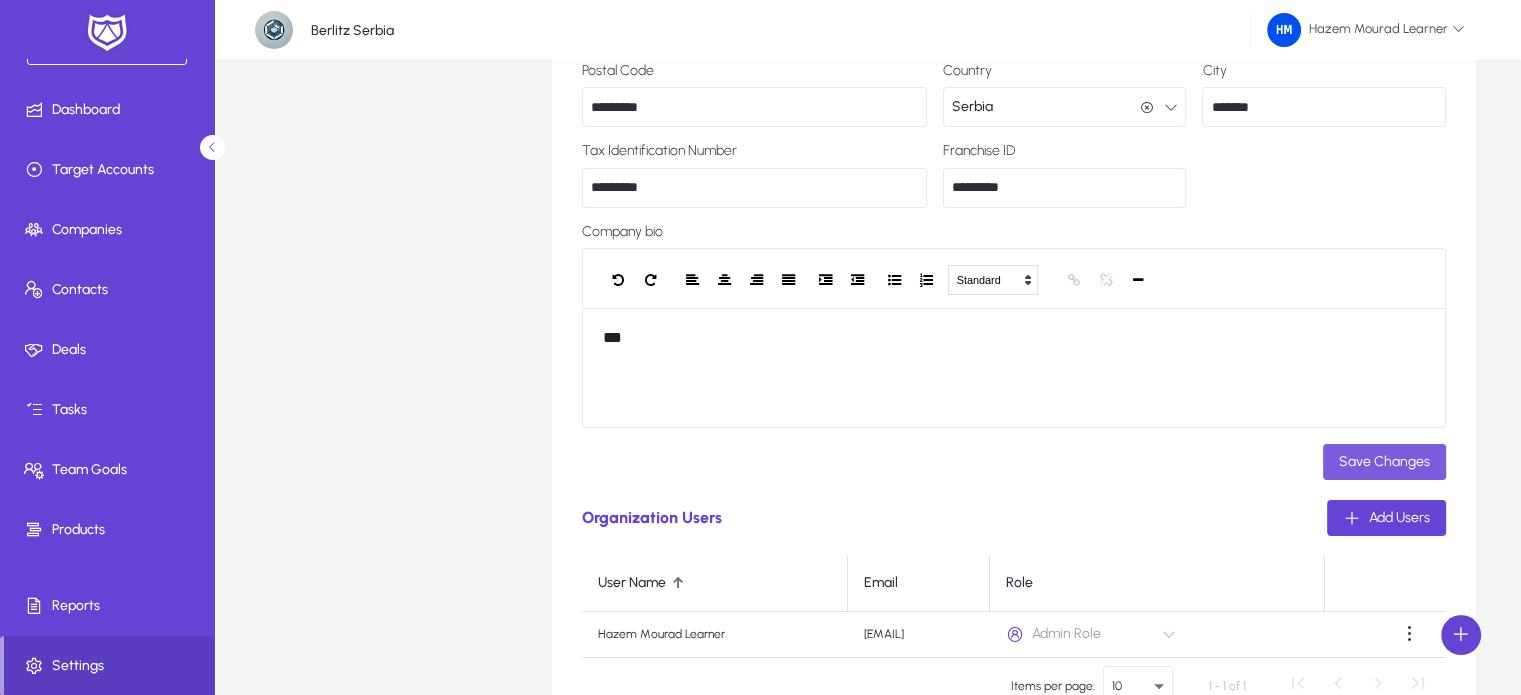 click 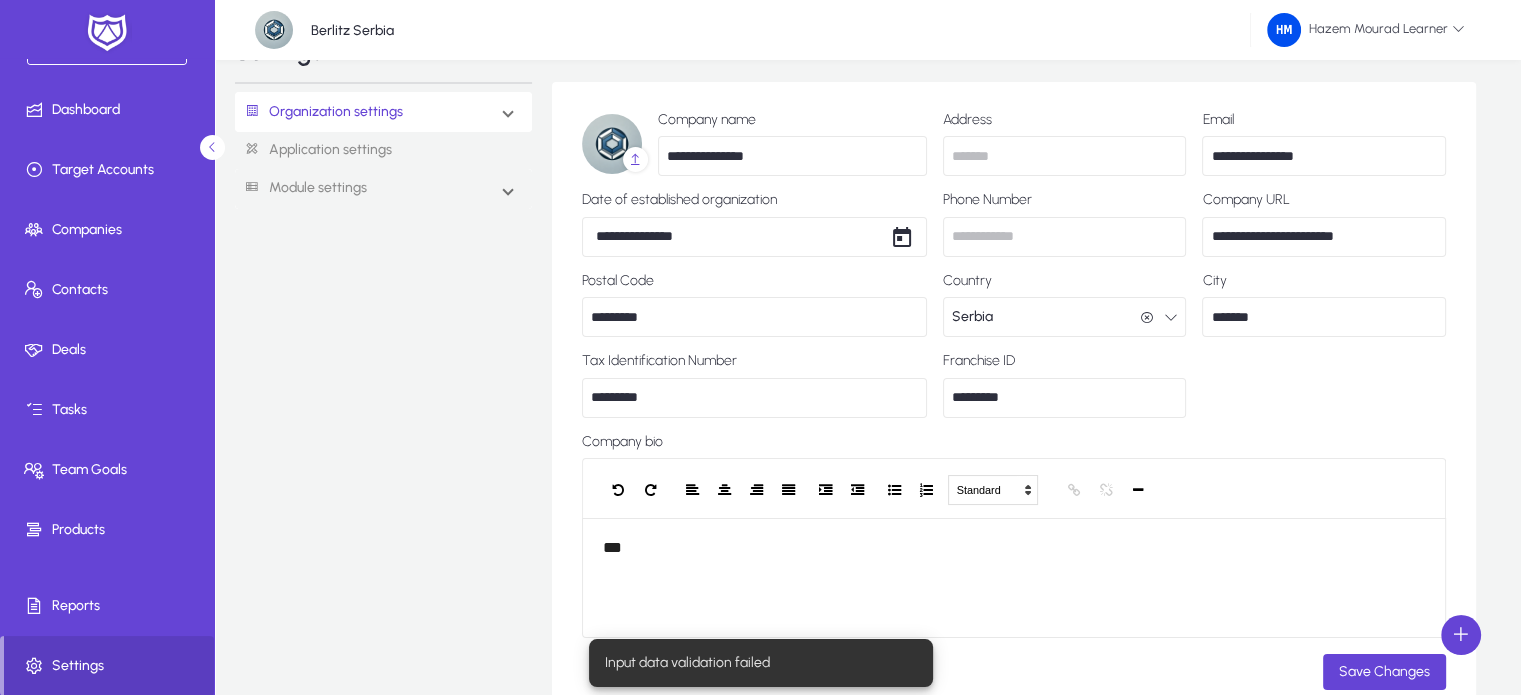 scroll, scrollTop: 56, scrollLeft: 0, axis: vertical 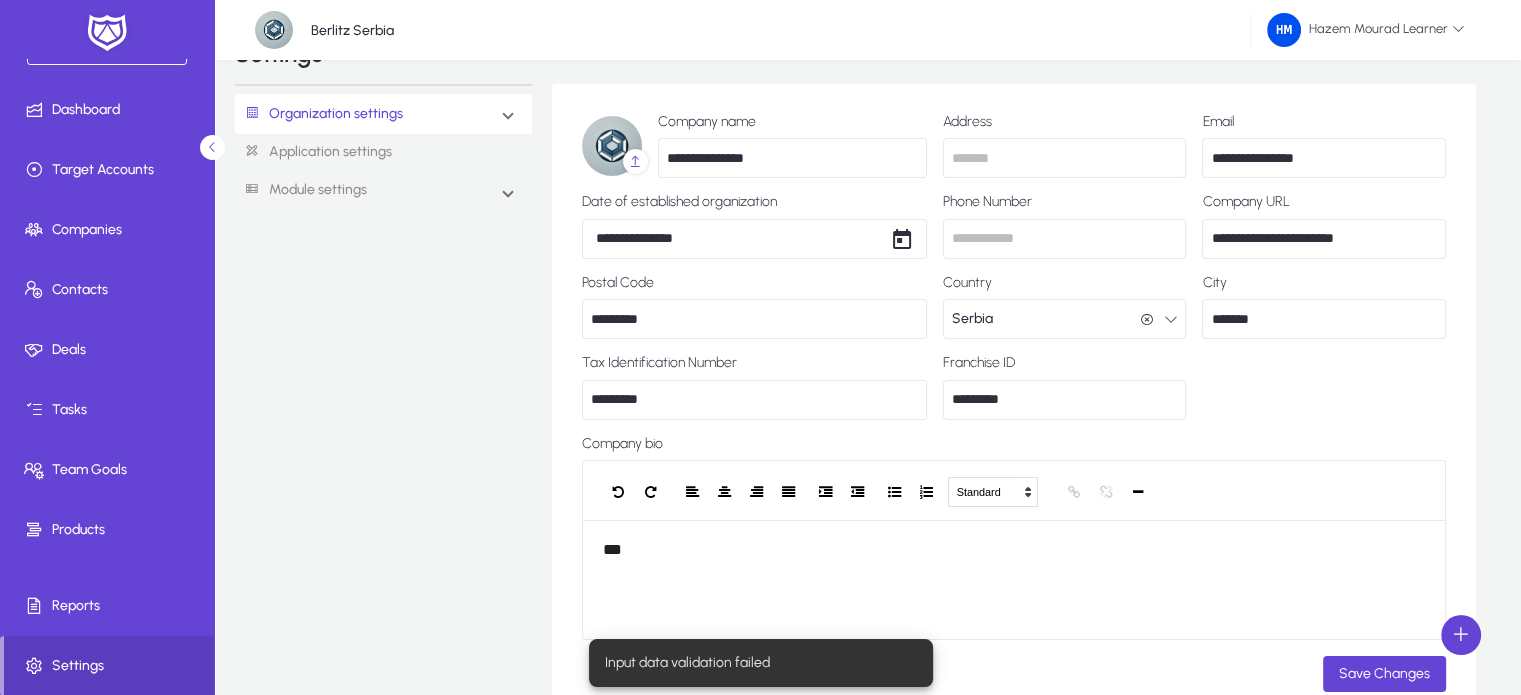 click 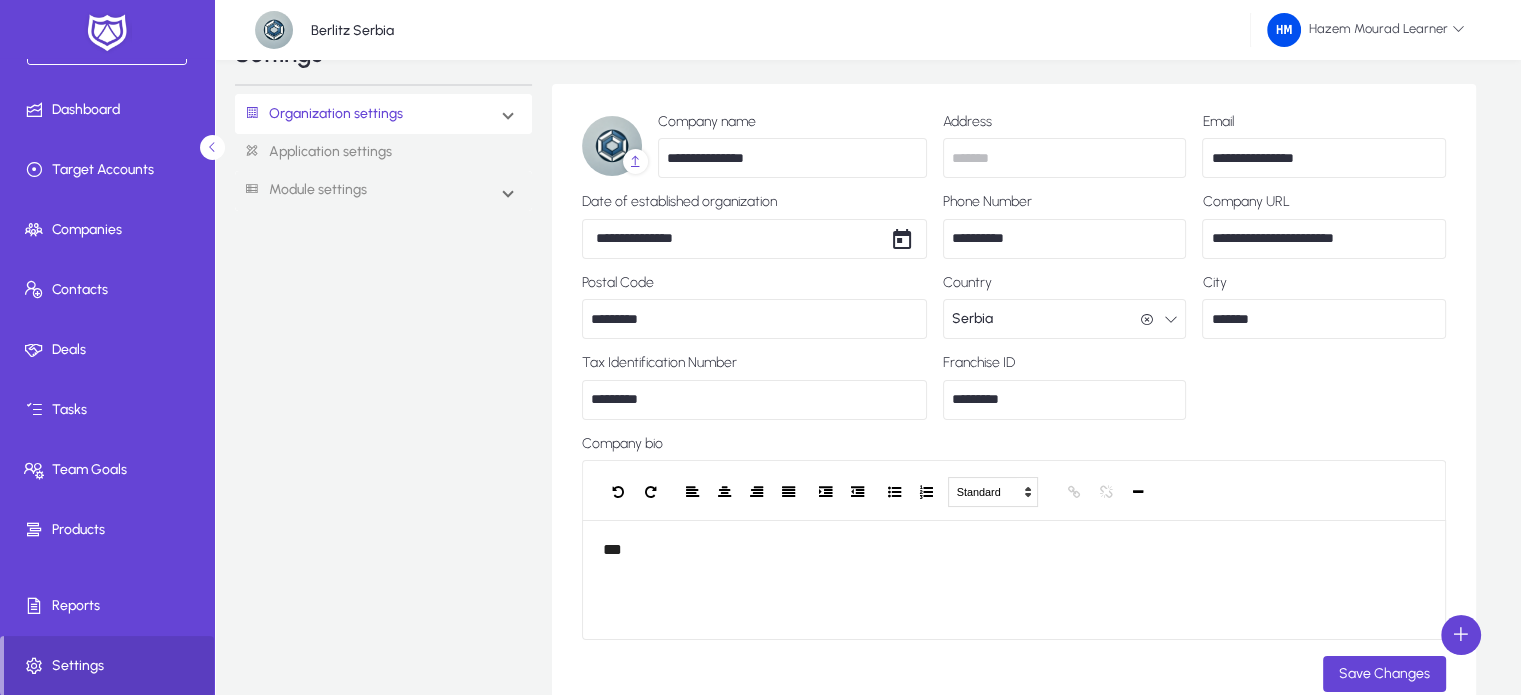 type on "**********" 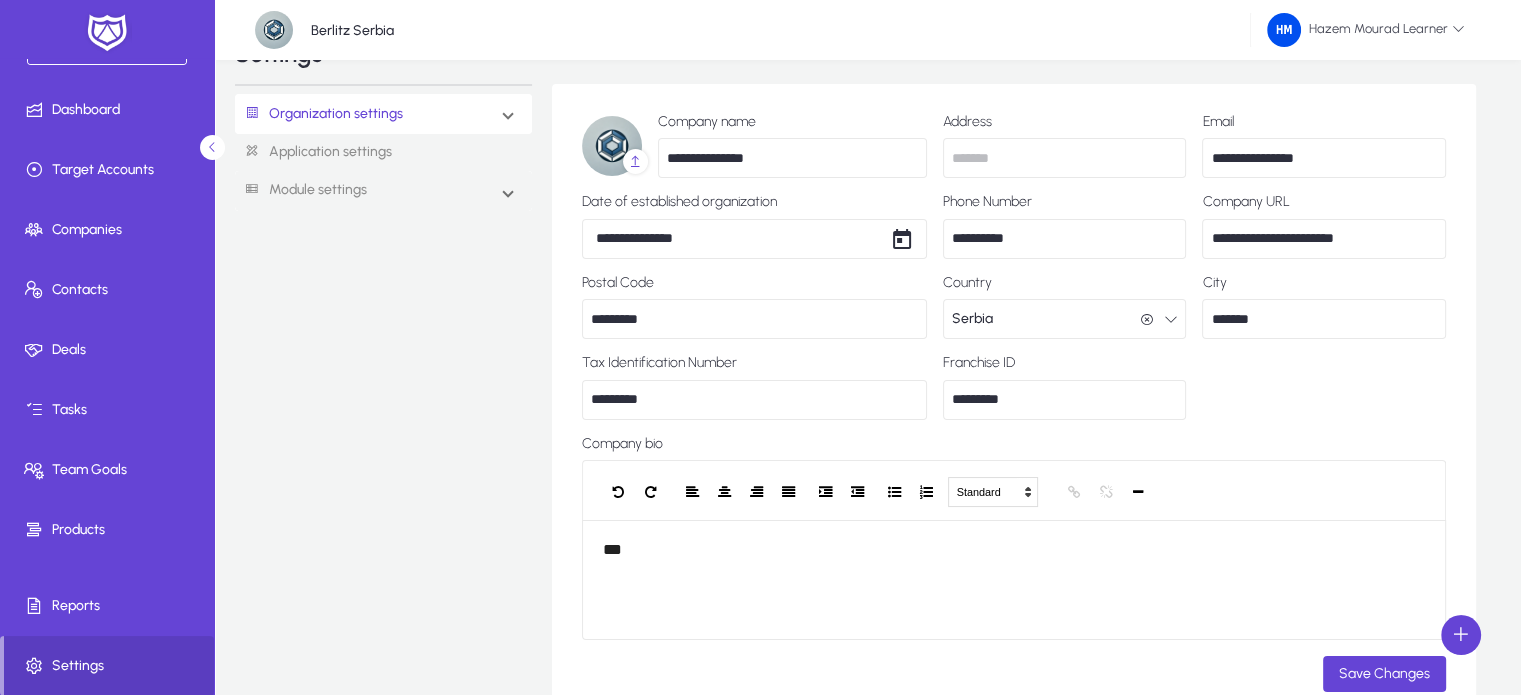 click 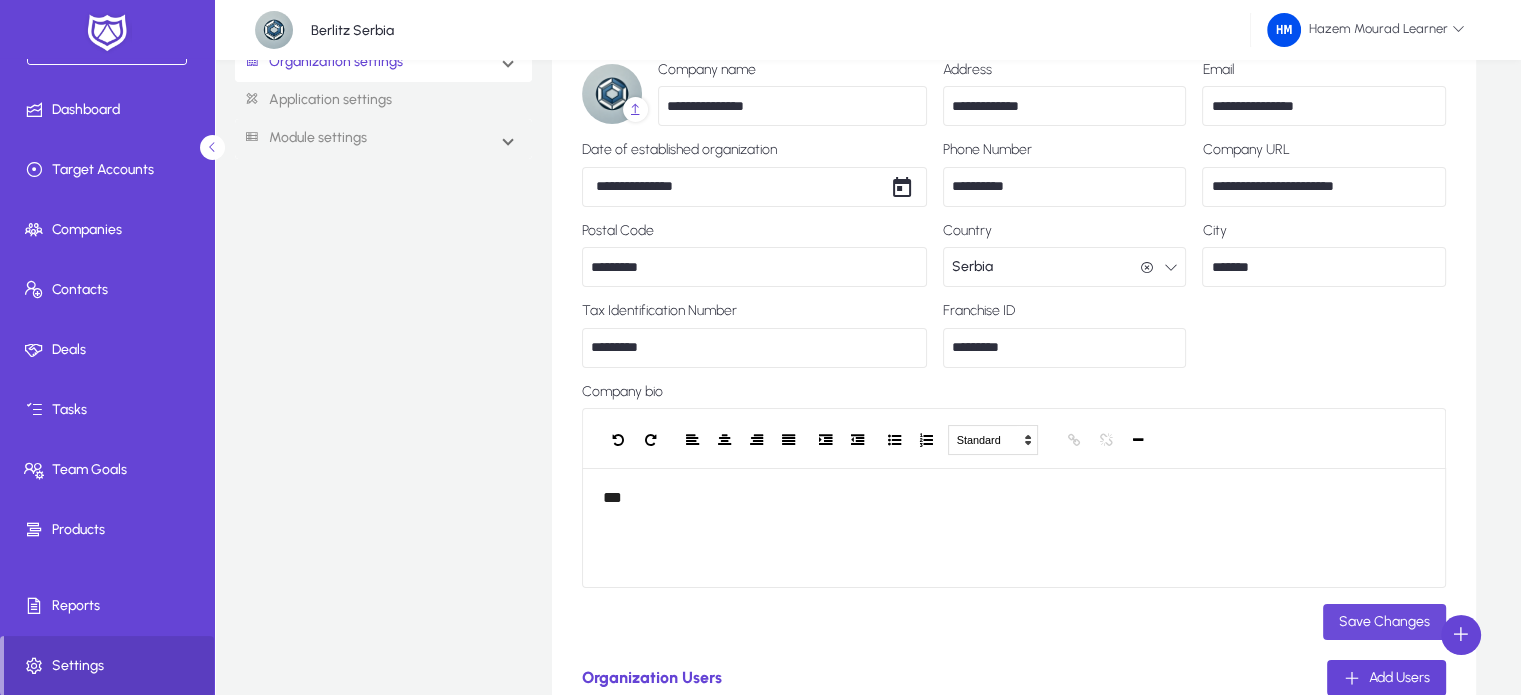 scroll, scrollTop: 112, scrollLeft: 0, axis: vertical 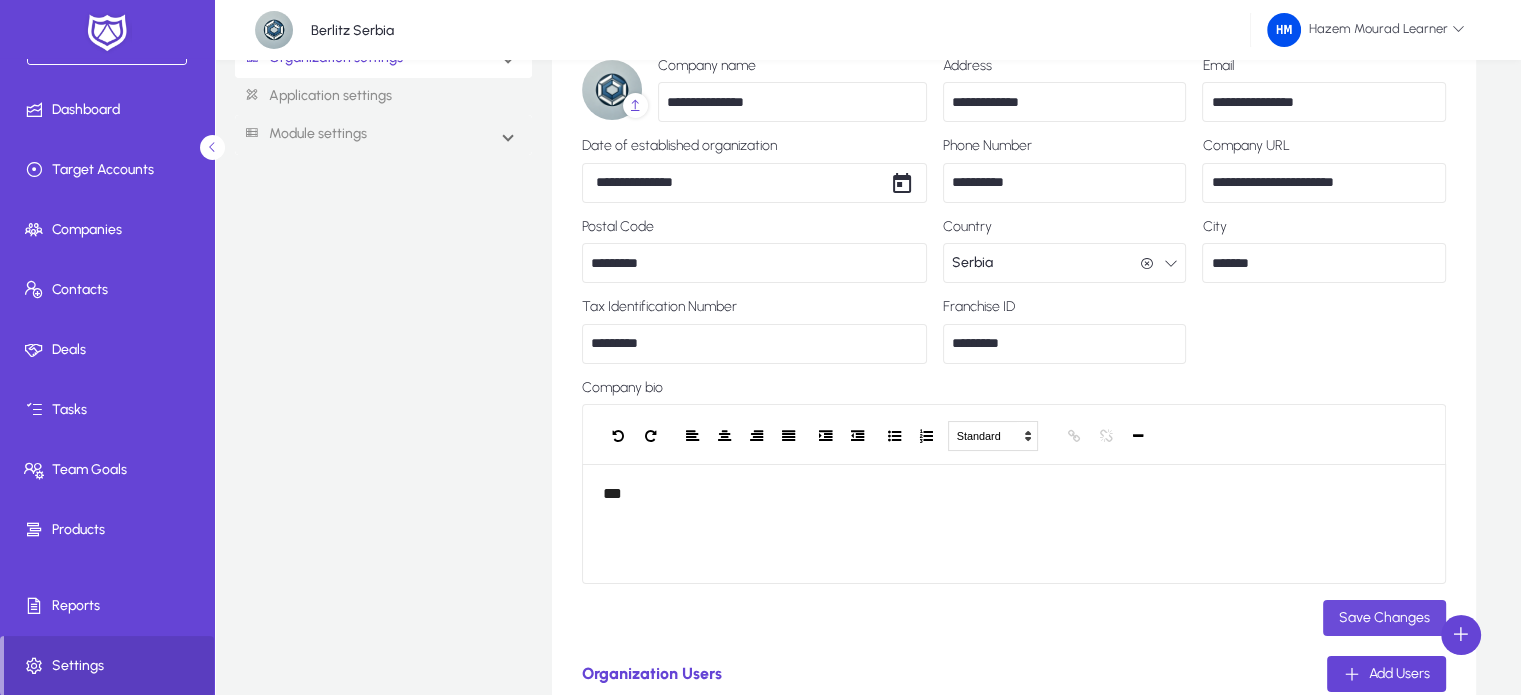 type on "**********" 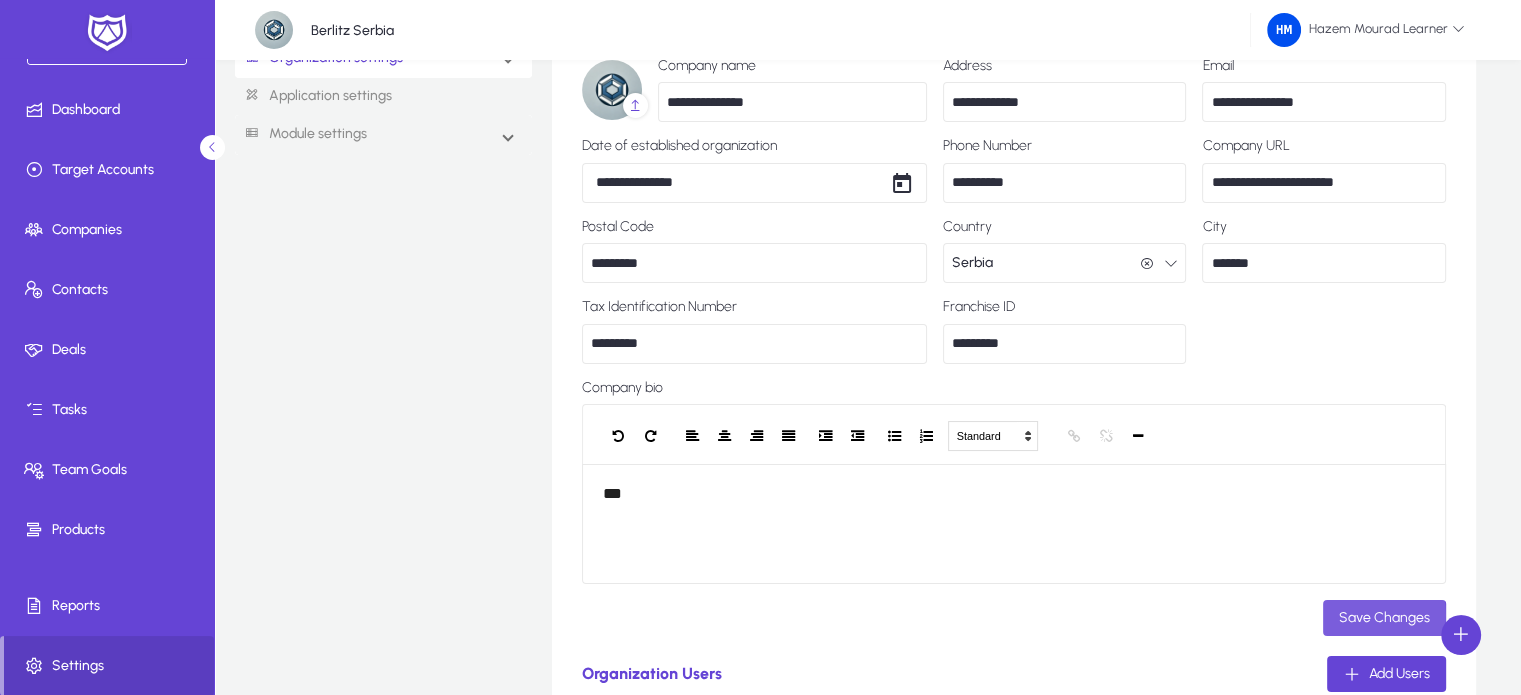 click on "Save Changes" 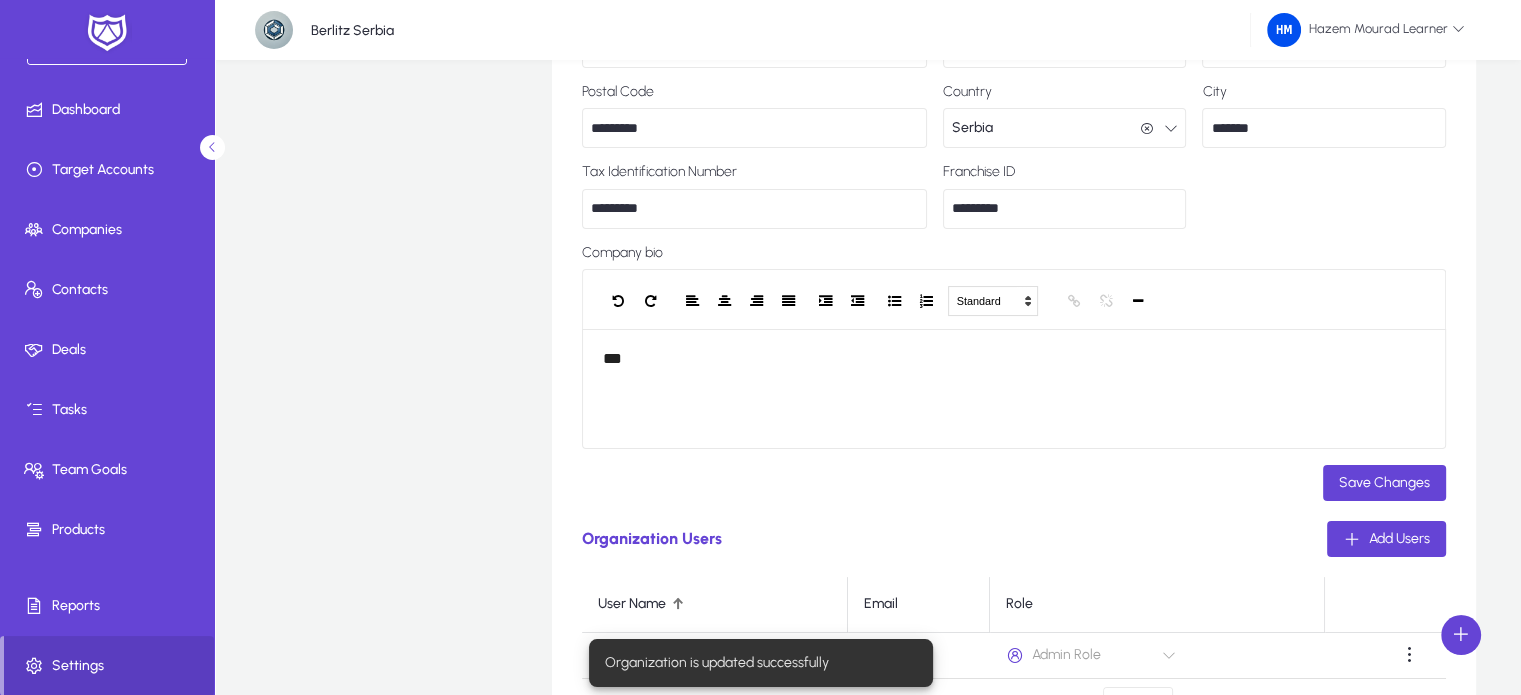 scroll, scrollTop: 0, scrollLeft: 0, axis: both 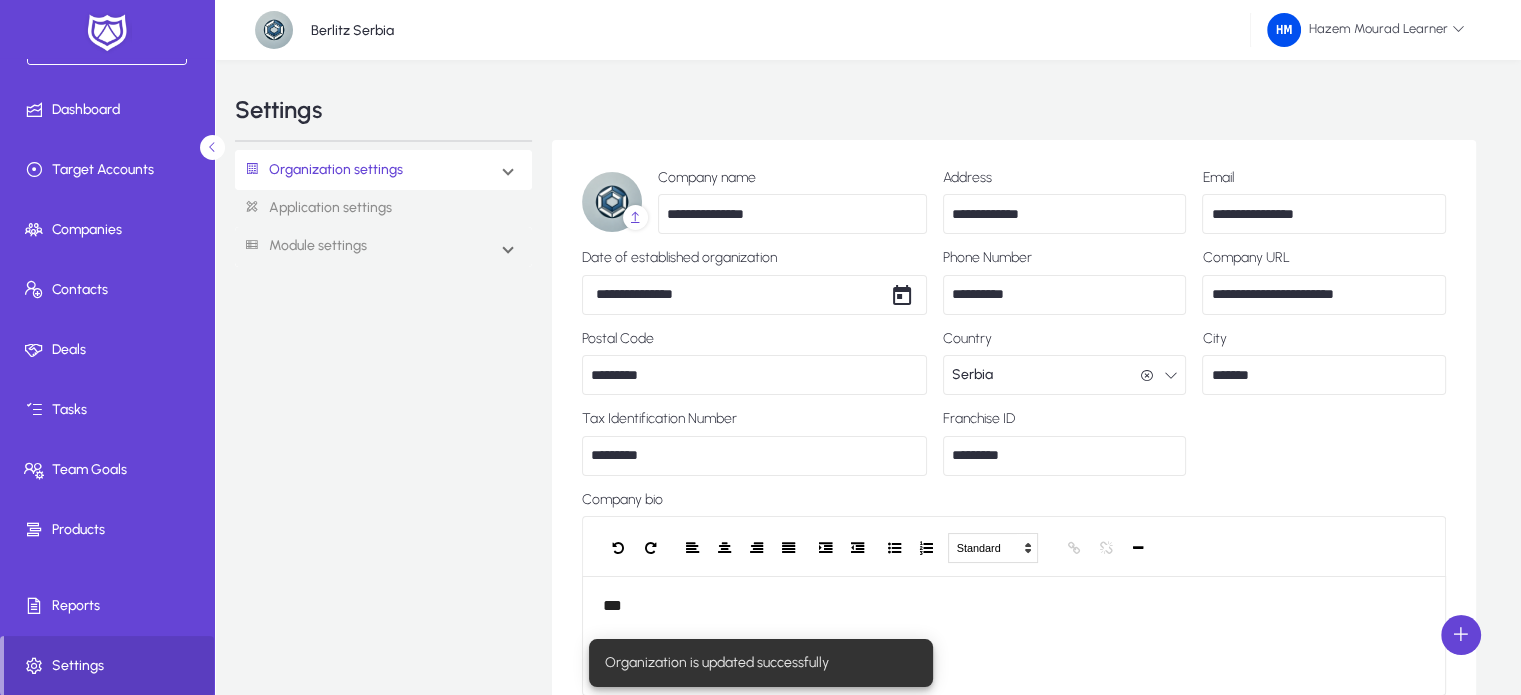 click on "Application settings" 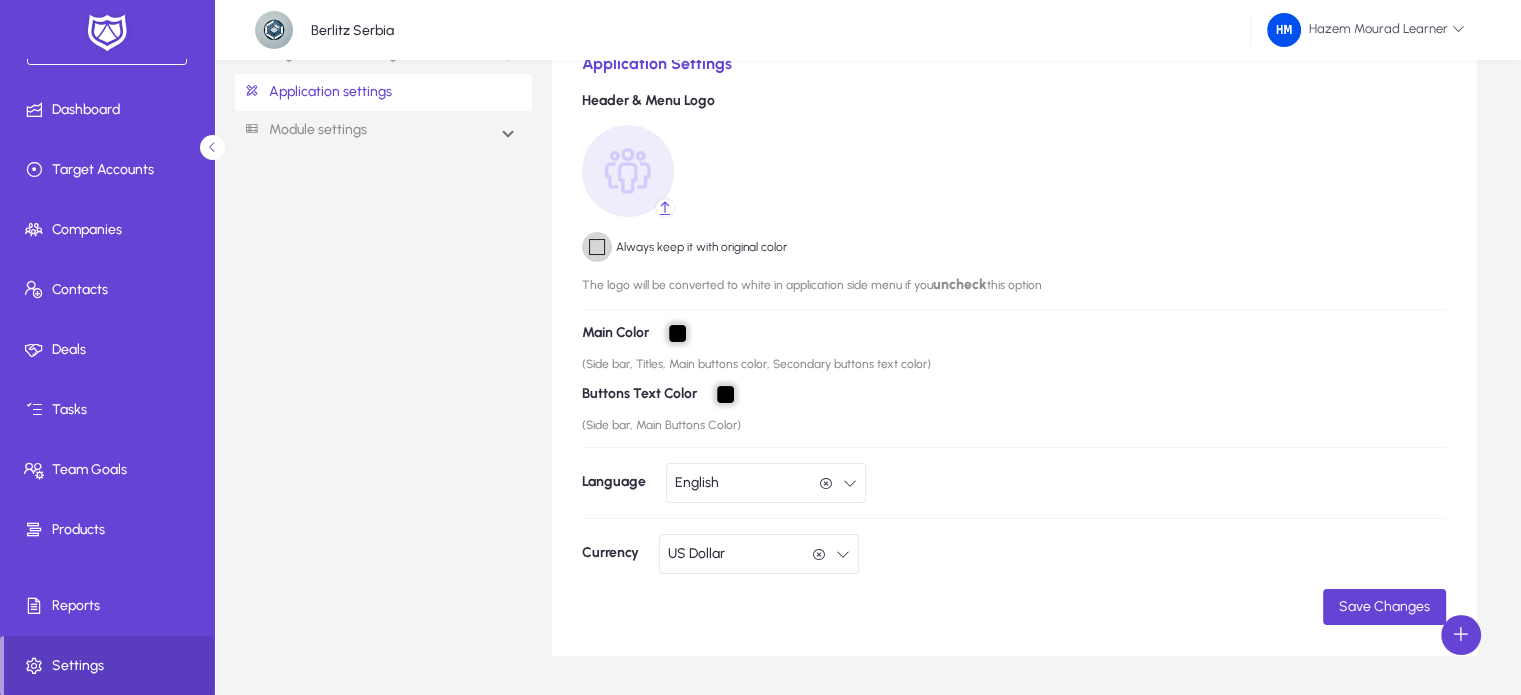 scroll, scrollTop: 116, scrollLeft: 0, axis: vertical 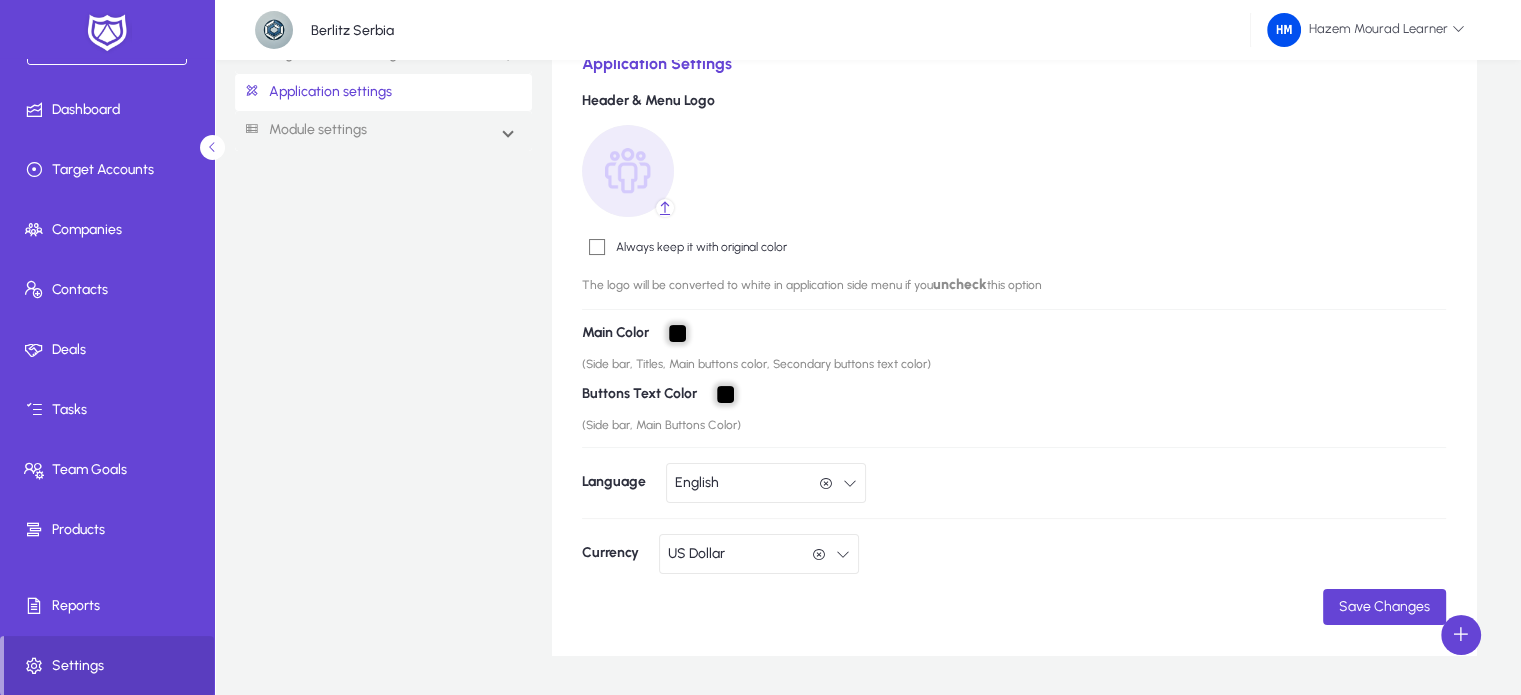click on "*******" 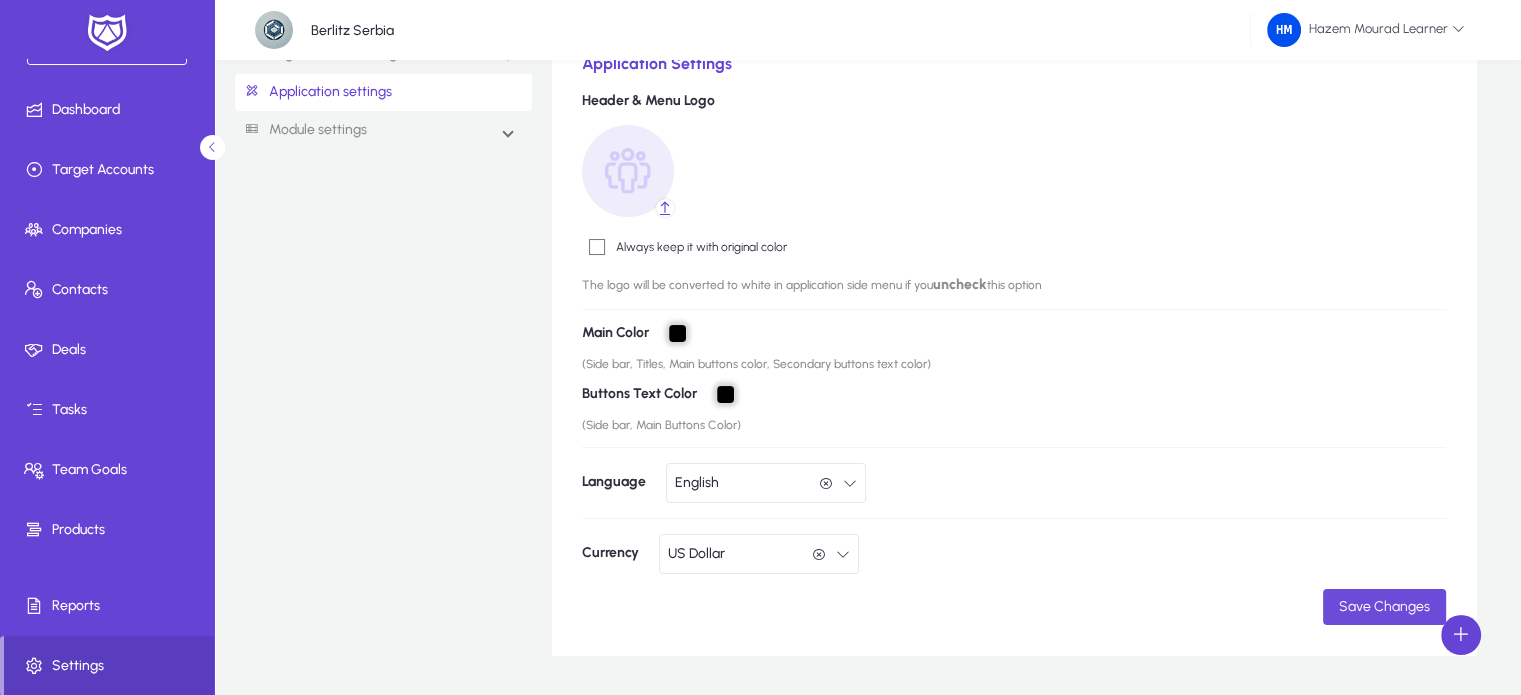 type on "*******" 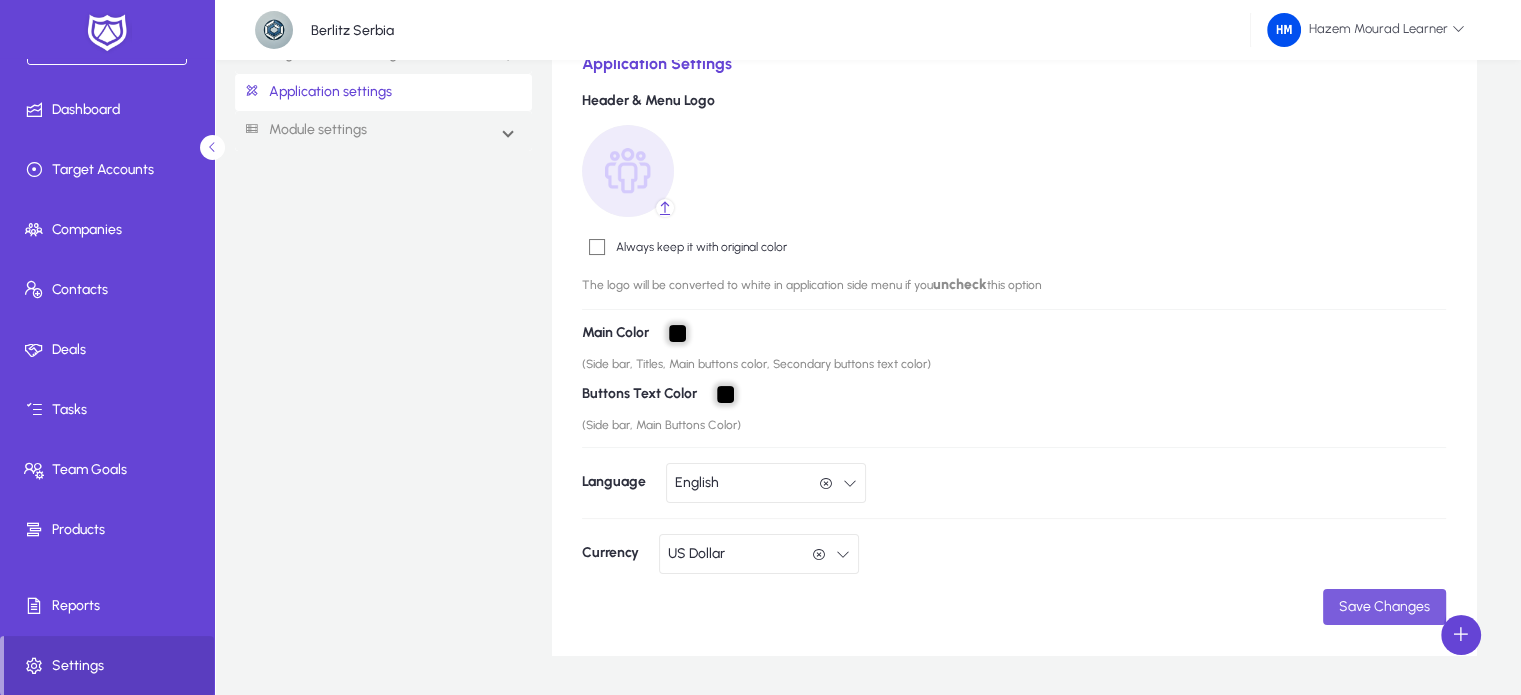 click on "Save Changes" 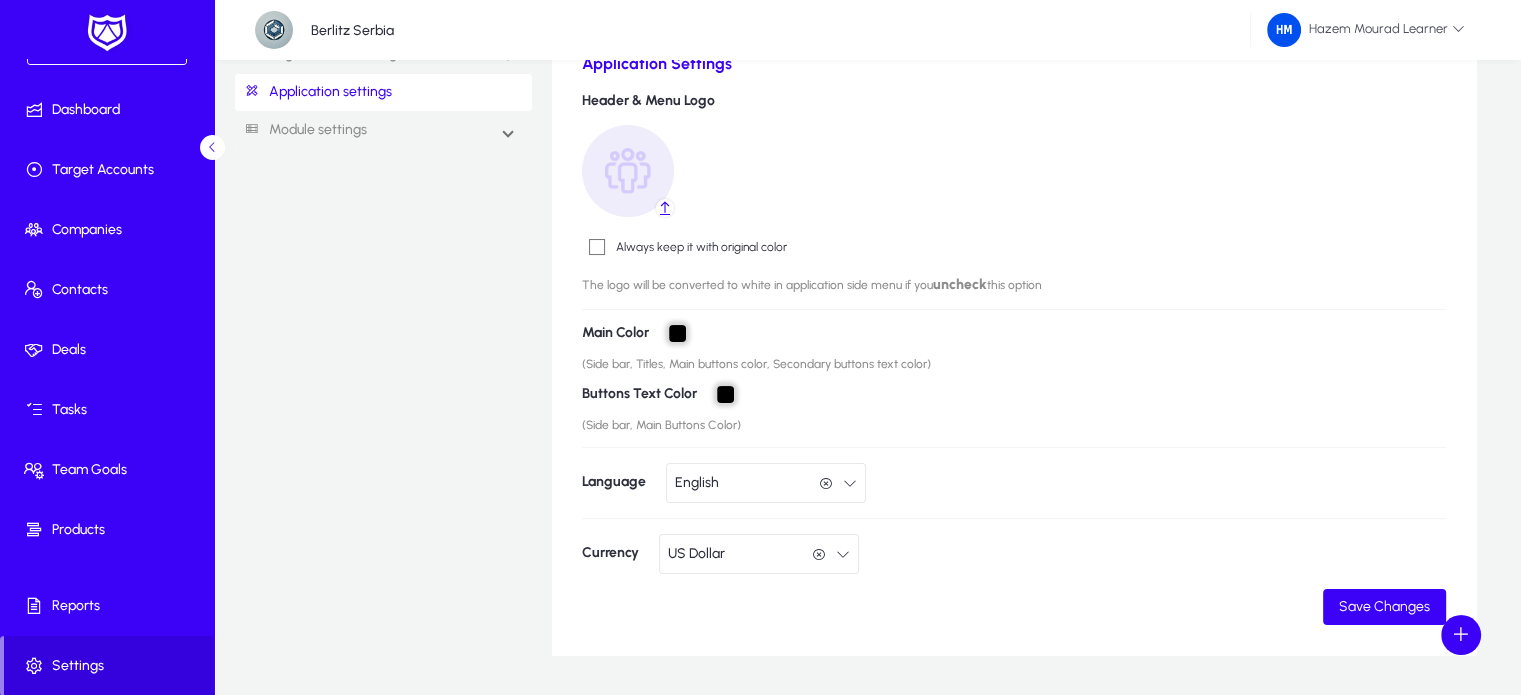 click on "US Dollar" 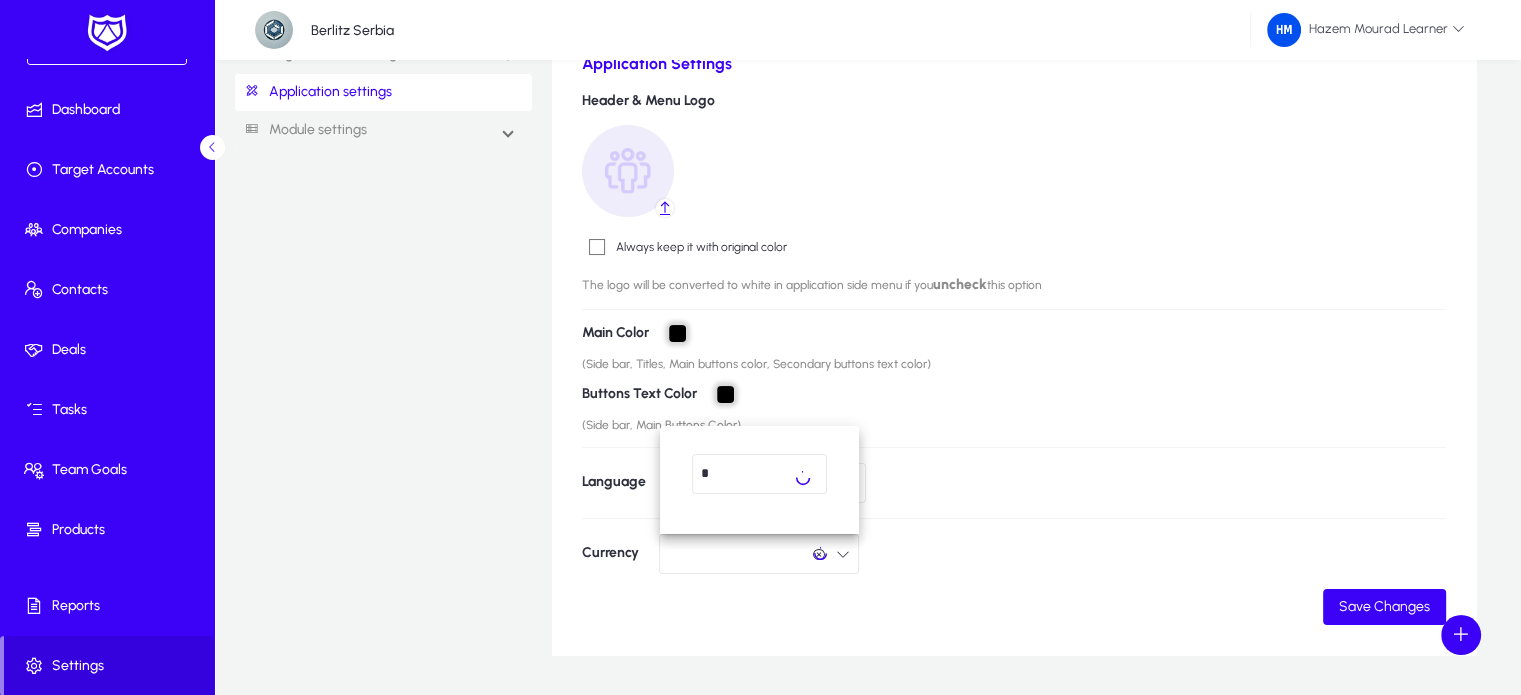 scroll, scrollTop: 0, scrollLeft: 0, axis: both 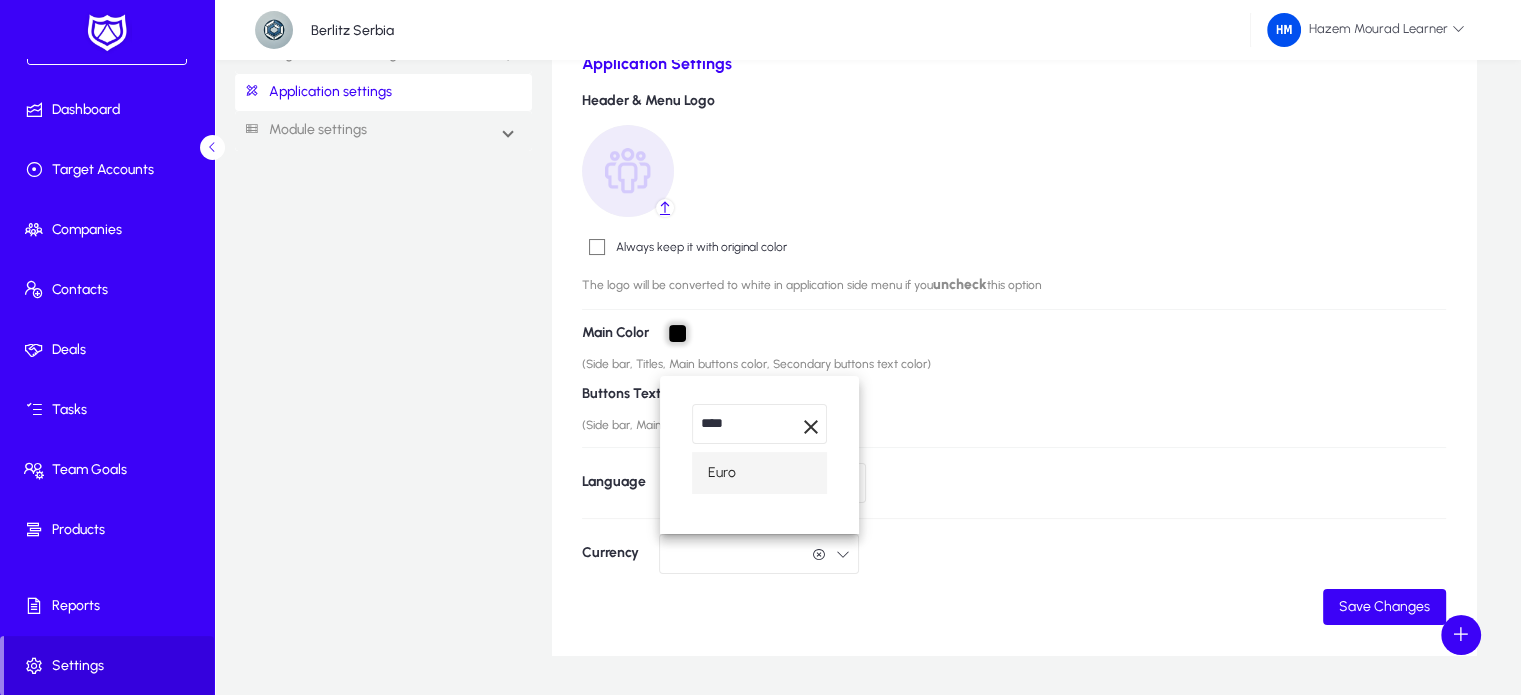 type on "****" 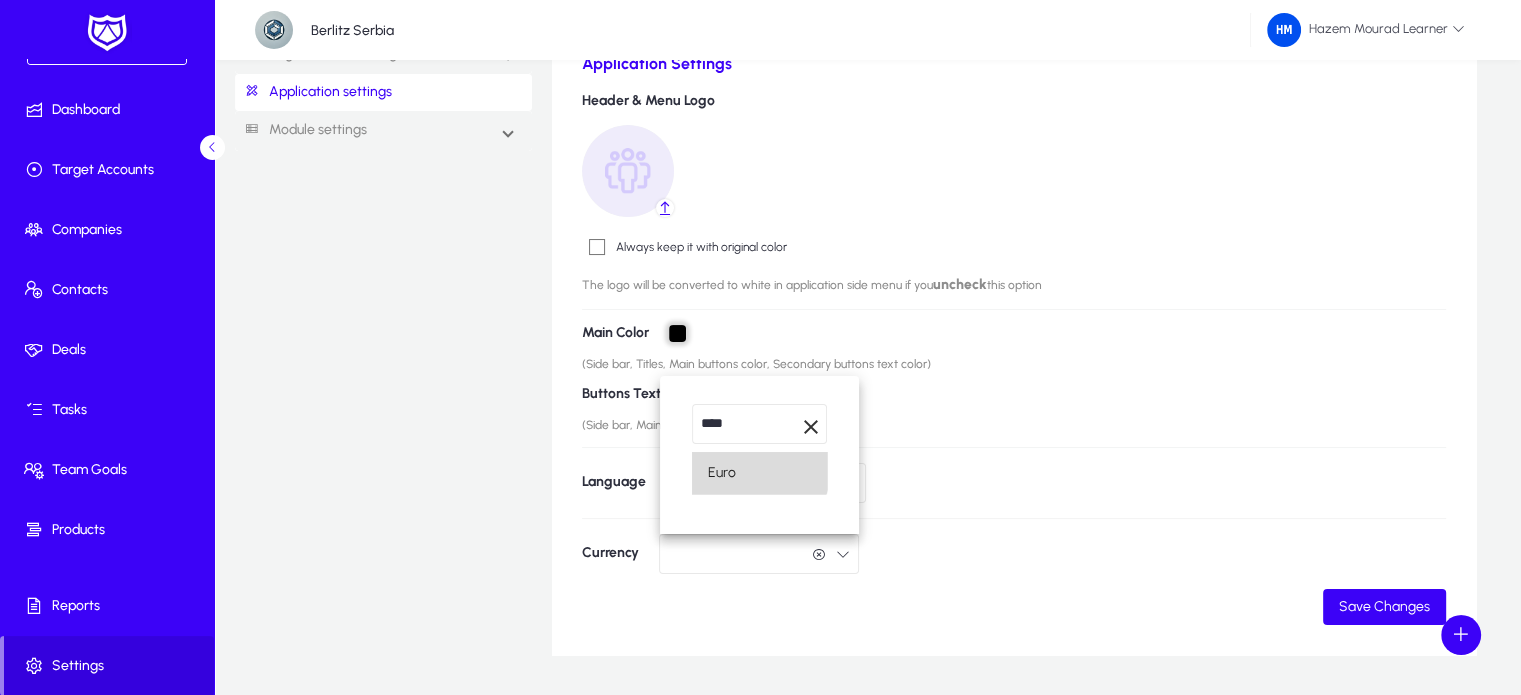 click on "Euro" at bounding box center (759, 473) 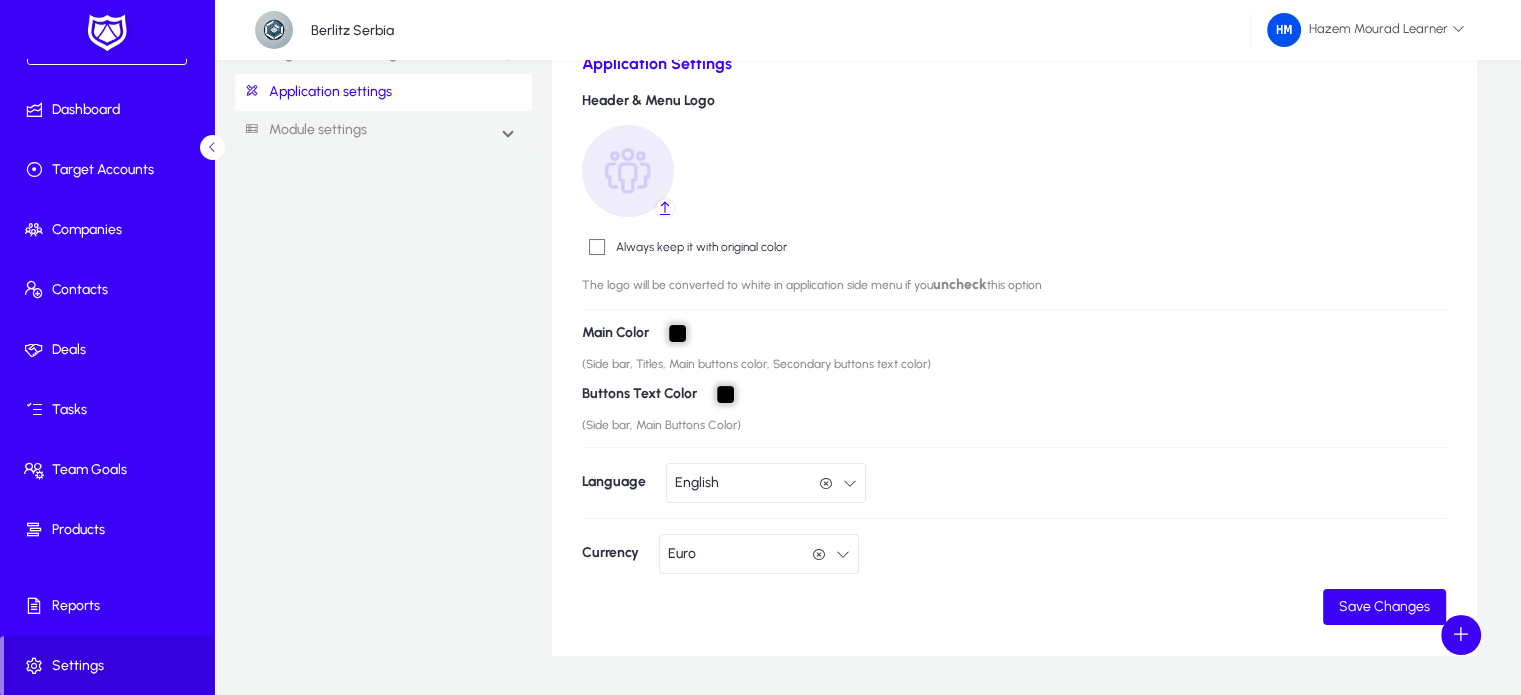 scroll, scrollTop: 0, scrollLeft: 0, axis: both 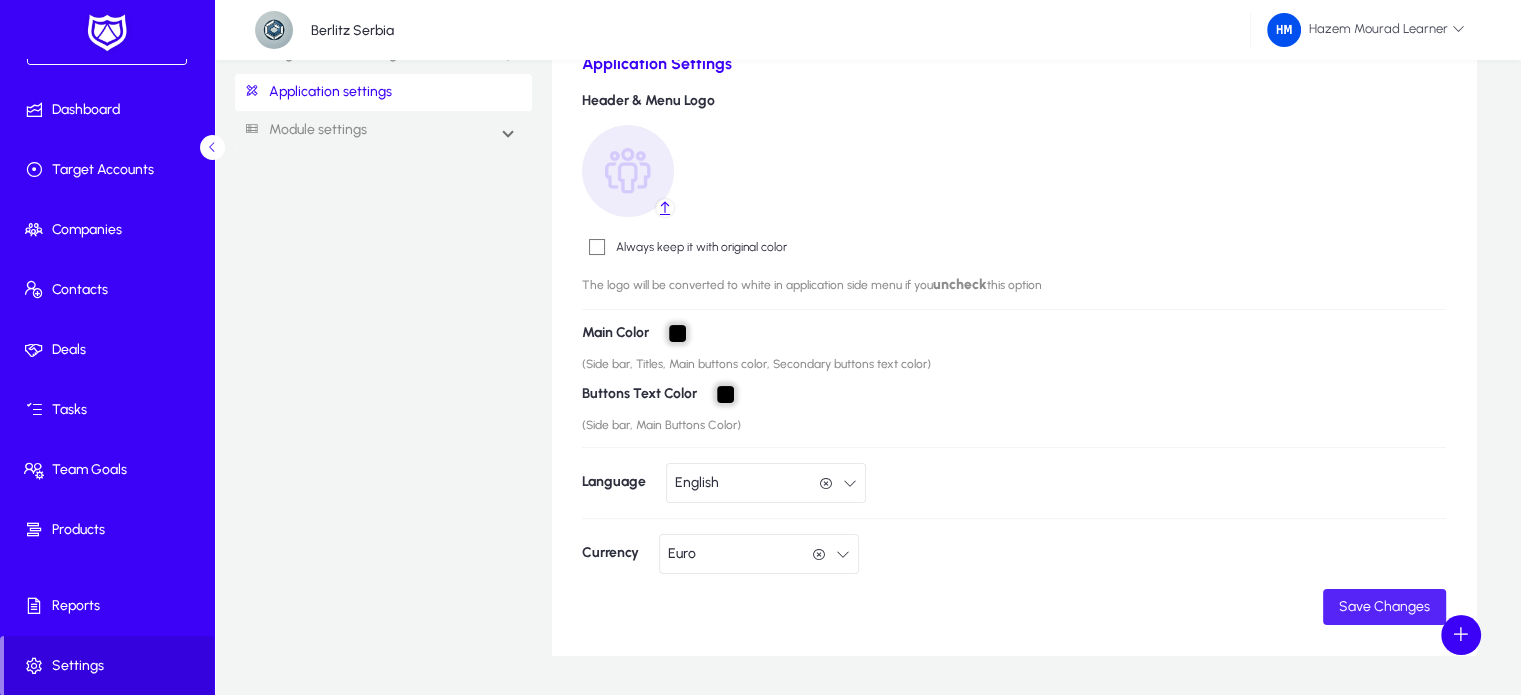 click 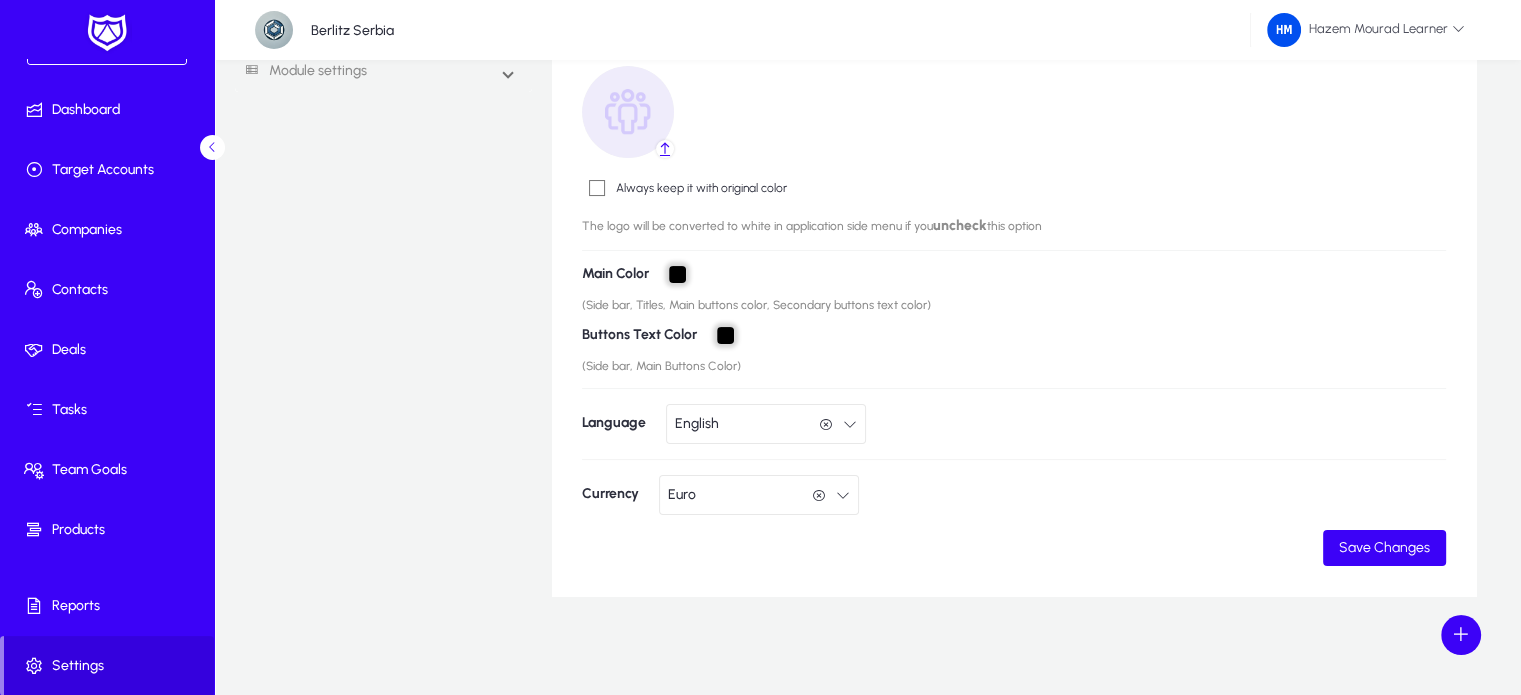 scroll, scrollTop: 174, scrollLeft: 0, axis: vertical 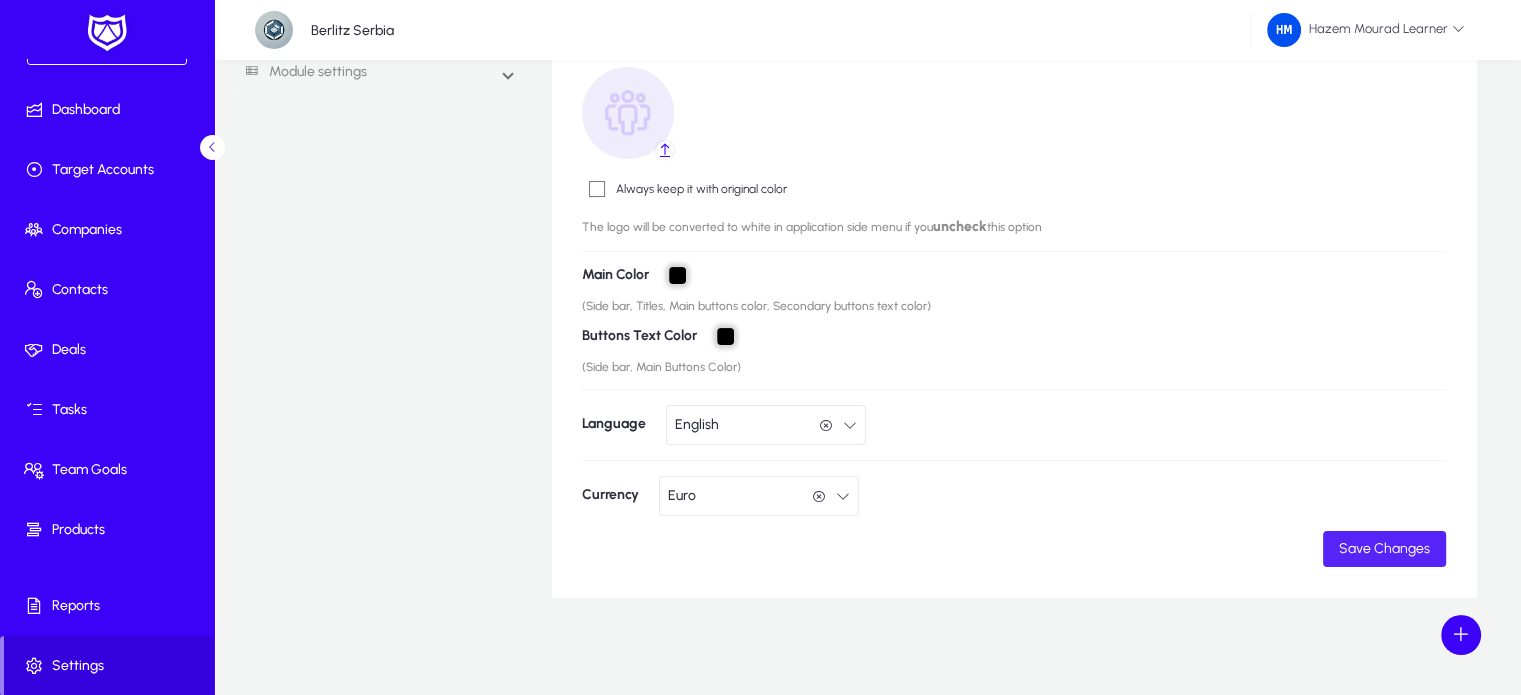 click on "Save Changes" 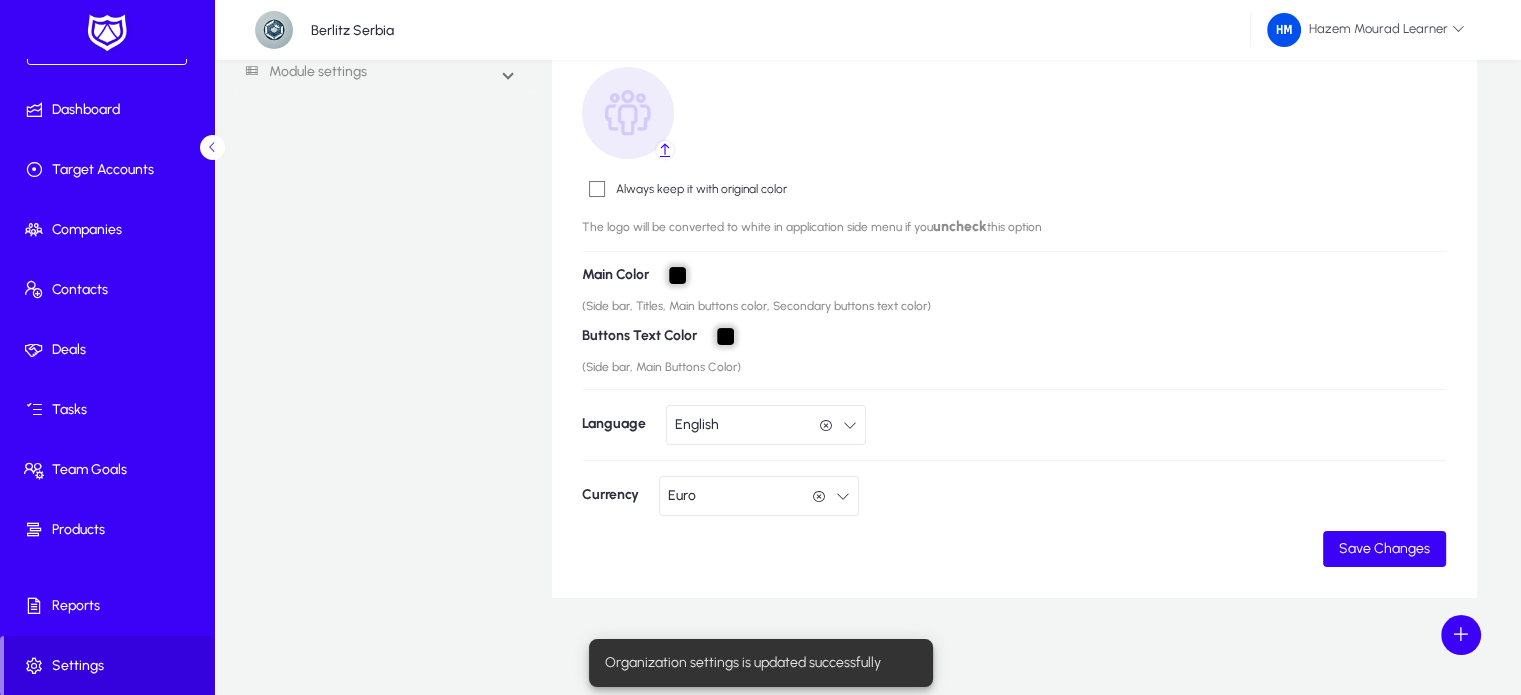 scroll, scrollTop: 0, scrollLeft: 0, axis: both 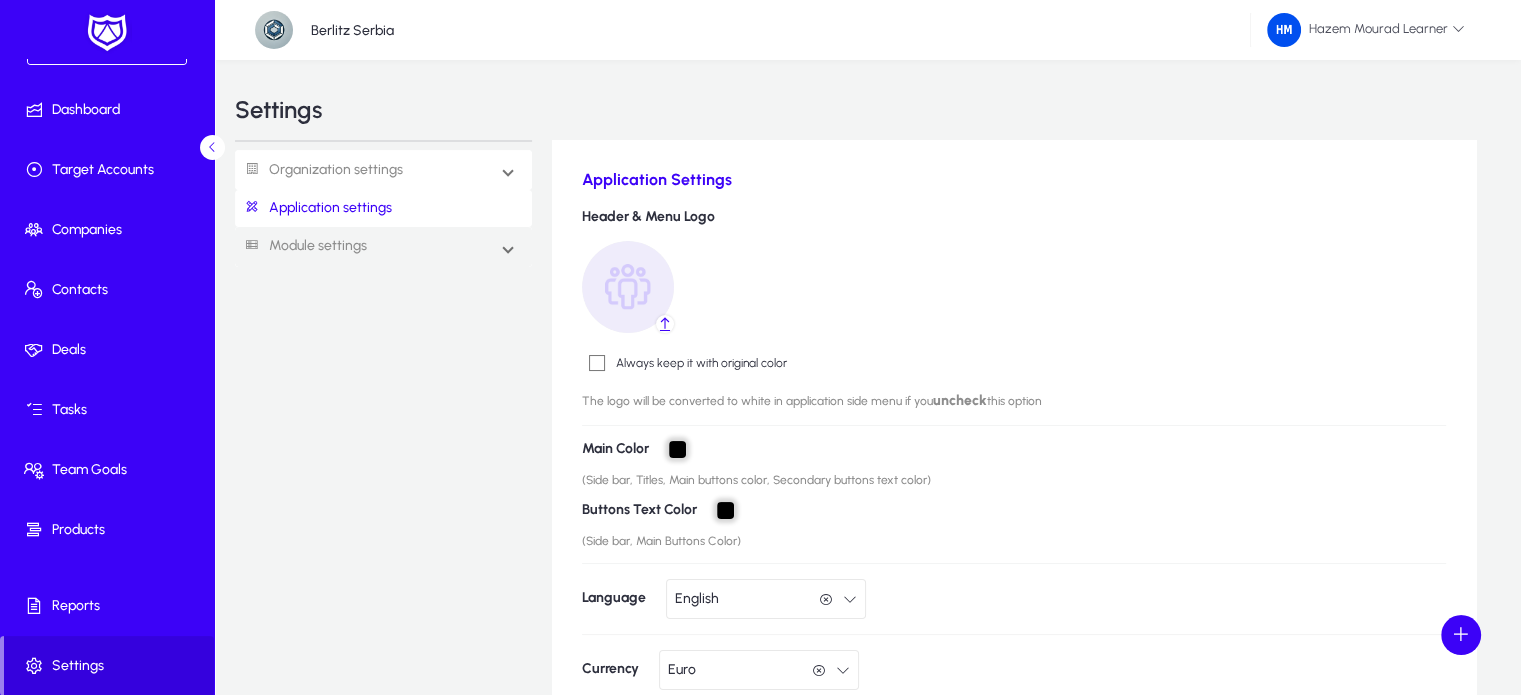 click on "Organization settings" at bounding box center [319, 170] 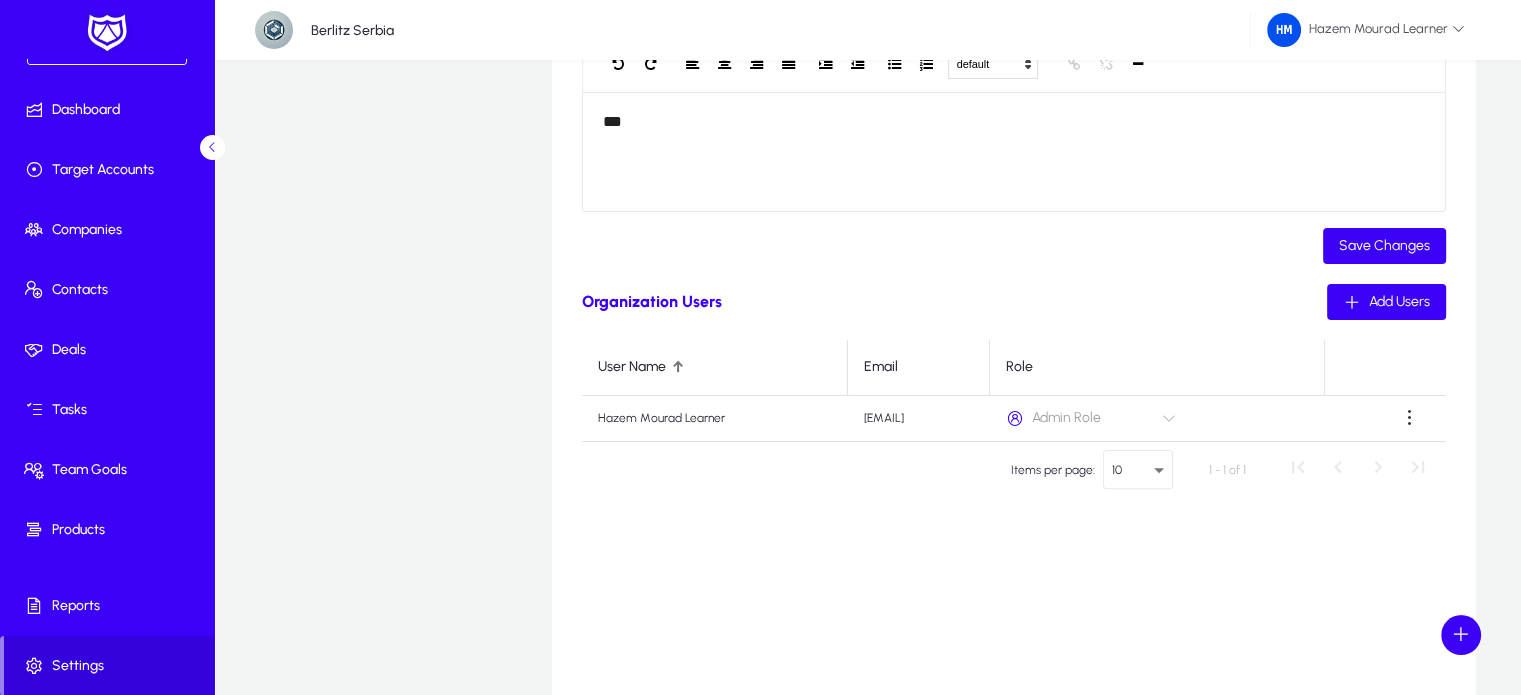 scroll, scrollTop: 486, scrollLeft: 0, axis: vertical 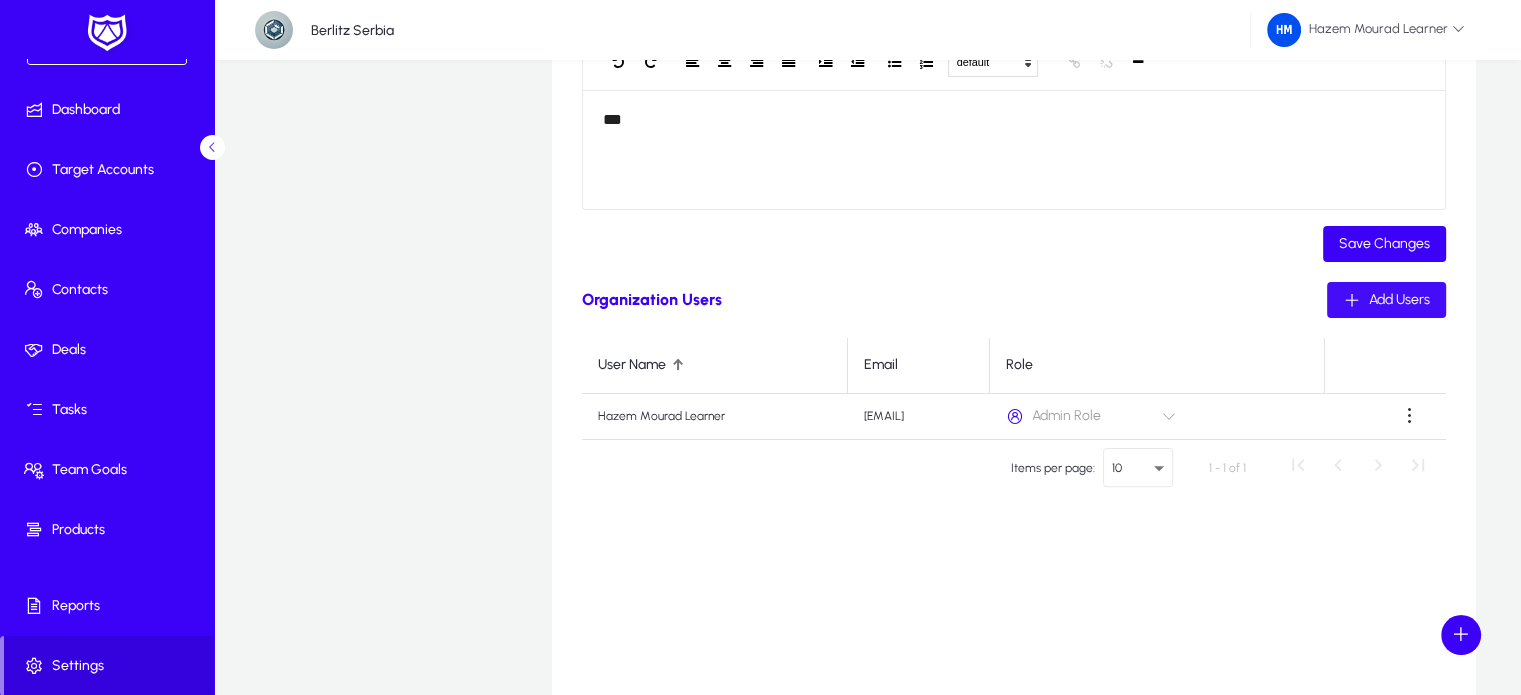 click on "Add Users" 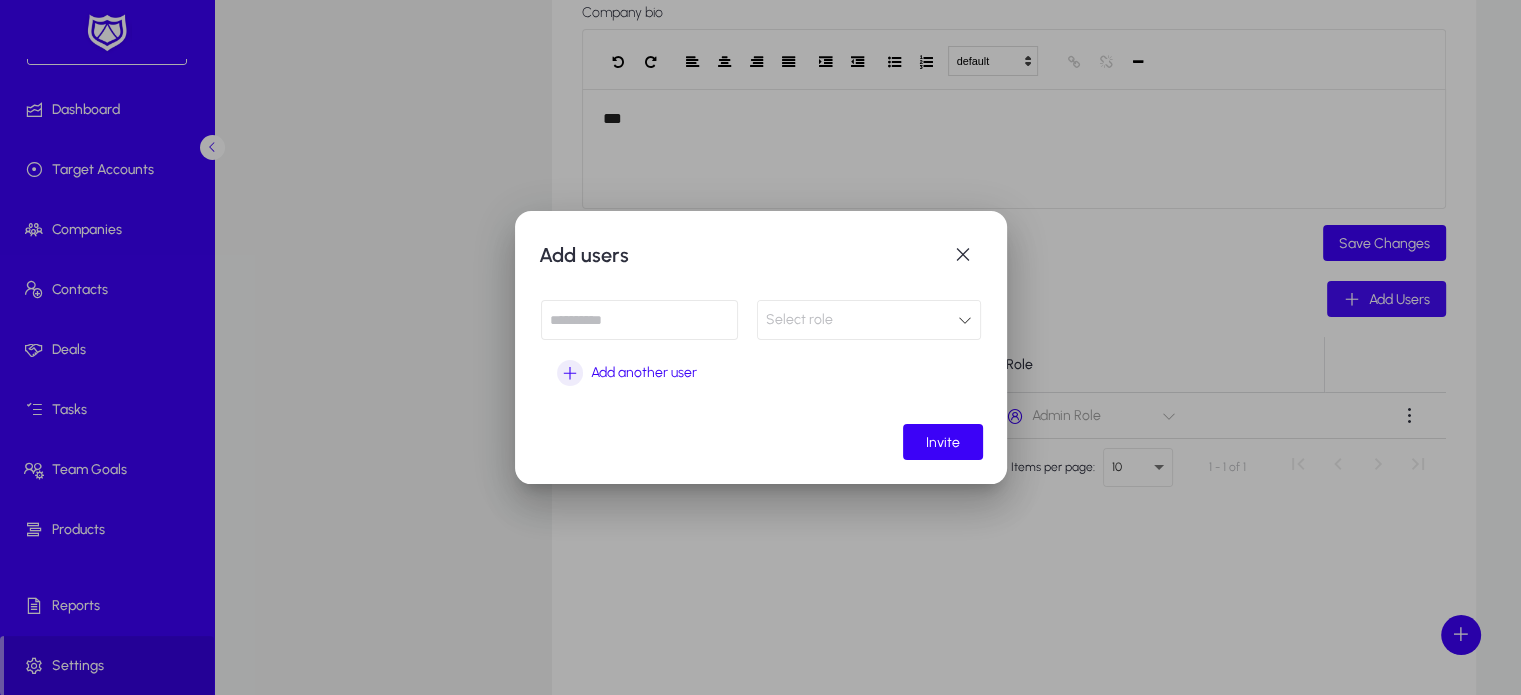 scroll, scrollTop: 0, scrollLeft: 0, axis: both 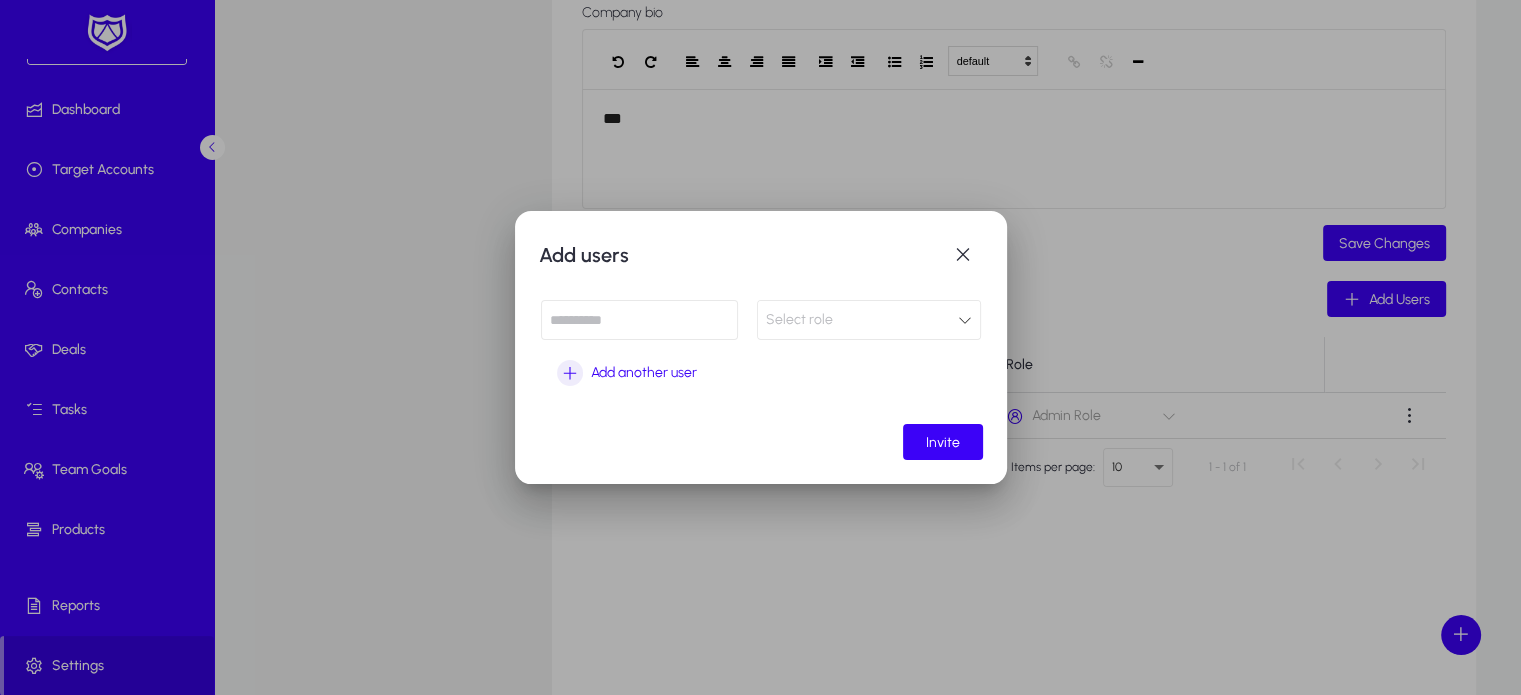 click on "Select role" at bounding box center [862, 320] 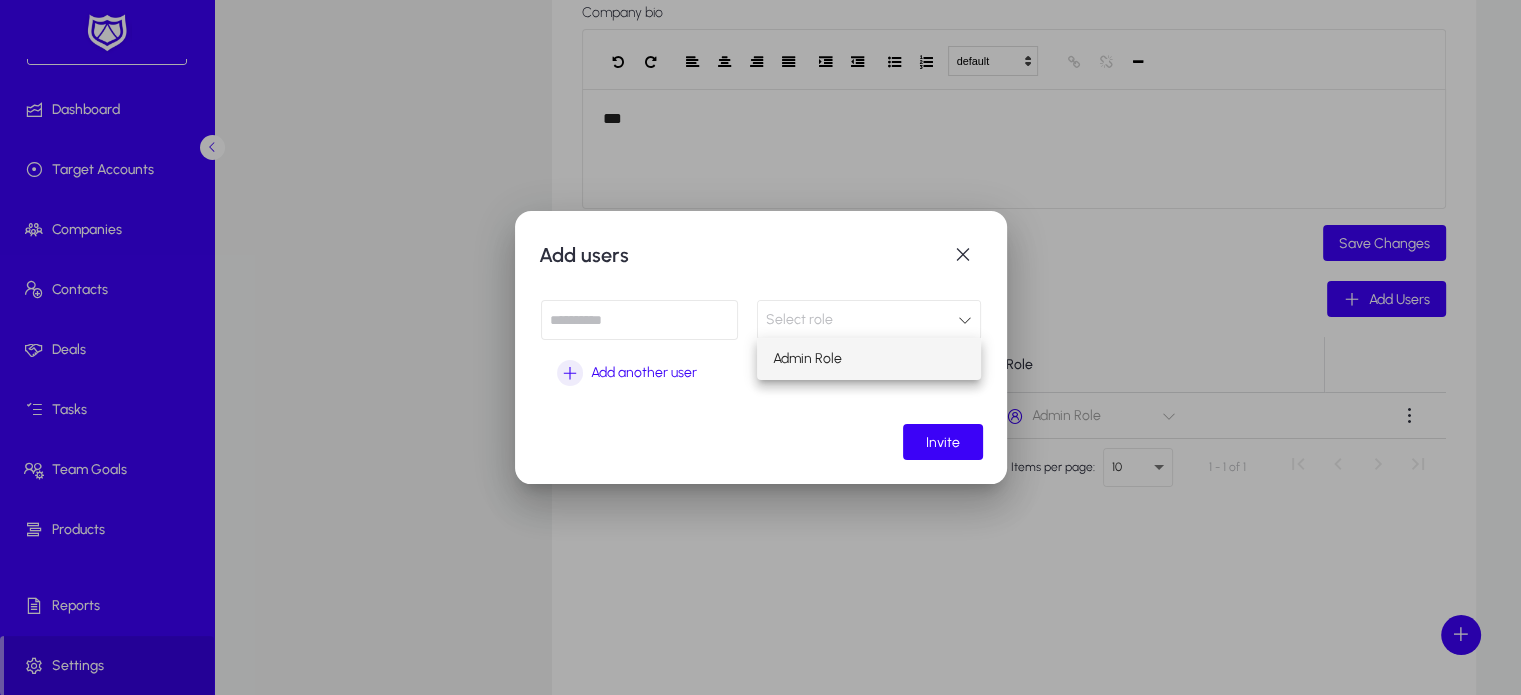 click at bounding box center (760, 347) 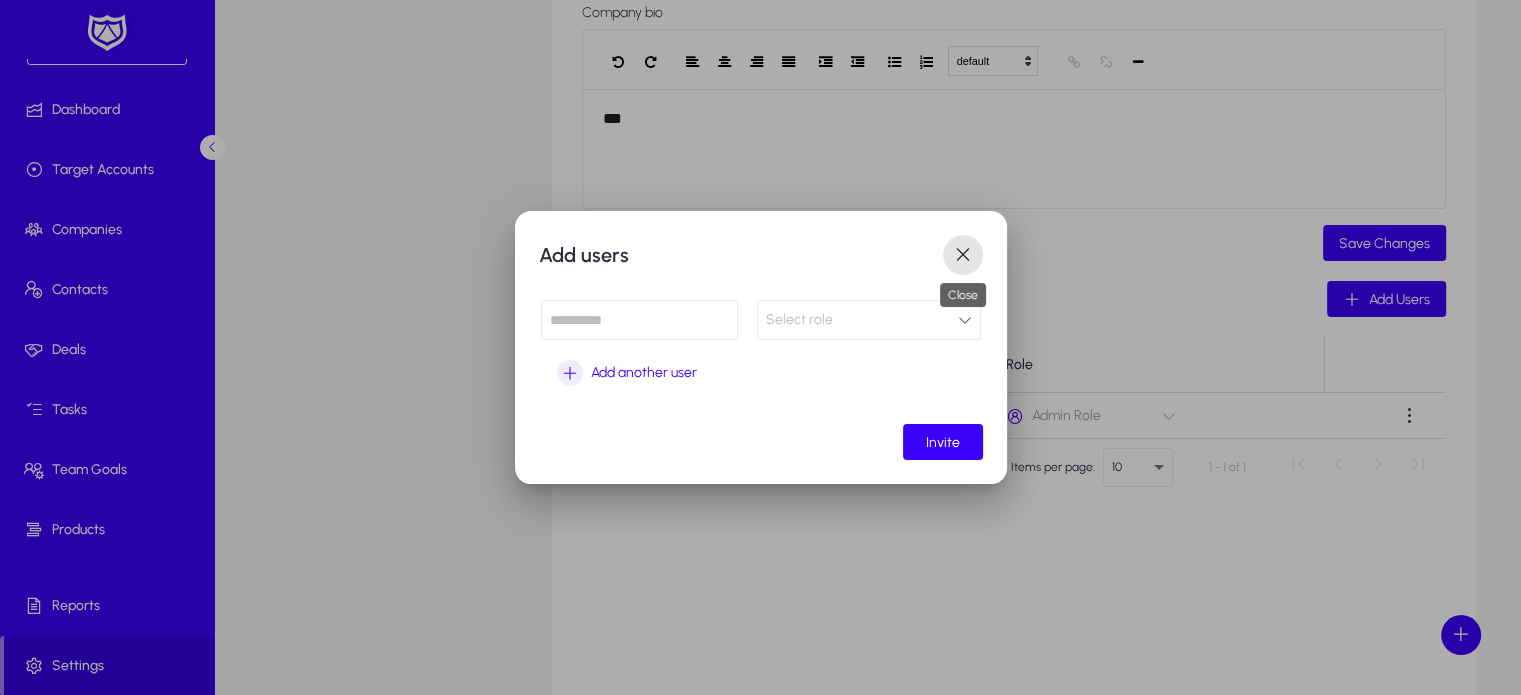 click at bounding box center [963, 255] 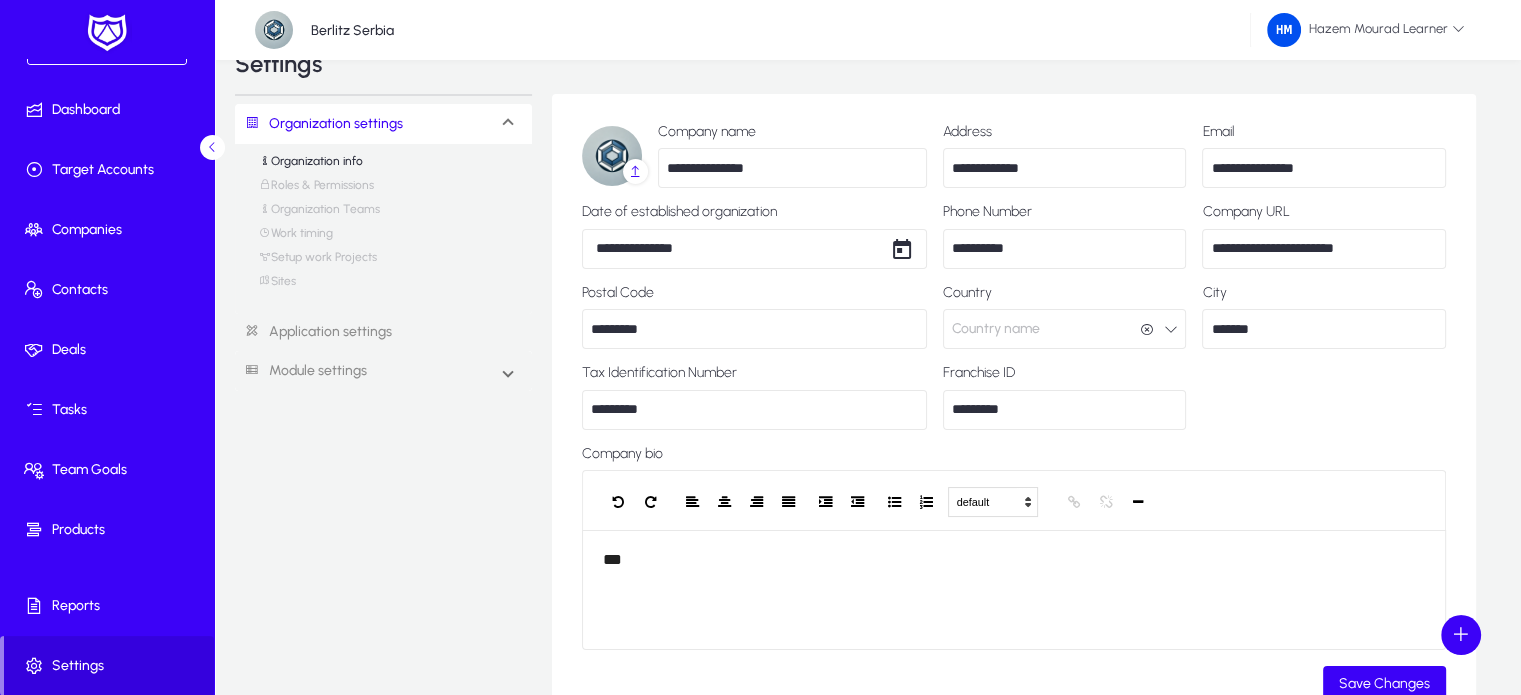 scroll, scrollTop: 7, scrollLeft: 0, axis: vertical 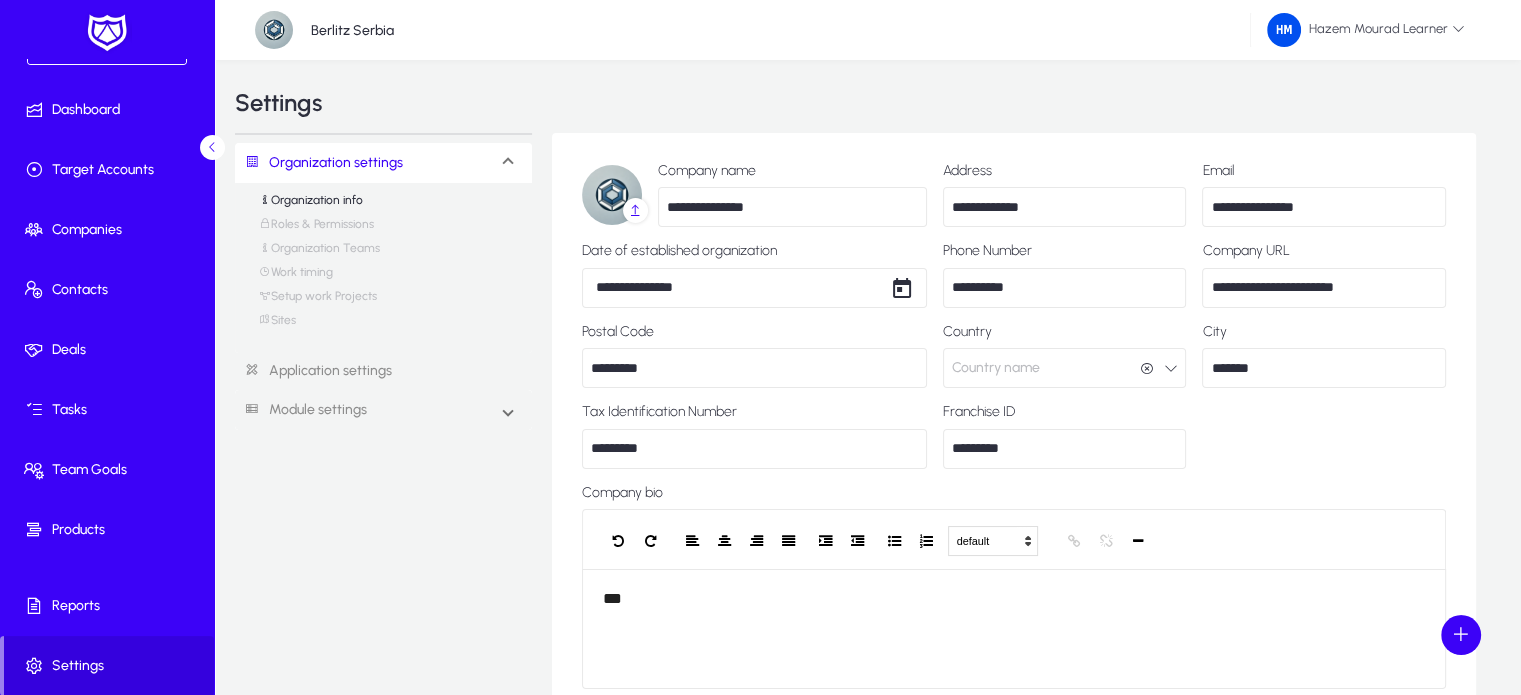 click on "Roles & Permissions" at bounding box center (316, 229) 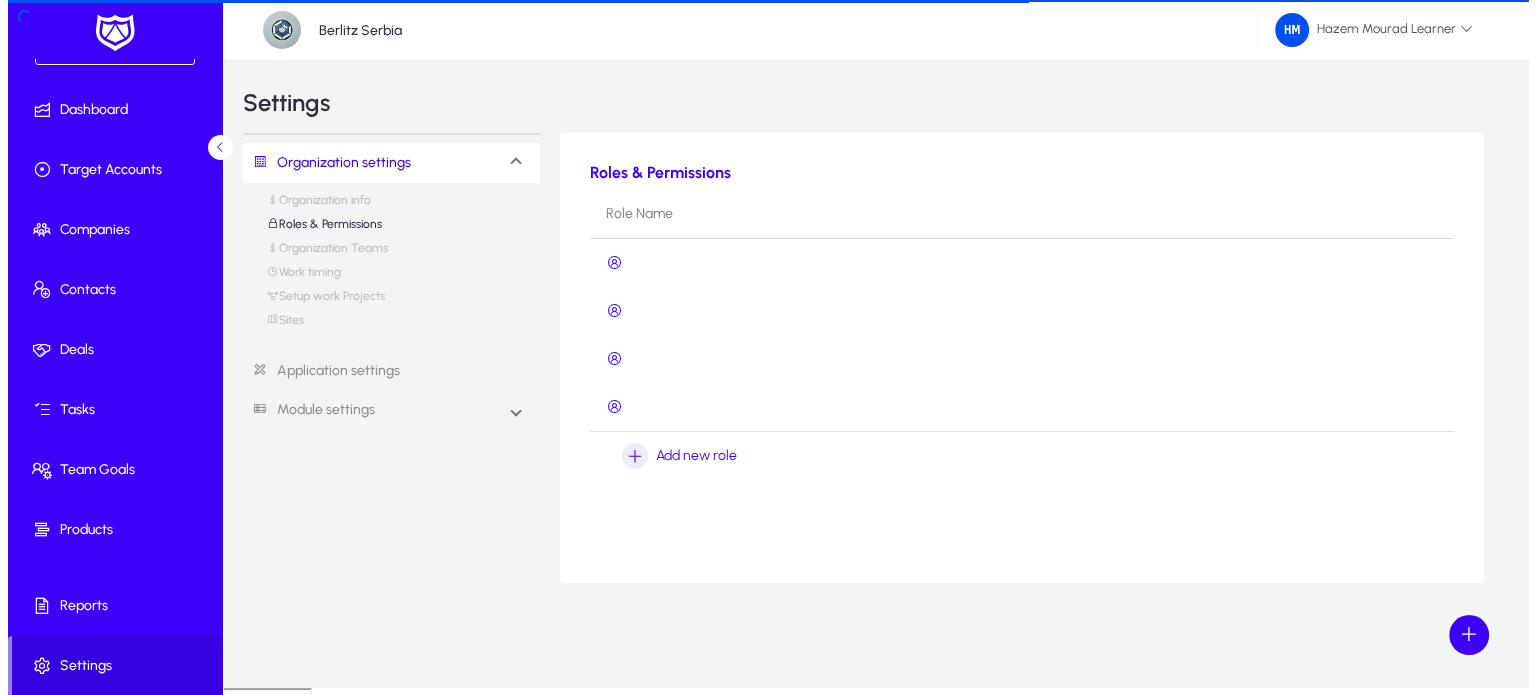 scroll, scrollTop: 0, scrollLeft: 0, axis: both 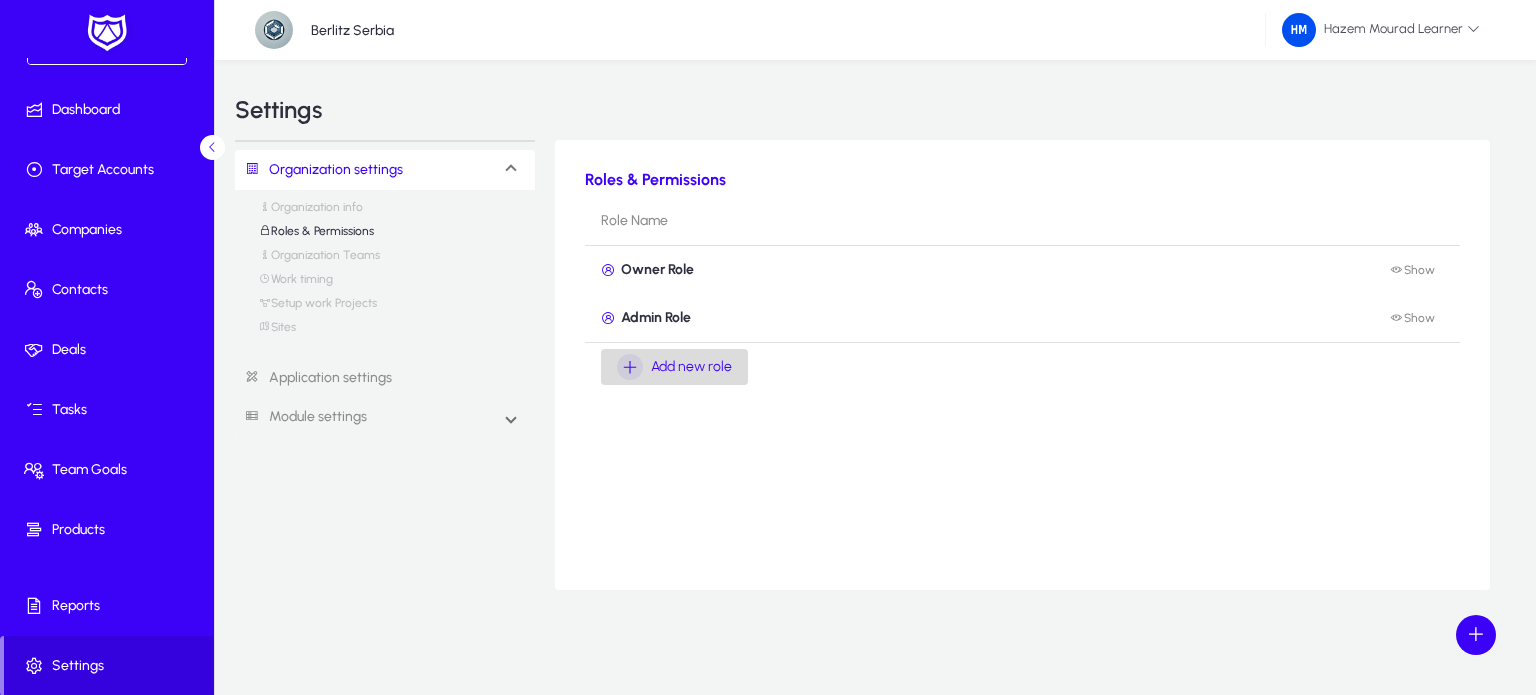 click on "Add new role" 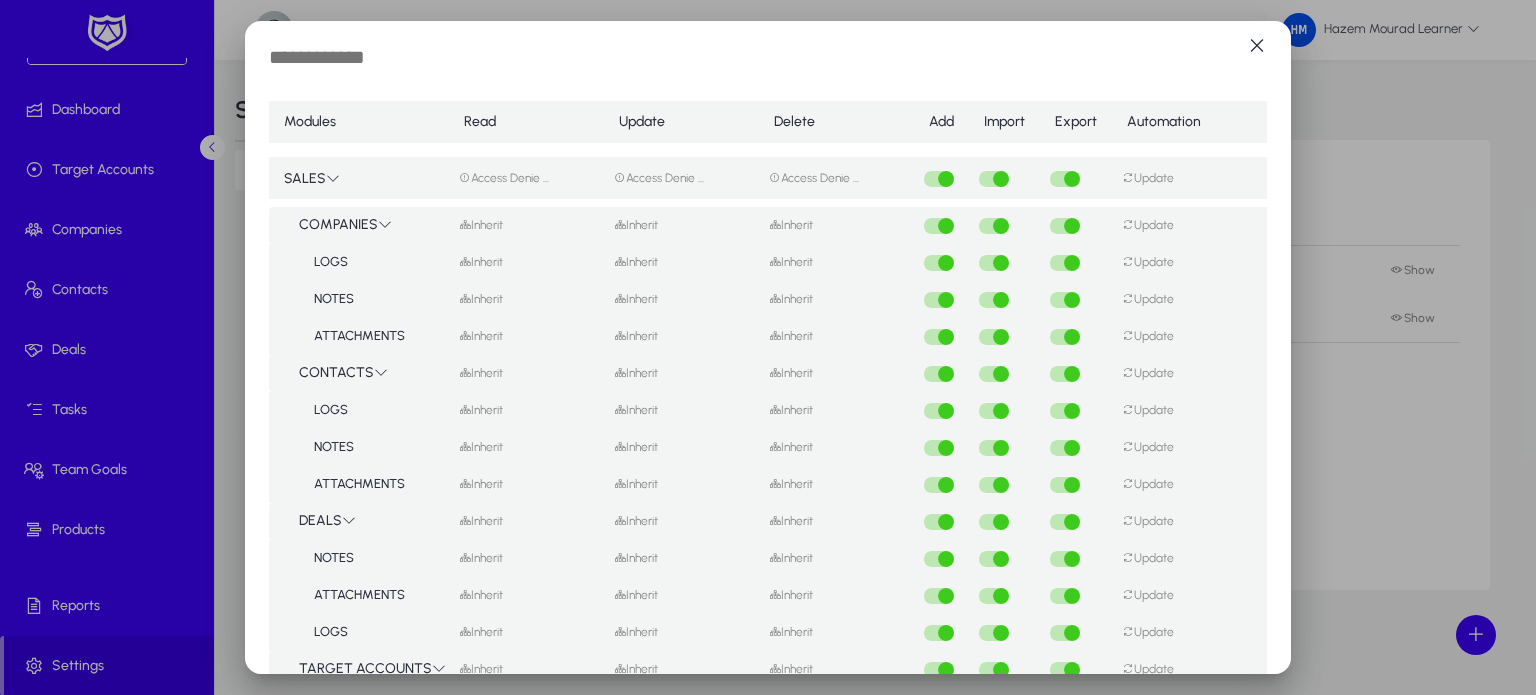 click at bounding box center (433, 59) 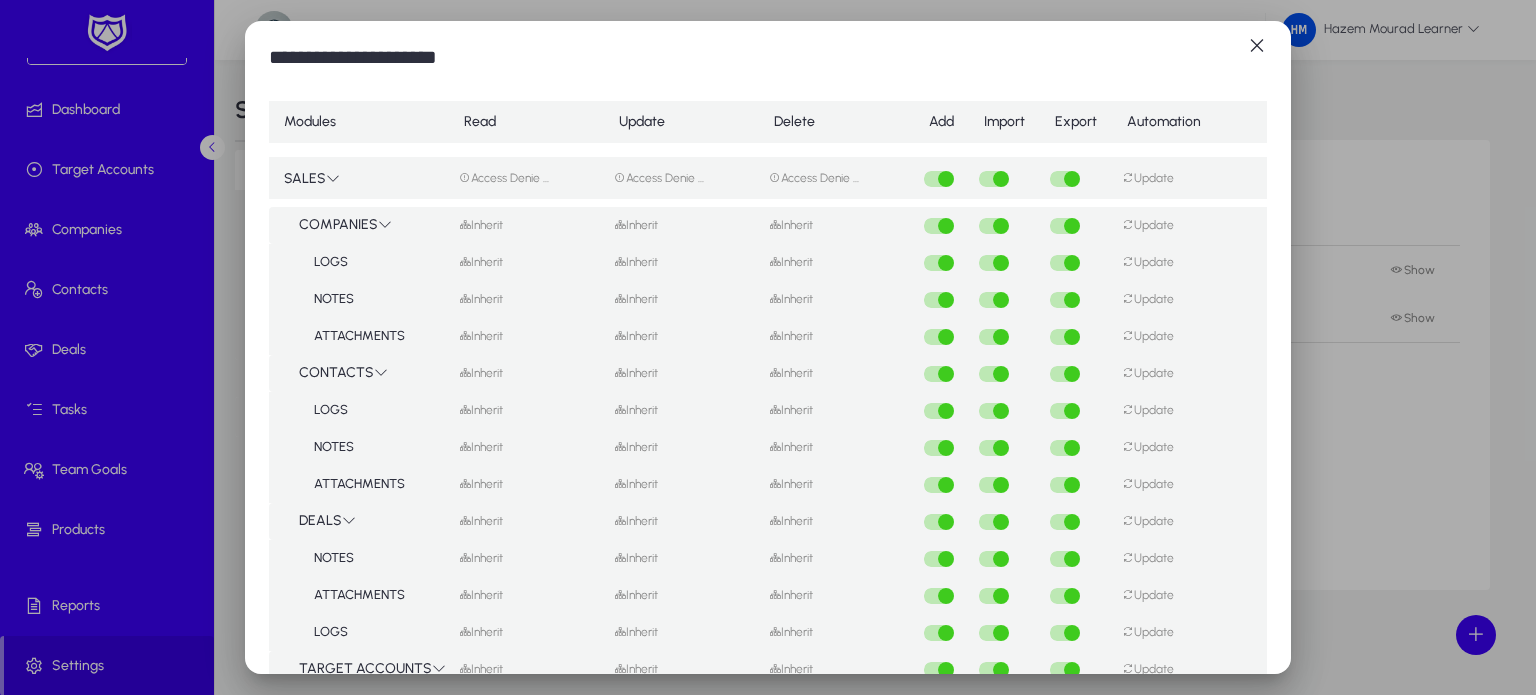 click on "Inherit" at bounding box center (526, 299) 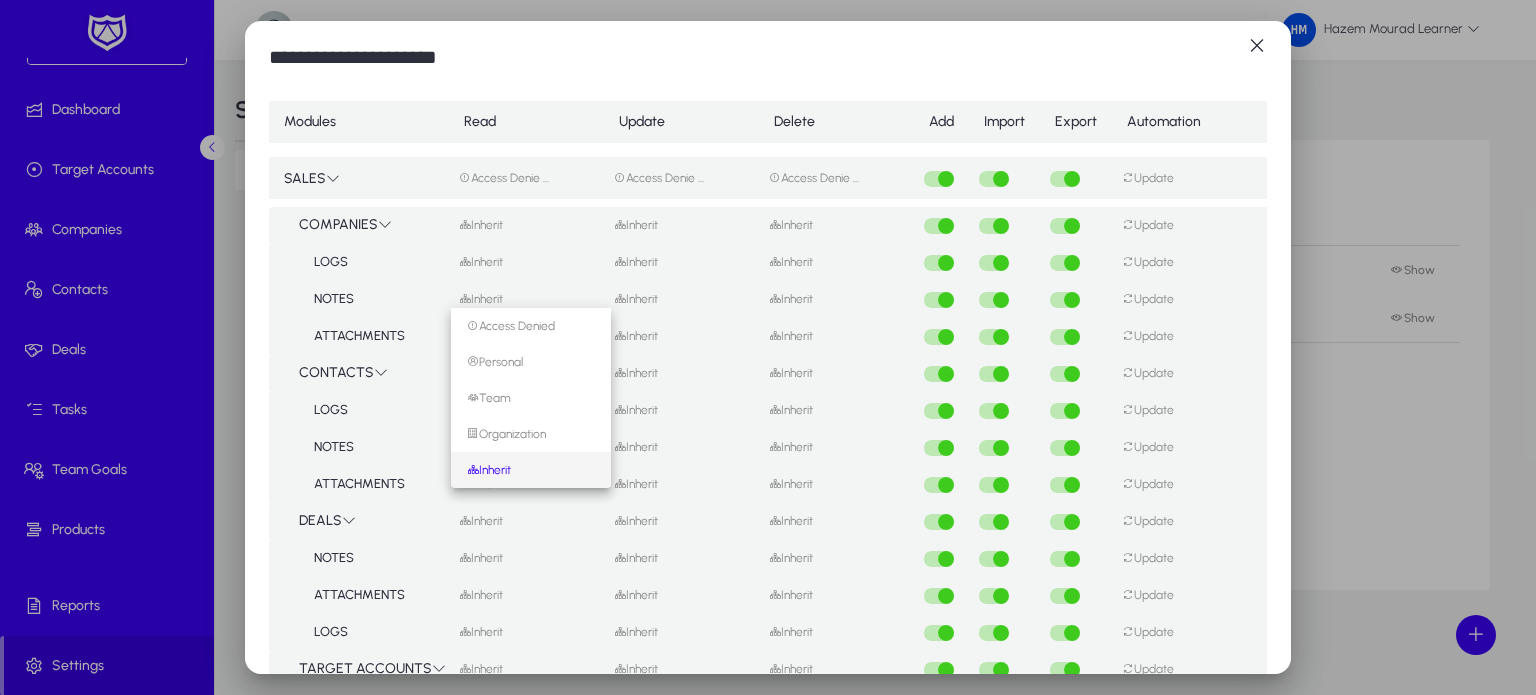 click at bounding box center [768, 347] 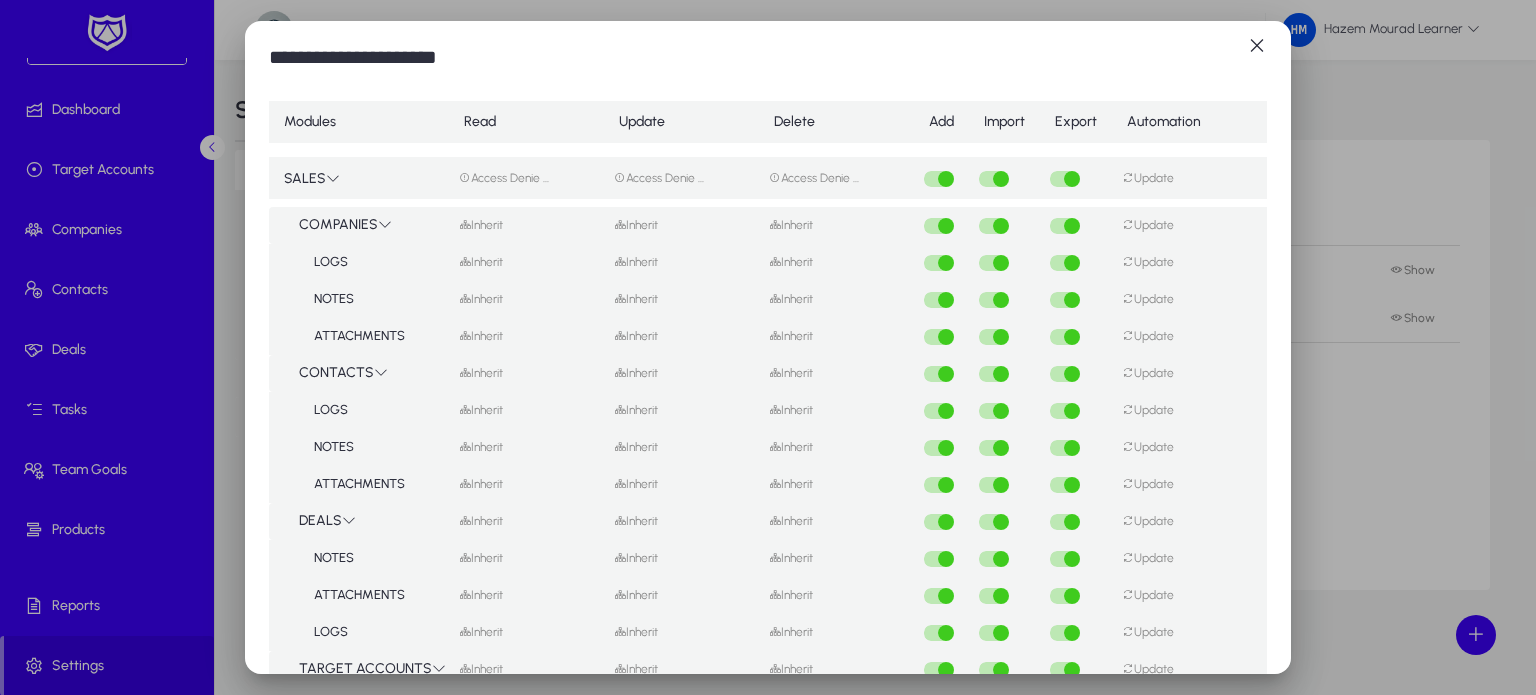 click on "**********" at bounding box center [416, 59] 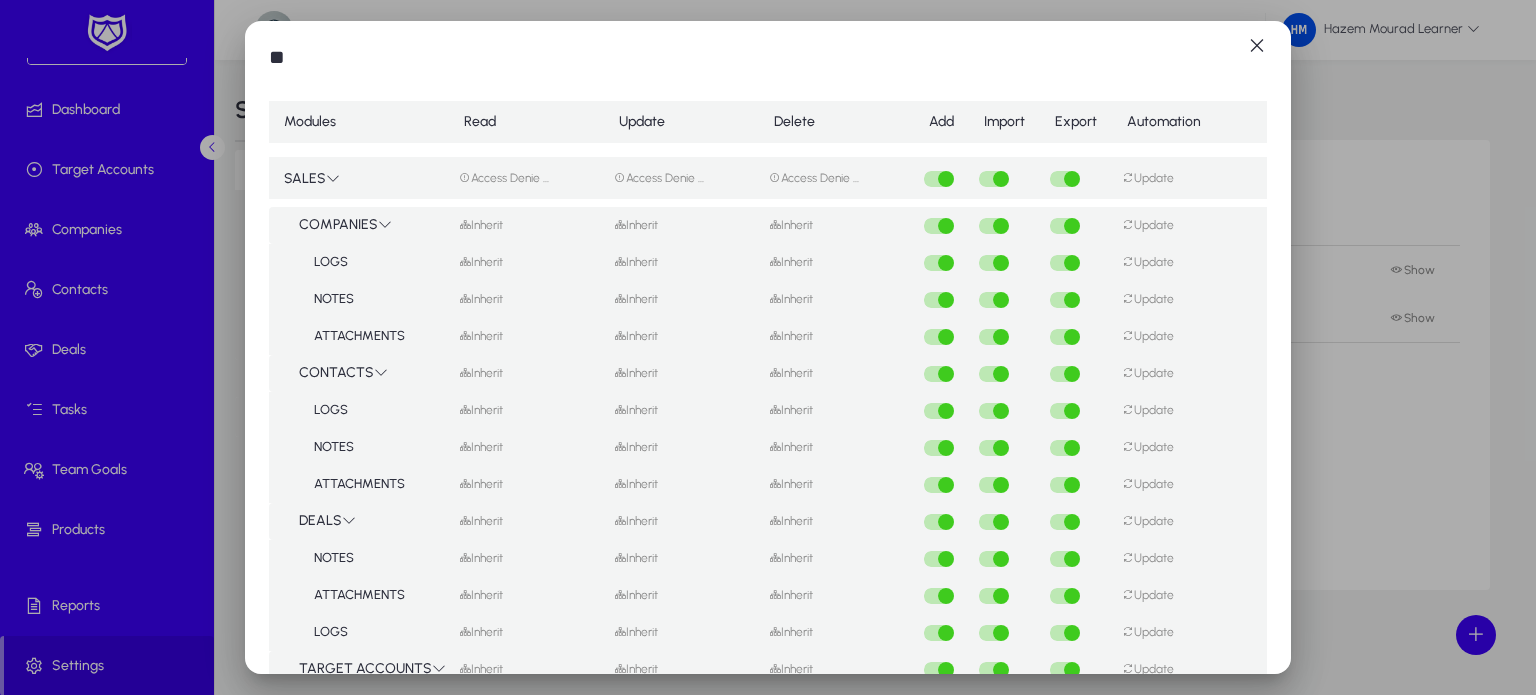 type on "*" 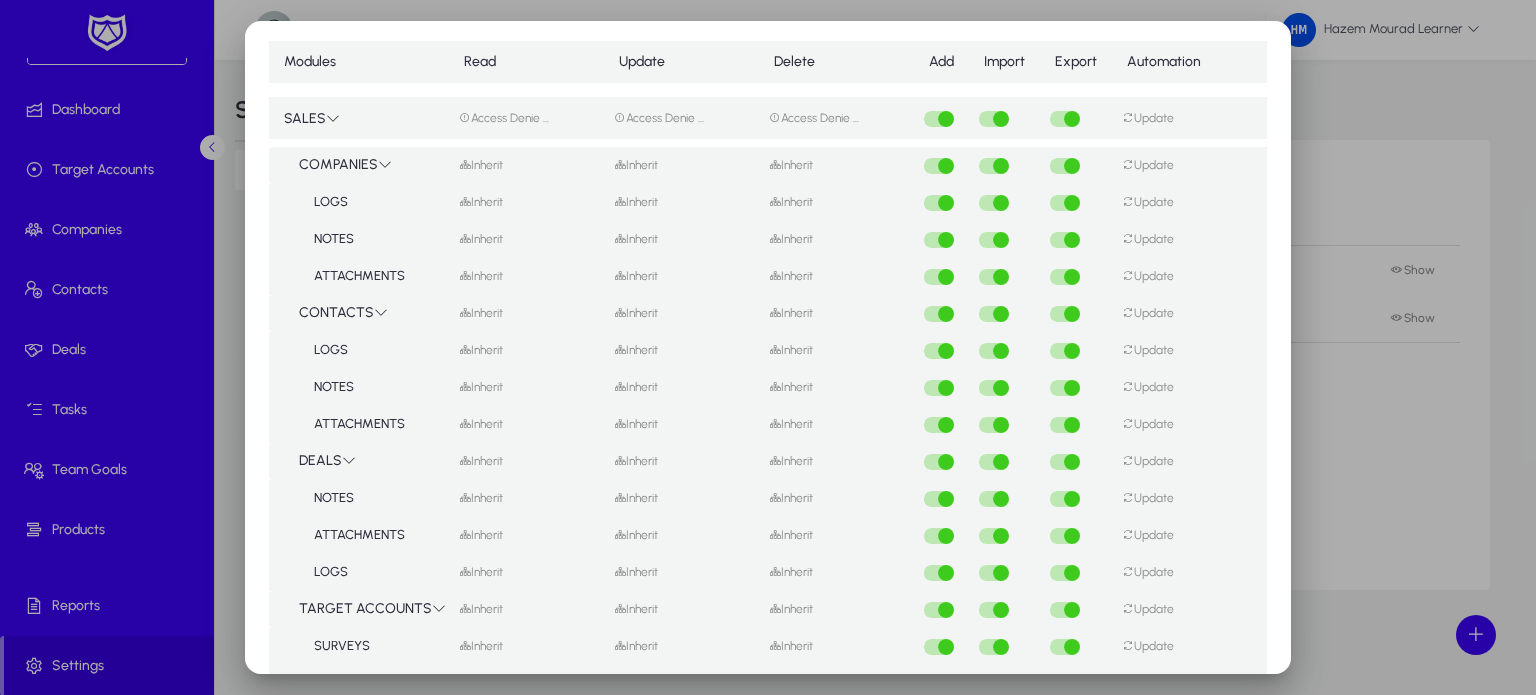 scroll, scrollTop: 0, scrollLeft: 0, axis: both 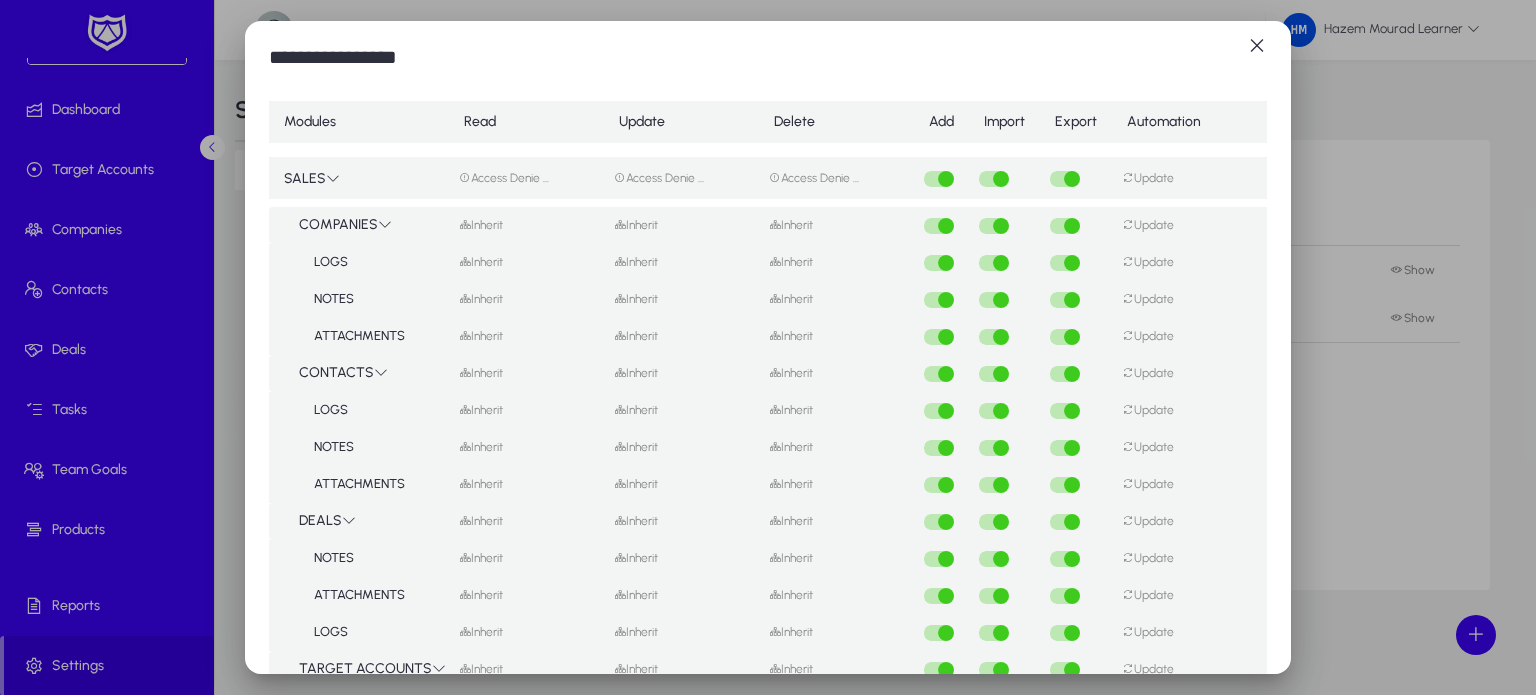 type on "**********" 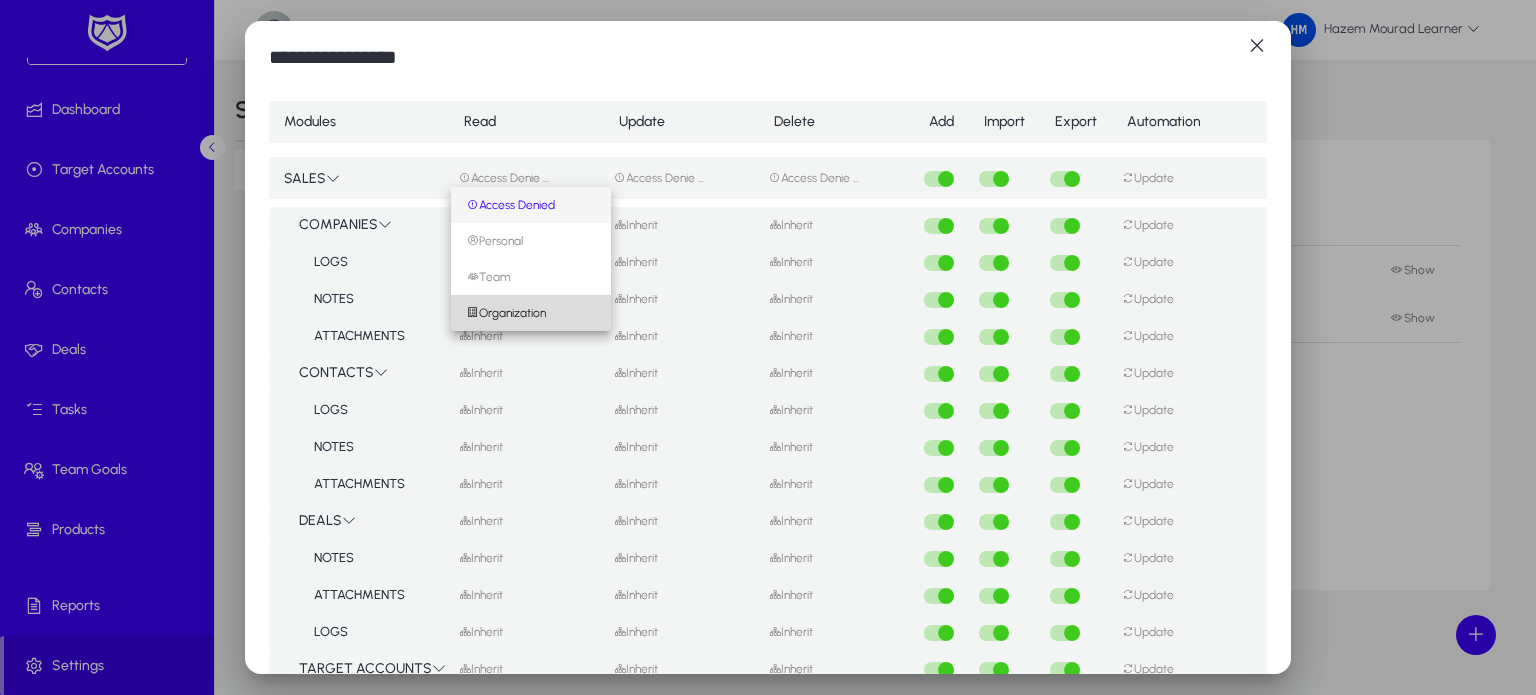 click on "Organization" at bounding box center [531, 313] 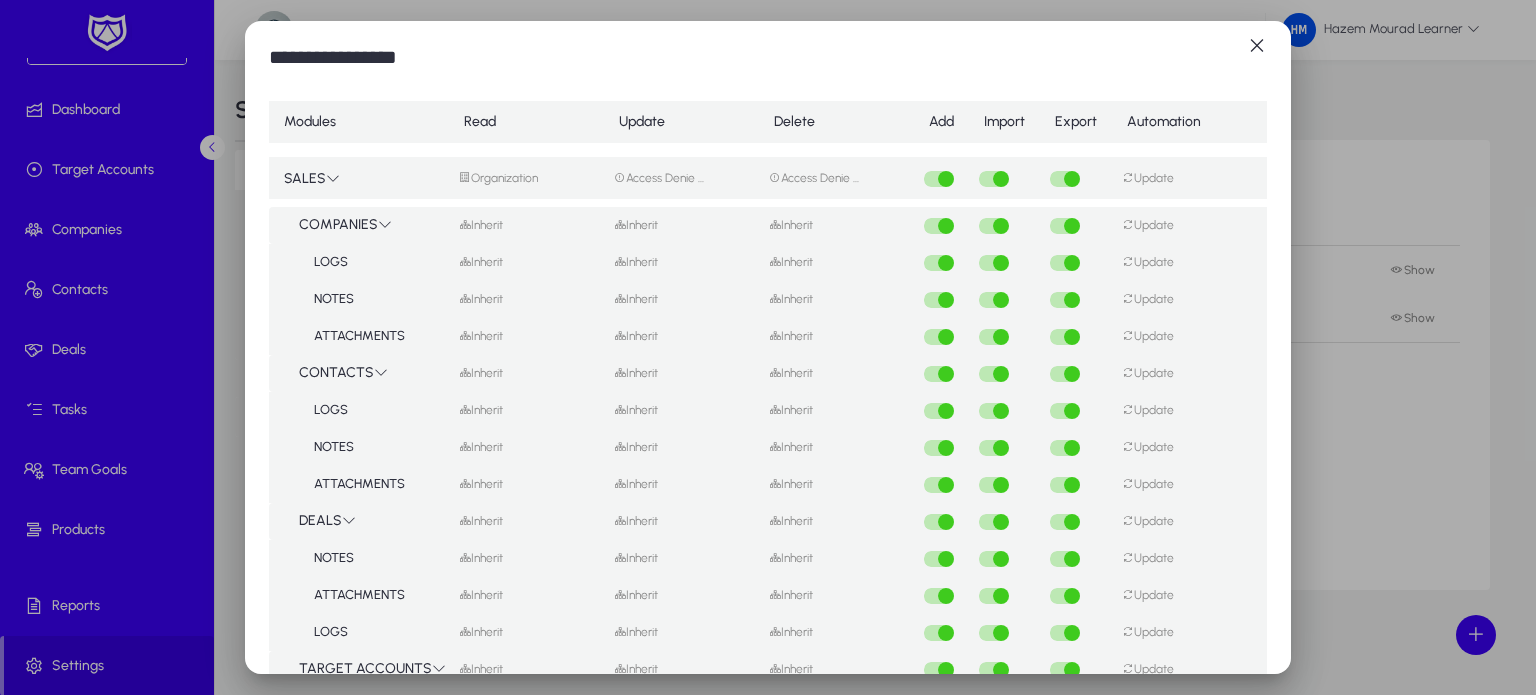 click on "Access Denie ..." at bounding box center (659, 178) 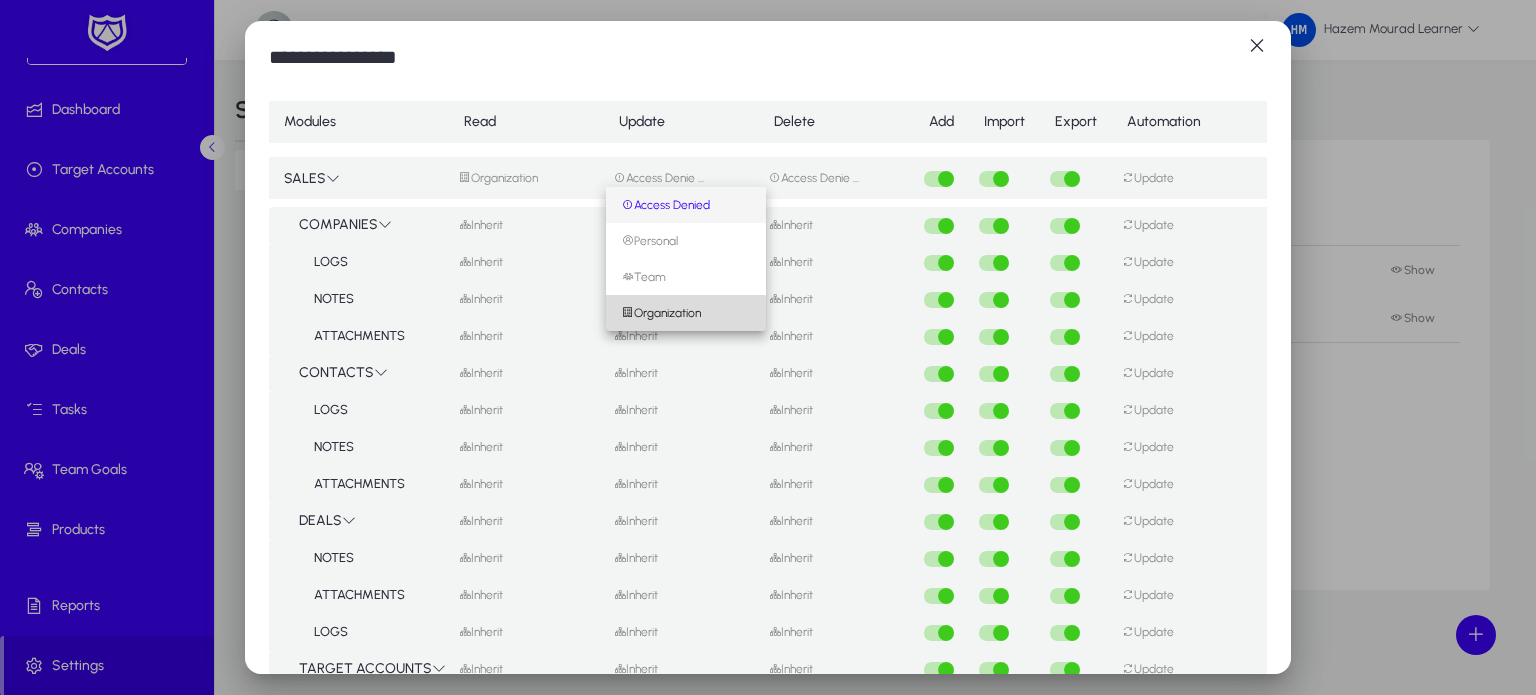 click on "Organization" at bounding box center [661, 313] 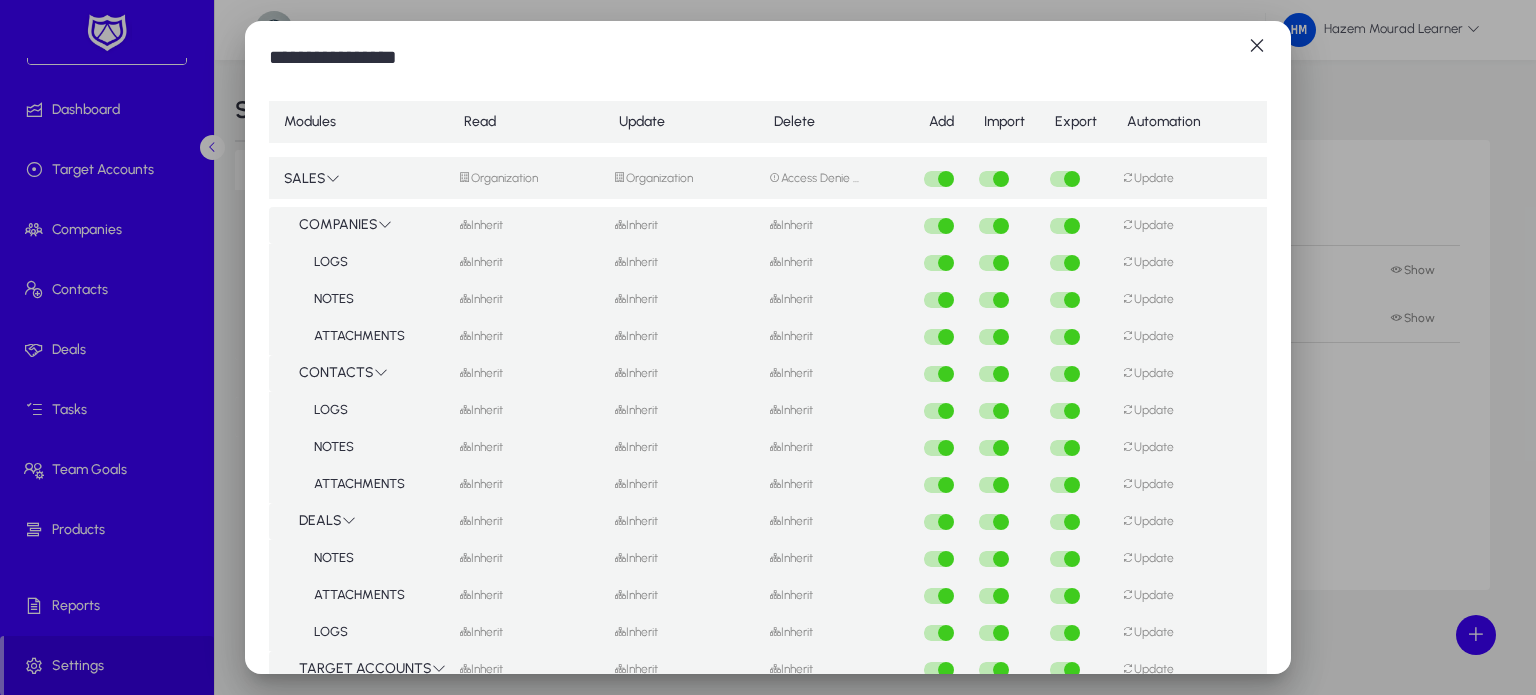 click on "Access Denie ..." at bounding box center [836, 178] 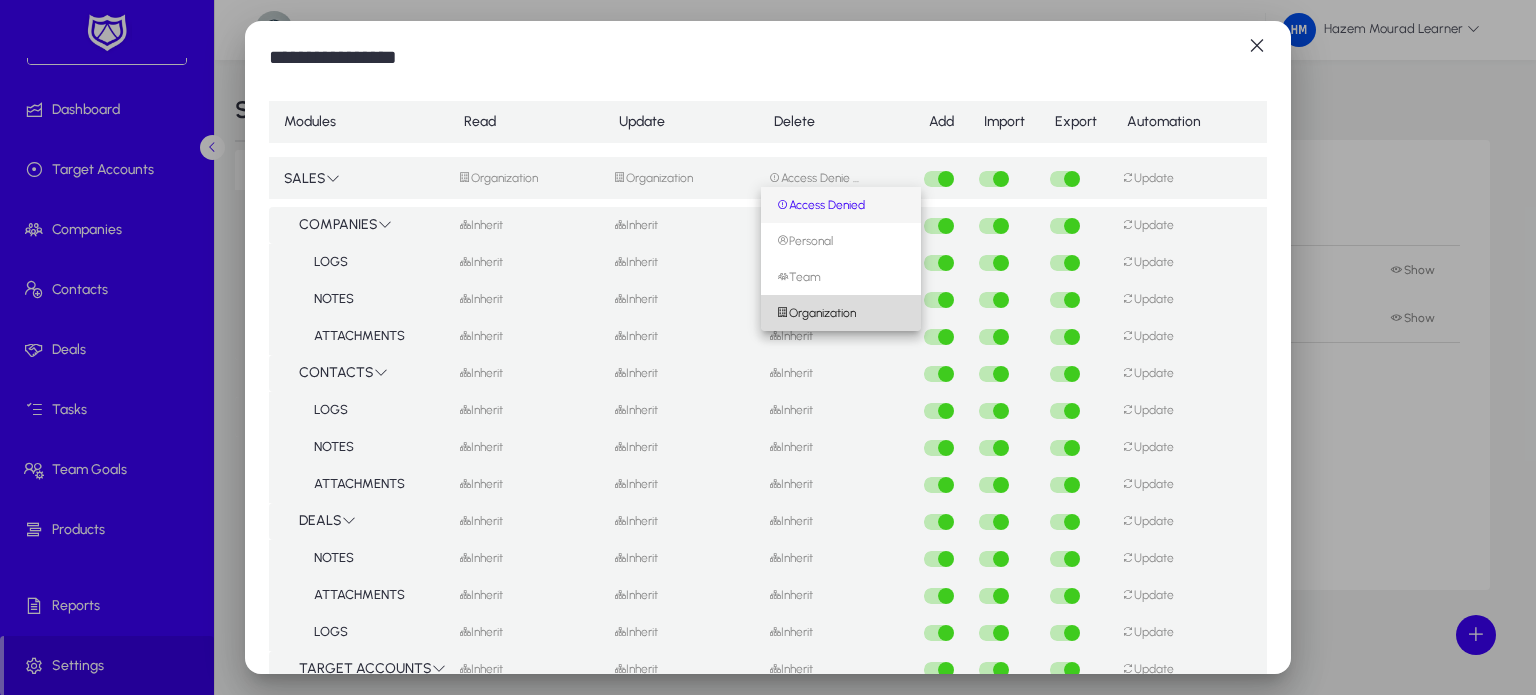 click on "Organization" at bounding box center [816, 313] 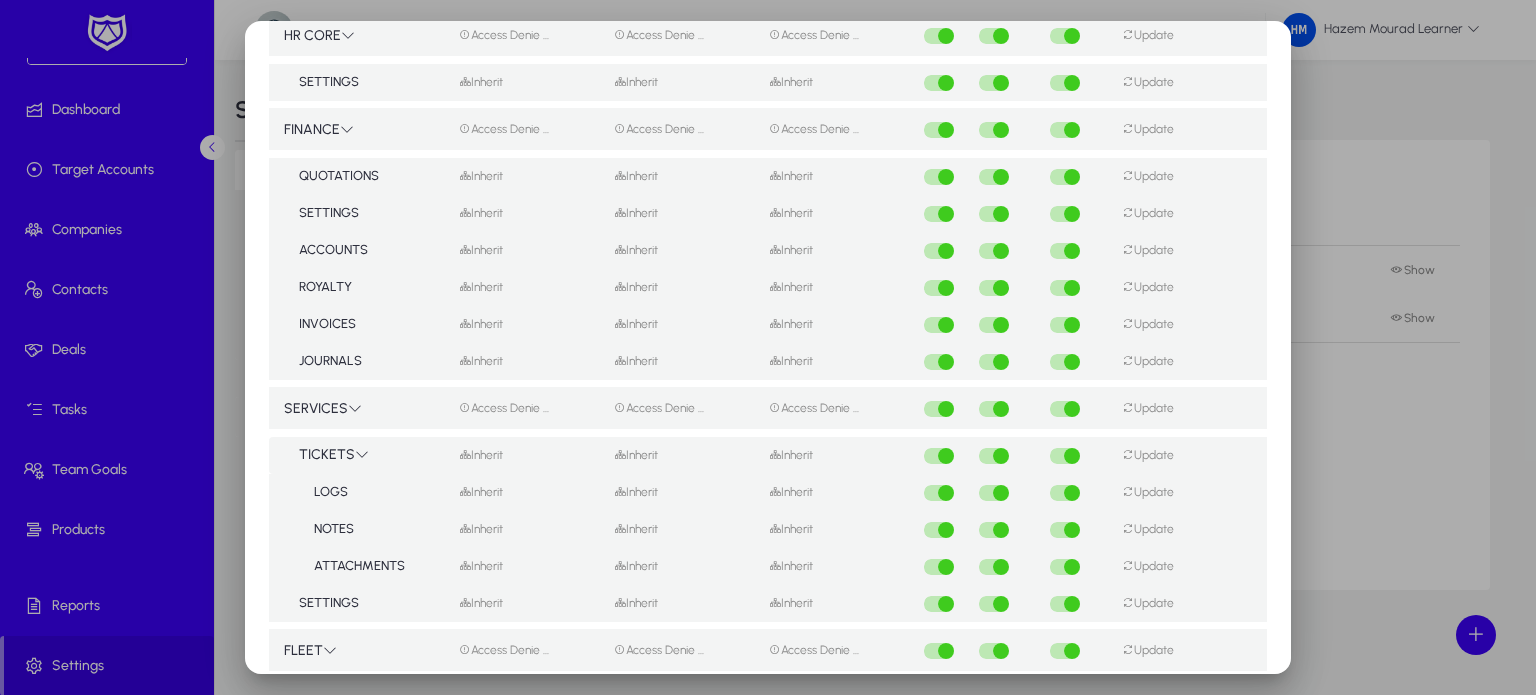scroll, scrollTop: 1256, scrollLeft: 0, axis: vertical 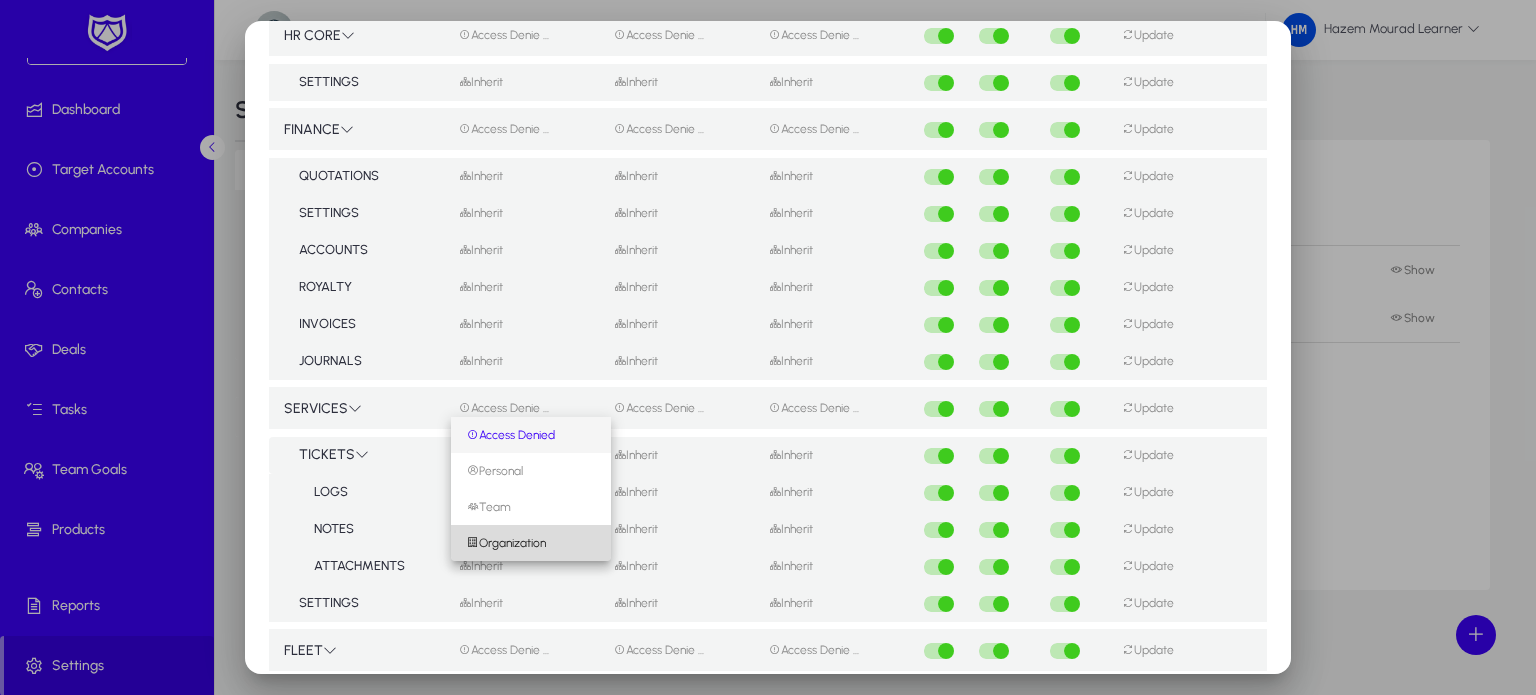 click on "Organization" at bounding box center (506, 543) 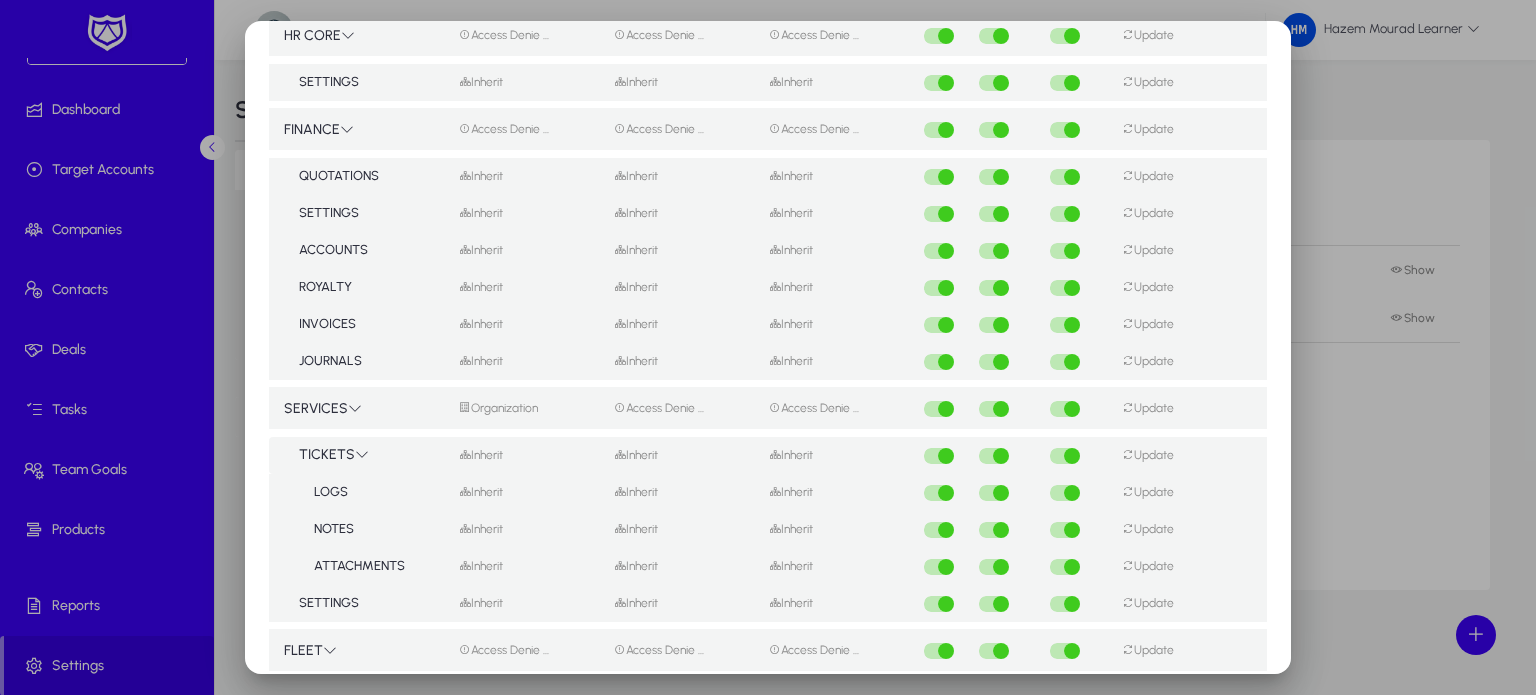 click on "Access Denie ..." at bounding box center (659, 408) 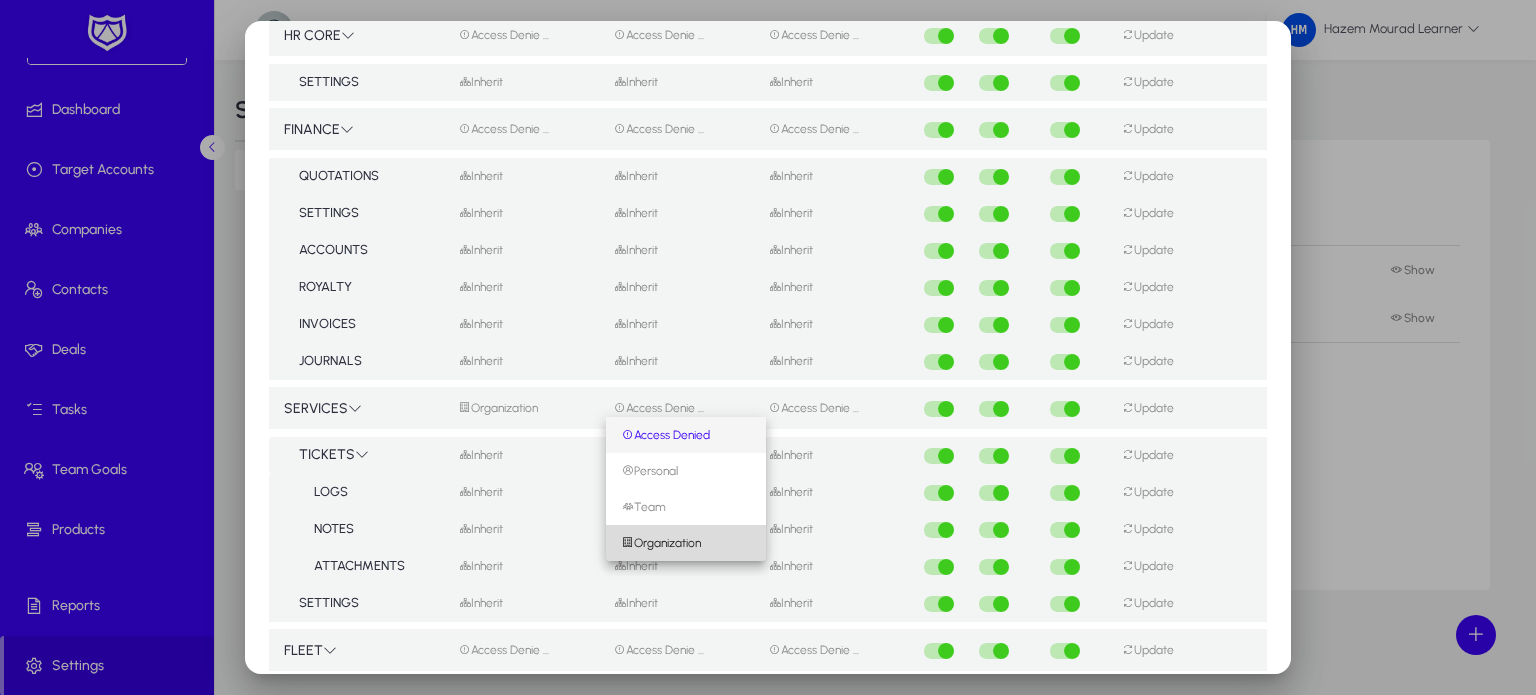 click on "Organization" at bounding box center (661, 543) 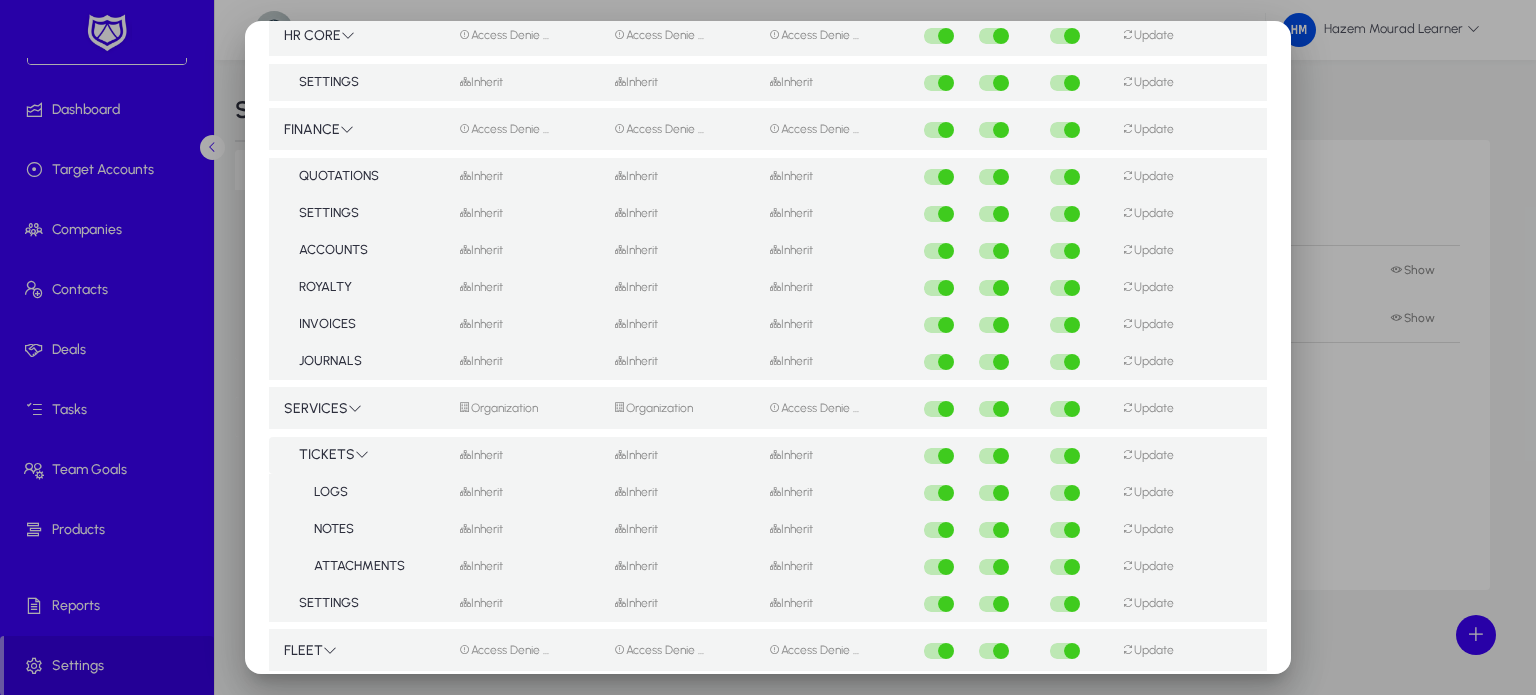 click on "Access Denie ..." at bounding box center [814, 408] 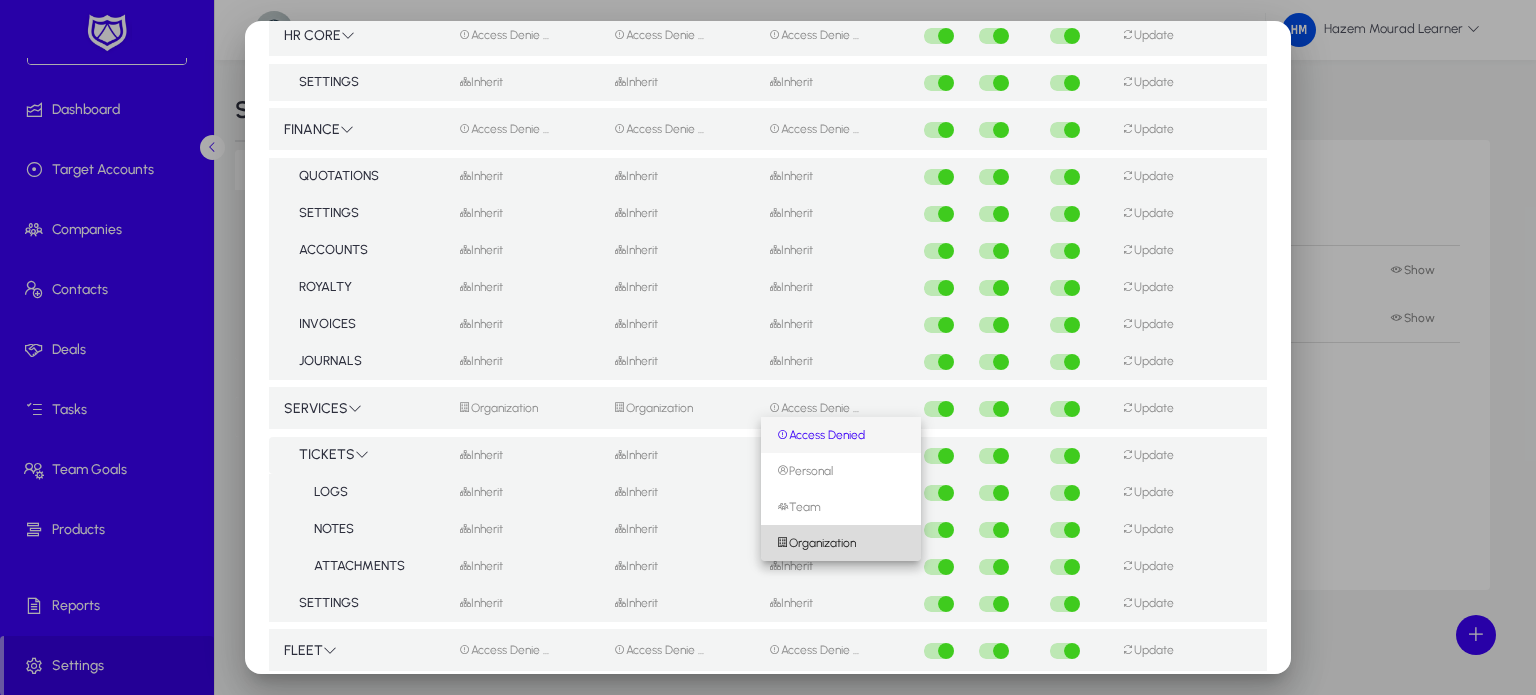 click on "Organization" at bounding box center [816, 543] 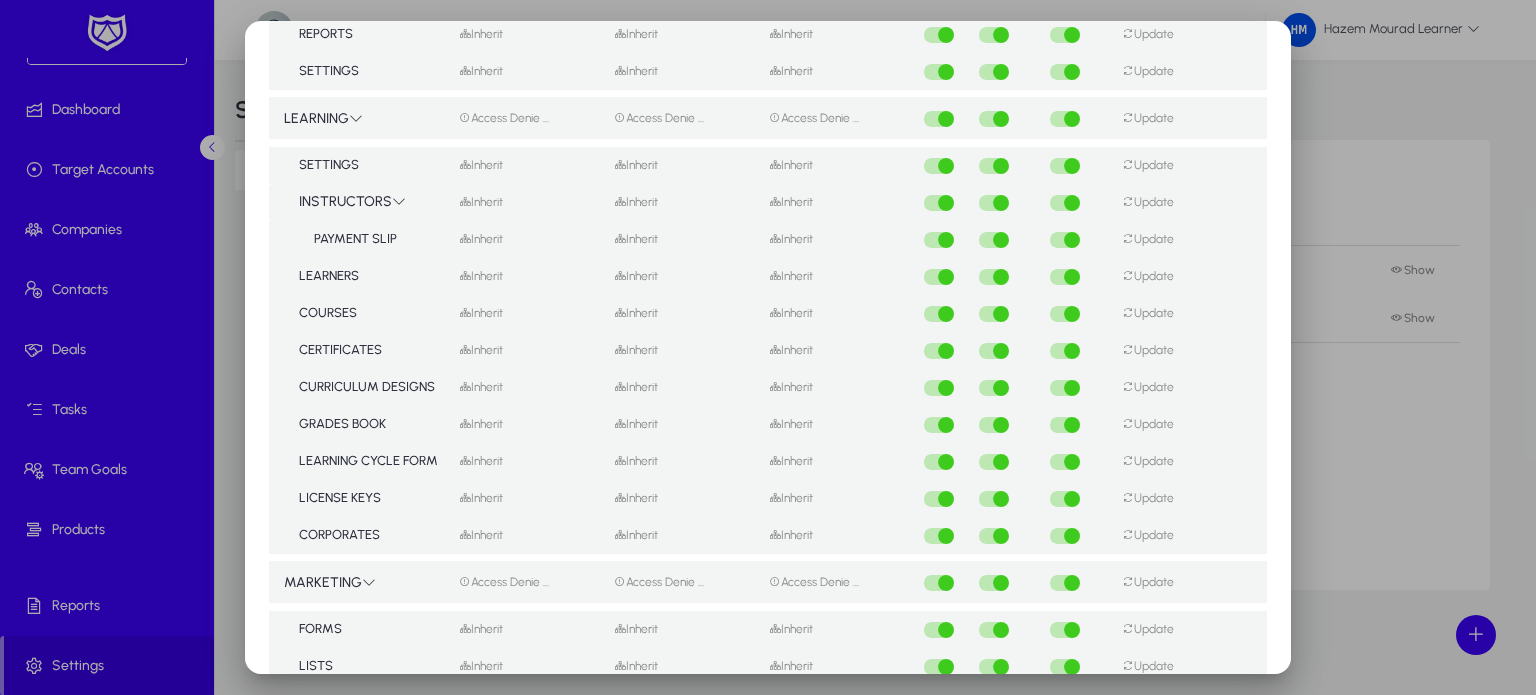 scroll, scrollTop: 2508, scrollLeft: 0, axis: vertical 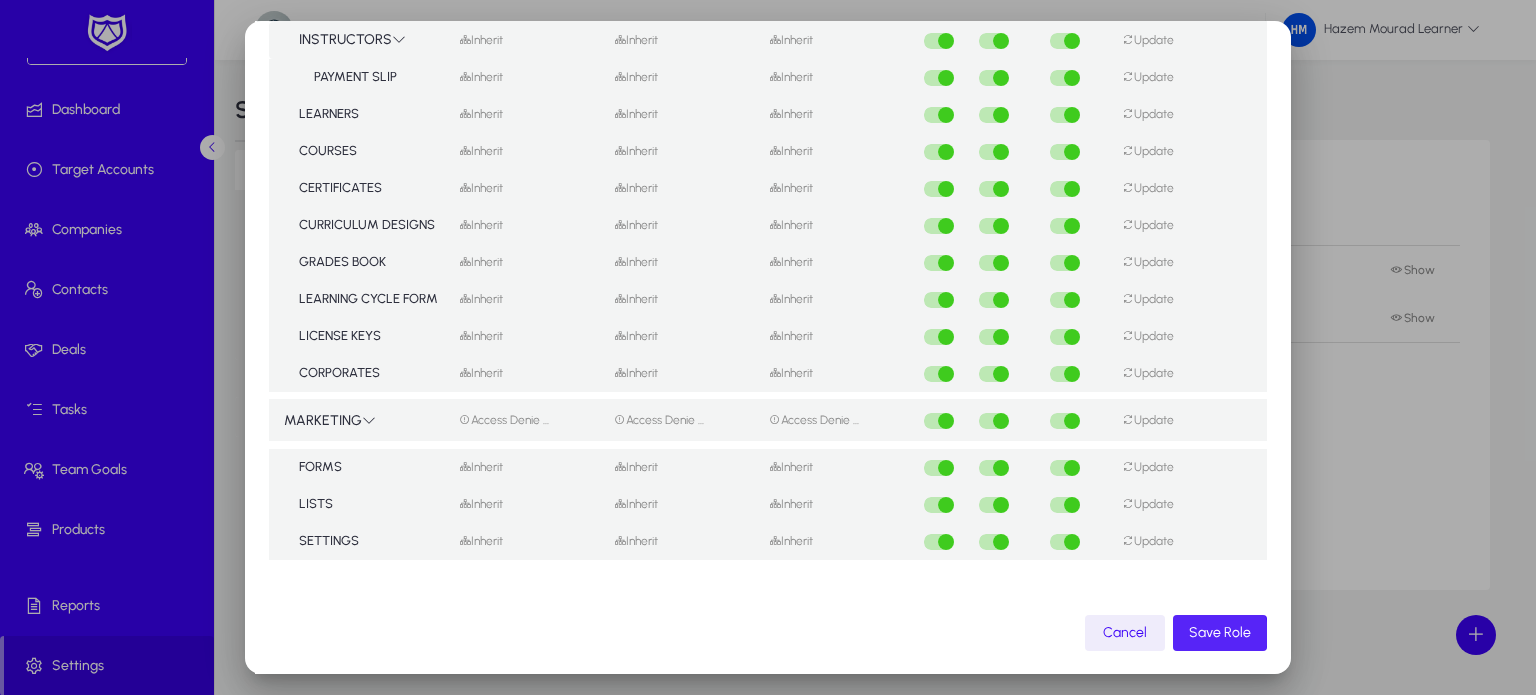 click on "Save Role" at bounding box center [1220, 632] 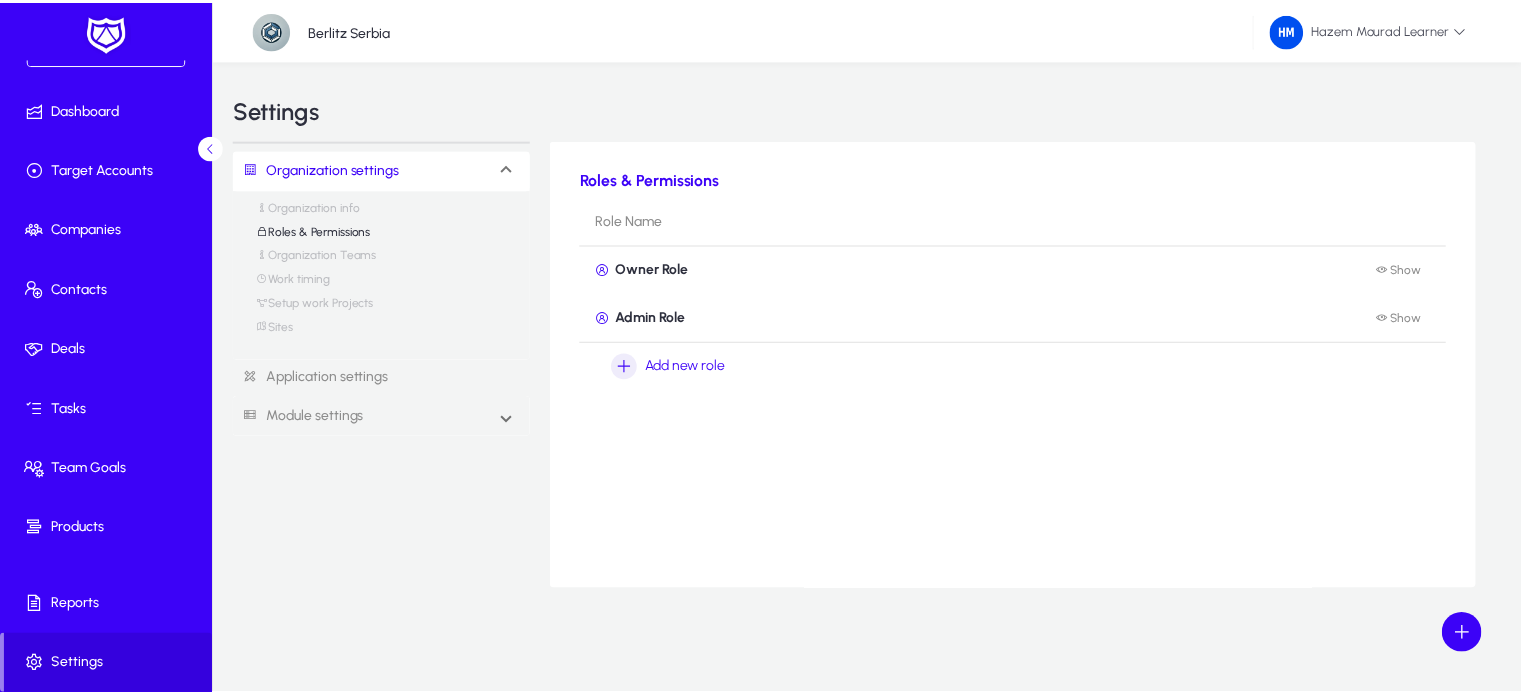 scroll, scrollTop: 0, scrollLeft: 0, axis: both 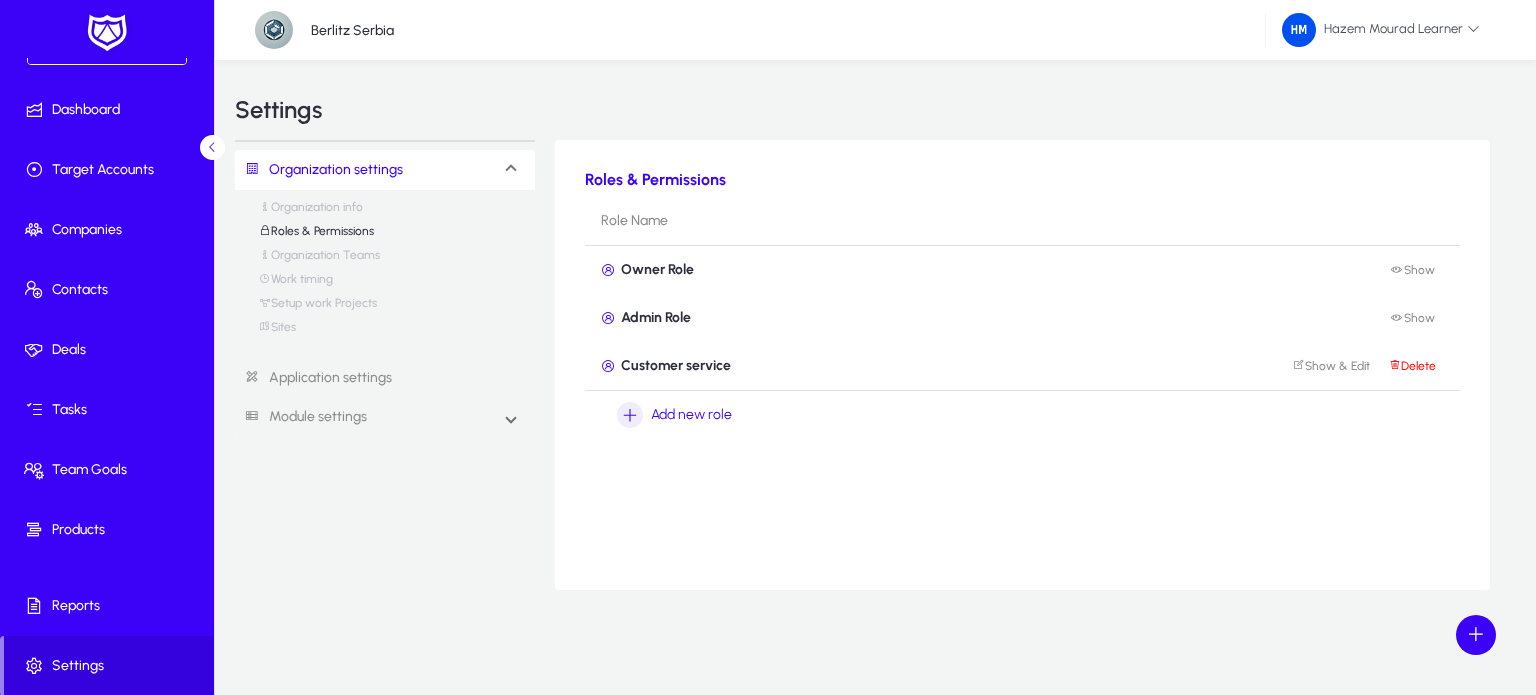click on "Organization info" at bounding box center (311, 212) 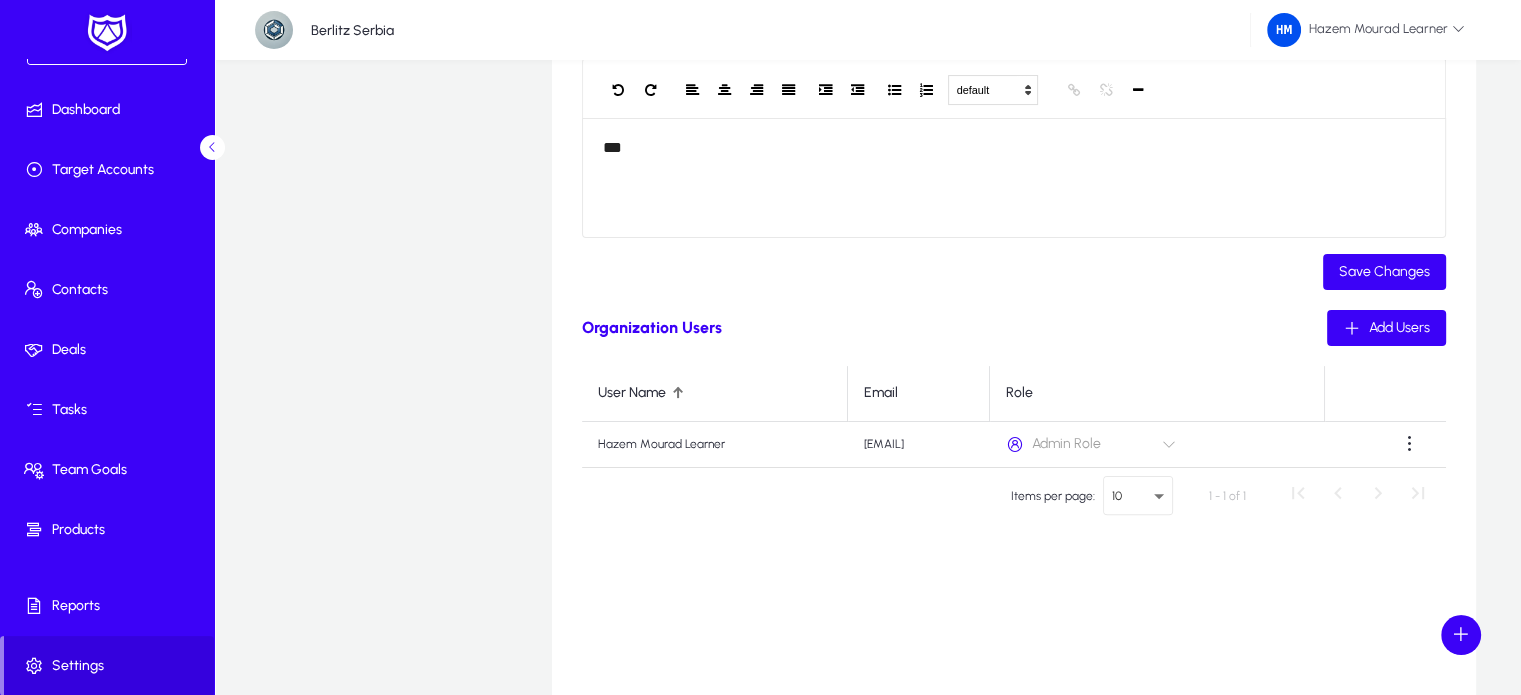 scroll, scrollTop: 460, scrollLeft: 0, axis: vertical 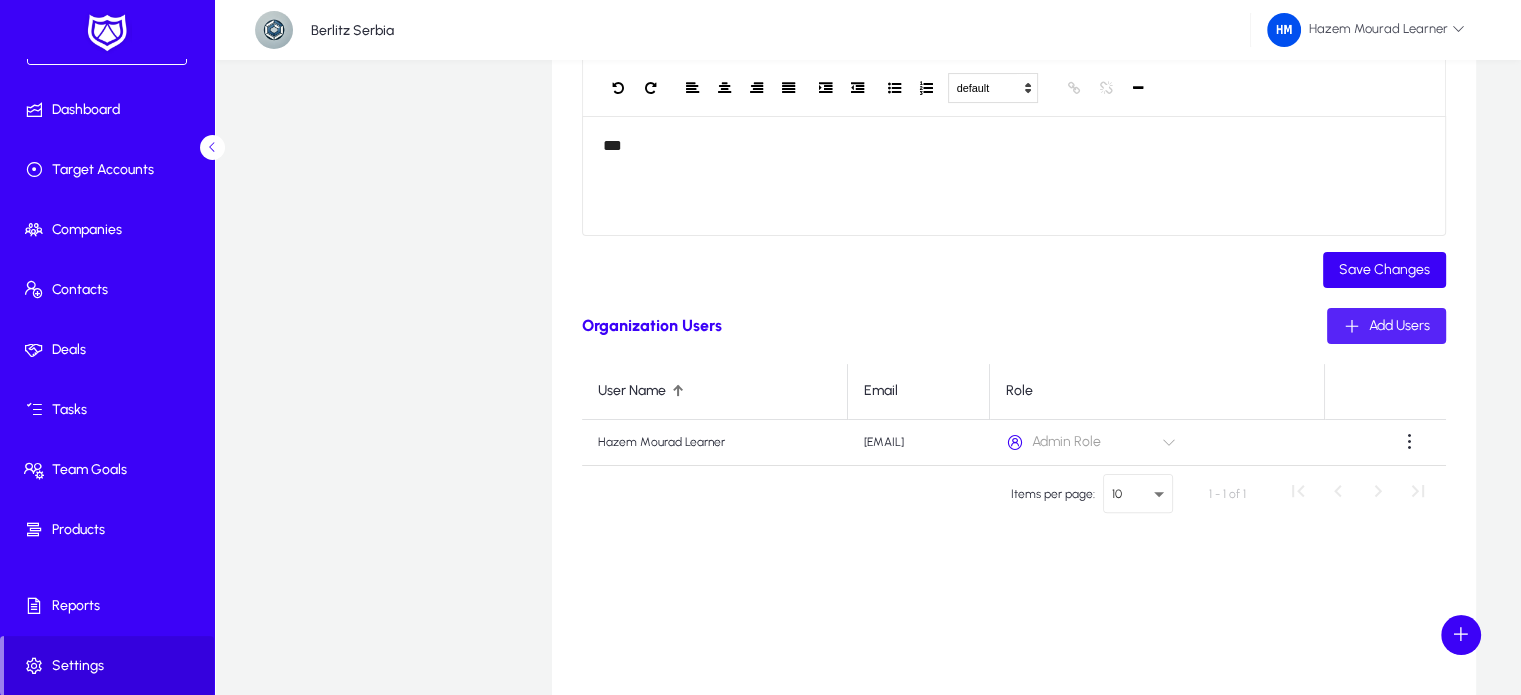 click 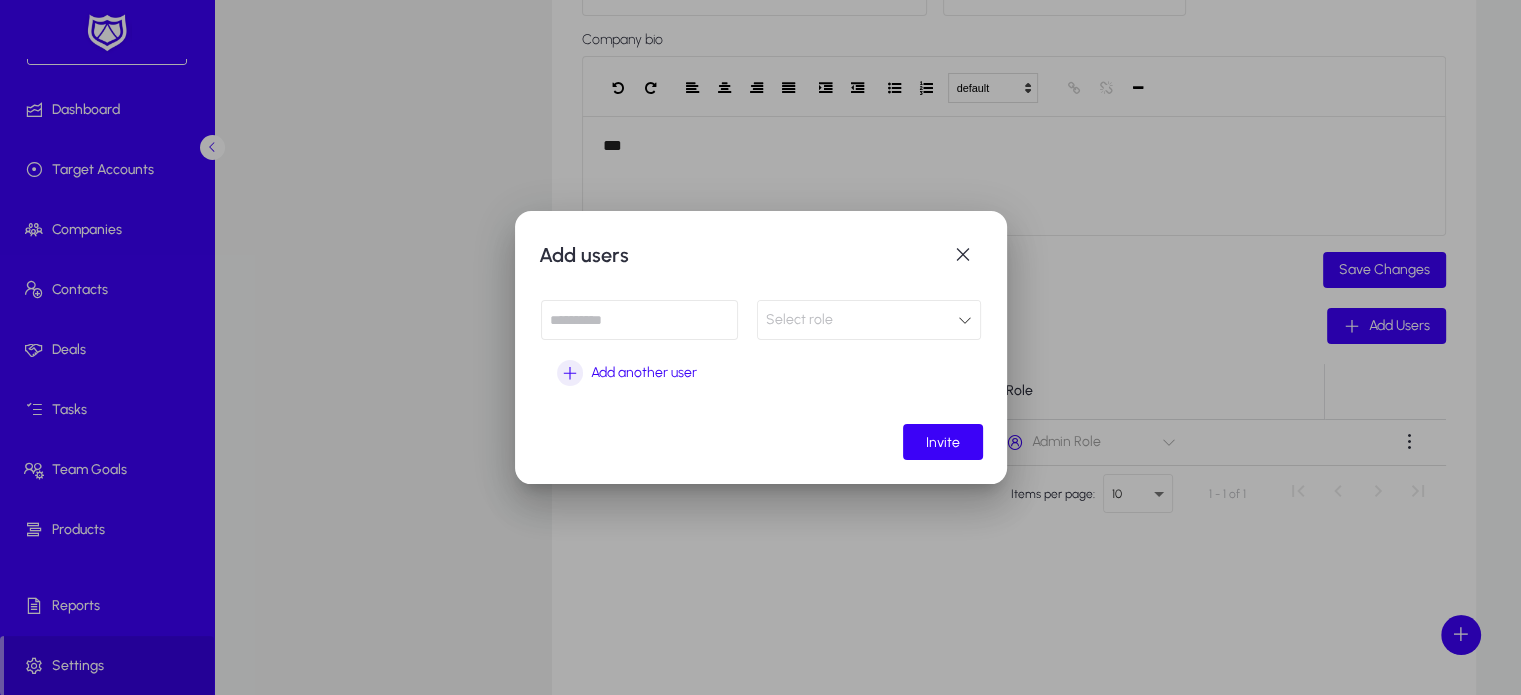 click at bounding box center [639, 320] 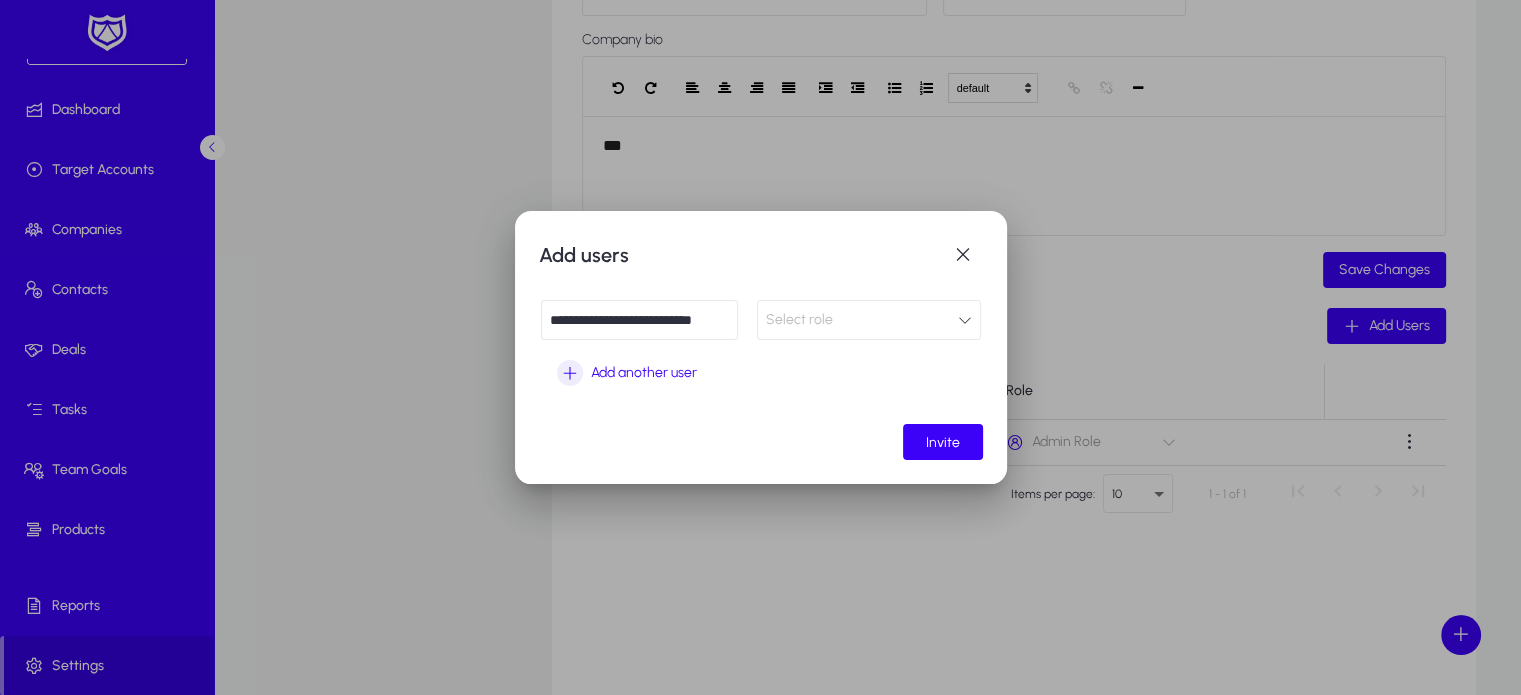 click on "Select role" at bounding box center (862, 320) 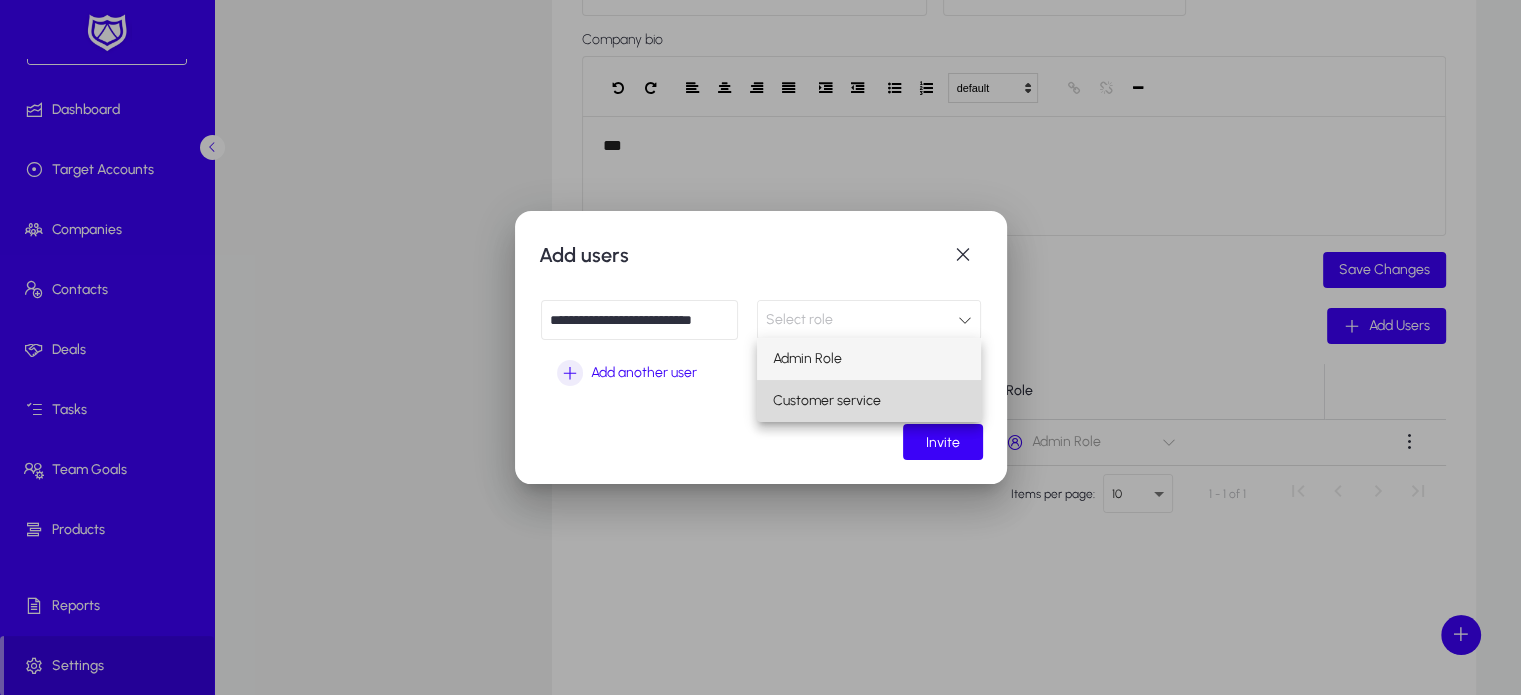 click on "Customer service" at bounding box center [827, 401] 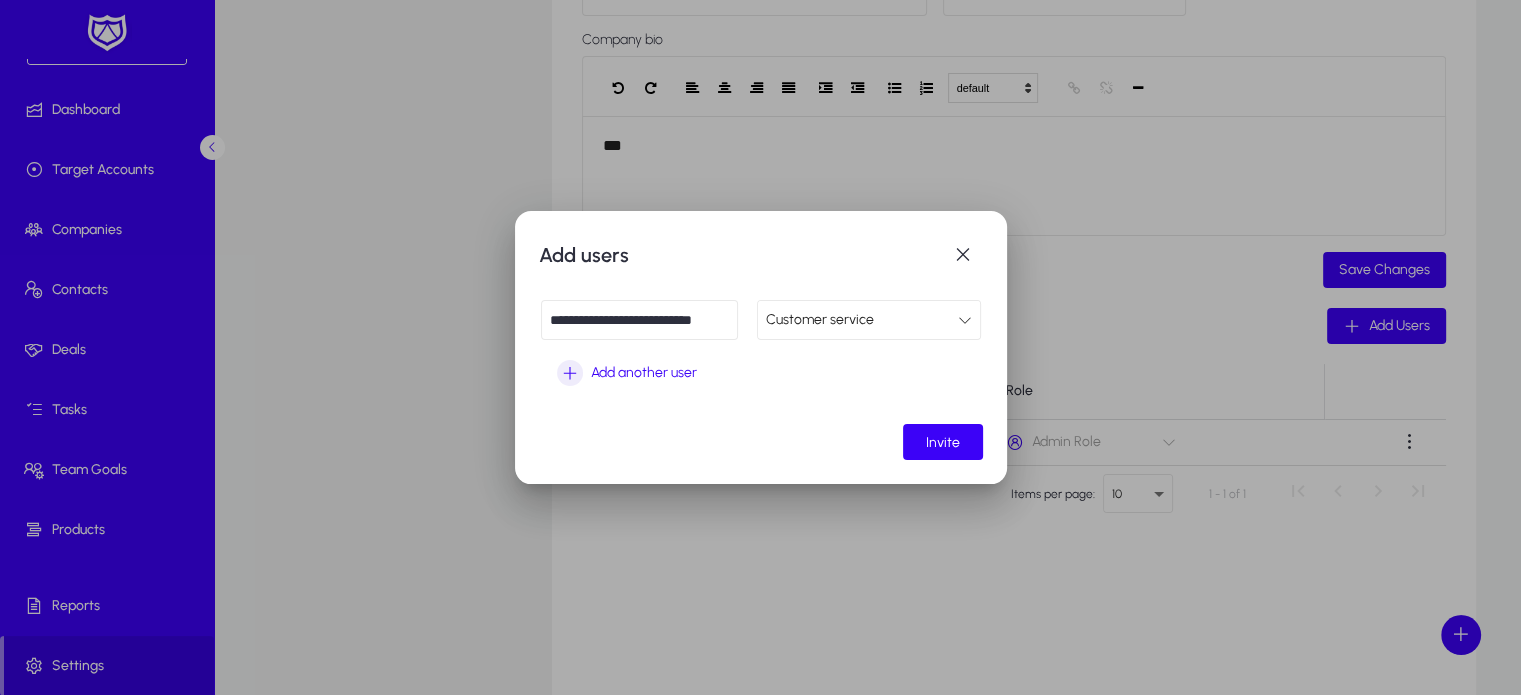 click on "Customer service" at bounding box center [862, 320] 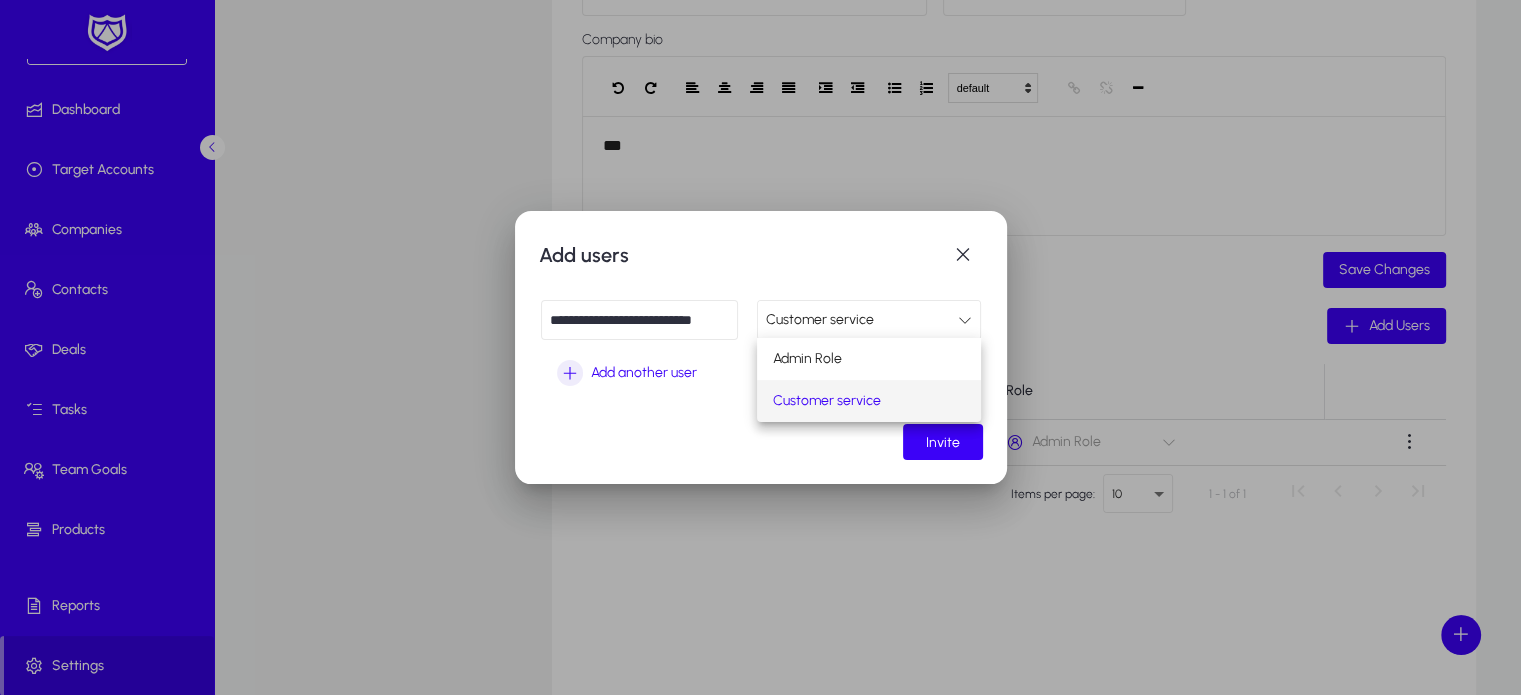 click at bounding box center [760, 347] 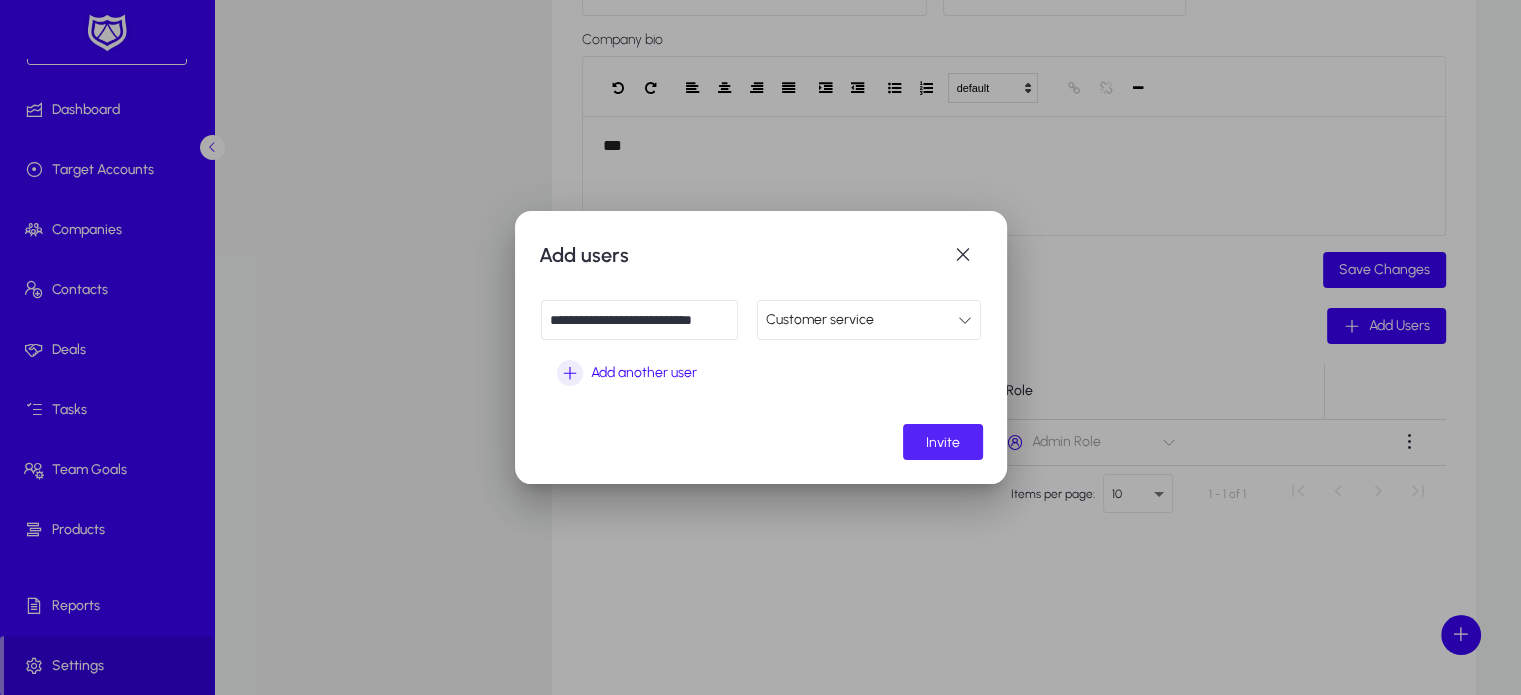 click on "Invite" 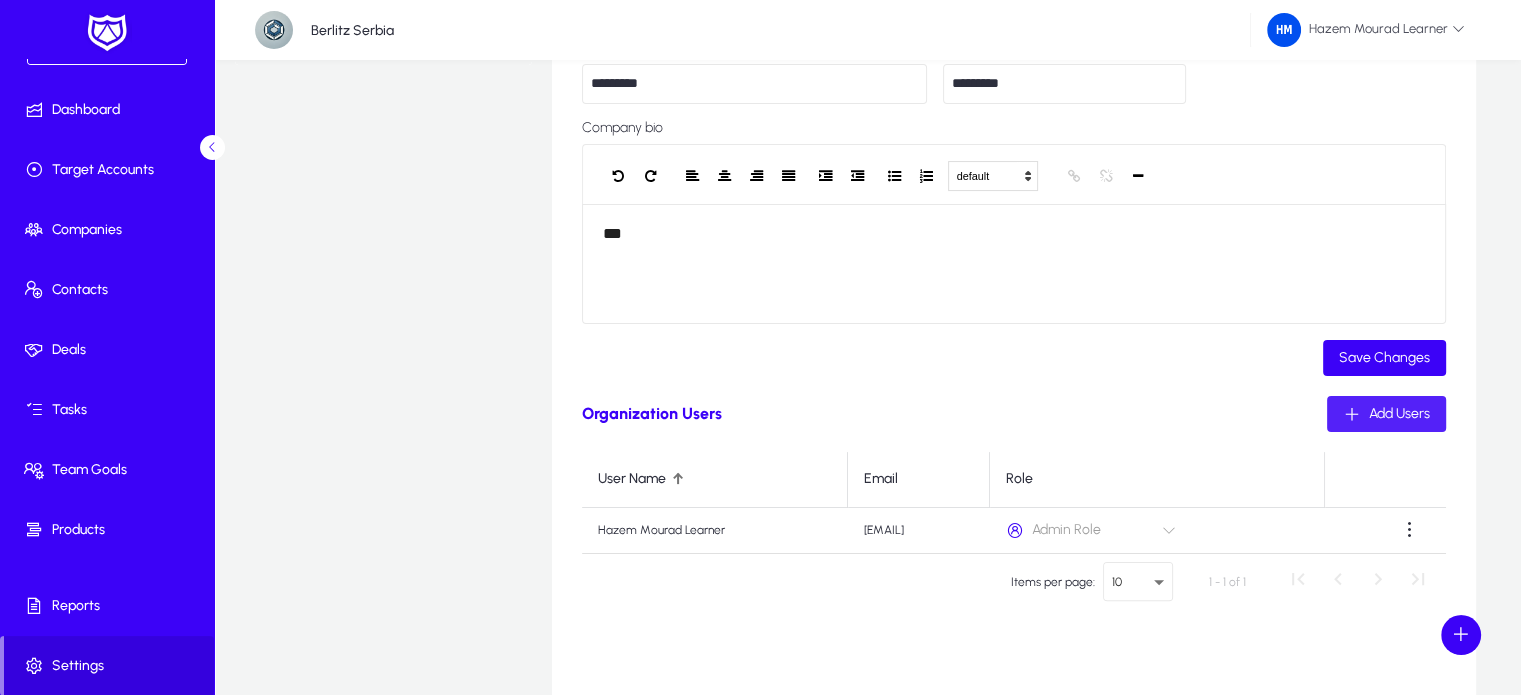 scroll, scrollTop: 0, scrollLeft: 0, axis: both 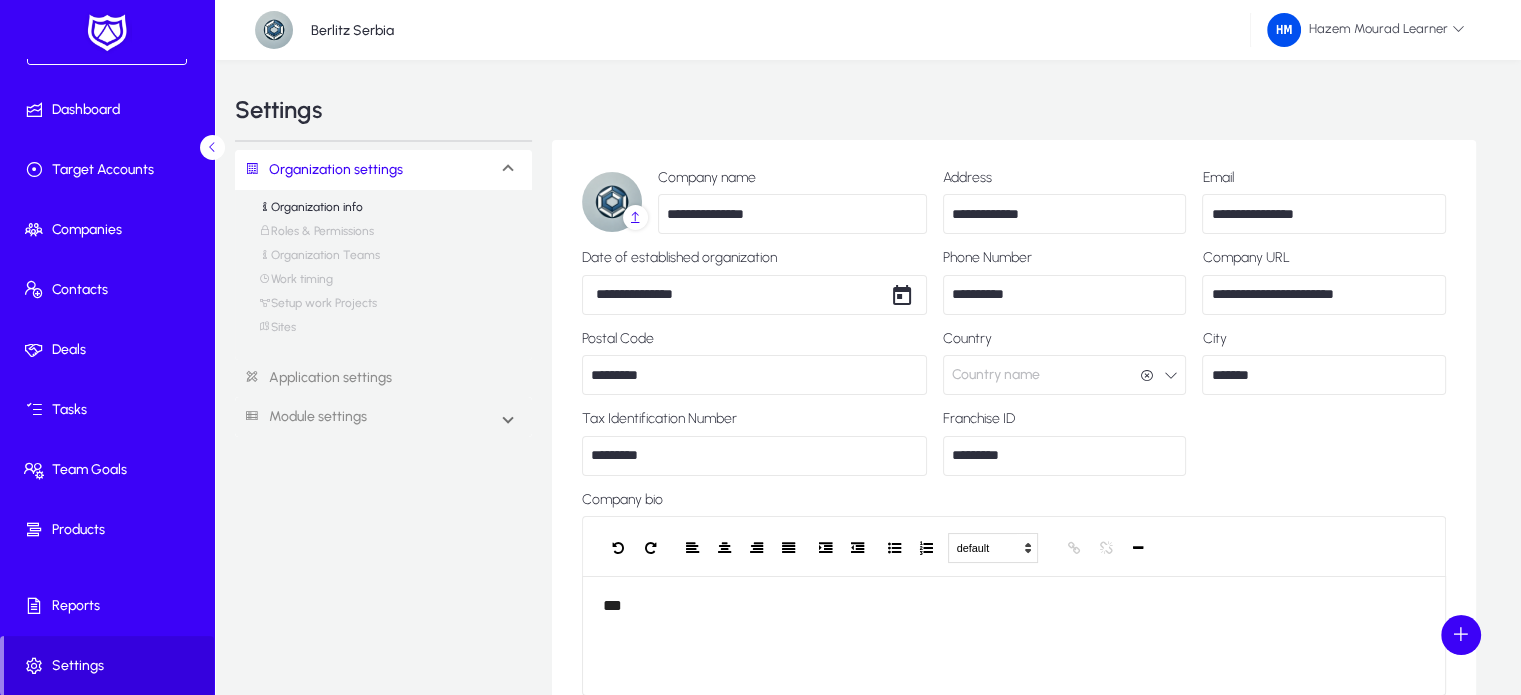 click on "Sites" at bounding box center (277, 332) 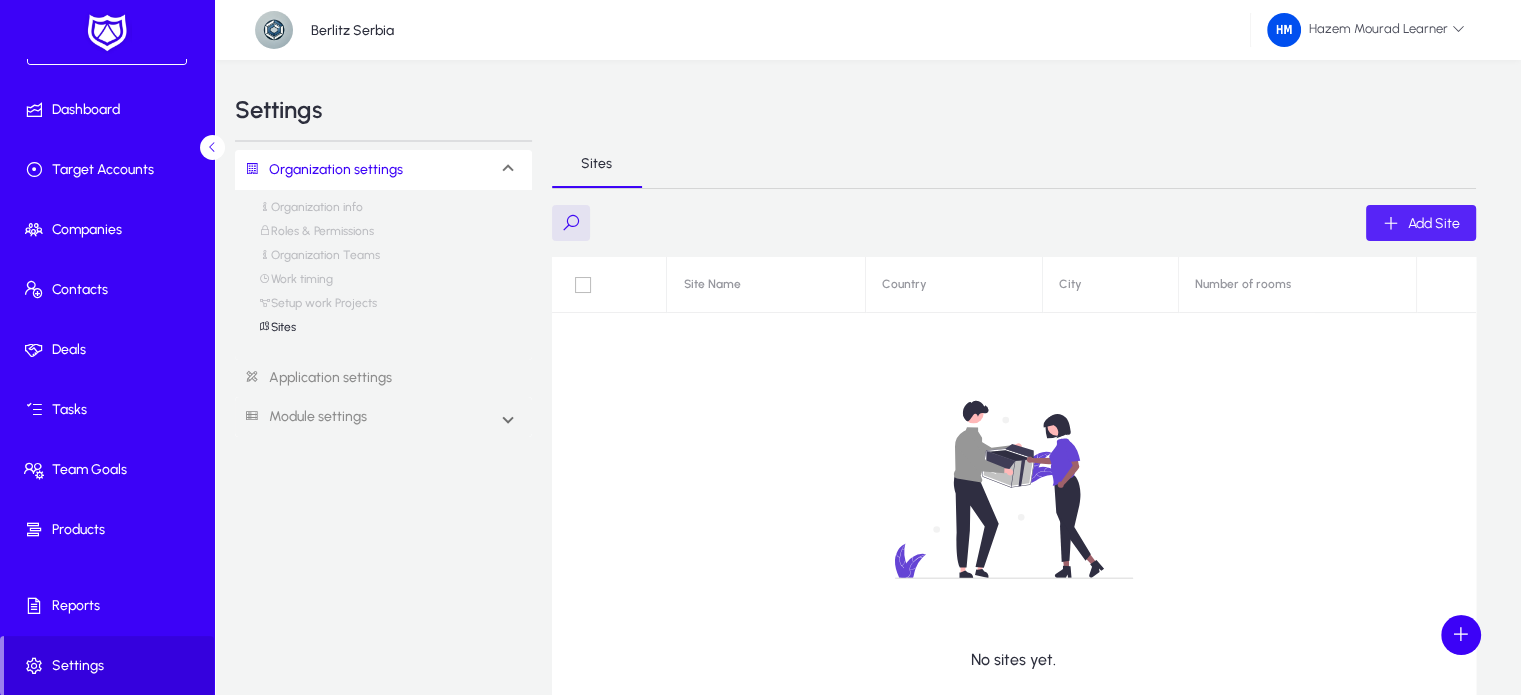 click on "Add Site" 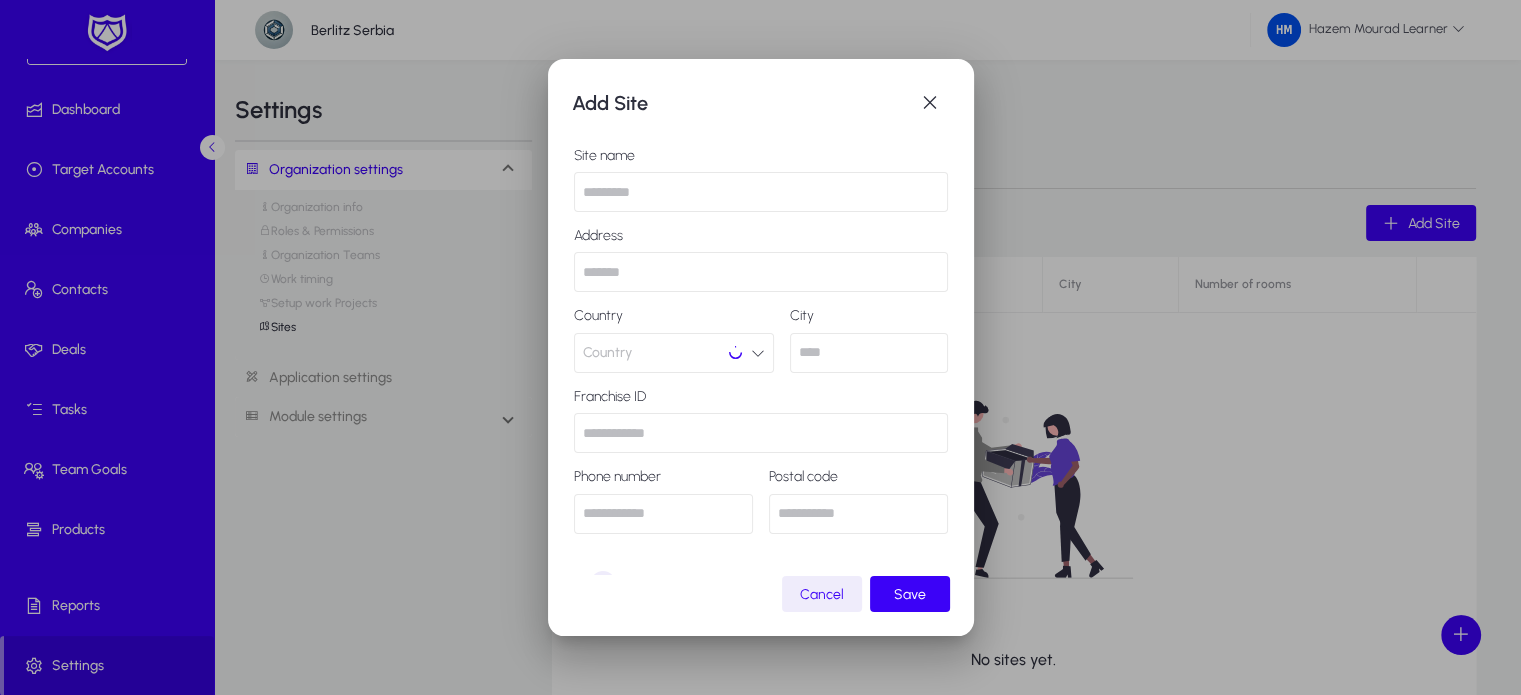 click at bounding box center (761, 192) 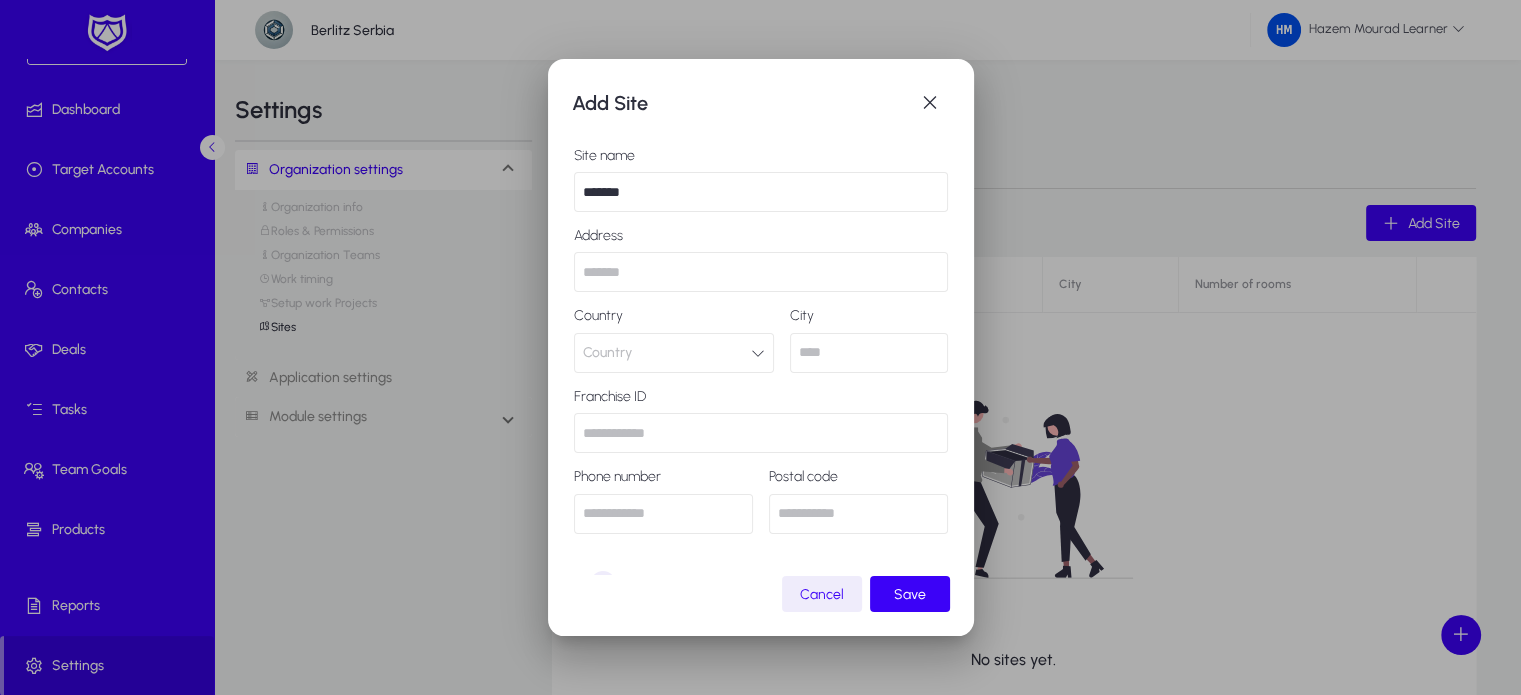 type on "*******" 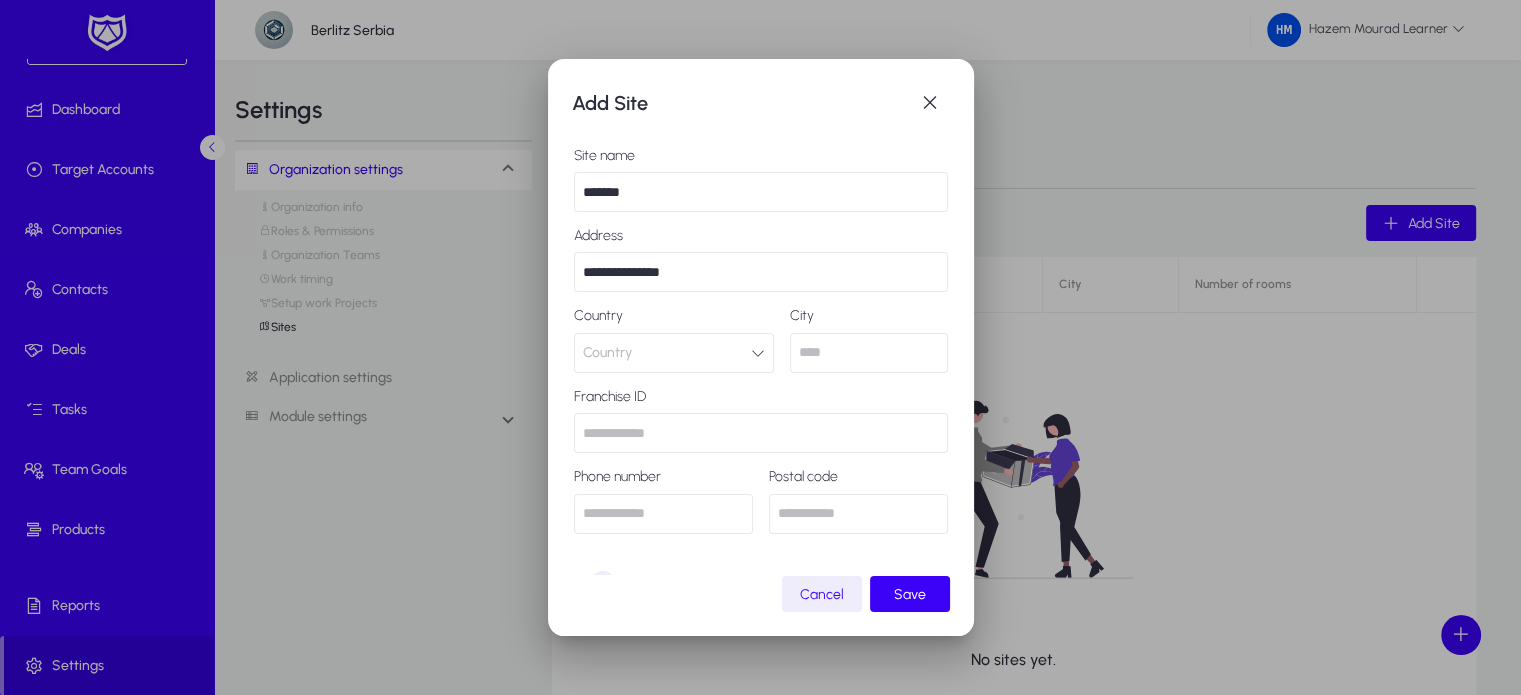 type on "**********" 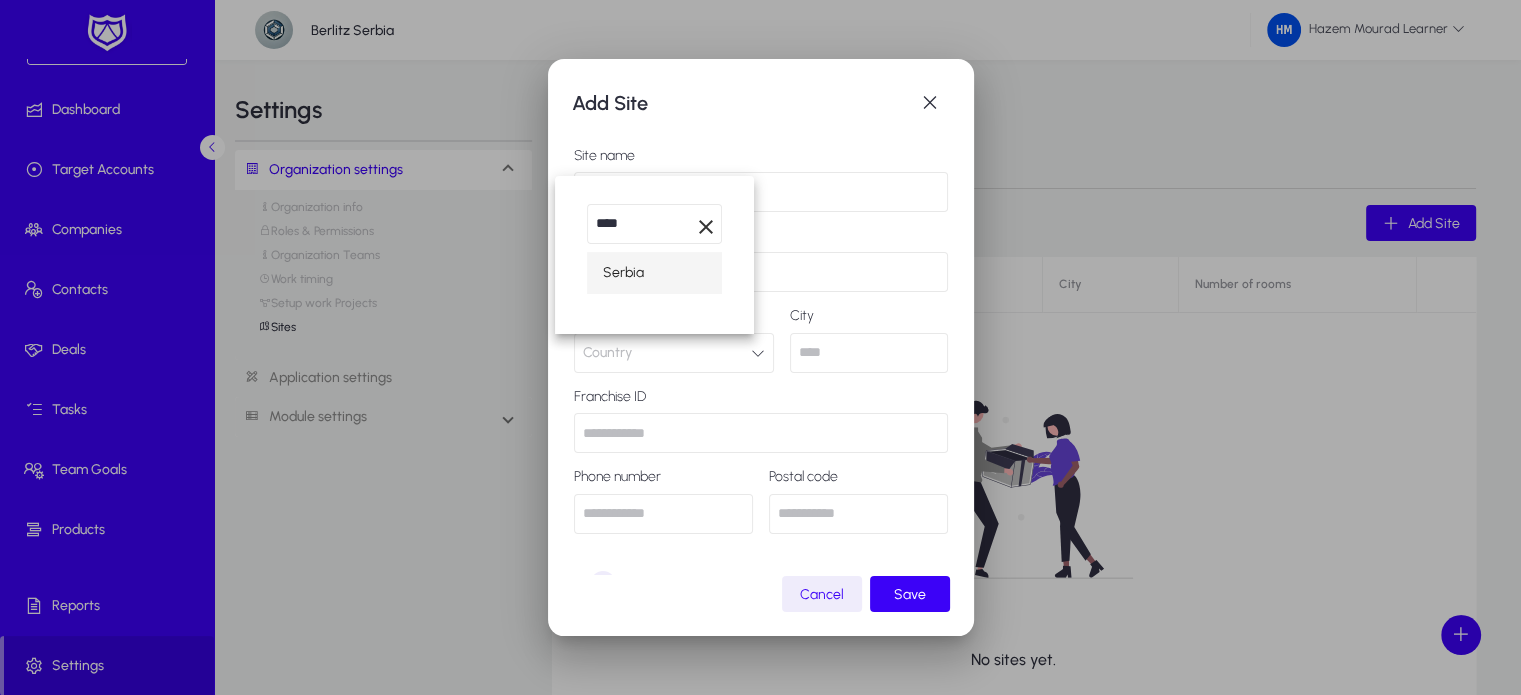 type on "****" 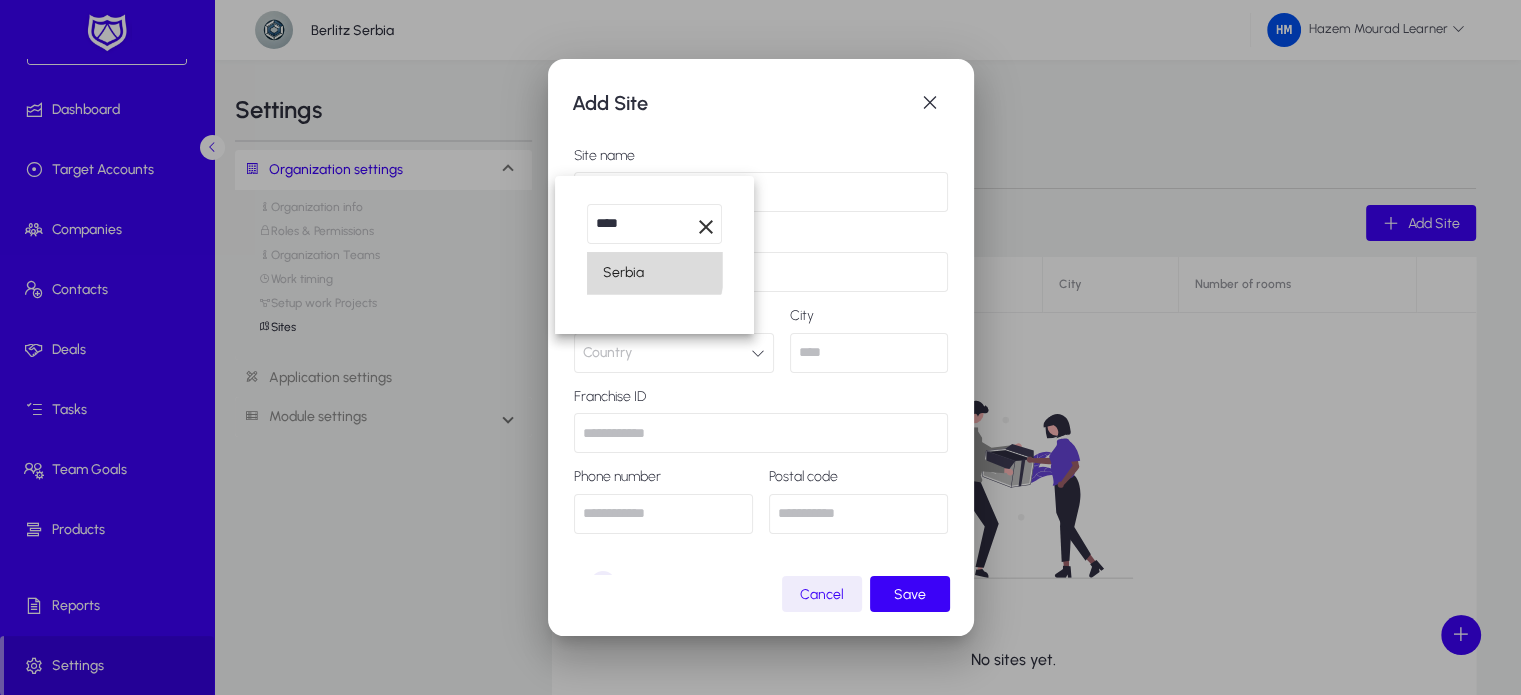 click on "Serbia" at bounding box center (654, 273) 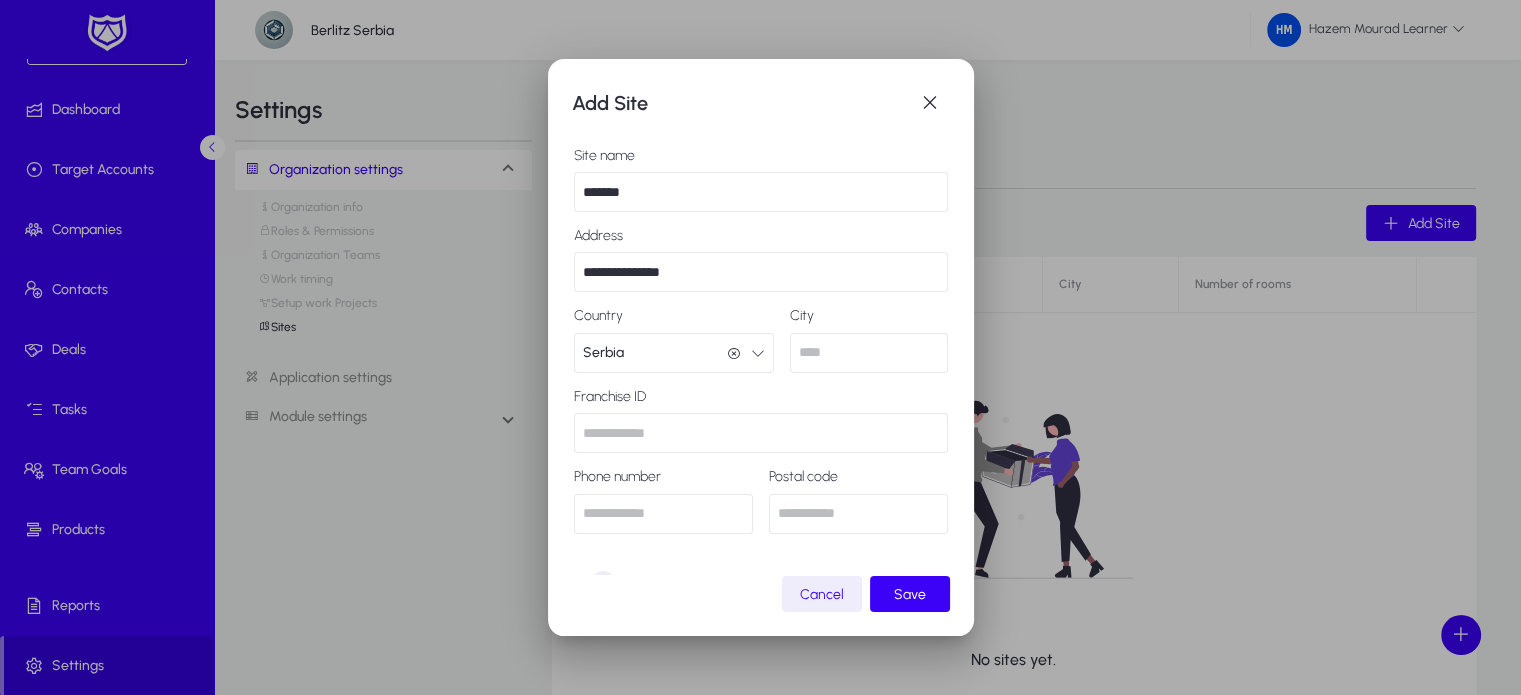 click at bounding box center (869, 353) 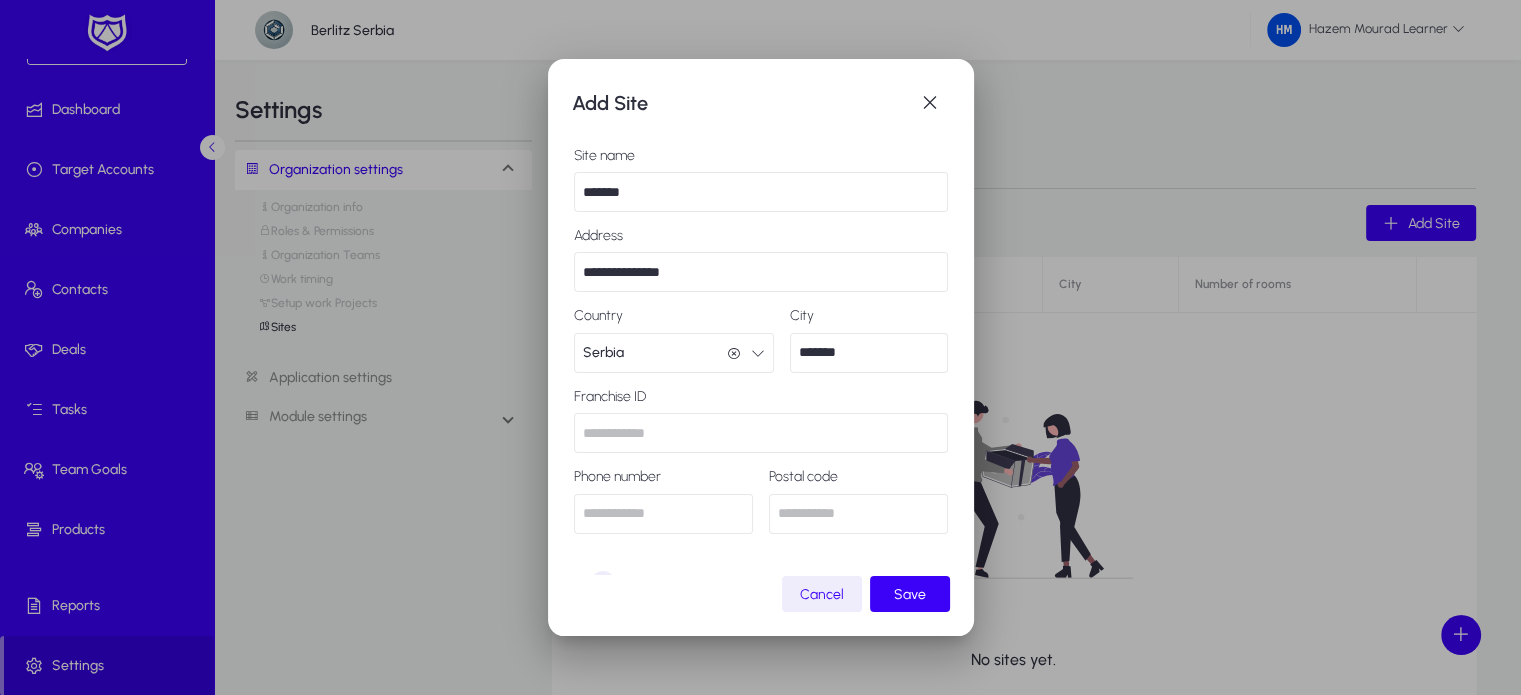 type on "*******" 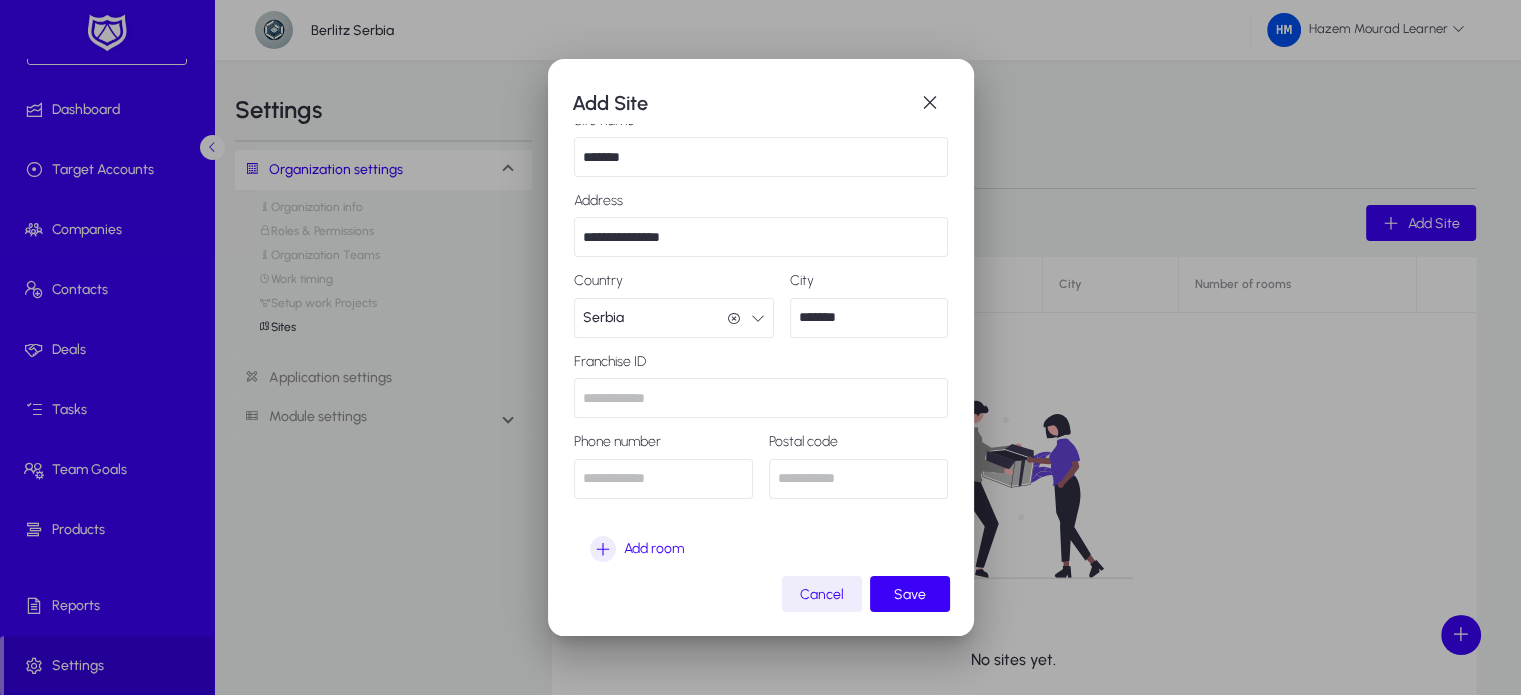 click at bounding box center [761, 398] 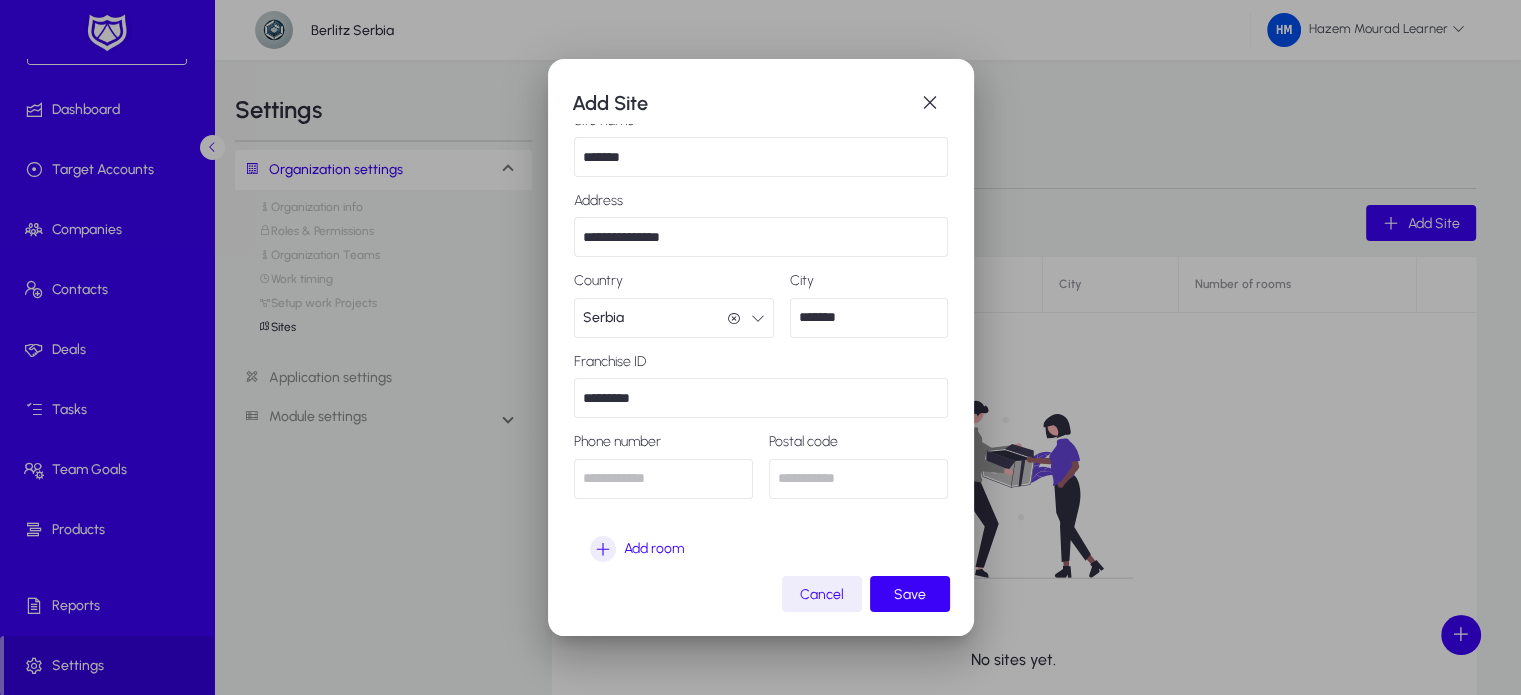 type on "*********" 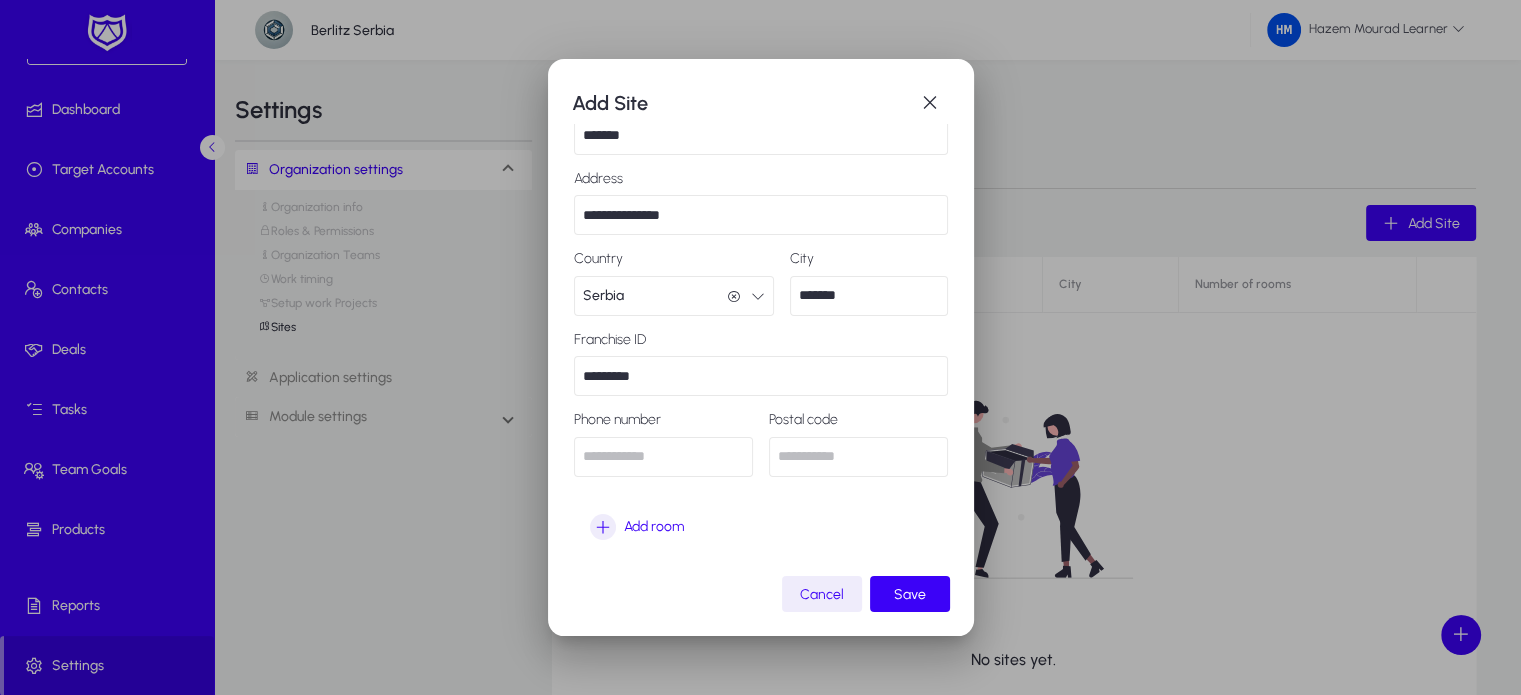 click at bounding box center (663, 457) 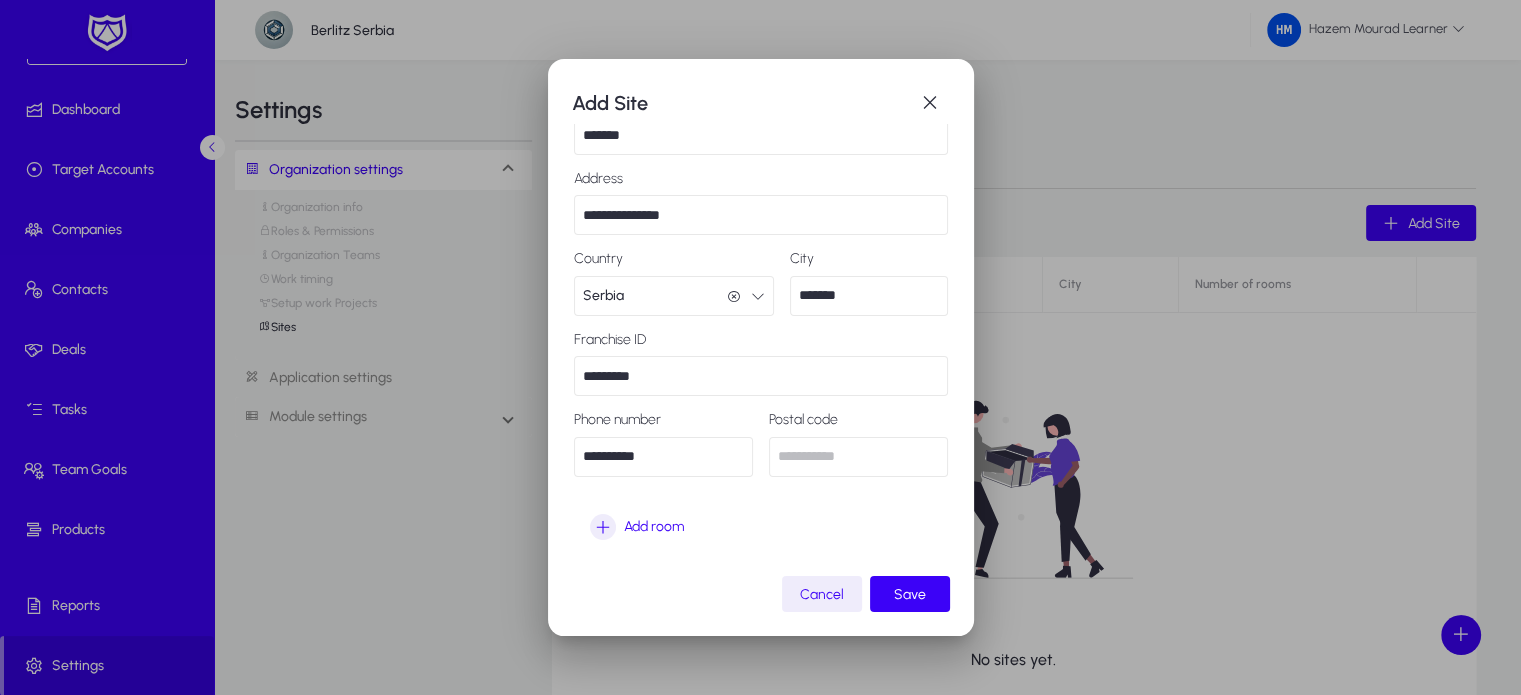 type on "**********" 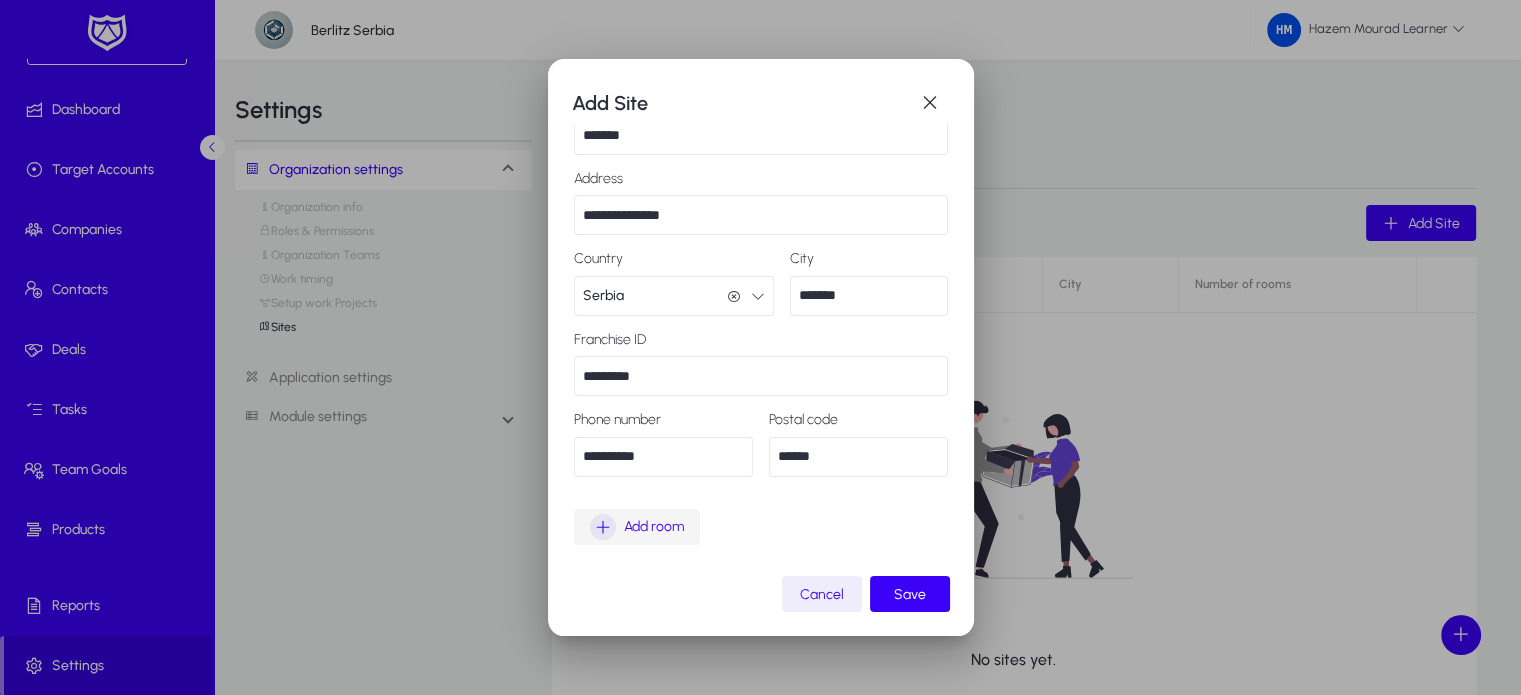 type on "******" 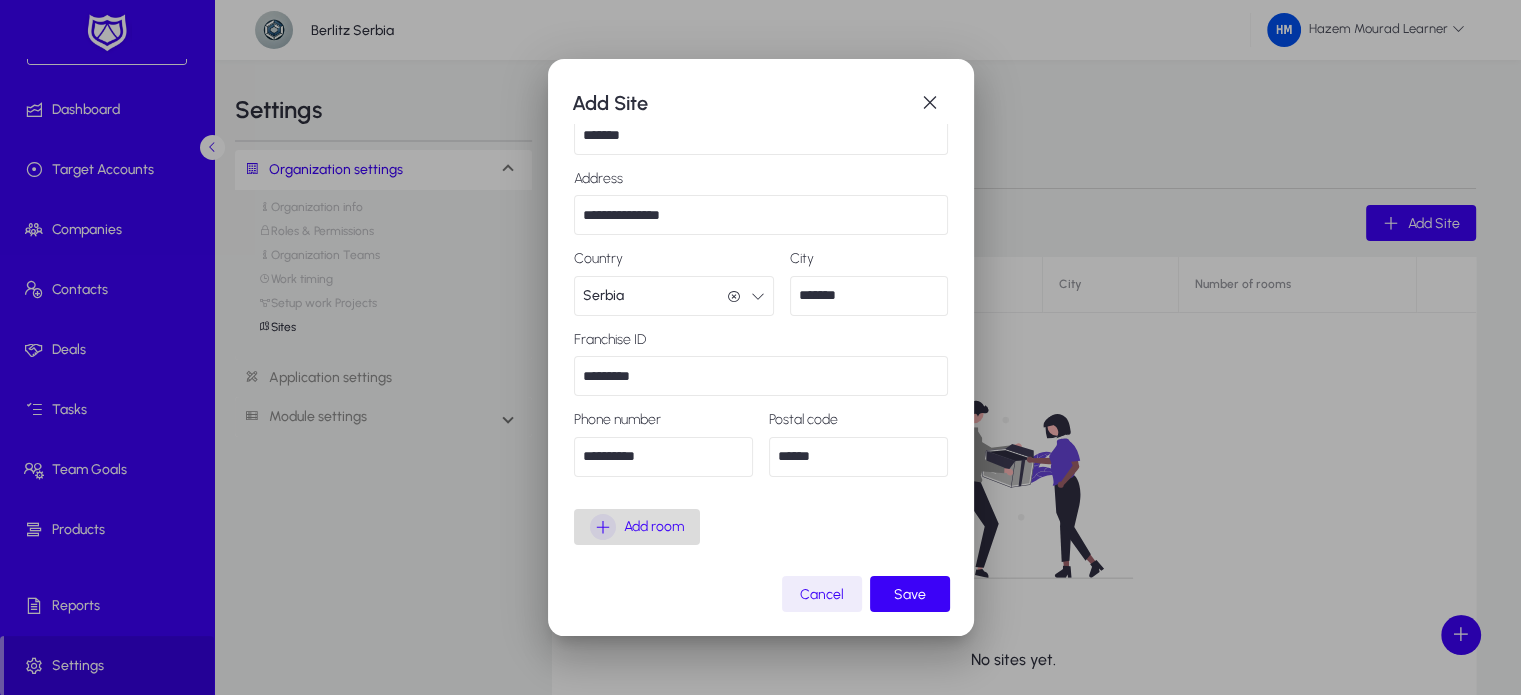 click on "Add room" at bounding box center (654, 527) 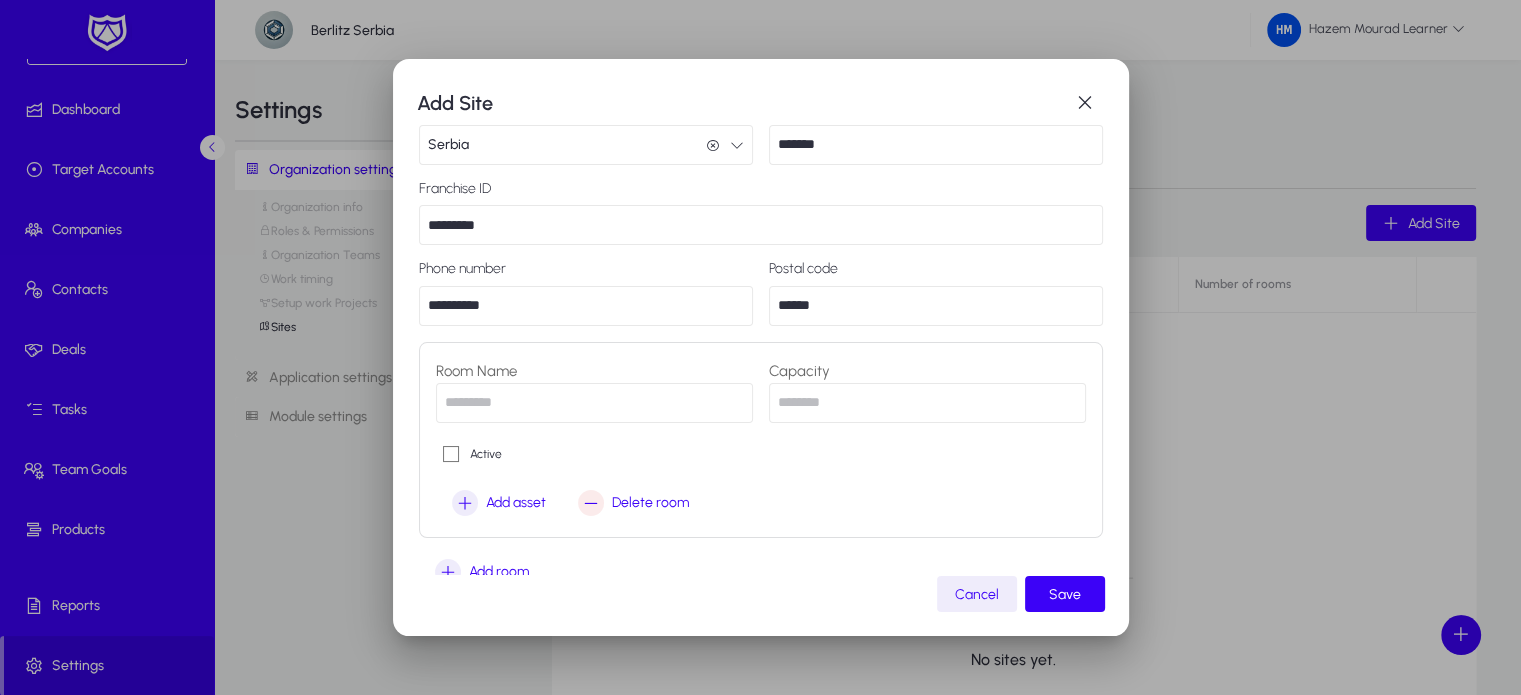 scroll, scrollTop: 209, scrollLeft: 0, axis: vertical 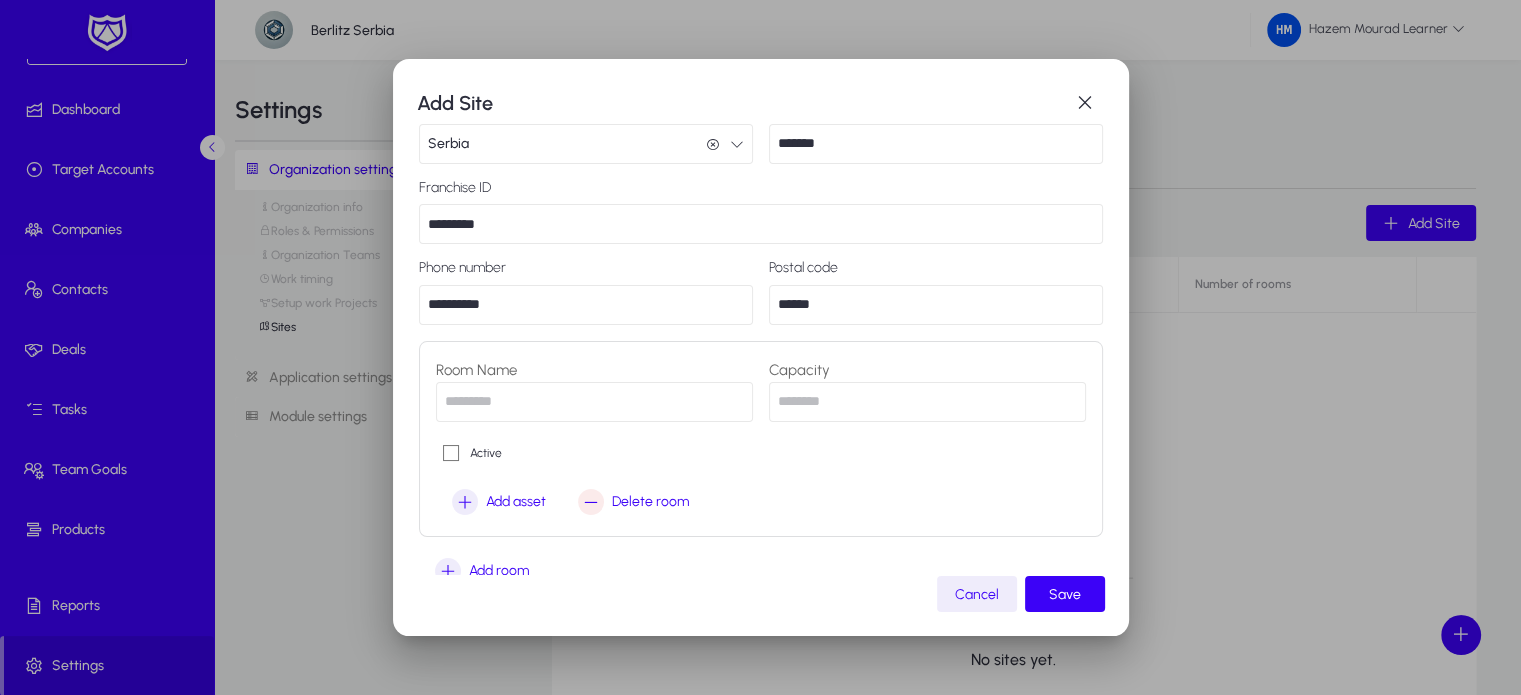 click at bounding box center [594, 402] 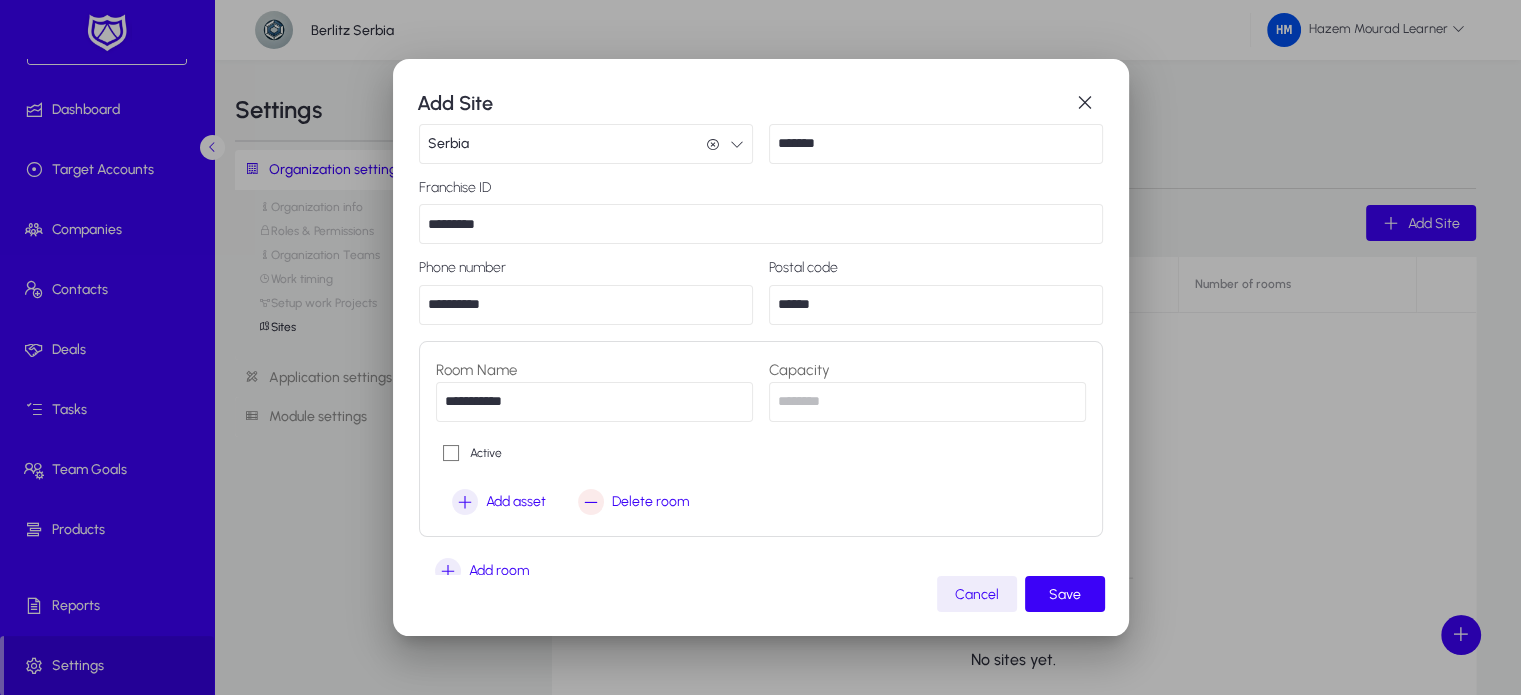 type on "**********" 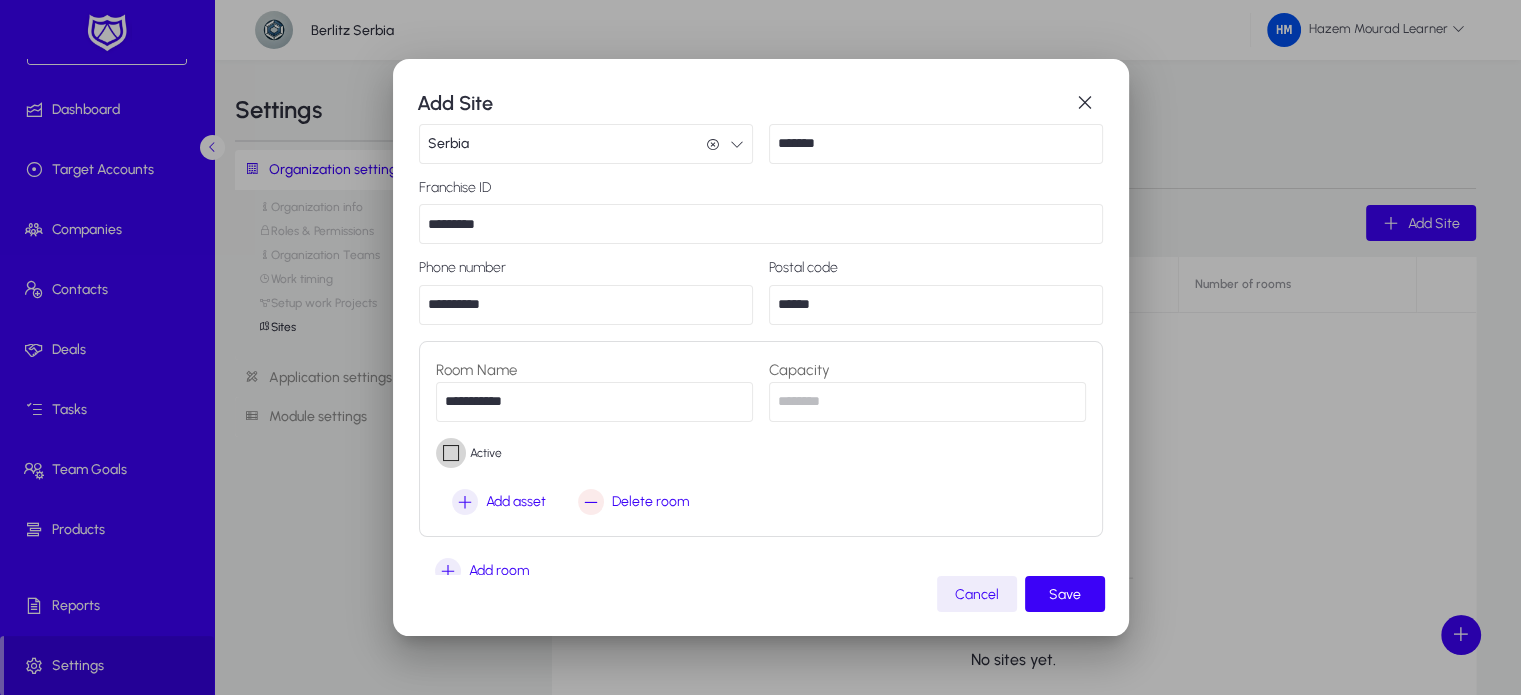 scroll, scrollTop: 253, scrollLeft: 0, axis: vertical 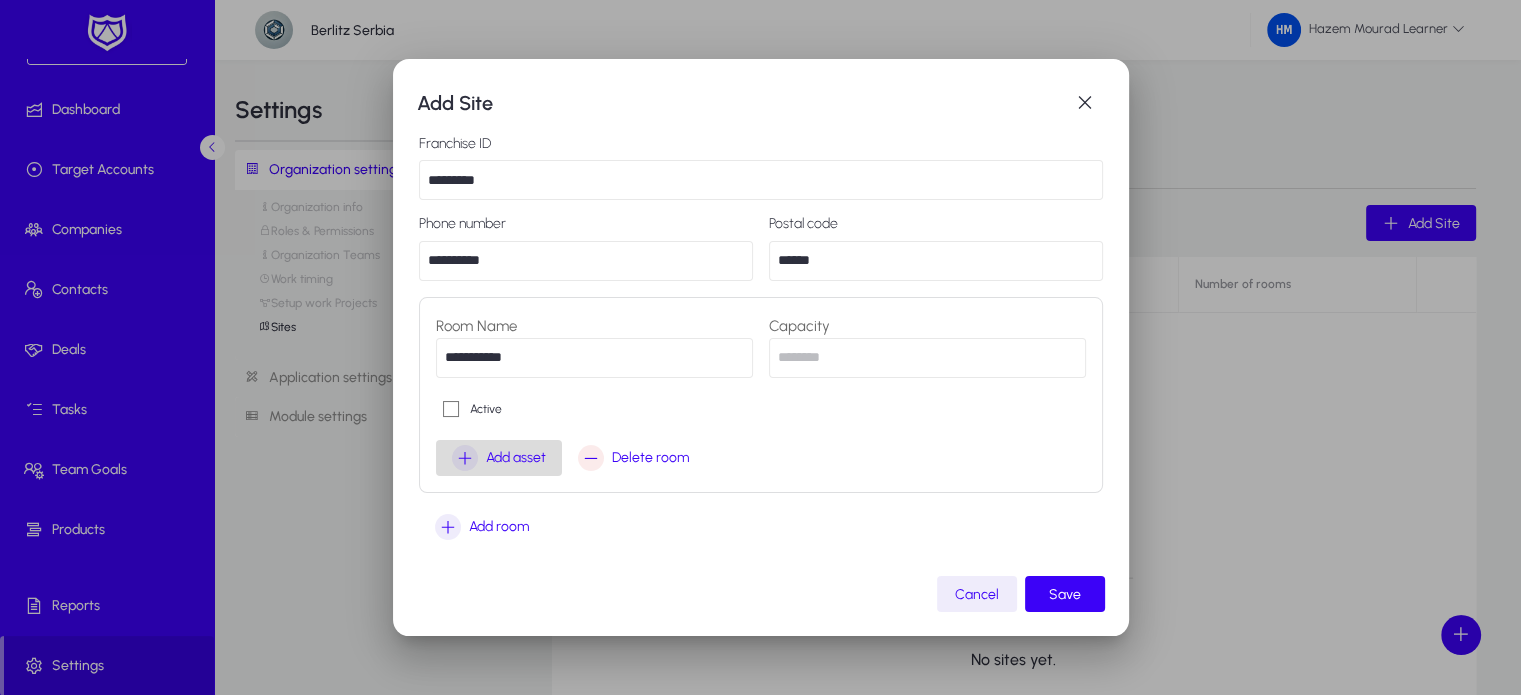 click on "Add asset" at bounding box center [516, 458] 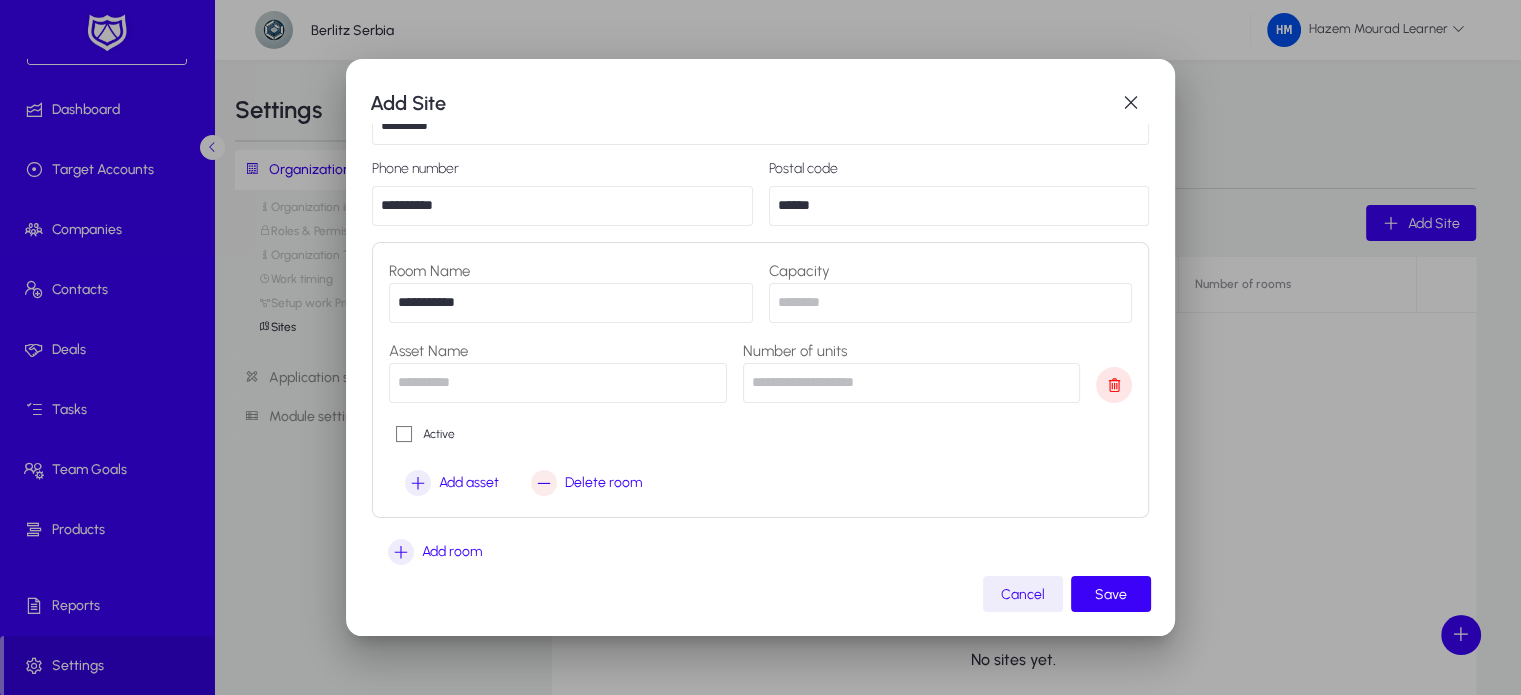 scroll, scrollTop: 316, scrollLeft: 0, axis: vertical 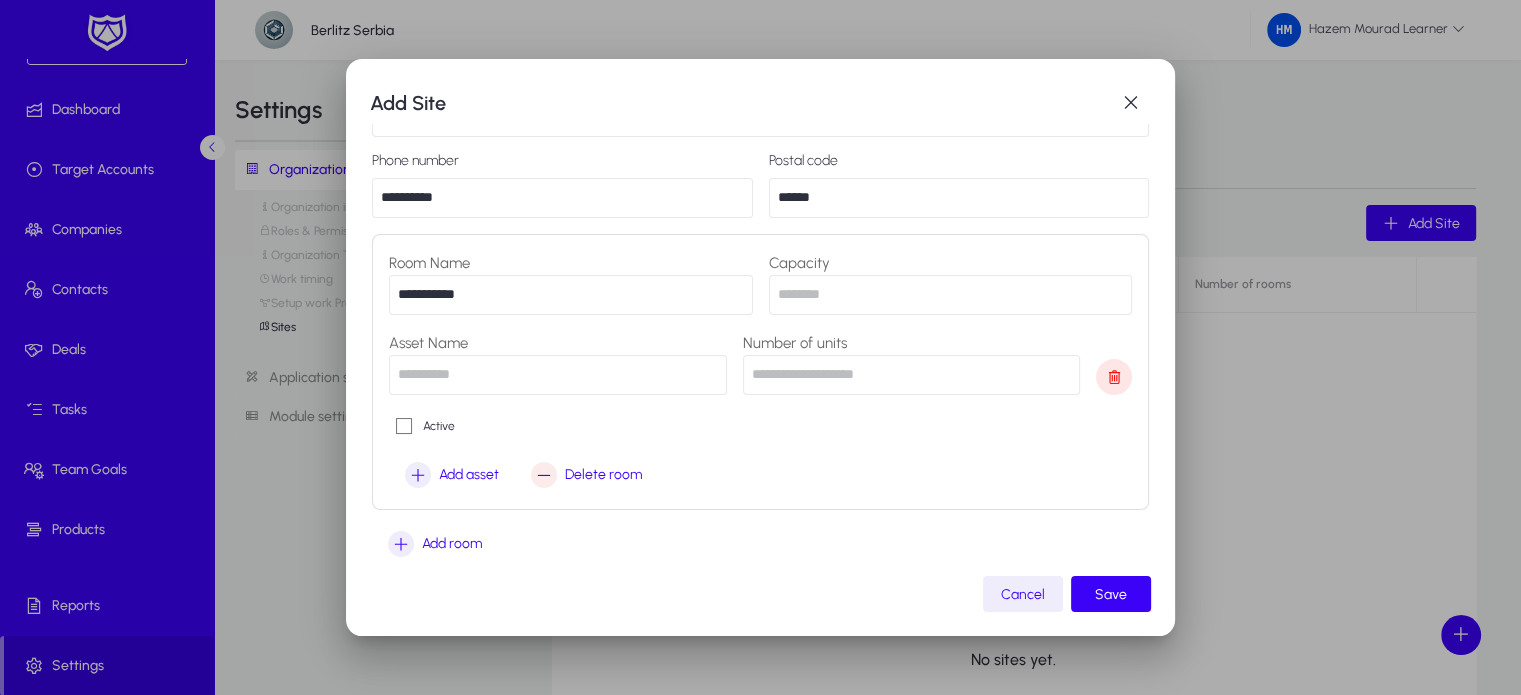 click at bounding box center [558, 375] 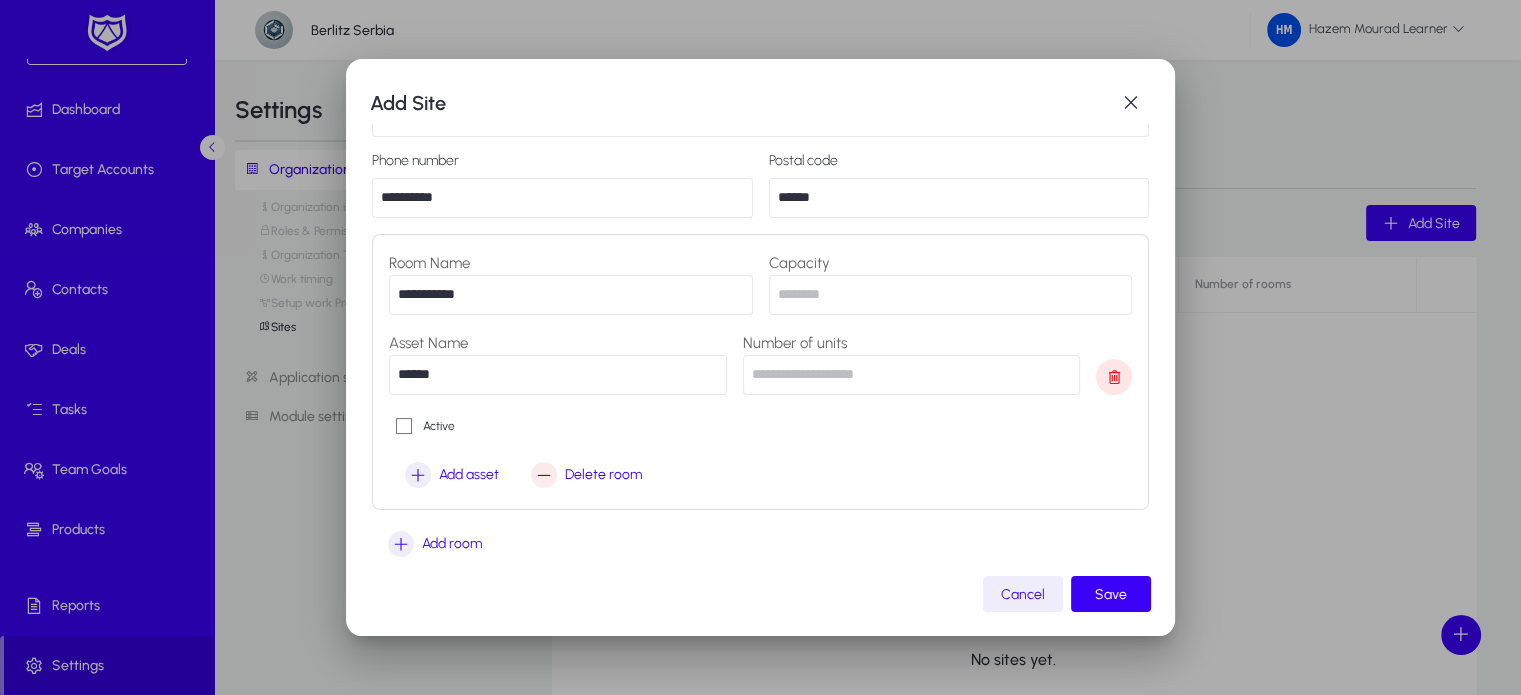 type on "******" 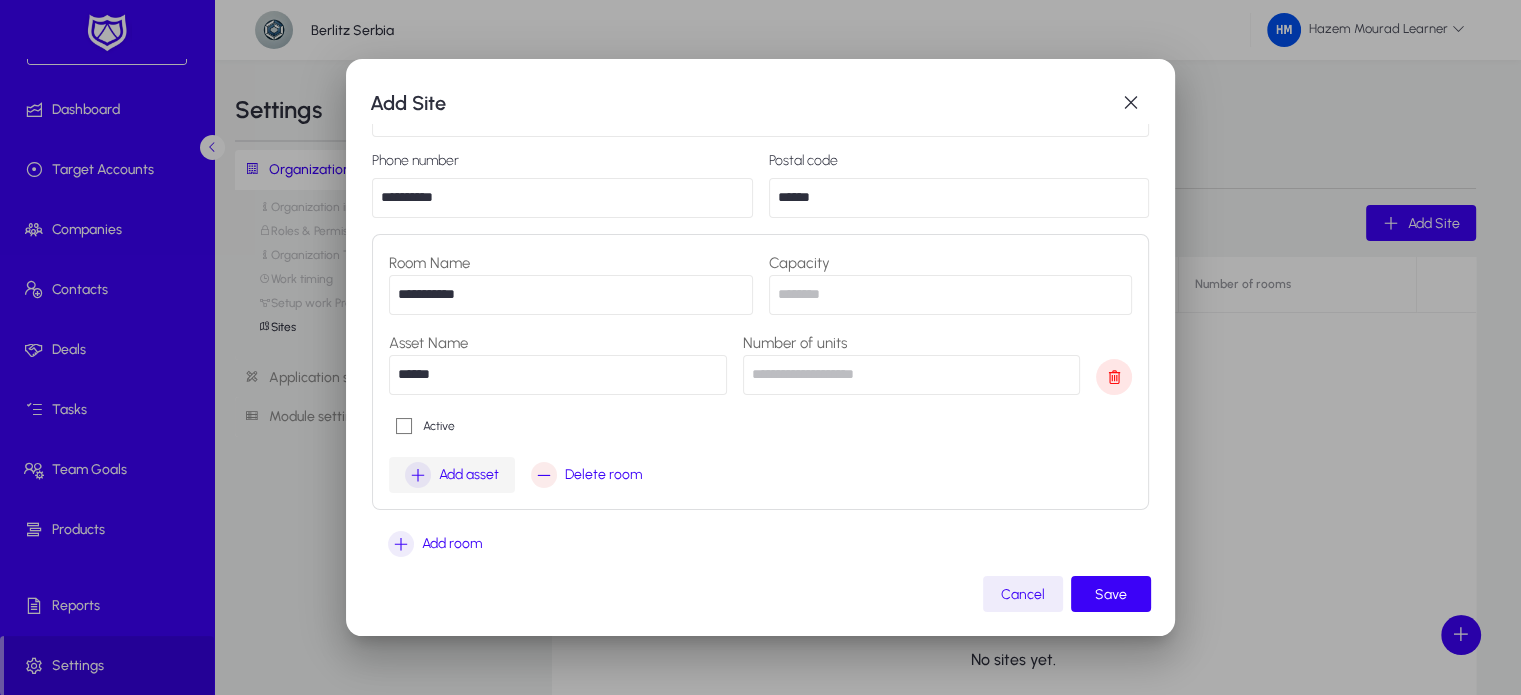 type on "*" 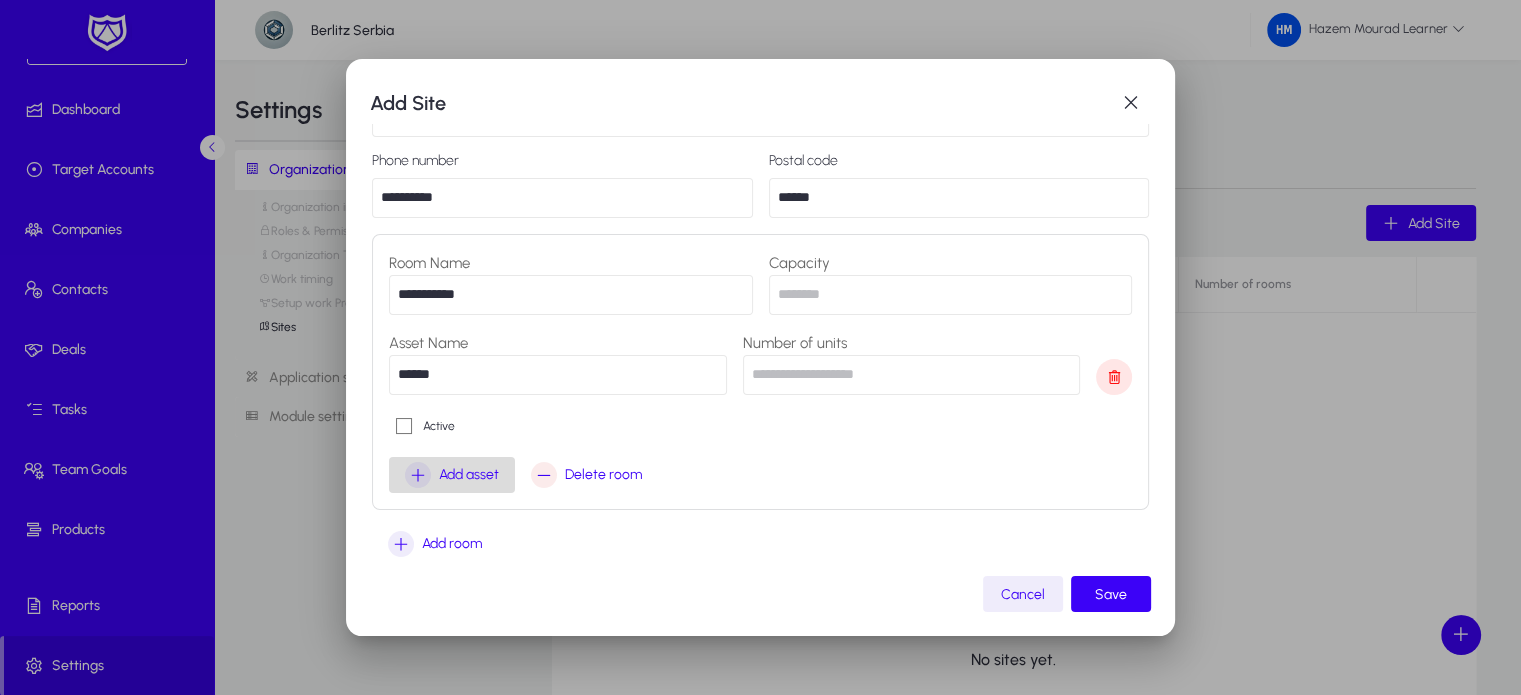 click at bounding box center [418, 475] 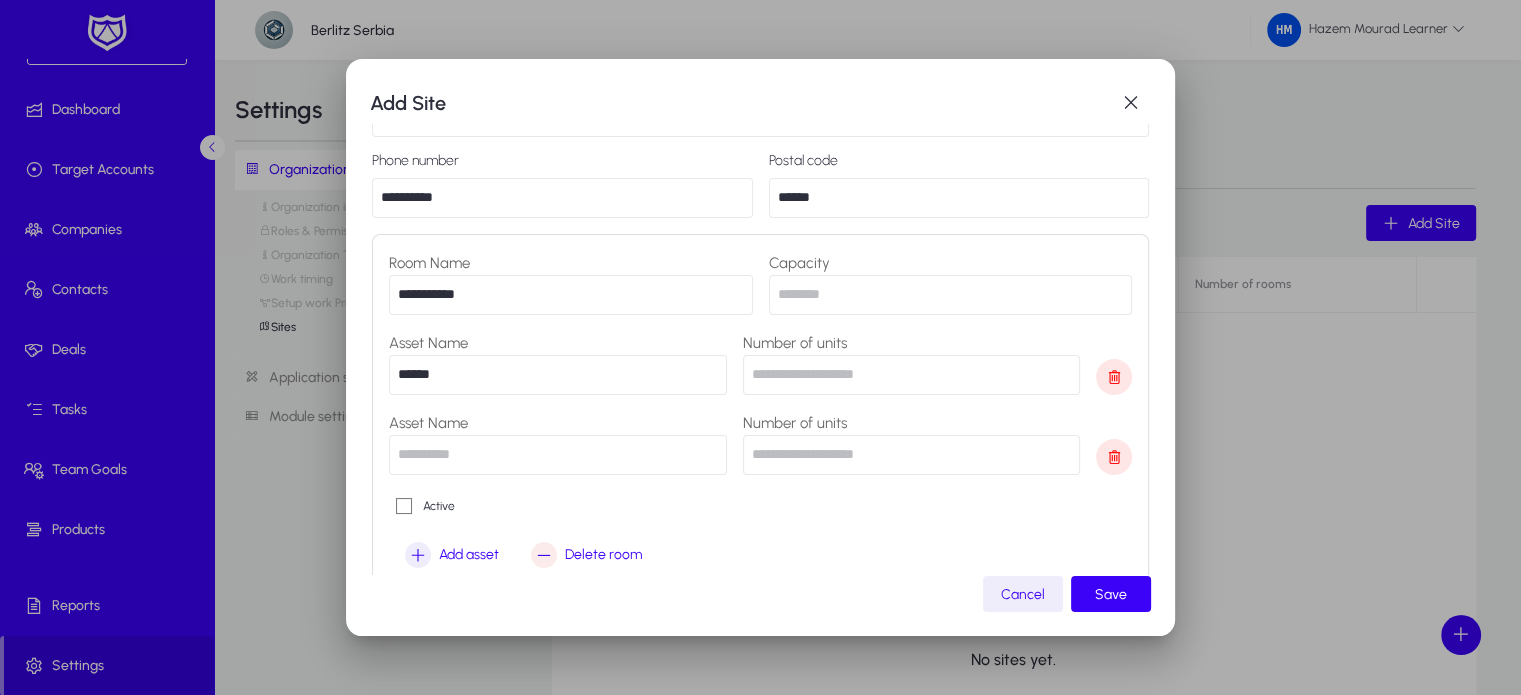 click at bounding box center [558, 455] 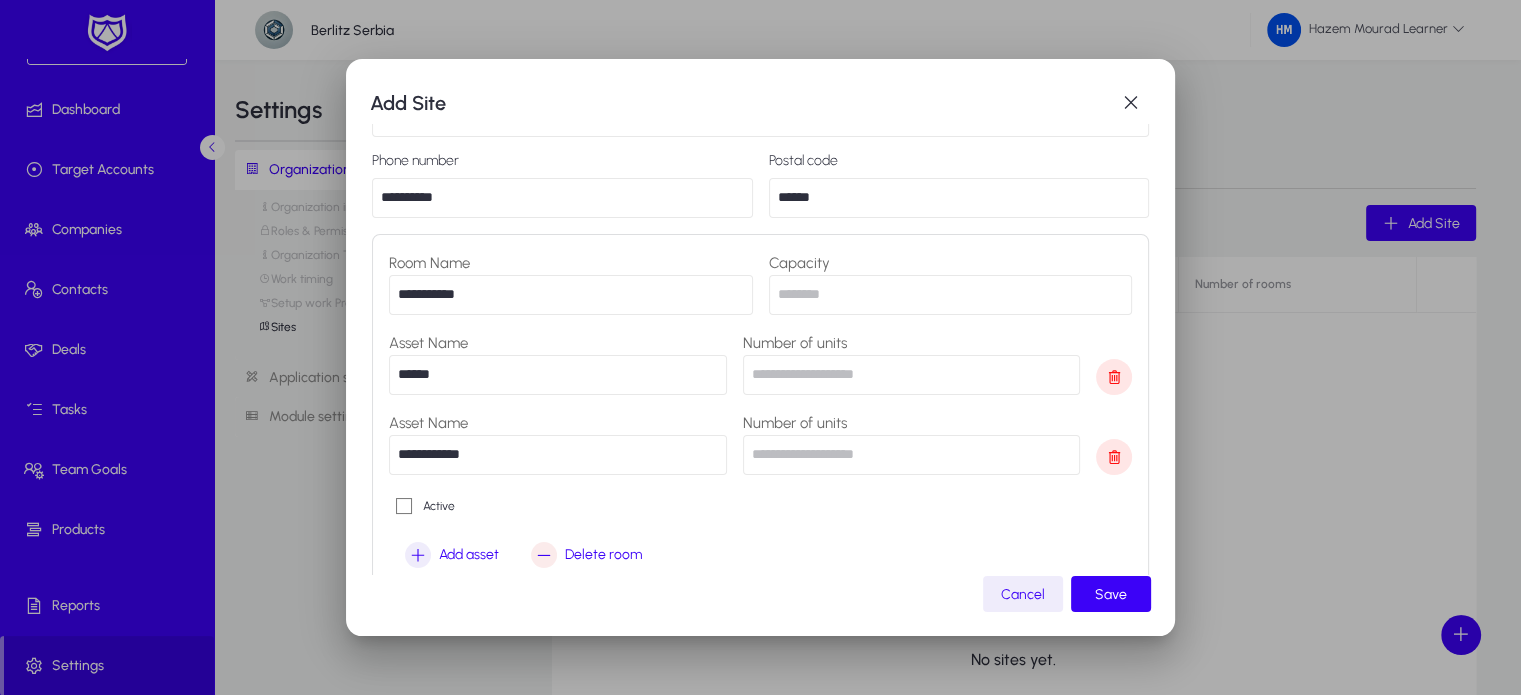 type on "**********" 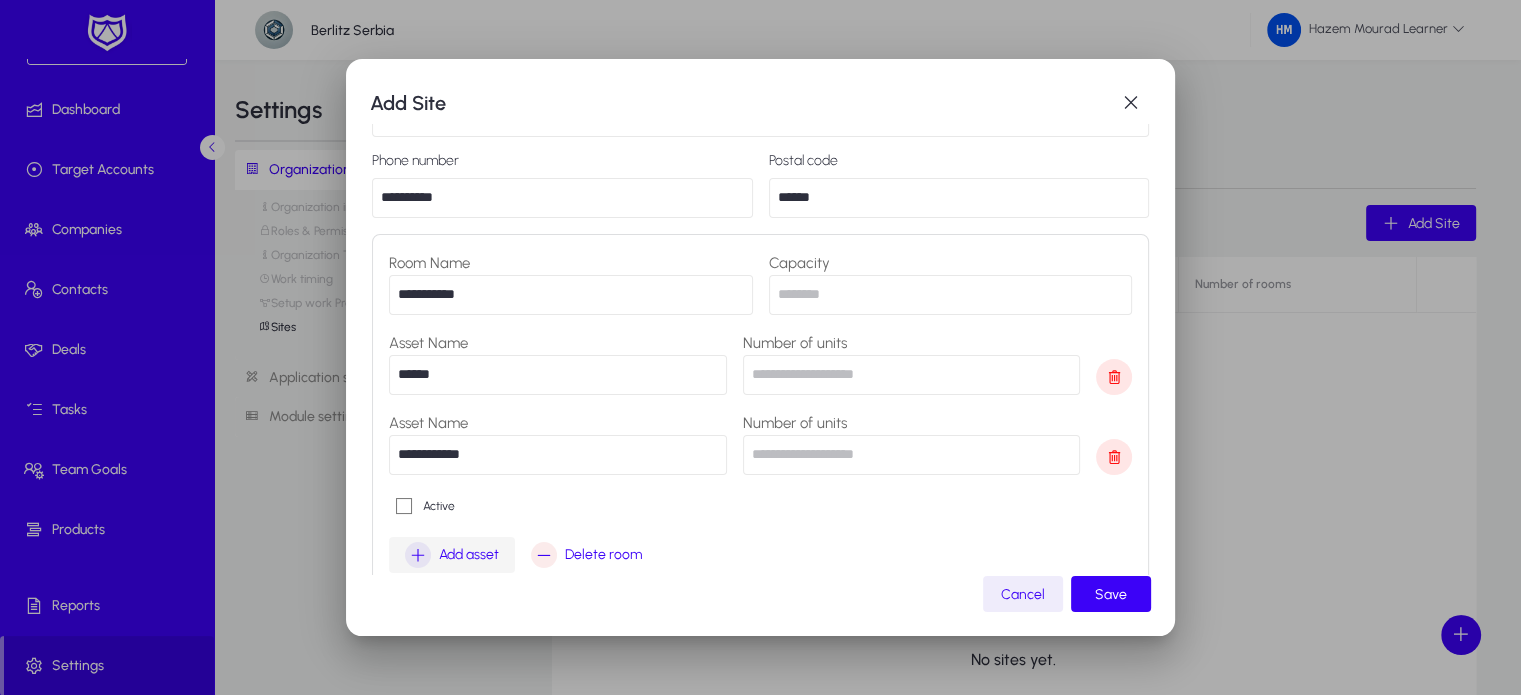 type on "*" 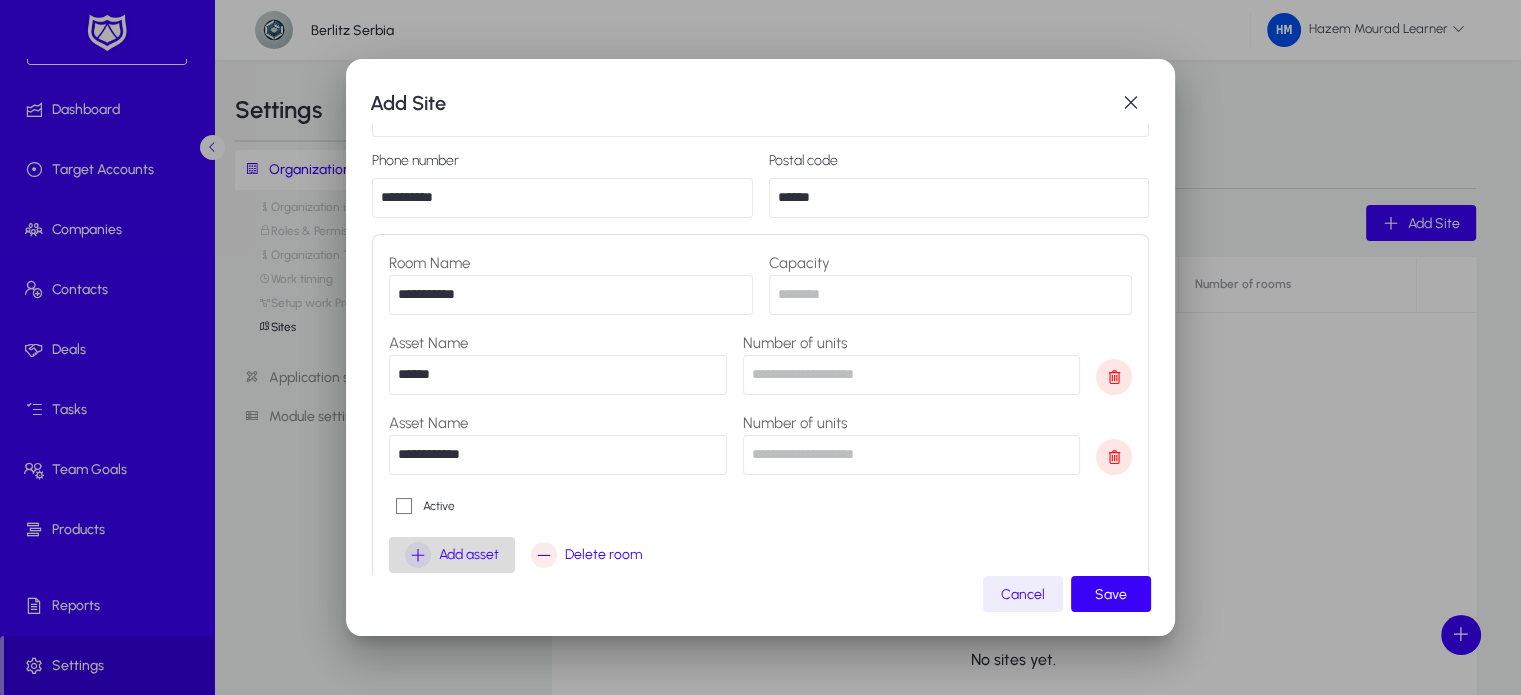 click at bounding box center [418, 555] 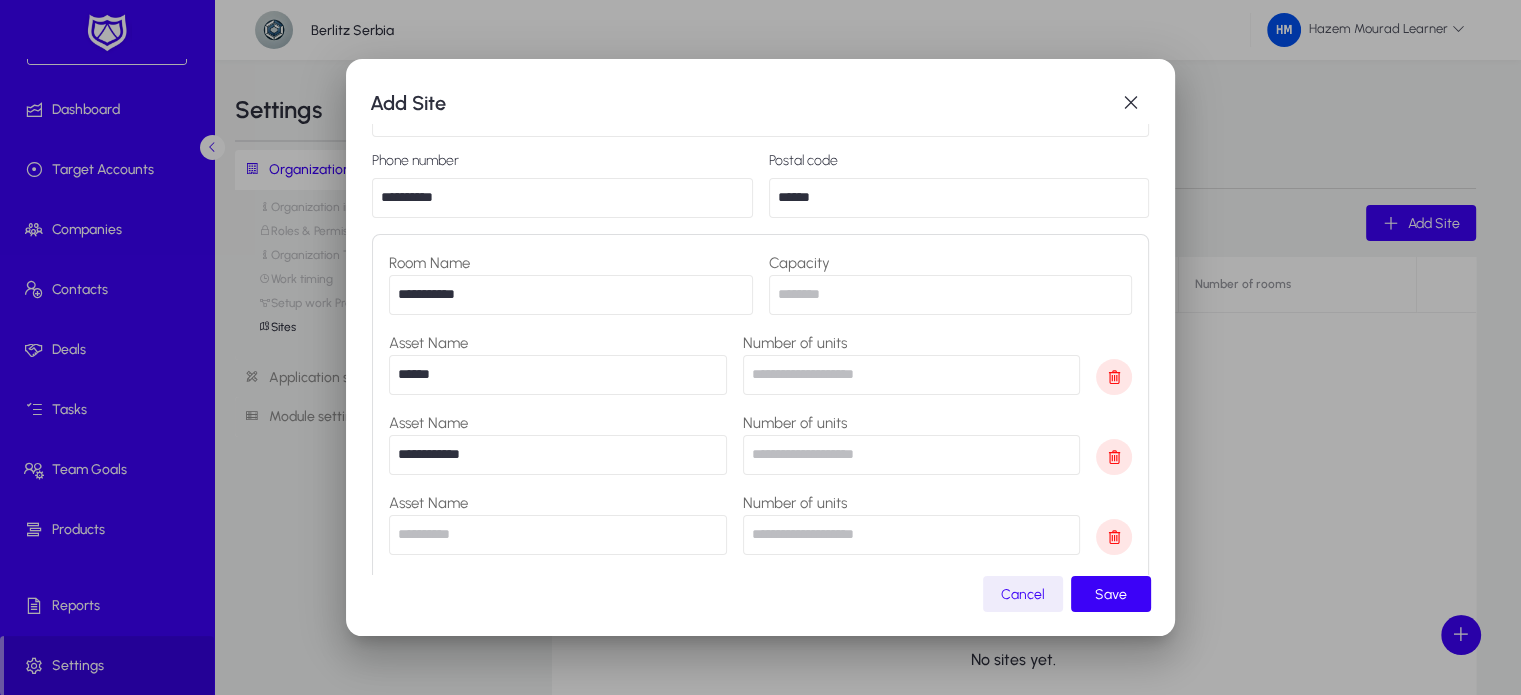 scroll, scrollTop: 368, scrollLeft: 0, axis: vertical 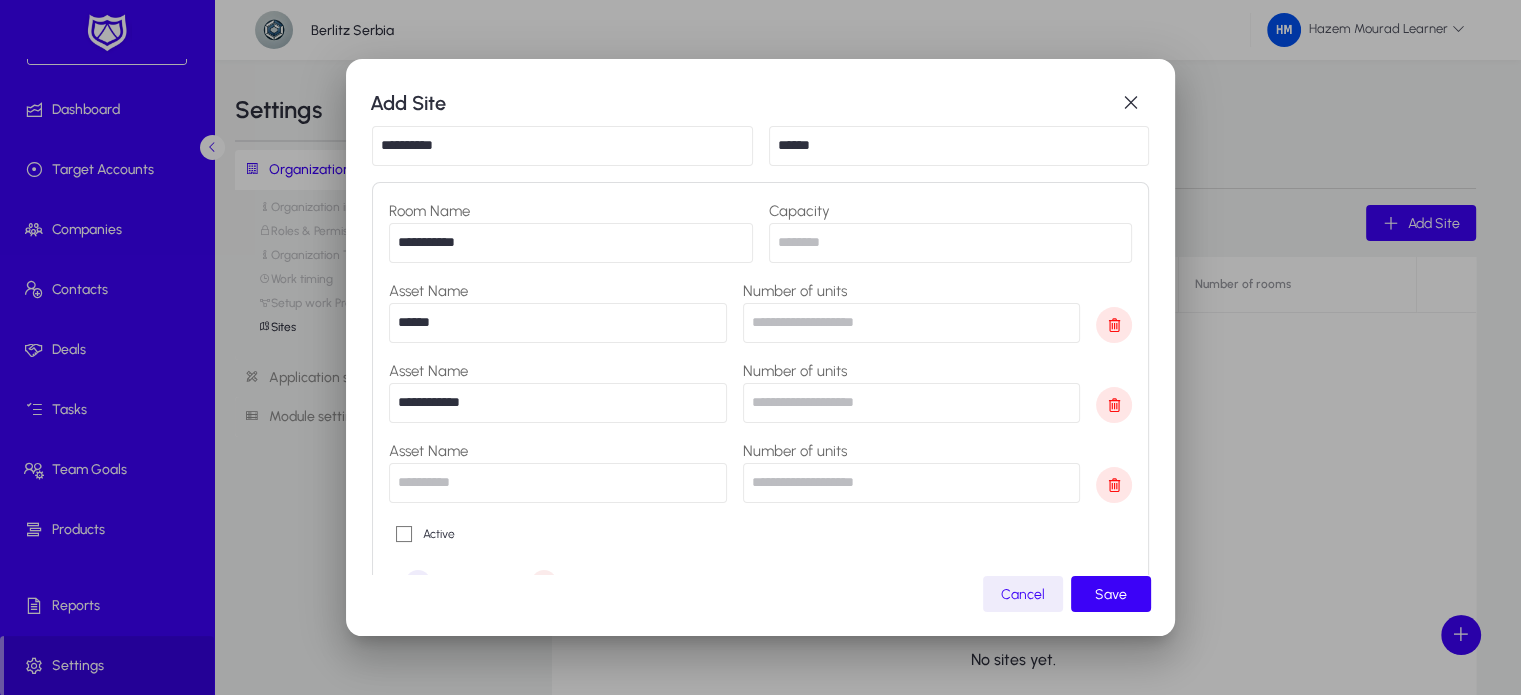 click at bounding box center (558, 483) 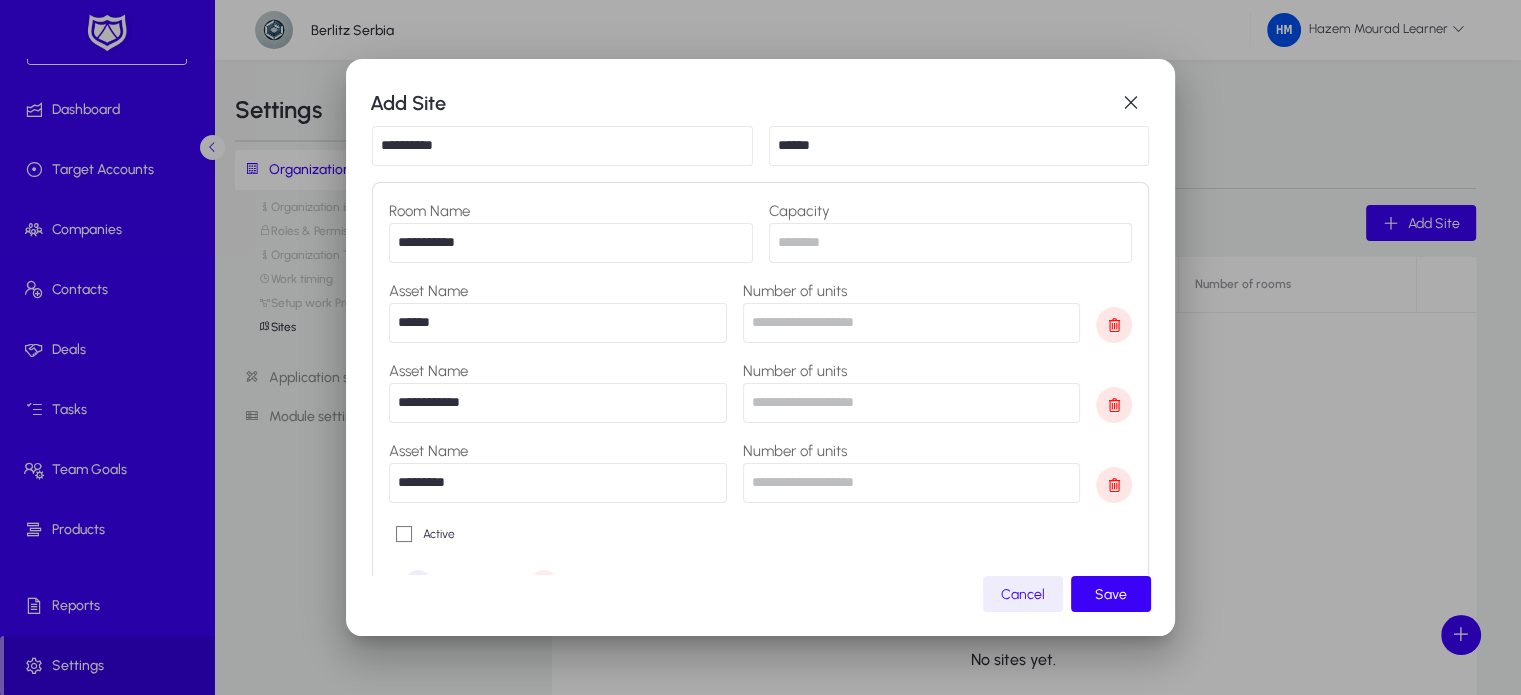 type on "*********" 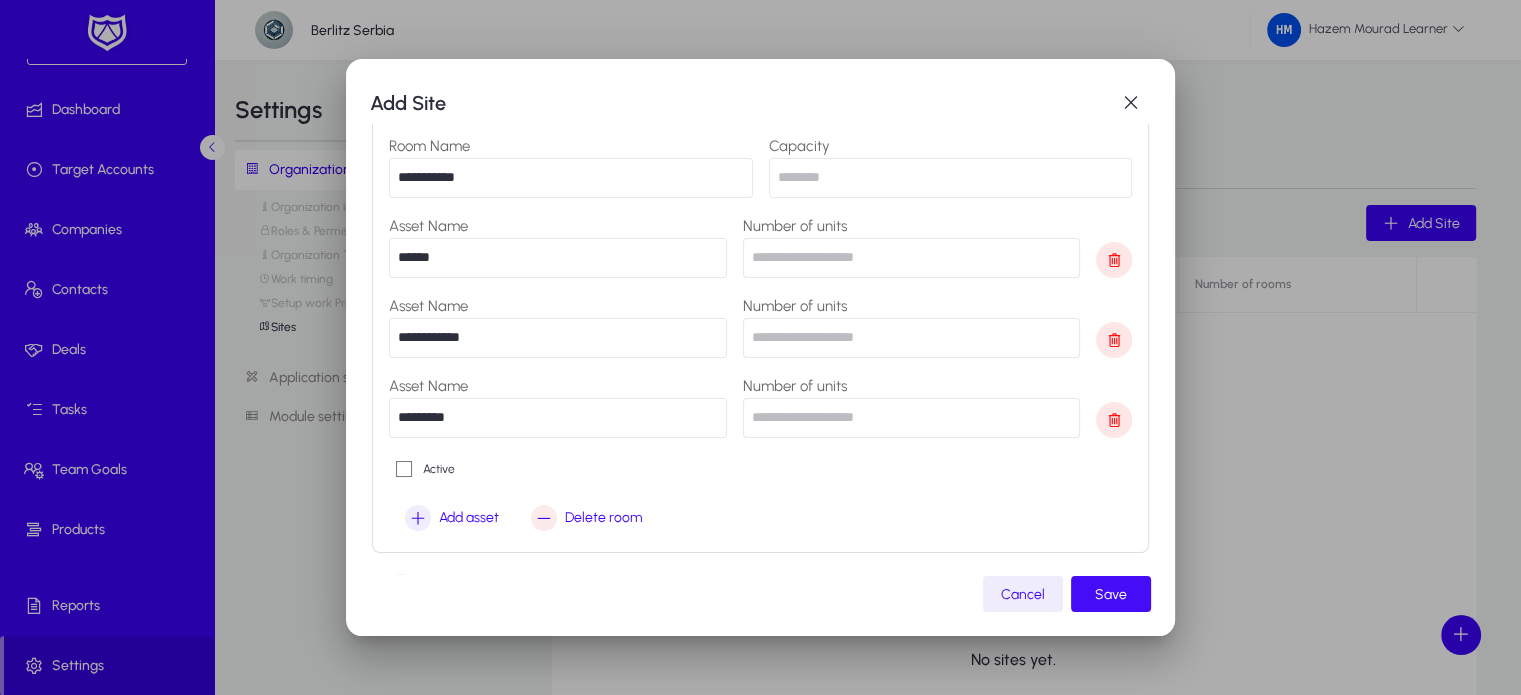 type on "*" 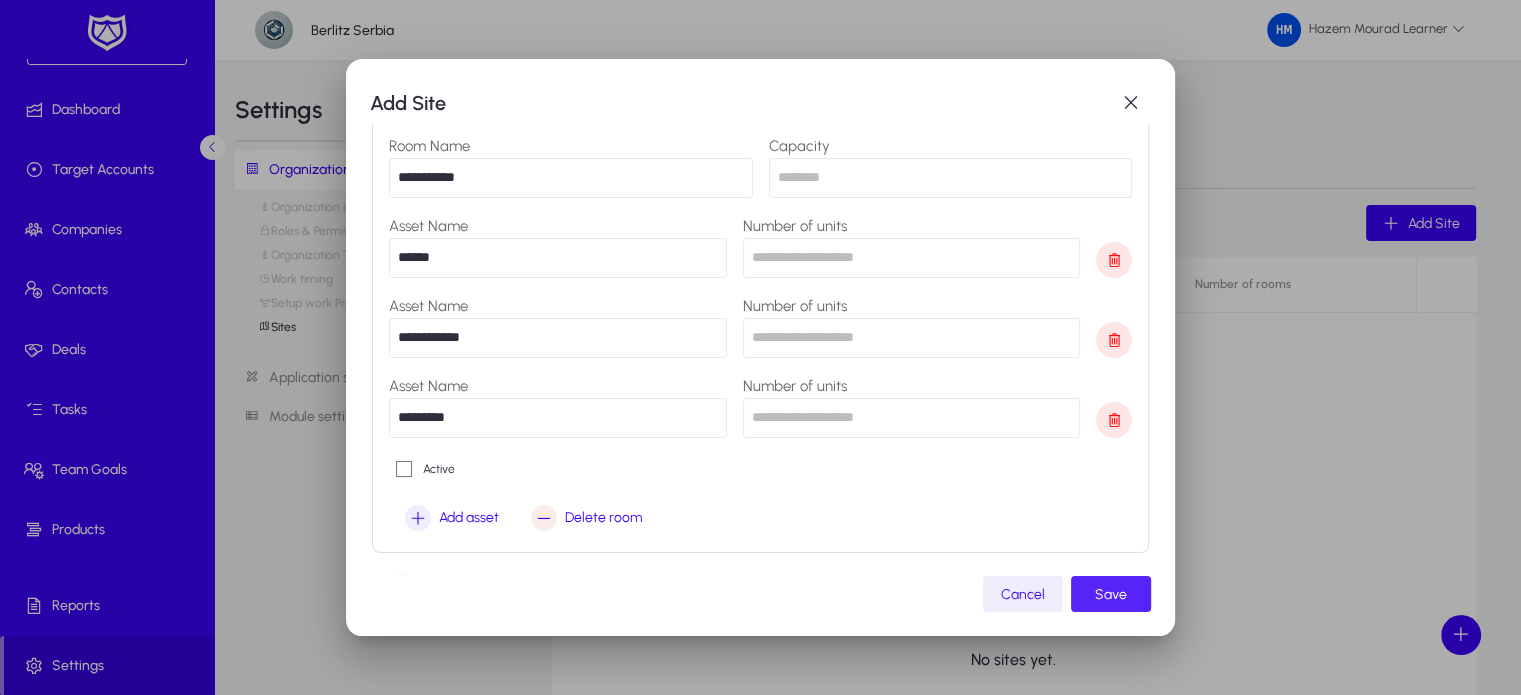 click 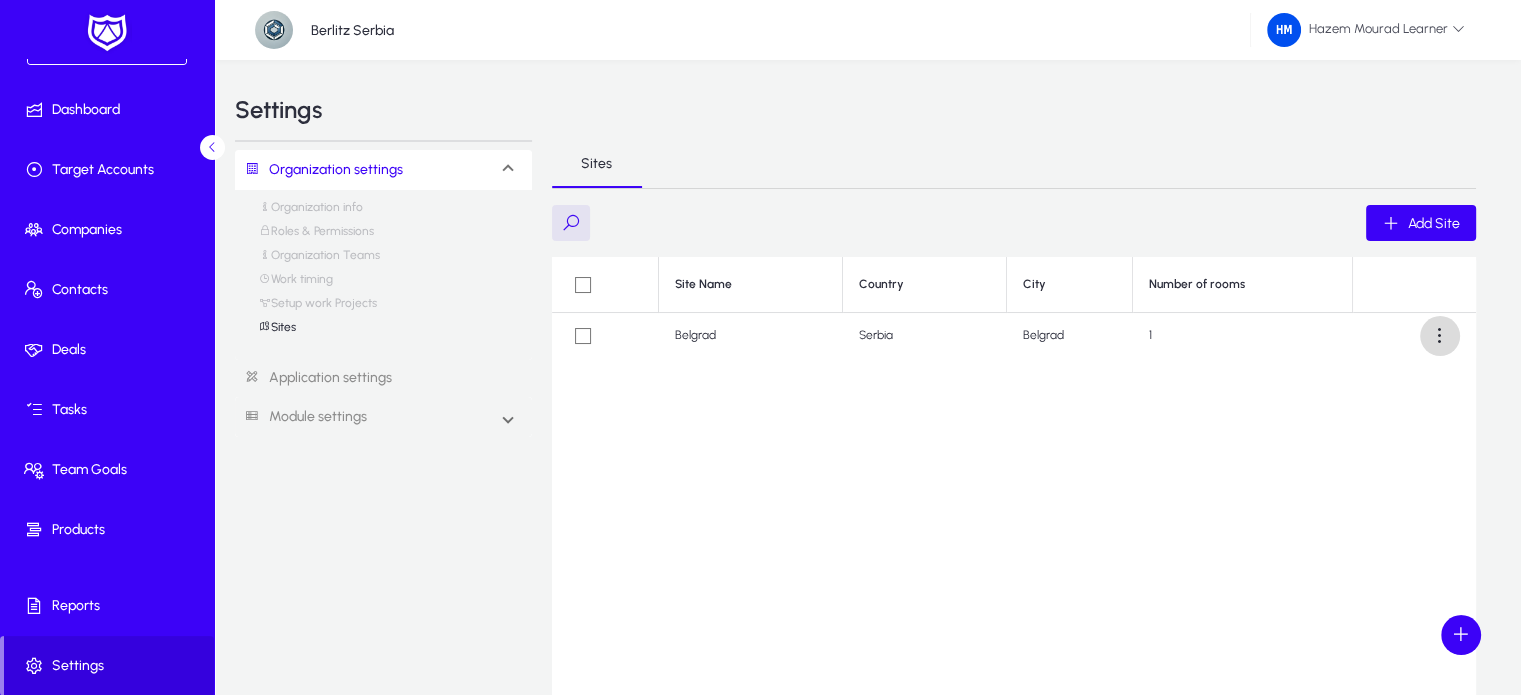 click 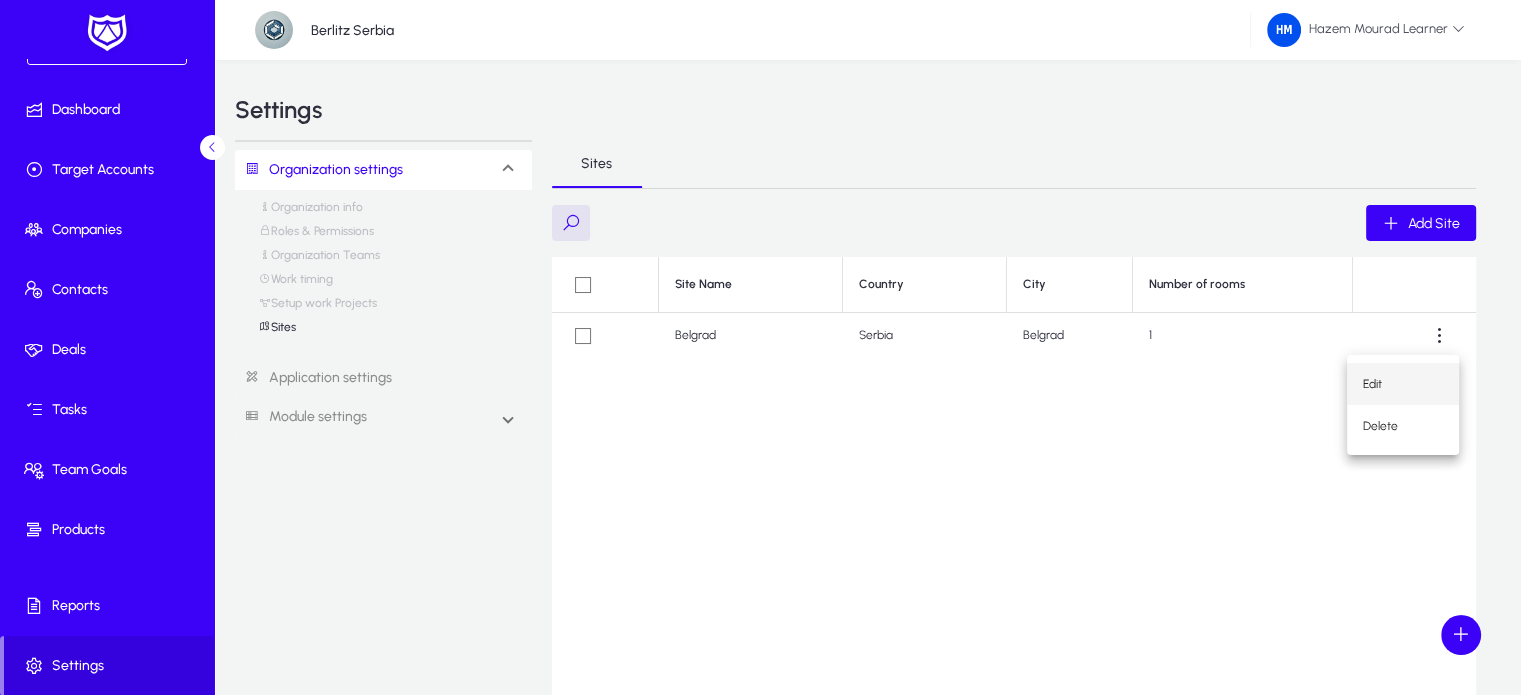 click on "Edit" at bounding box center (1403, 384) 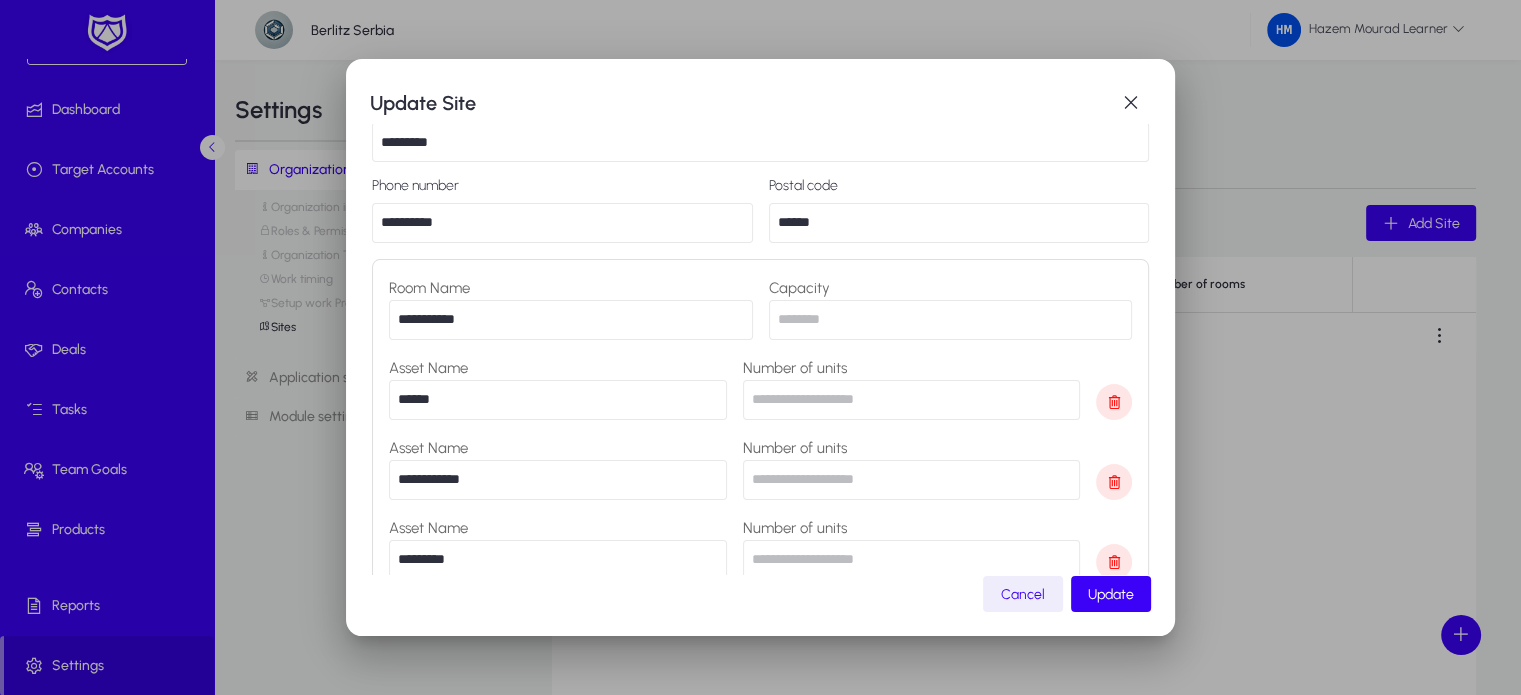scroll, scrollTop: 493, scrollLeft: 0, axis: vertical 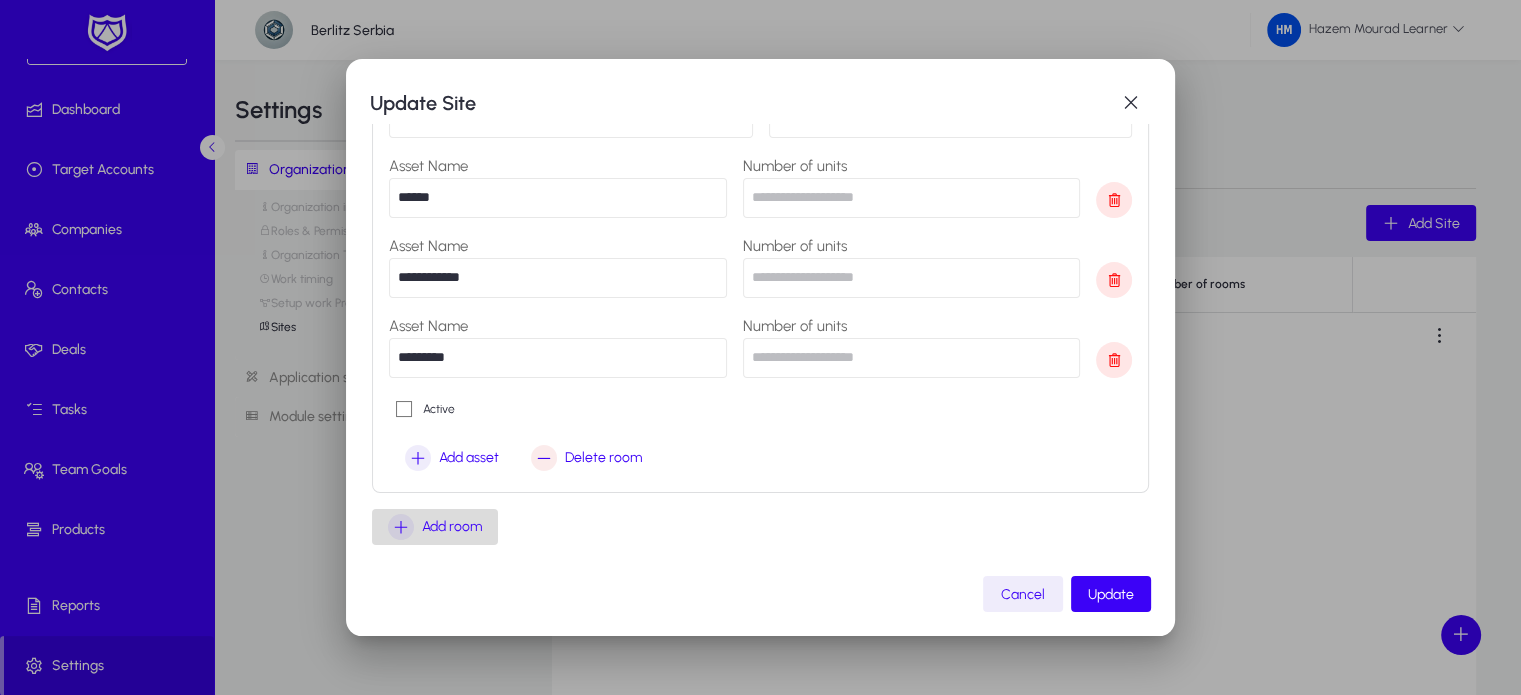 click on "Add room" at bounding box center (452, 527) 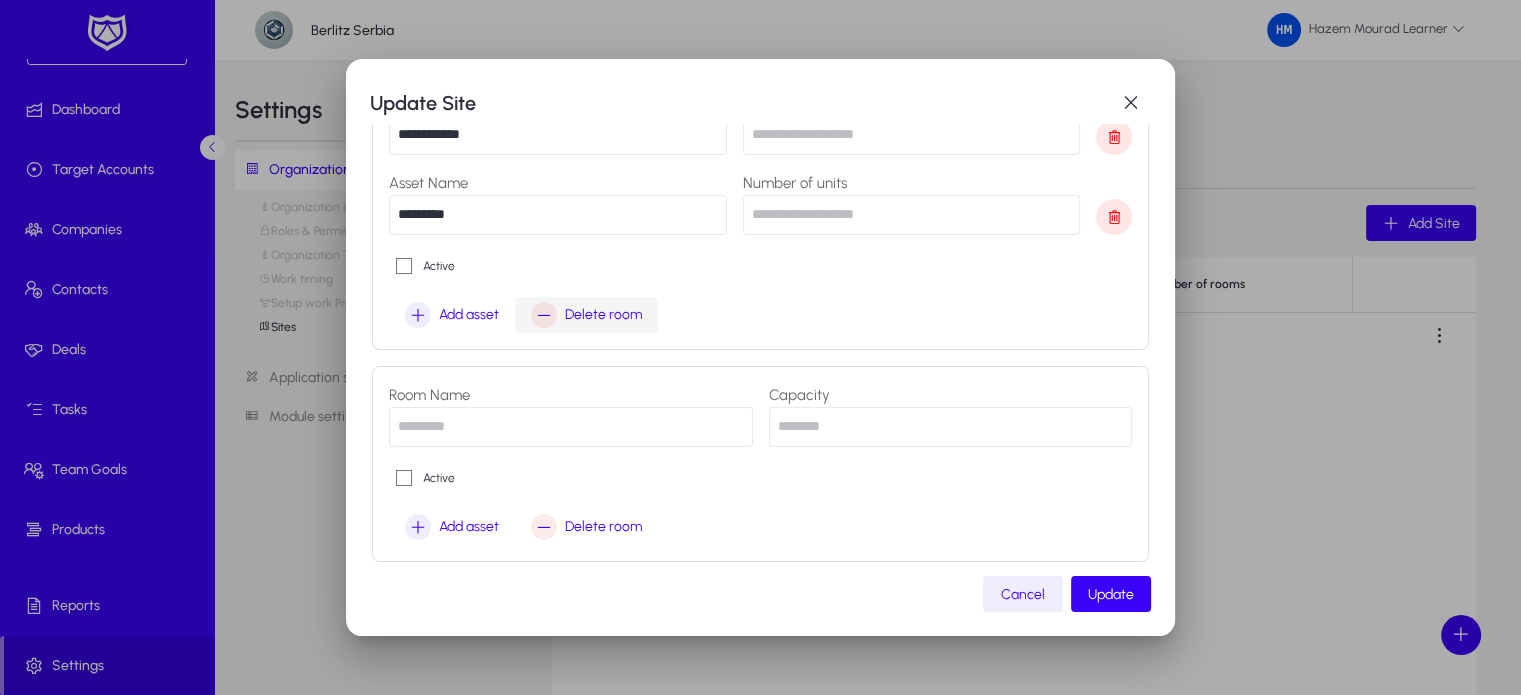 scroll, scrollTop: 637, scrollLeft: 0, axis: vertical 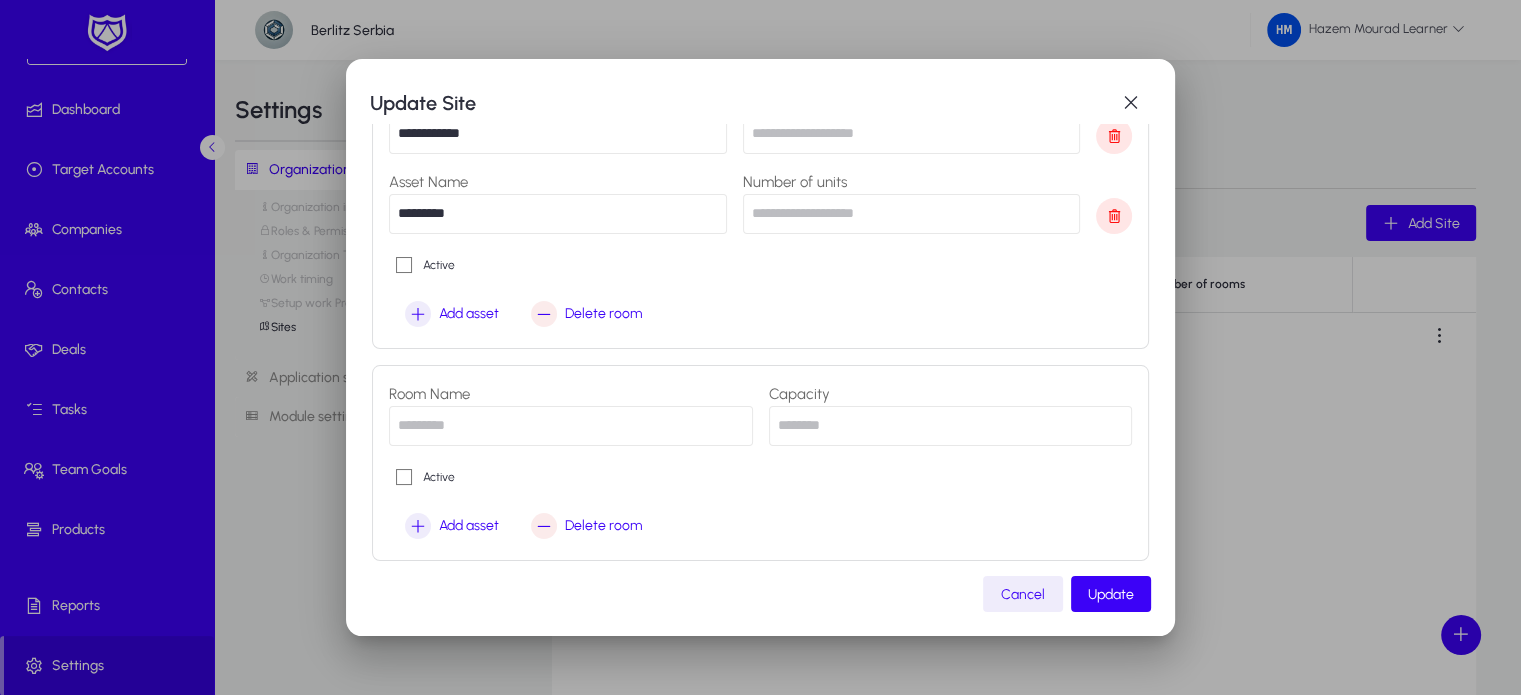 click at bounding box center (571, 426) 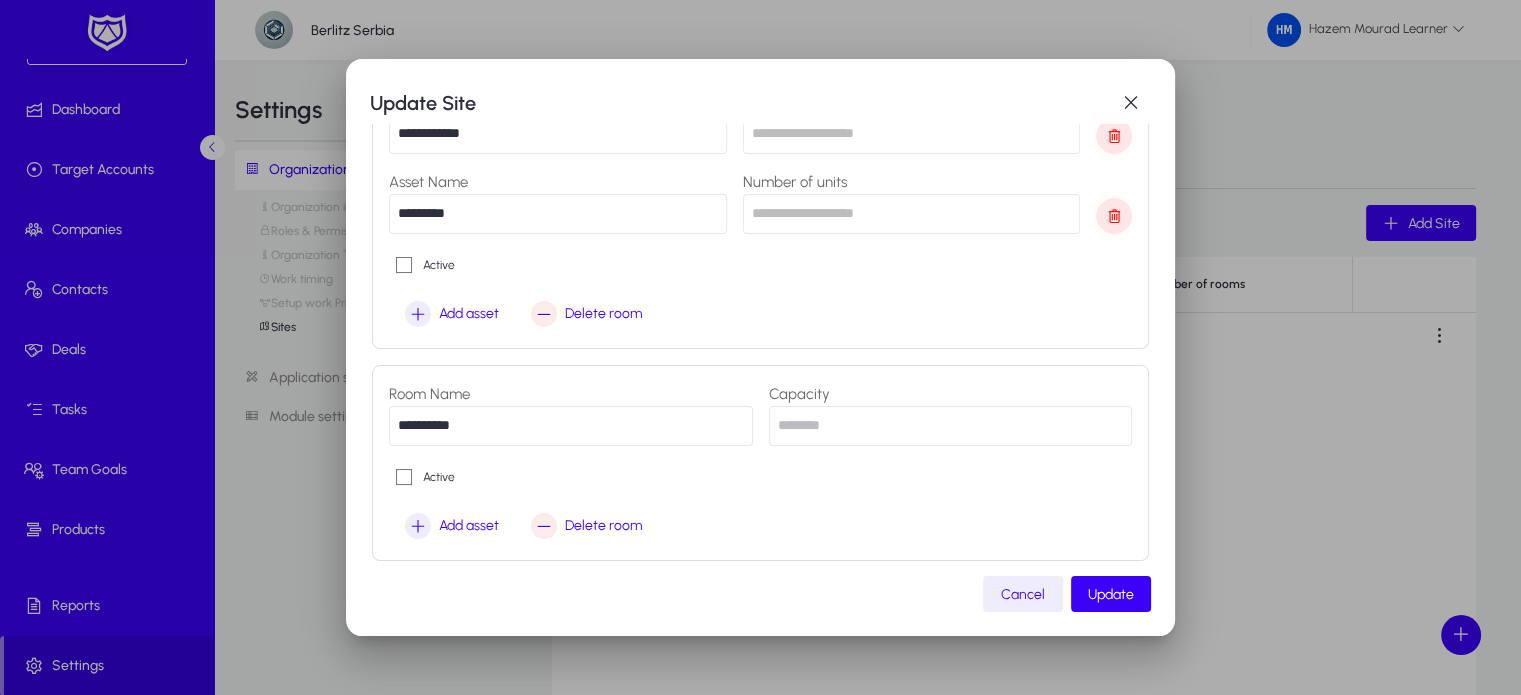 type on "**********" 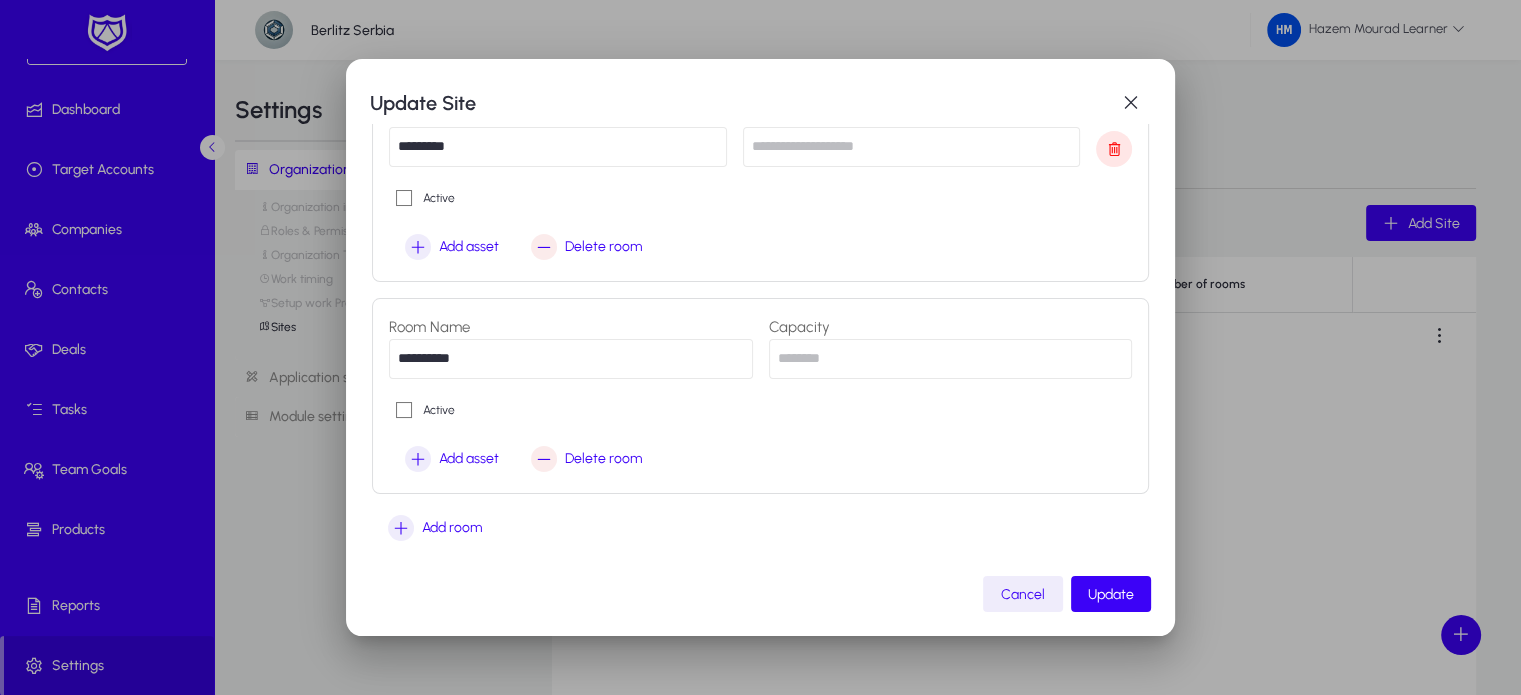 type on "*" 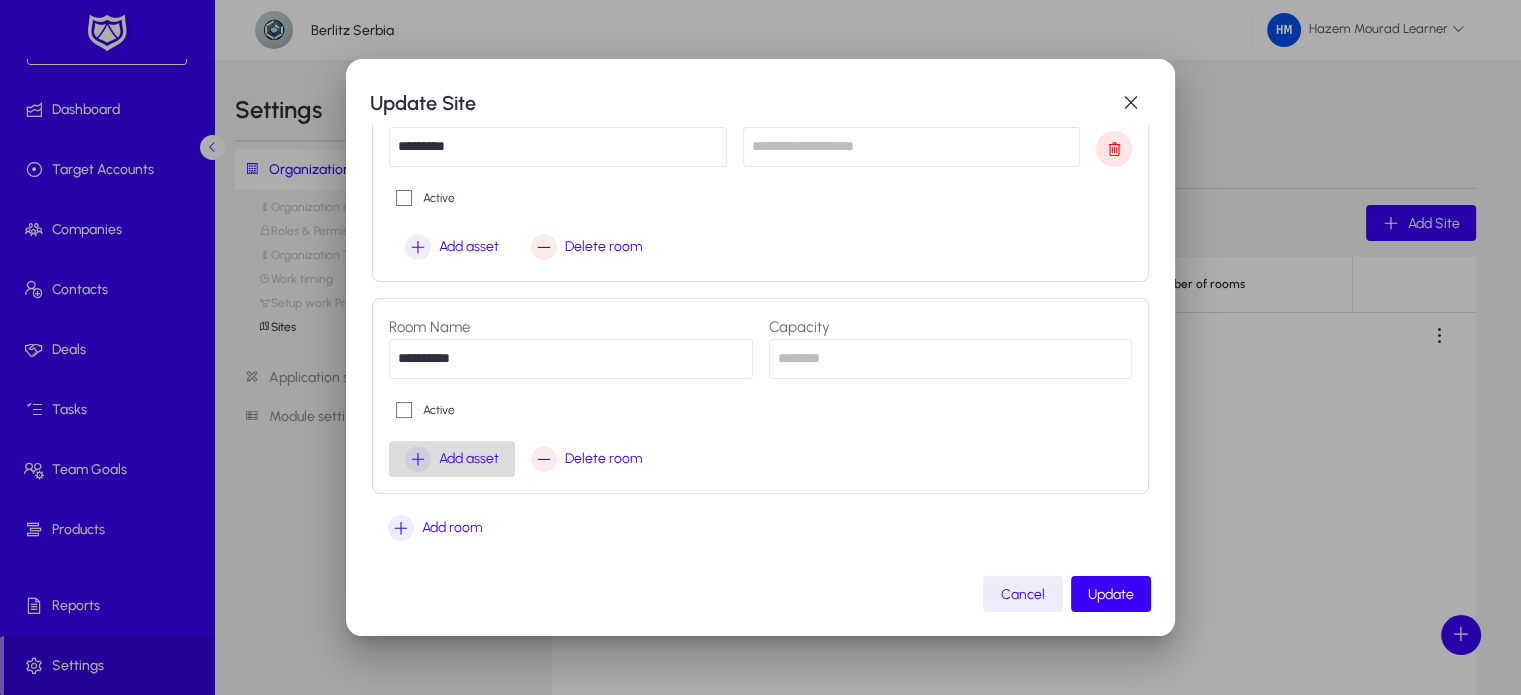 click on "Add asset" at bounding box center (469, 459) 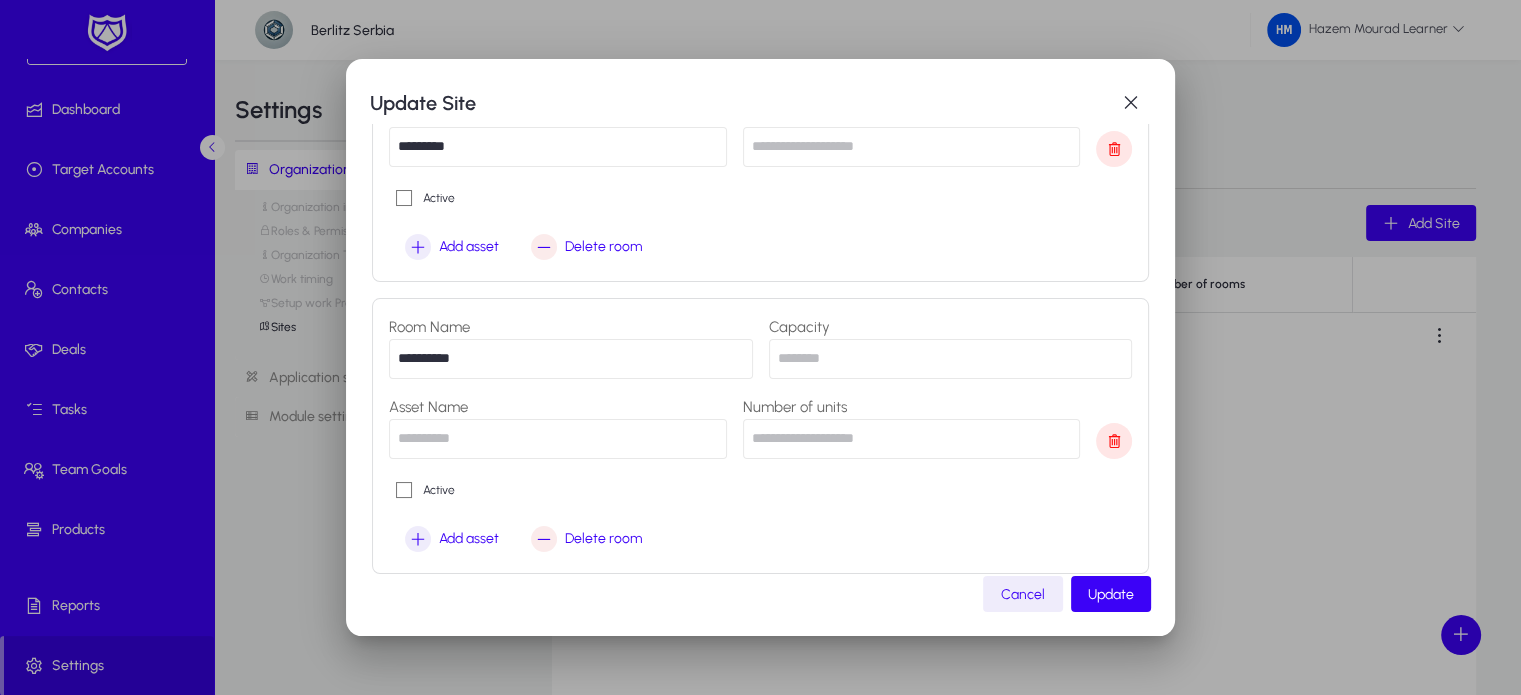 click at bounding box center [558, 439] 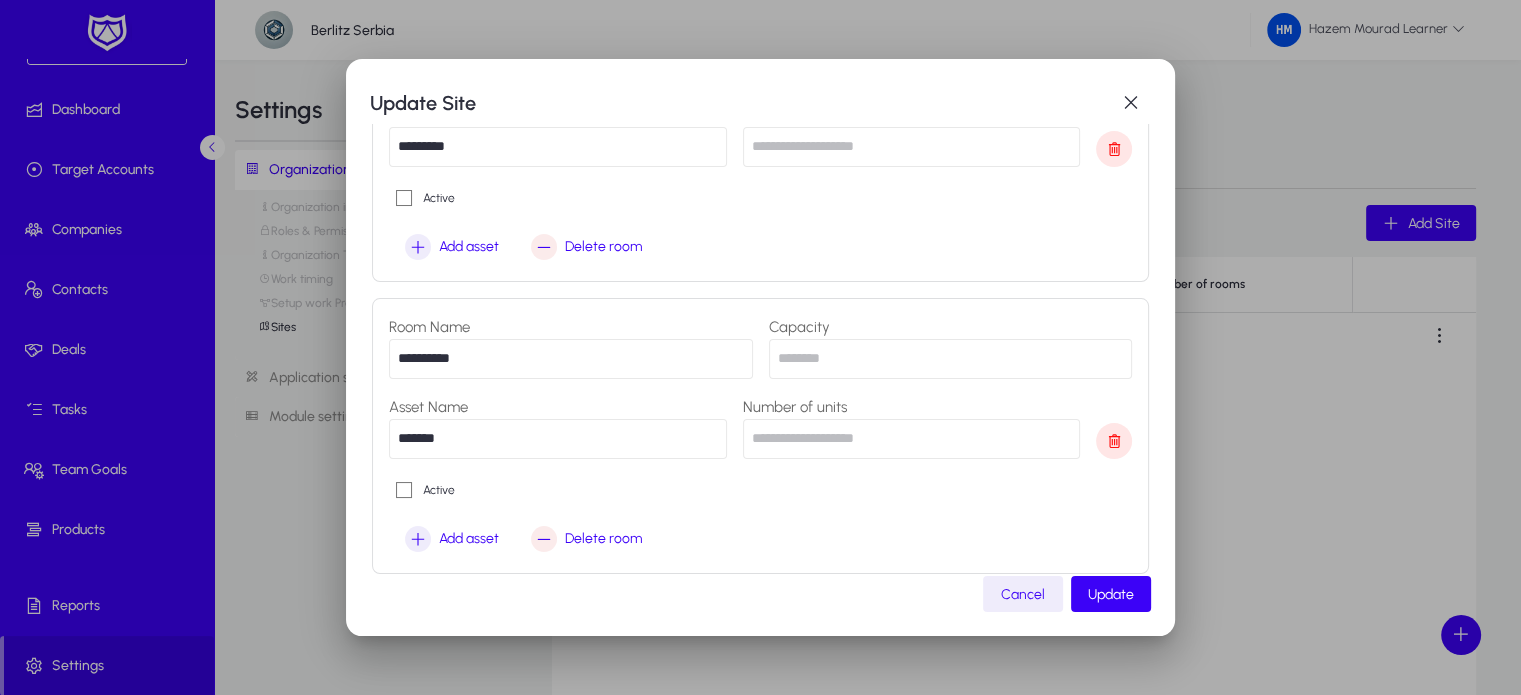 type on "******" 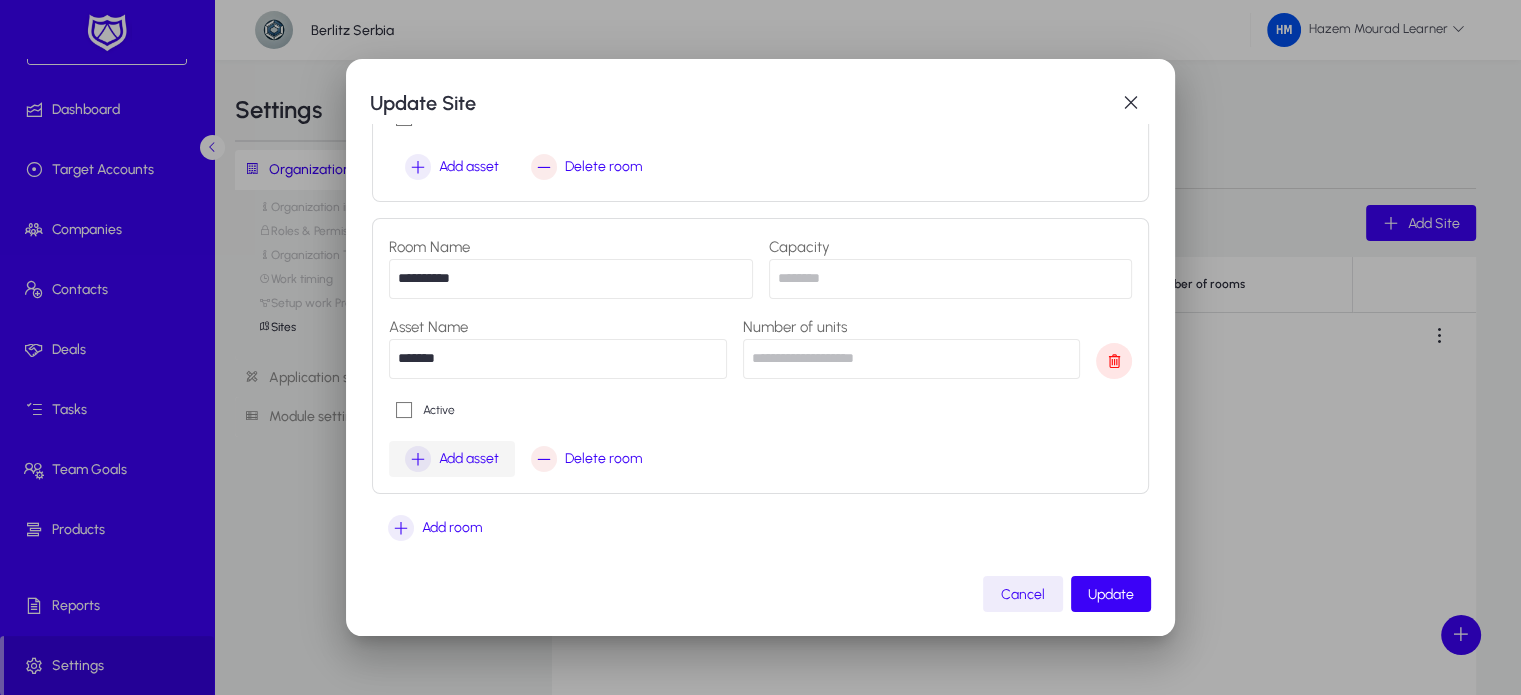 type on "*" 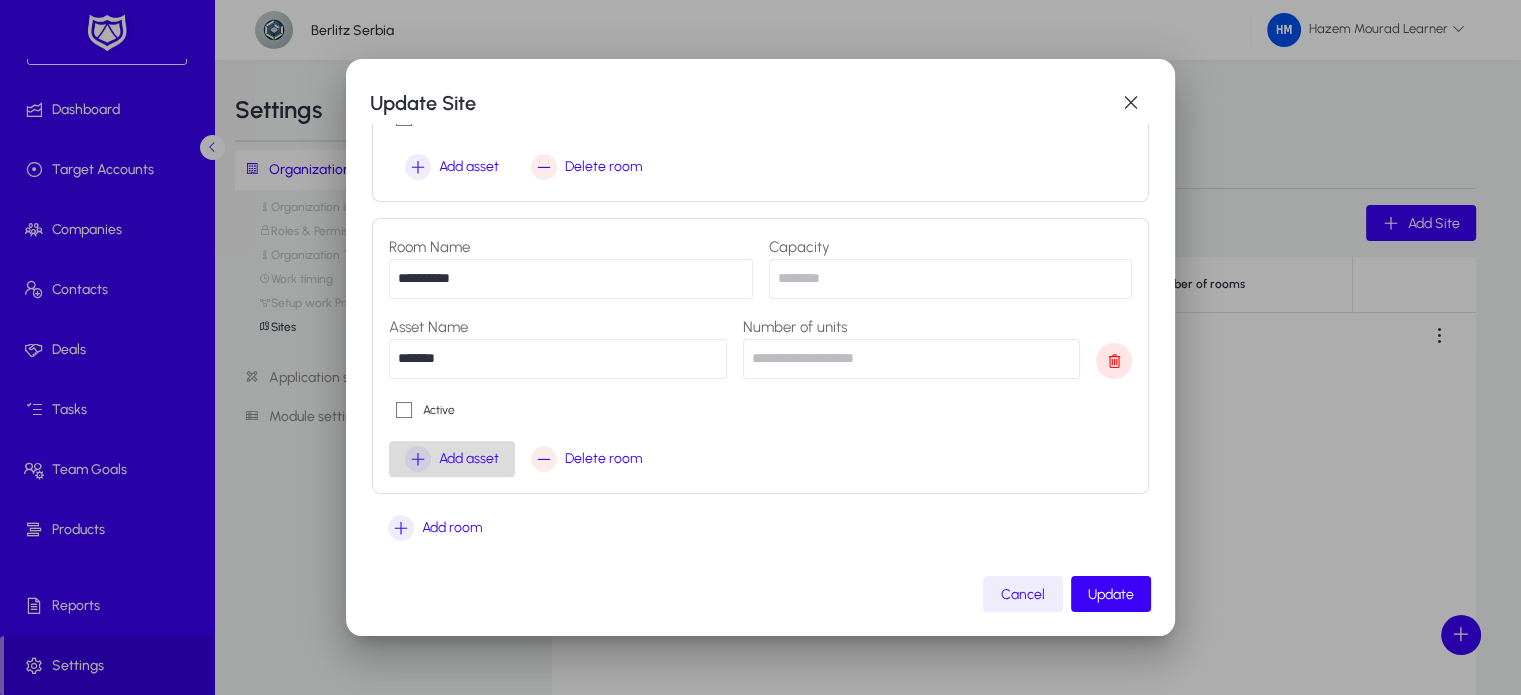 click on "Add asset" at bounding box center (469, 459) 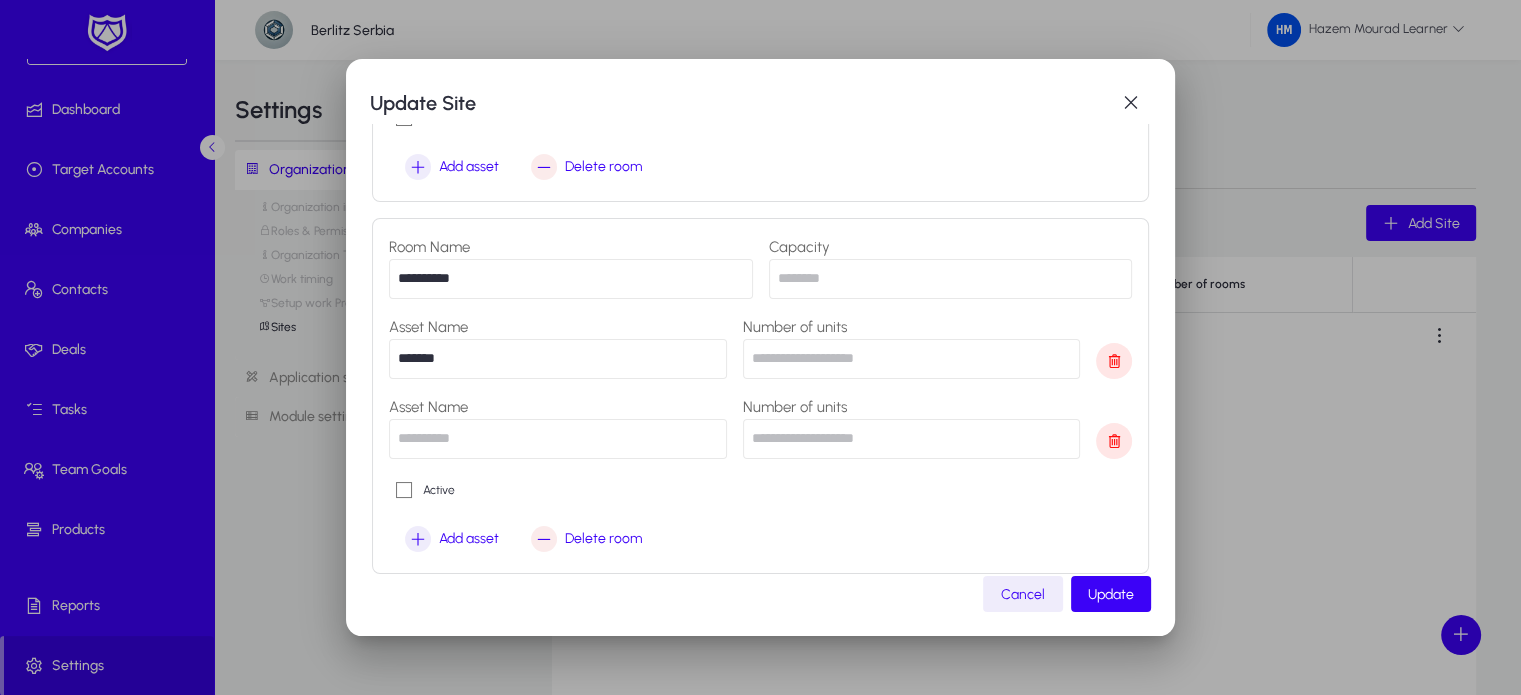 click at bounding box center [558, 439] 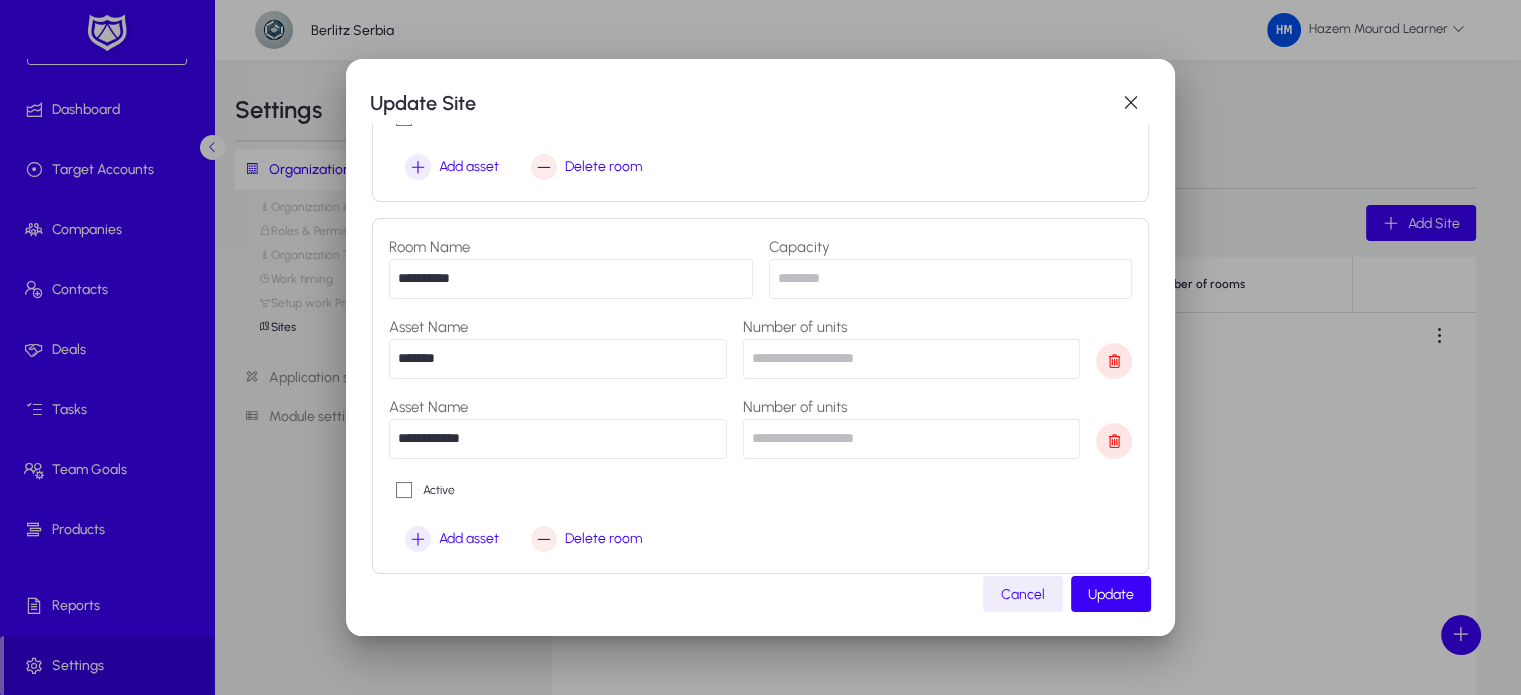 type on "**********" 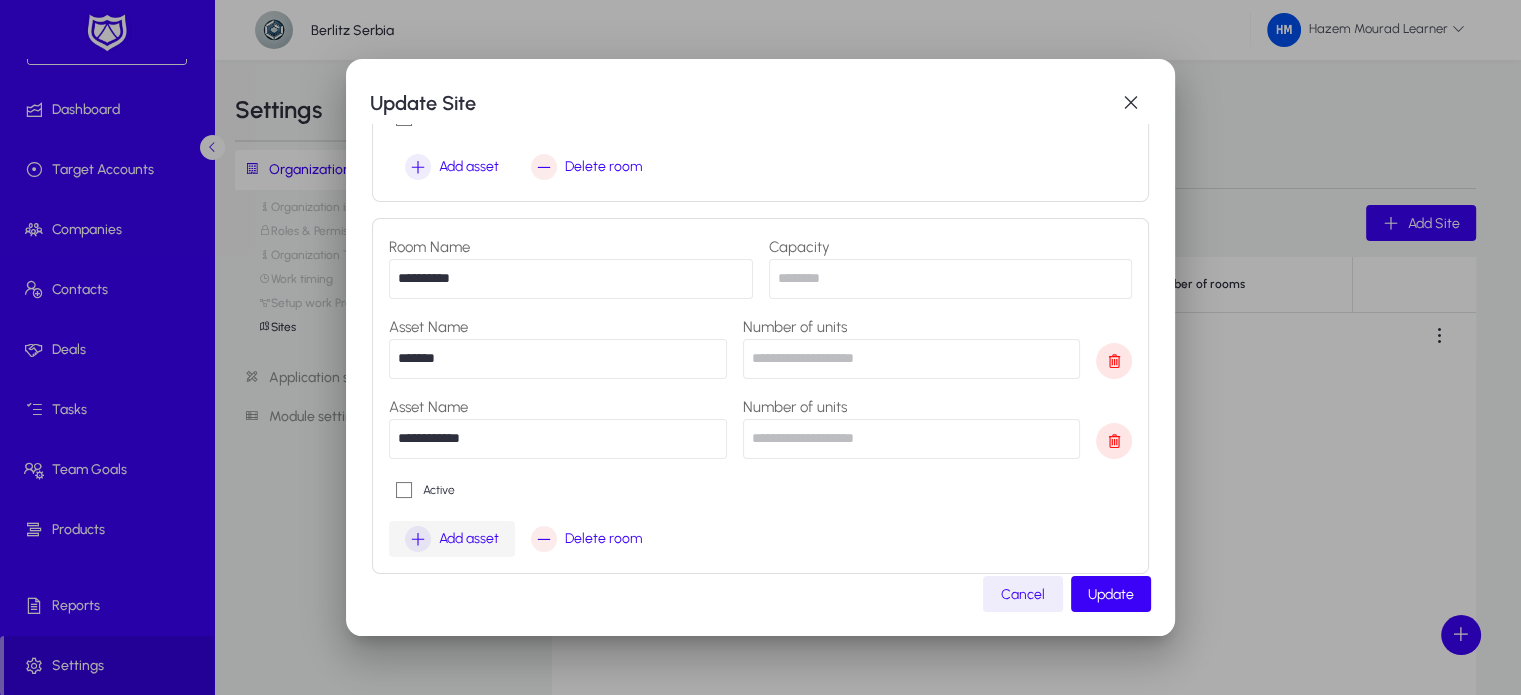 type on "*" 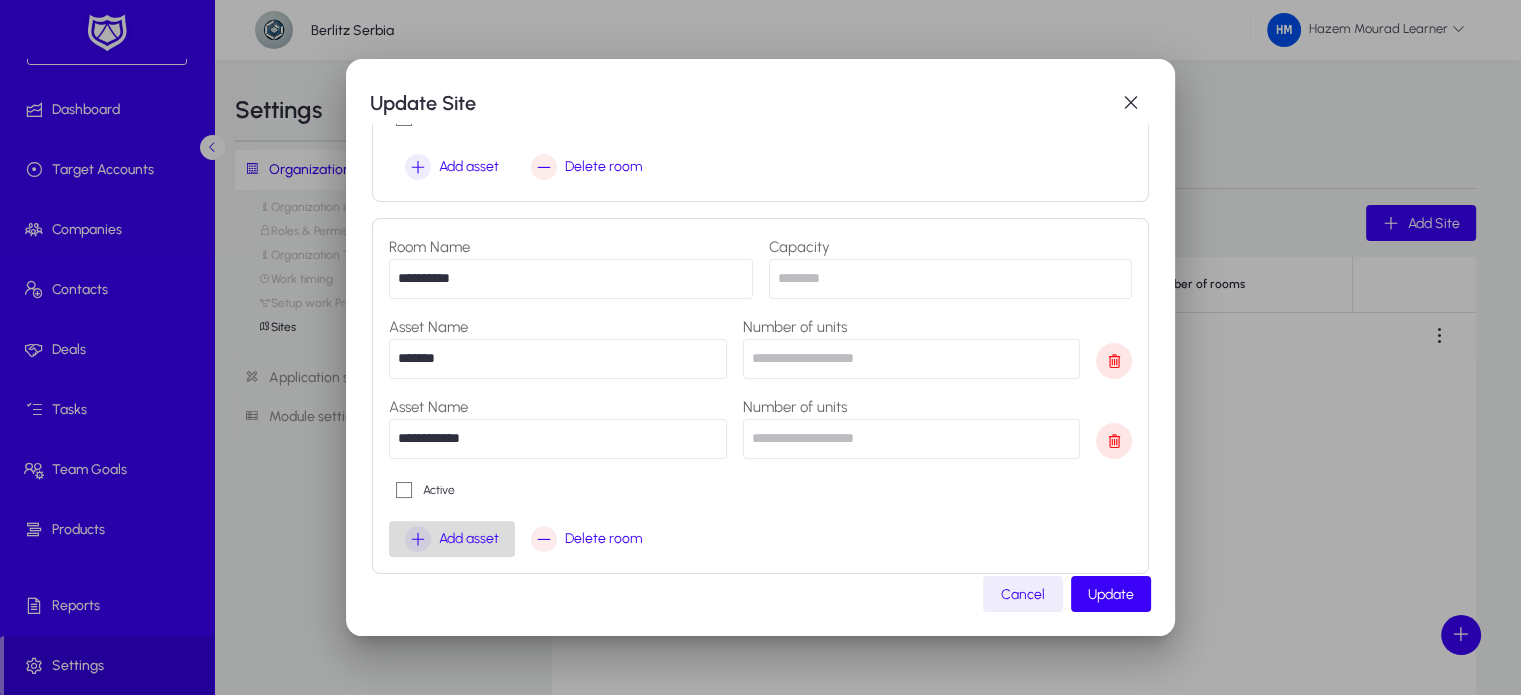 click at bounding box center [452, 539] 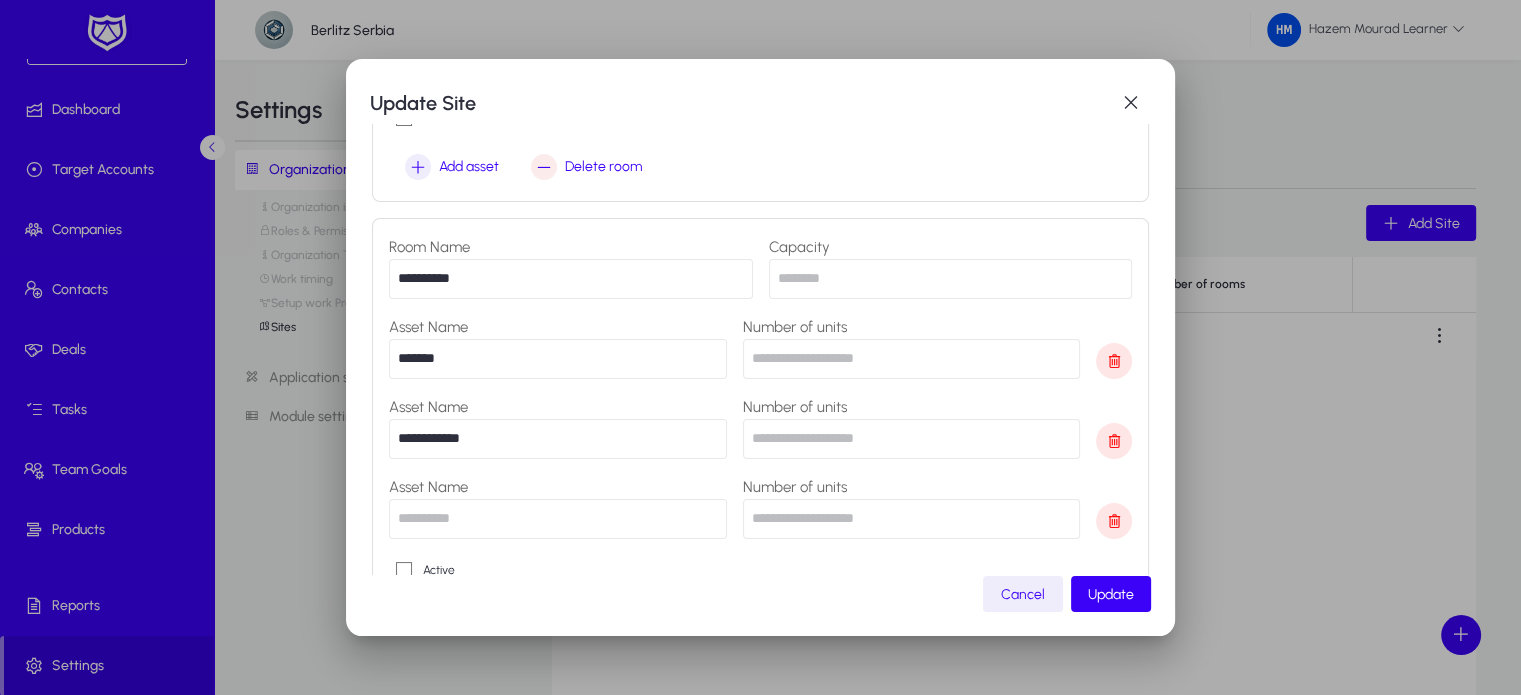click at bounding box center [558, 519] 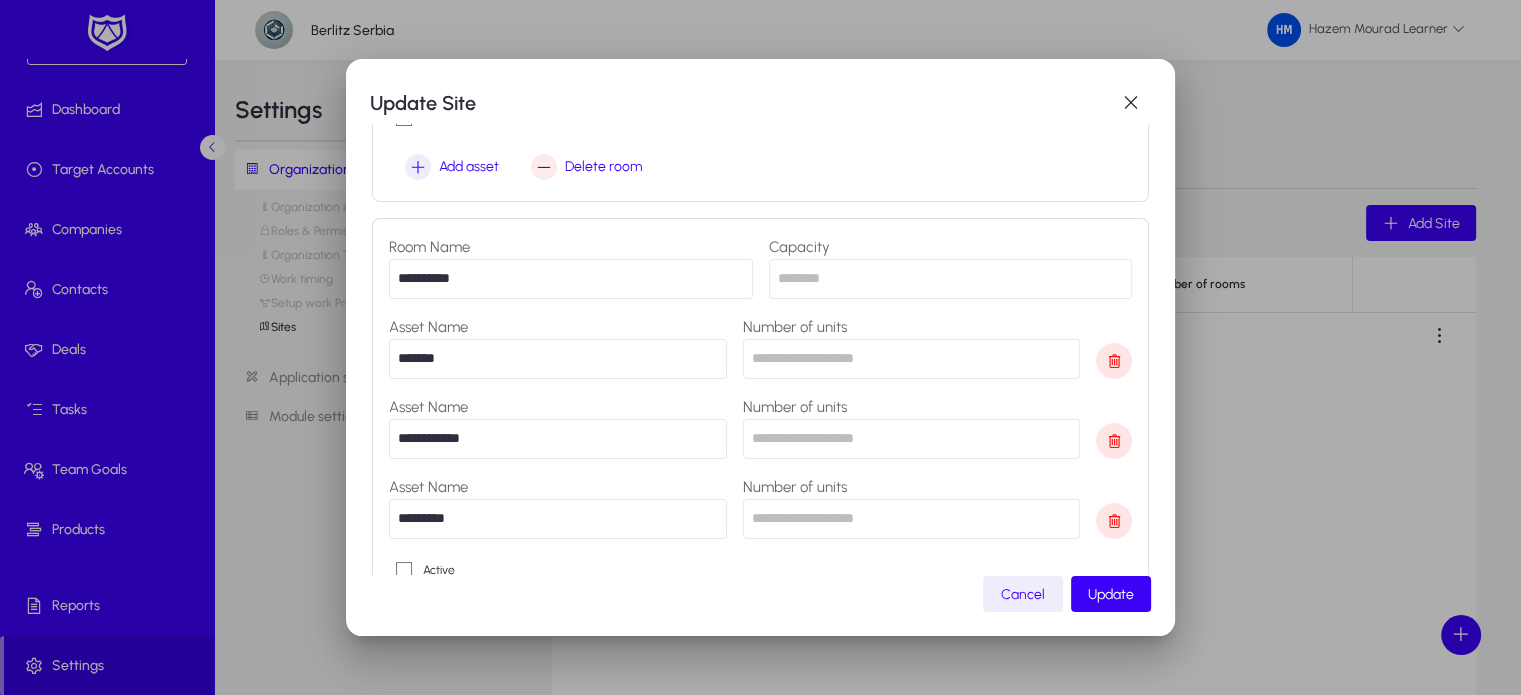 scroll, scrollTop: 944, scrollLeft: 0, axis: vertical 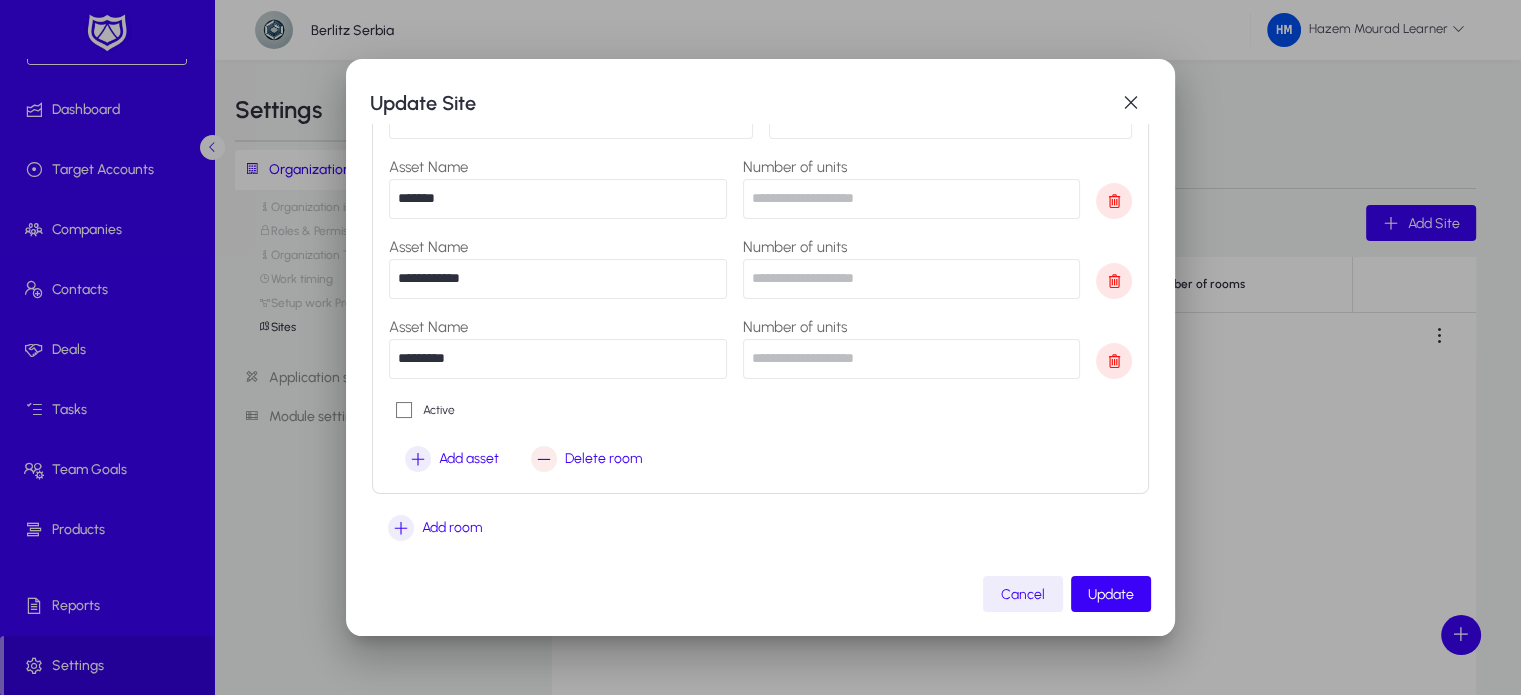 type on "*********" 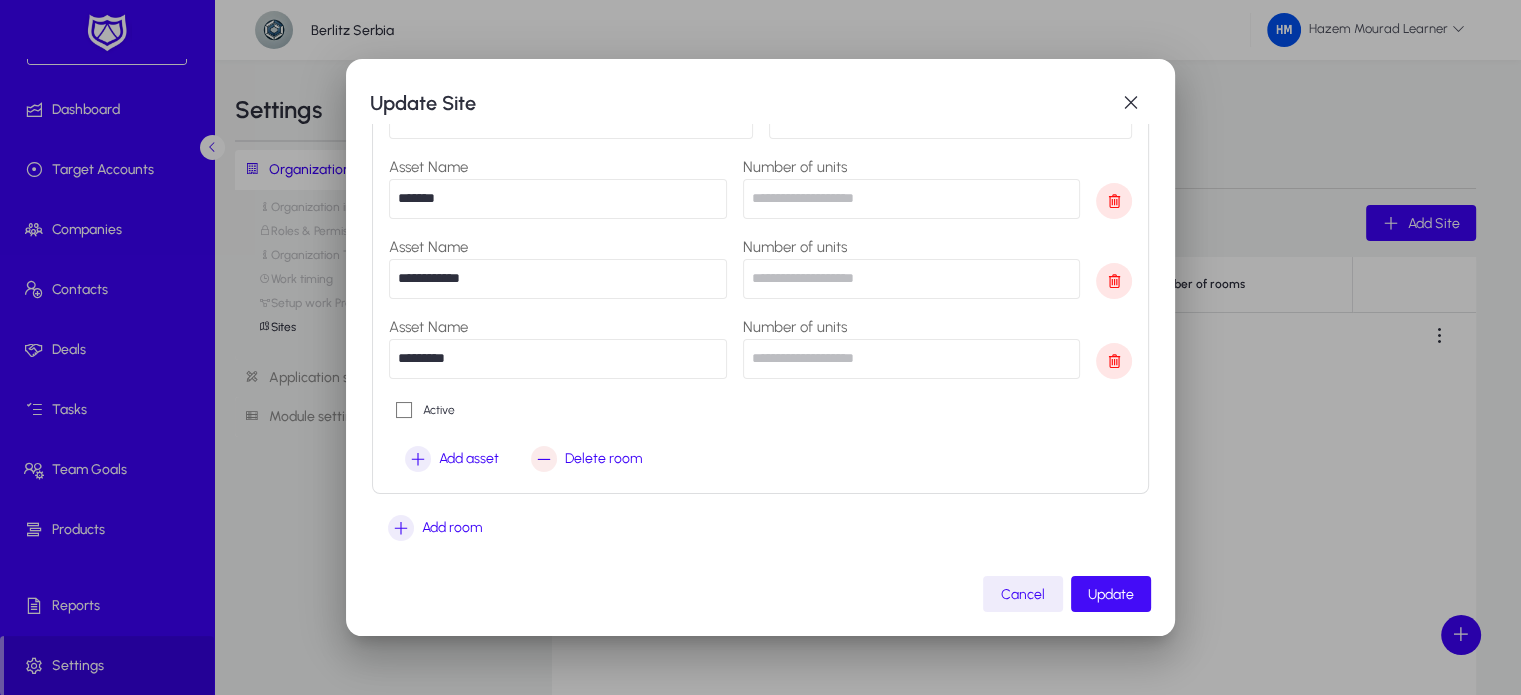 type on "*" 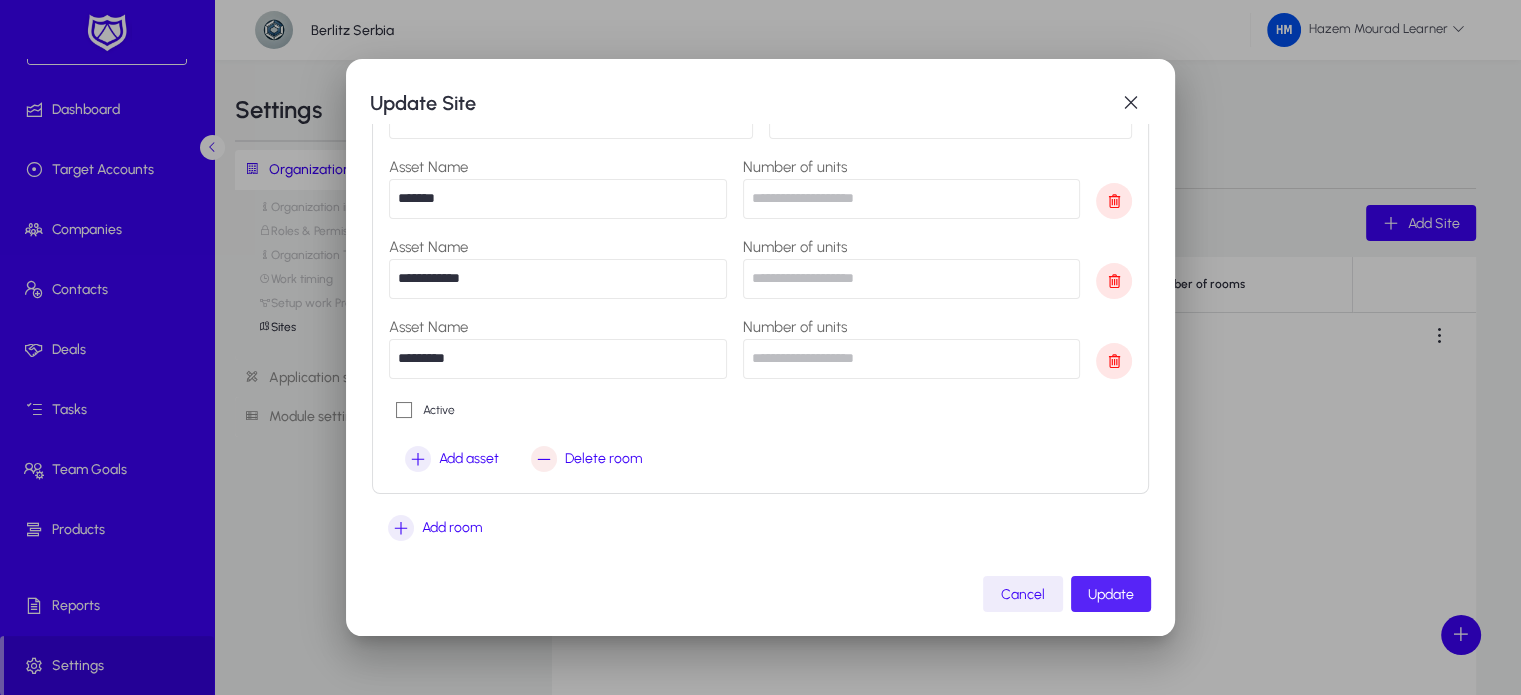 click 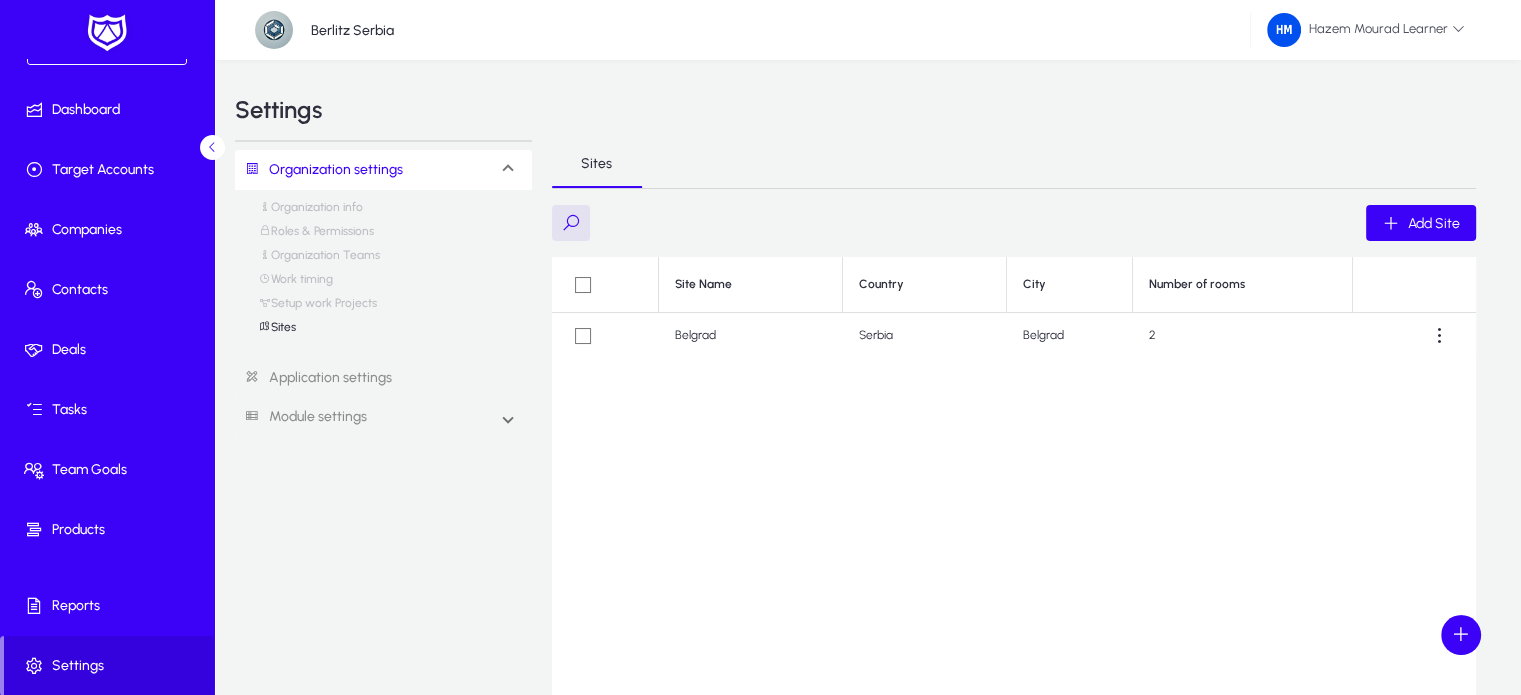 click on "Work timing" at bounding box center (296, 284) 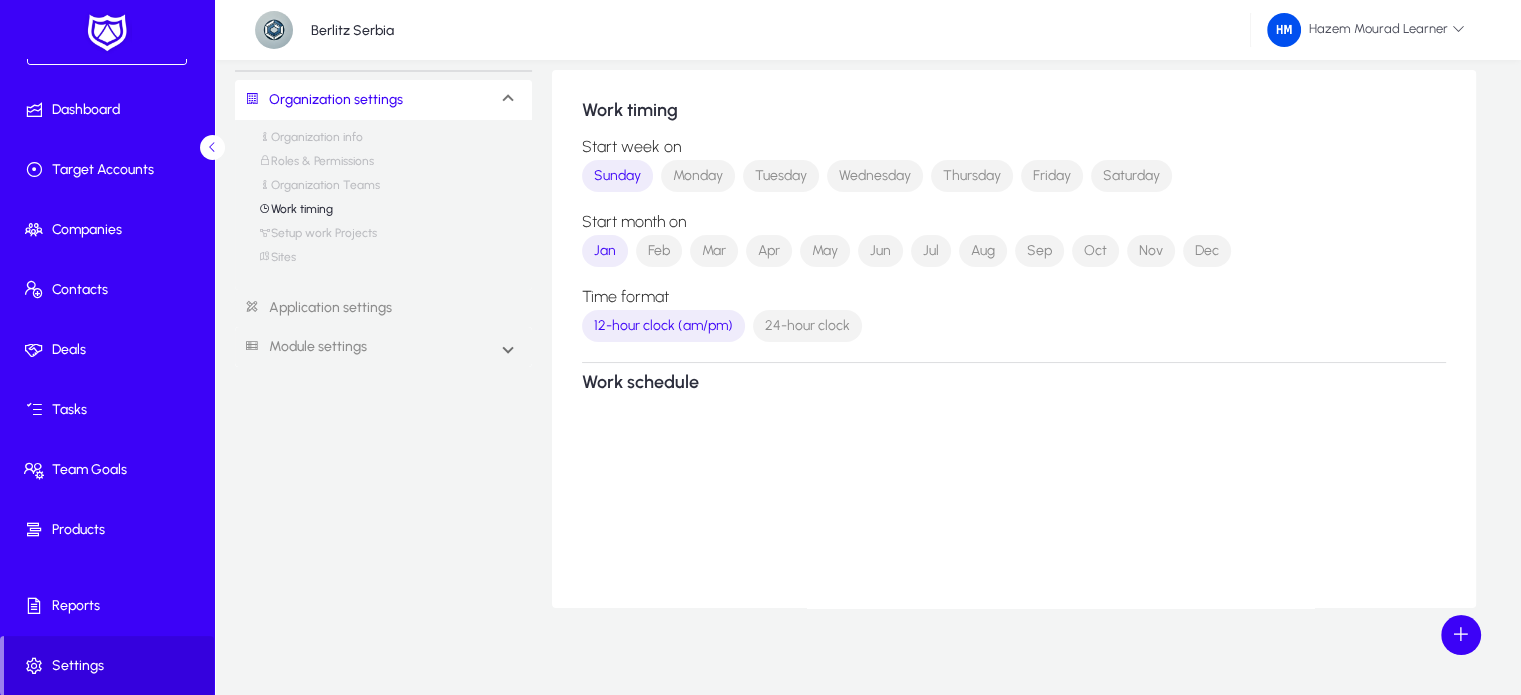 scroll, scrollTop: 83, scrollLeft: 0, axis: vertical 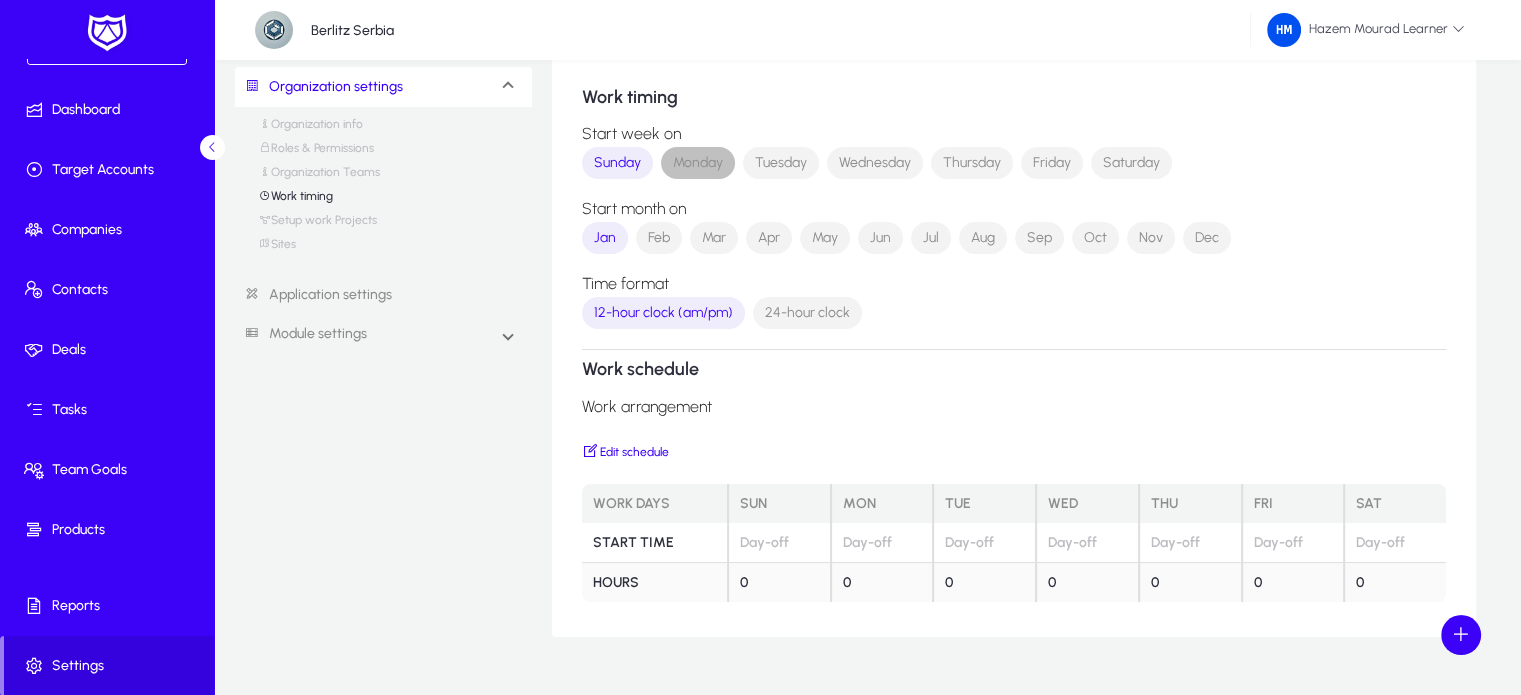 click on "Monday" at bounding box center (698, 163) 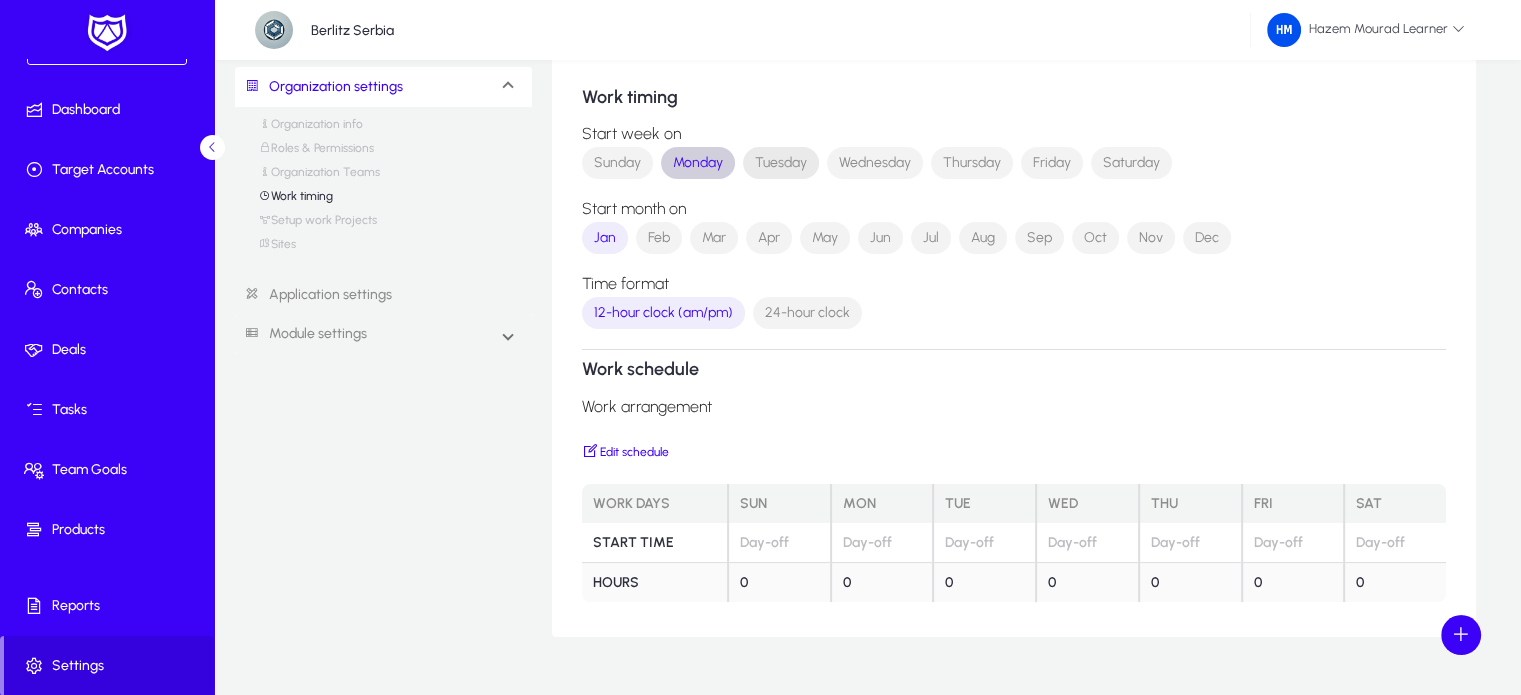 click on "Tuesday" at bounding box center [781, 163] 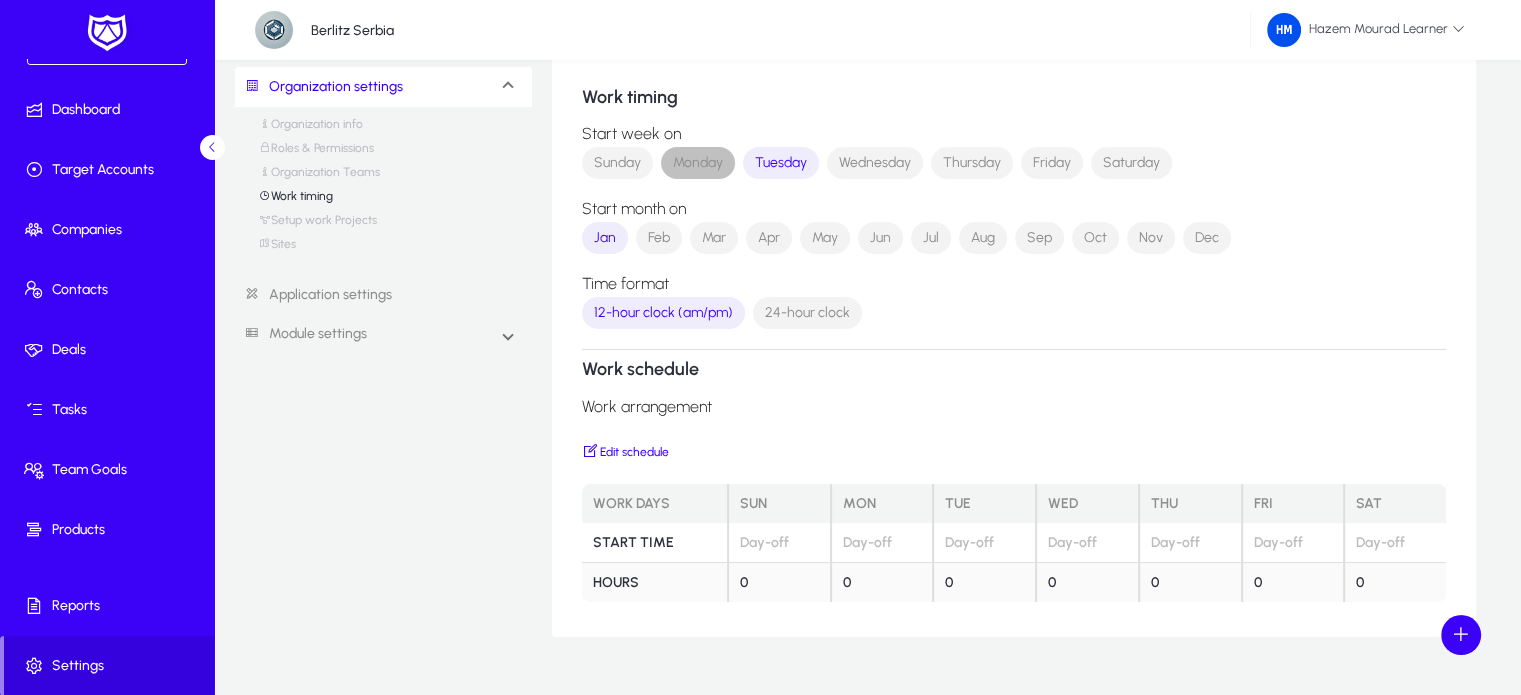 click on "Monday" at bounding box center [698, 163] 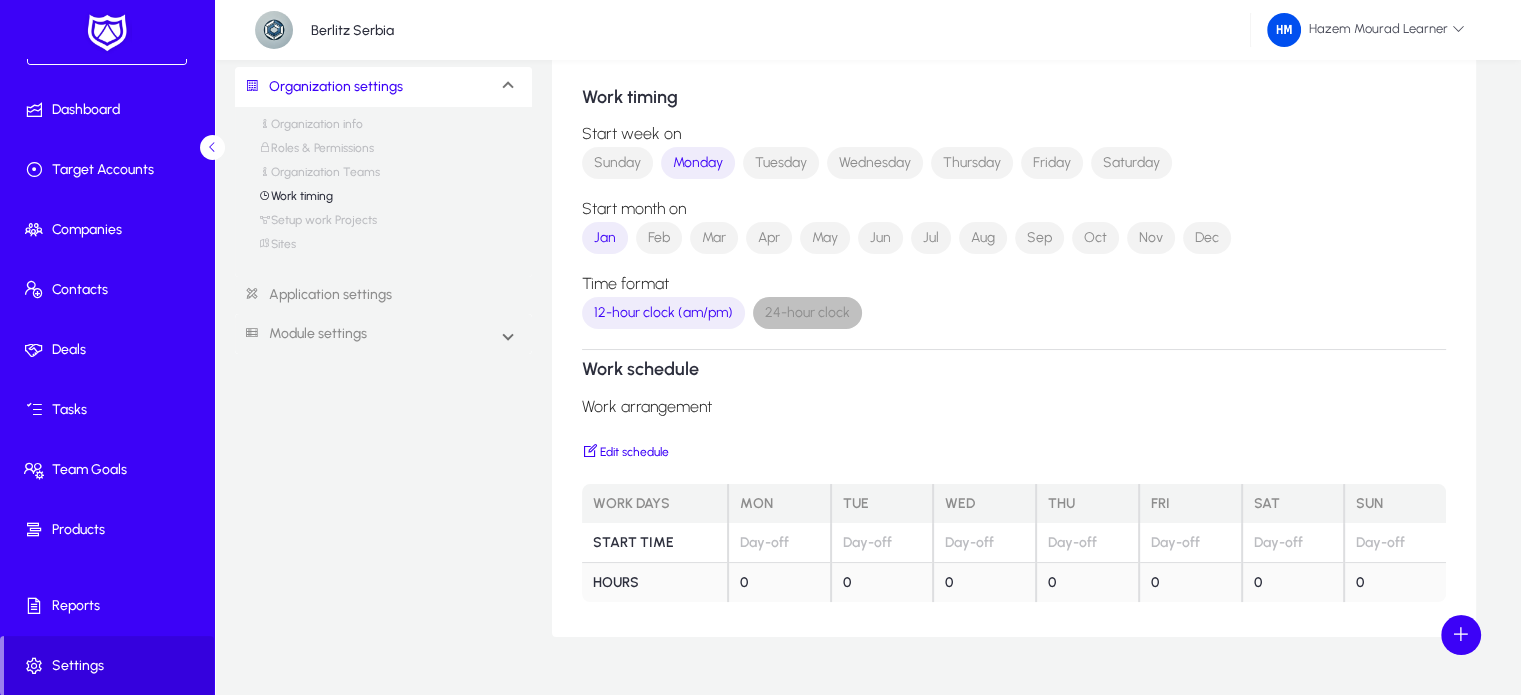 click on "24-hour clock" at bounding box center (807, 313) 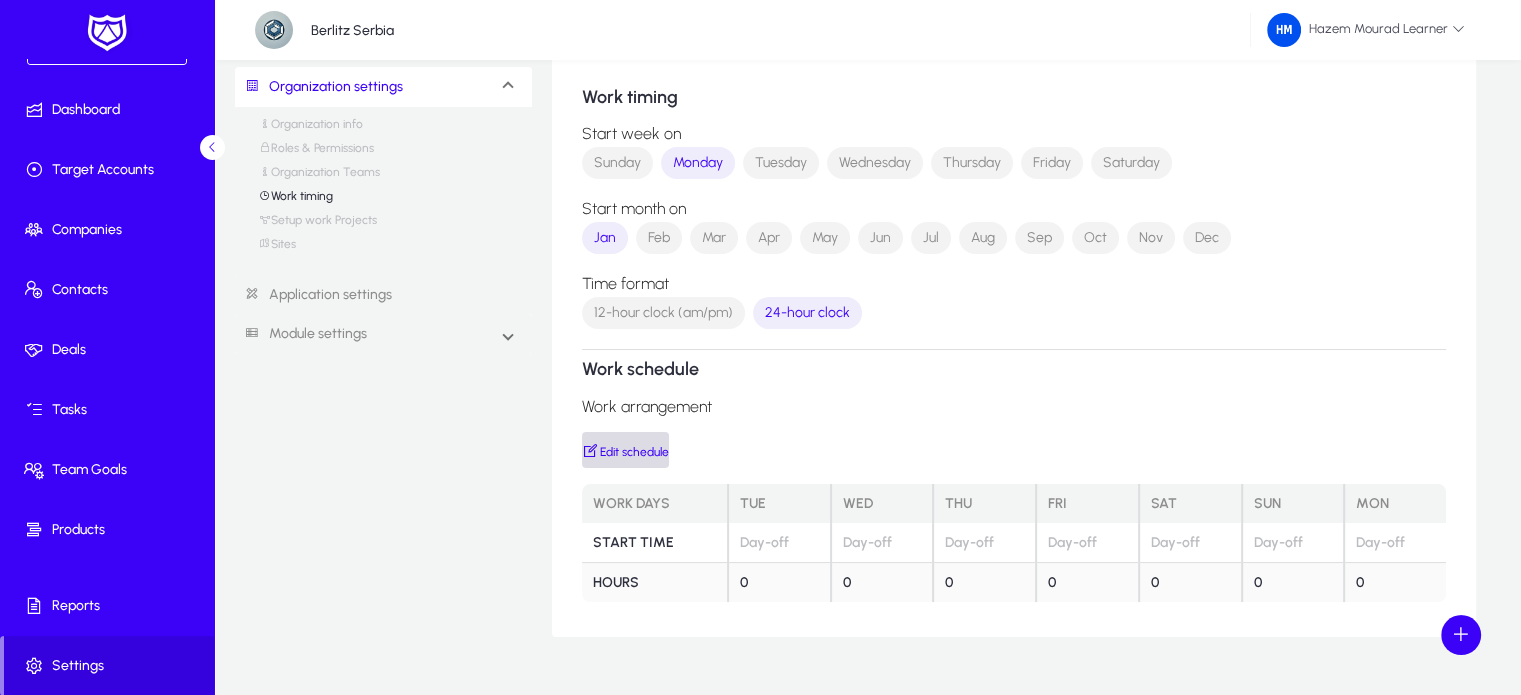 click on "Edit schedule" 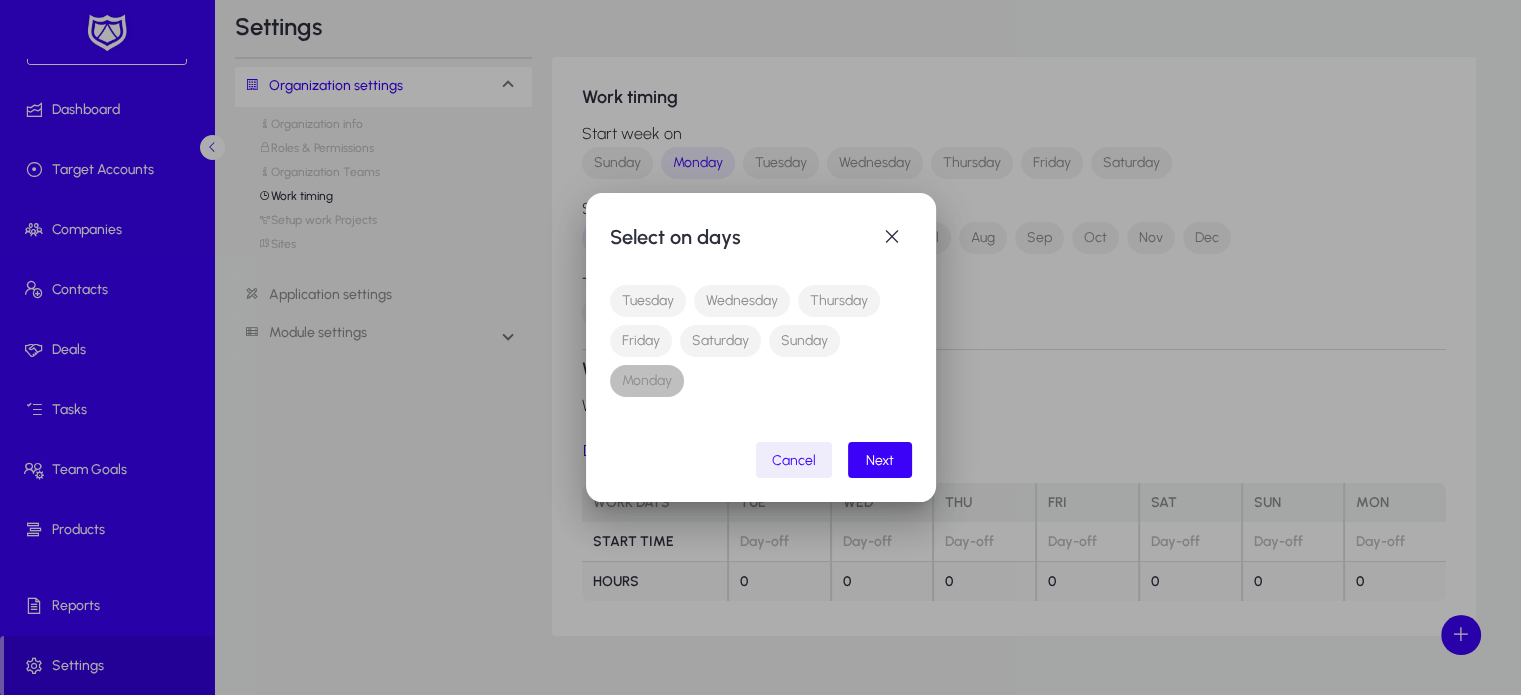 click on "Monday" at bounding box center [647, 381] 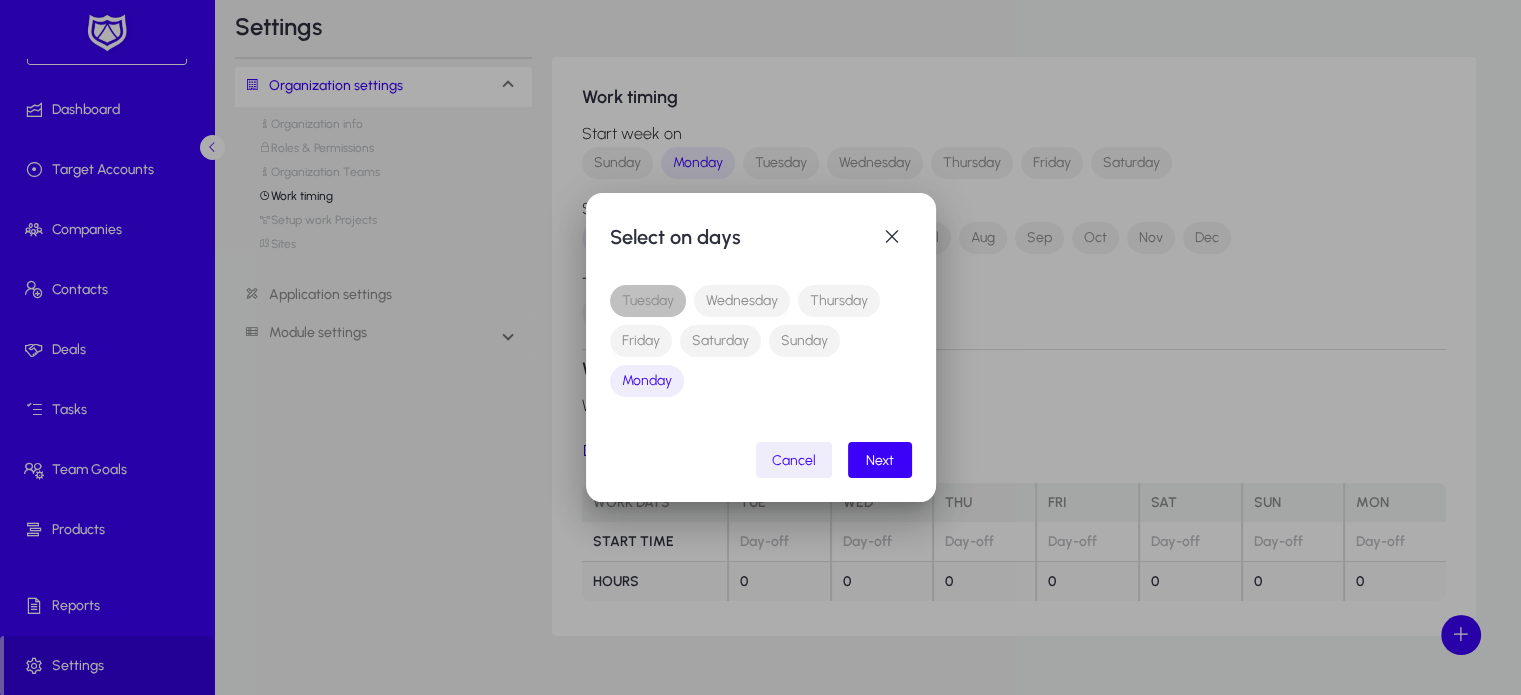 click on "Tuesday" at bounding box center [648, 301] 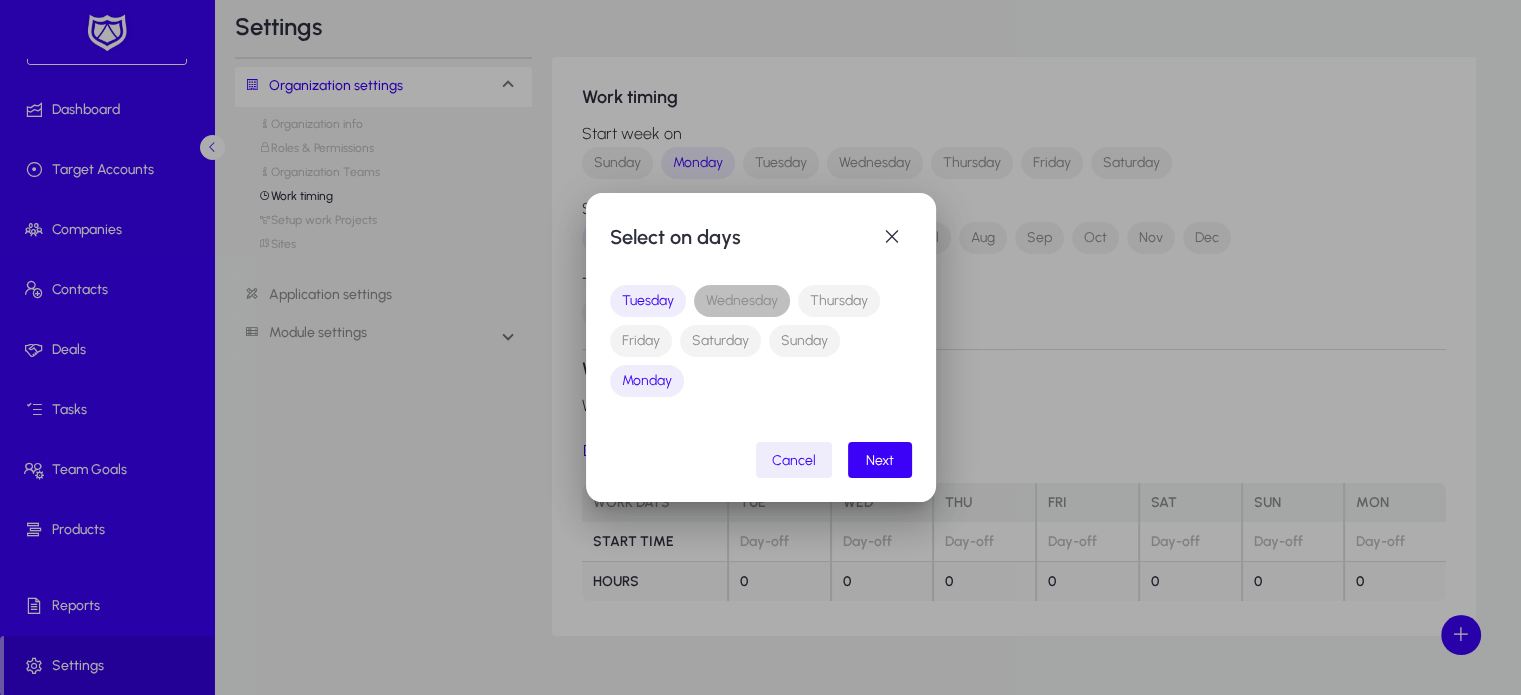 click on "Wednesday" at bounding box center [742, 301] 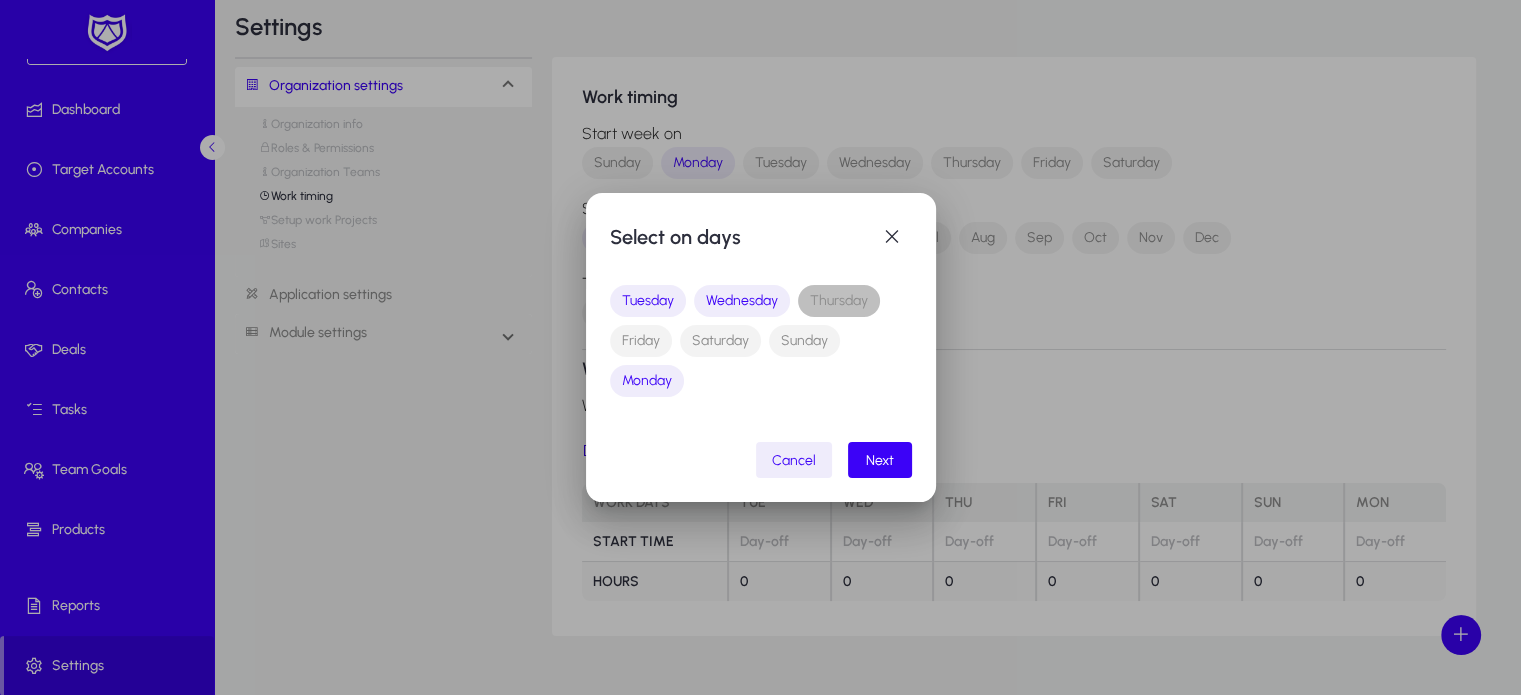 click on "Thursday" at bounding box center [839, 301] 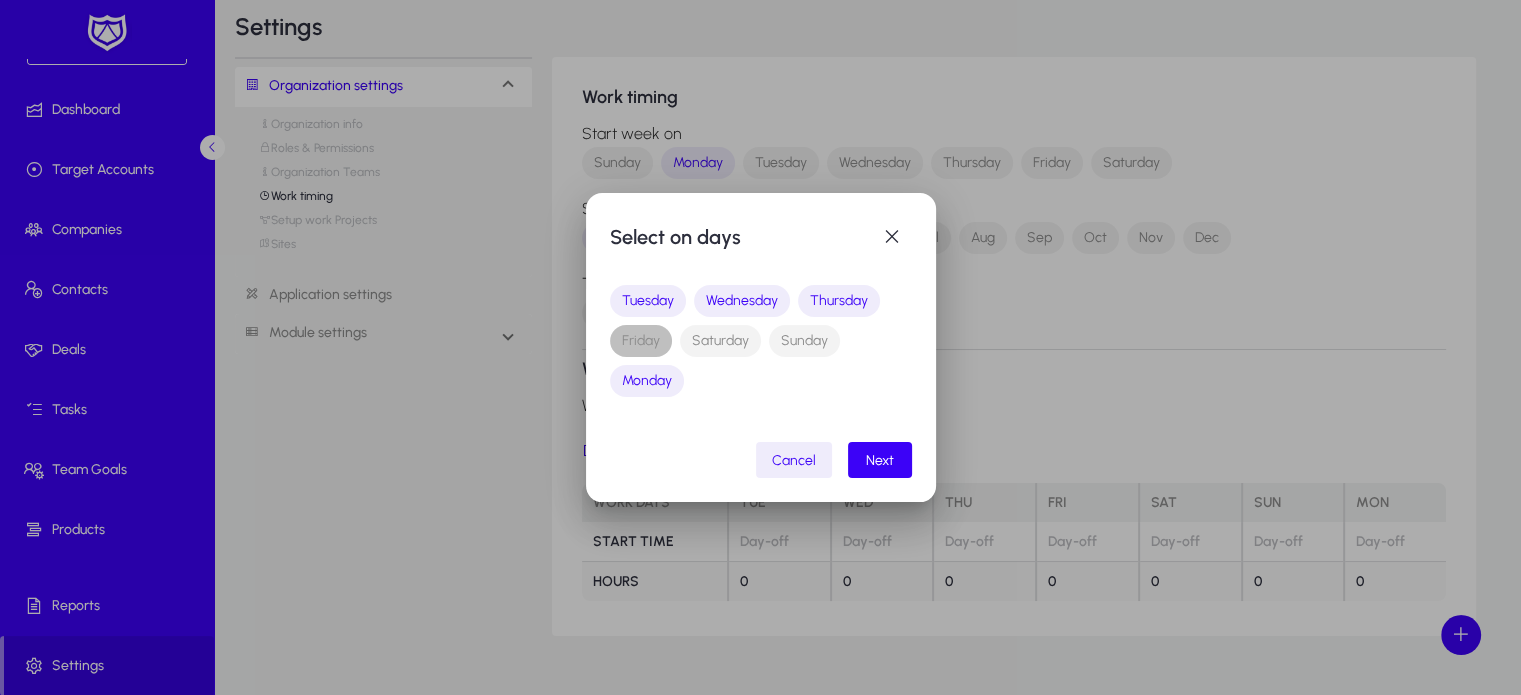 click on "Friday" at bounding box center (641, 341) 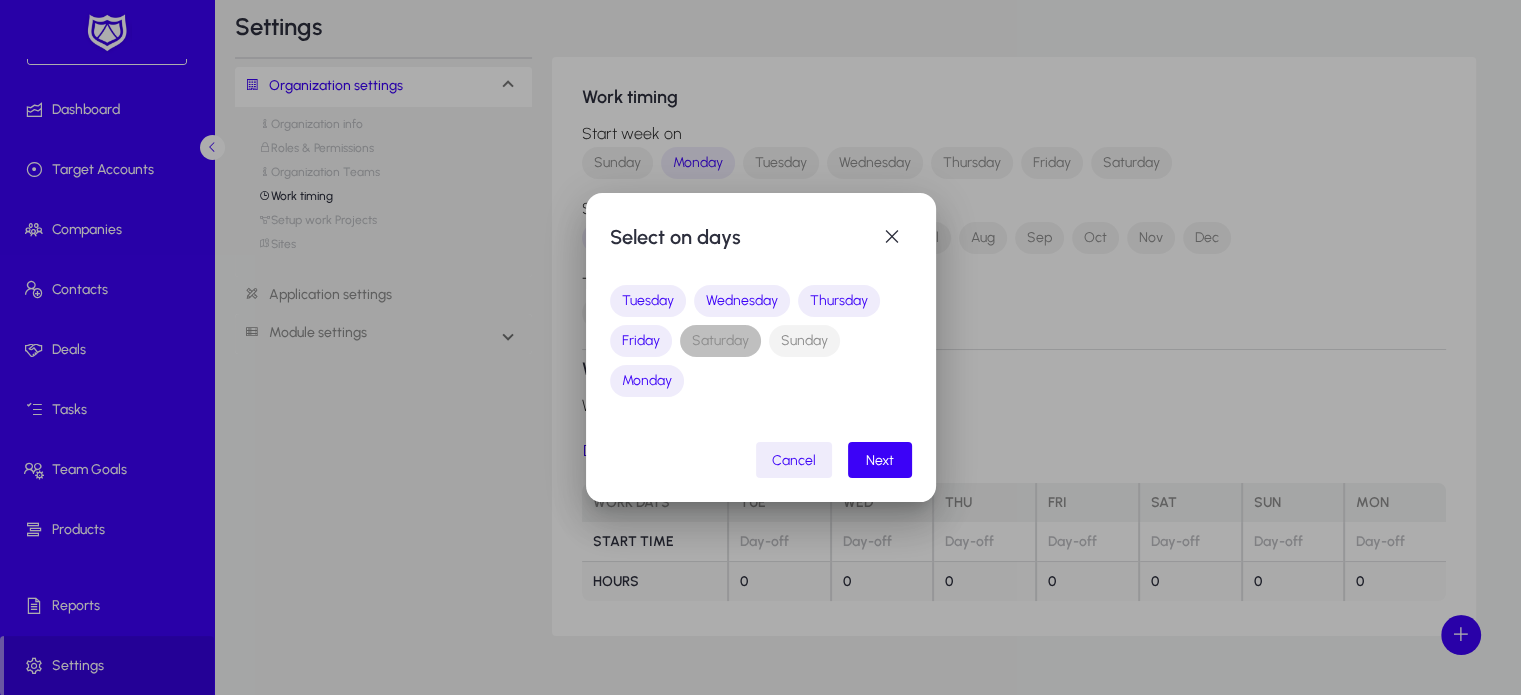 click on "Saturday" at bounding box center (720, 341) 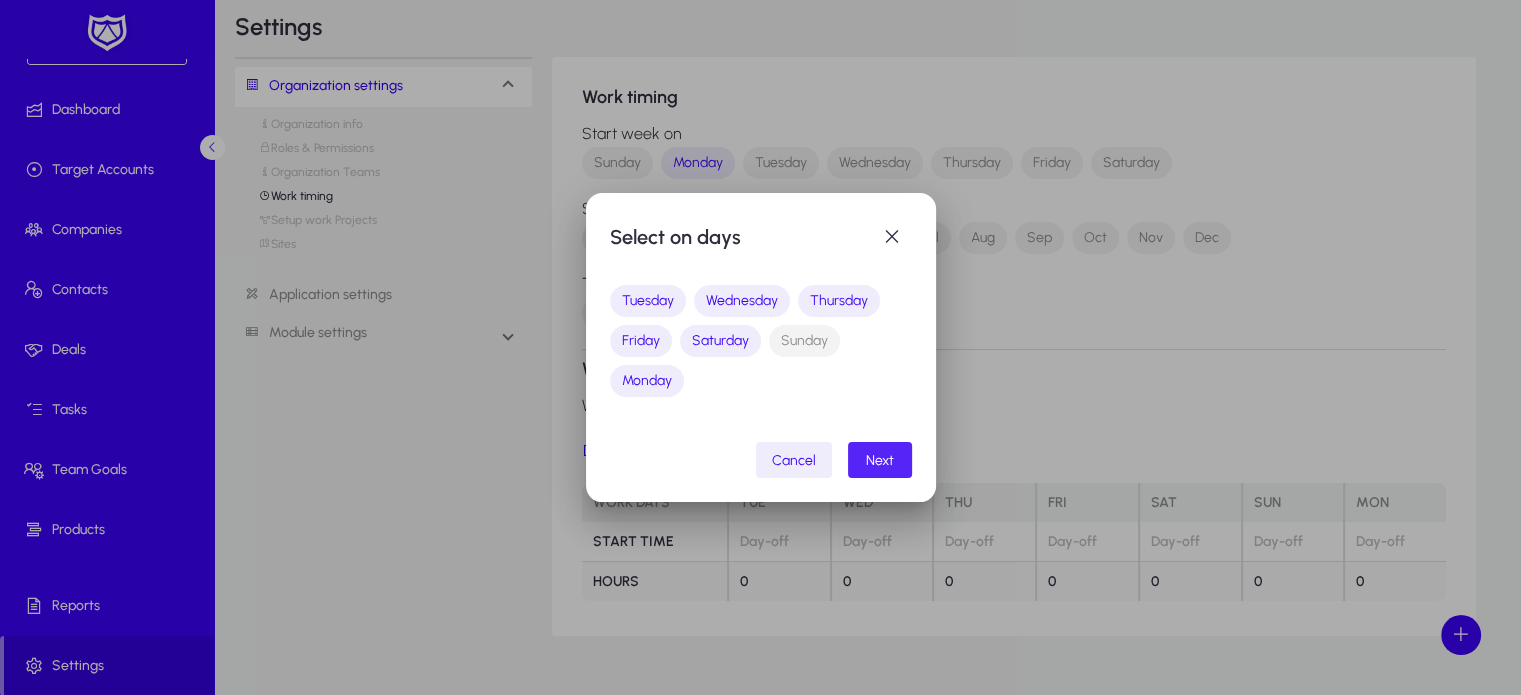 click on "Next" at bounding box center [880, 460] 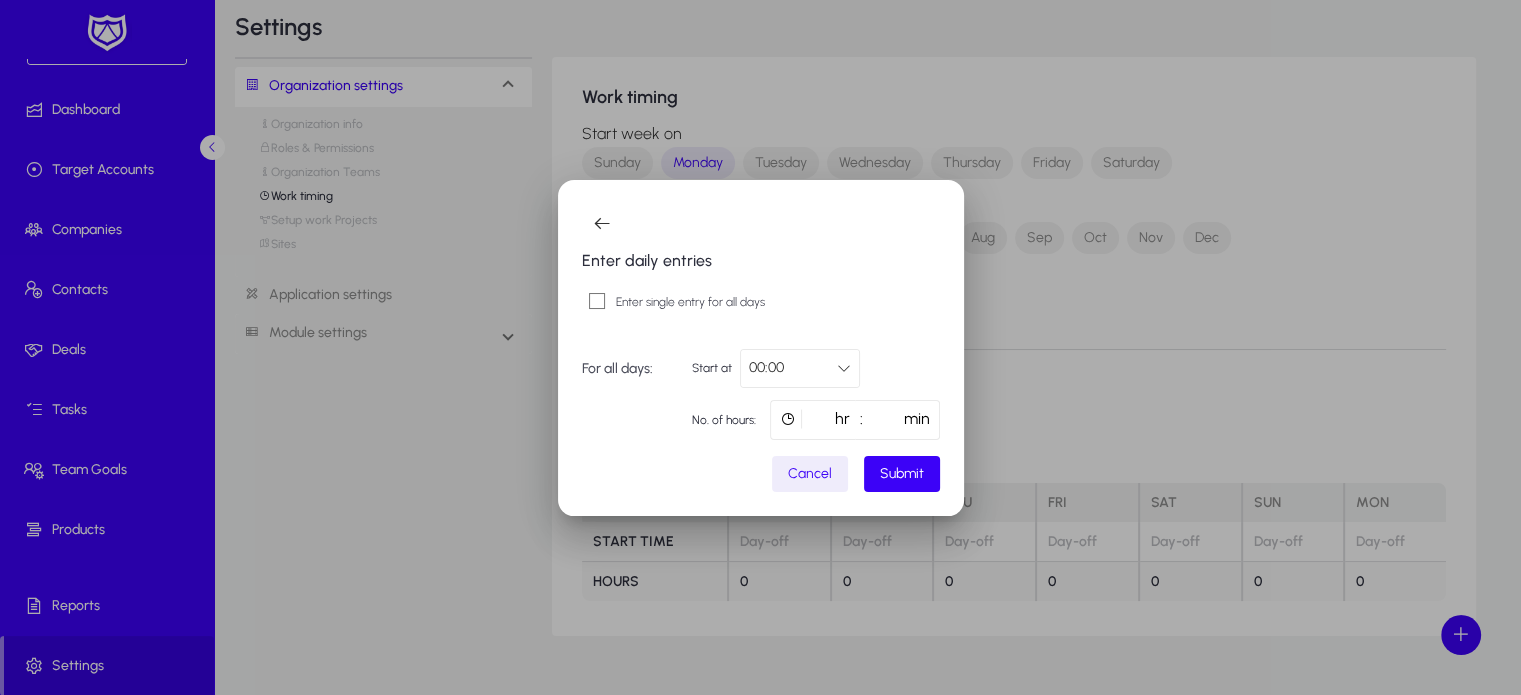 click on "00:00" at bounding box center (793, 368) 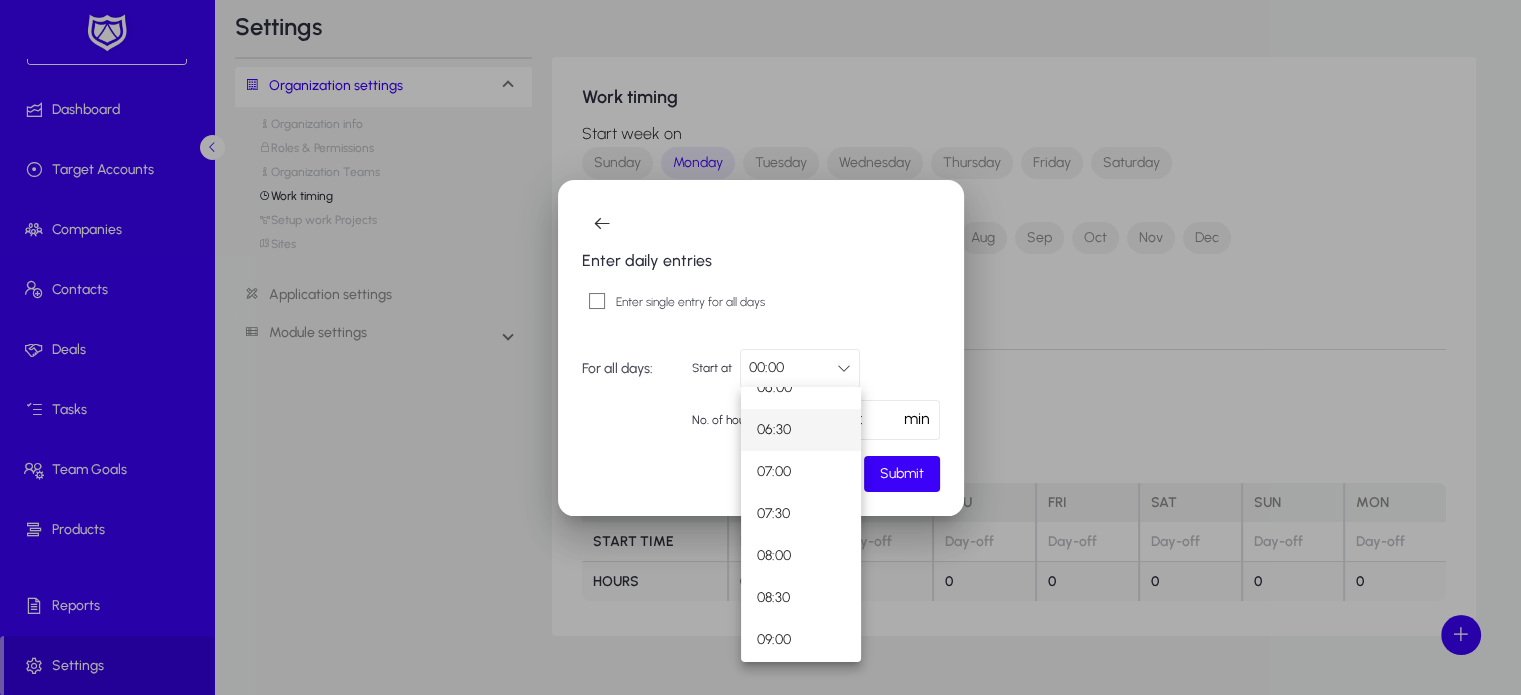 scroll, scrollTop: 526, scrollLeft: 0, axis: vertical 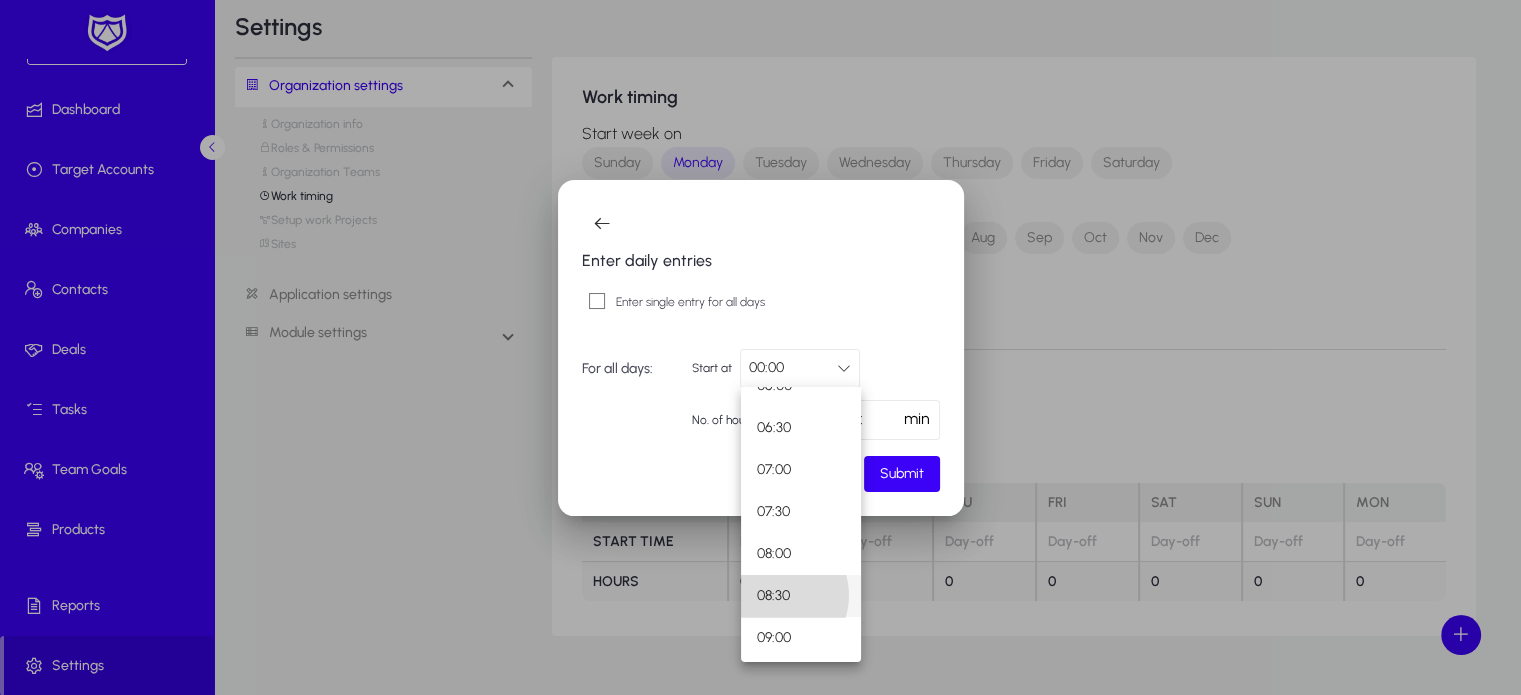 click on "08:30" at bounding box center (773, 596) 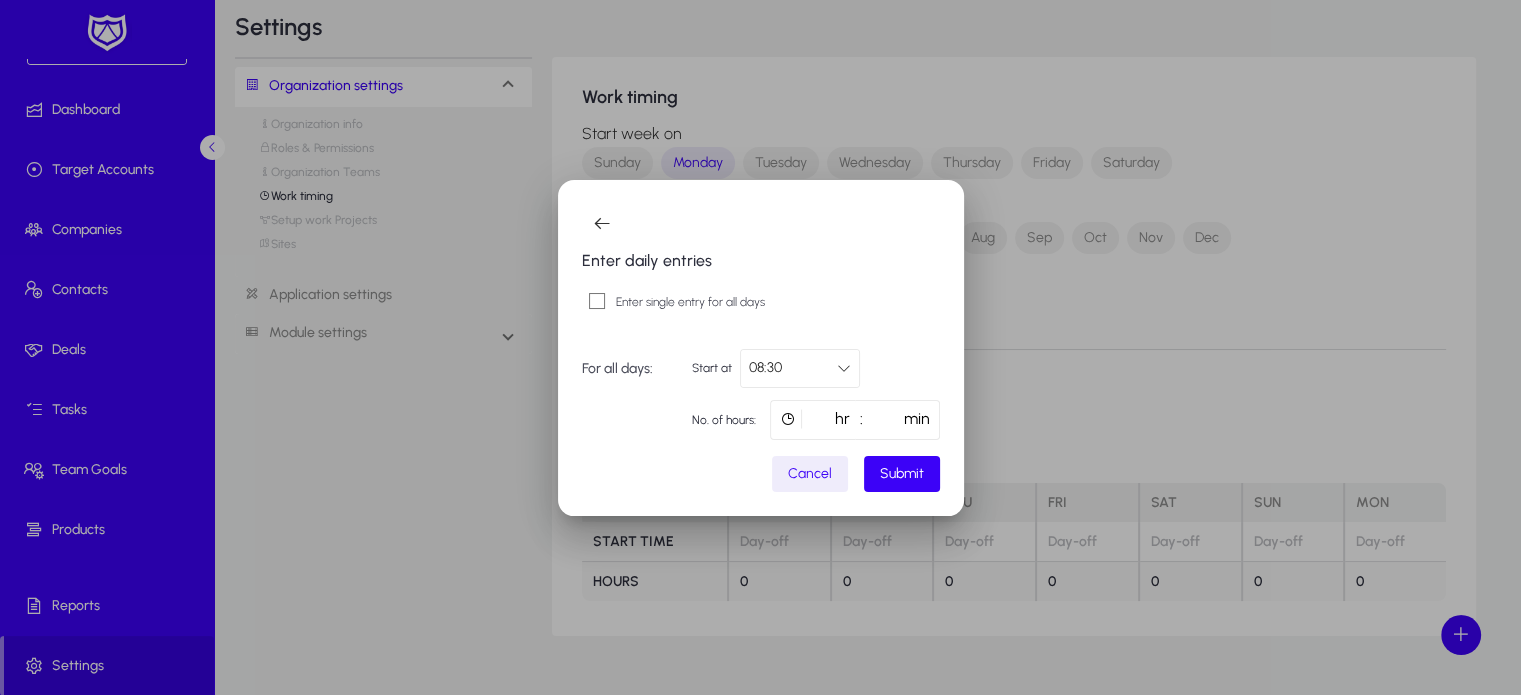 click on "*" at bounding box center (812, 420) 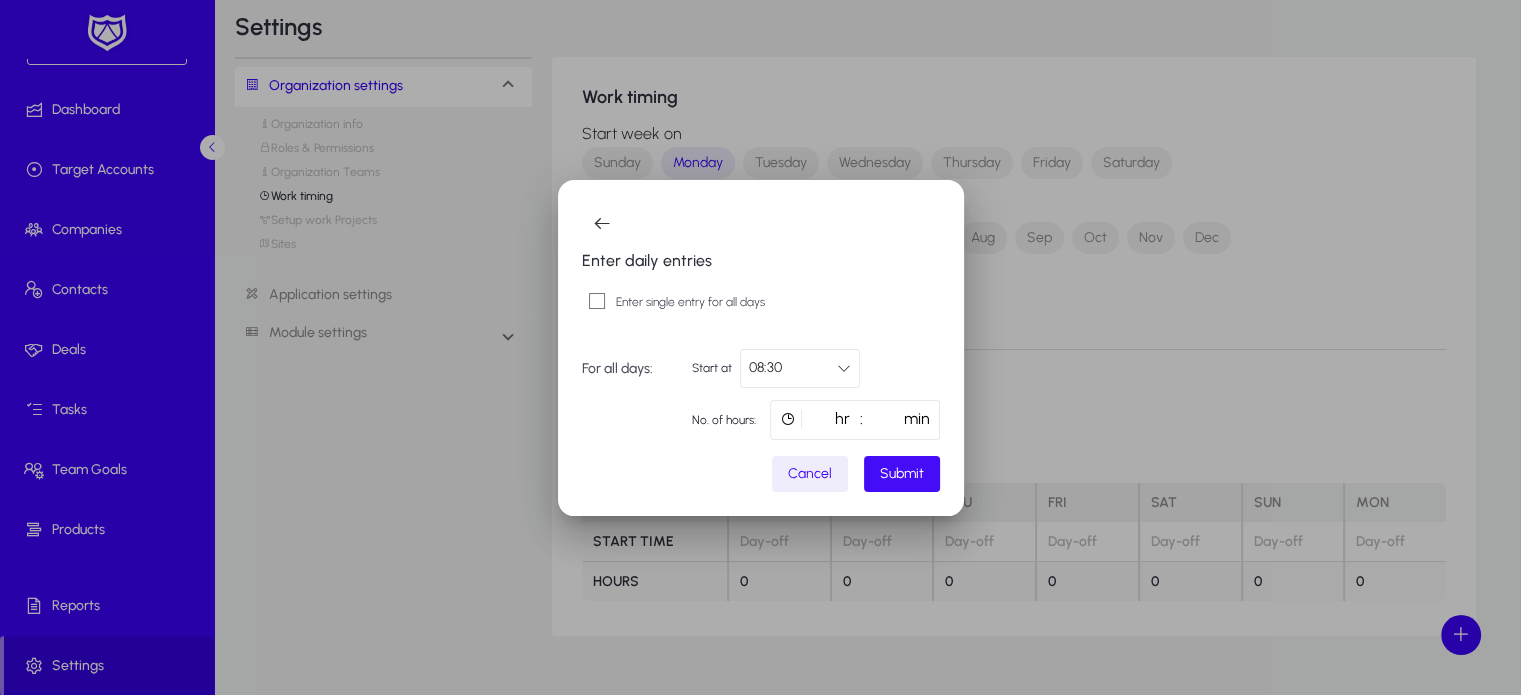 type on "**" 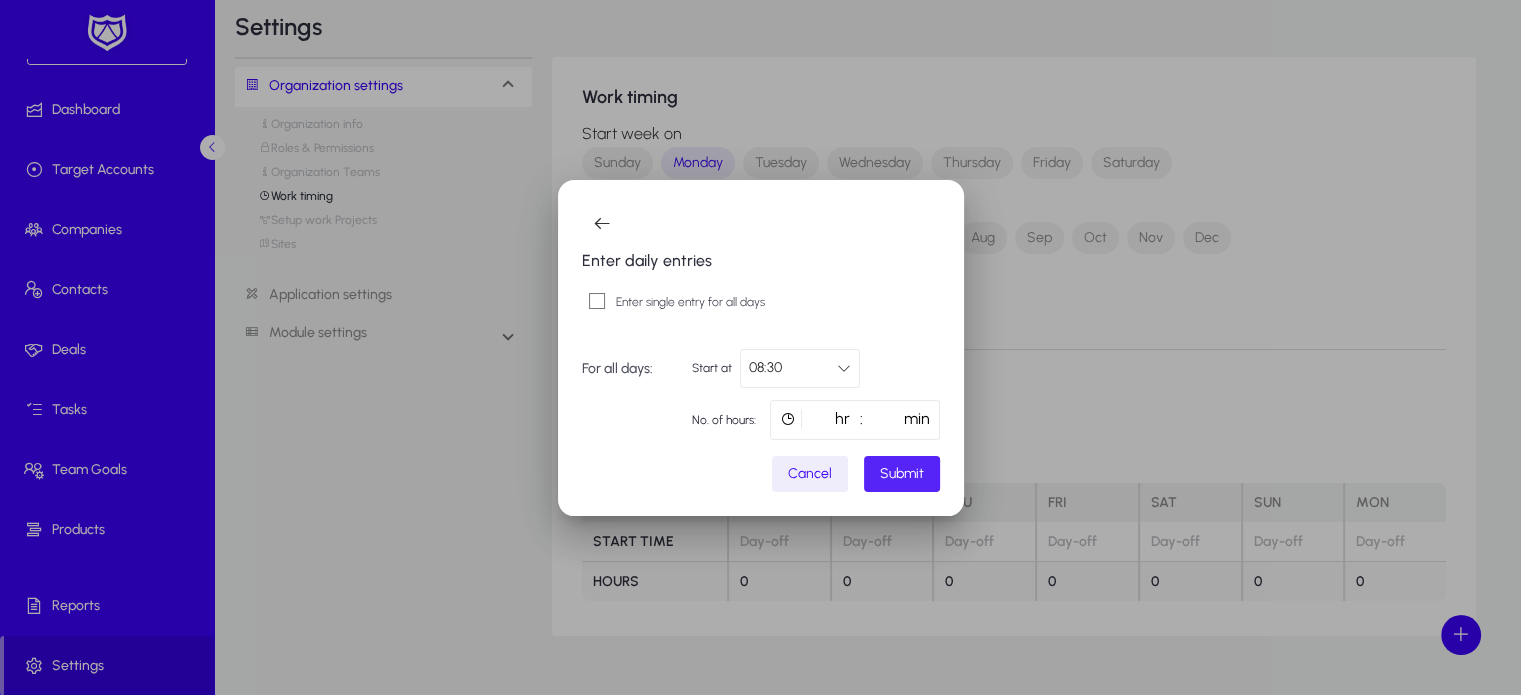 click on "Submit" 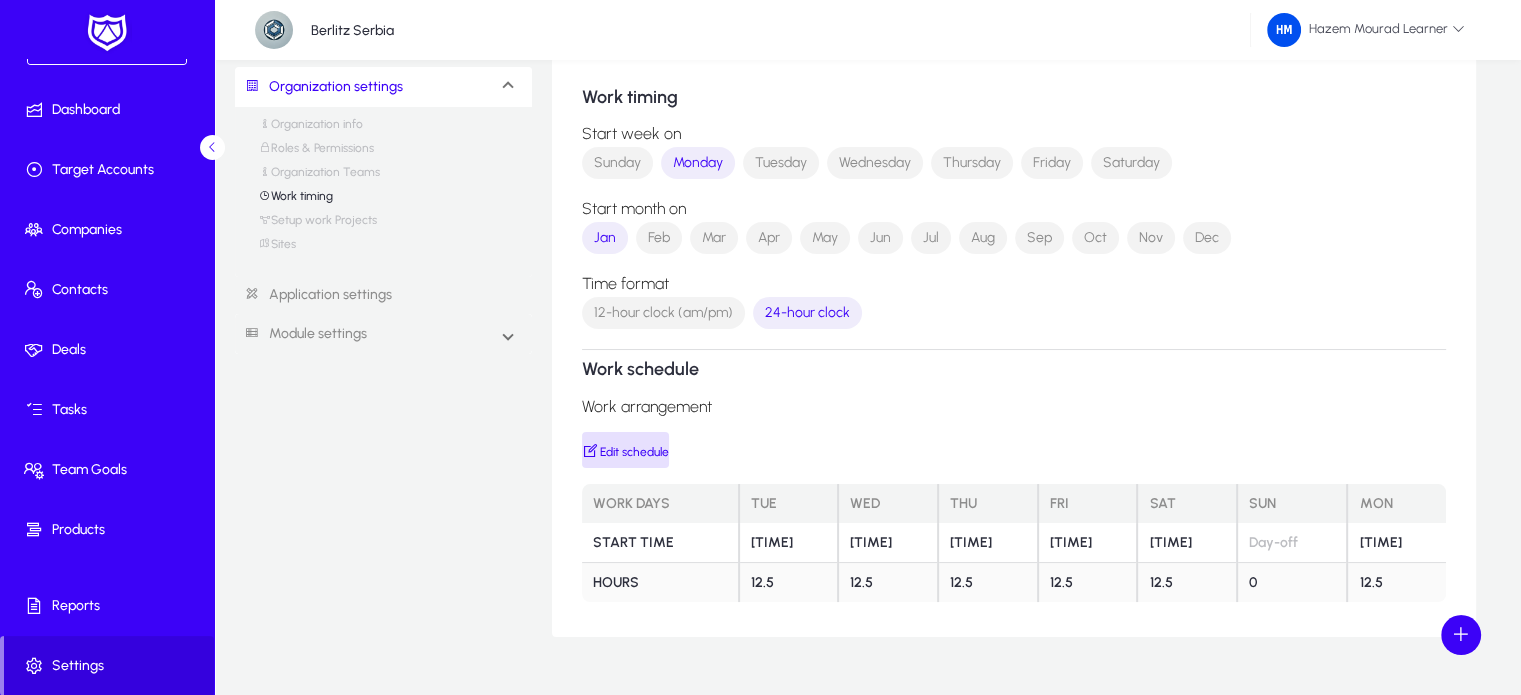 scroll, scrollTop: 113, scrollLeft: 0, axis: vertical 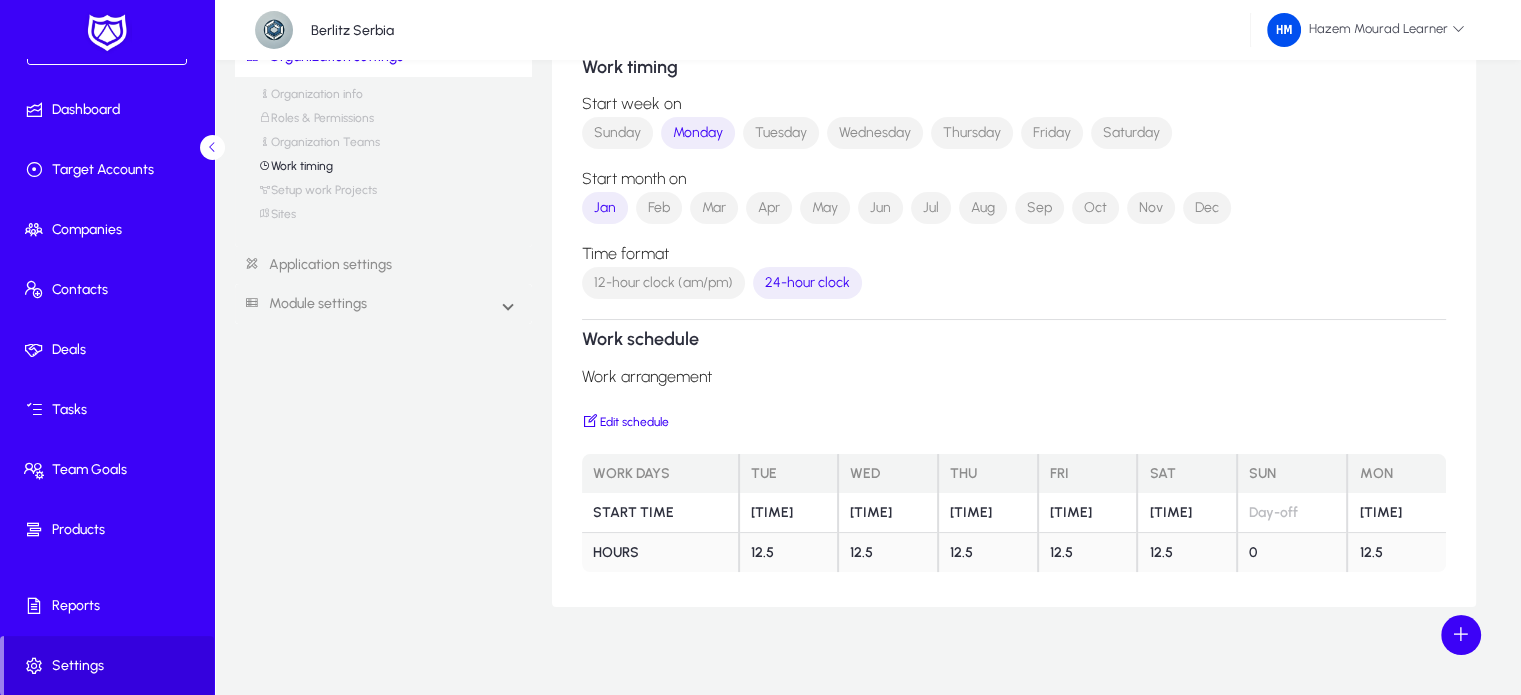 click on "Work arrangement  Edit schedule  Work days TUE WED THU FRI SAT SUN MON Start Time  8:30   8:30   8:30   8:30   8:30   Day-off   8:30  Hours  12.5   12.5   12.5   12.5   12.5   0   12.5" 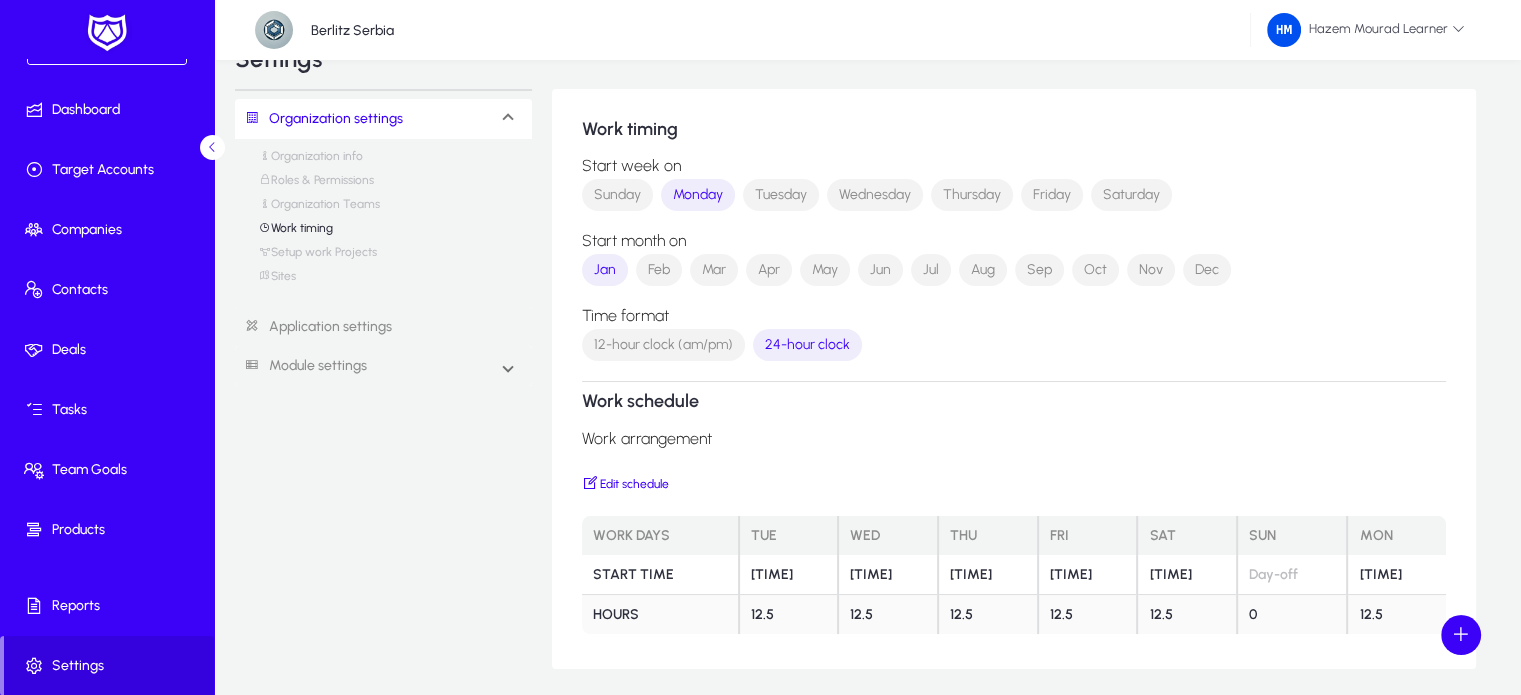 scroll, scrollTop: 48, scrollLeft: 0, axis: vertical 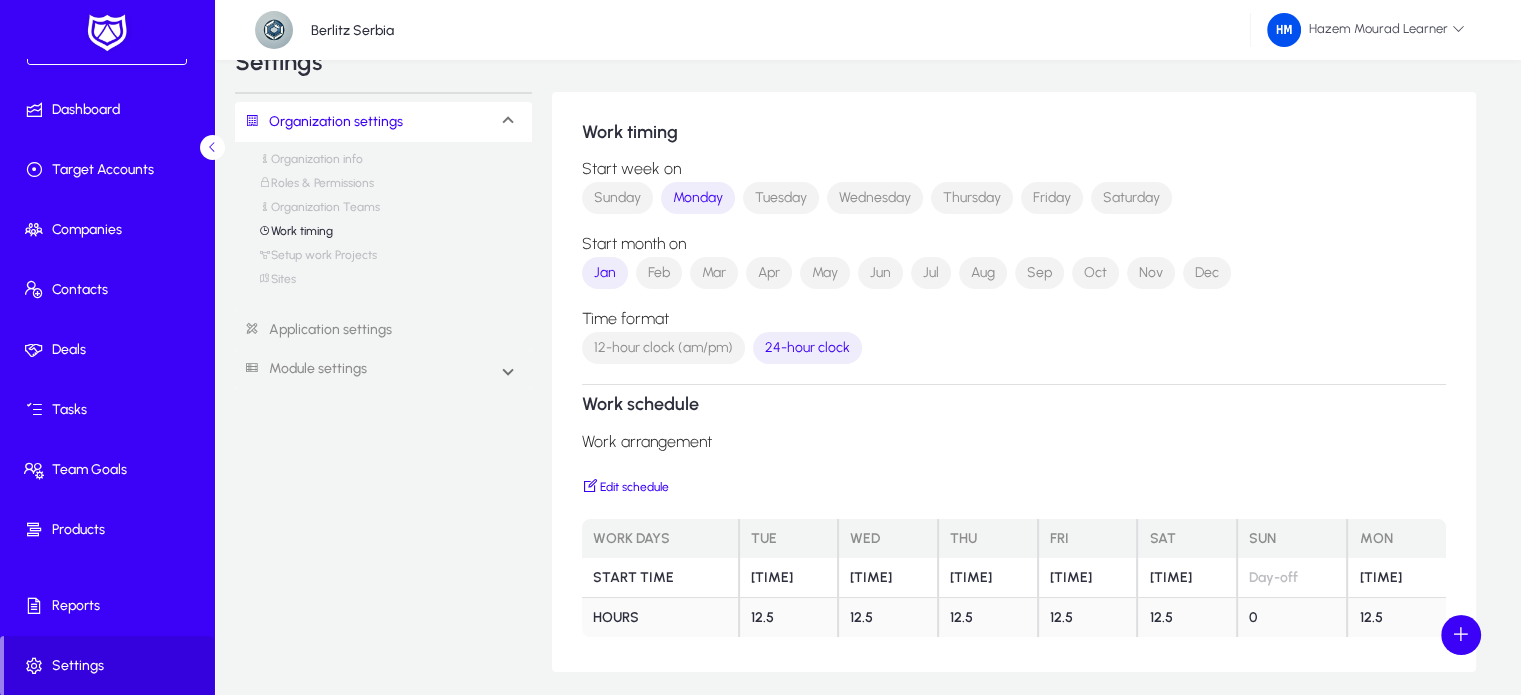 click on "Organization Teams" at bounding box center (319, 212) 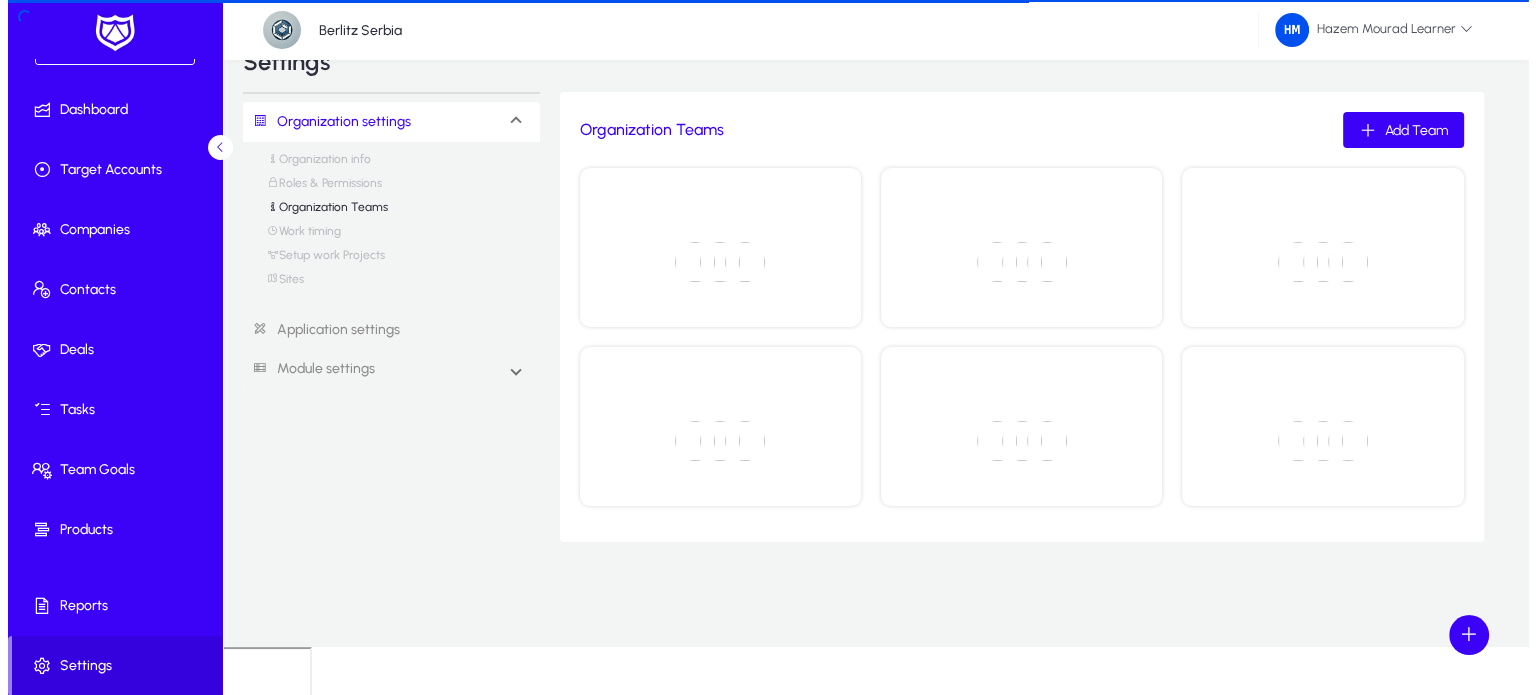 scroll, scrollTop: 0, scrollLeft: 0, axis: both 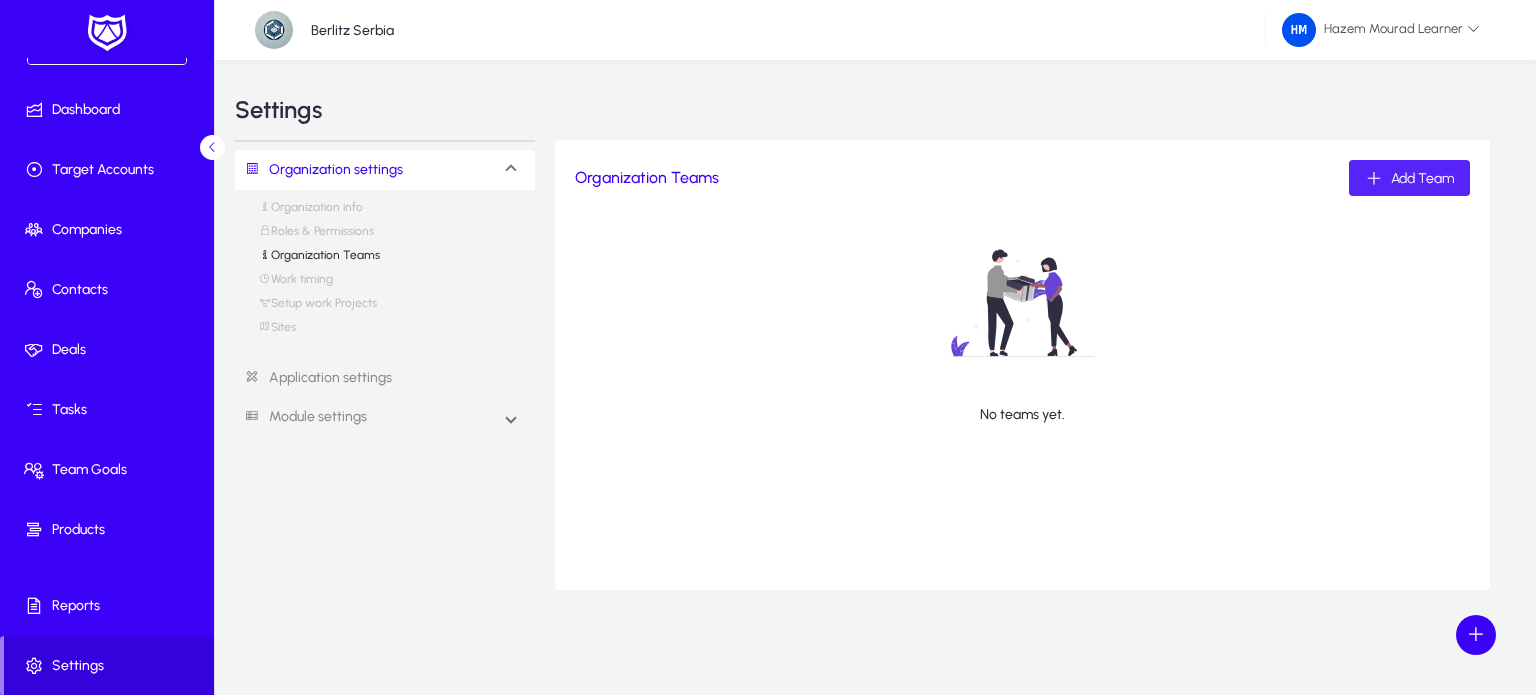 click on "Add Team" 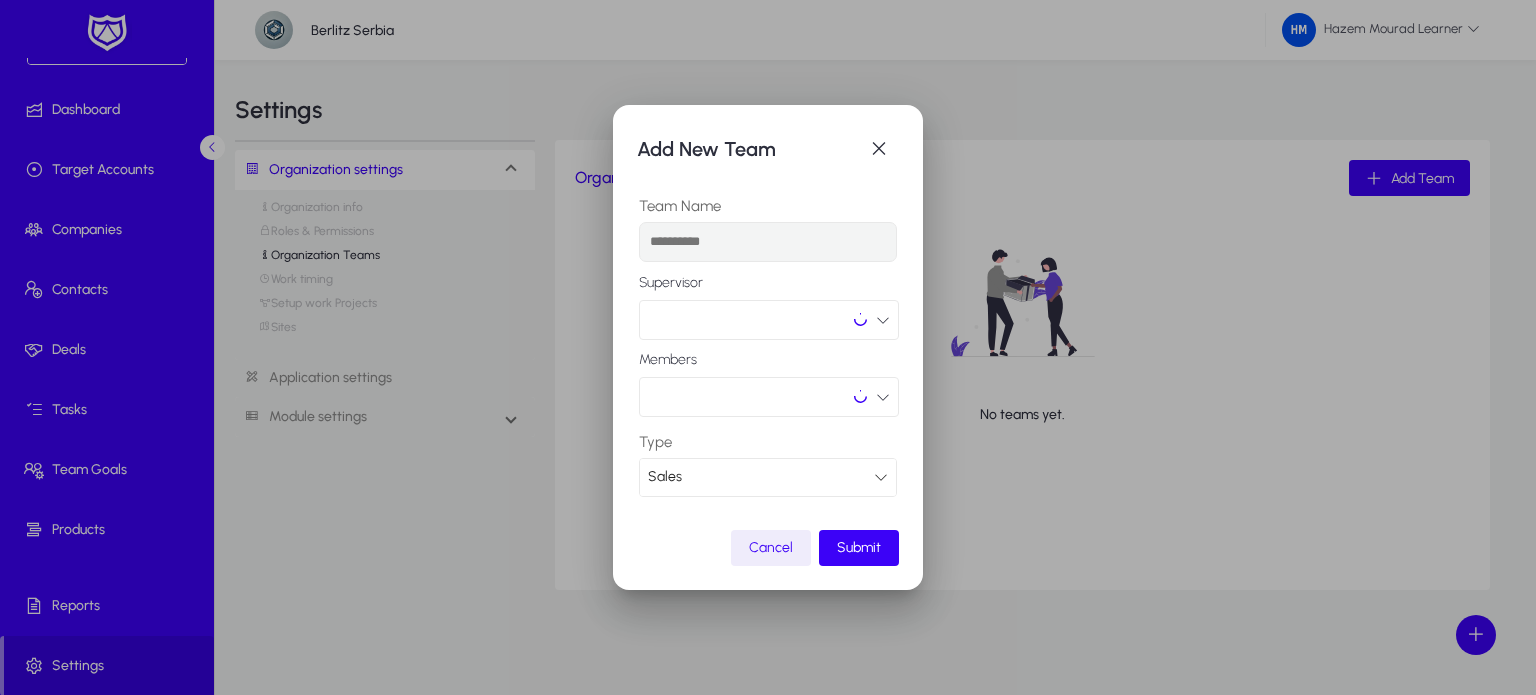 click at bounding box center [768, 242] 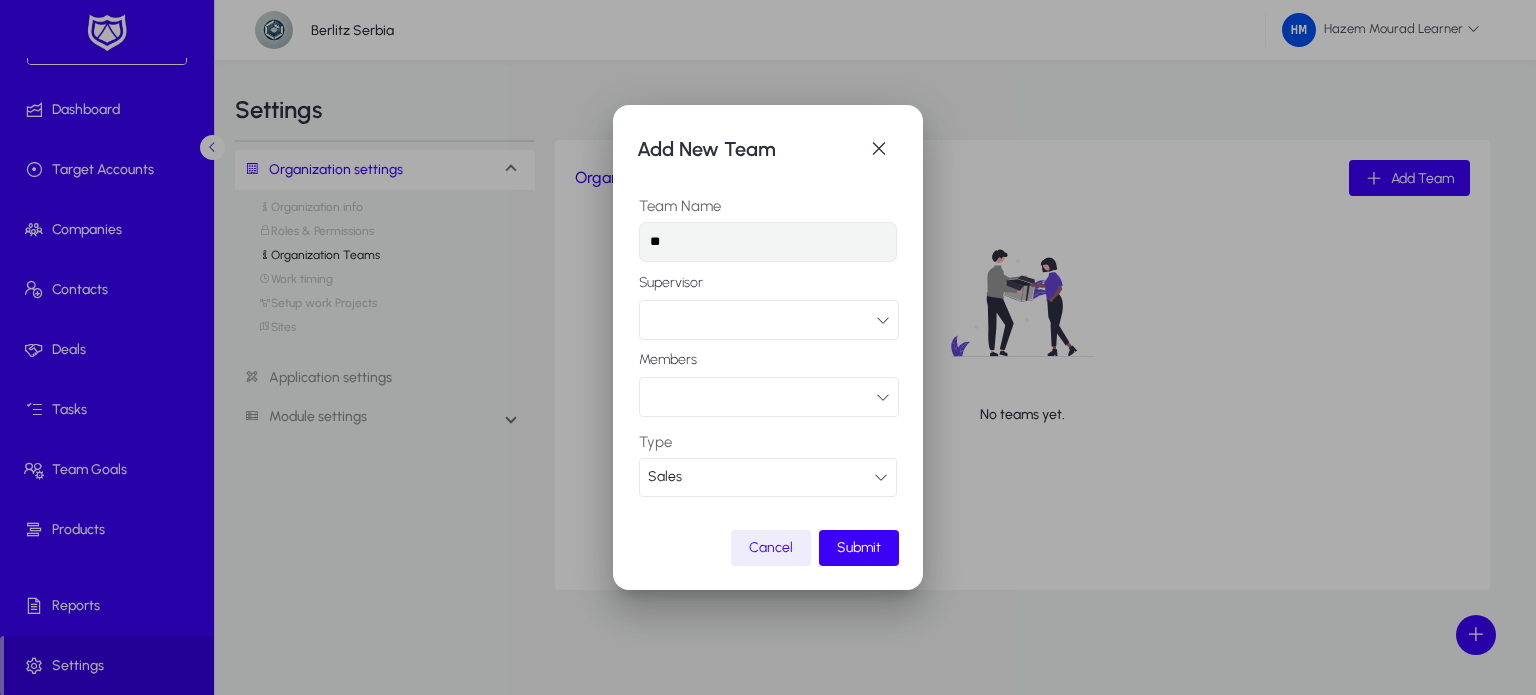 type on "*" 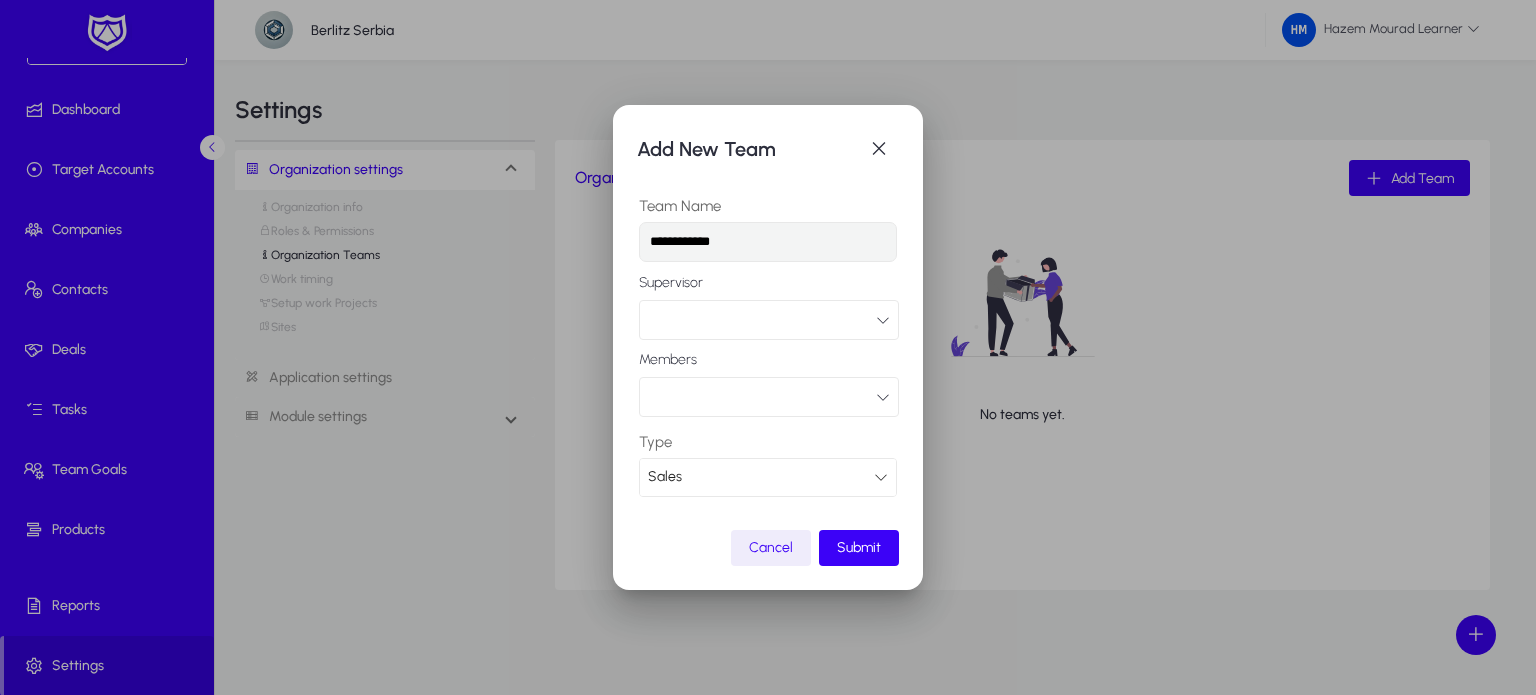 type on "**********" 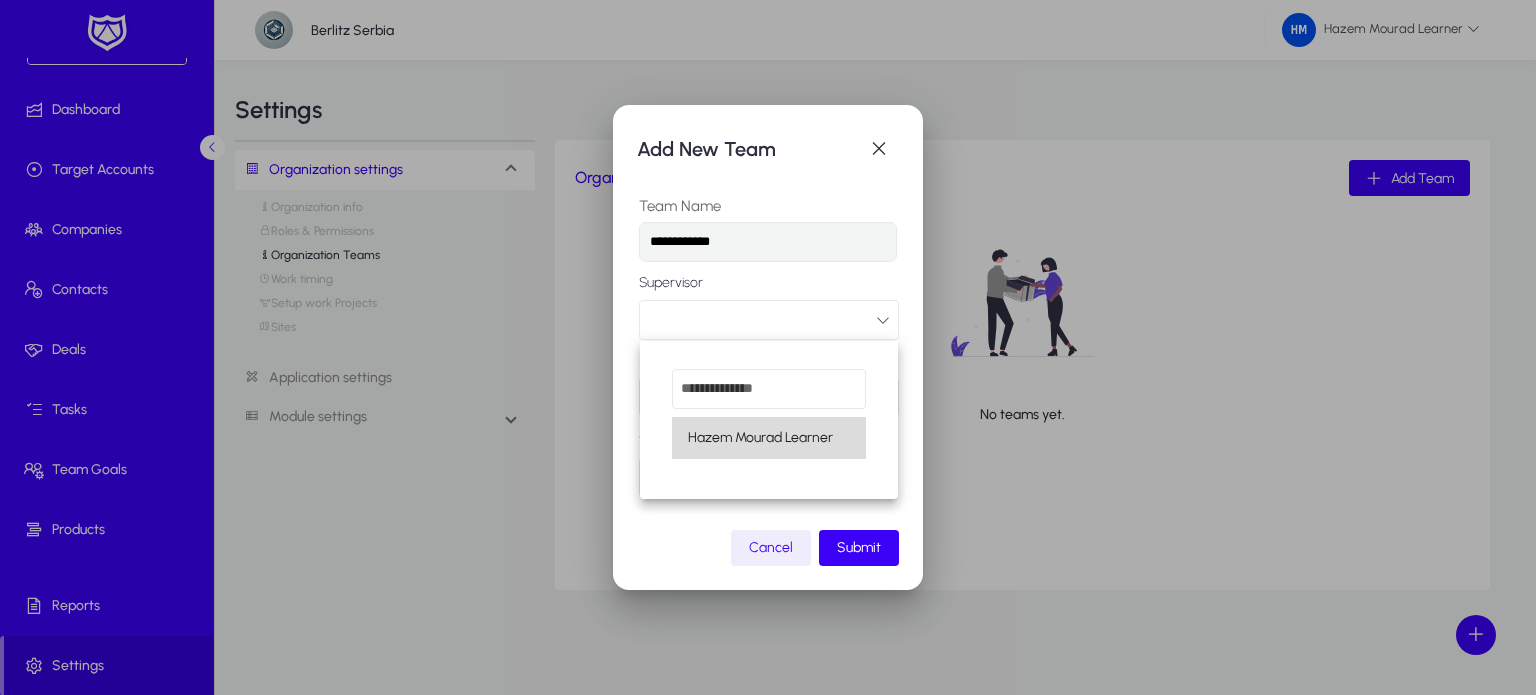 click on "Hazem  Mourad Learner" at bounding box center (760, 438) 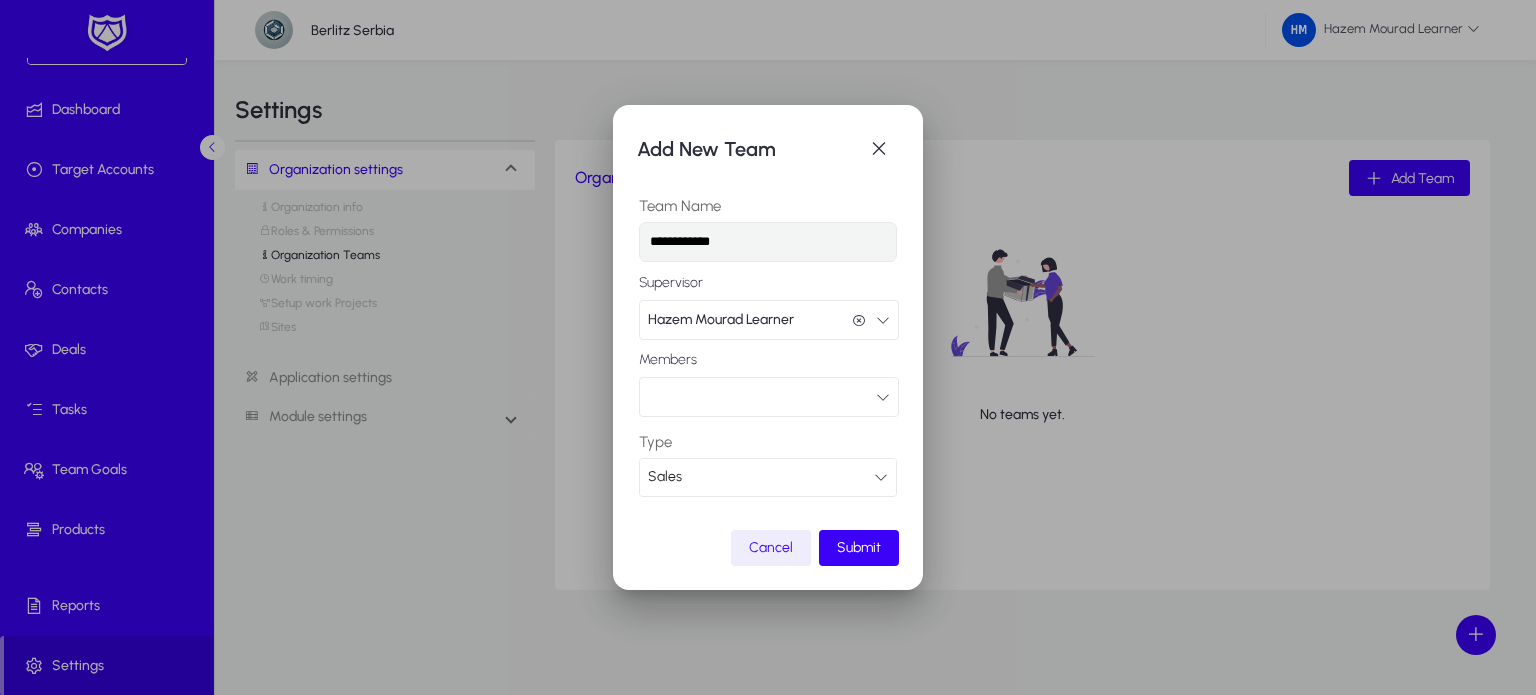 click at bounding box center (769, 397) 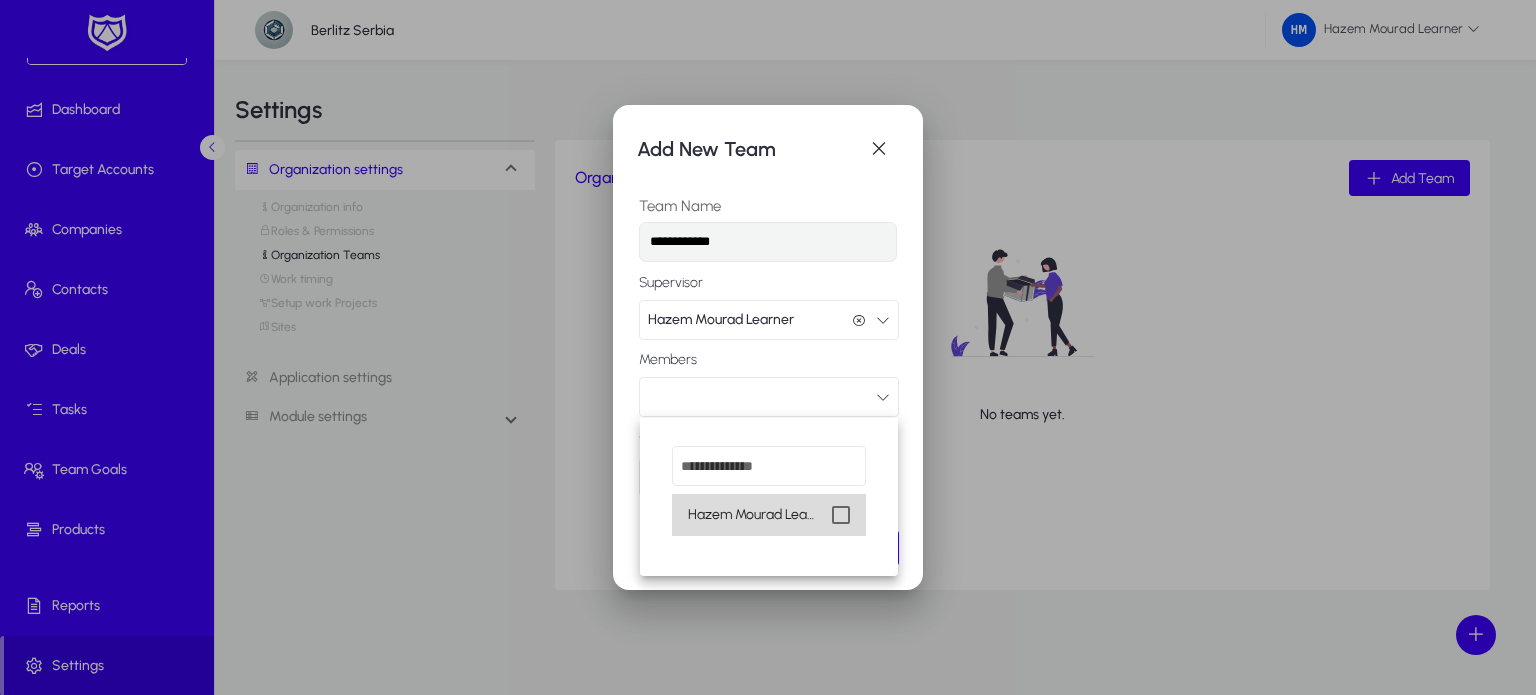 click at bounding box center [841, 515] 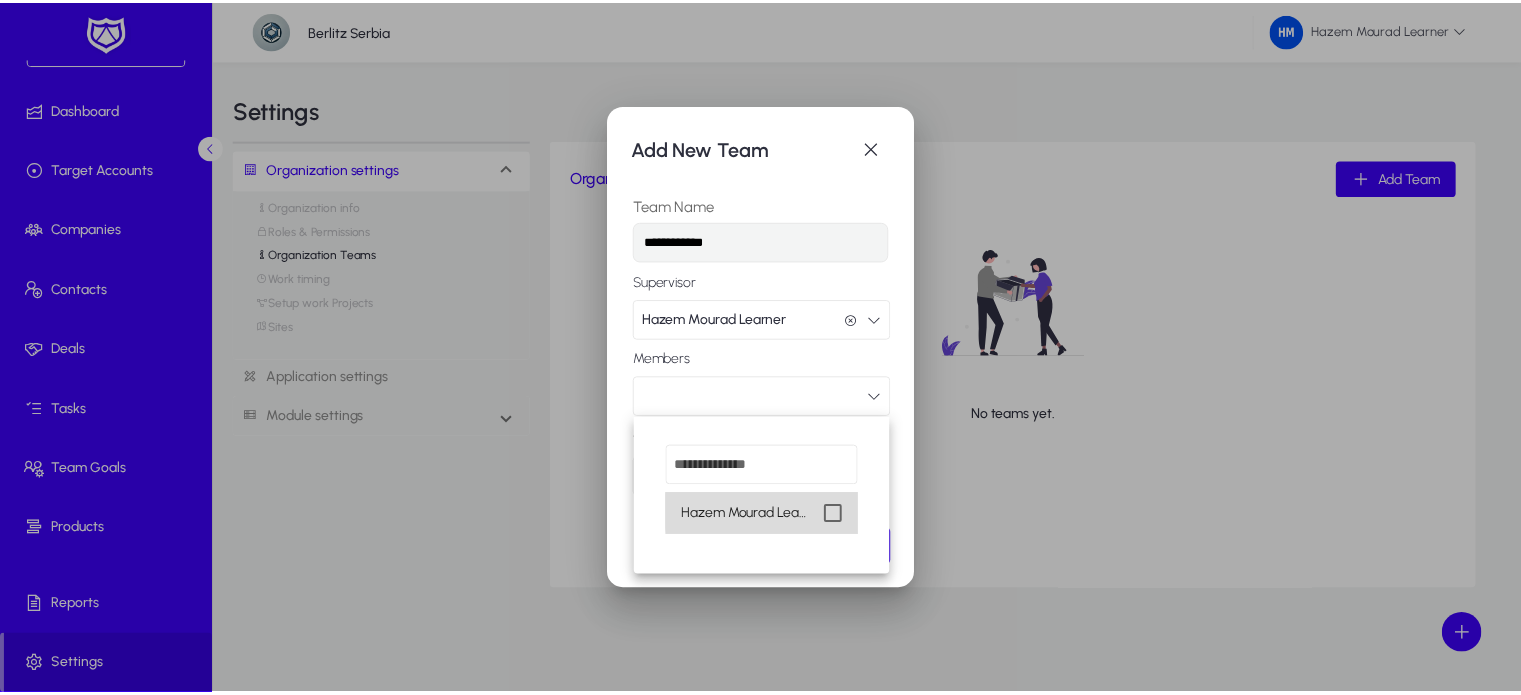 scroll, scrollTop: 0, scrollLeft: 0, axis: both 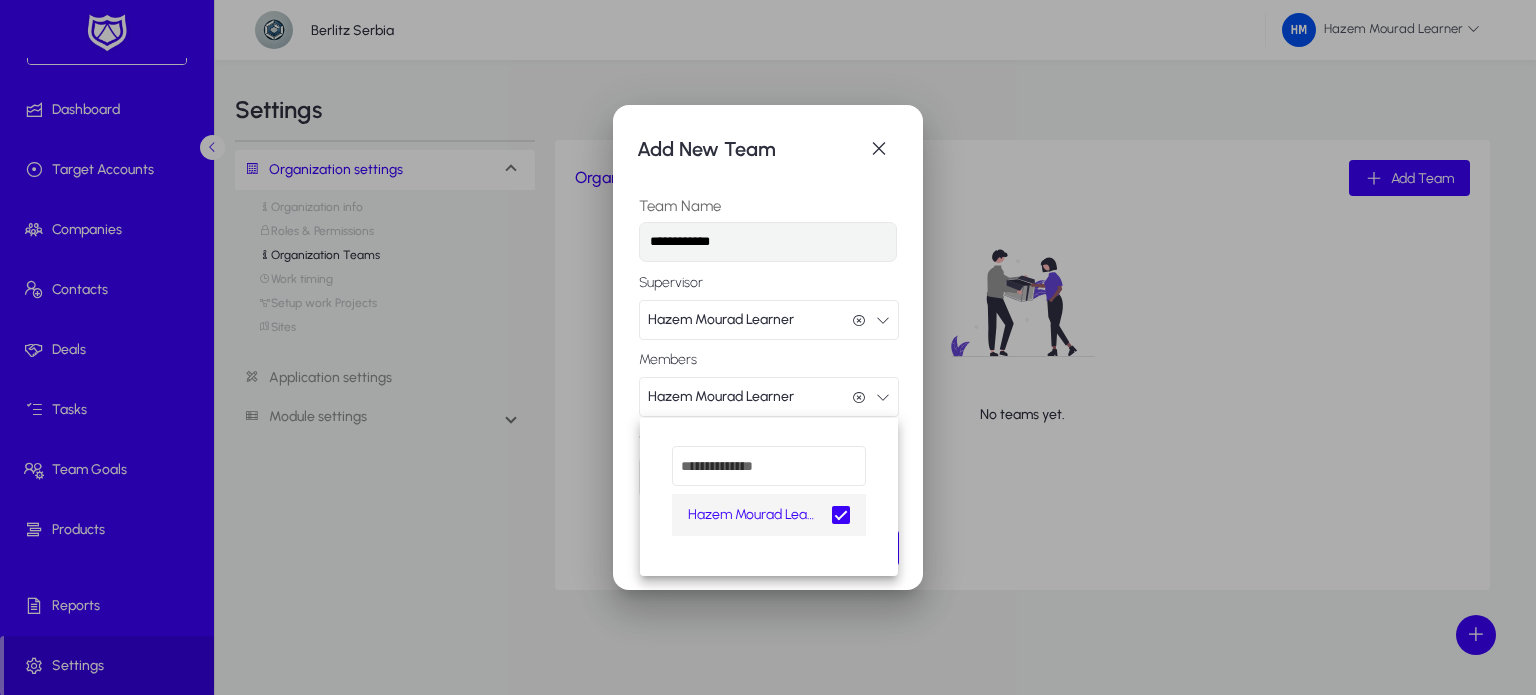 click at bounding box center [768, 347] 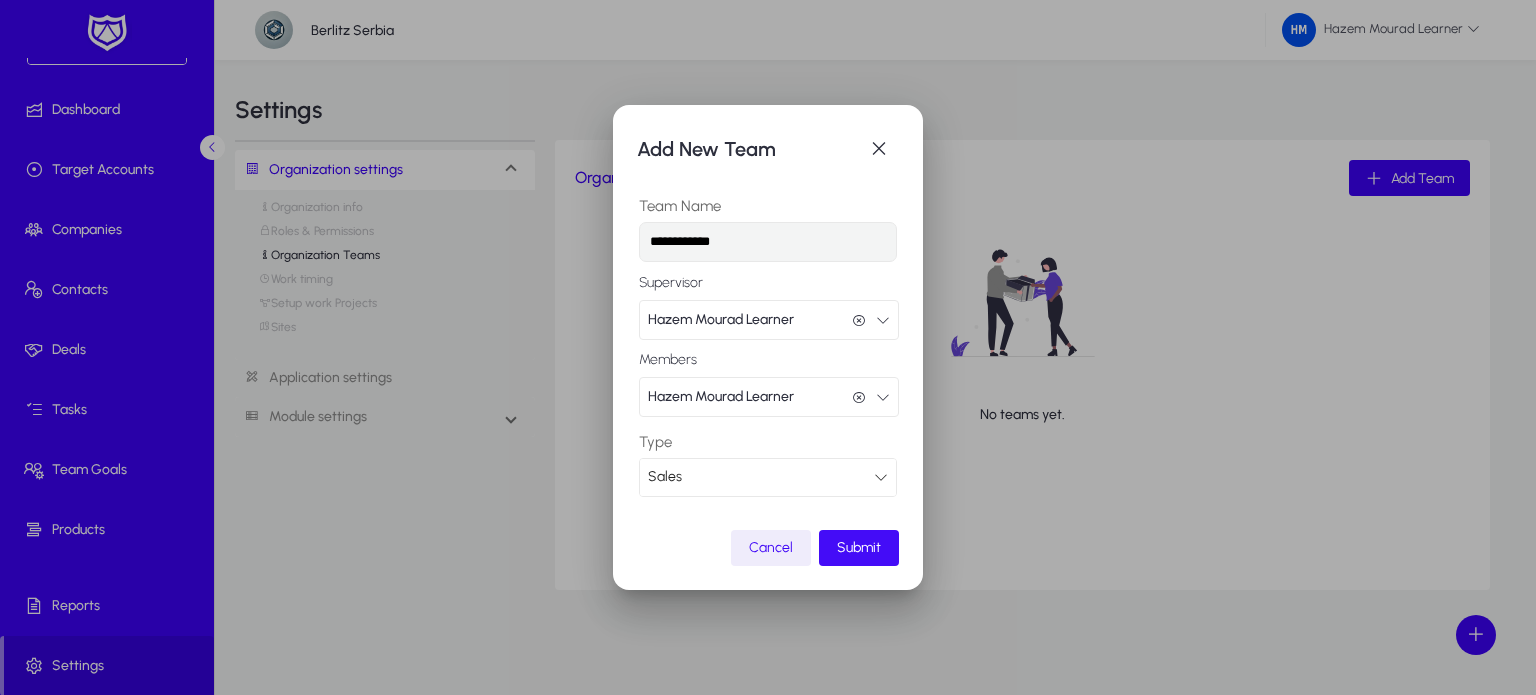 click 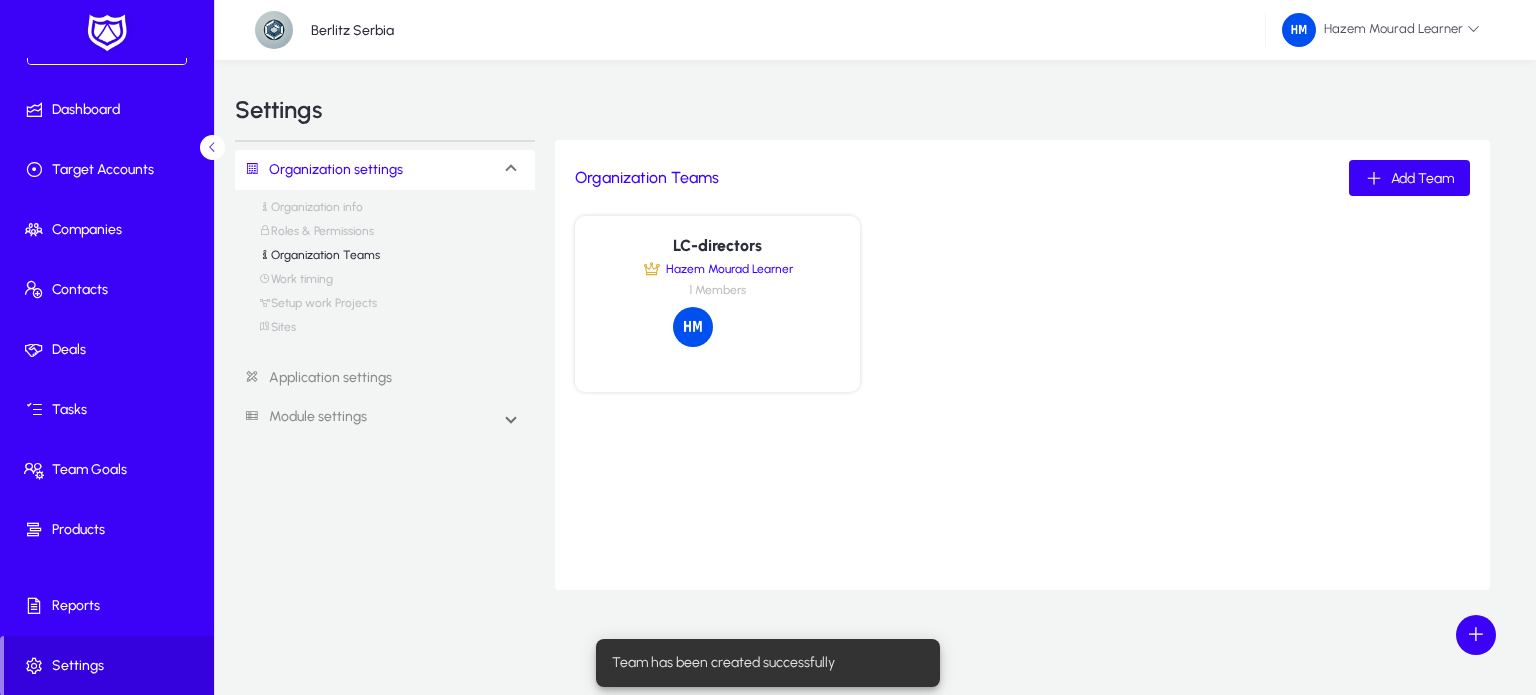 click on "1 Members" 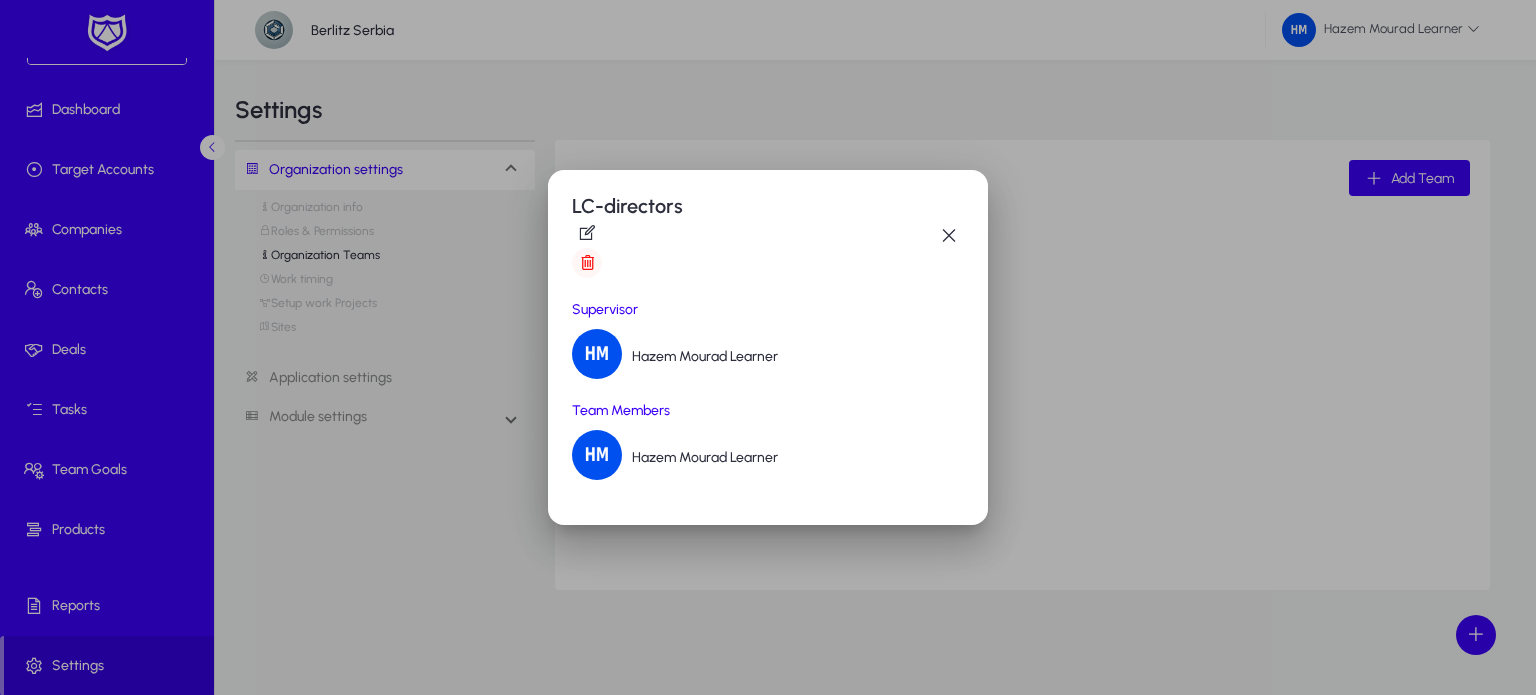 click at bounding box center (587, 263) 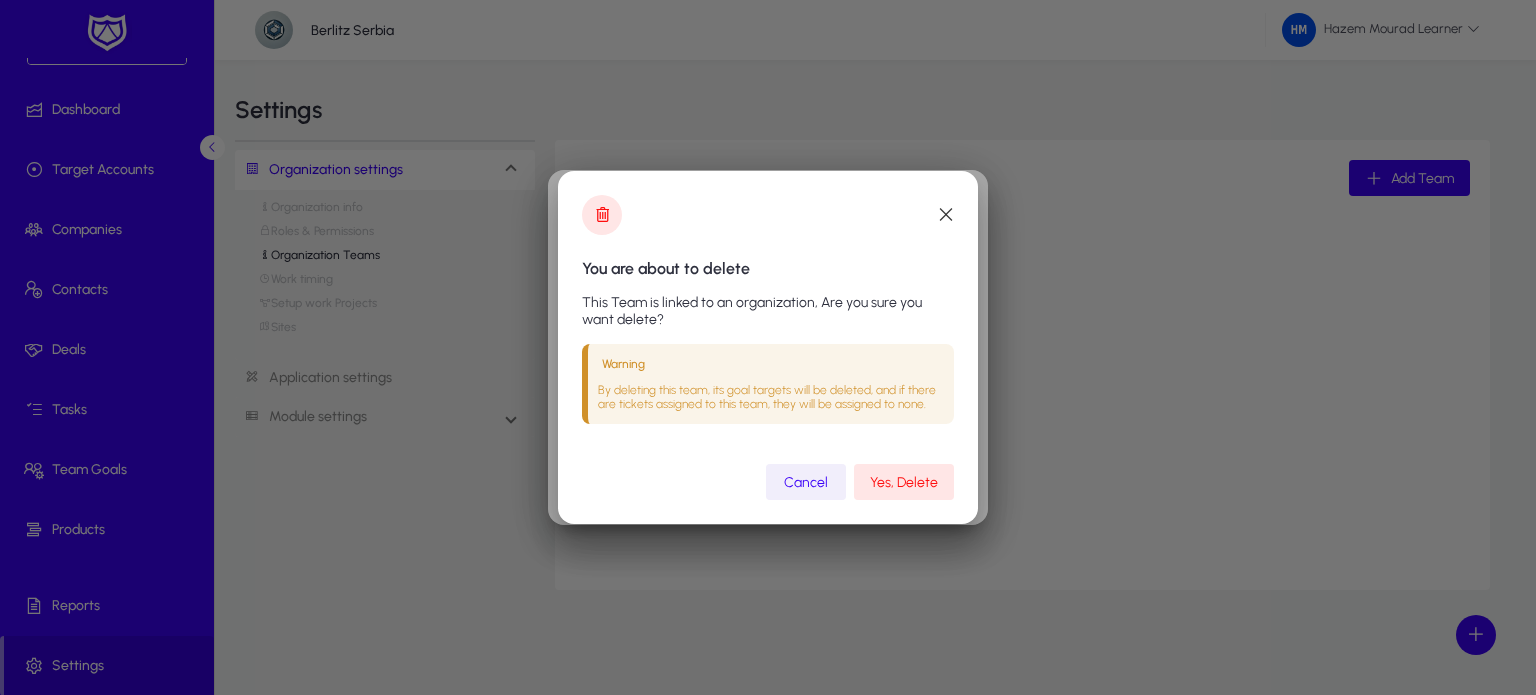 click at bounding box center [806, 482] 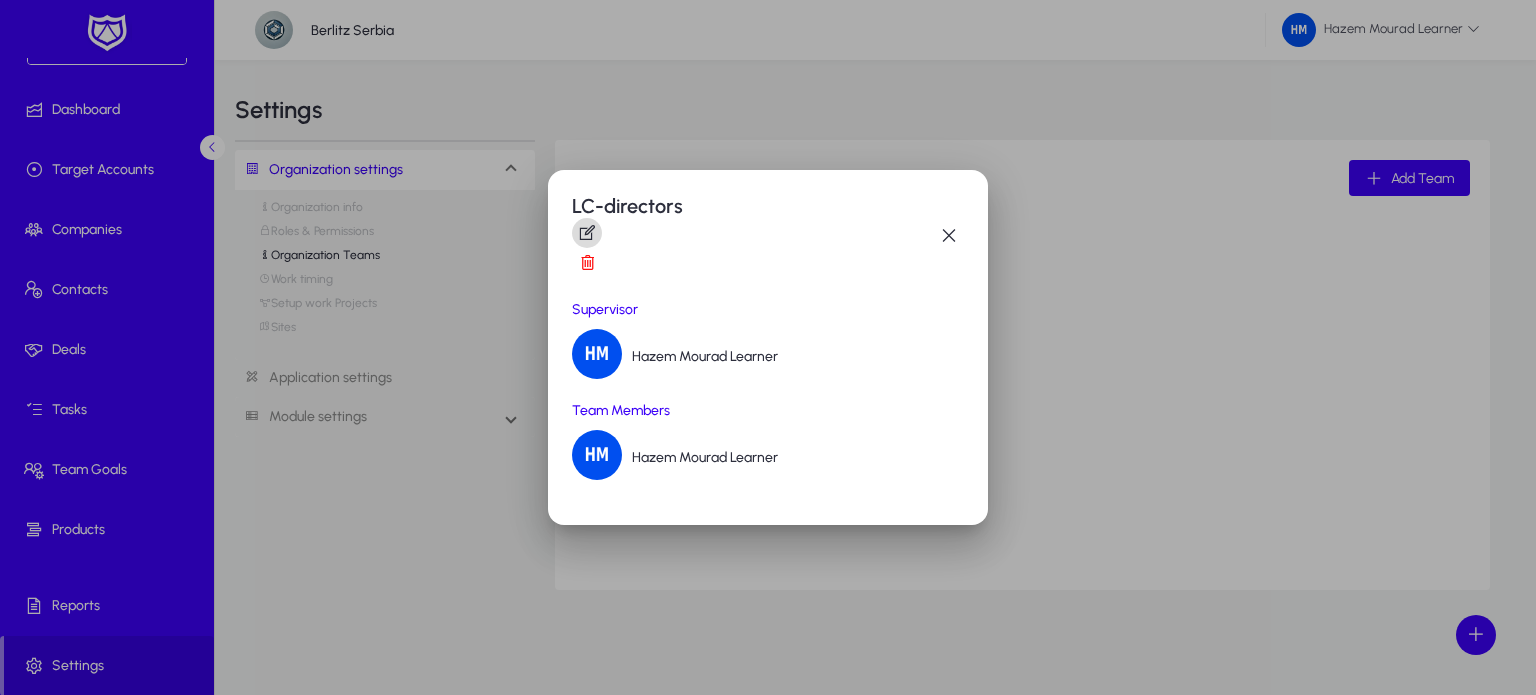 click at bounding box center [587, 233] 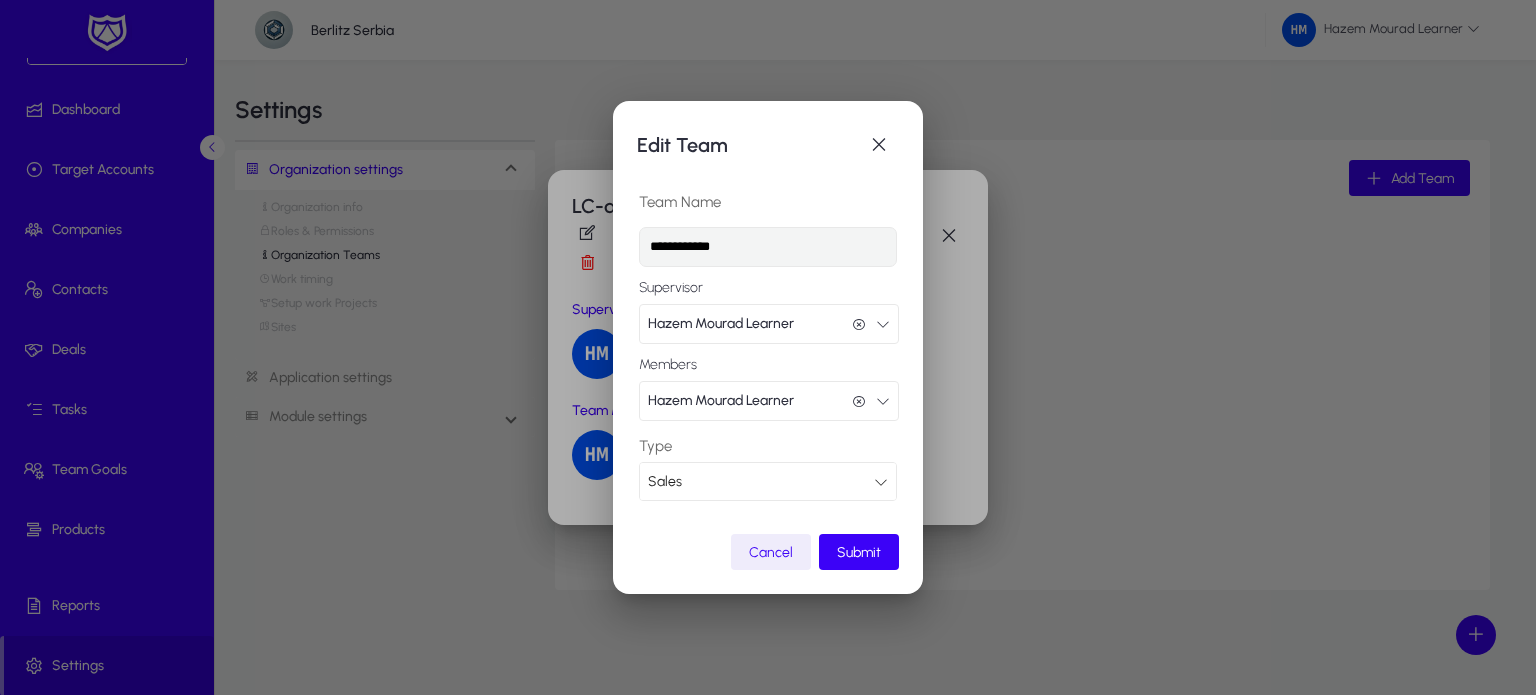 click on "Sales" at bounding box center [761, 482] 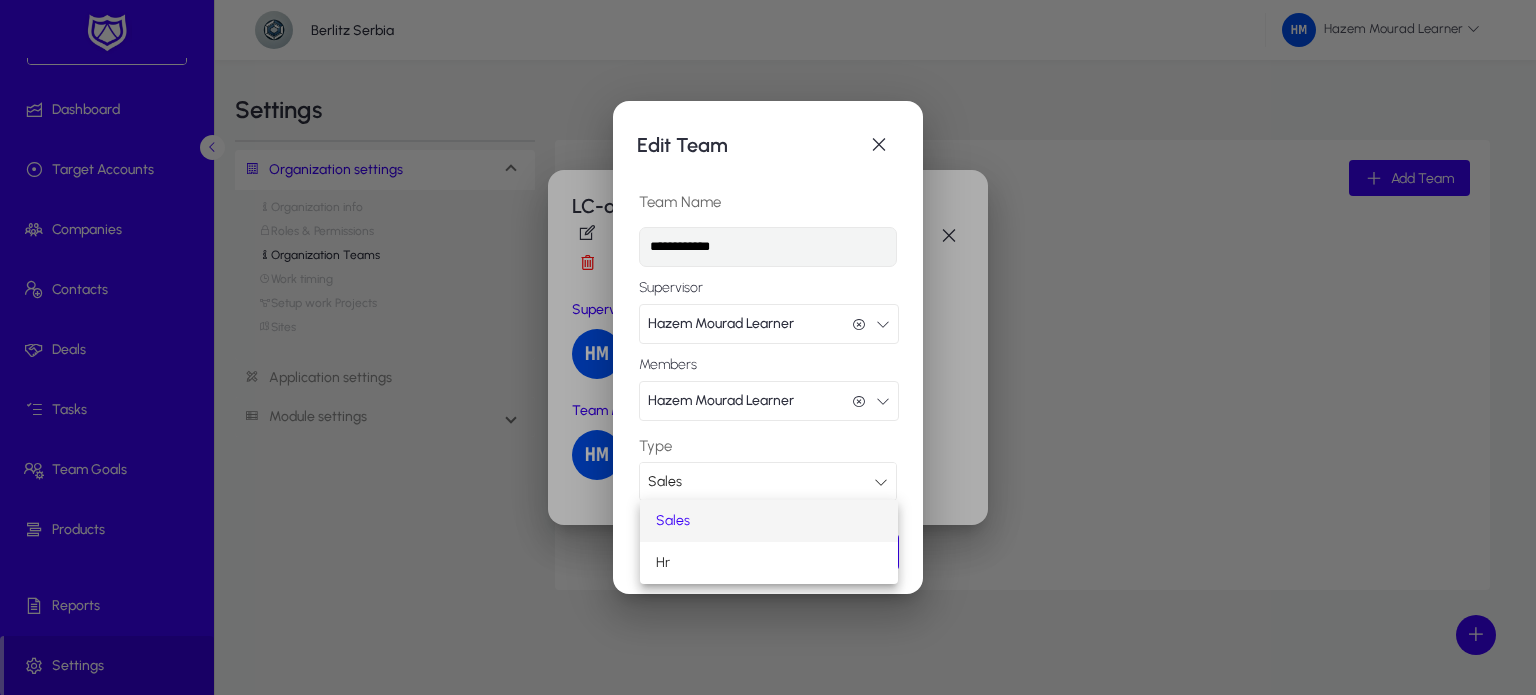 click at bounding box center [768, 347] 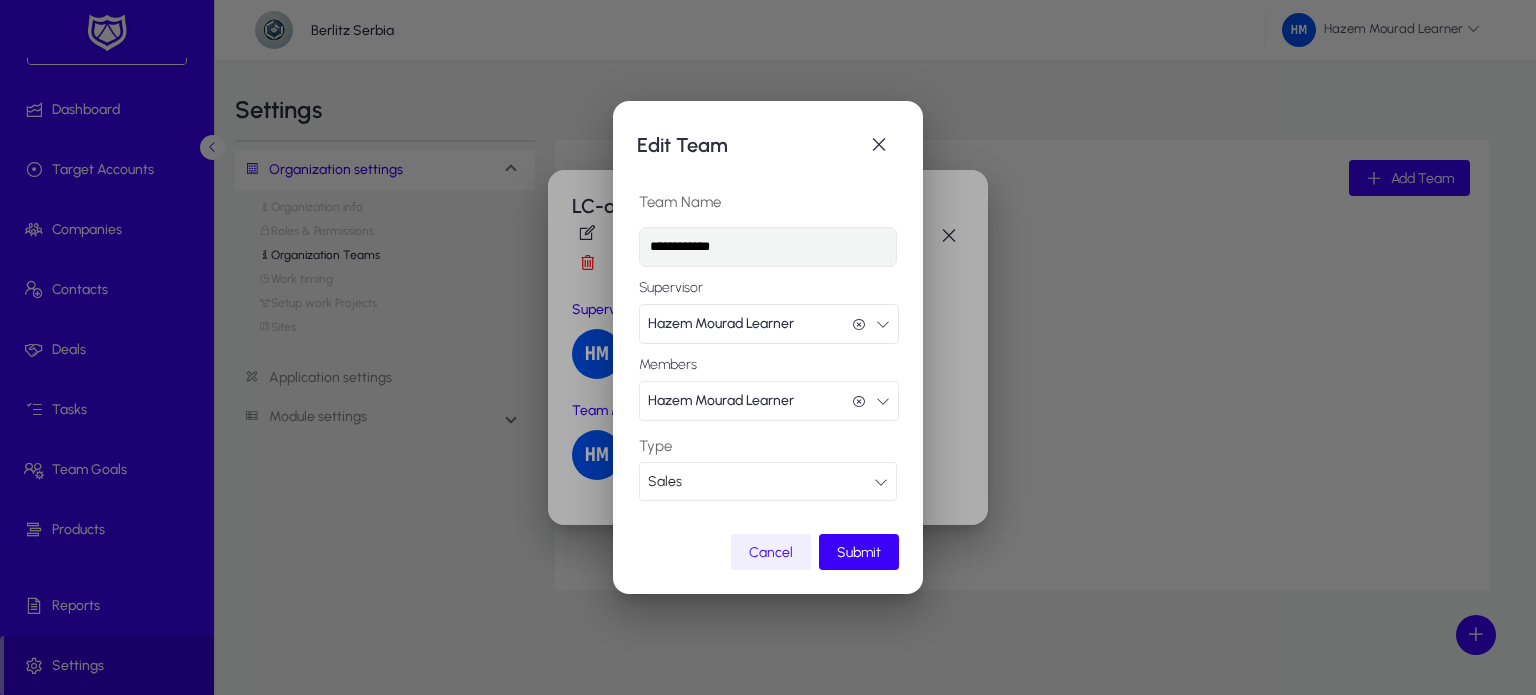 click 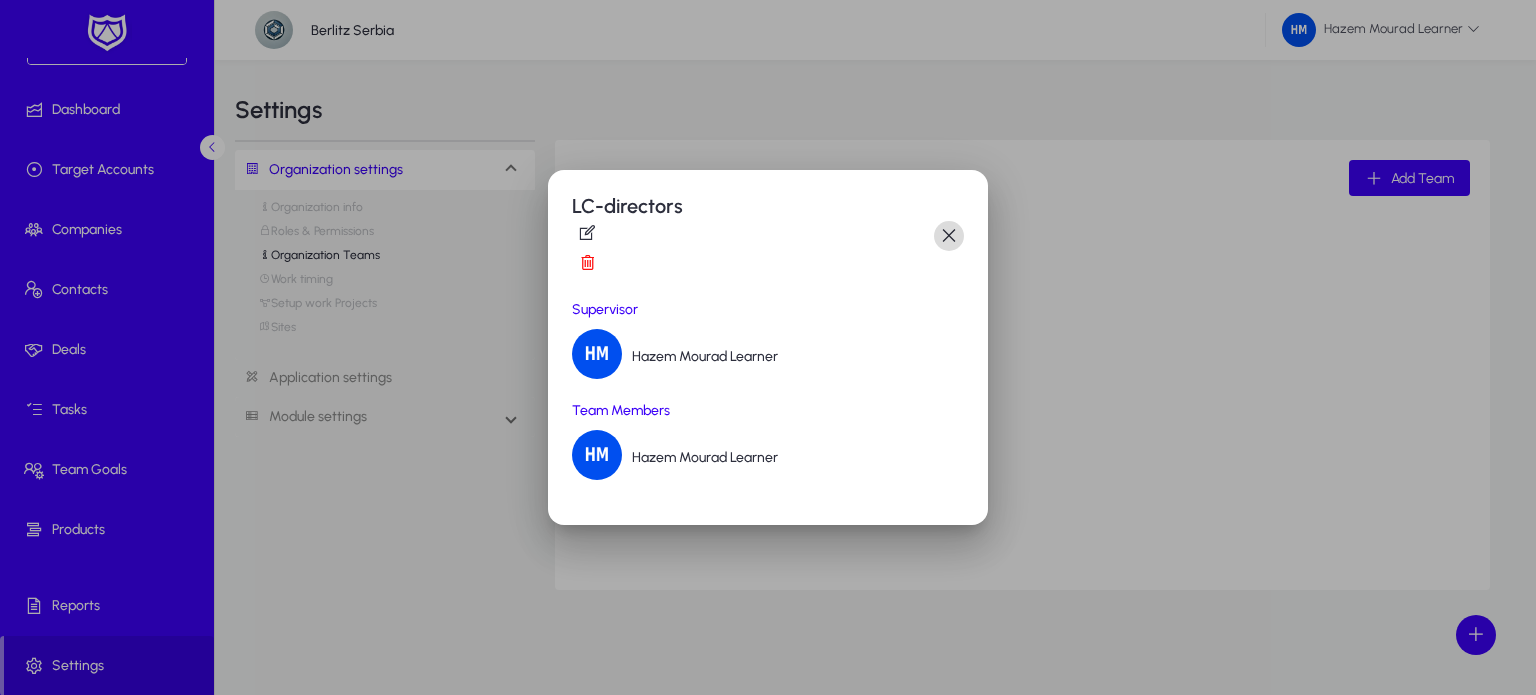 click at bounding box center (949, 236) 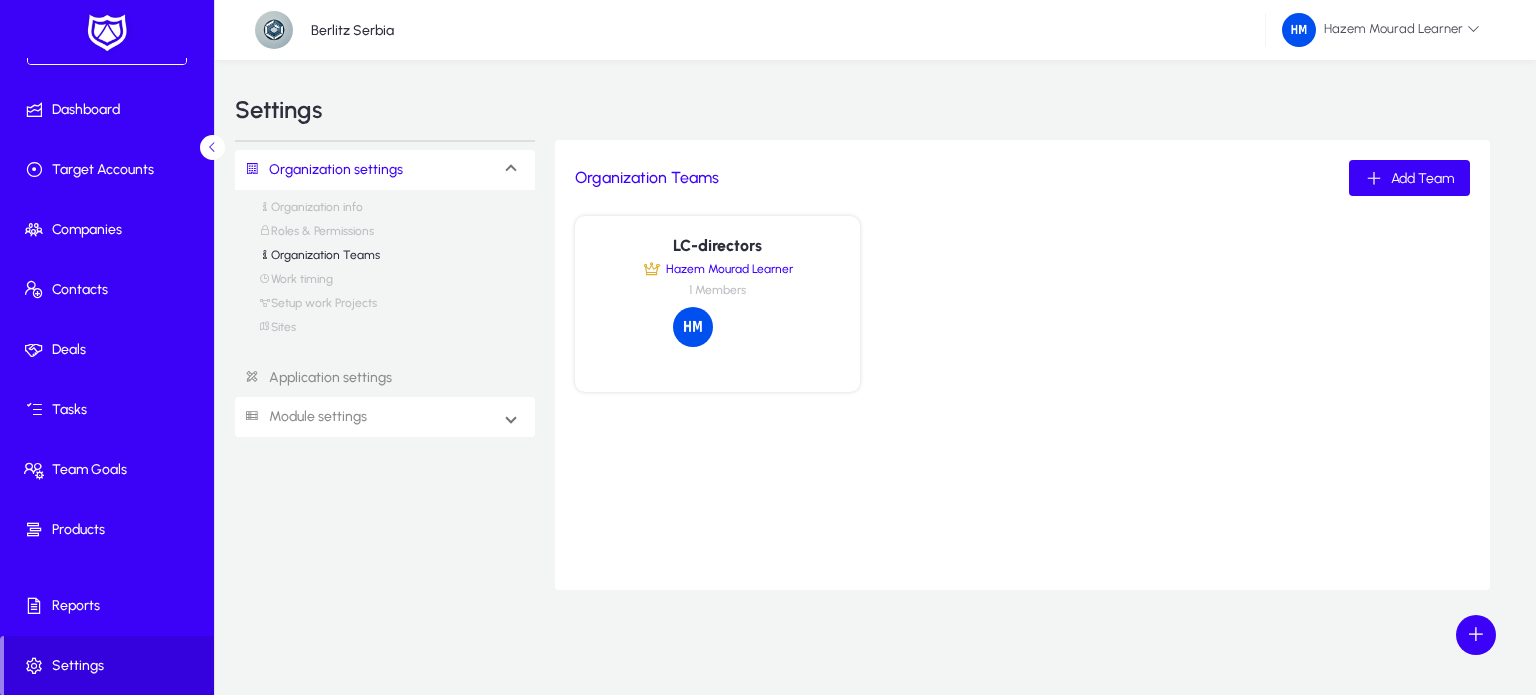 click on "Module settings" at bounding box center (385, 417) 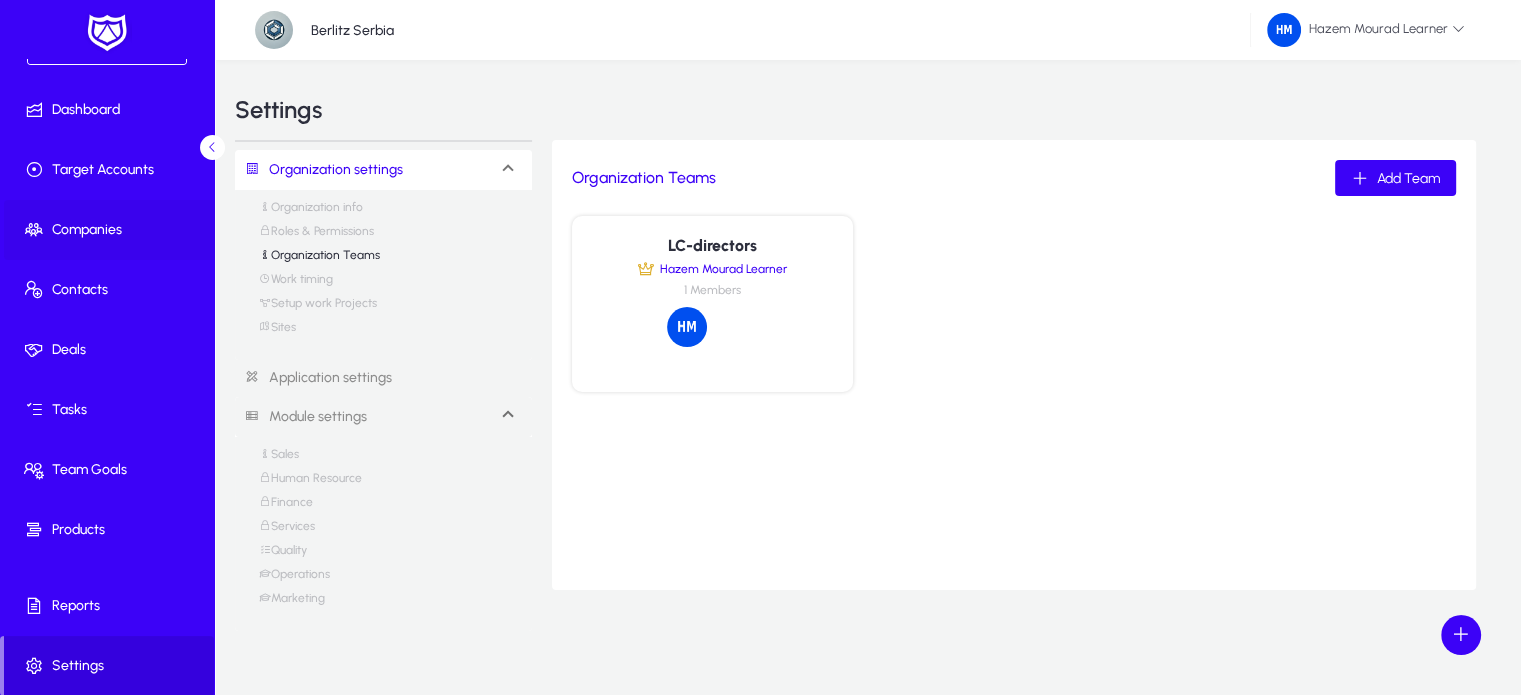 scroll, scrollTop: 0, scrollLeft: 0, axis: both 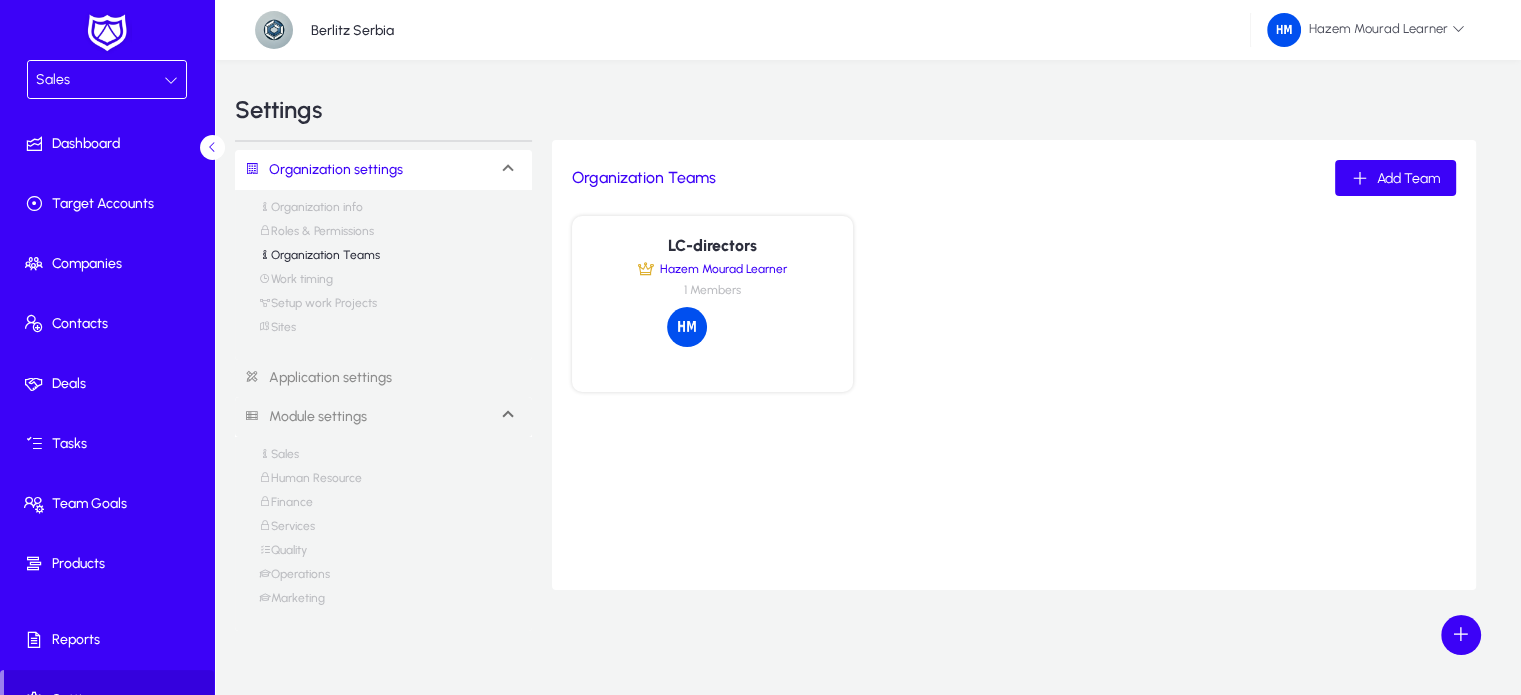 click on "Sales   Human Resource   Finance   Services   Quality   Operations   Marketing" at bounding box center (383, 534) 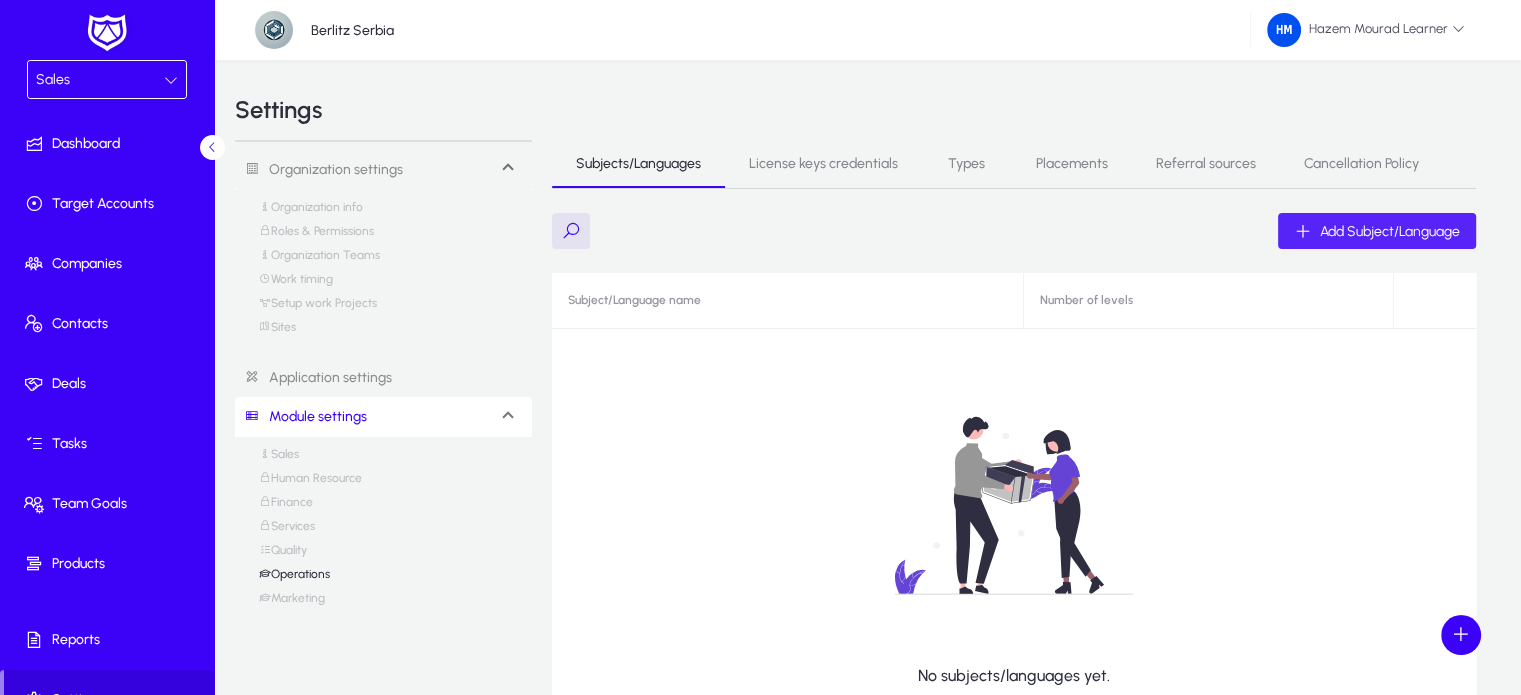 click on "Add Subject/Language" 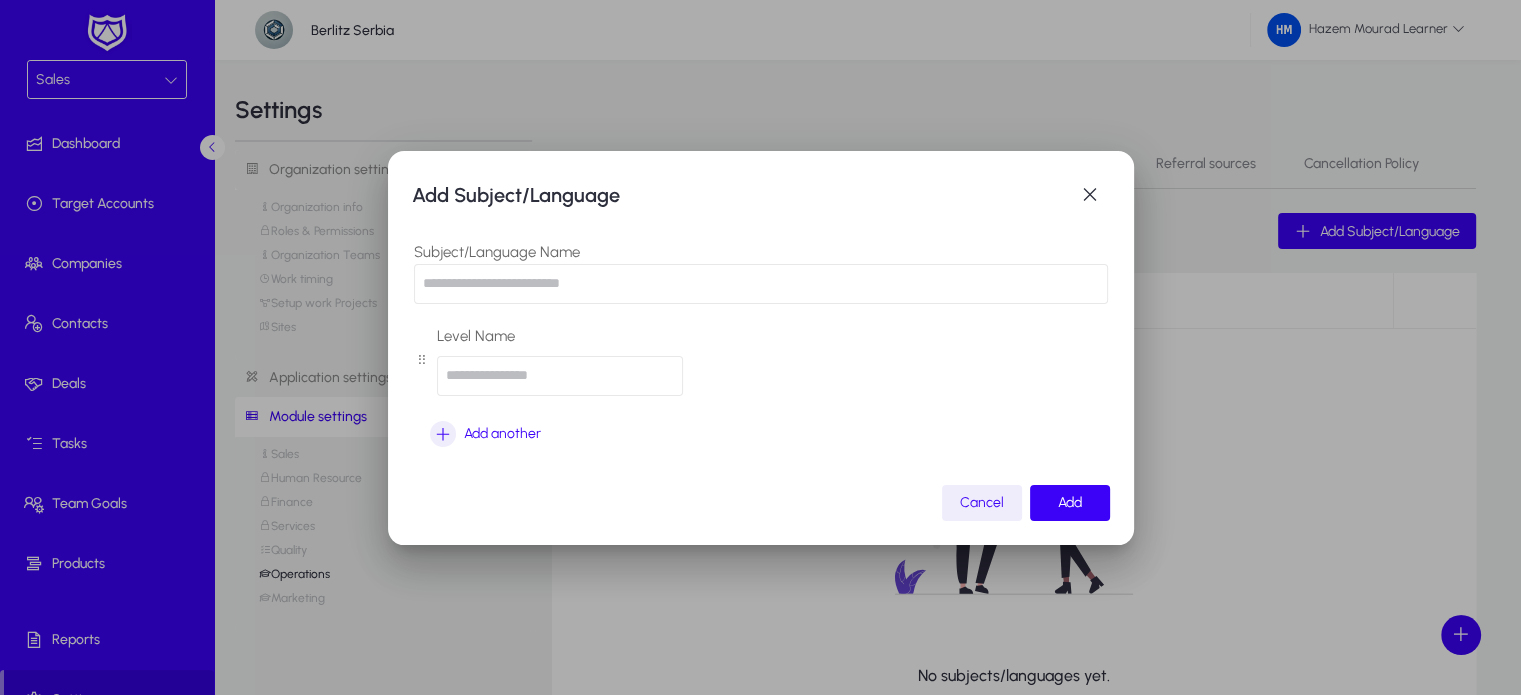 click at bounding box center (761, 284) 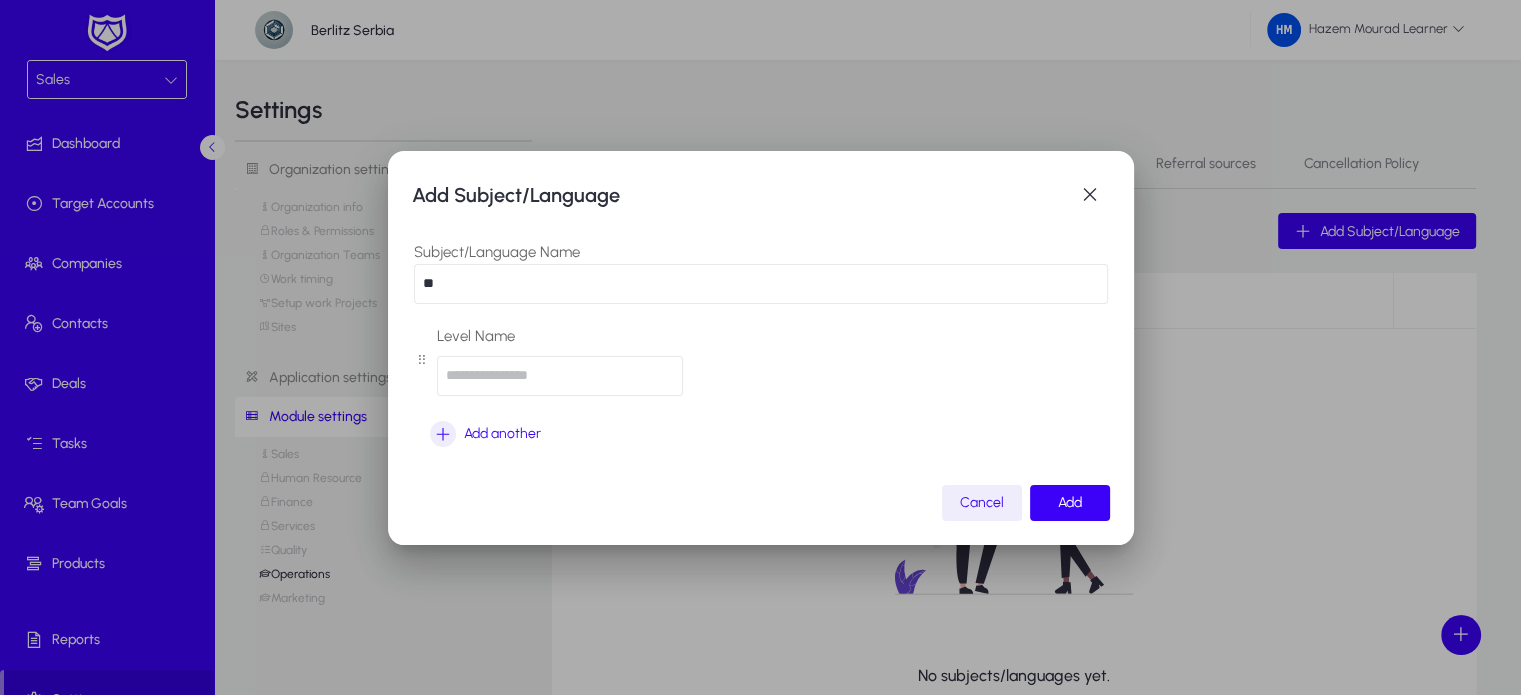 type on "*" 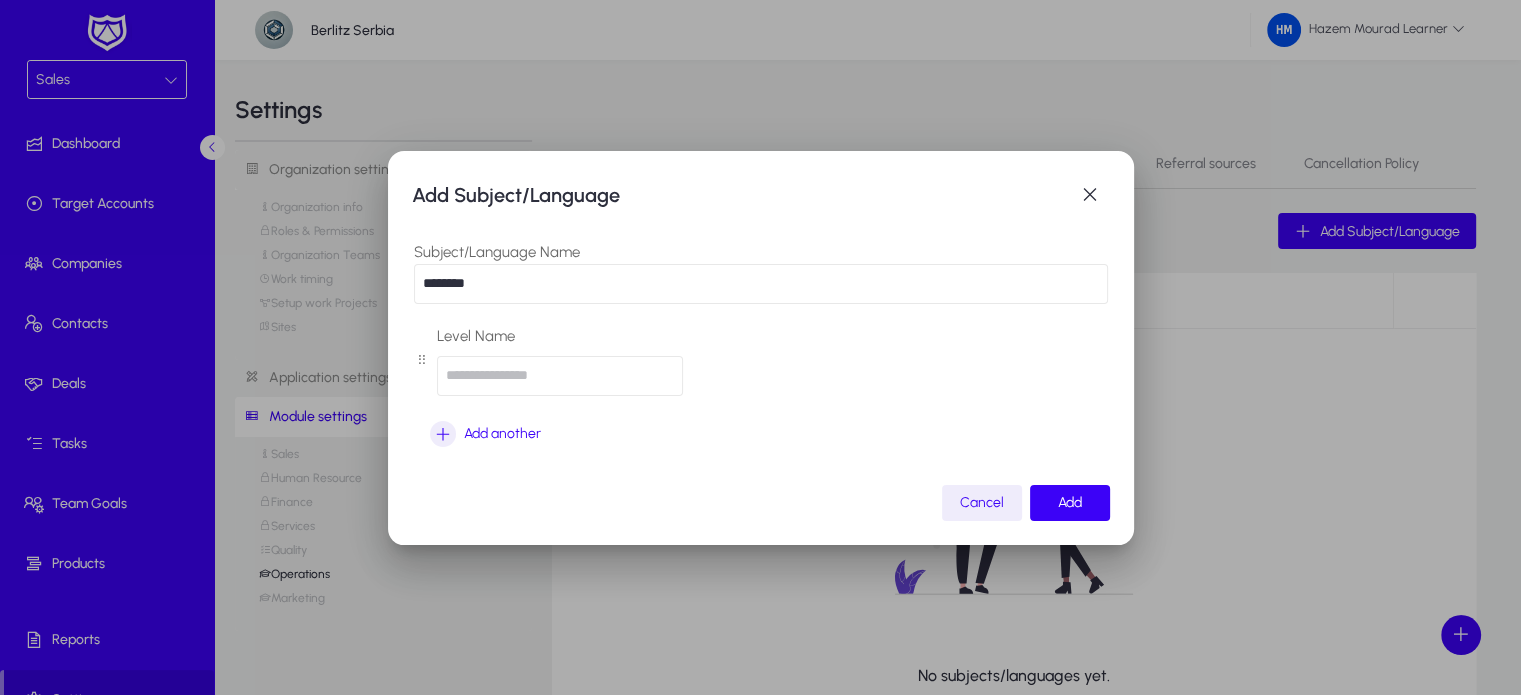 type on "*******" 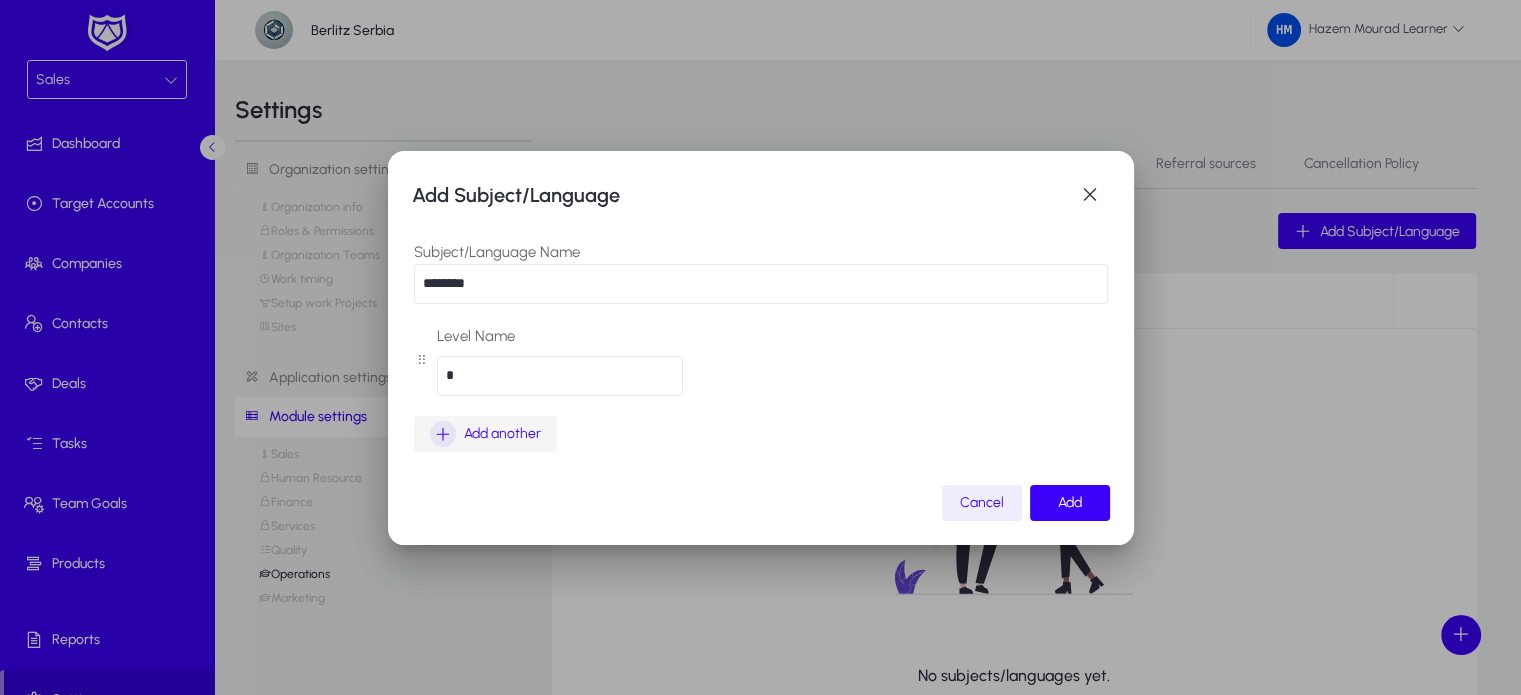 type on "*" 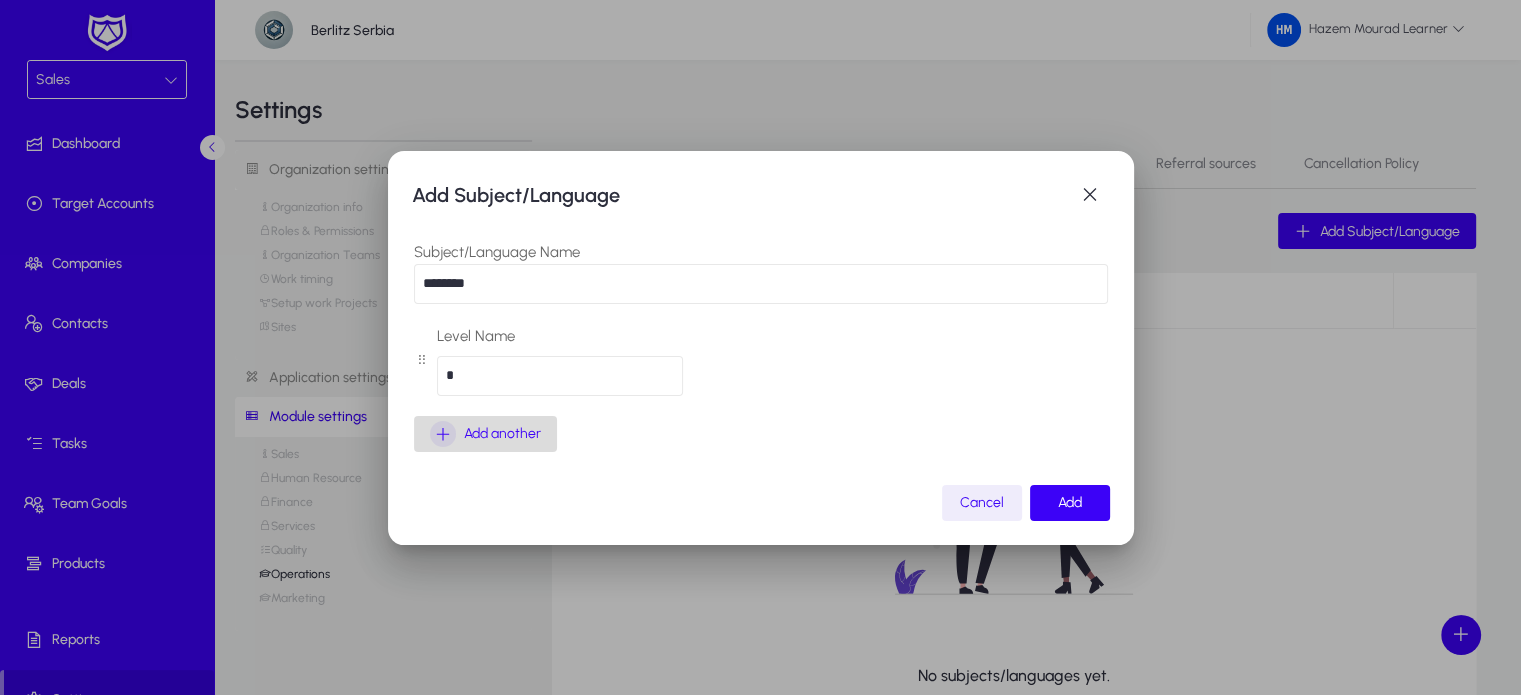 click on "Add another" at bounding box center (502, 434) 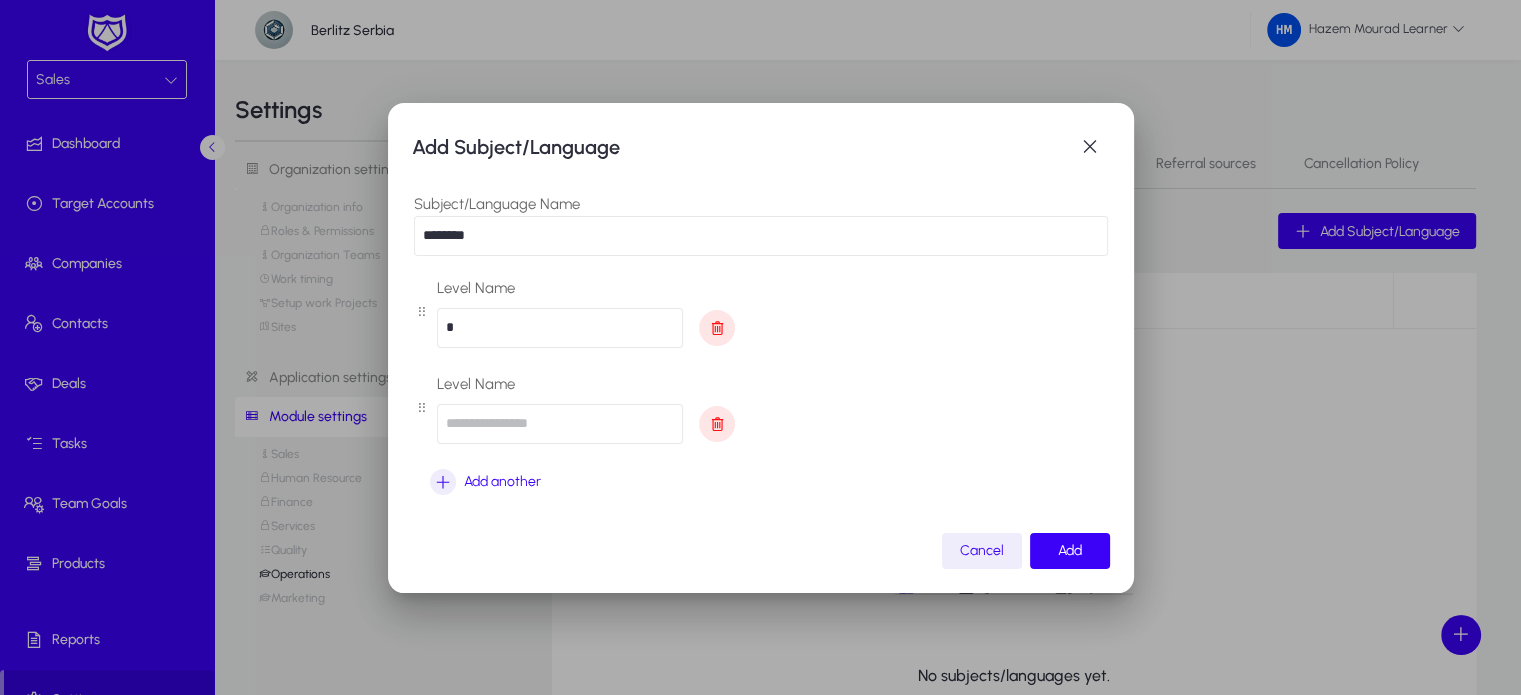 click at bounding box center (560, 424) 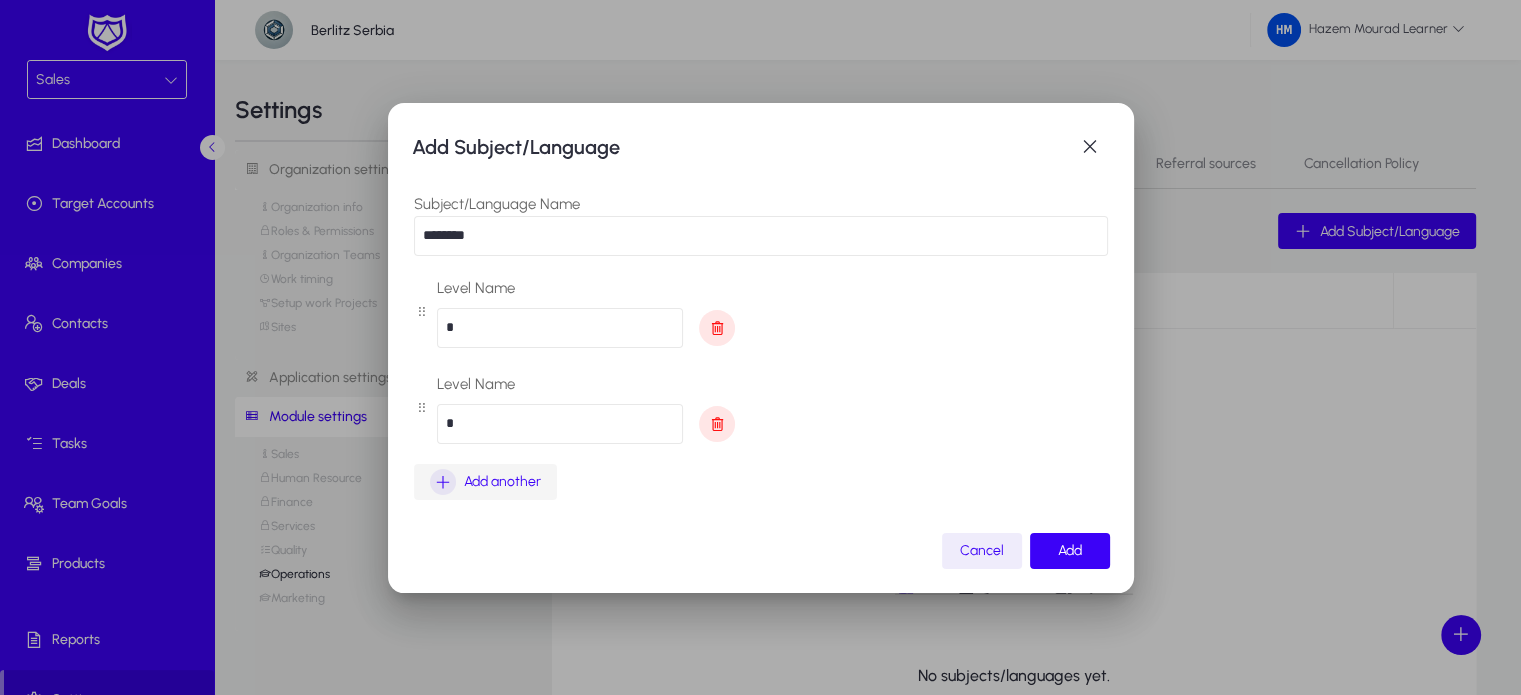 type on "*" 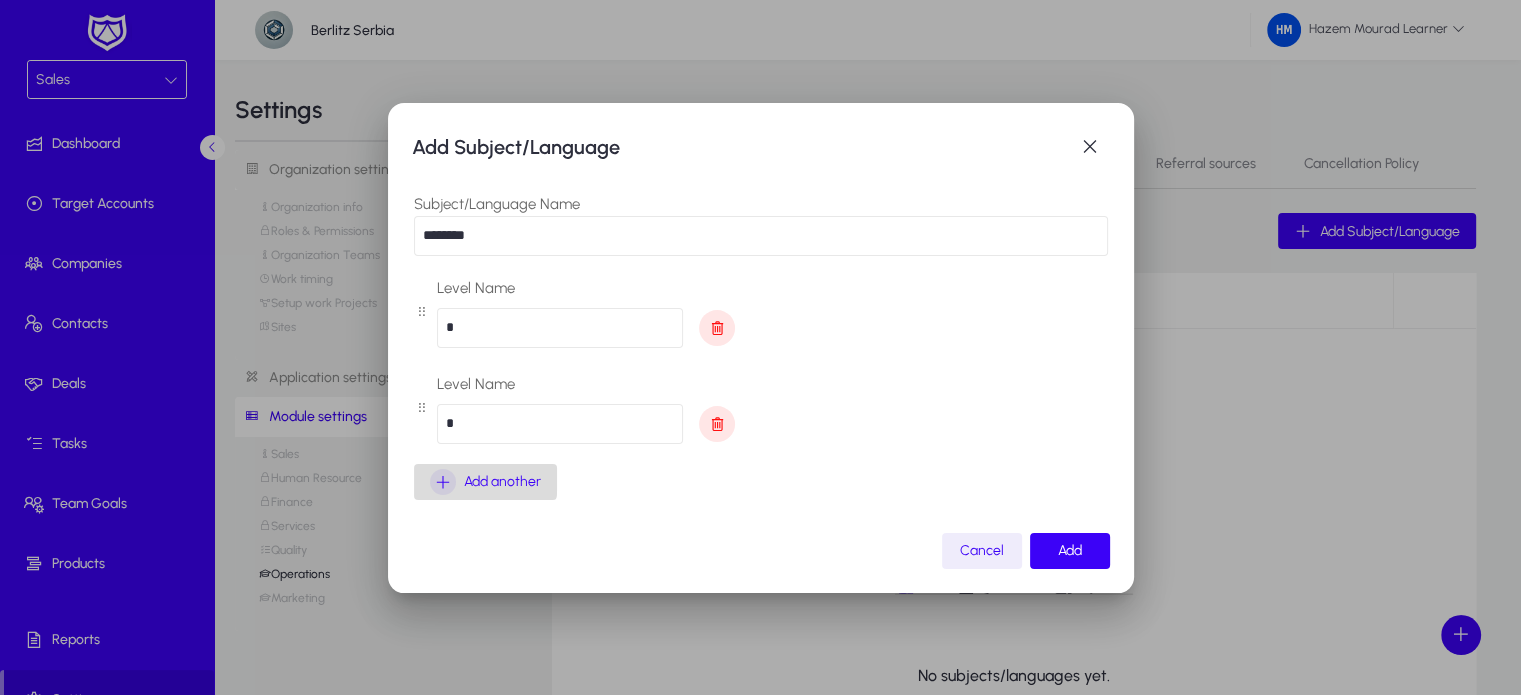click at bounding box center [443, 482] 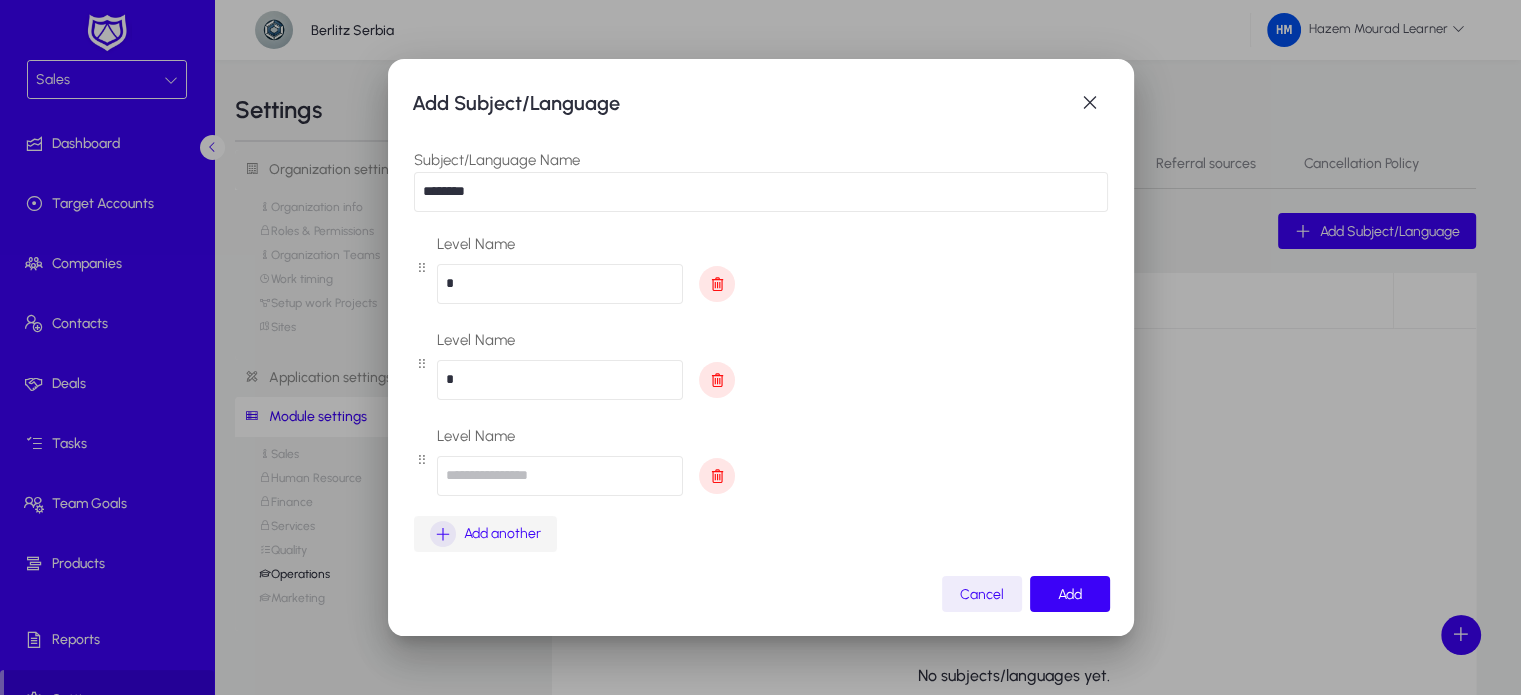 type 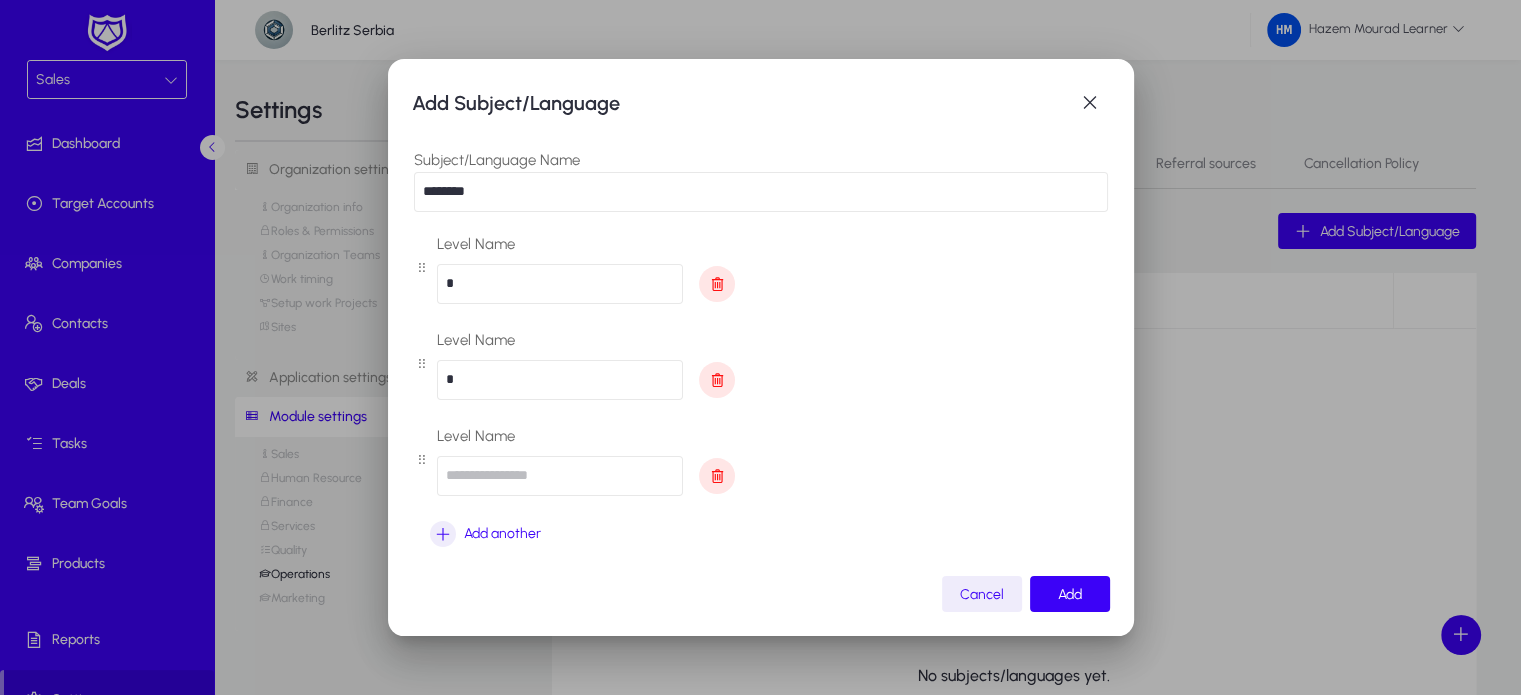 click at bounding box center (560, 476) 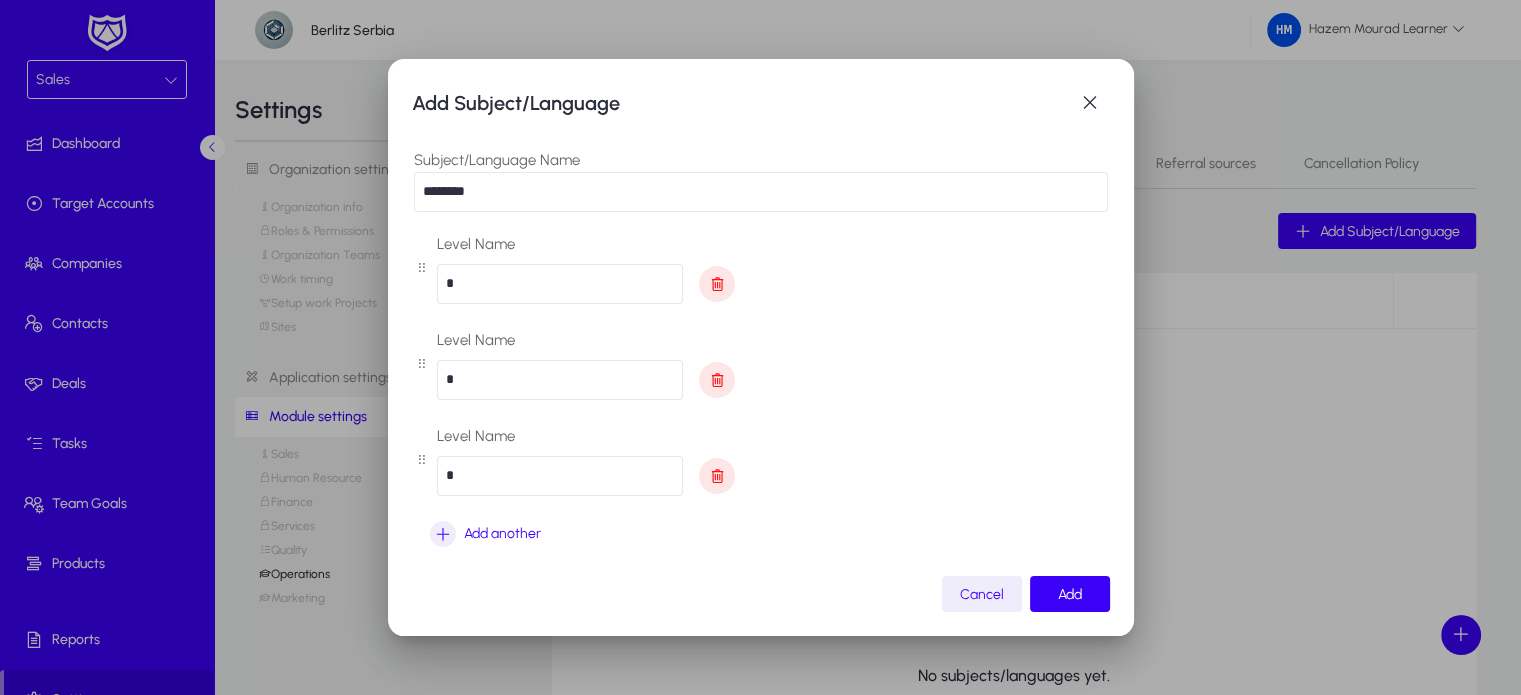scroll, scrollTop: 8, scrollLeft: 0, axis: vertical 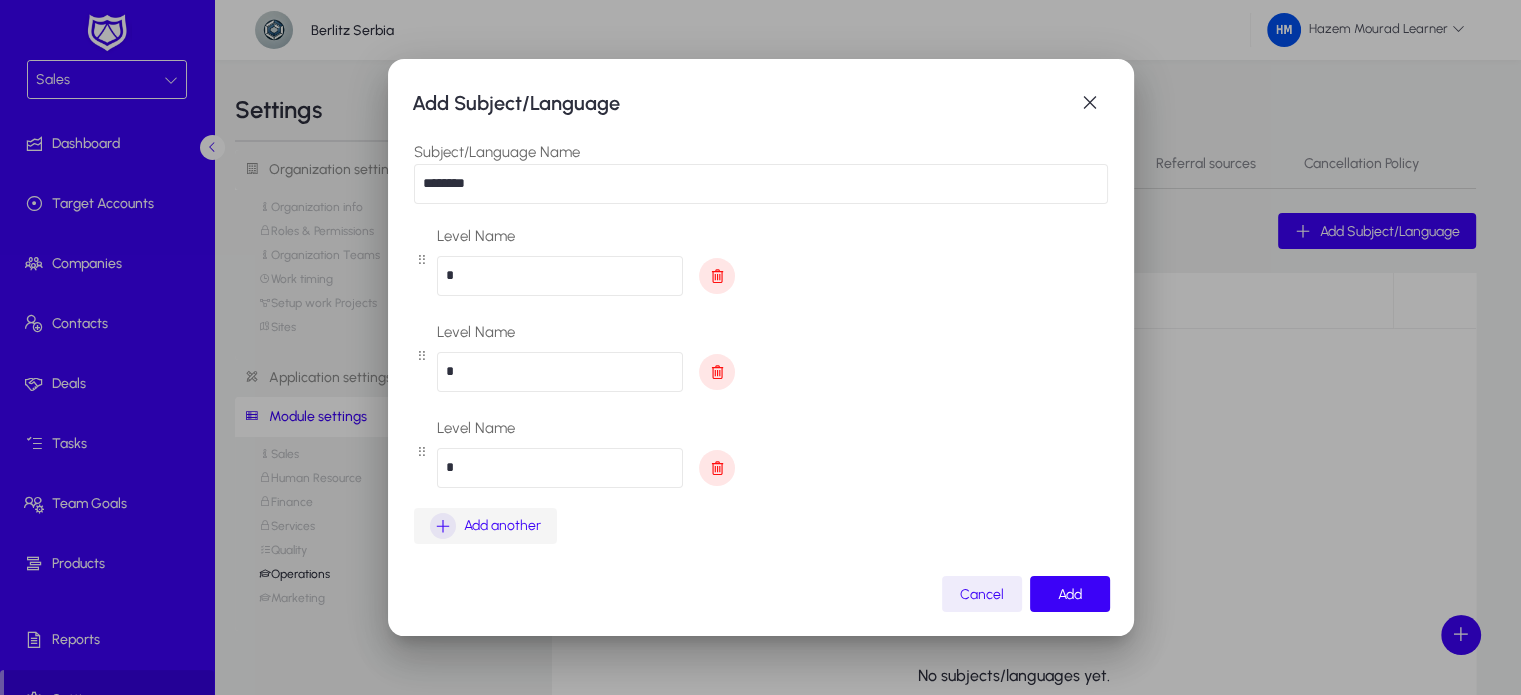 type on "*" 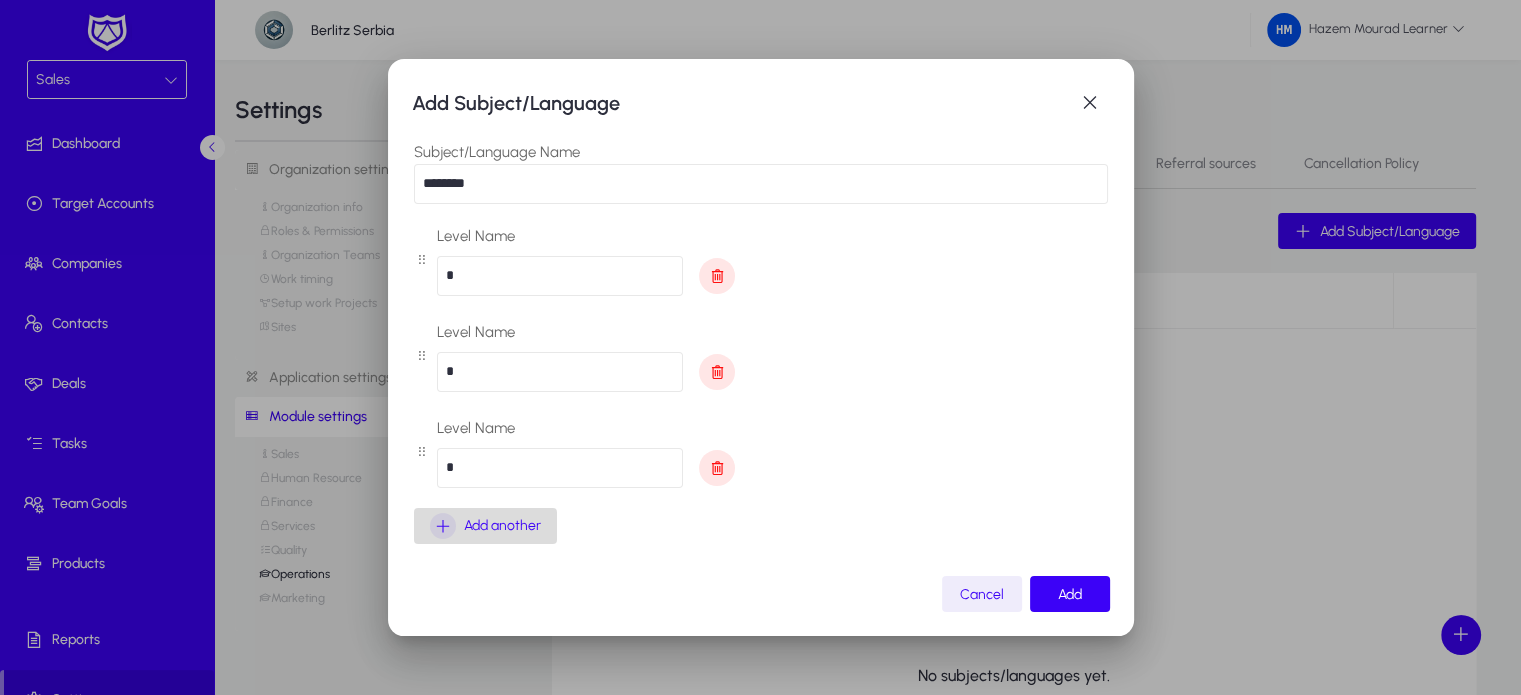 click at bounding box center [443, 526] 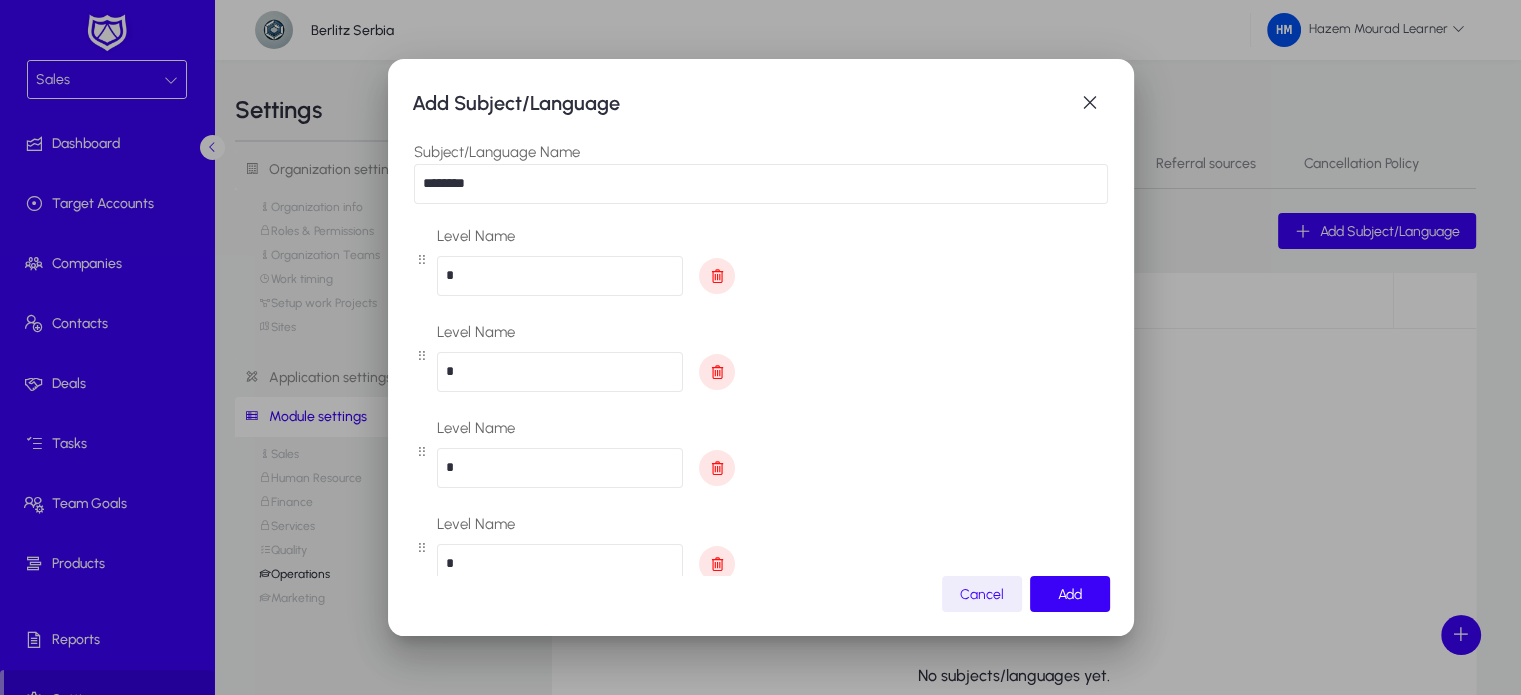 click on "*" at bounding box center [560, 564] 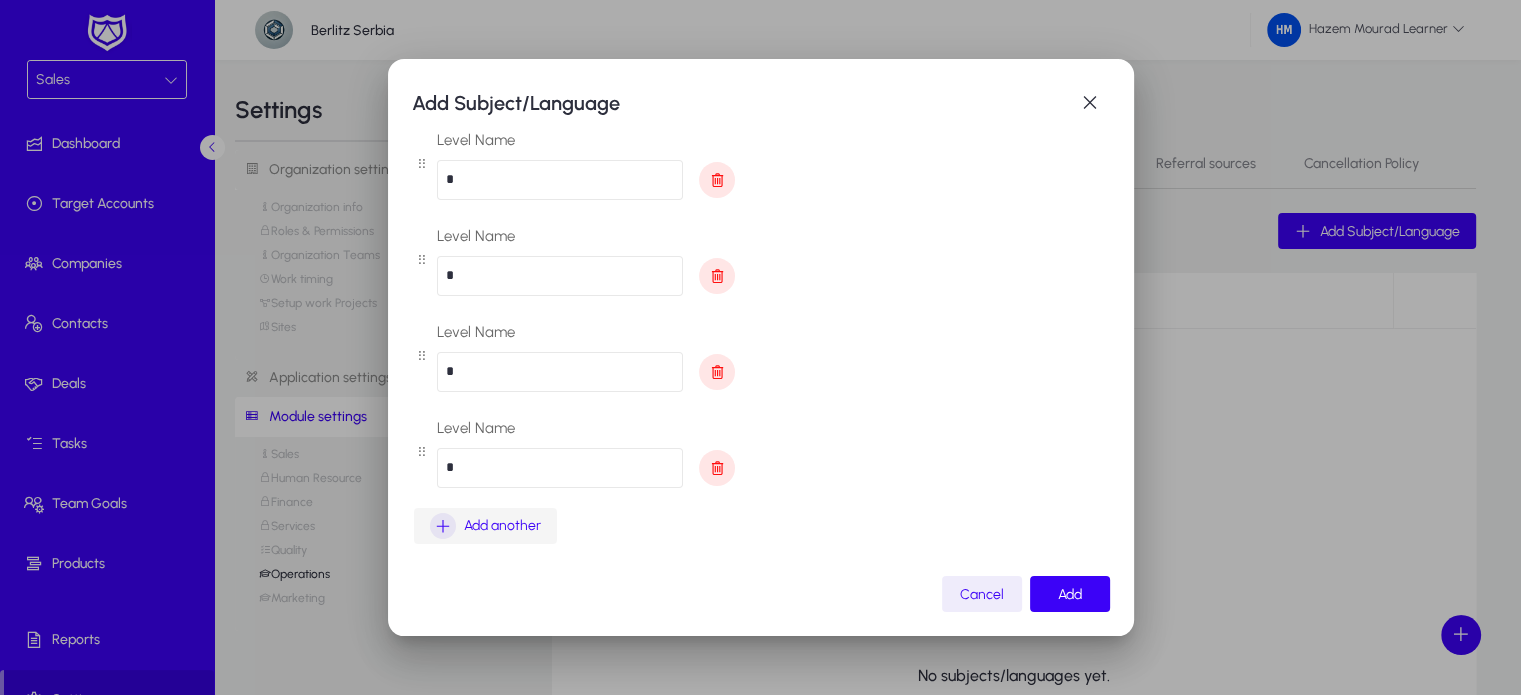 type on "*" 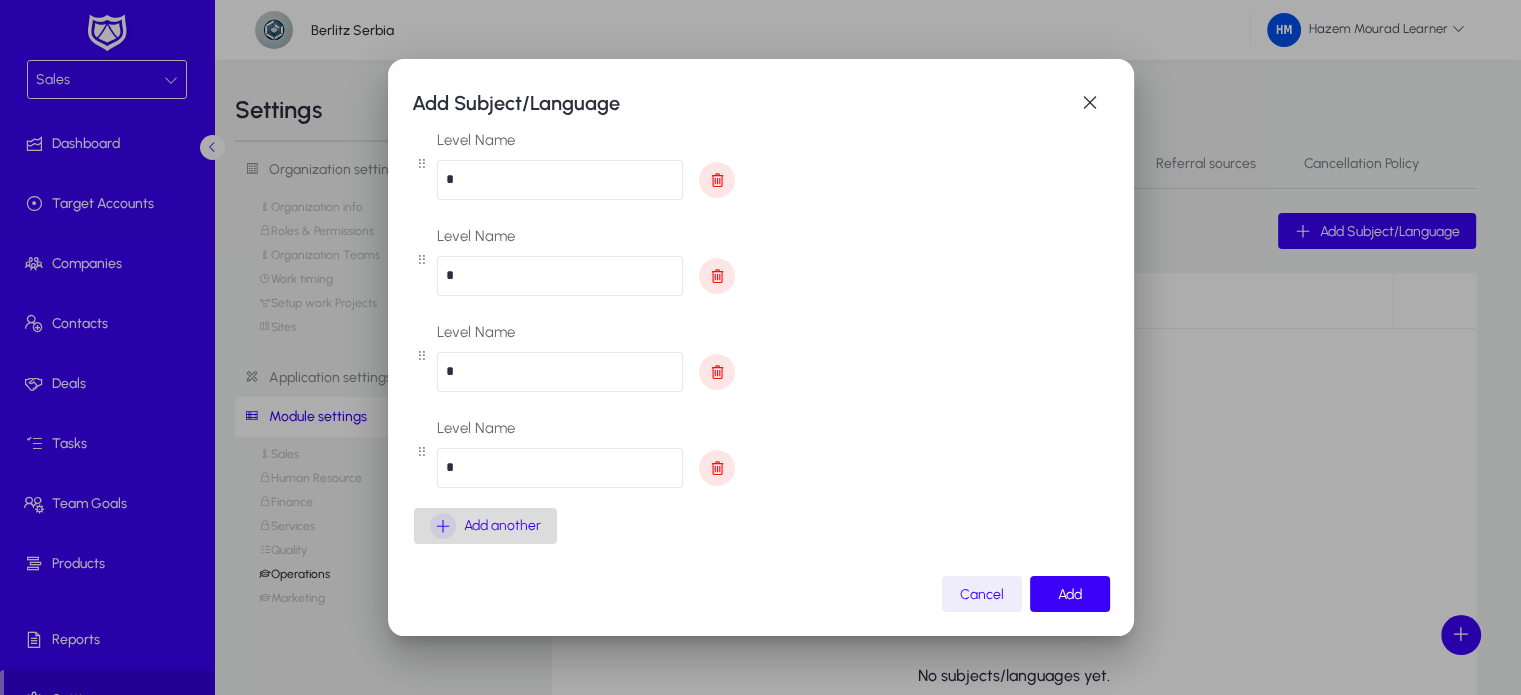 click on "Add another" at bounding box center [502, 526] 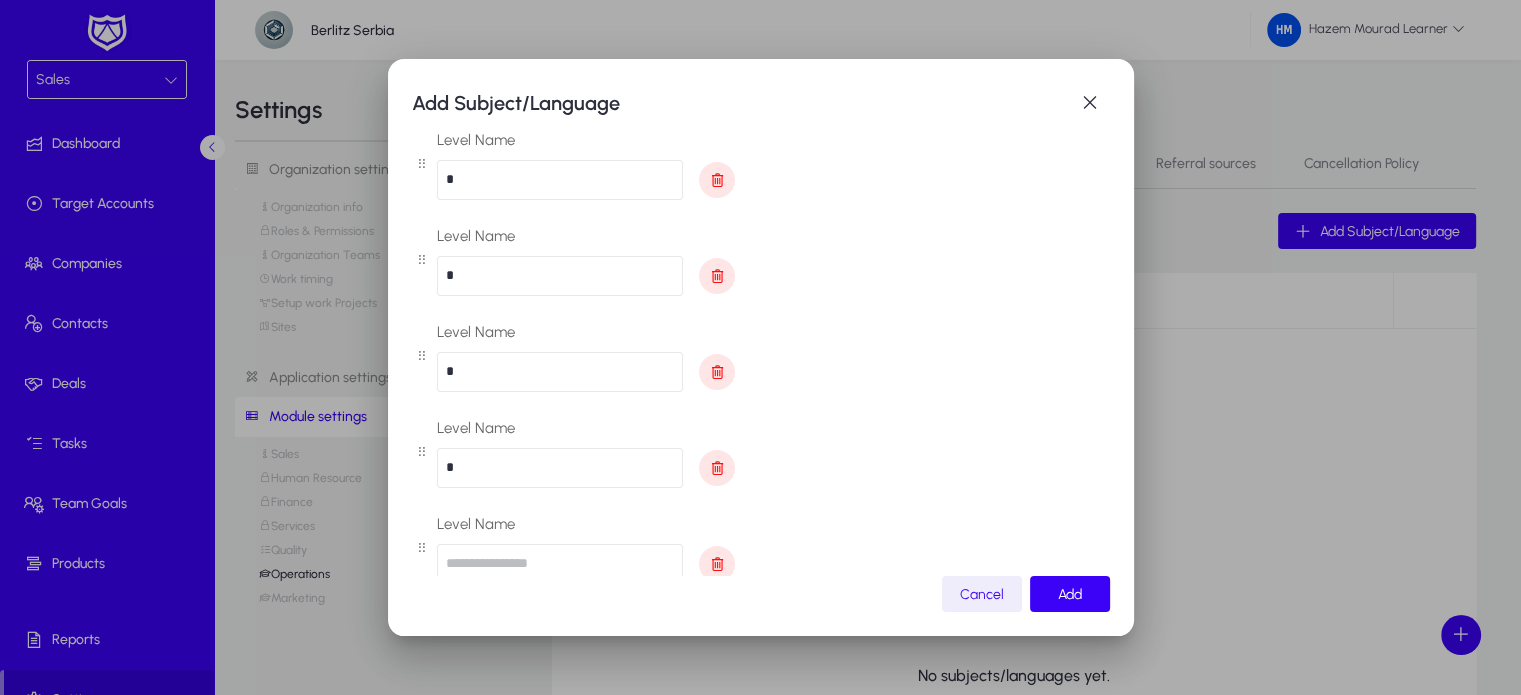 scroll, scrollTop: 200, scrollLeft: 0, axis: vertical 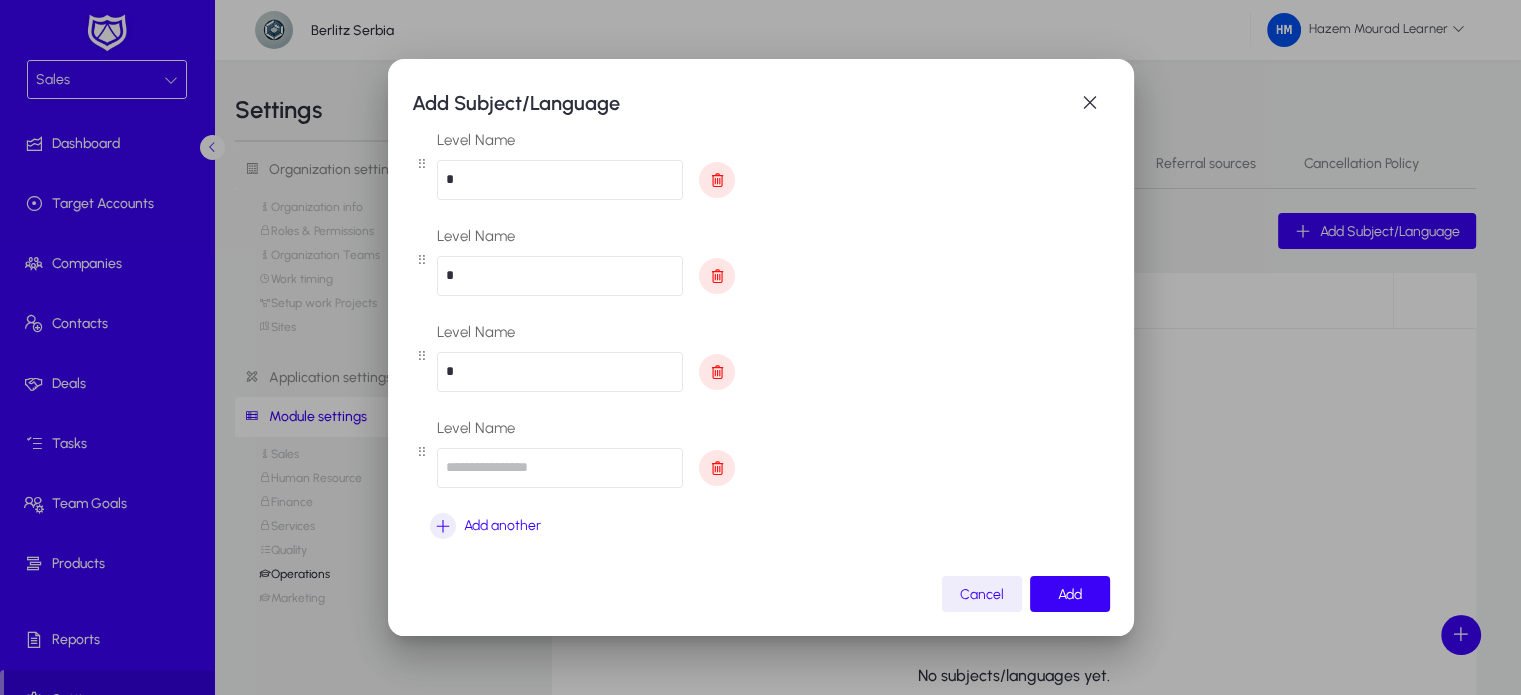 click at bounding box center [560, 468] 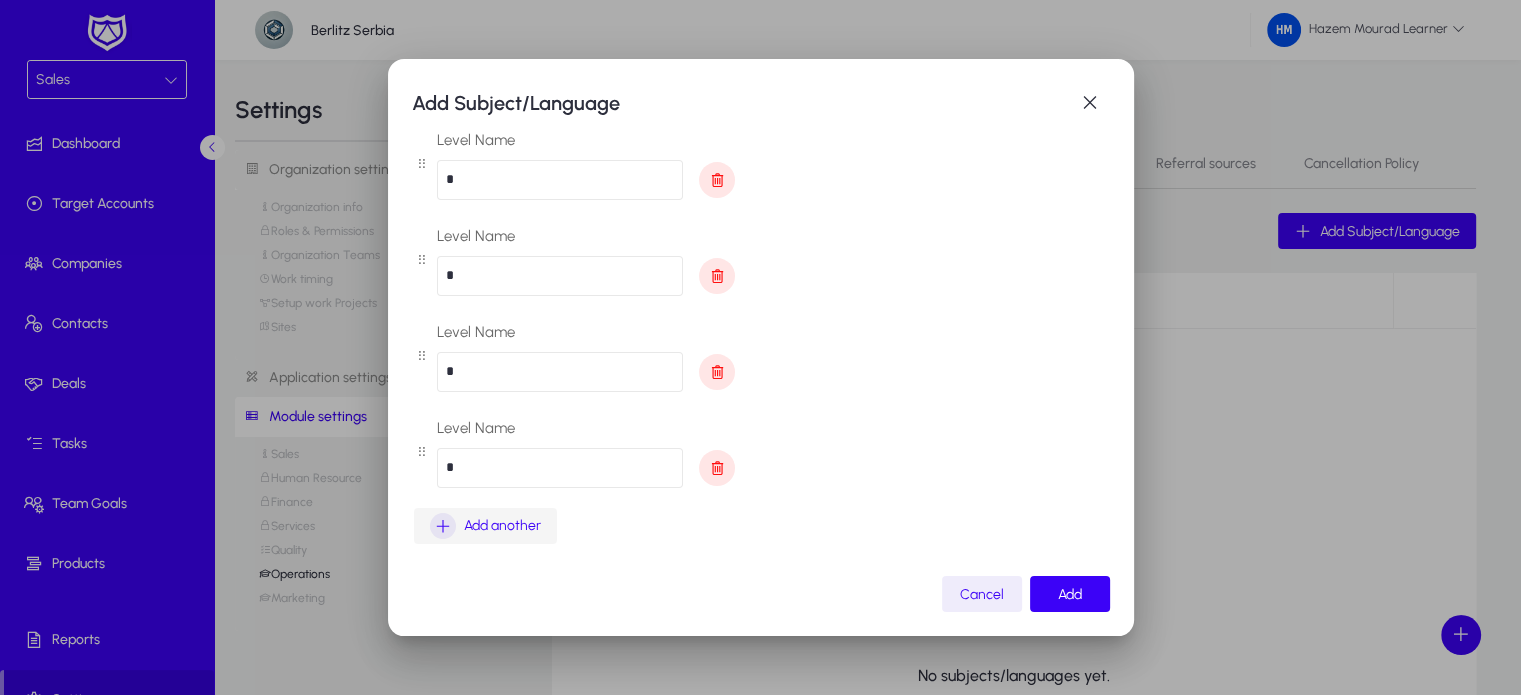 type on "*" 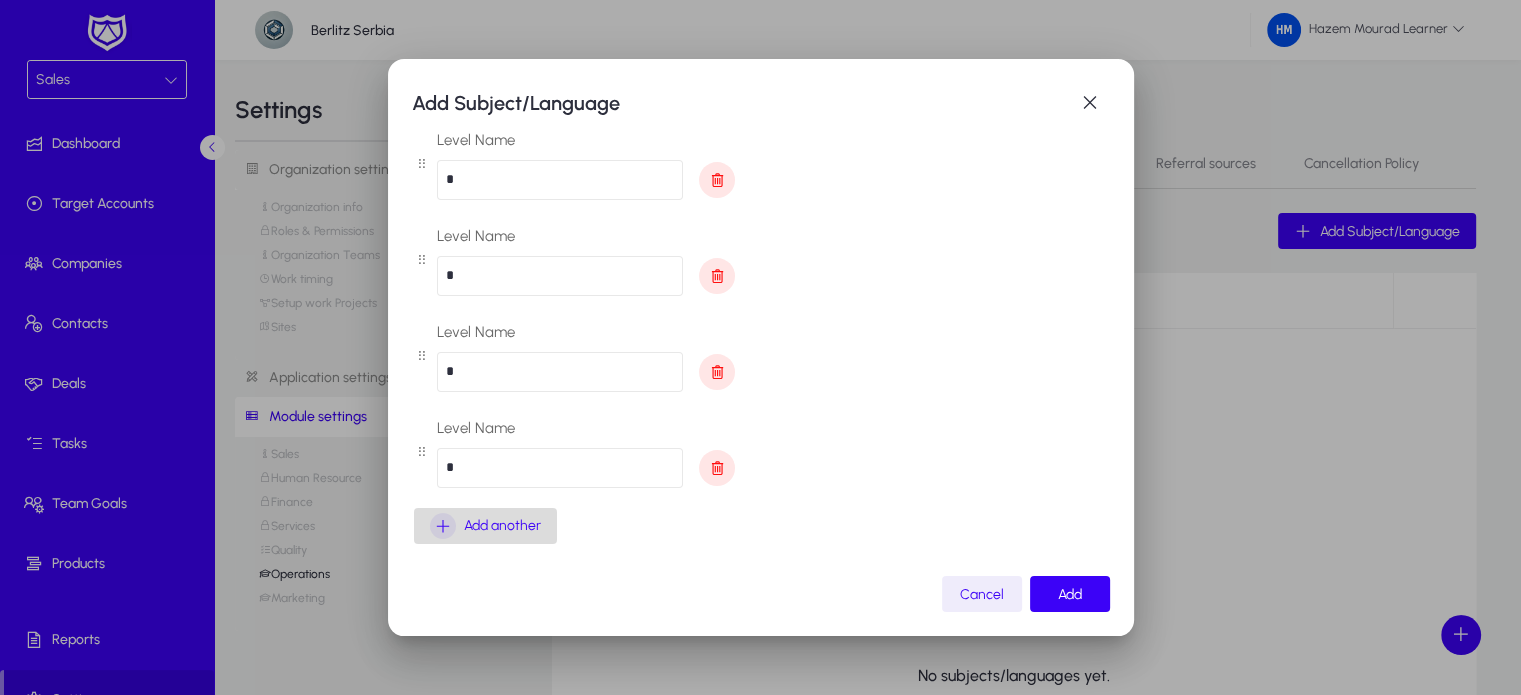 click on "Add another" at bounding box center [485, 526] 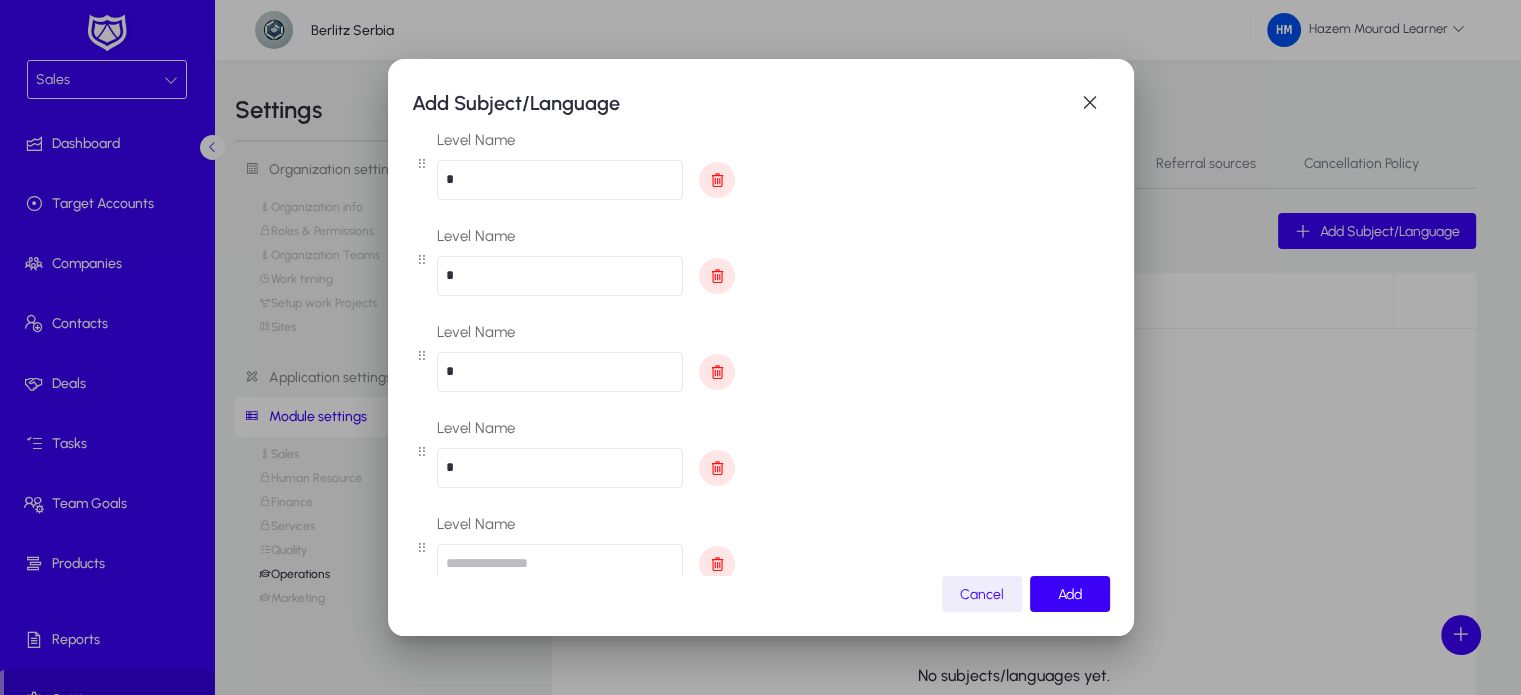 scroll, scrollTop: 296, scrollLeft: 0, axis: vertical 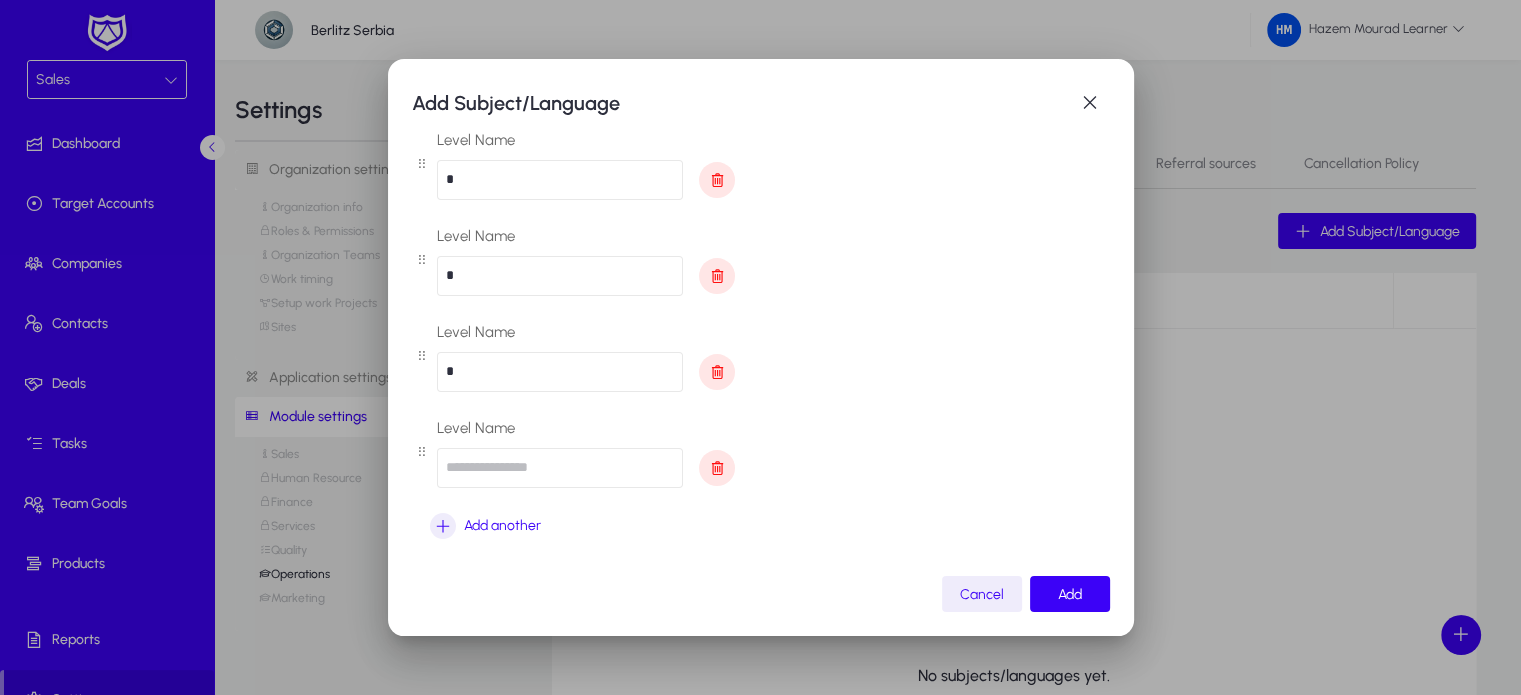 click at bounding box center [560, 468] 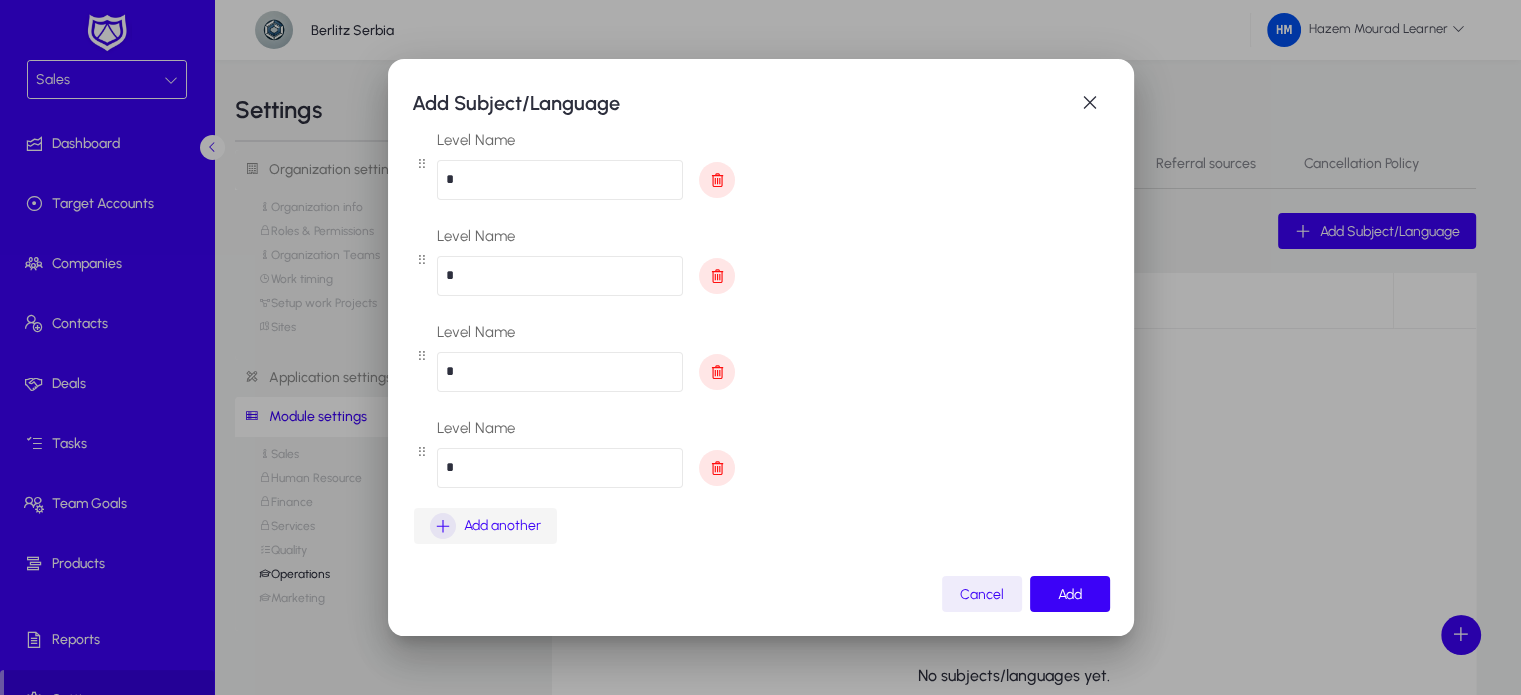type on "*" 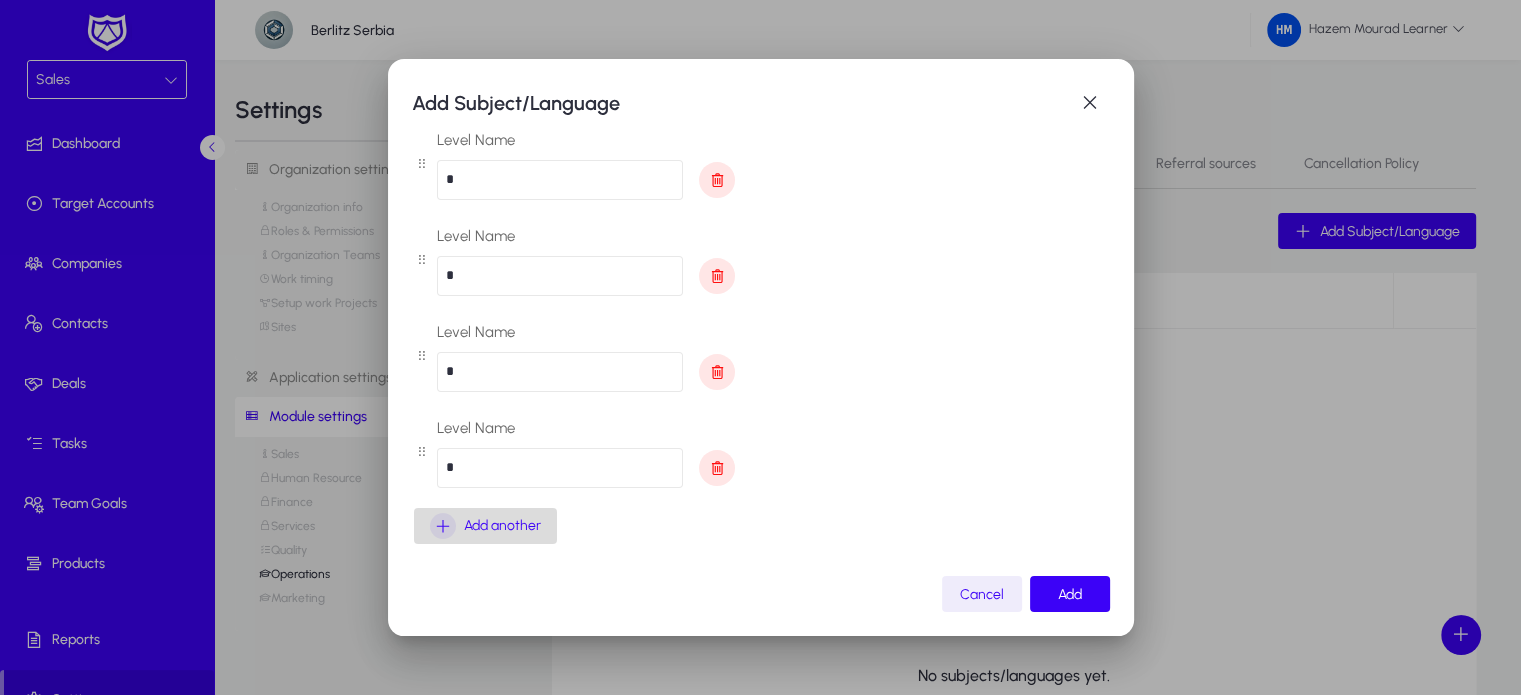 click at bounding box center [443, 526] 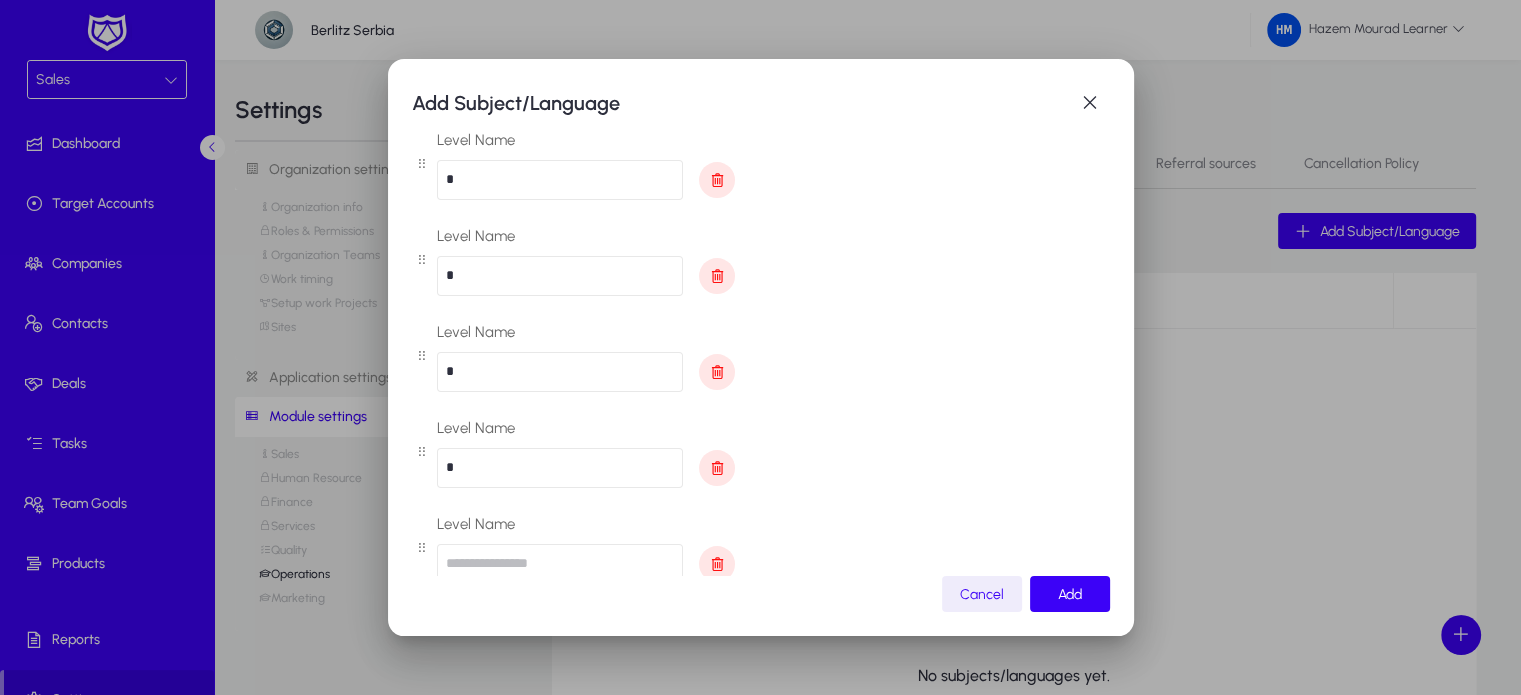 scroll, scrollTop: 392, scrollLeft: 0, axis: vertical 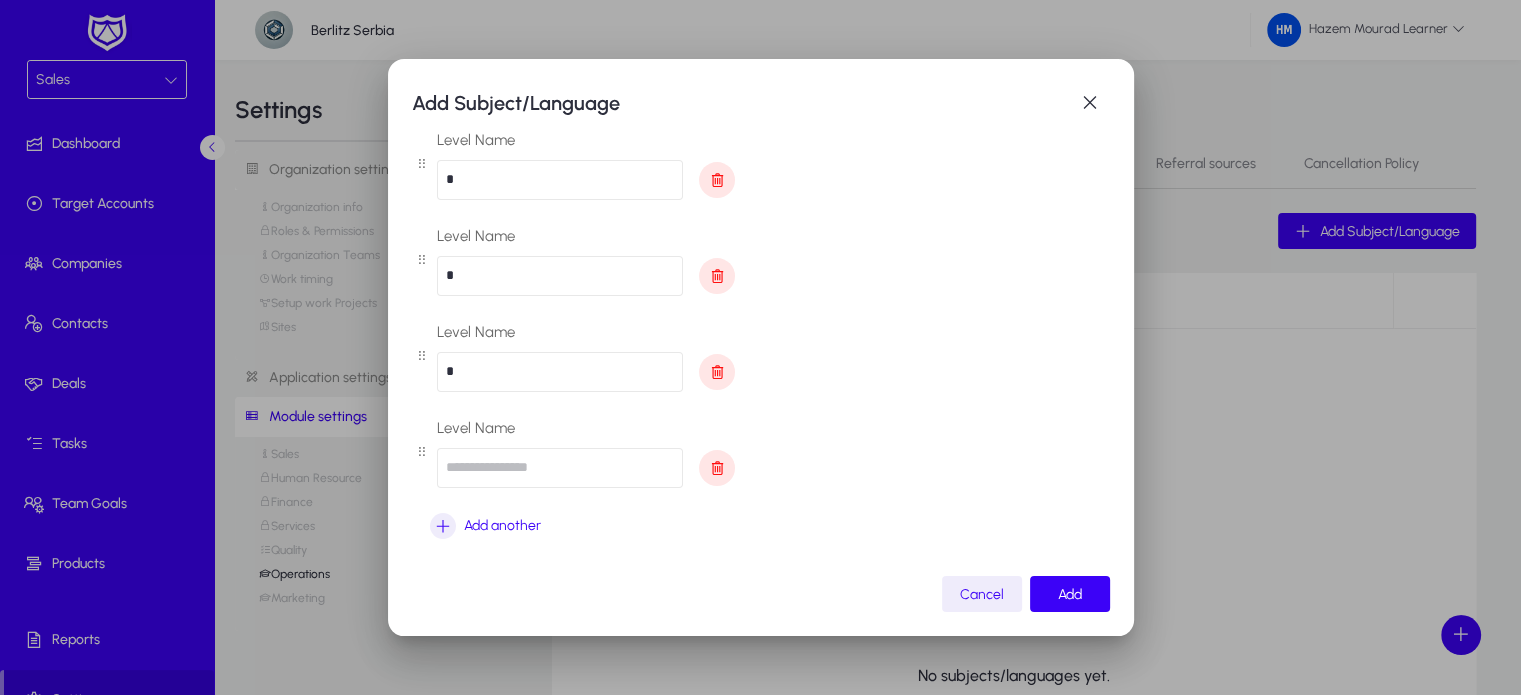 click at bounding box center [560, 468] 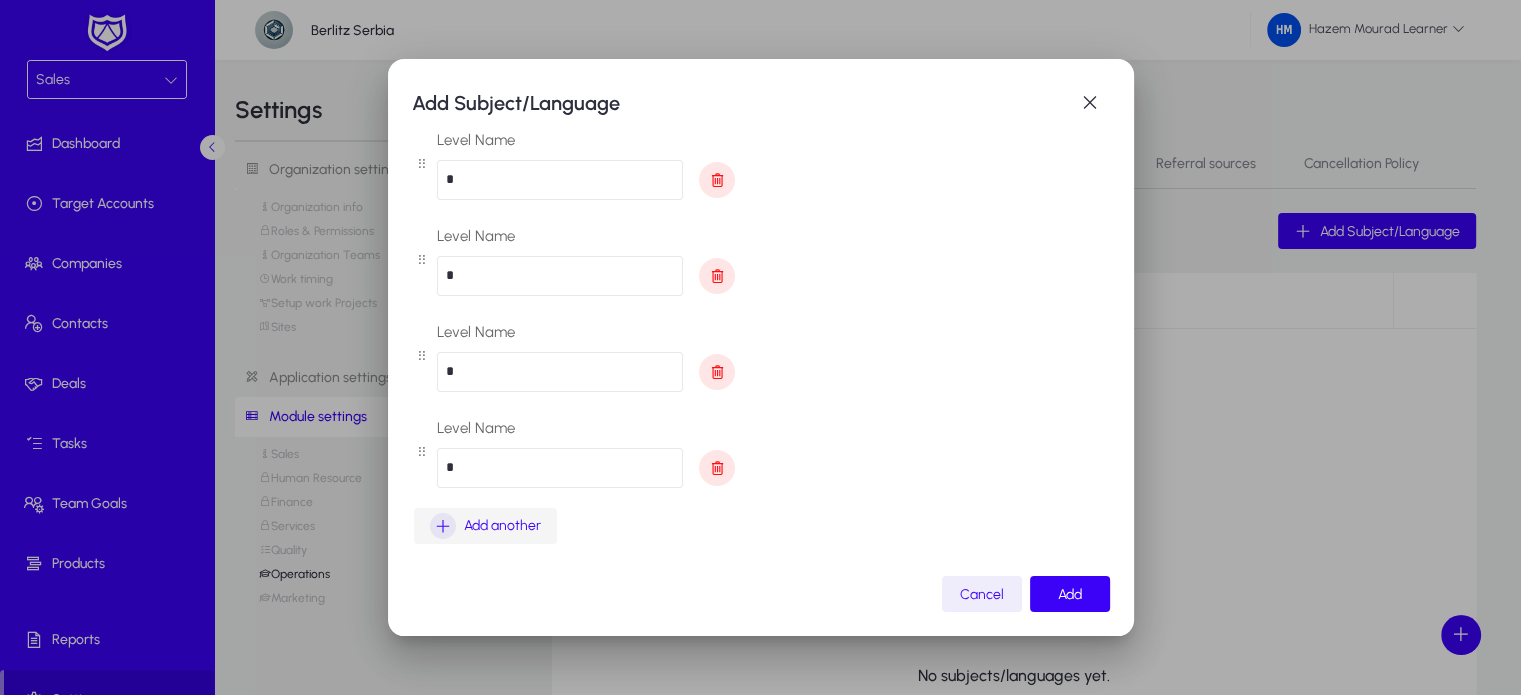type on "*" 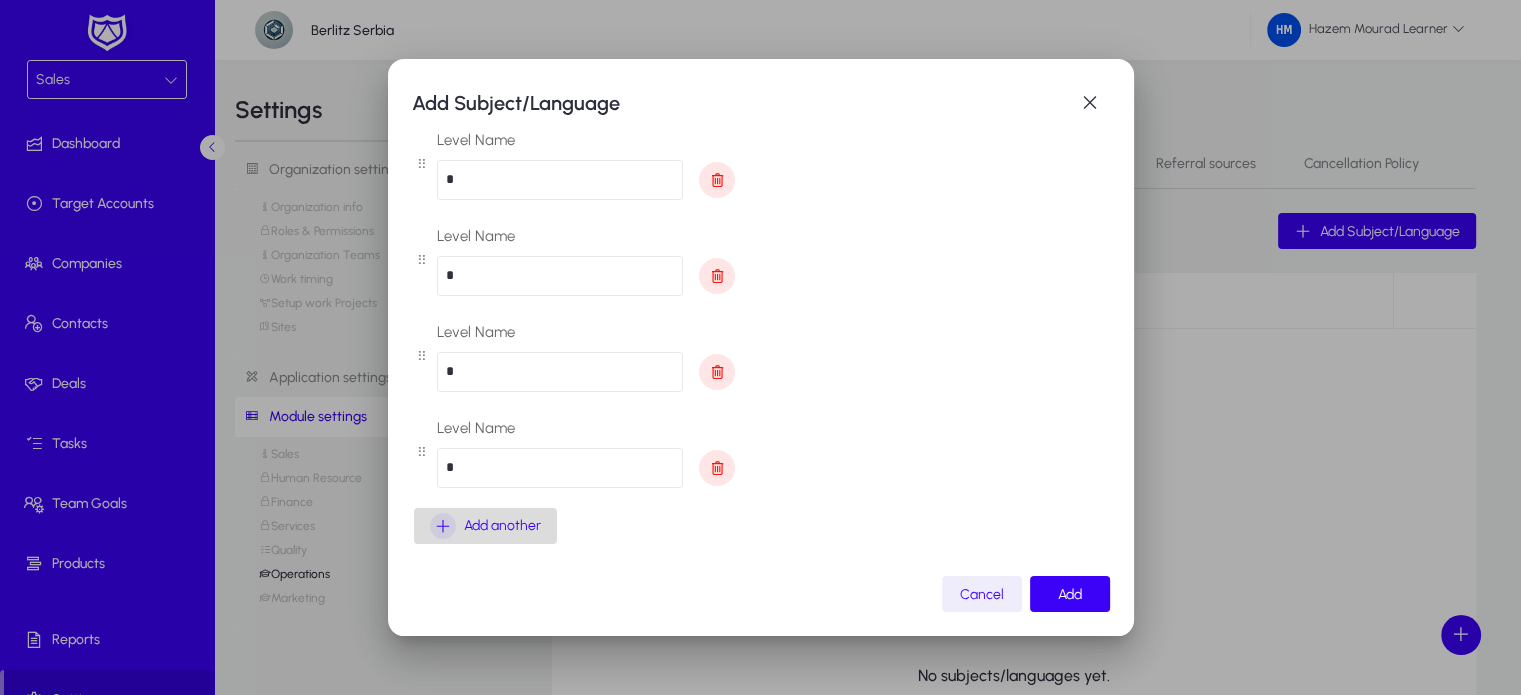 click at bounding box center (485, 526) 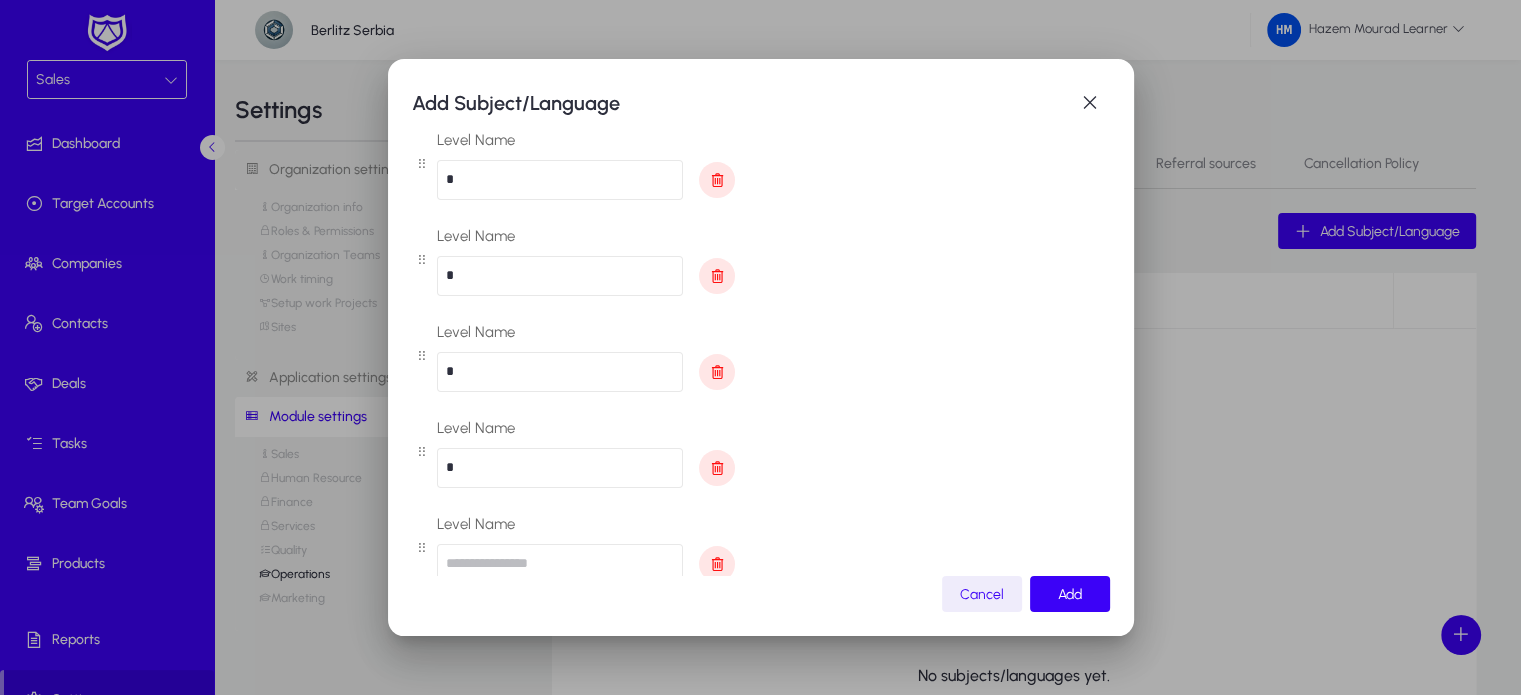 scroll, scrollTop: 488, scrollLeft: 0, axis: vertical 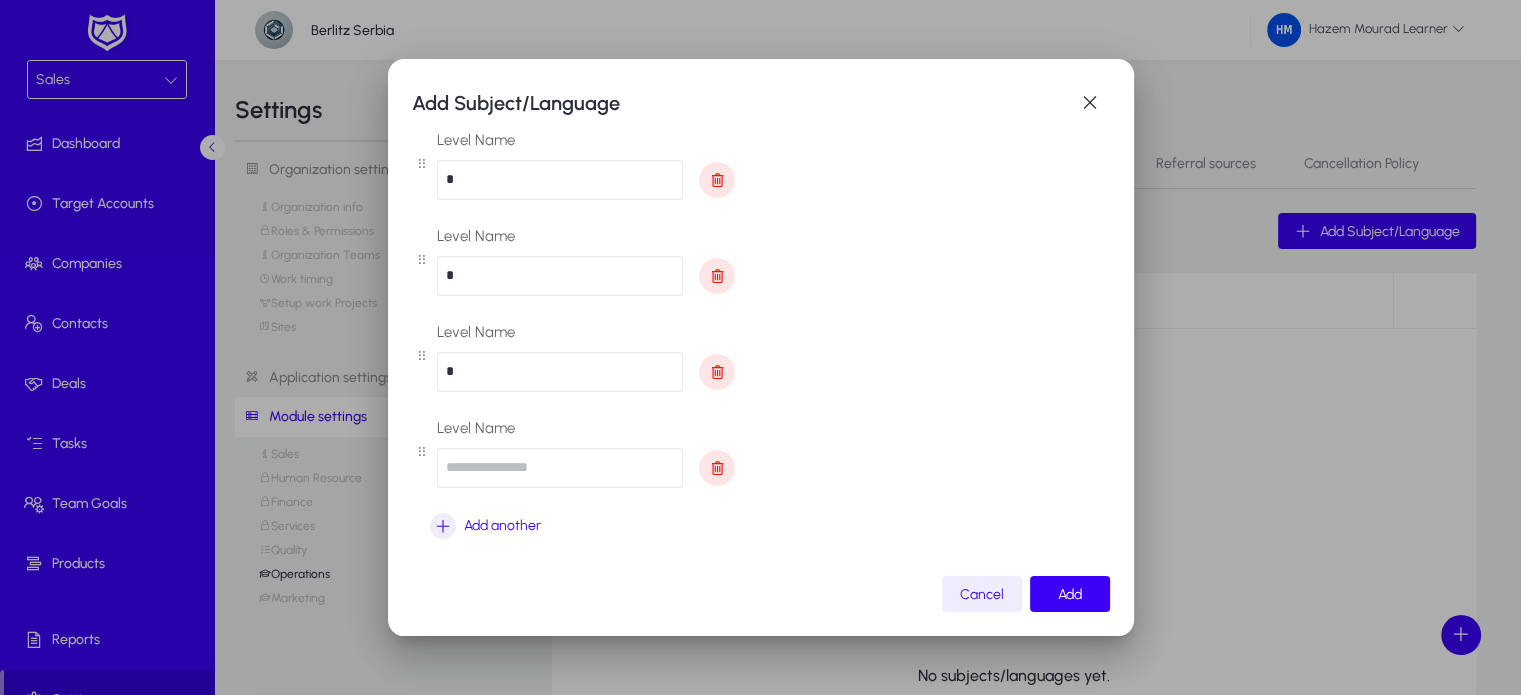 click at bounding box center [560, 468] 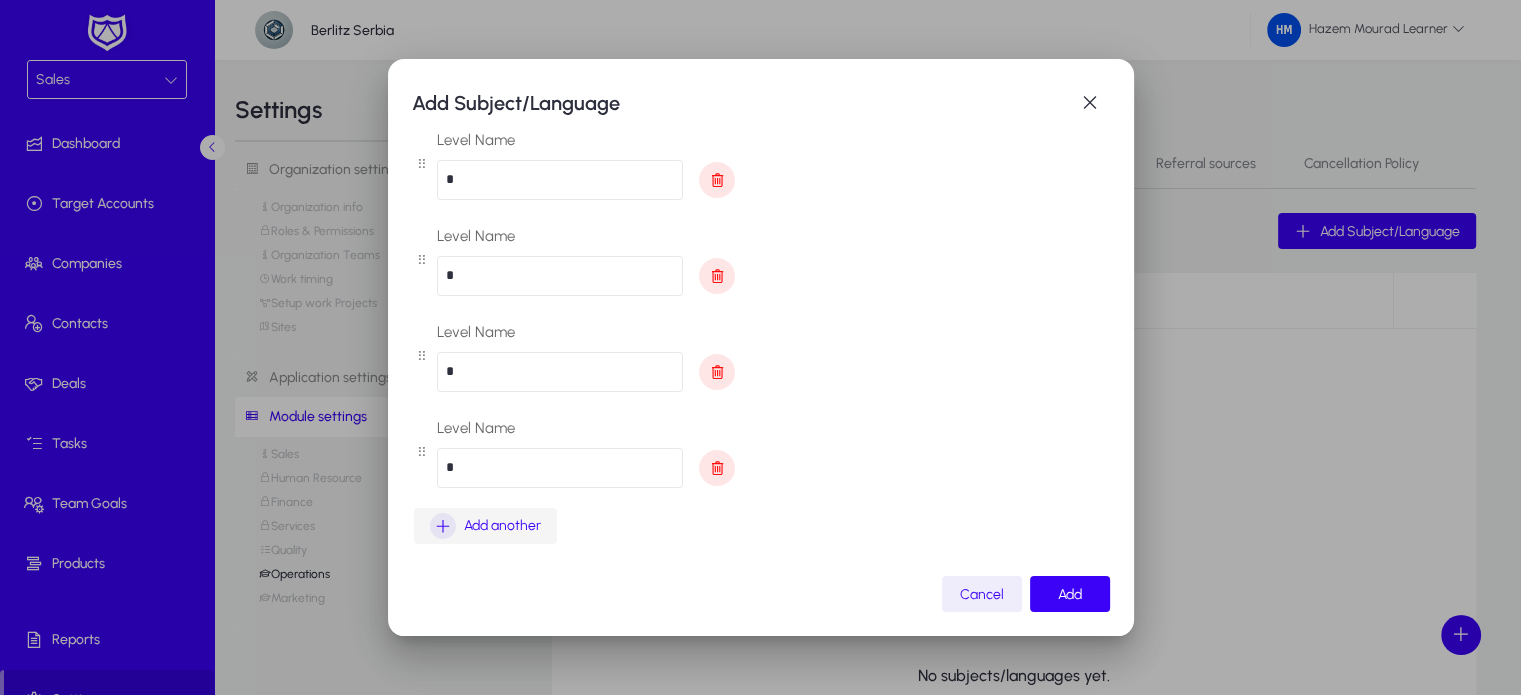 type on "*" 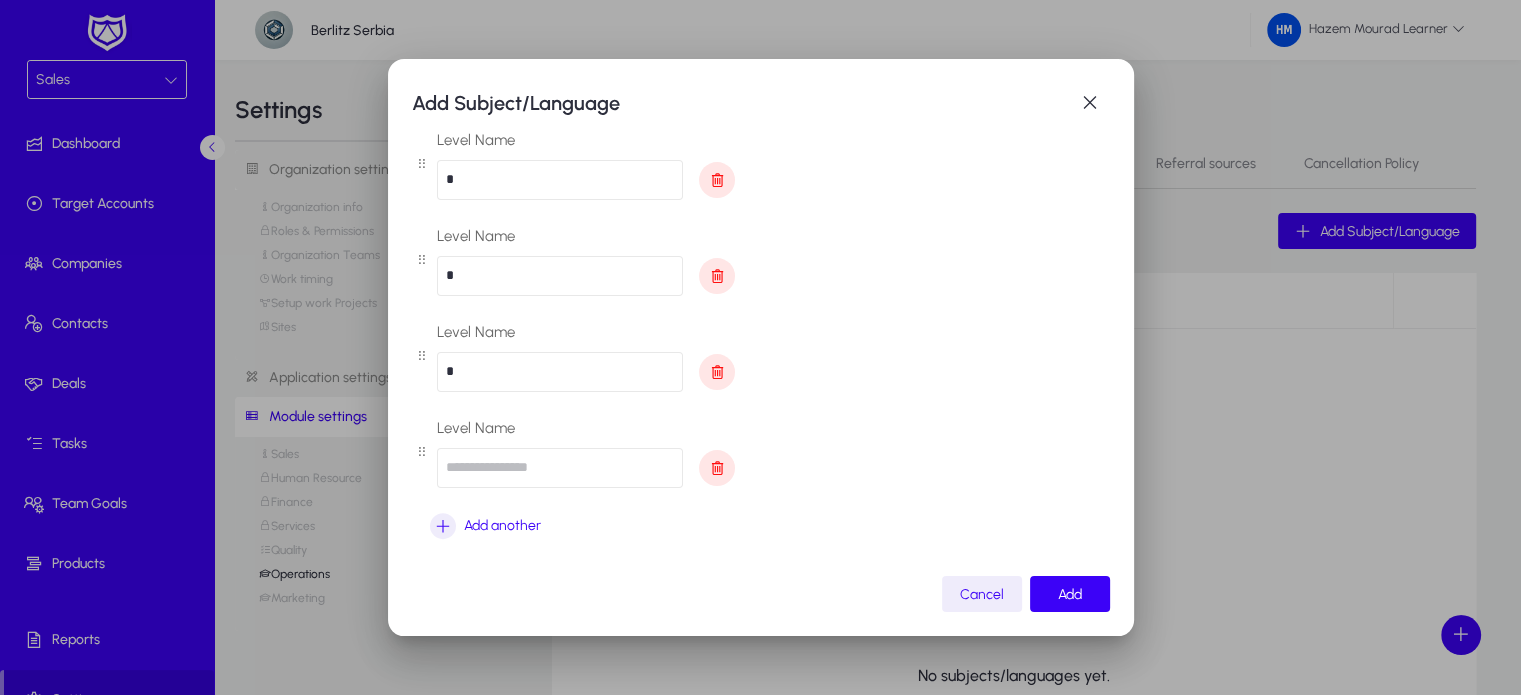 scroll, scrollTop: 583, scrollLeft: 0, axis: vertical 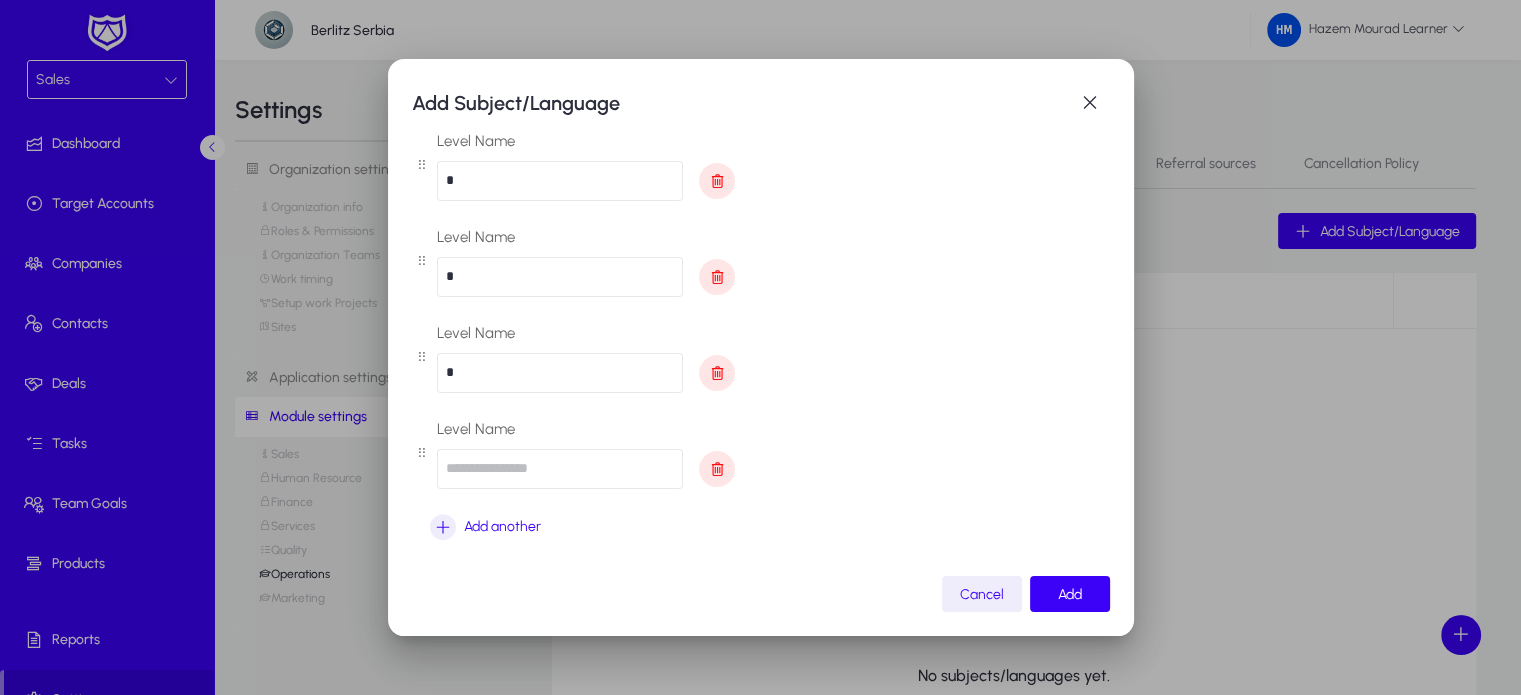 click at bounding box center (560, 469) 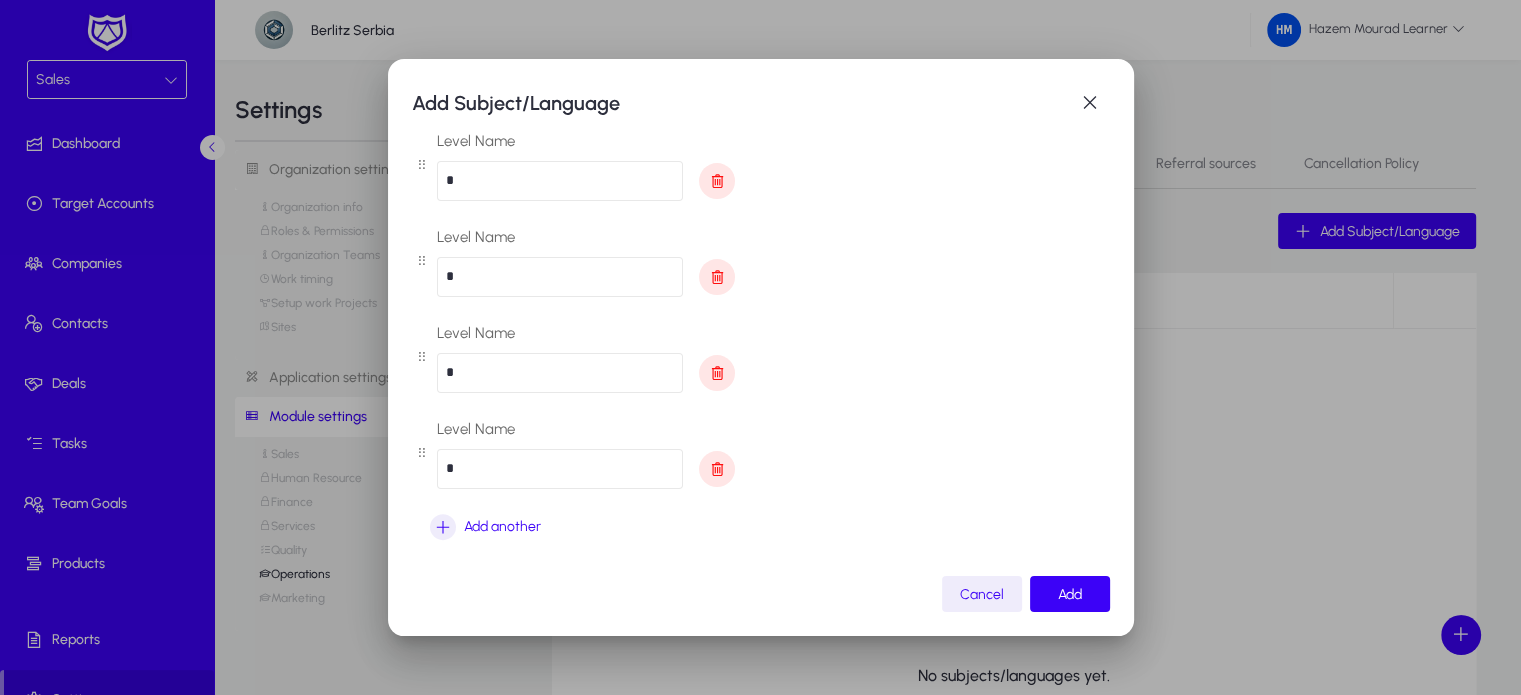 scroll, scrollTop: 584, scrollLeft: 0, axis: vertical 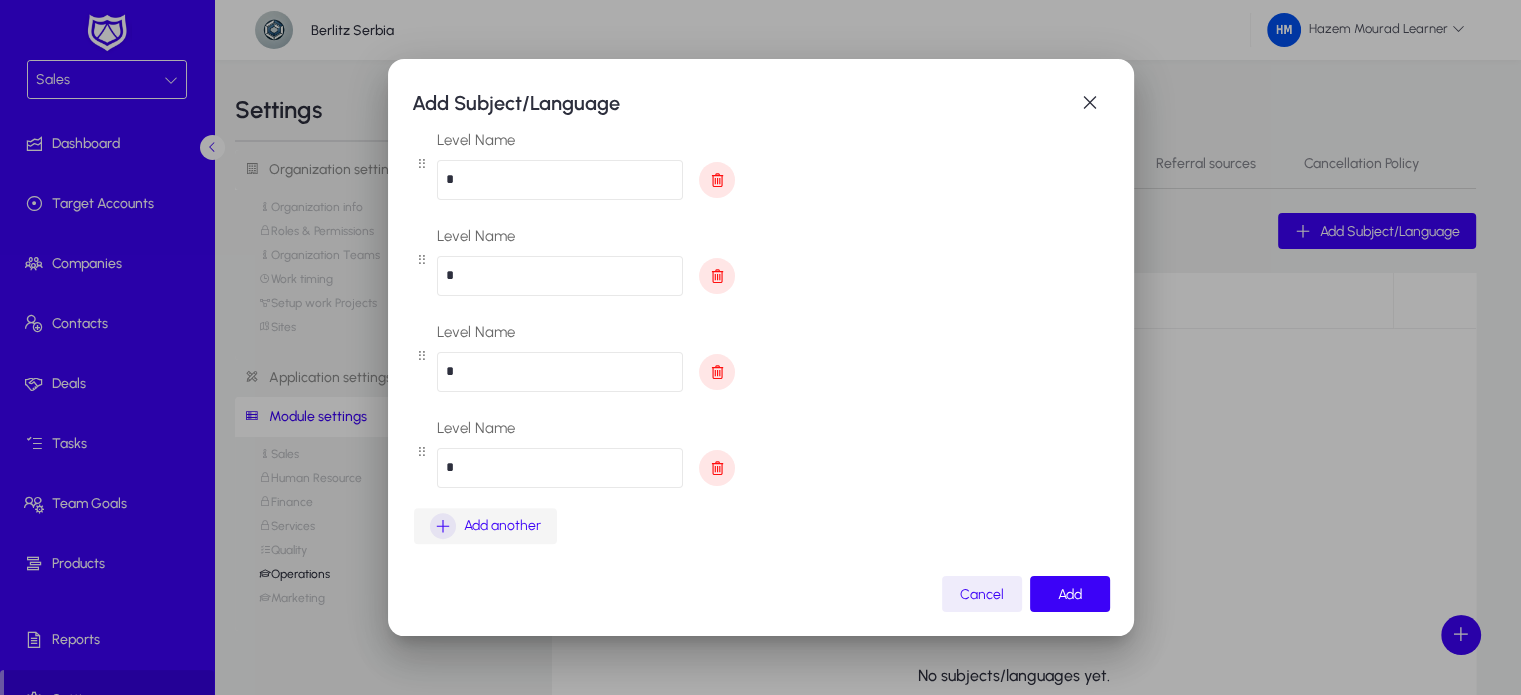 type on "*" 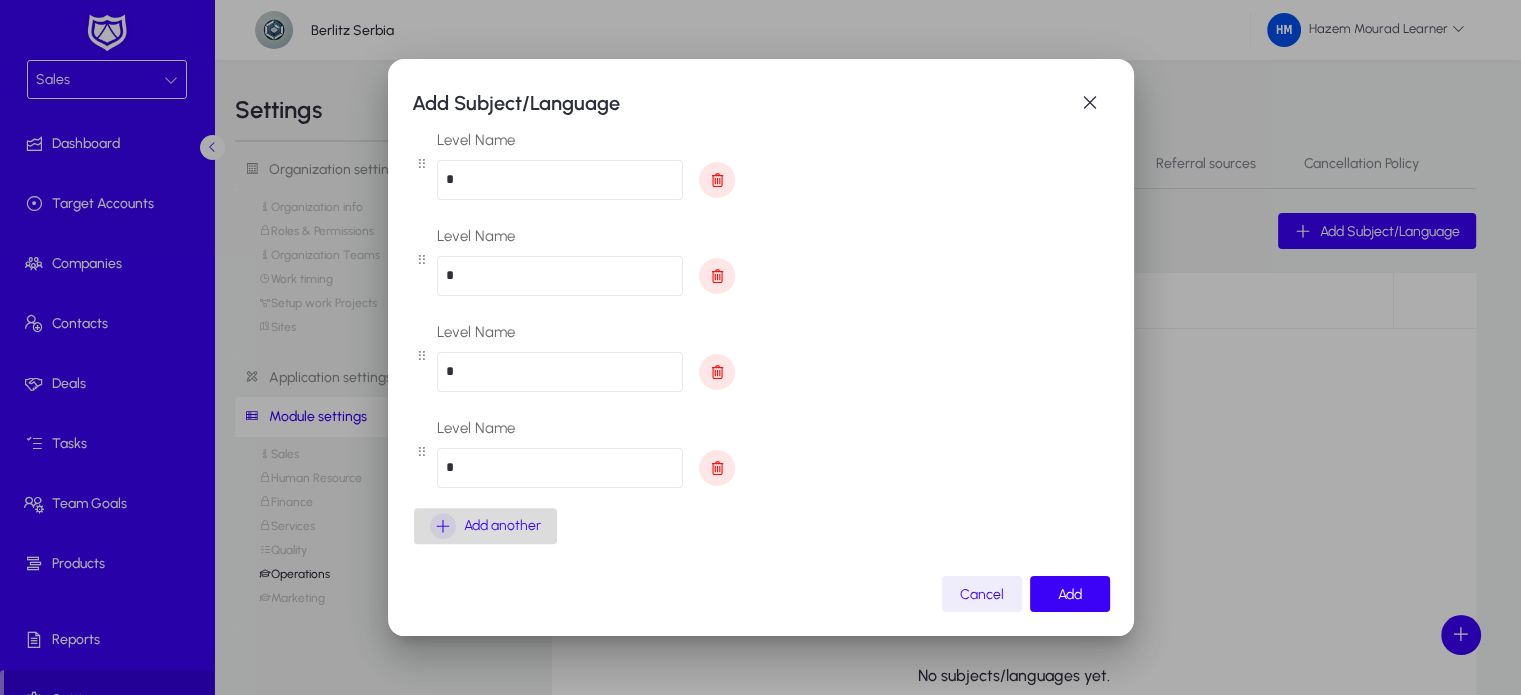click at bounding box center [485, 526] 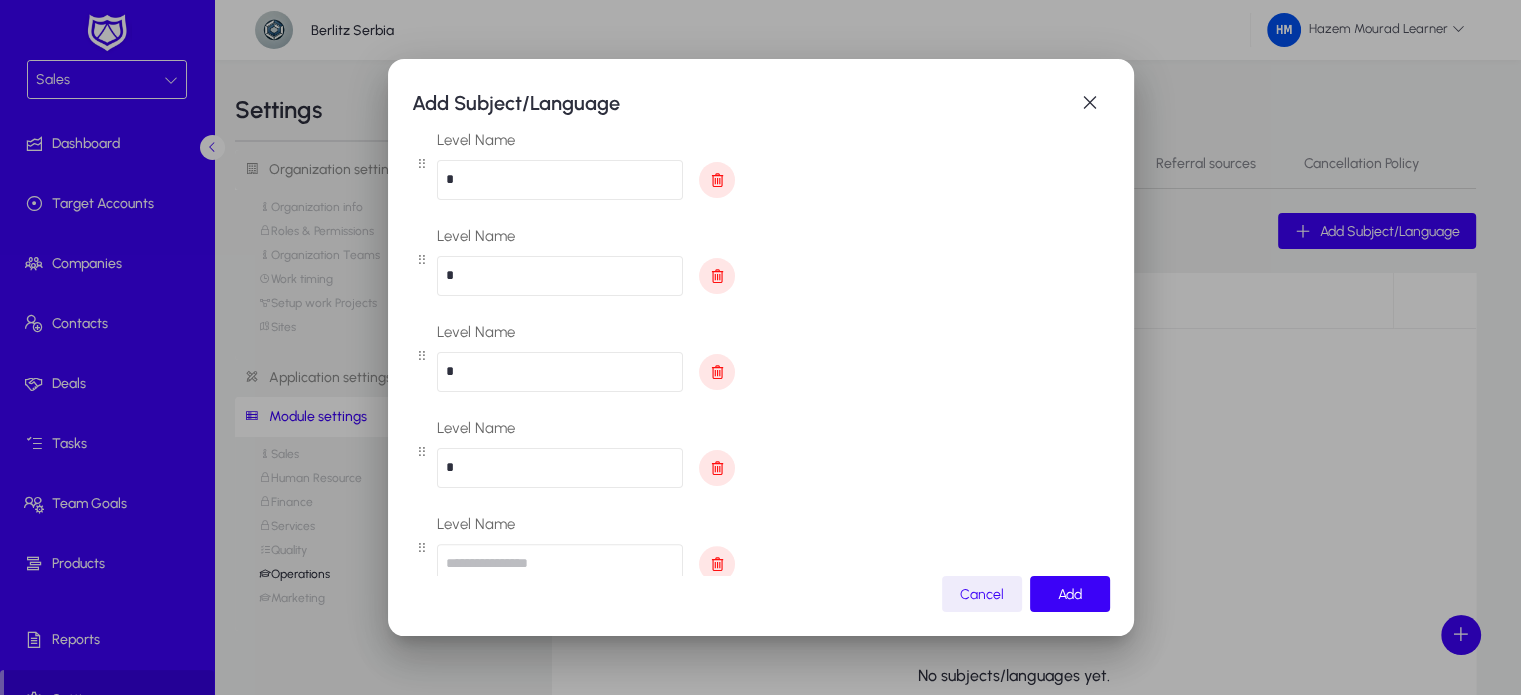 scroll, scrollTop: 680, scrollLeft: 0, axis: vertical 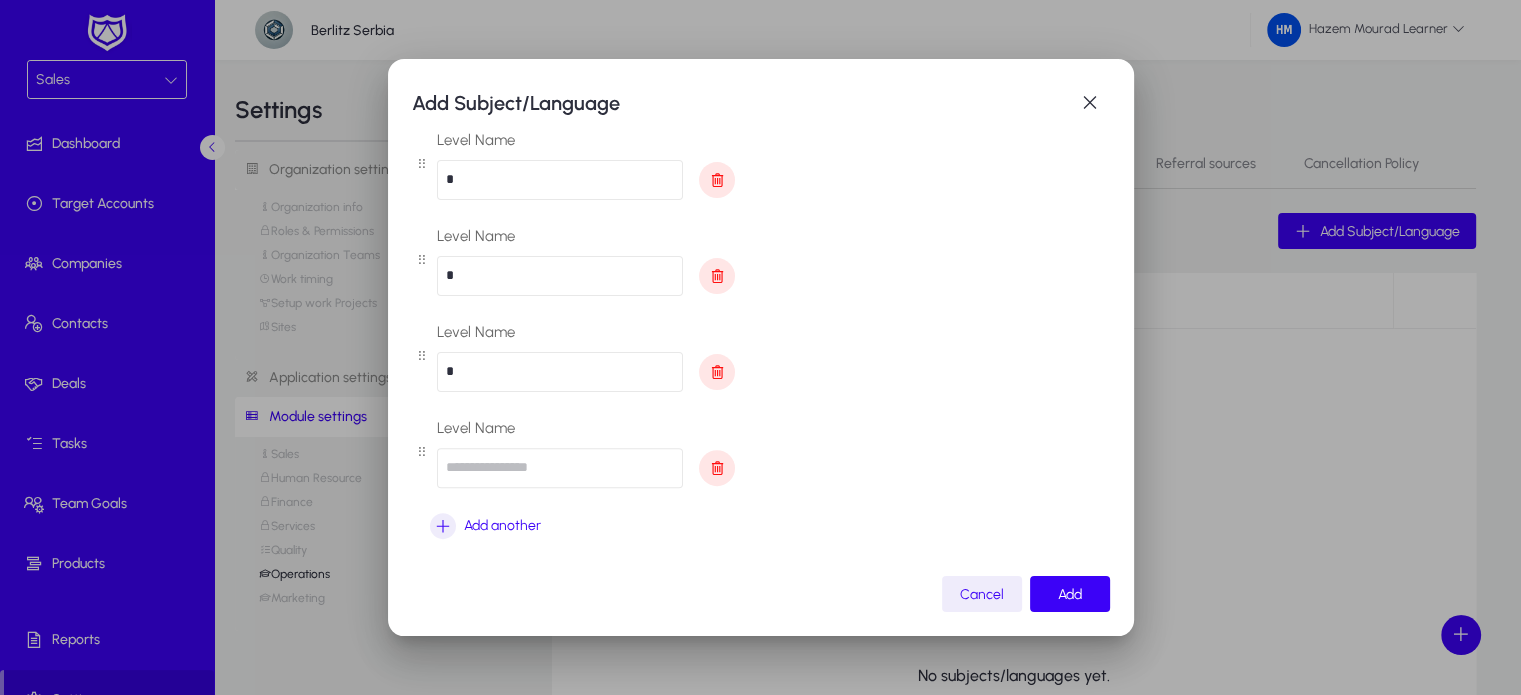 click at bounding box center (560, 468) 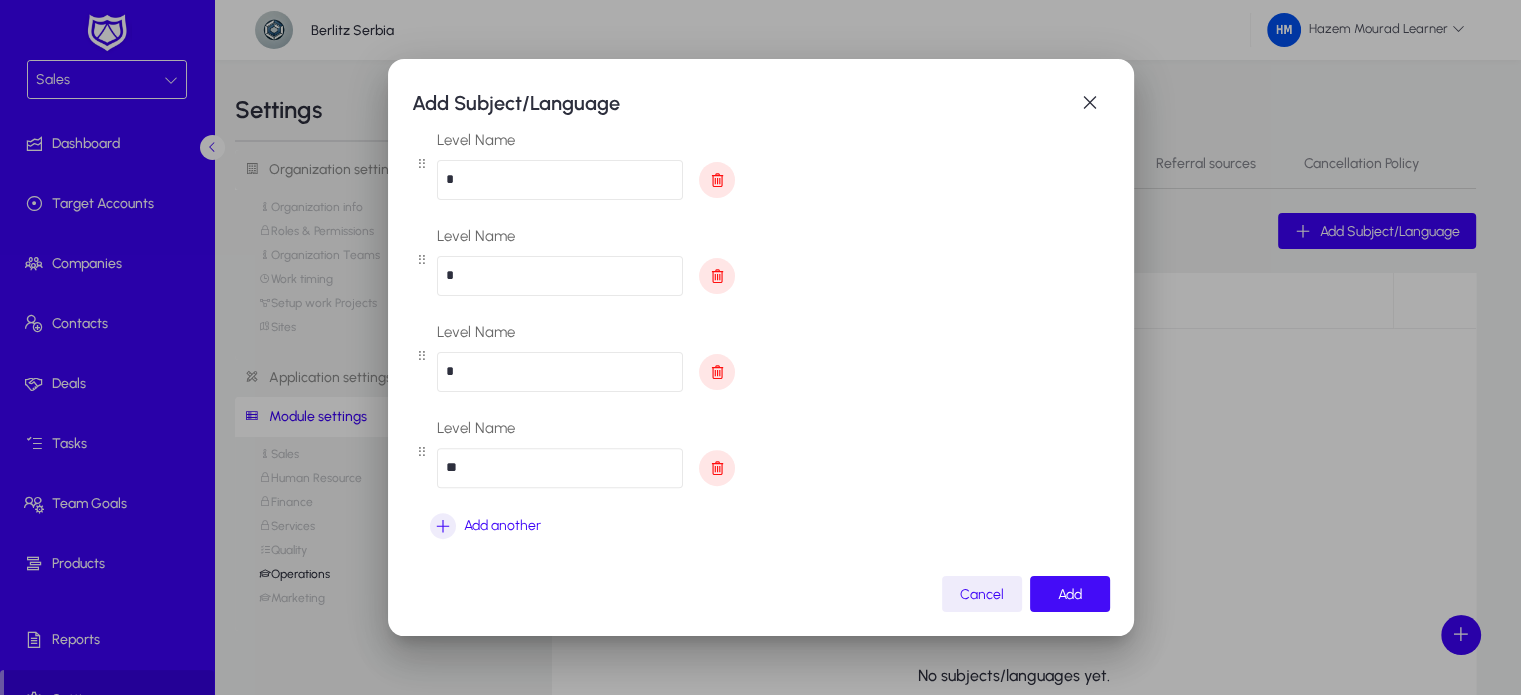 type on "**" 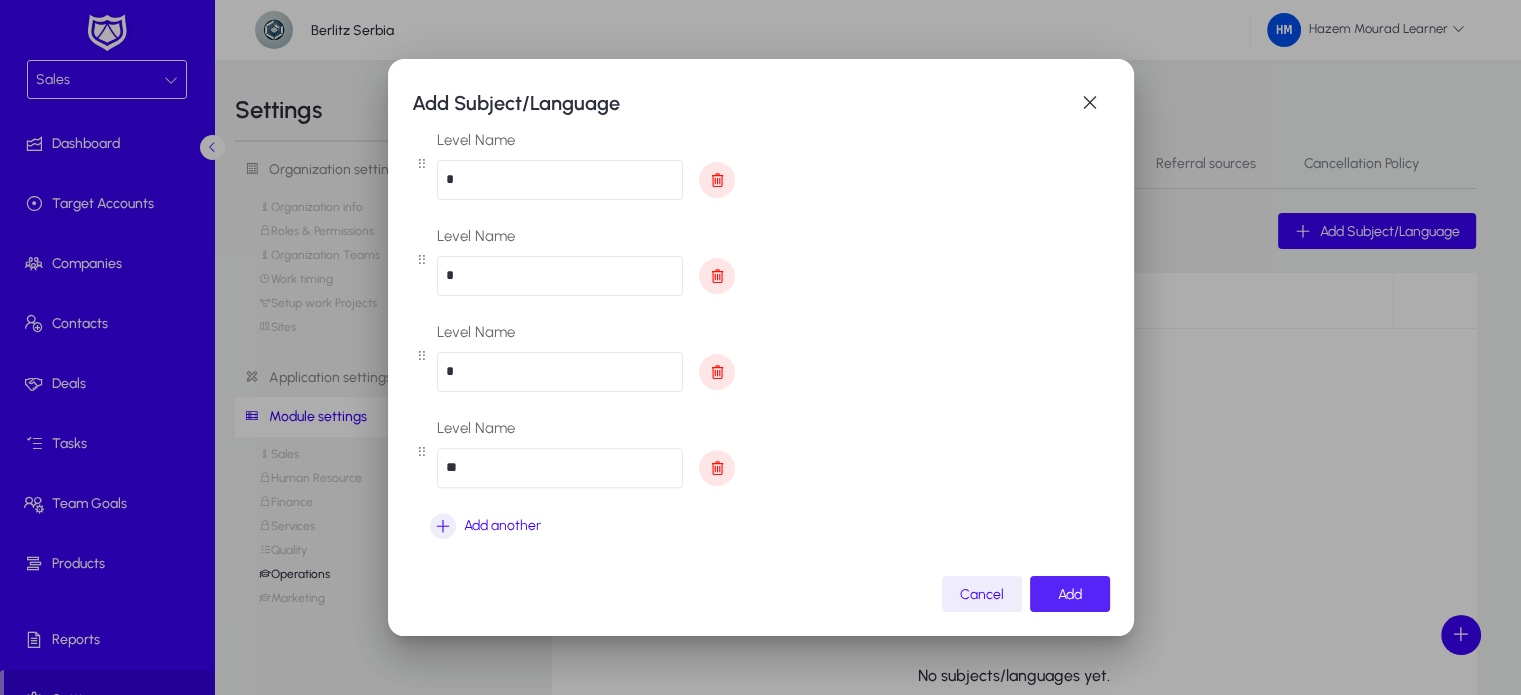 click 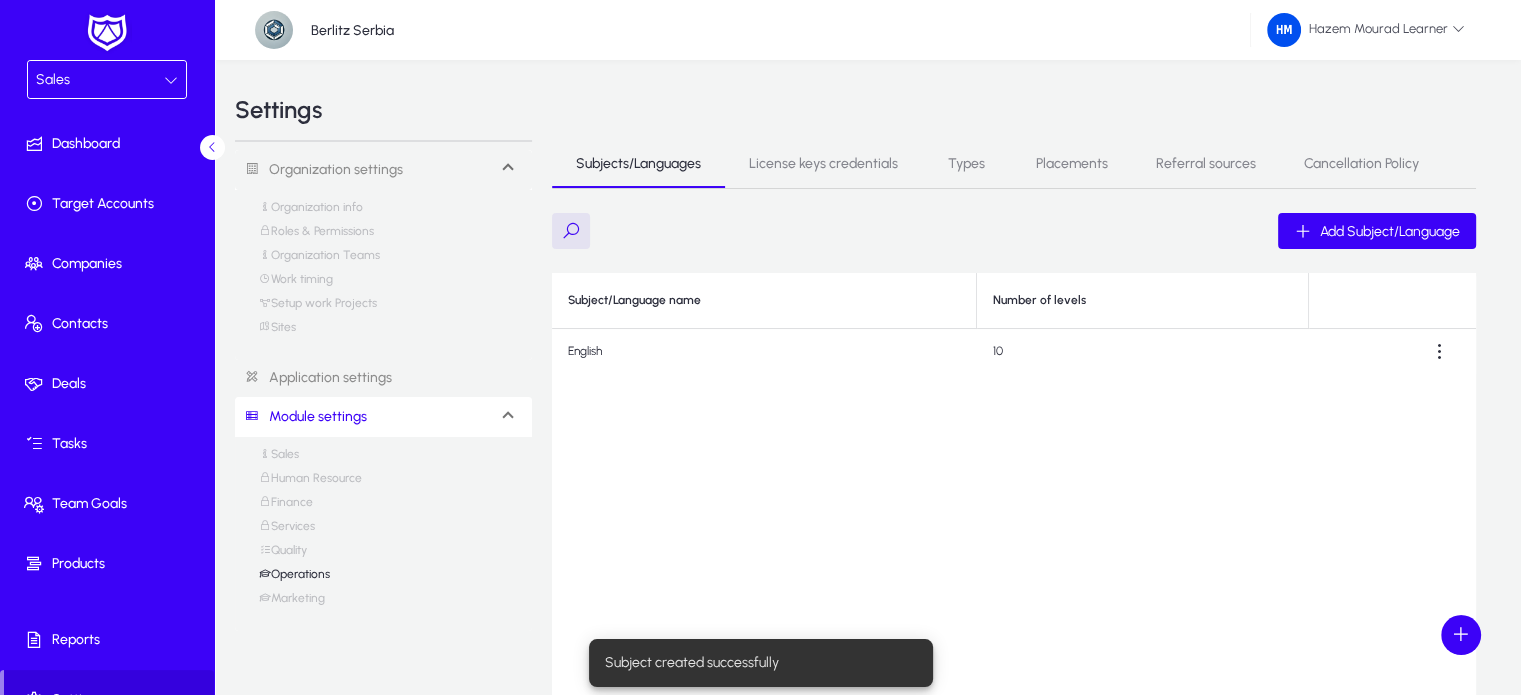 click on "Subject/Language name Number of levels  English    10" 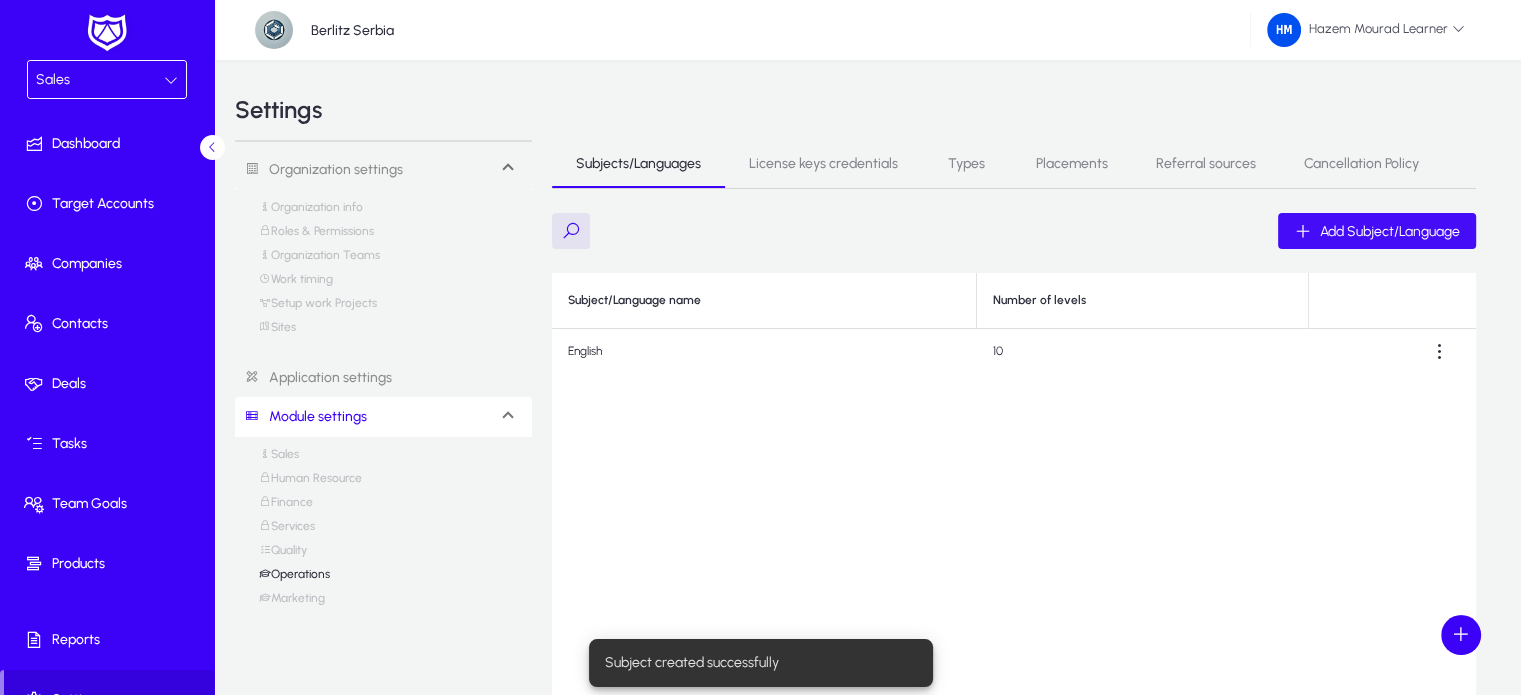click on "Add Subject/Language" 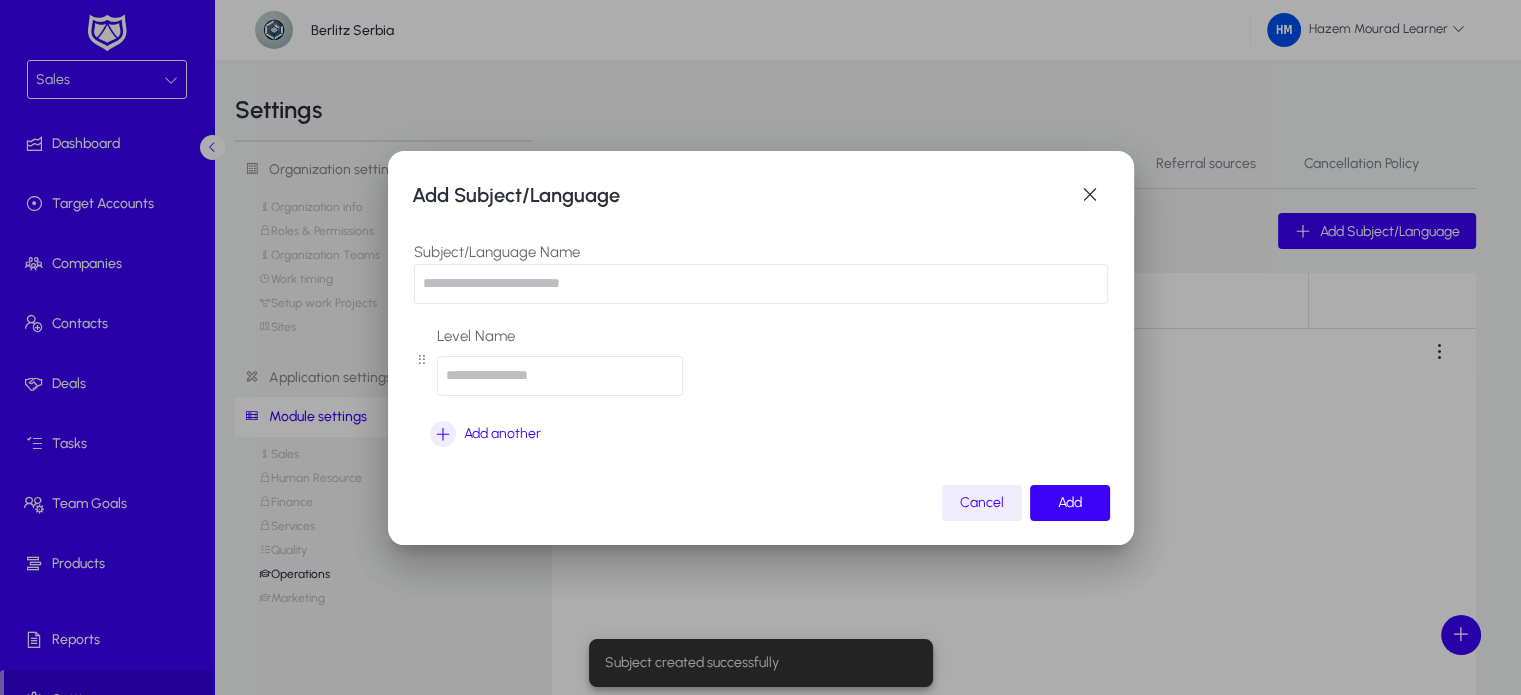 click at bounding box center (761, 284) 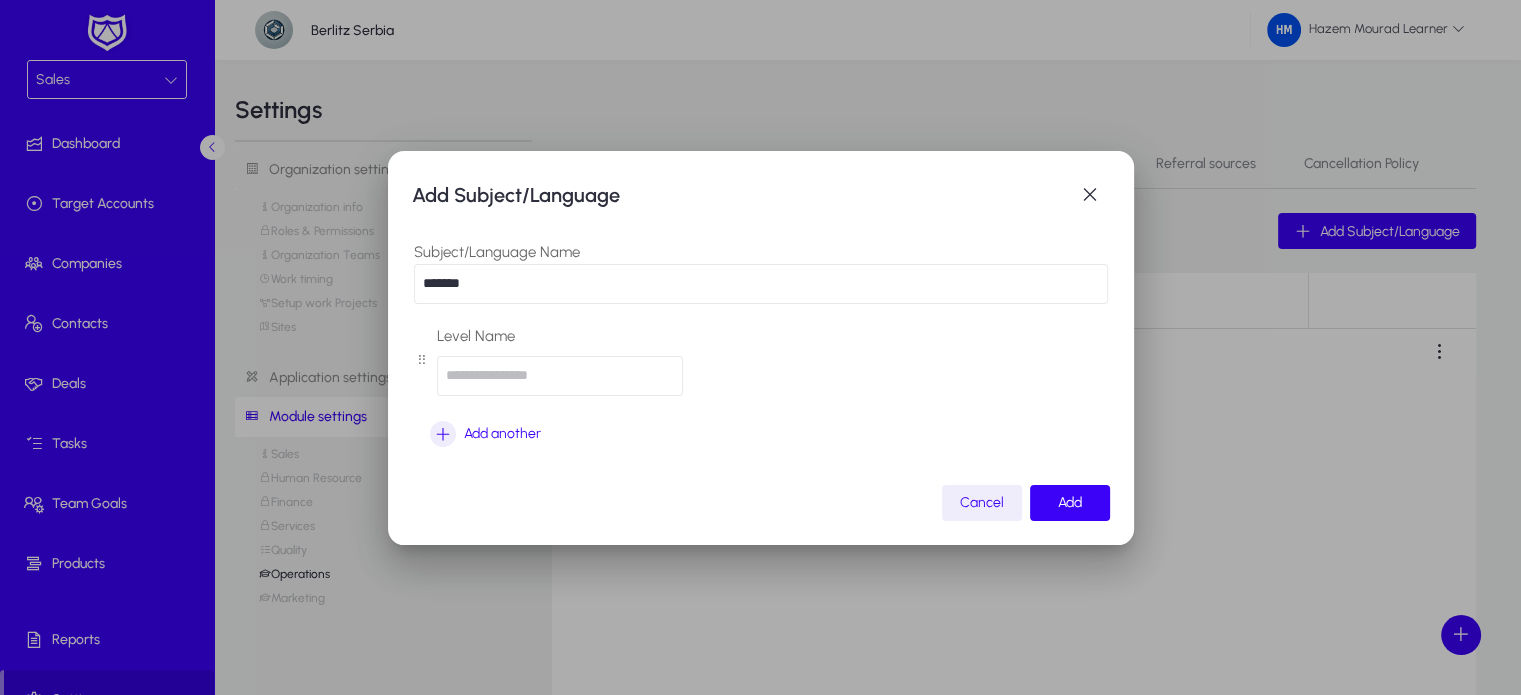 type on "*******" 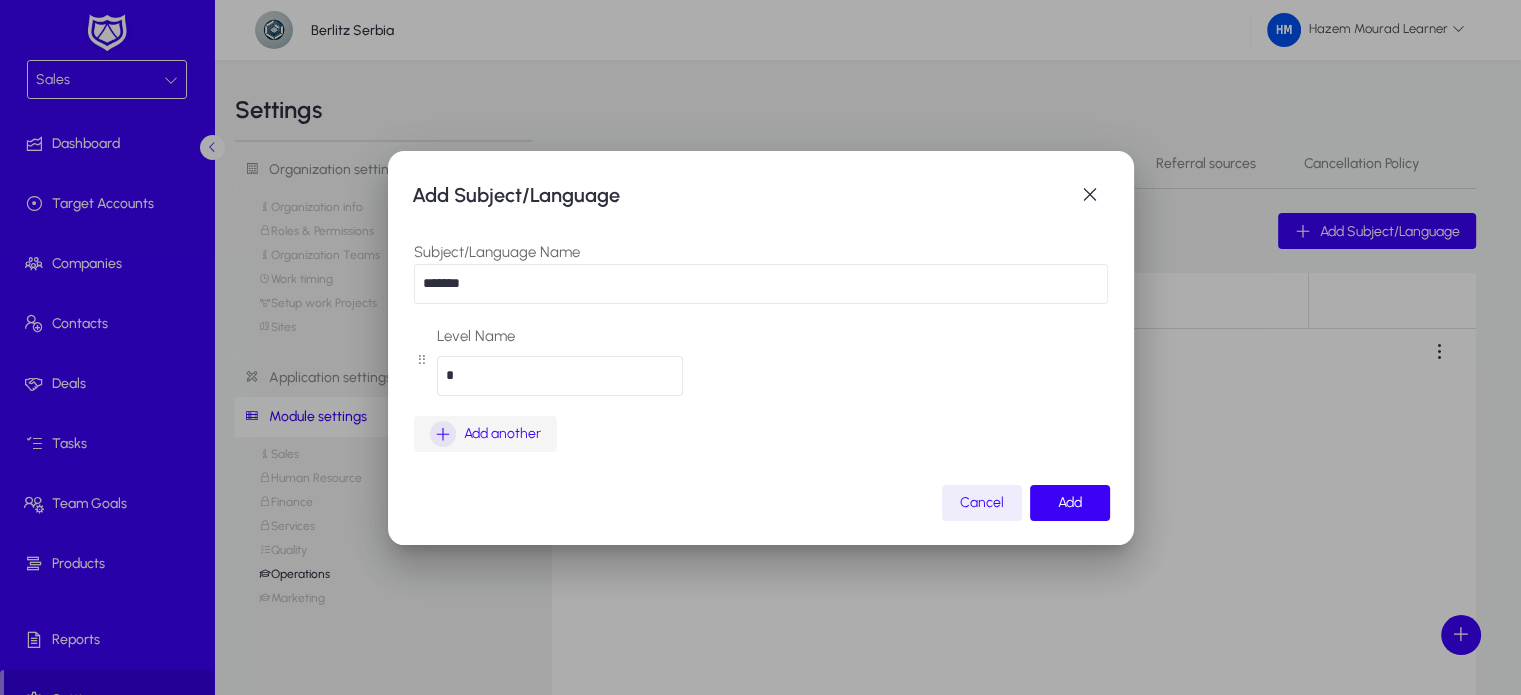 type on "*" 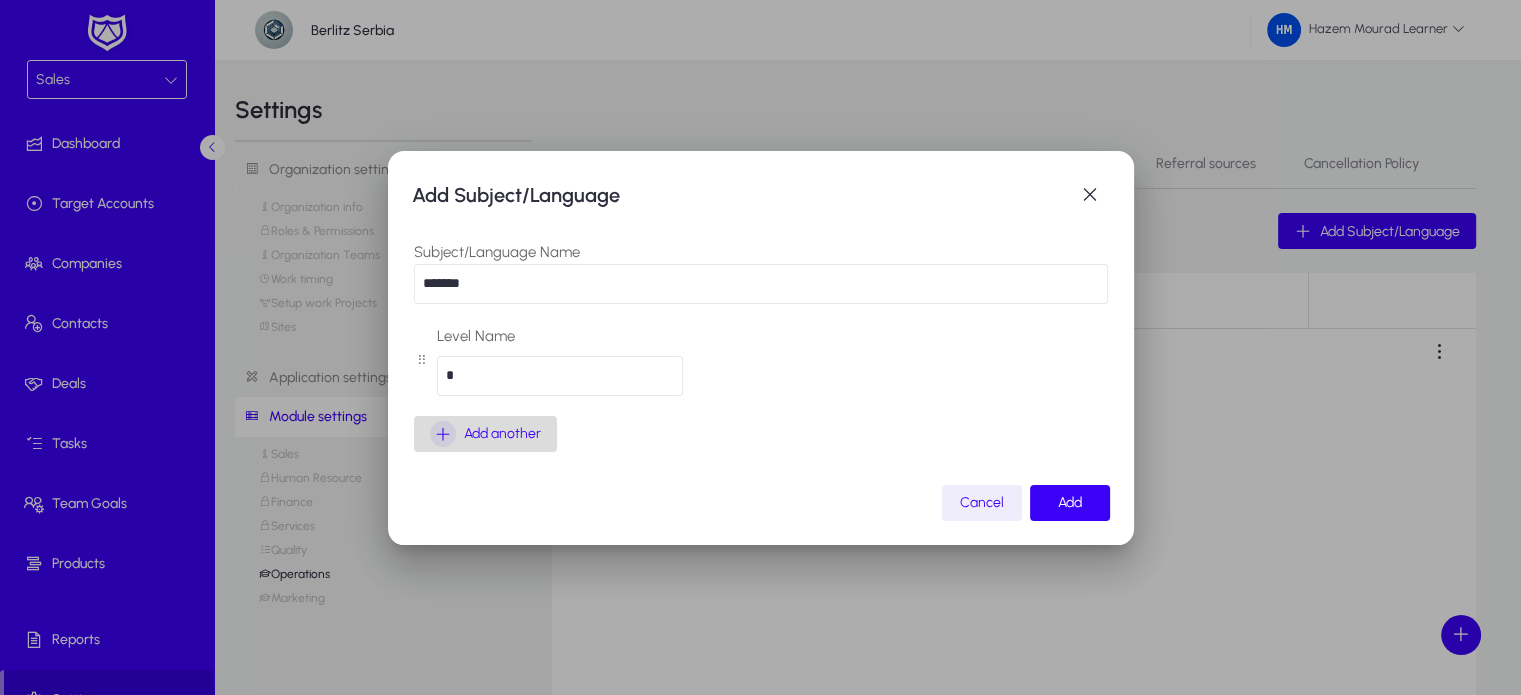 click on "Add another" at bounding box center (502, 434) 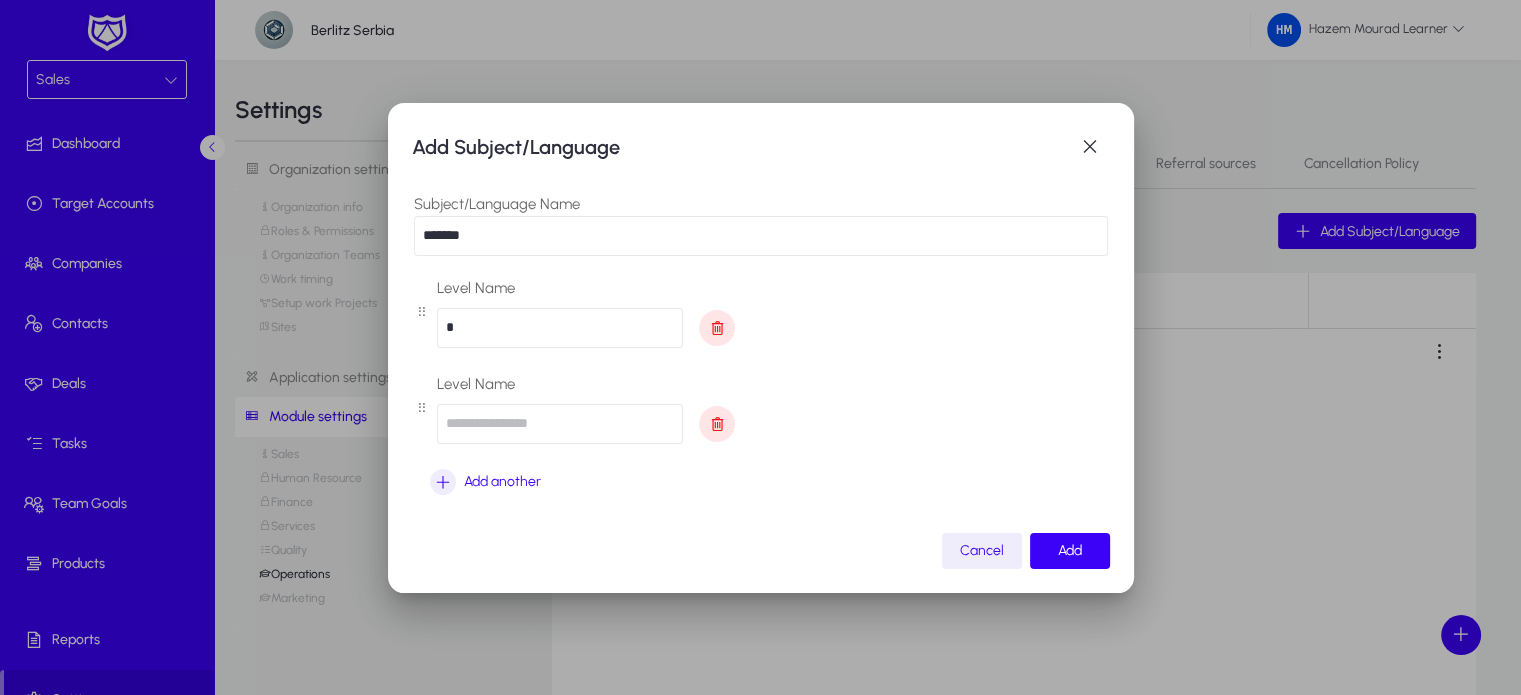 click at bounding box center [560, 424] 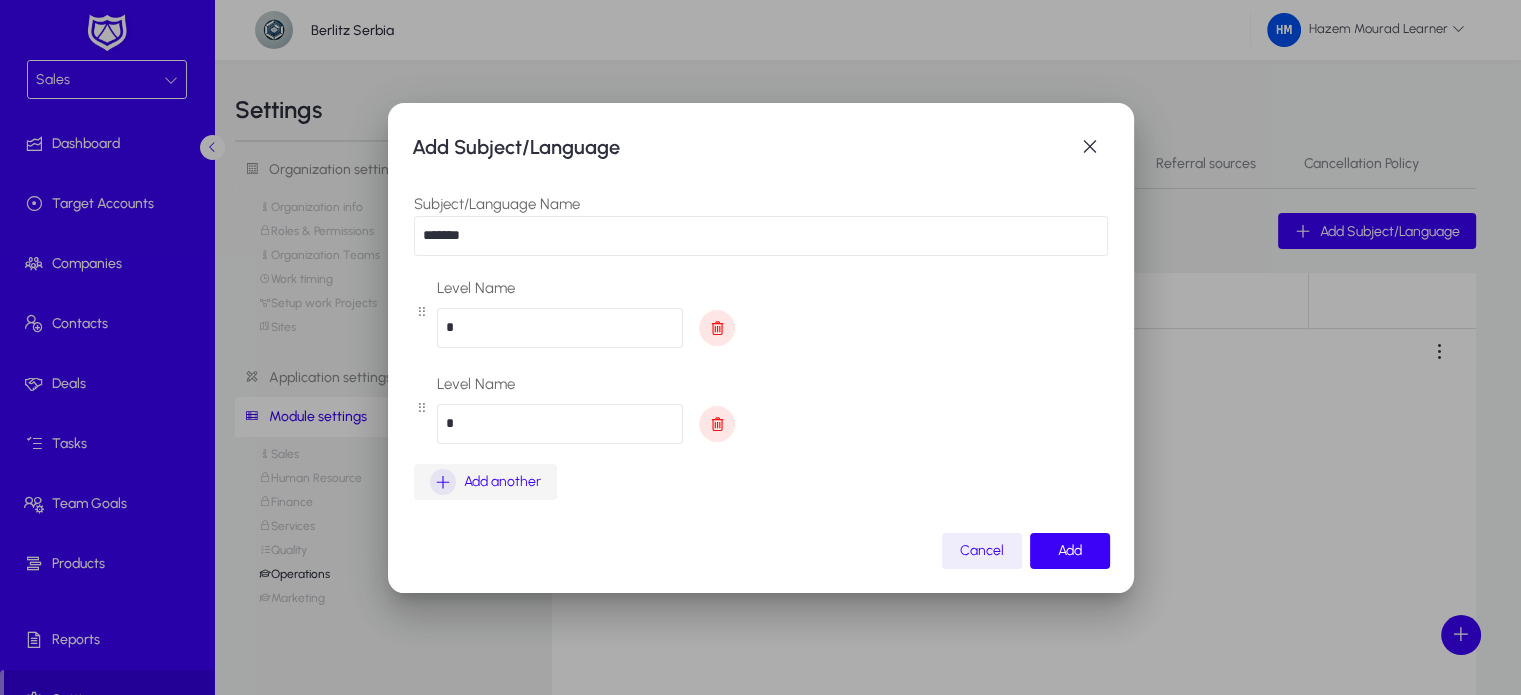 type on "*" 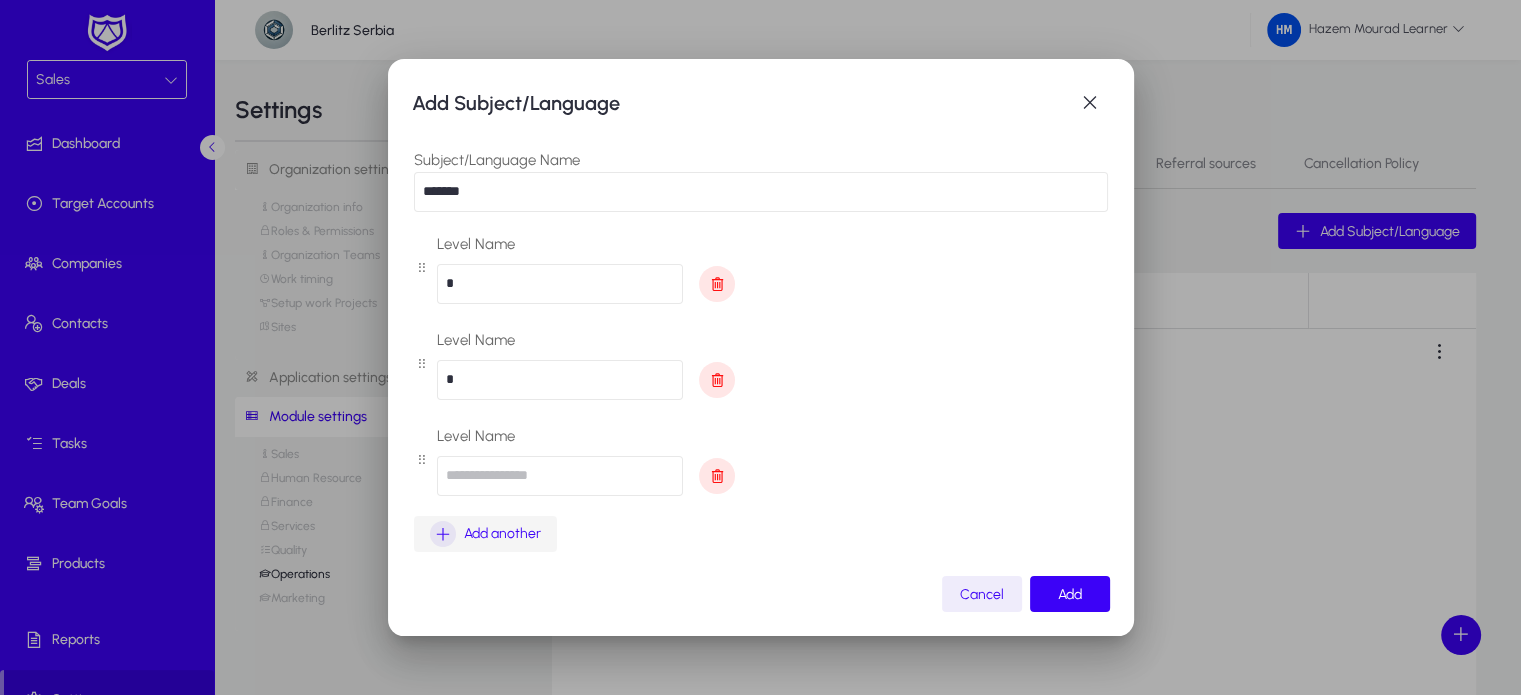scroll, scrollTop: 8, scrollLeft: 0, axis: vertical 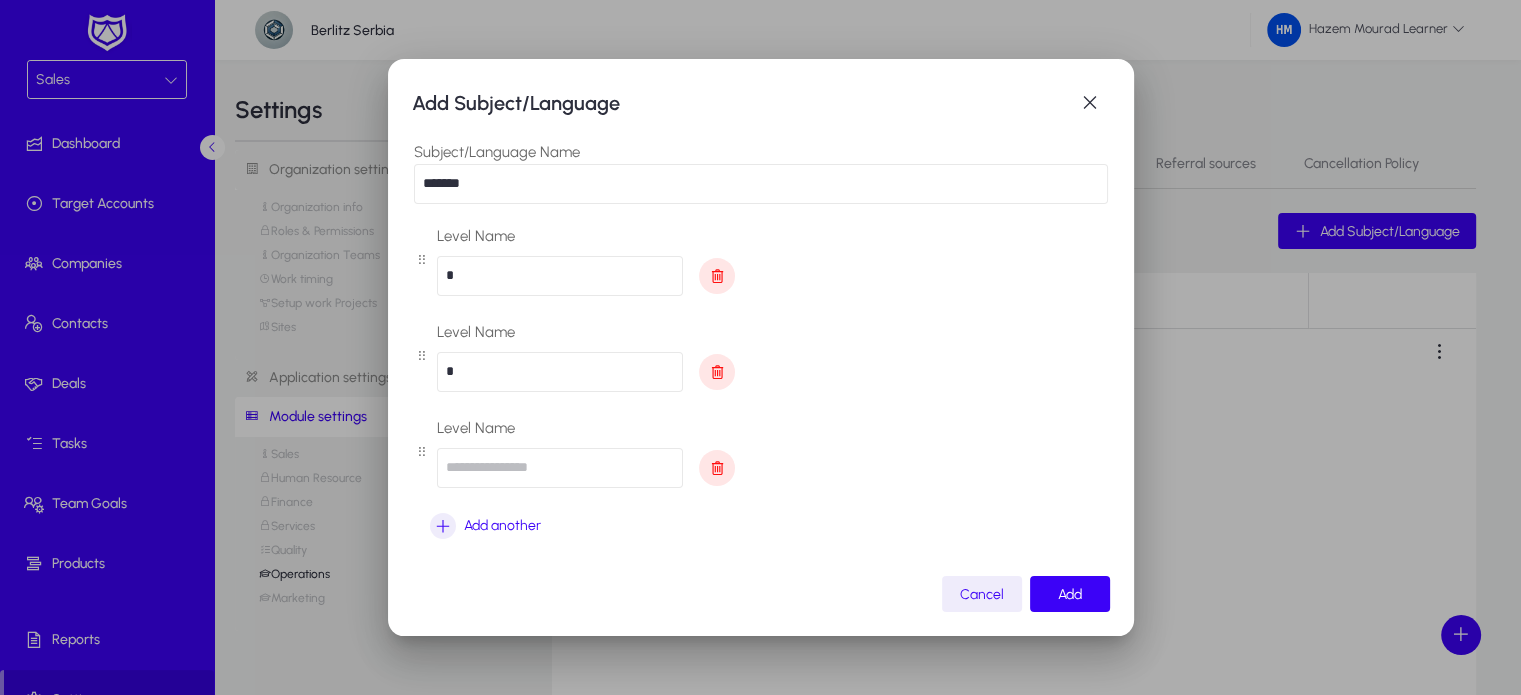 click at bounding box center [560, 468] 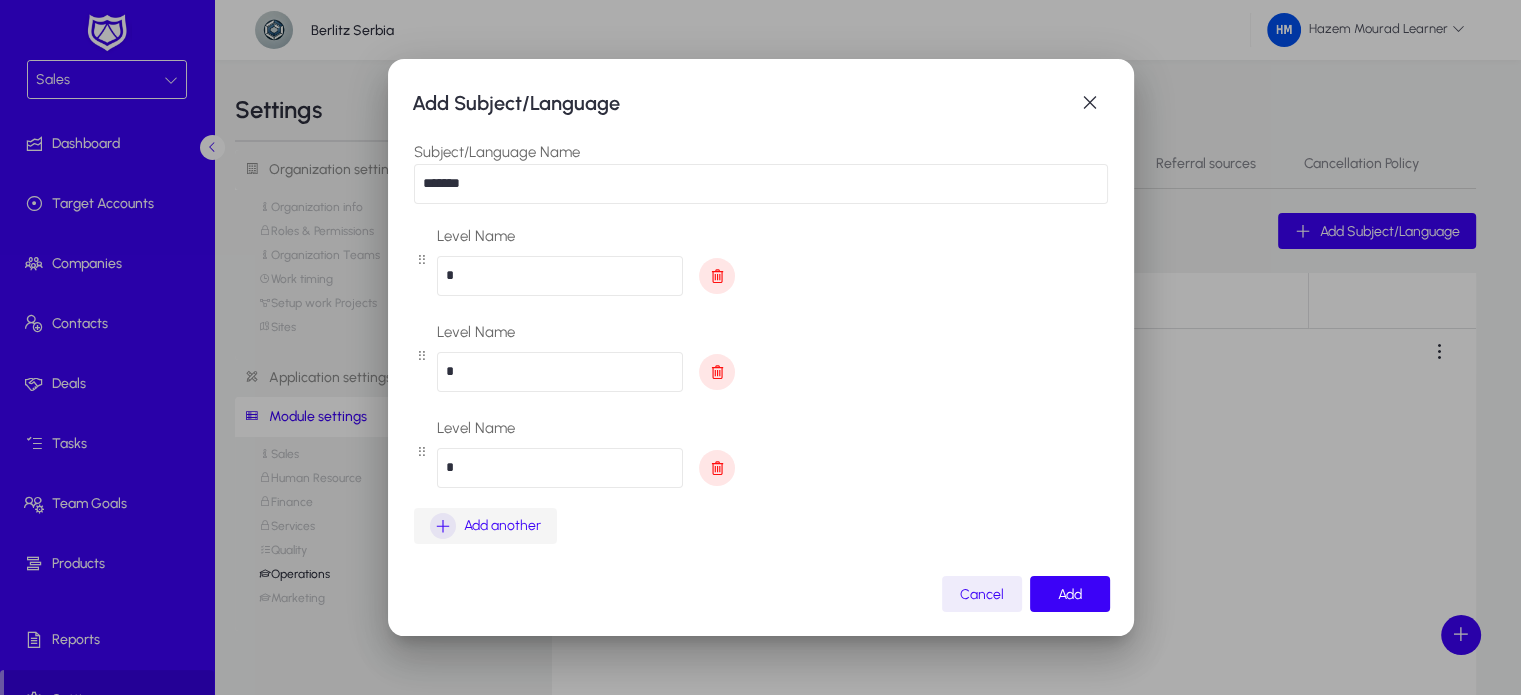 type on "*" 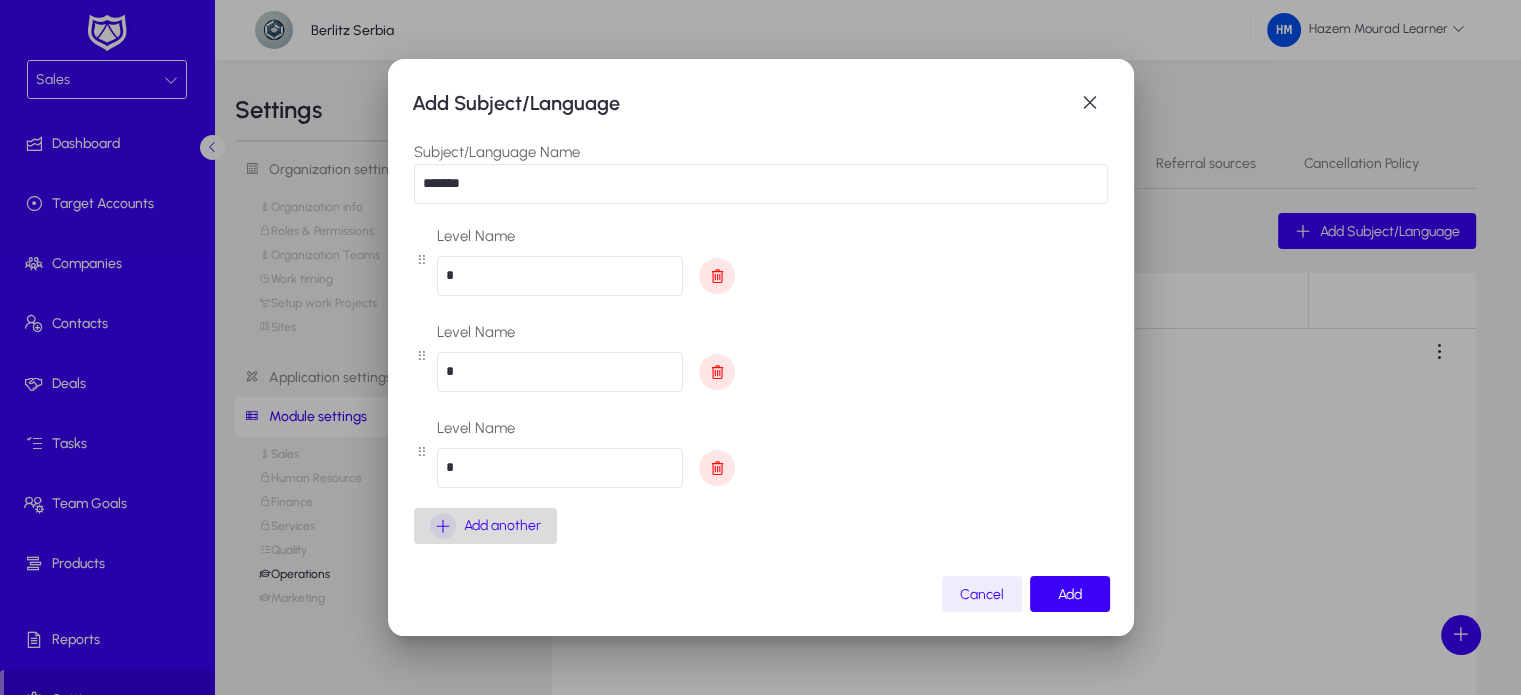 click at bounding box center [485, 526] 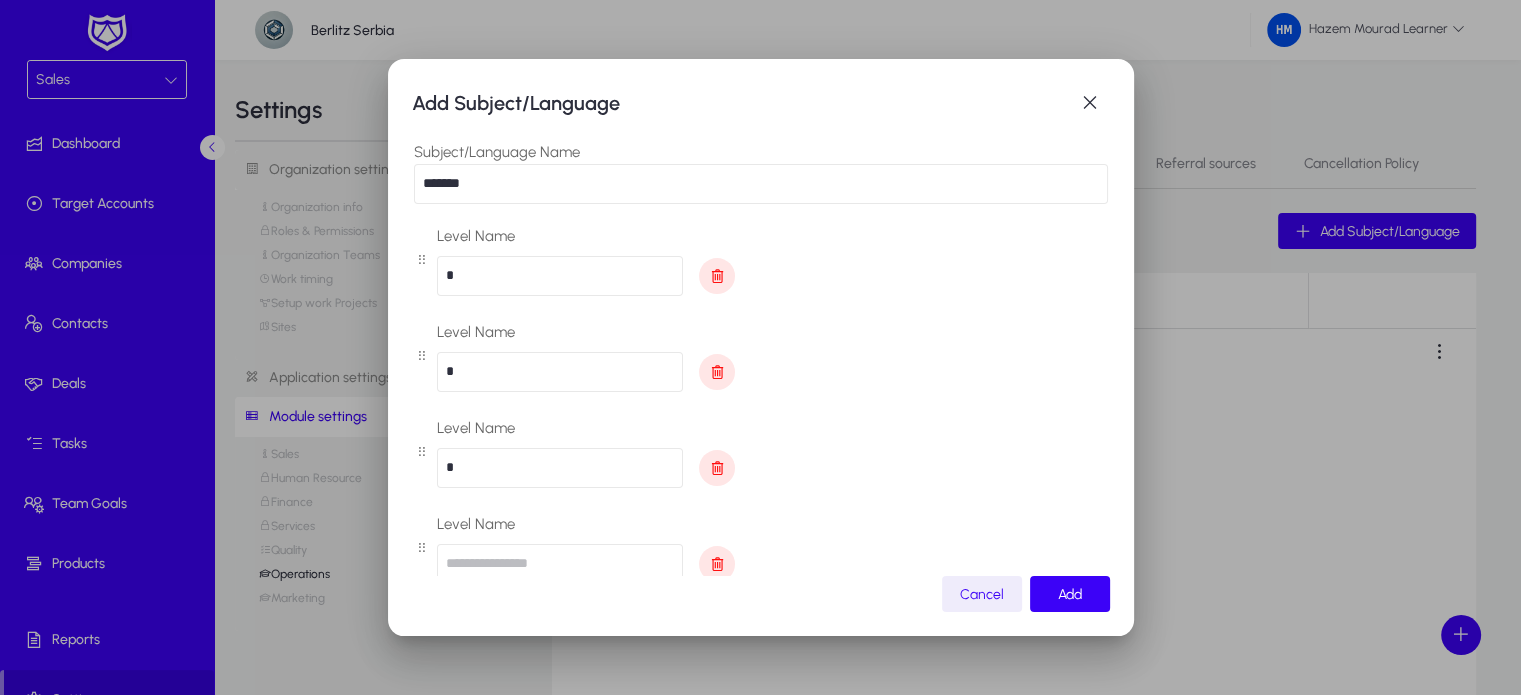 scroll, scrollTop: 104, scrollLeft: 0, axis: vertical 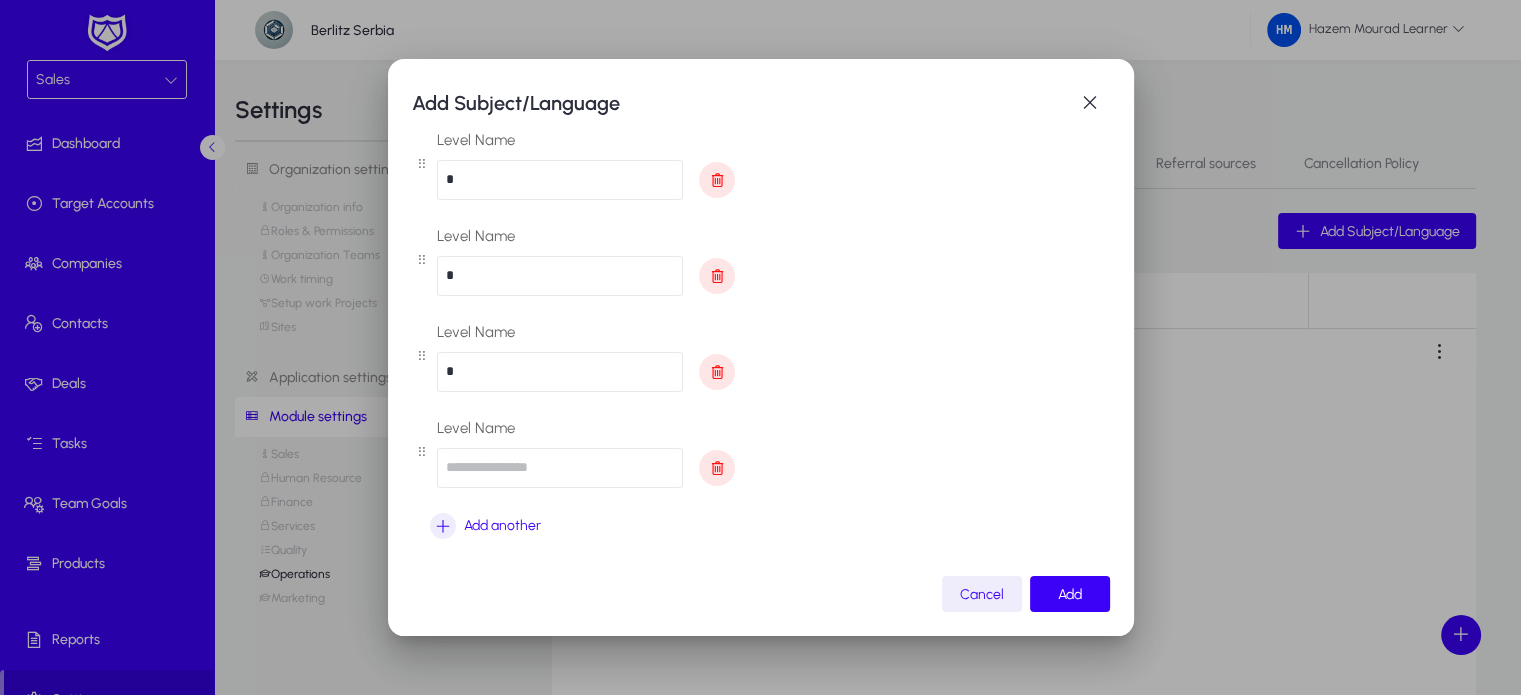 drag, startPoint x: 483, startPoint y: 487, endPoint x: 494, endPoint y: 459, distance: 30.083218 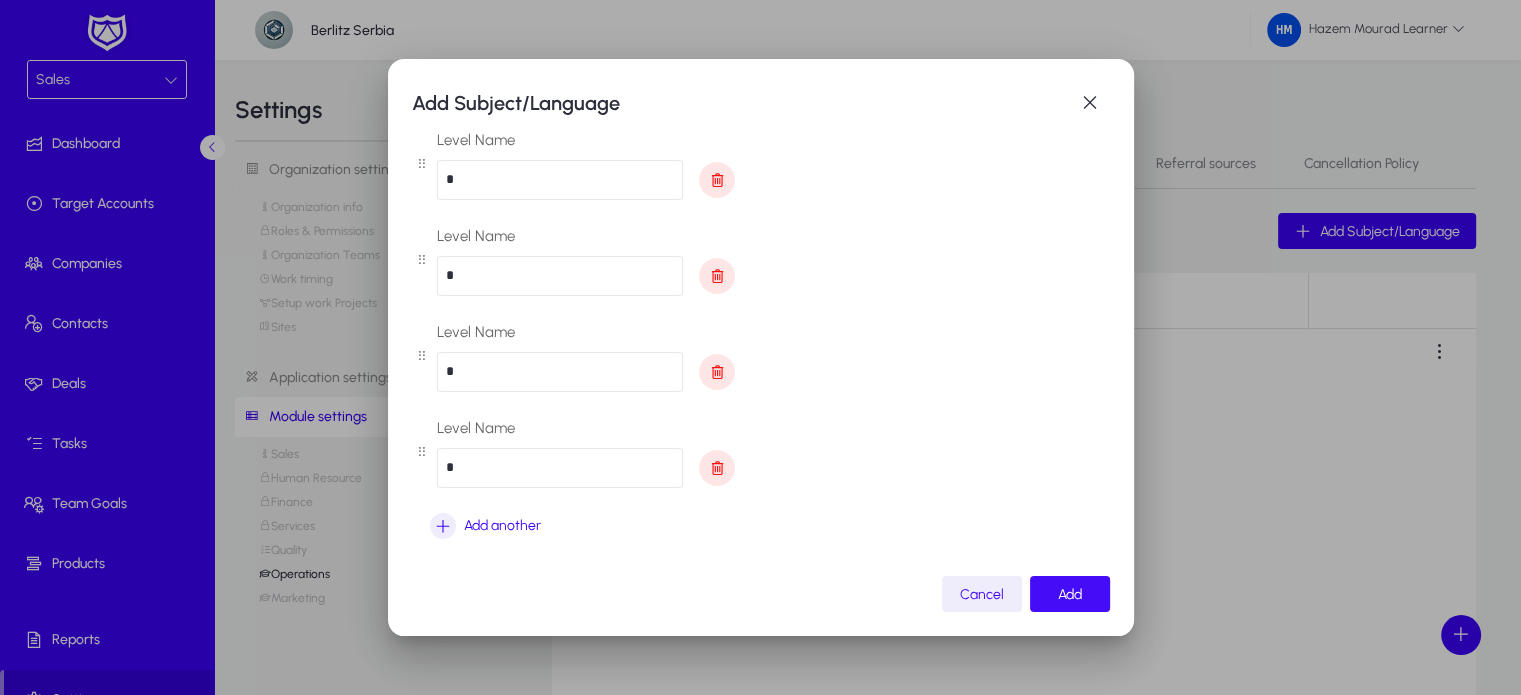 type on "*" 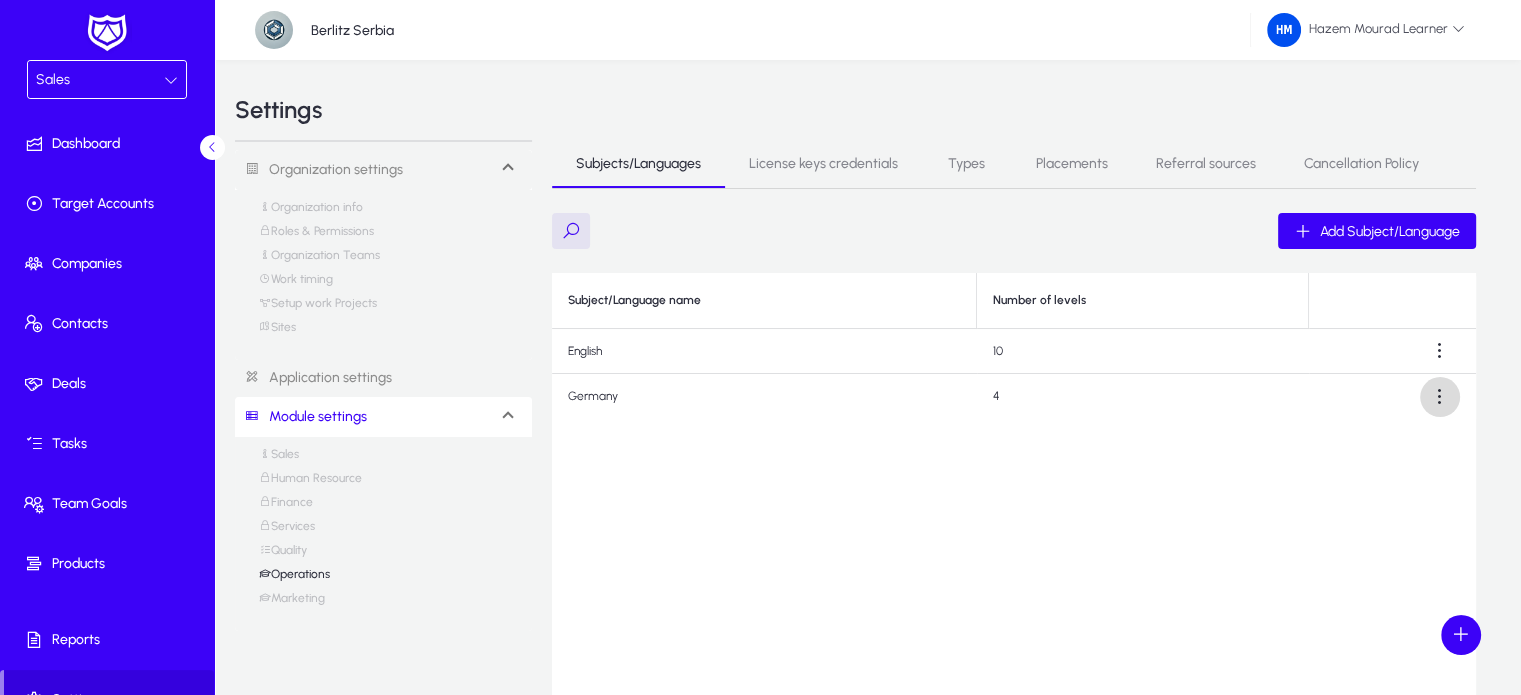 click 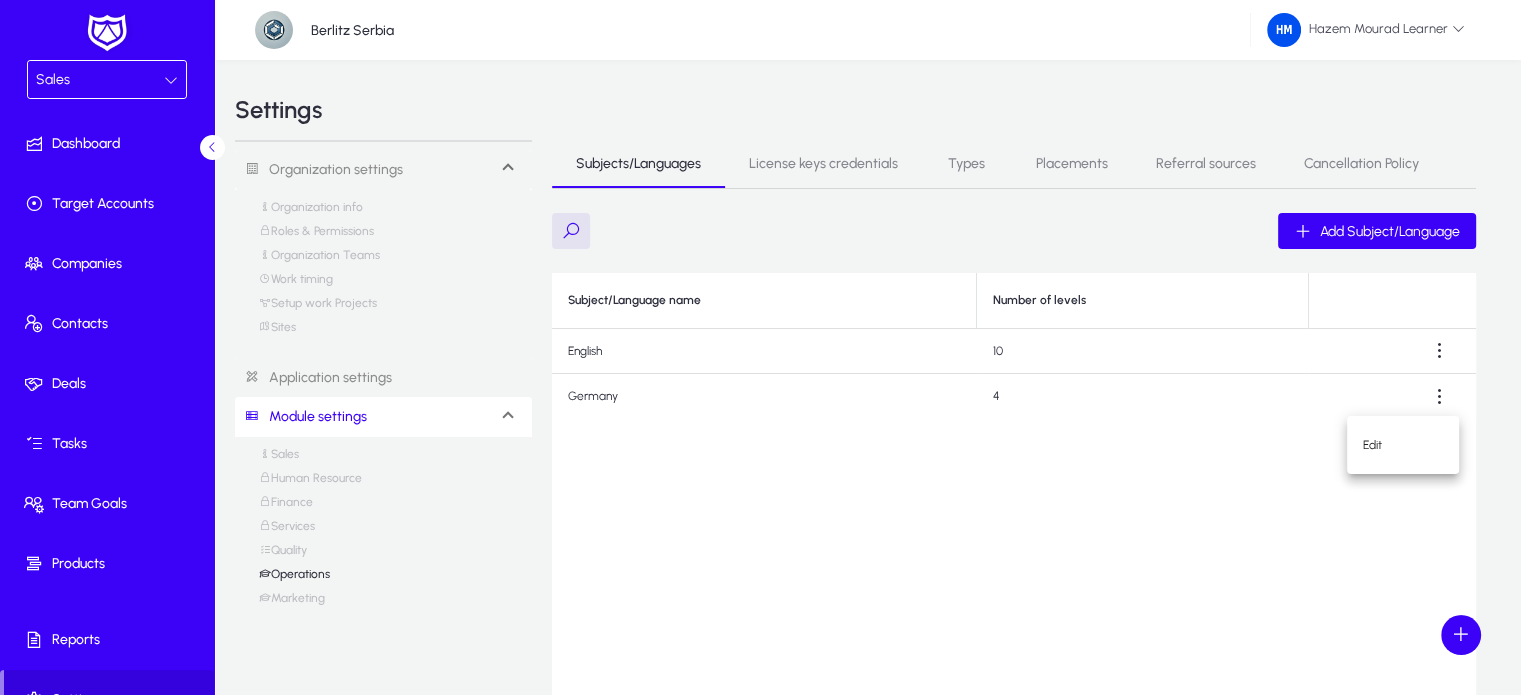 click at bounding box center [760, 347] 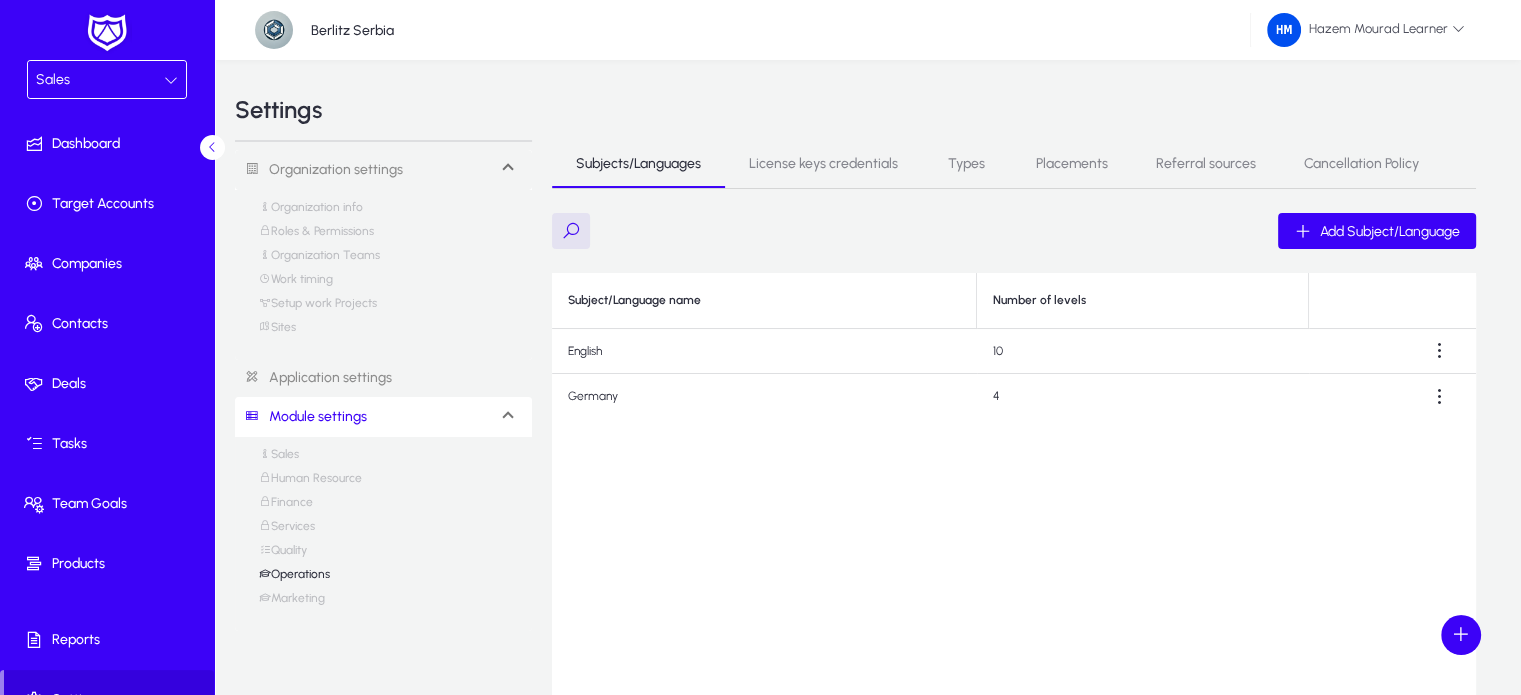 click on "Sales" at bounding box center (279, 459) 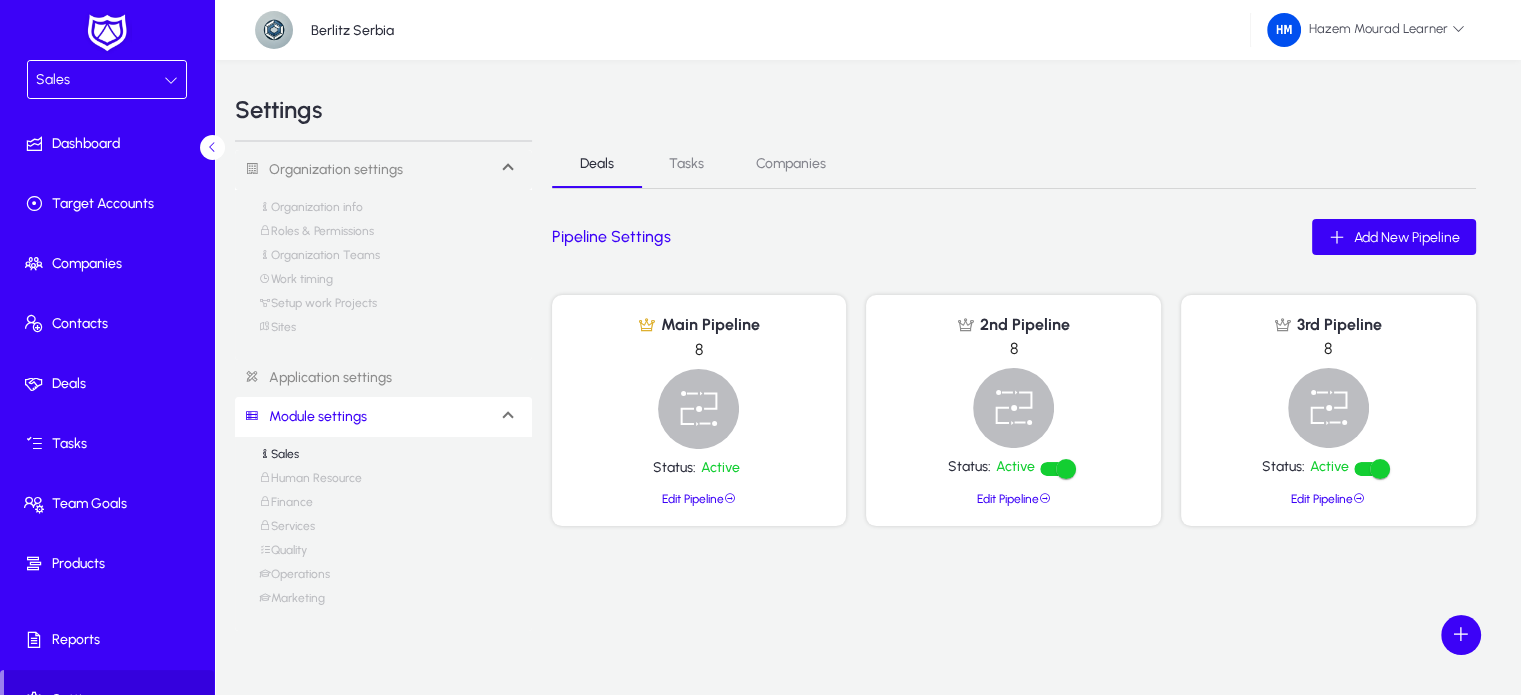 click on "Finance" at bounding box center [286, 507] 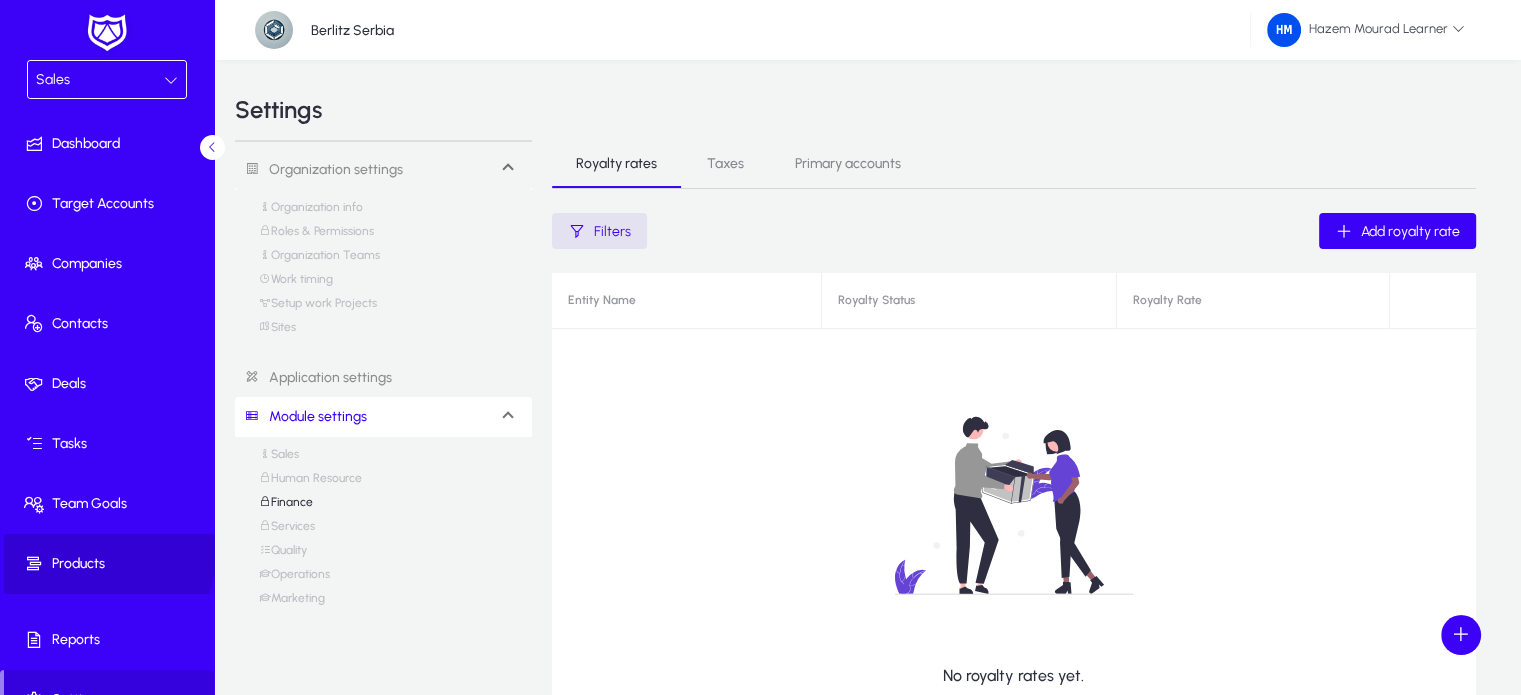 click 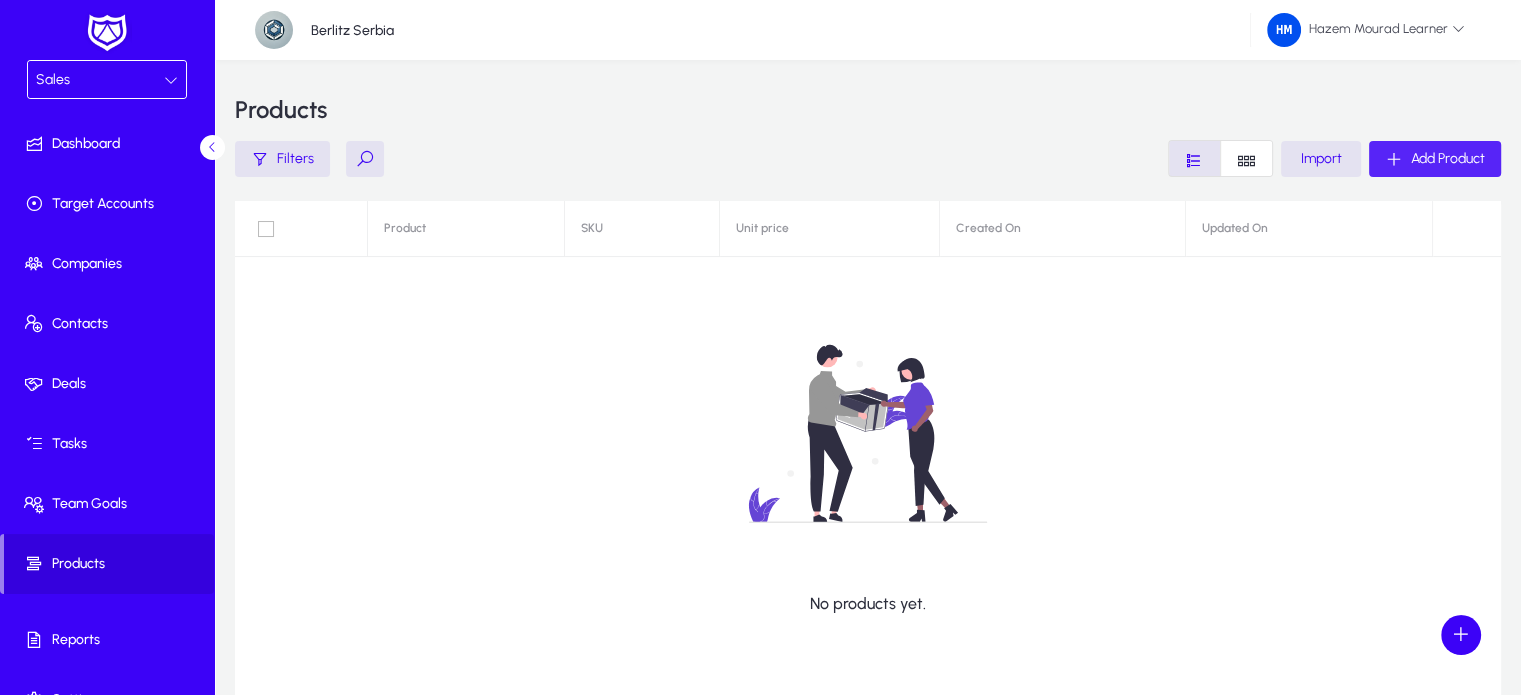 click on "Add Product" 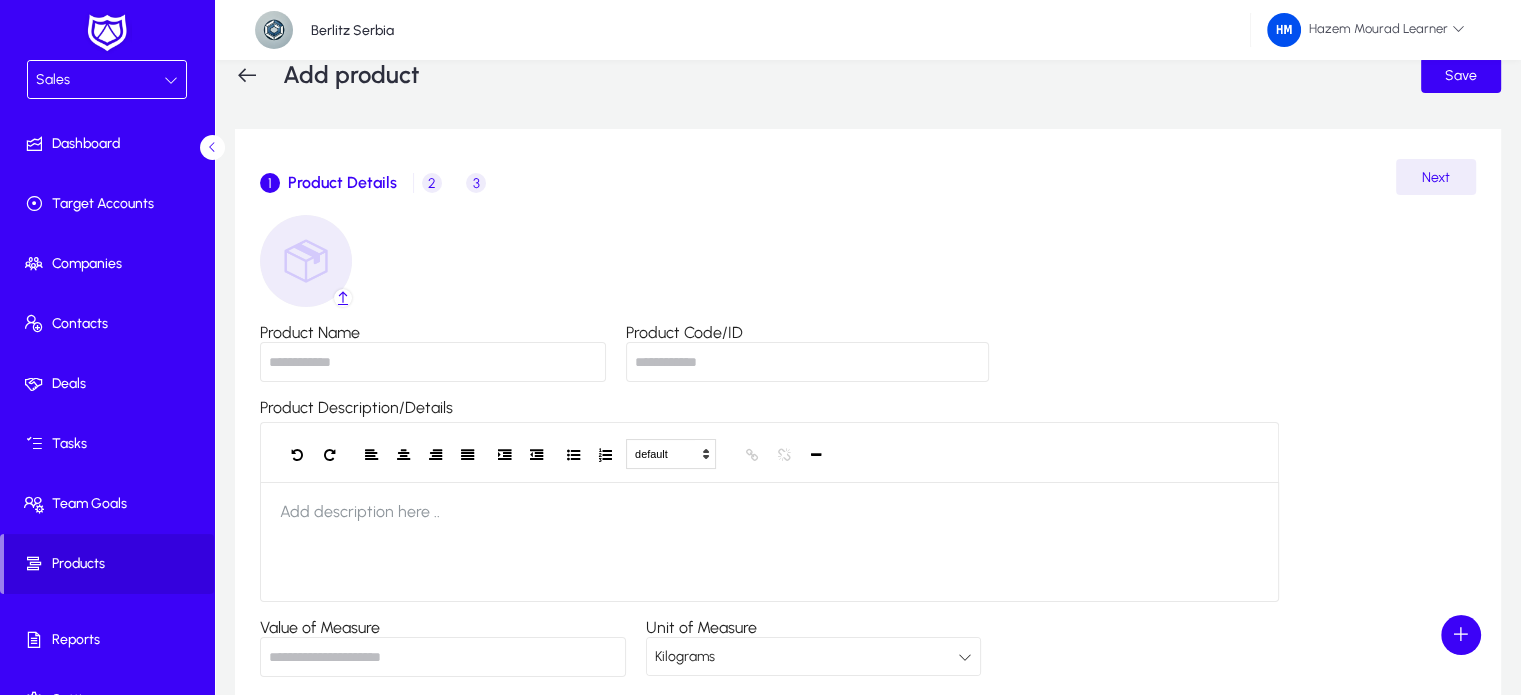 scroll, scrollTop: 40, scrollLeft: 0, axis: vertical 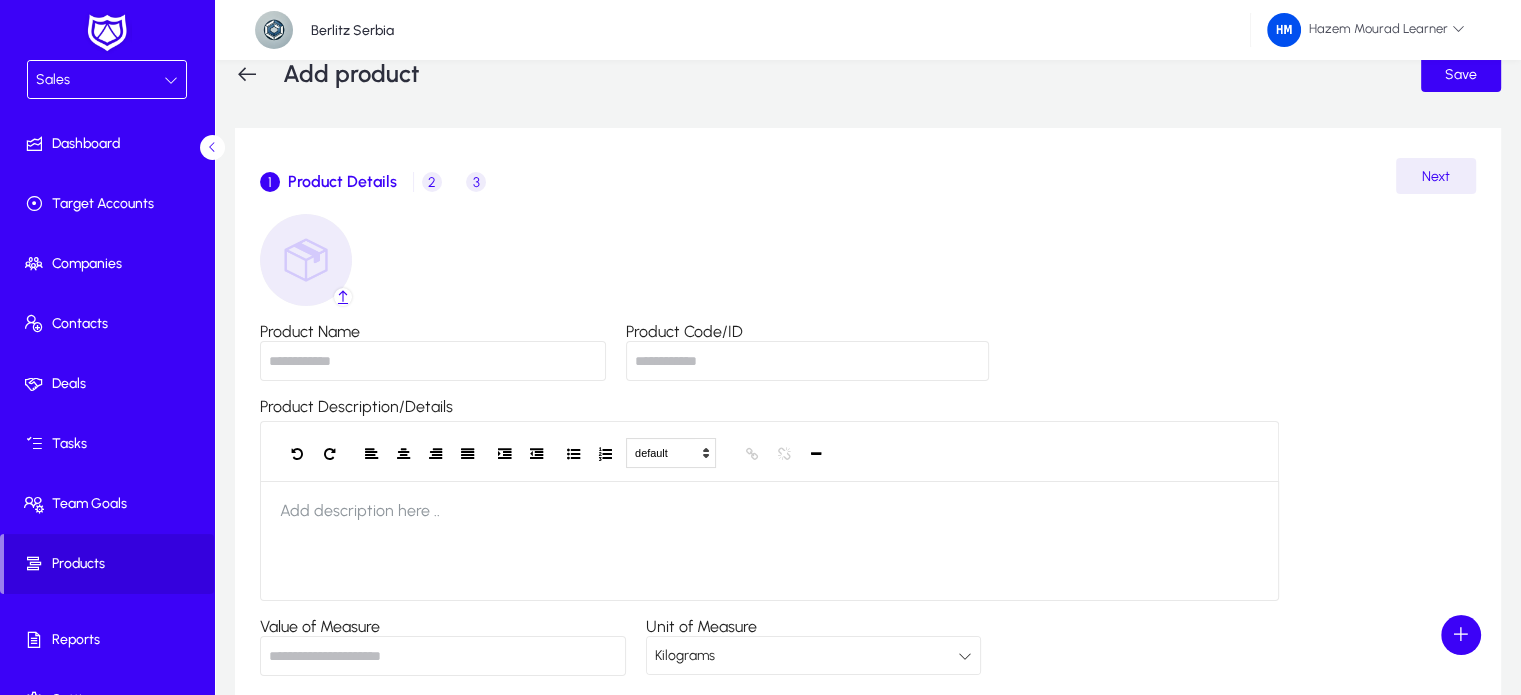 click on "Product Name" at bounding box center [433, 361] 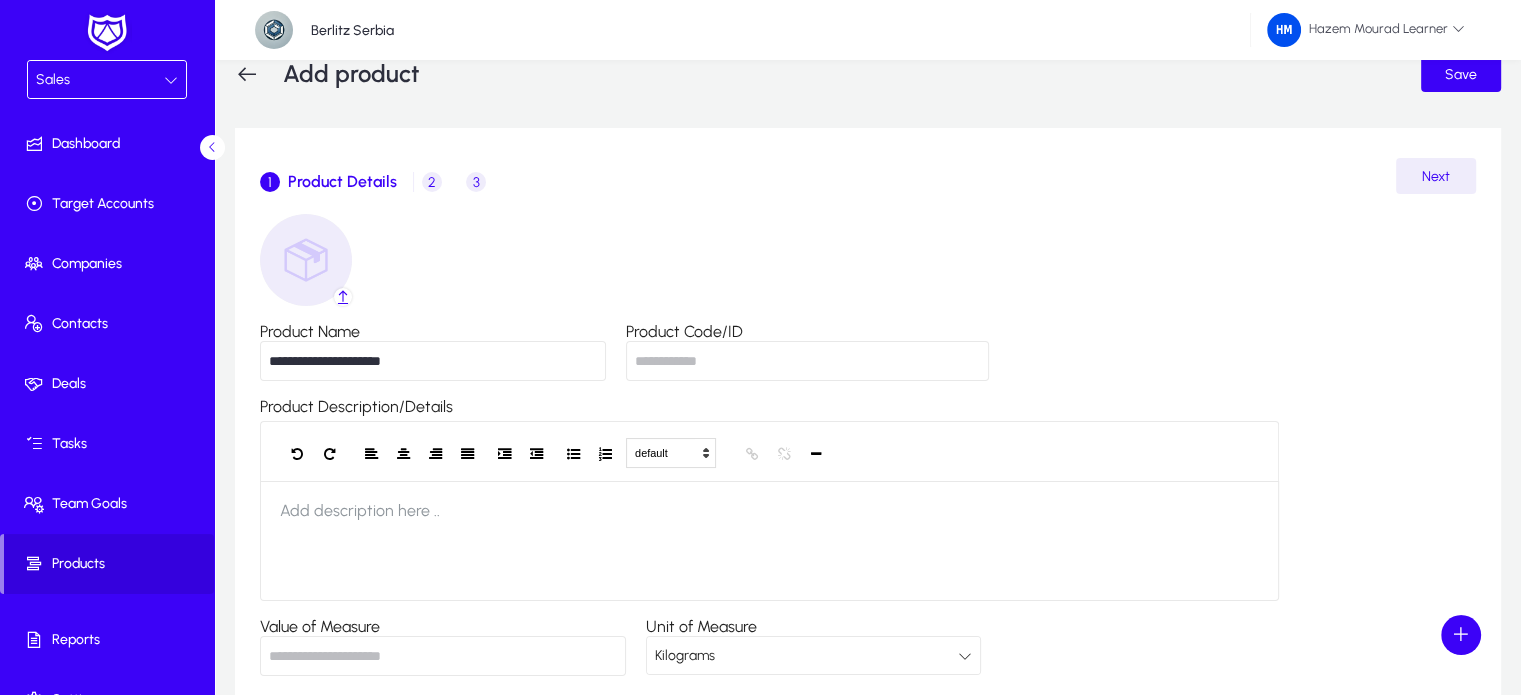 click on "**********" at bounding box center [433, 361] 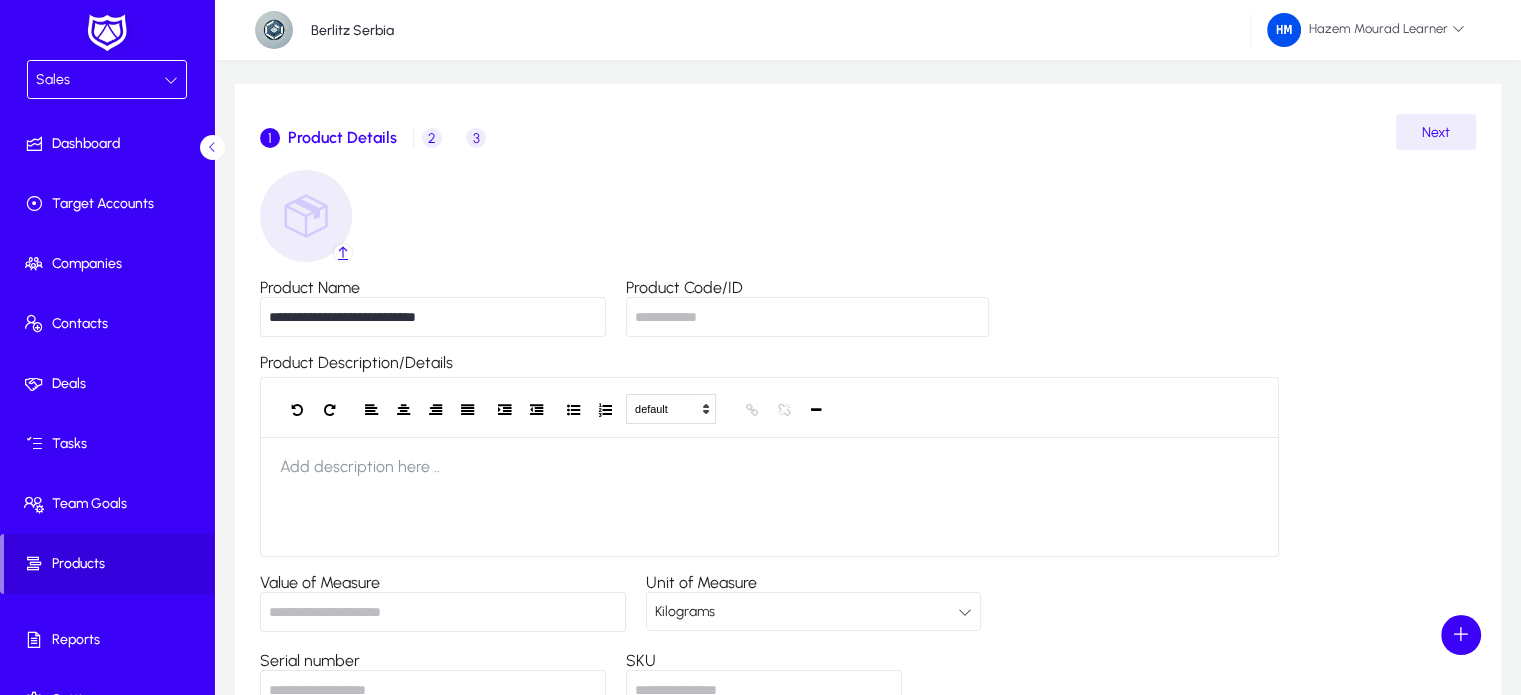 scroll, scrollTop: 86, scrollLeft: 0, axis: vertical 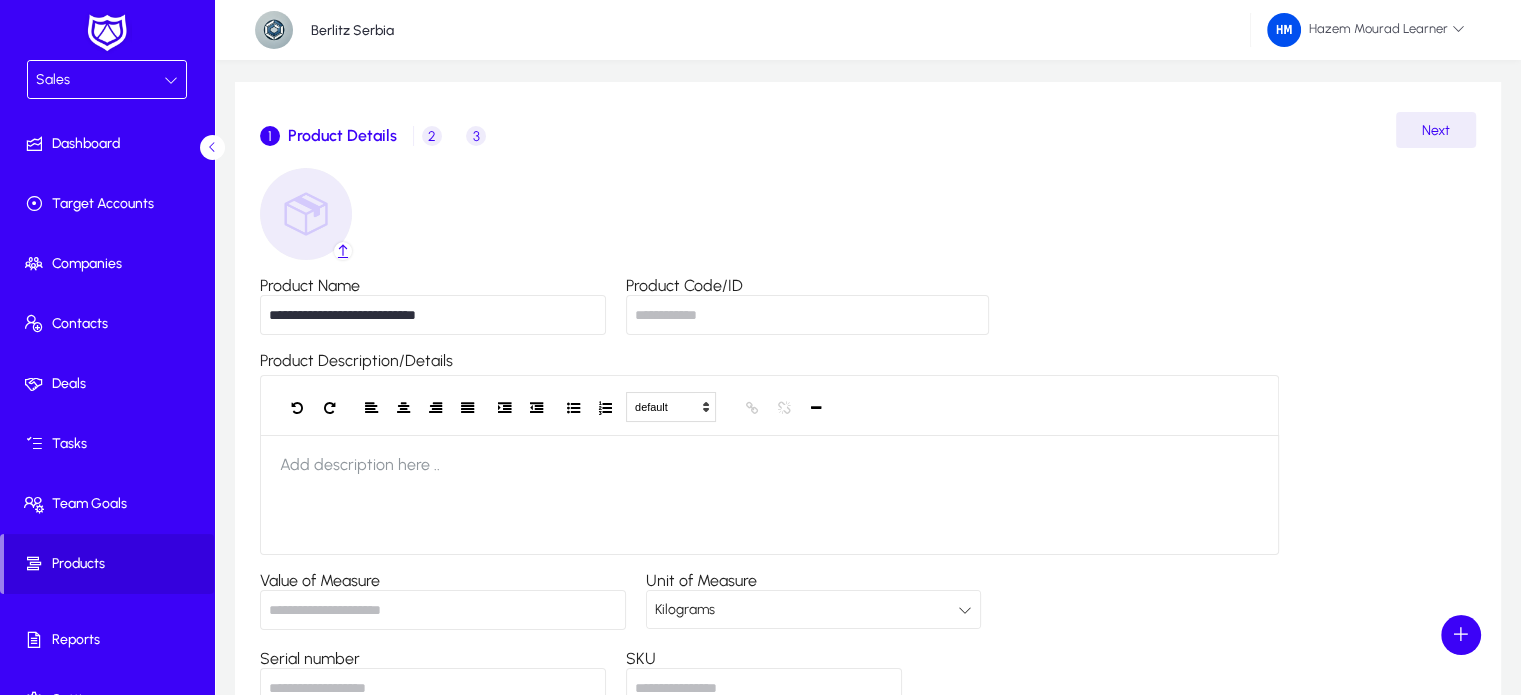 type on "**********" 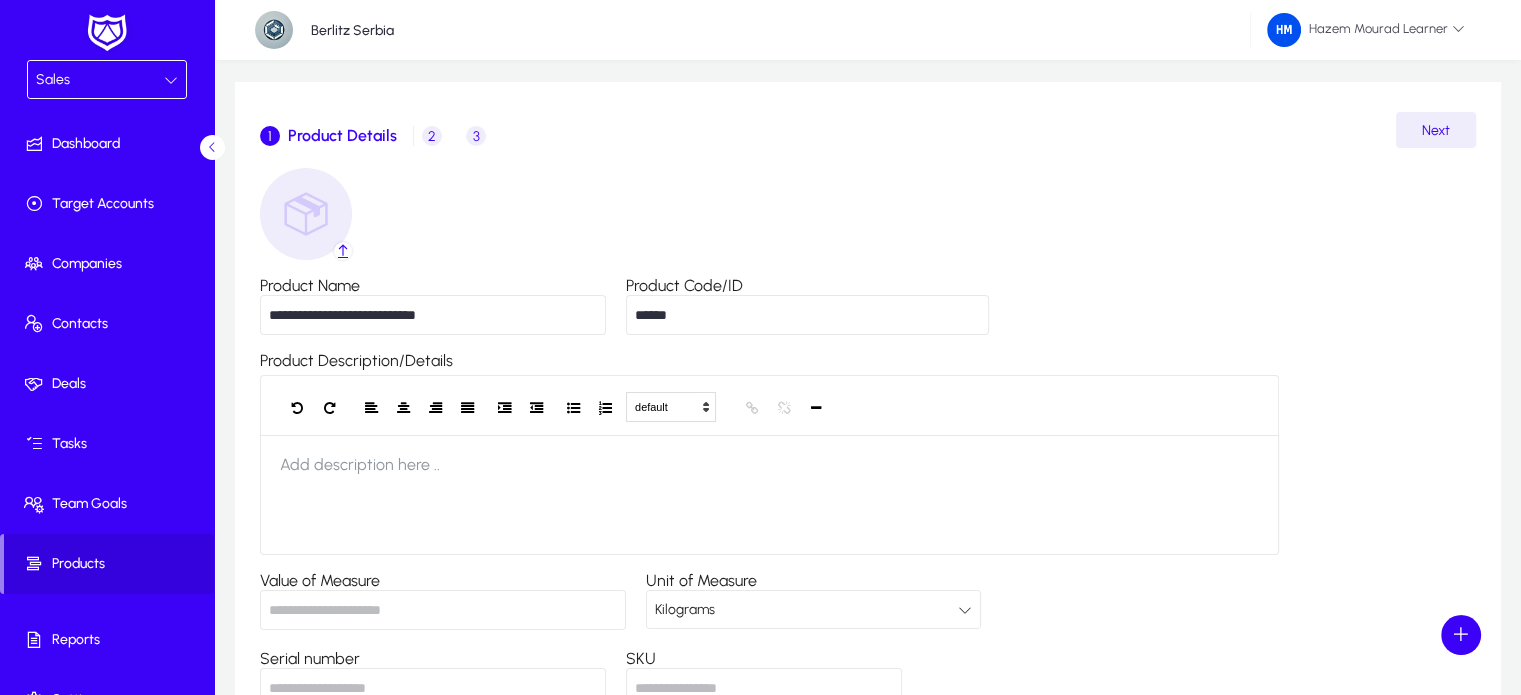 type on "******" 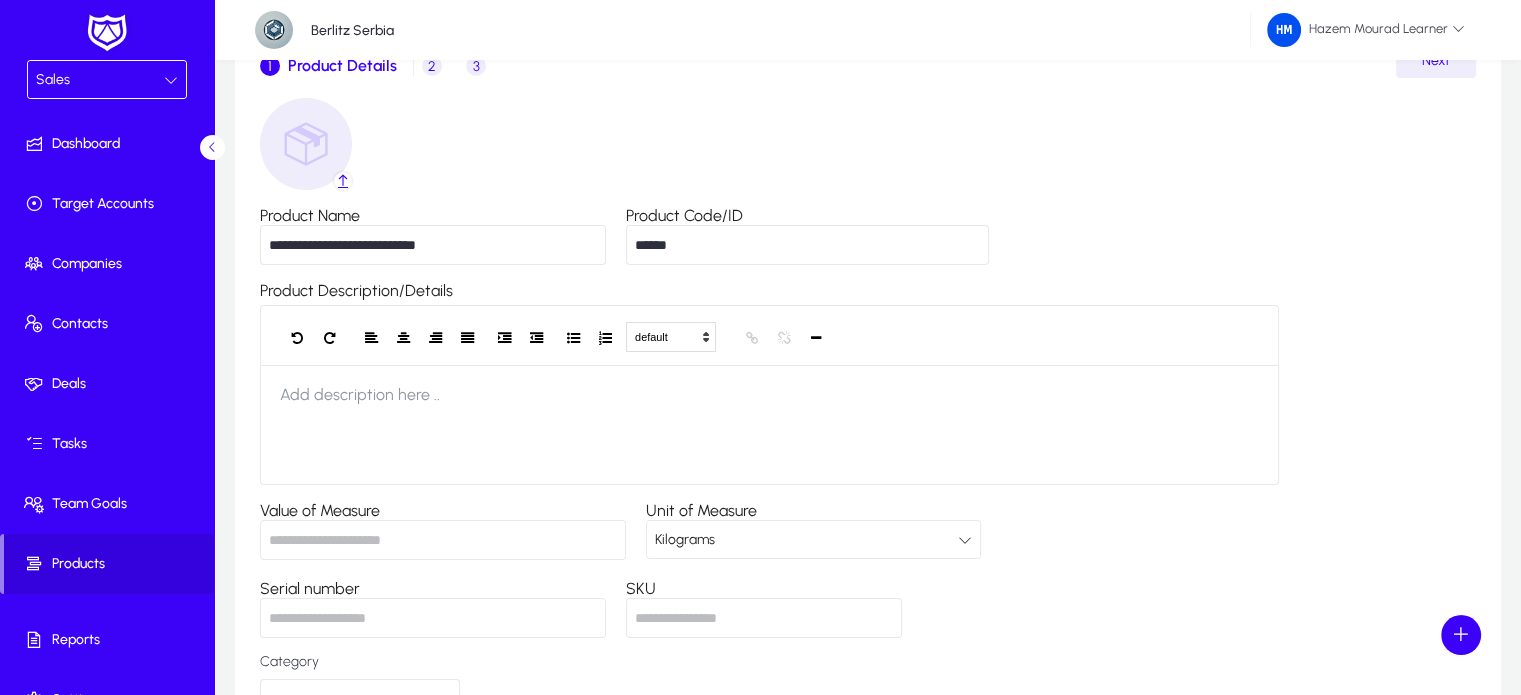 scroll, scrollTop: 176, scrollLeft: 0, axis: vertical 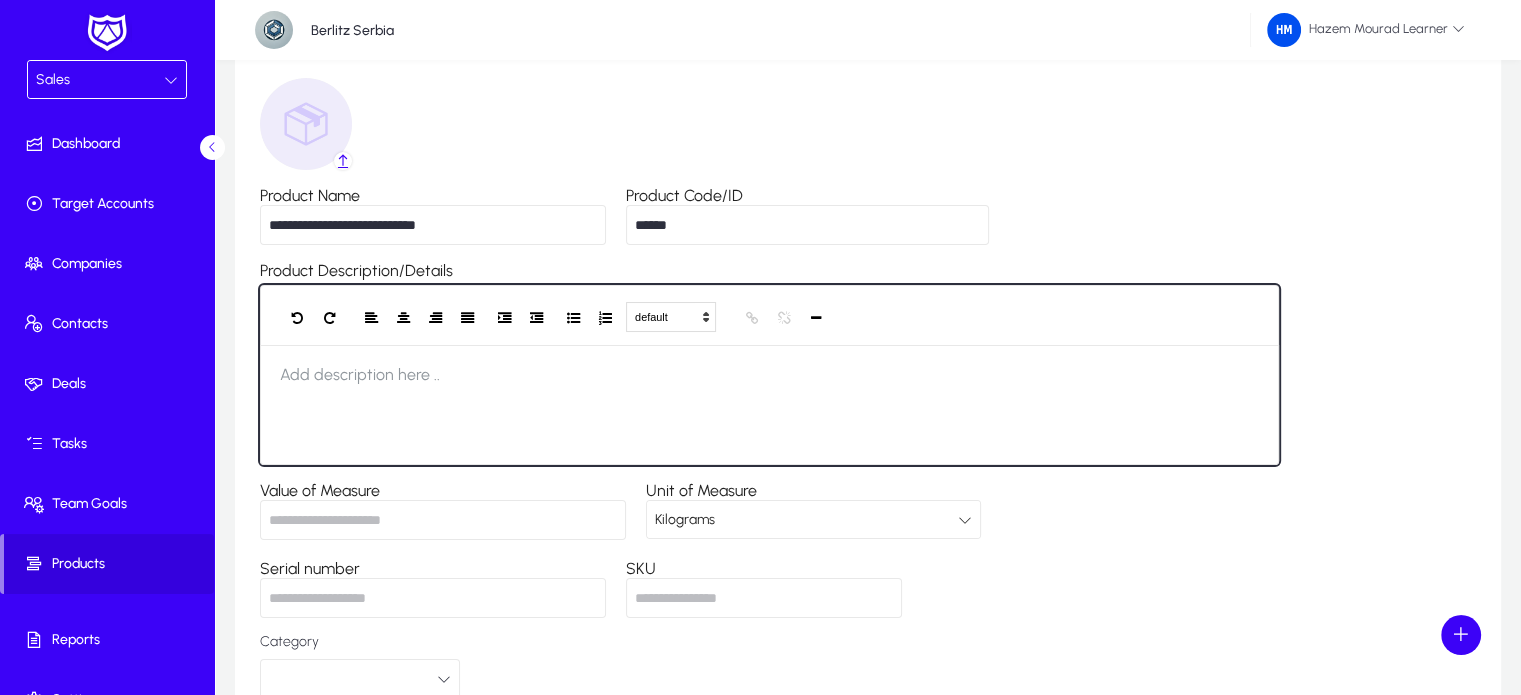 click on "Add description here .." 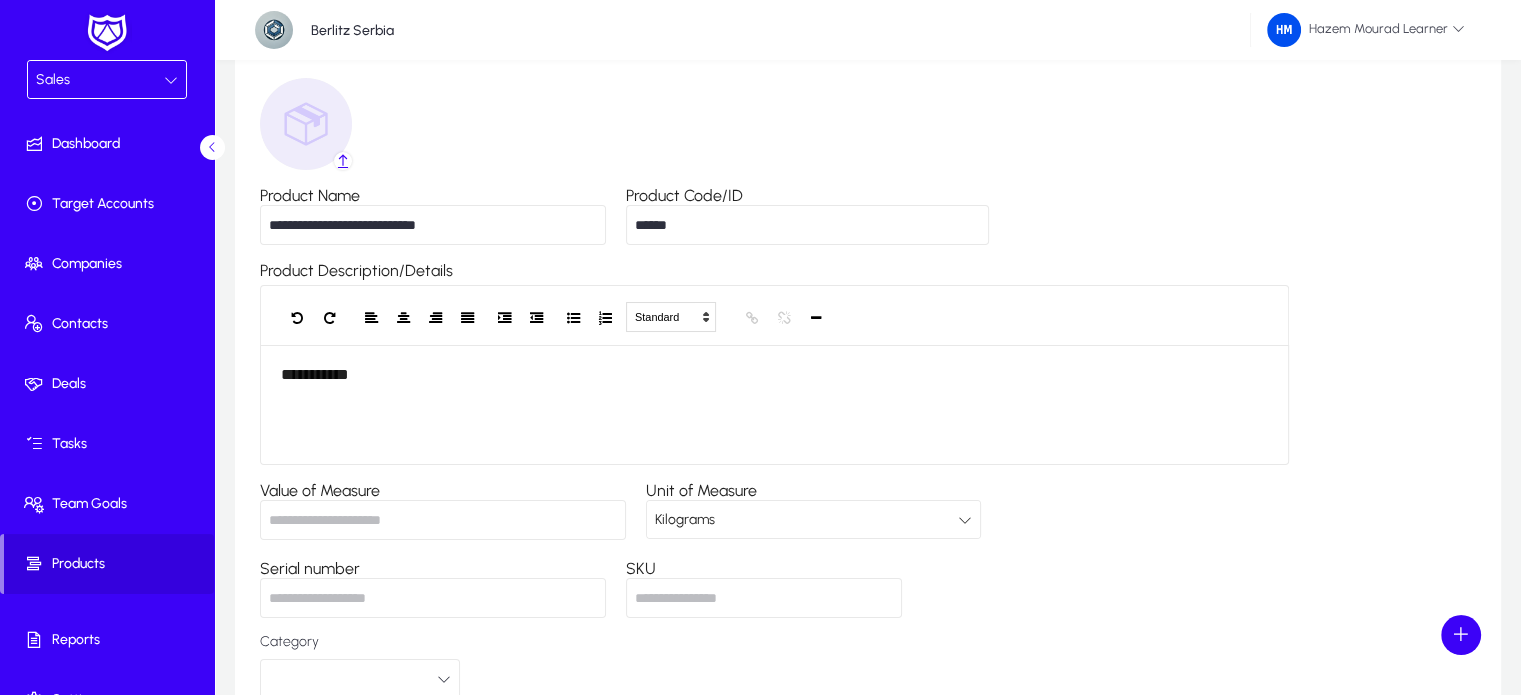 click on "**********" 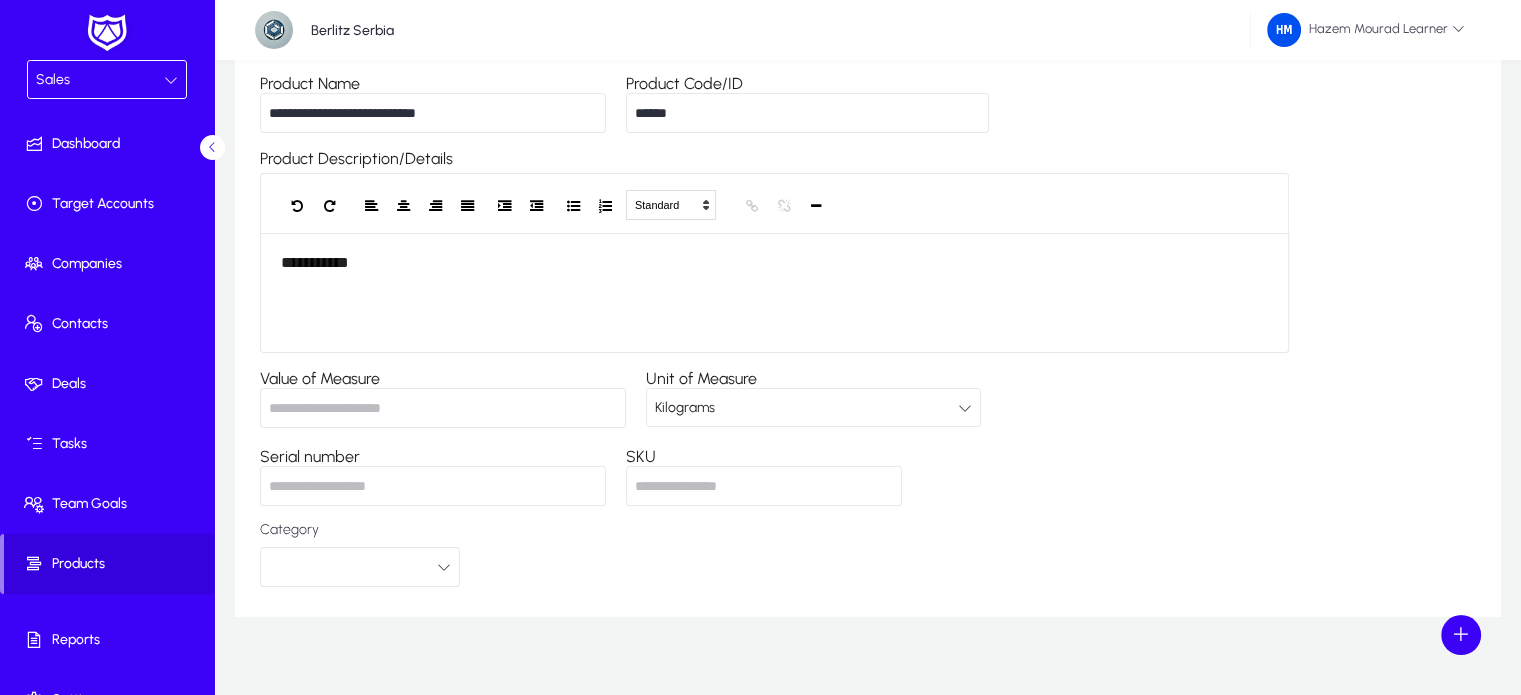 scroll, scrollTop: 309, scrollLeft: 0, axis: vertical 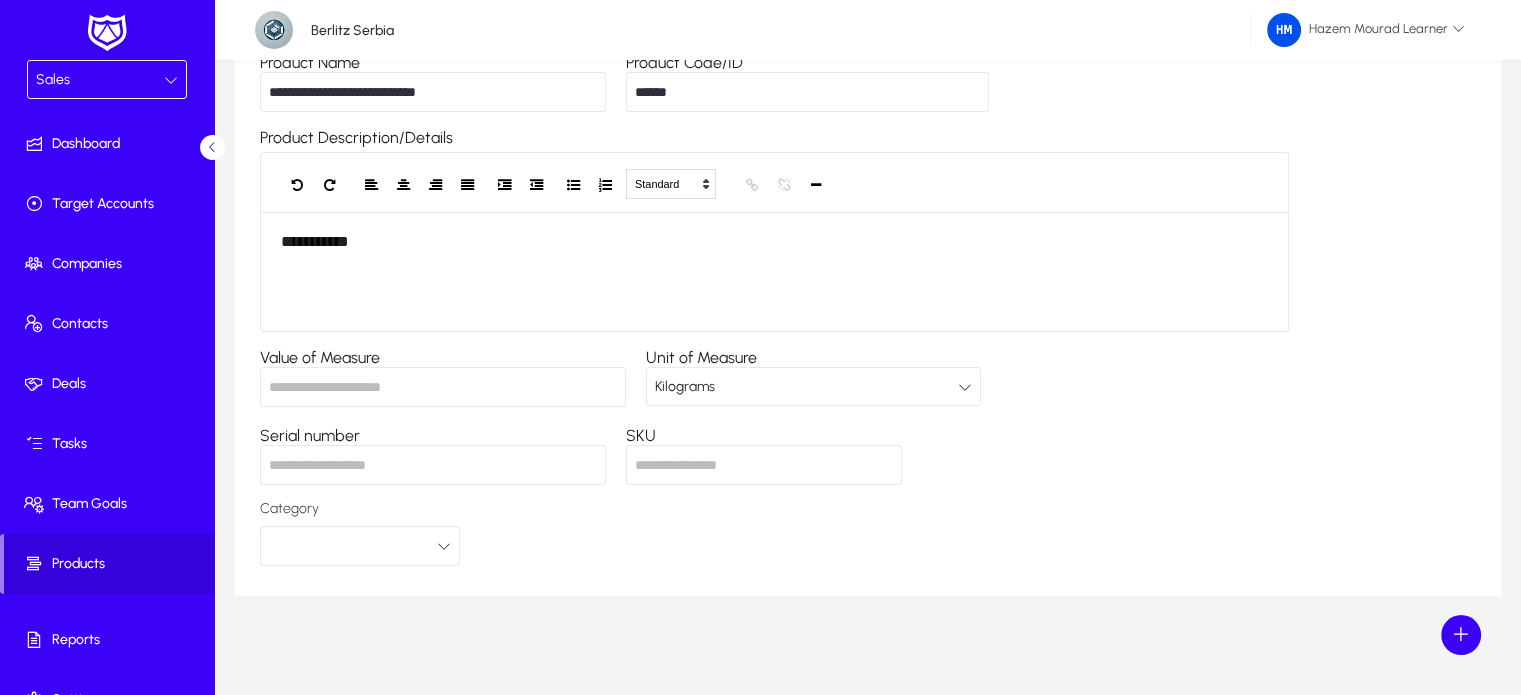 click on "Value of Measure" at bounding box center [443, 387] 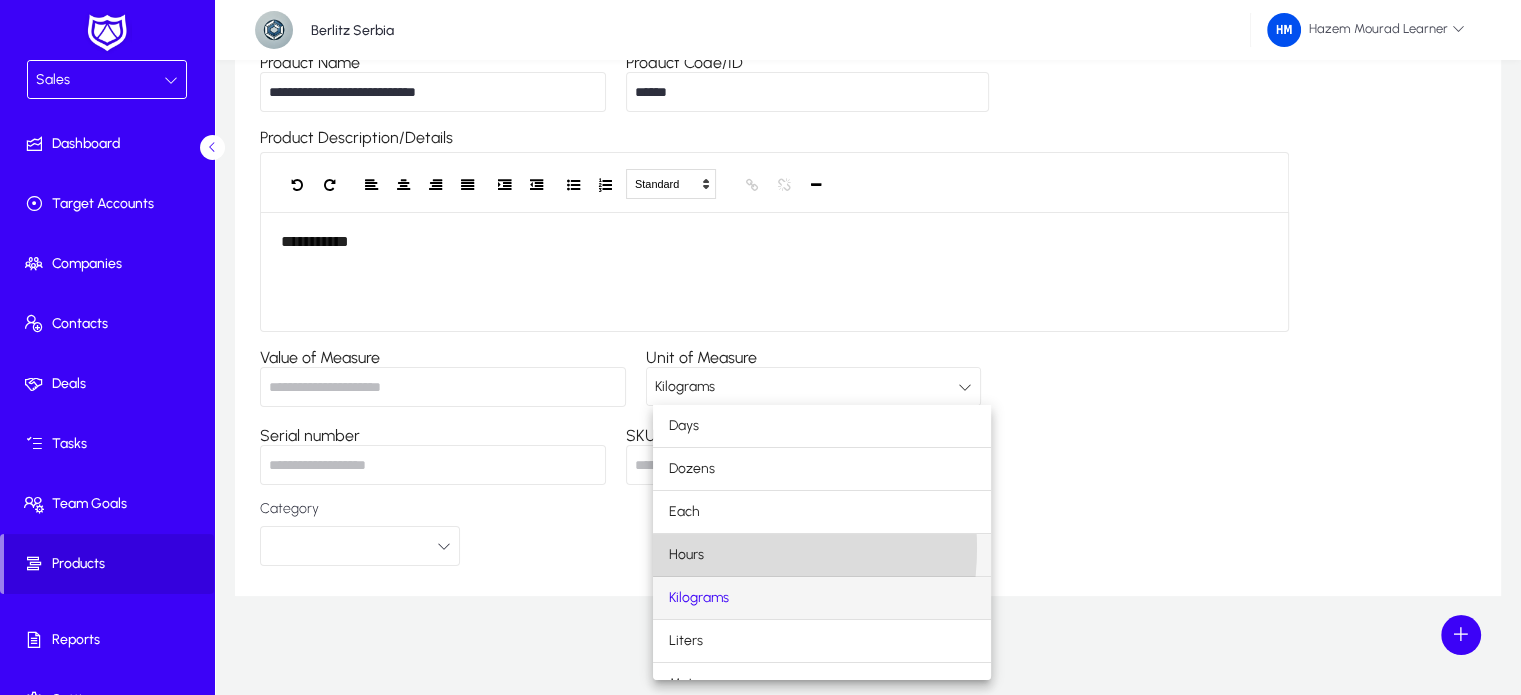 click on "Hours" at bounding box center (822, 555) 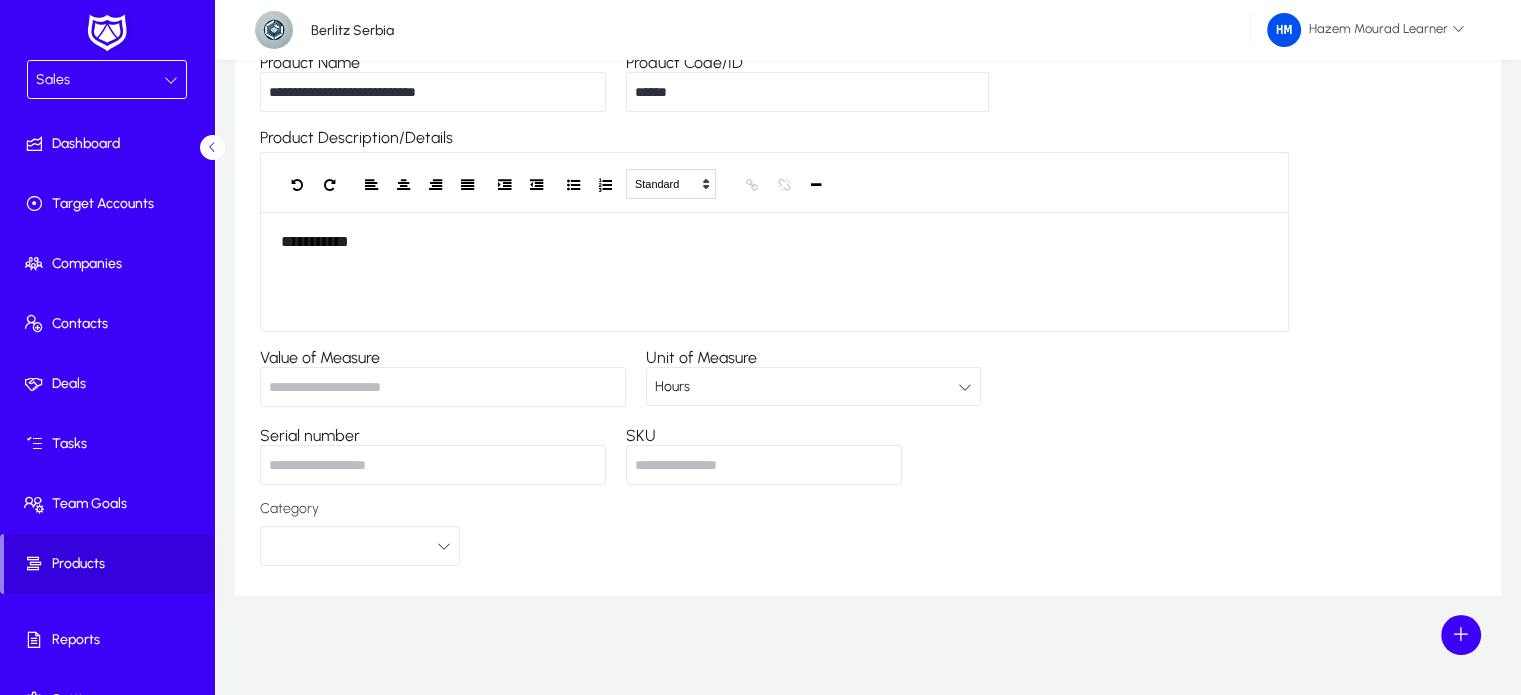 click on "Value of Measure" at bounding box center [443, 387] 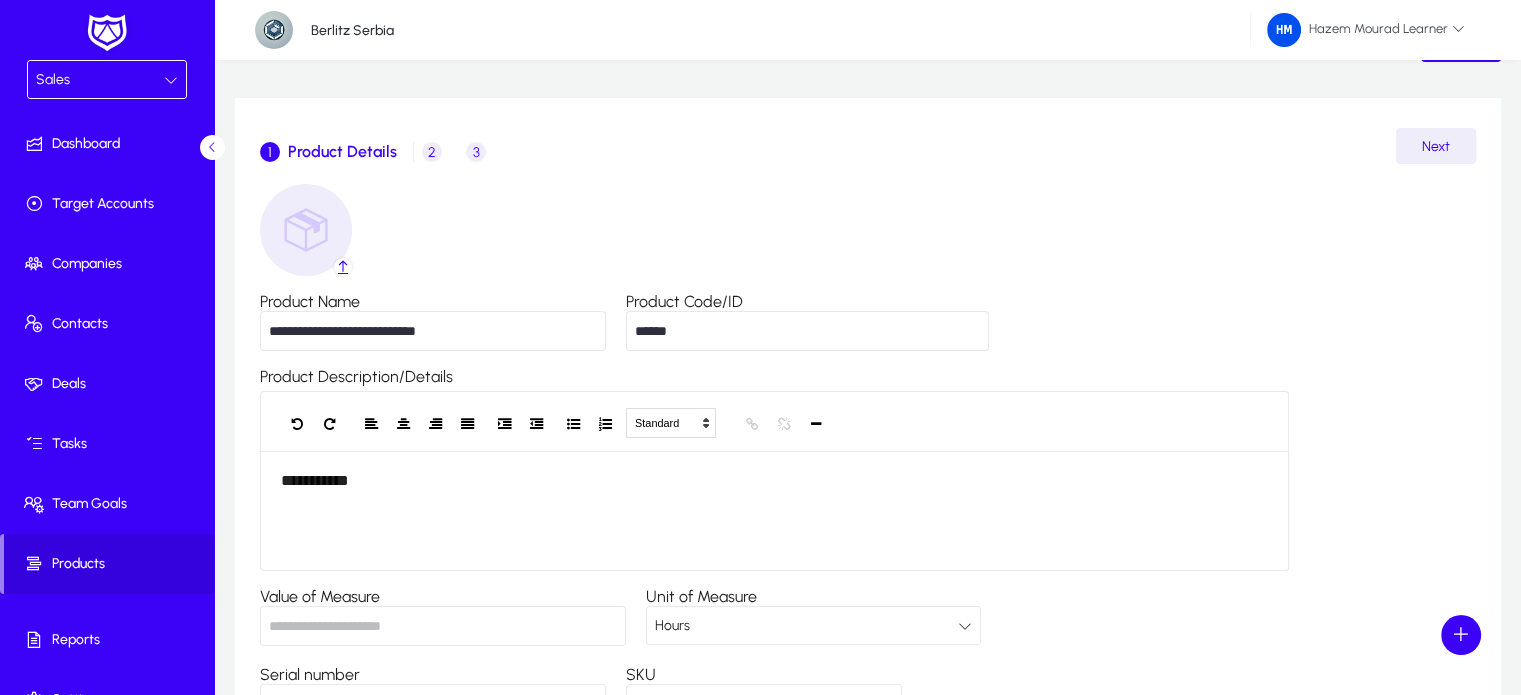 scroll, scrollTop: 54, scrollLeft: 0, axis: vertical 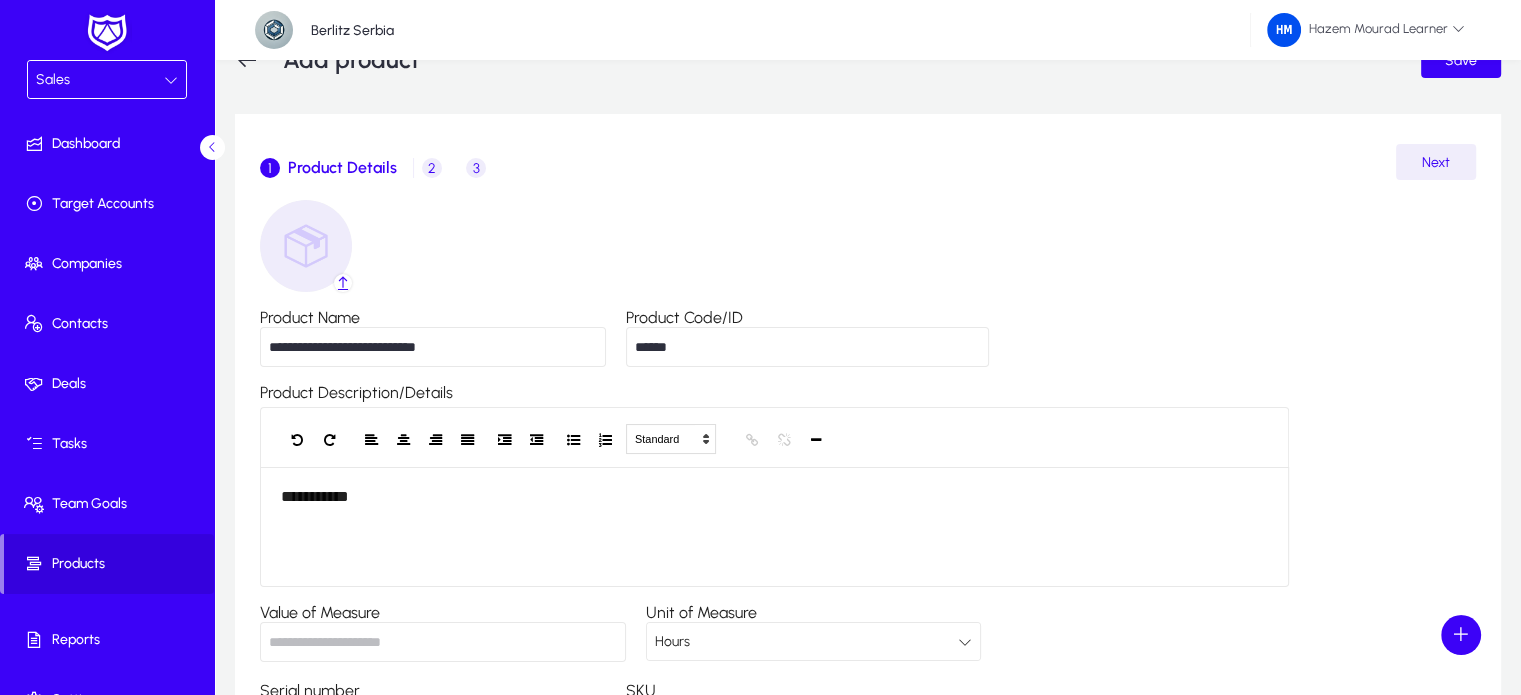 type on "***" 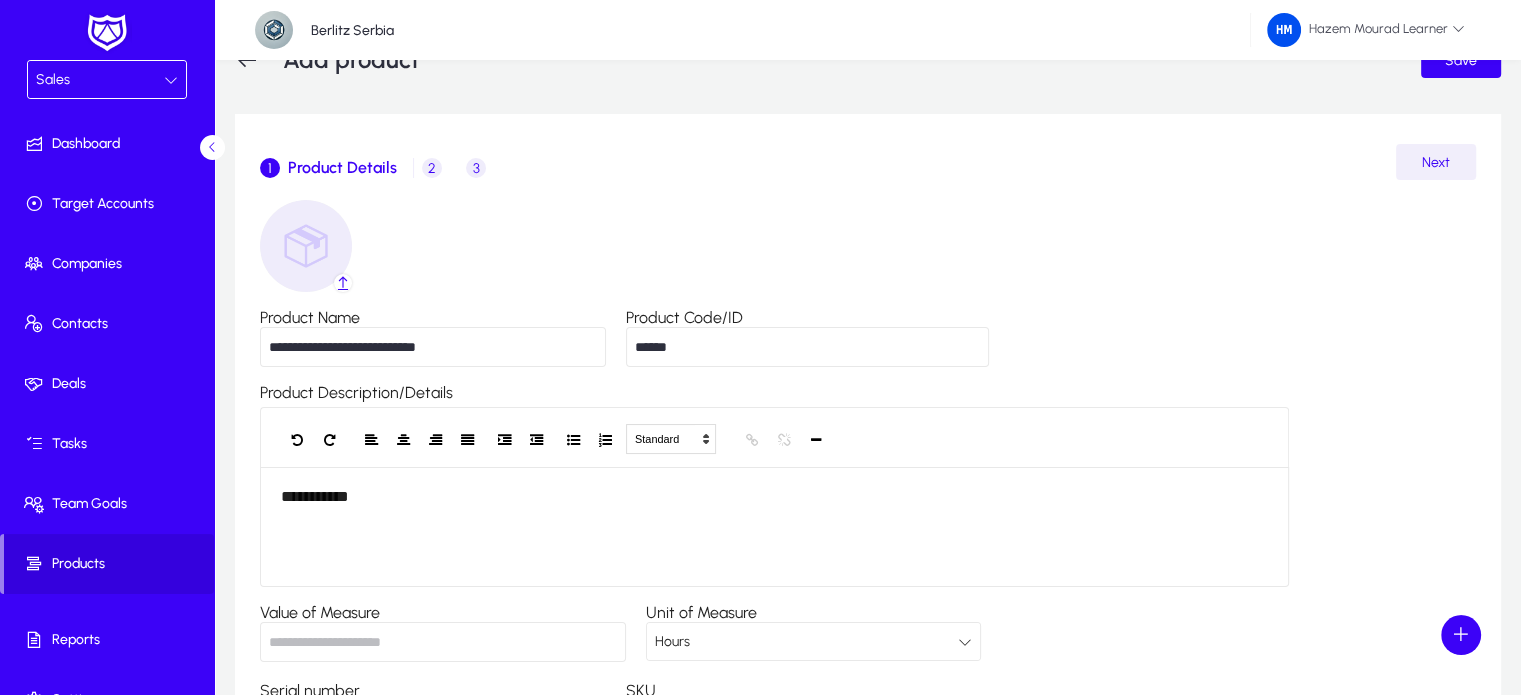 click on "Next" 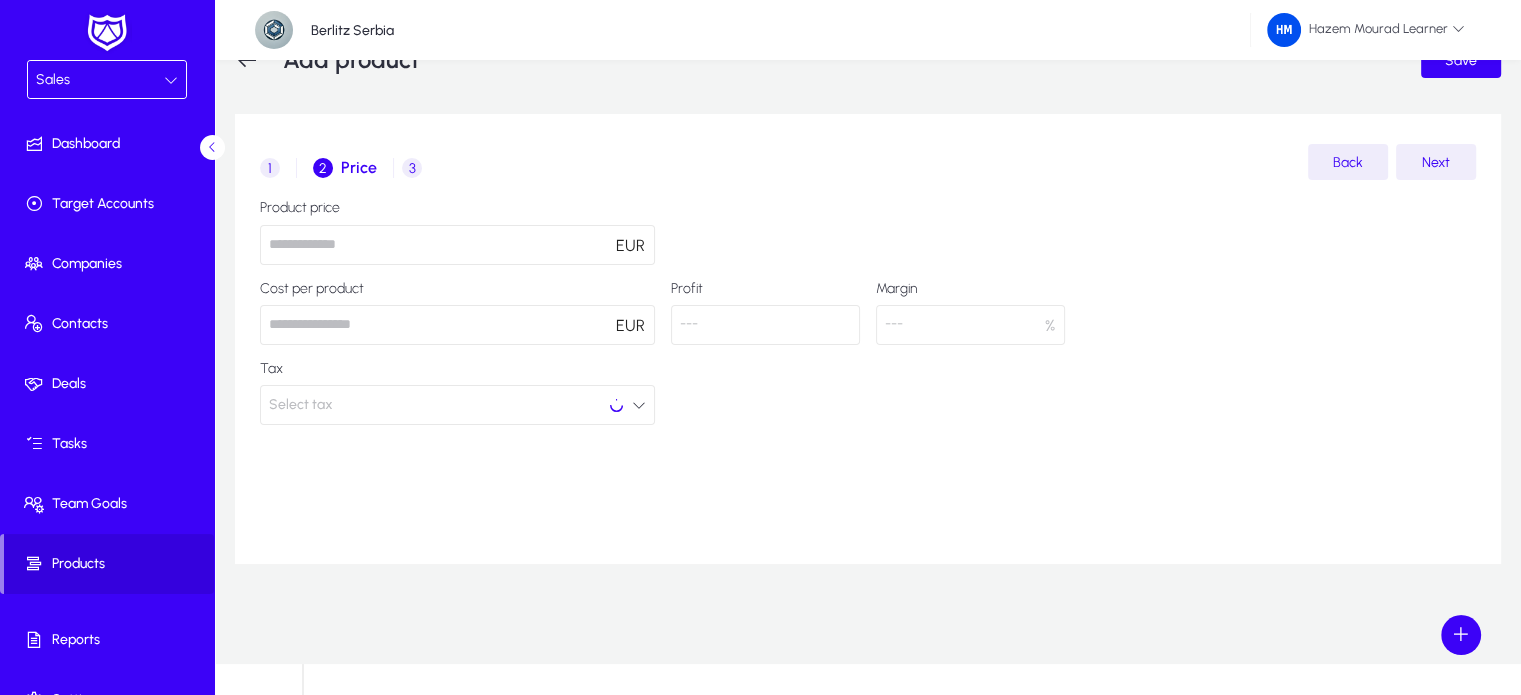 scroll, scrollTop: 23, scrollLeft: 0, axis: vertical 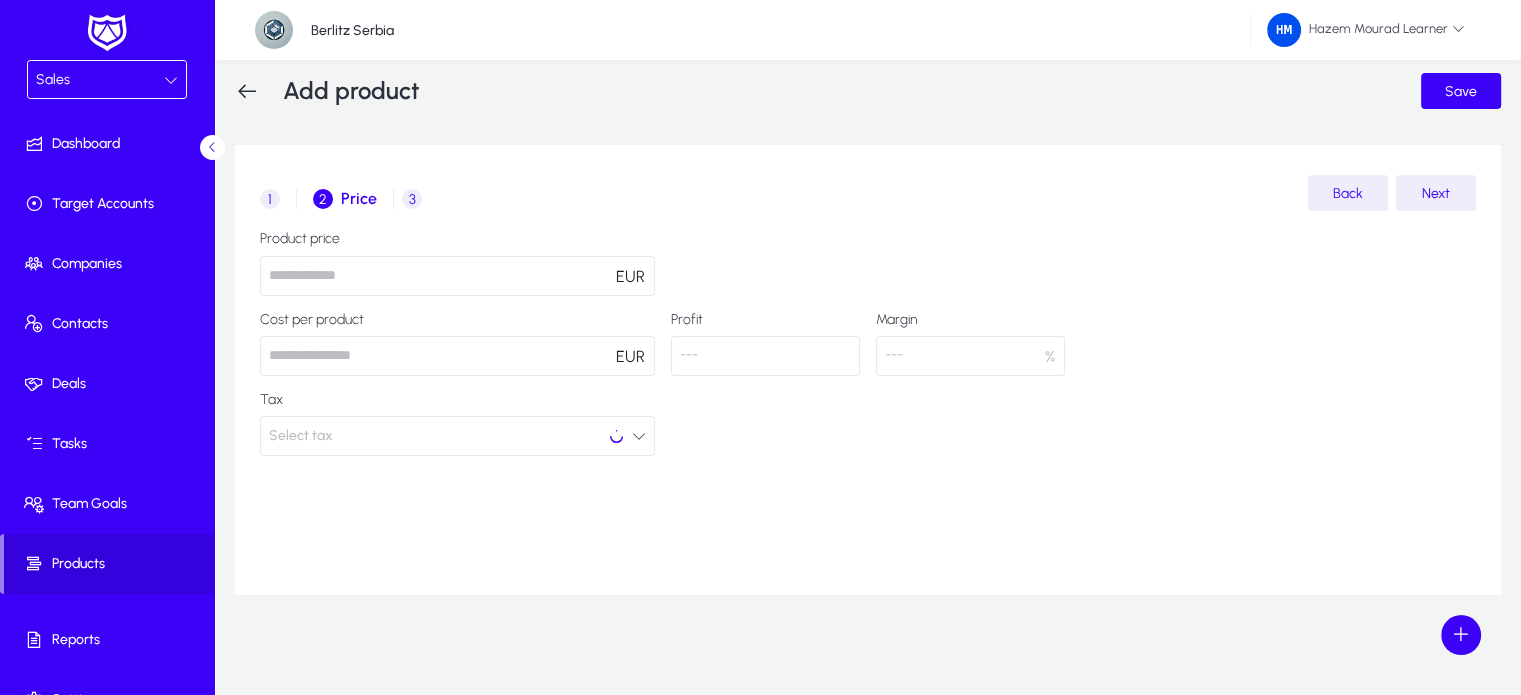 click 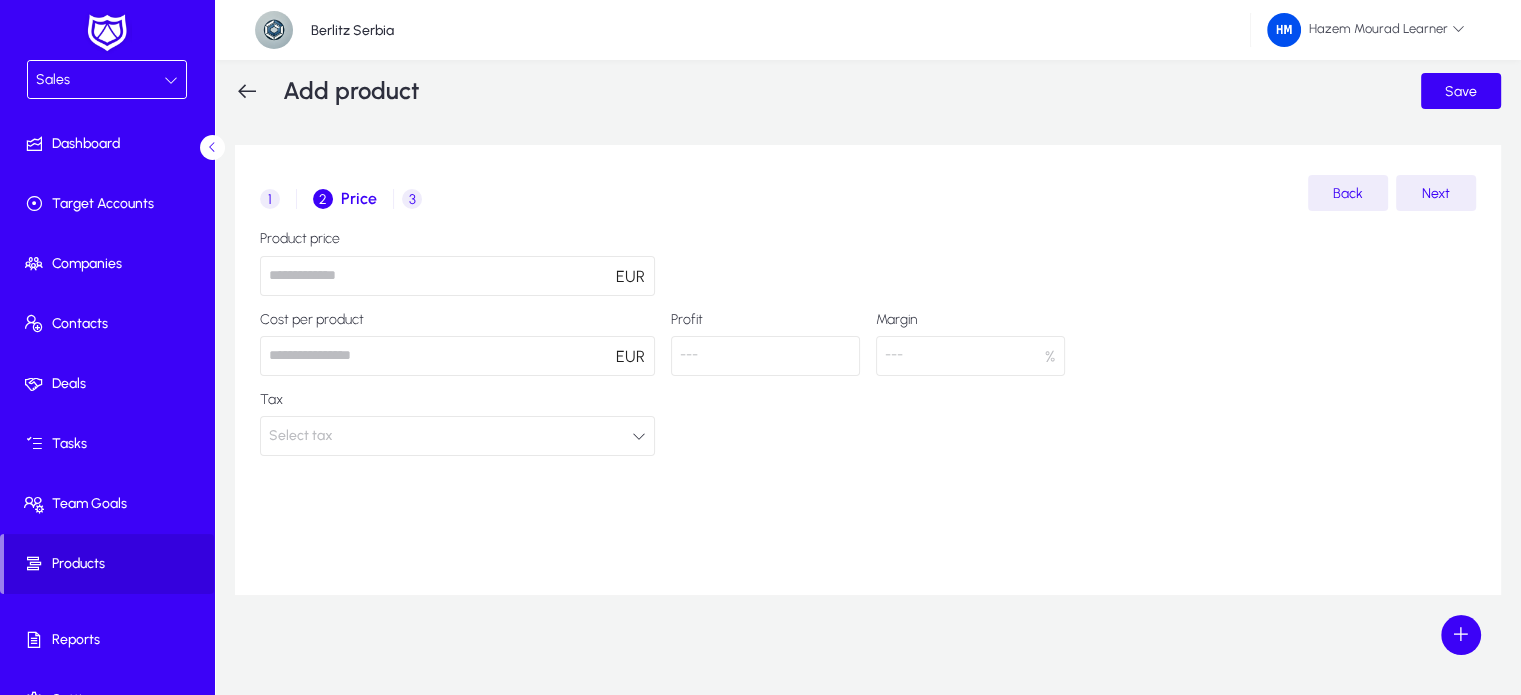type on "***" 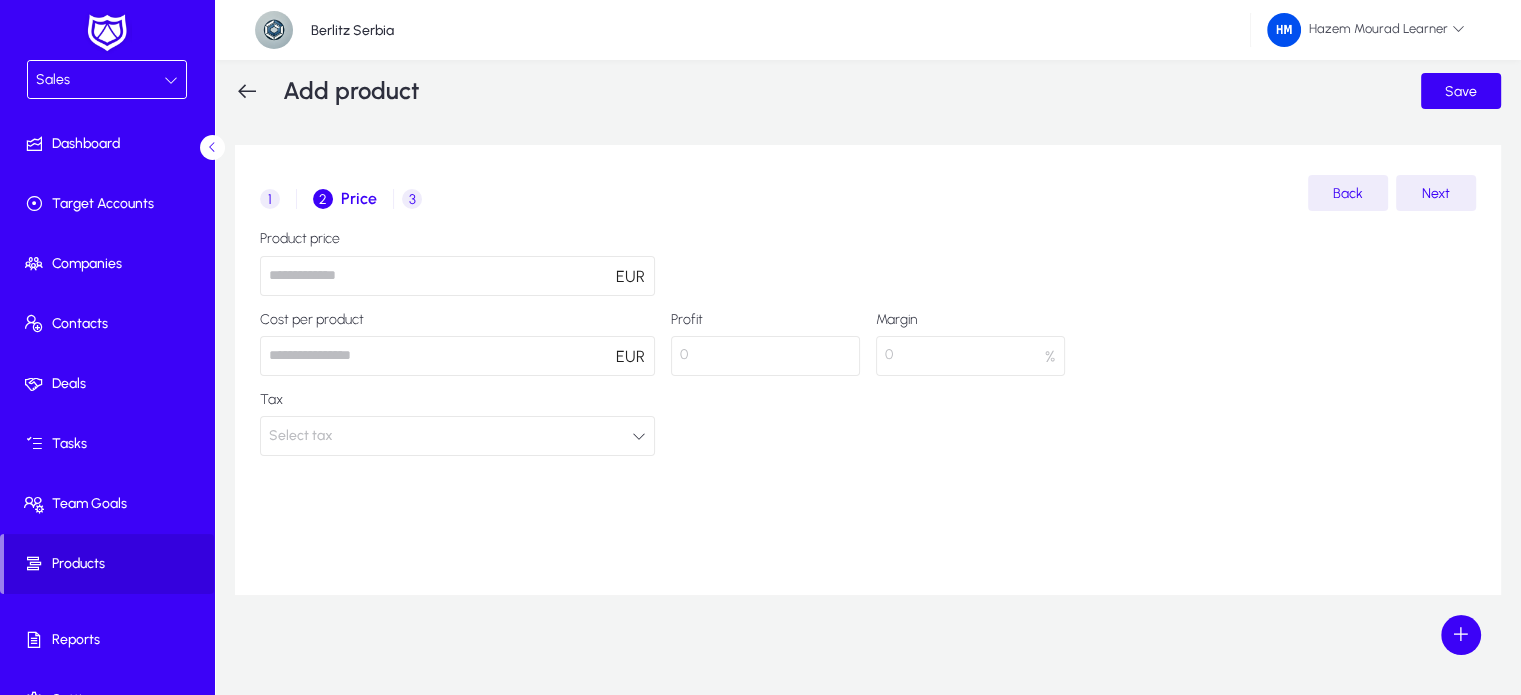 type on "***" 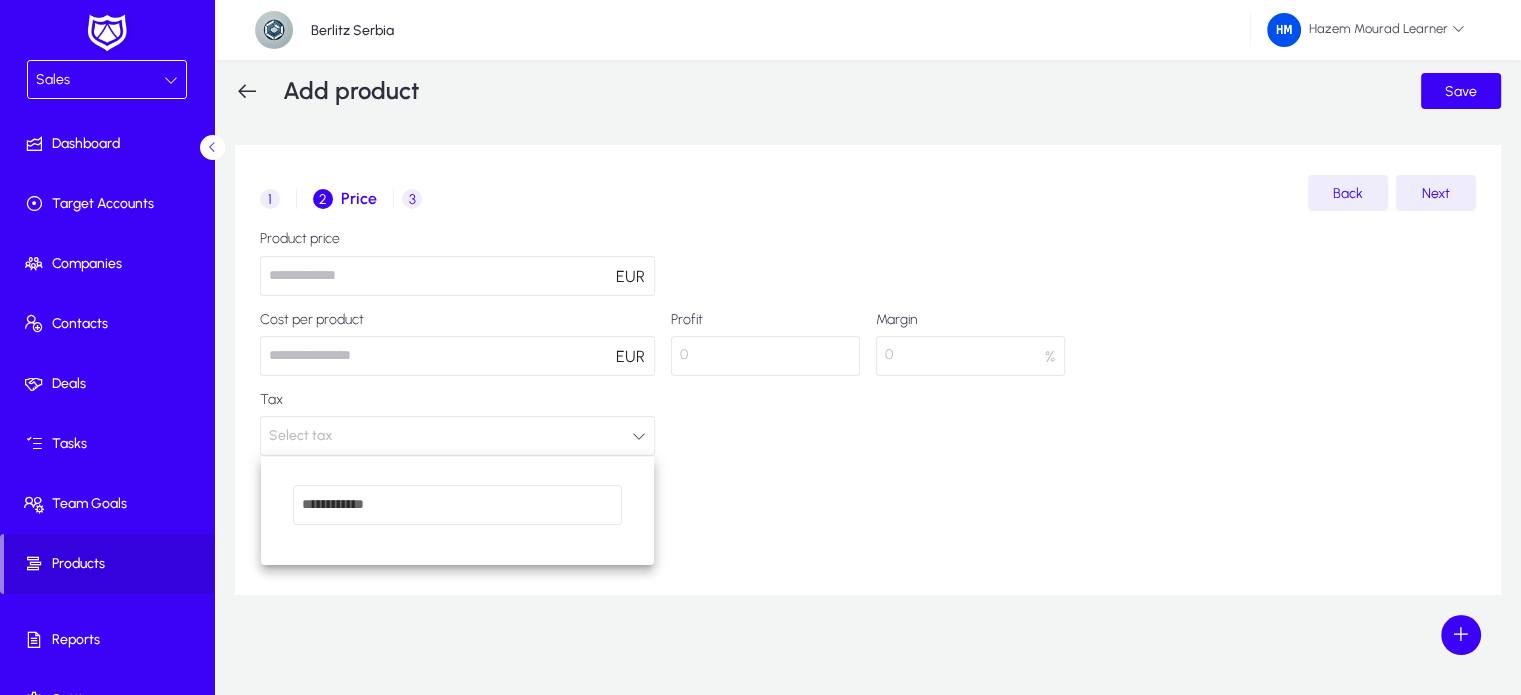click at bounding box center [760, 347] 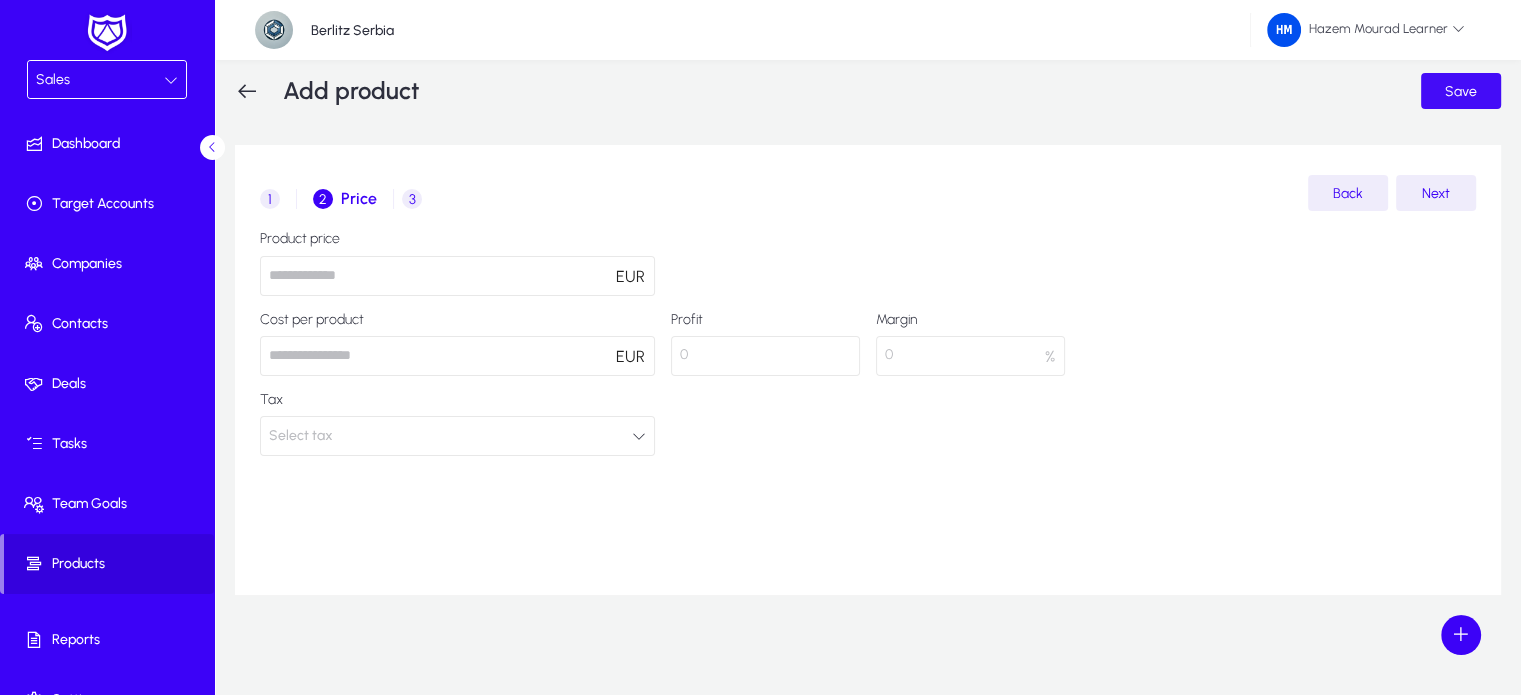 click 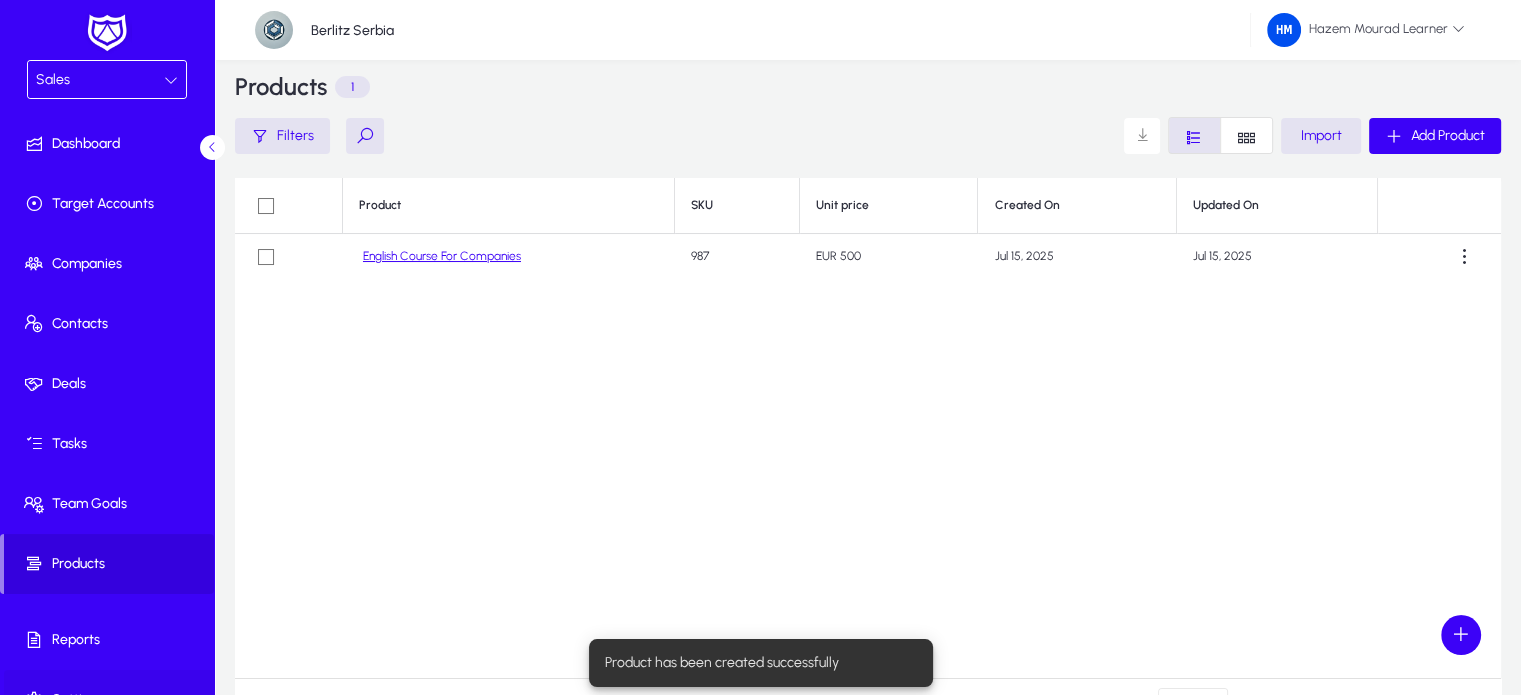 scroll, scrollTop: 34, scrollLeft: 0, axis: vertical 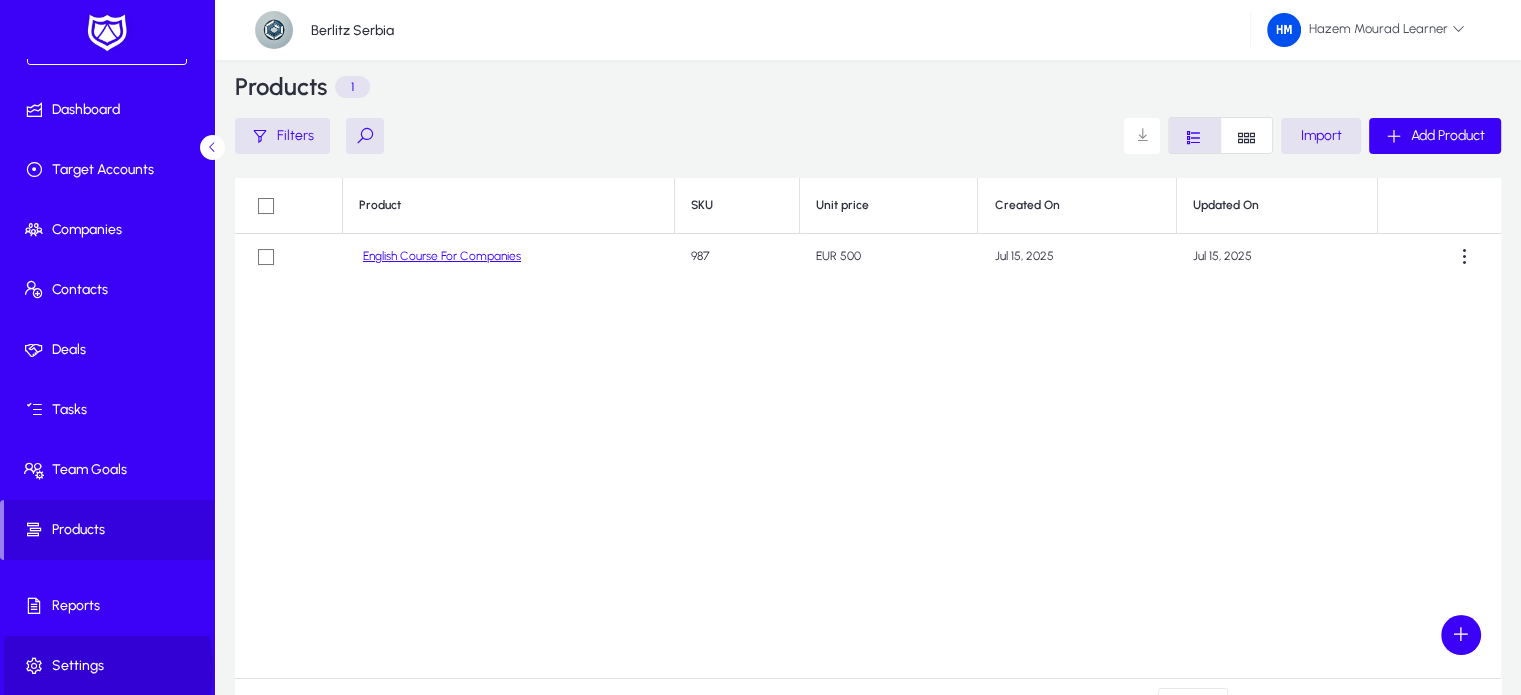 click on "Settings" 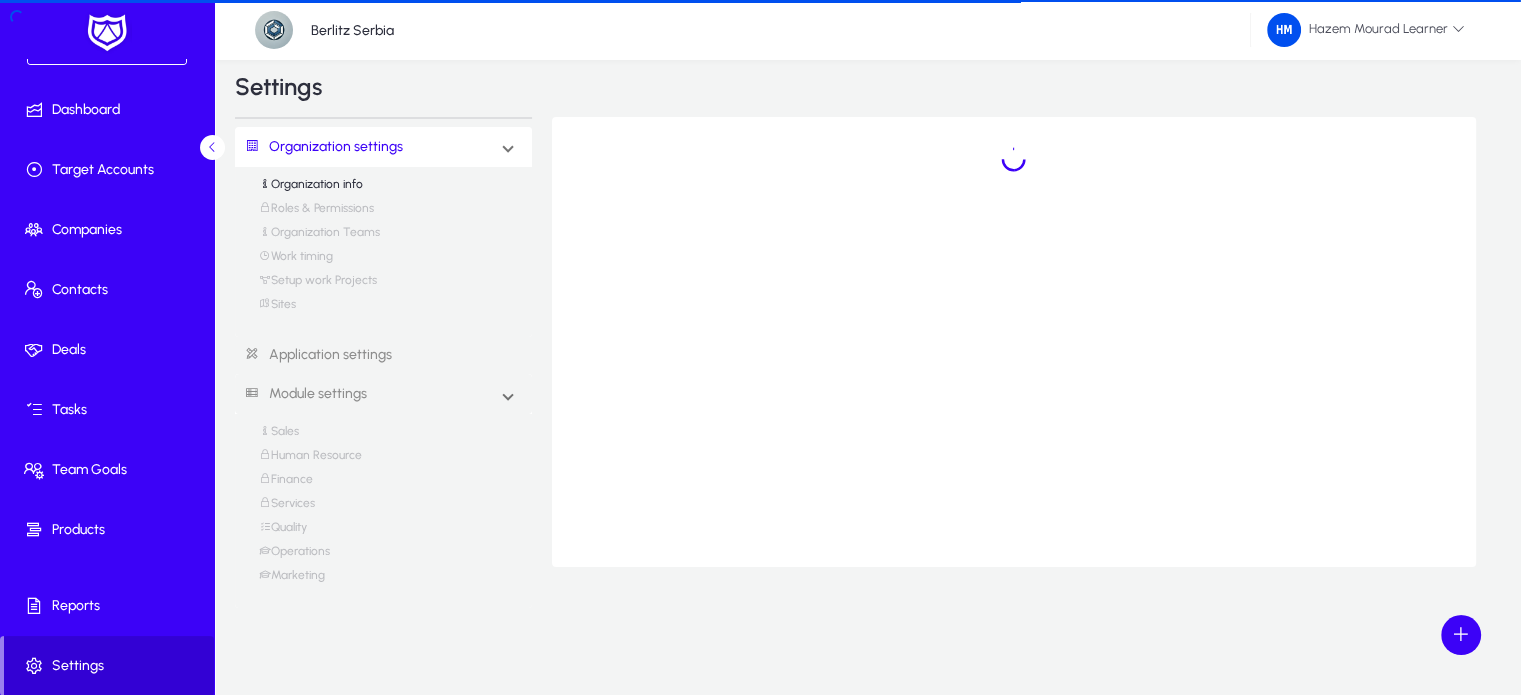 scroll, scrollTop: 0, scrollLeft: 0, axis: both 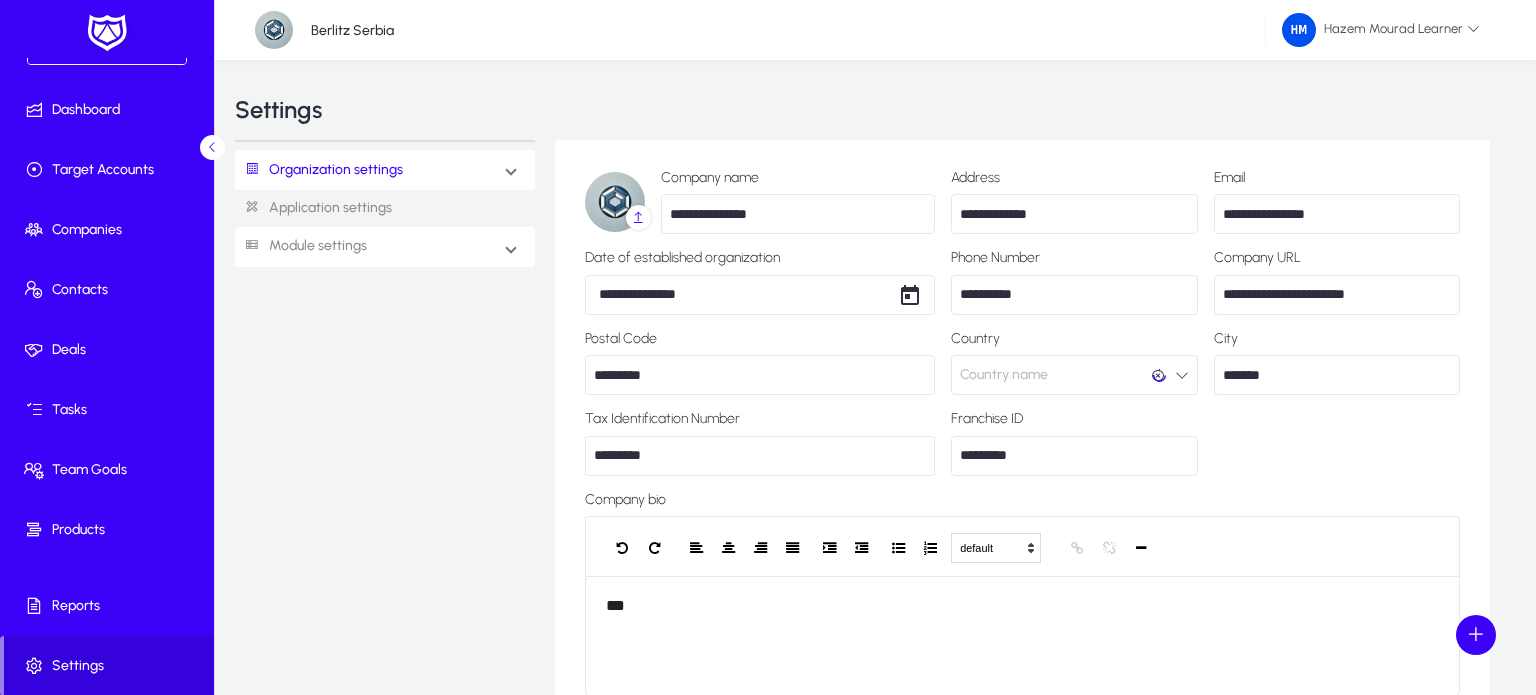 click on "Module settings" at bounding box center (301, 246) 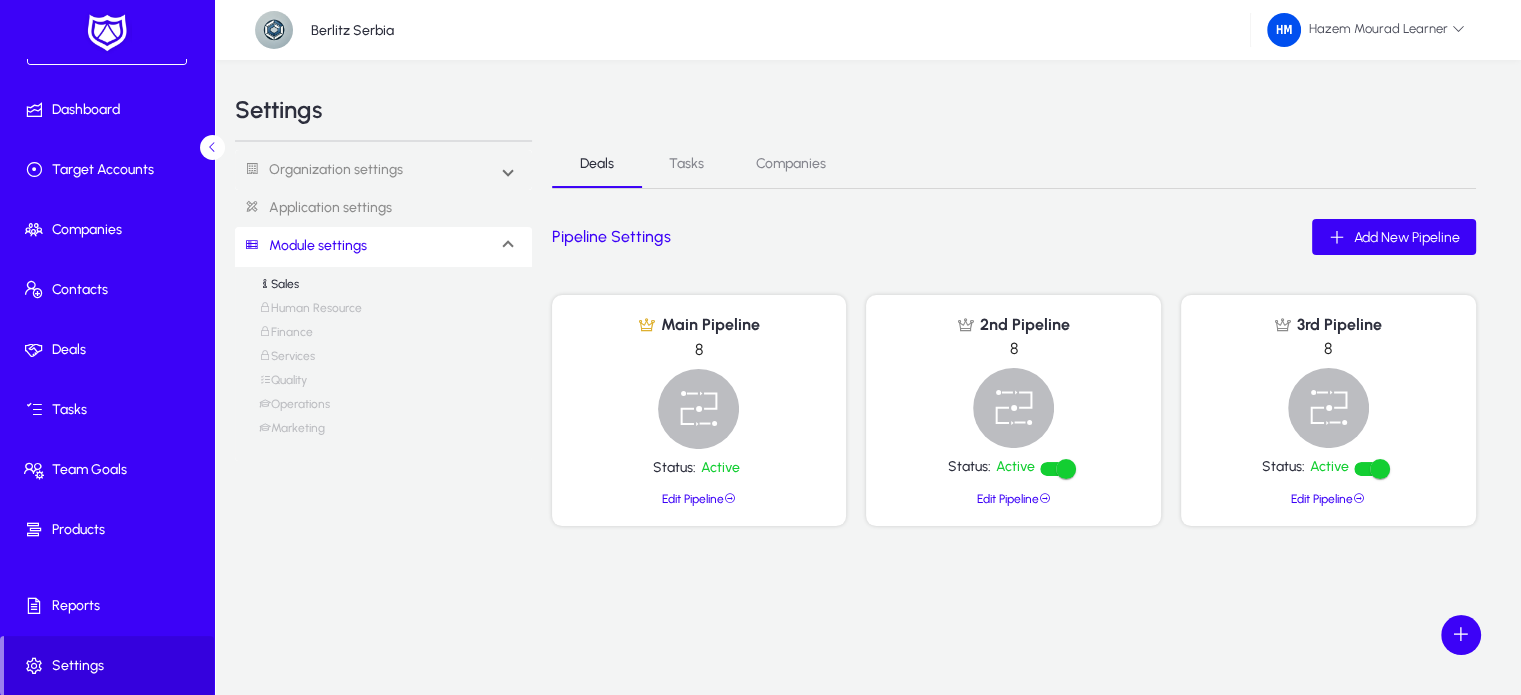click on "Finance" at bounding box center [286, 337] 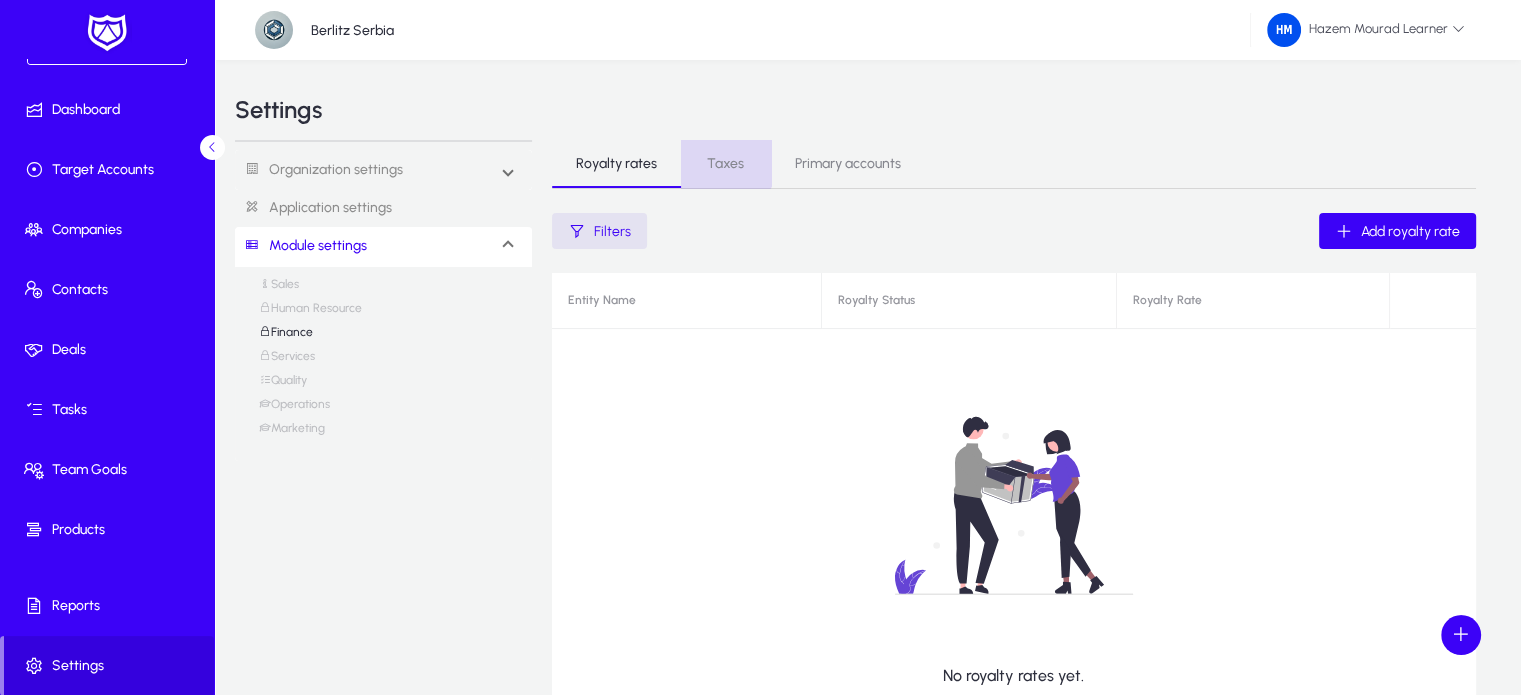click on "Taxes" at bounding box center [725, 164] 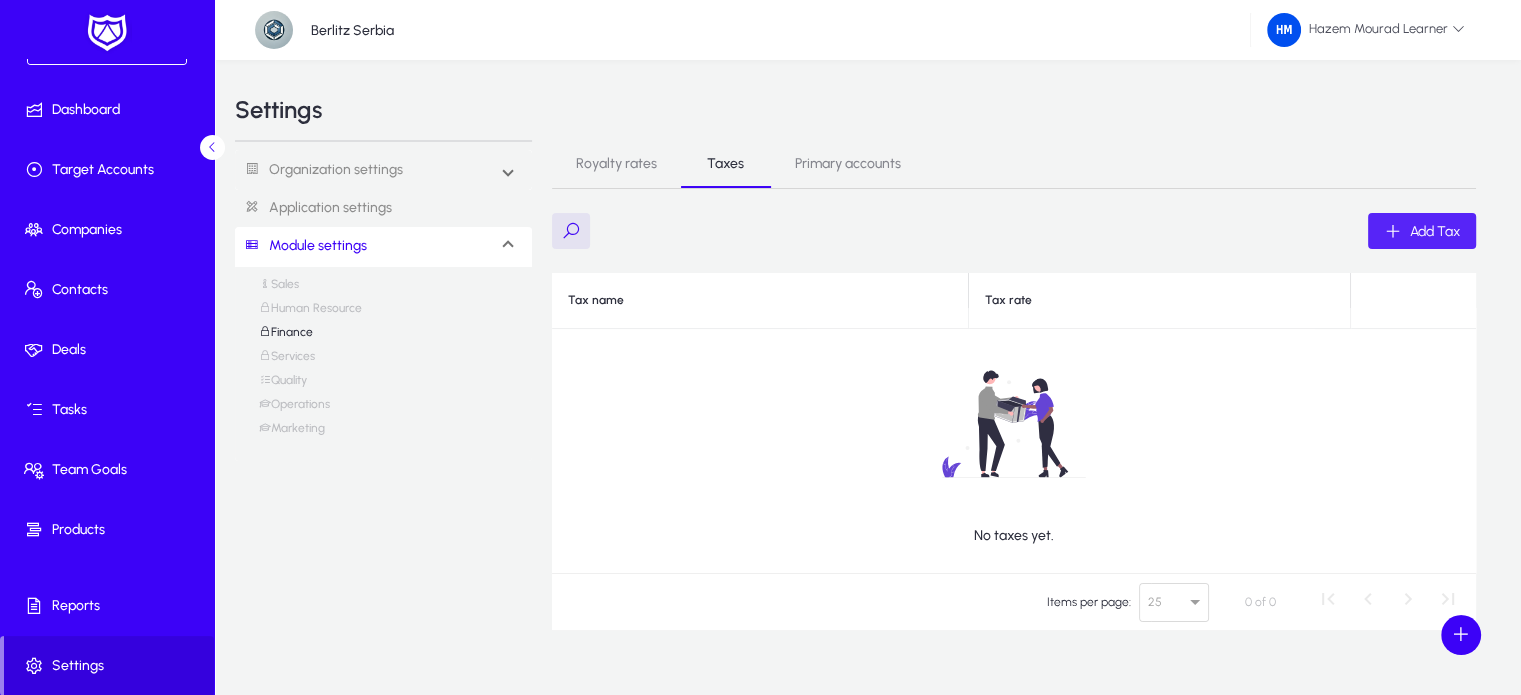 click on "Add Tax" 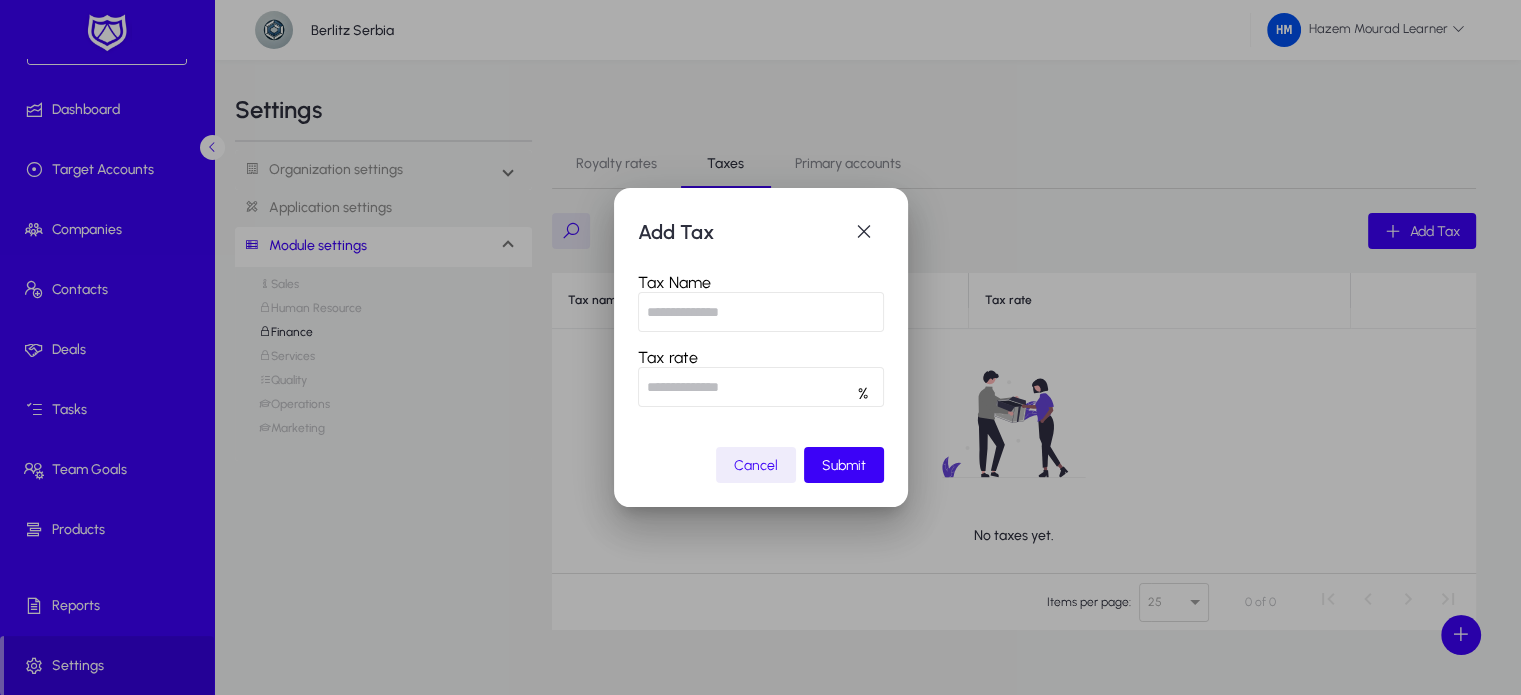 click at bounding box center (761, 312) 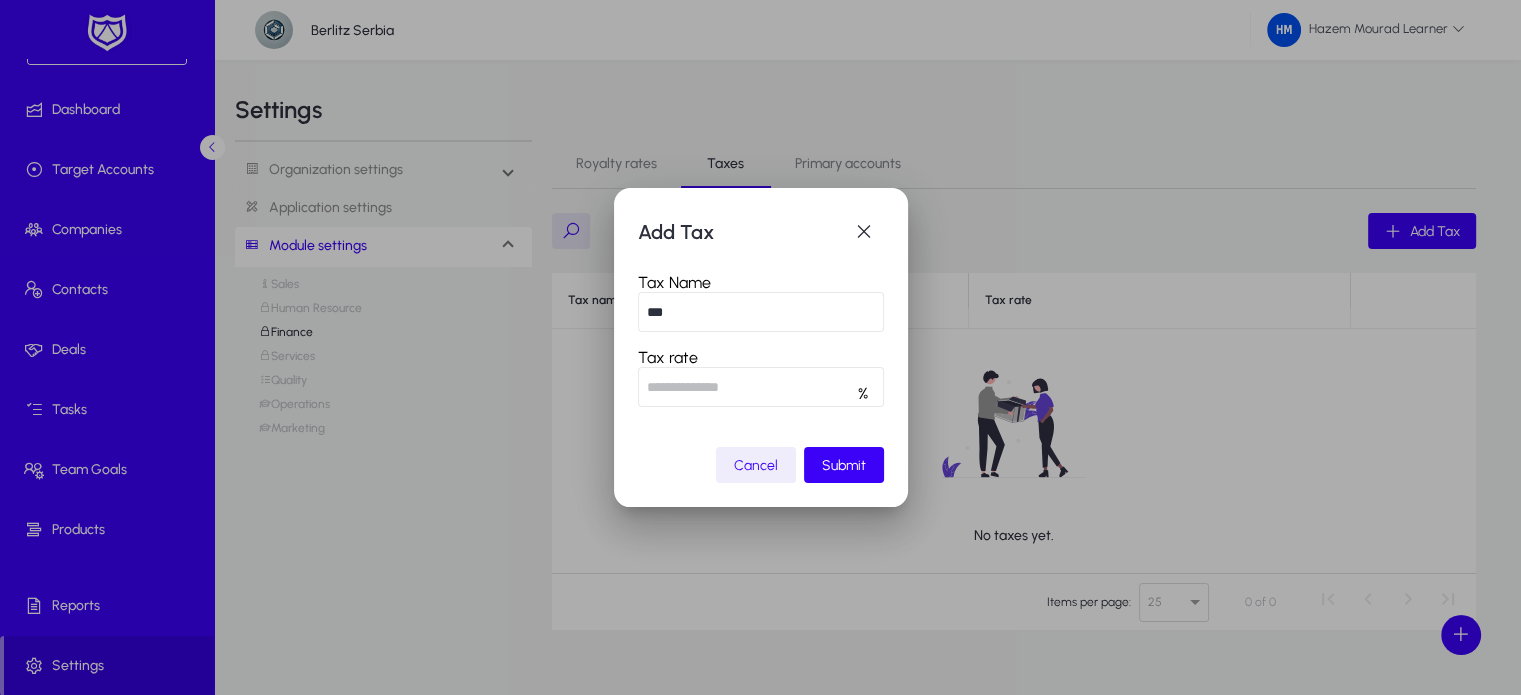 type on "***" 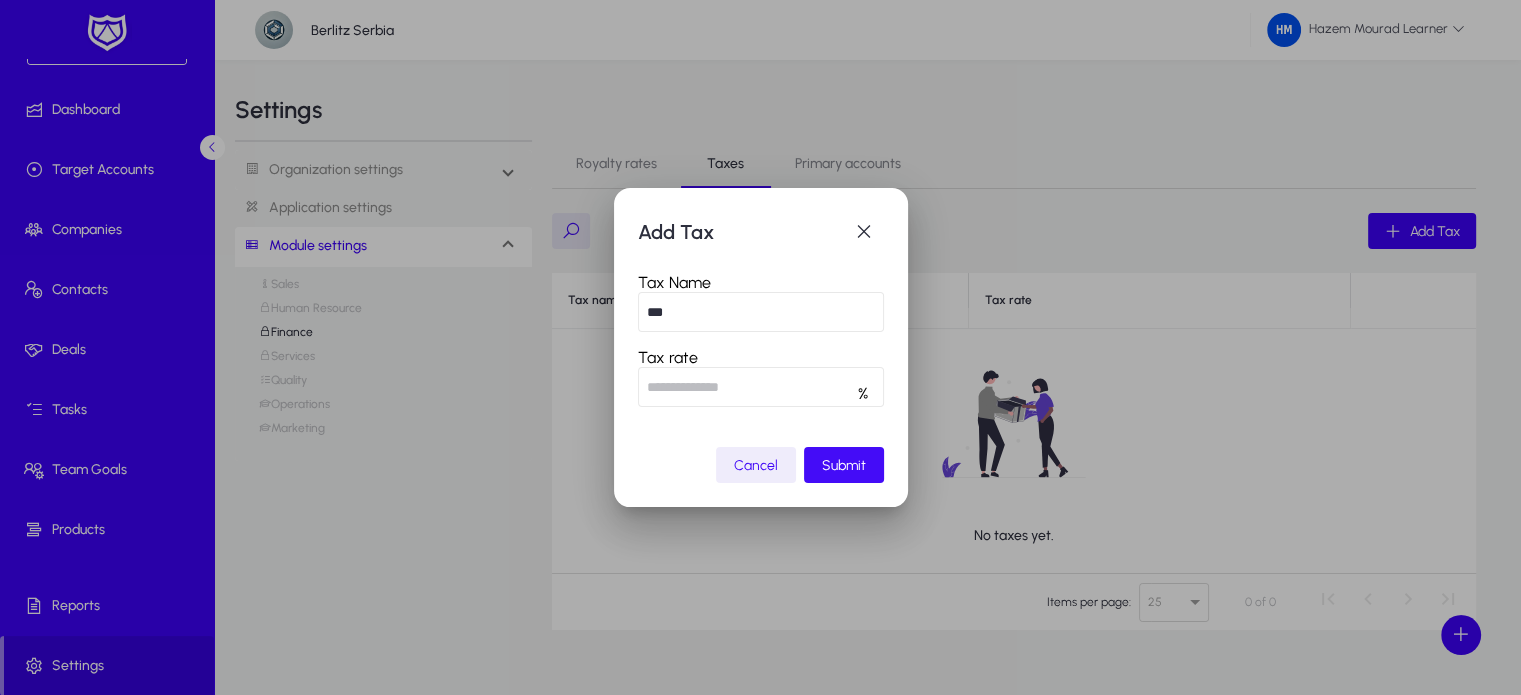 type on "**" 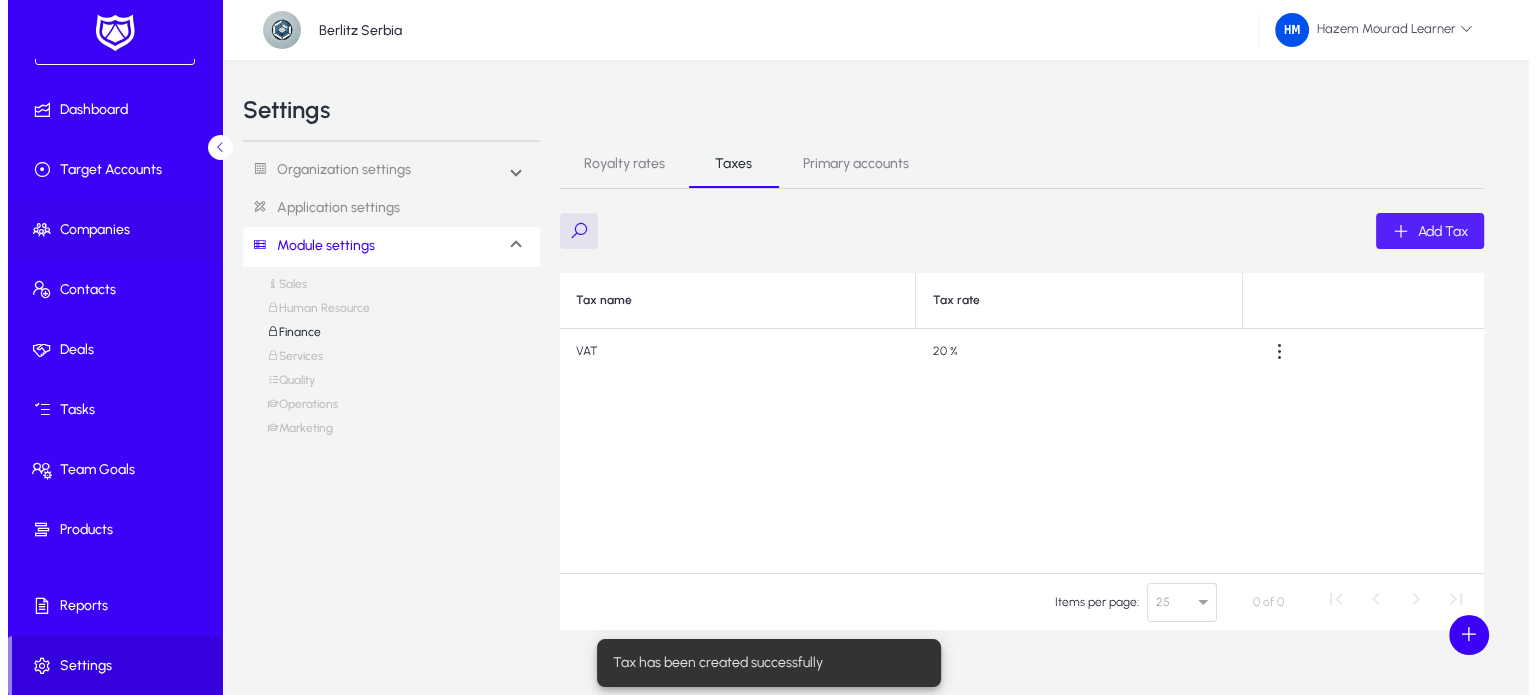 scroll, scrollTop: 0, scrollLeft: 0, axis: both 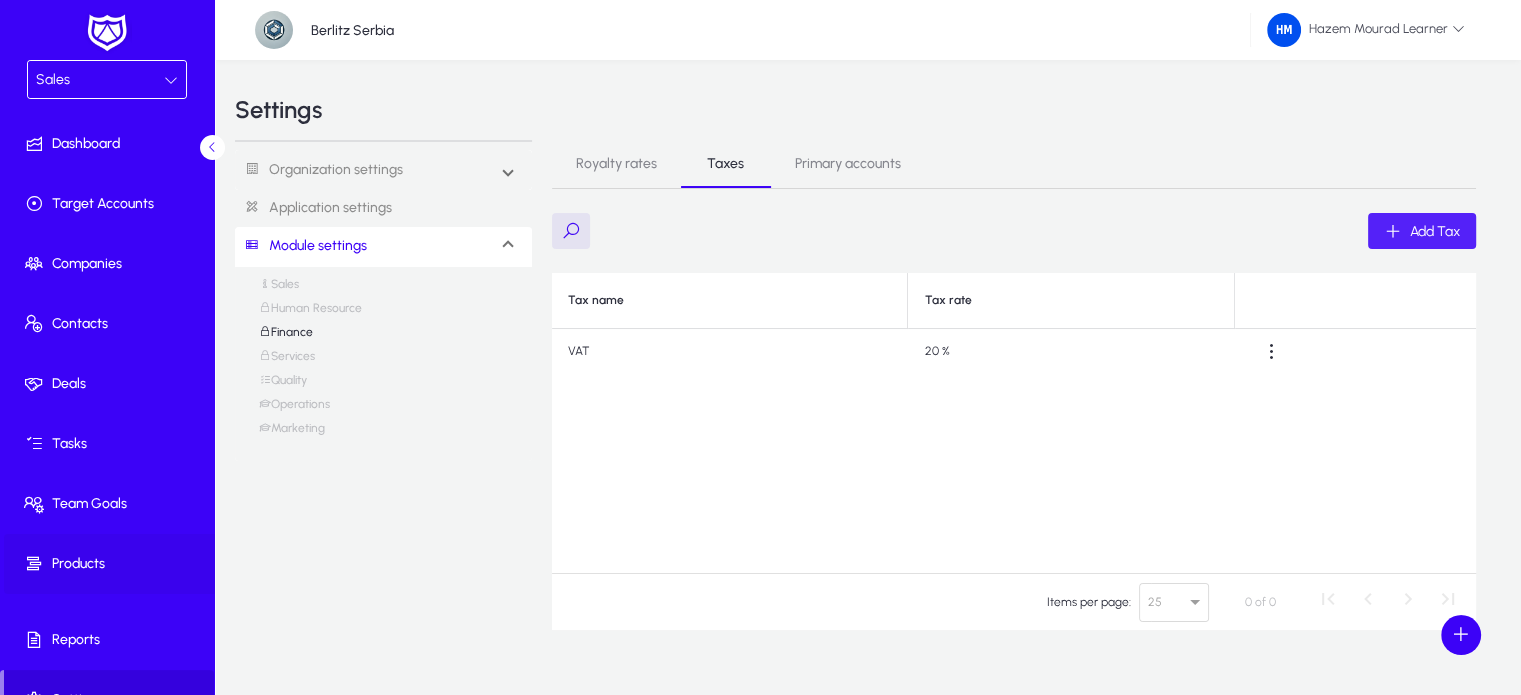click on "Products" 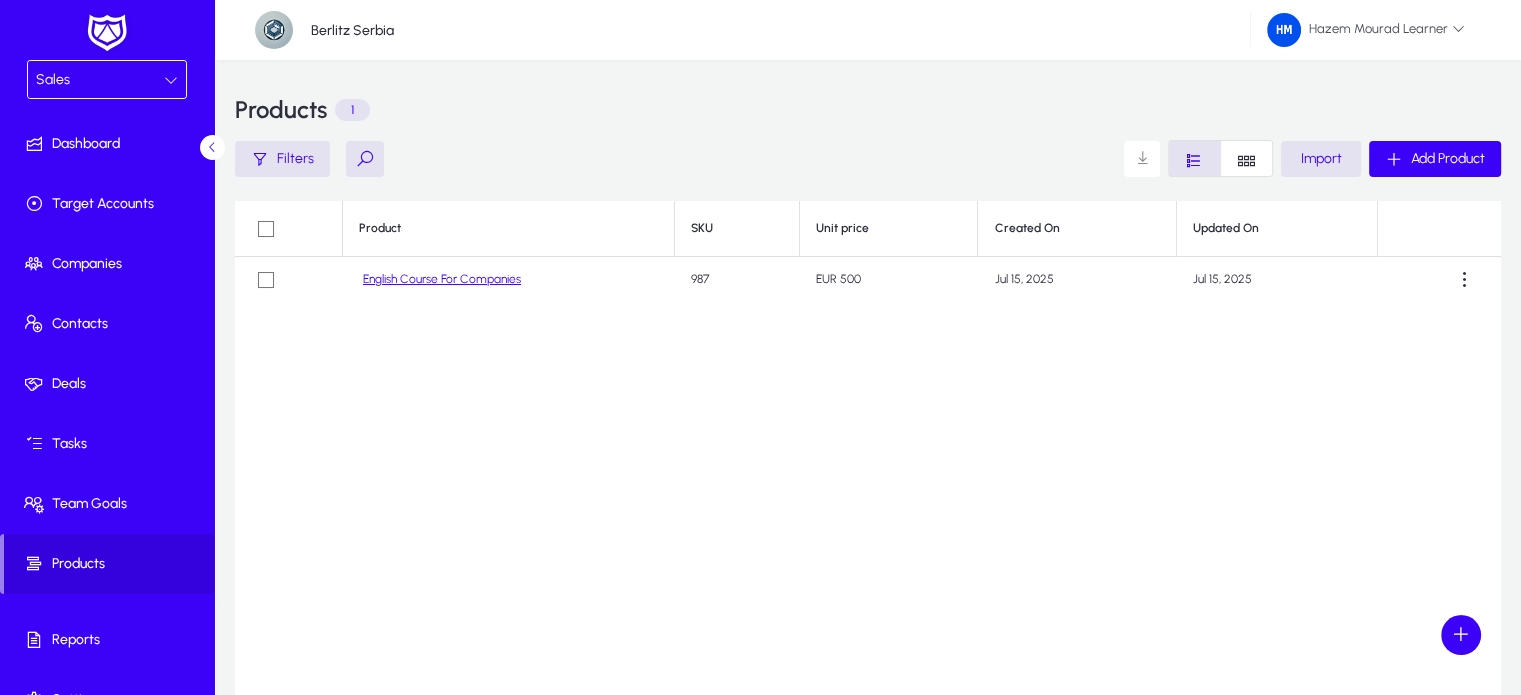 click on "English Course For Companies" 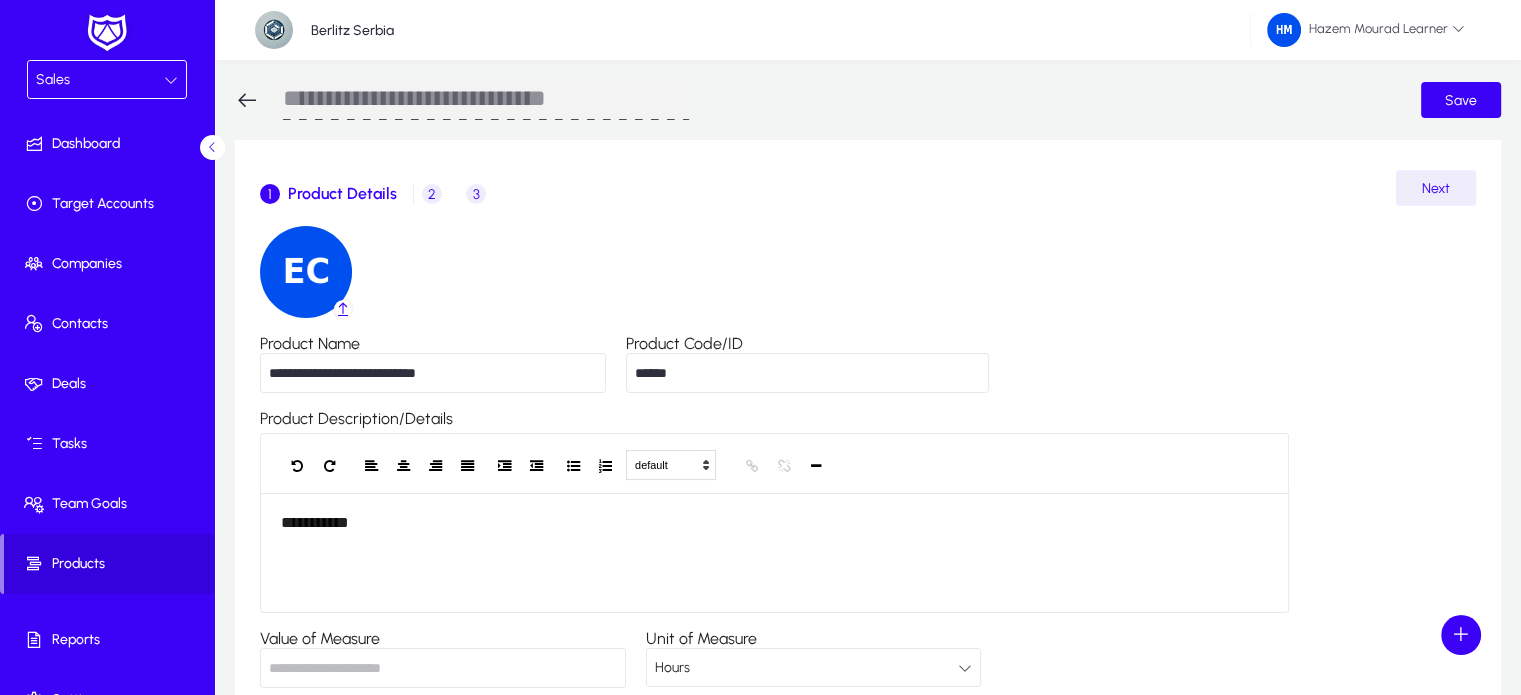 click on "2" at bounding box center [432, 194] 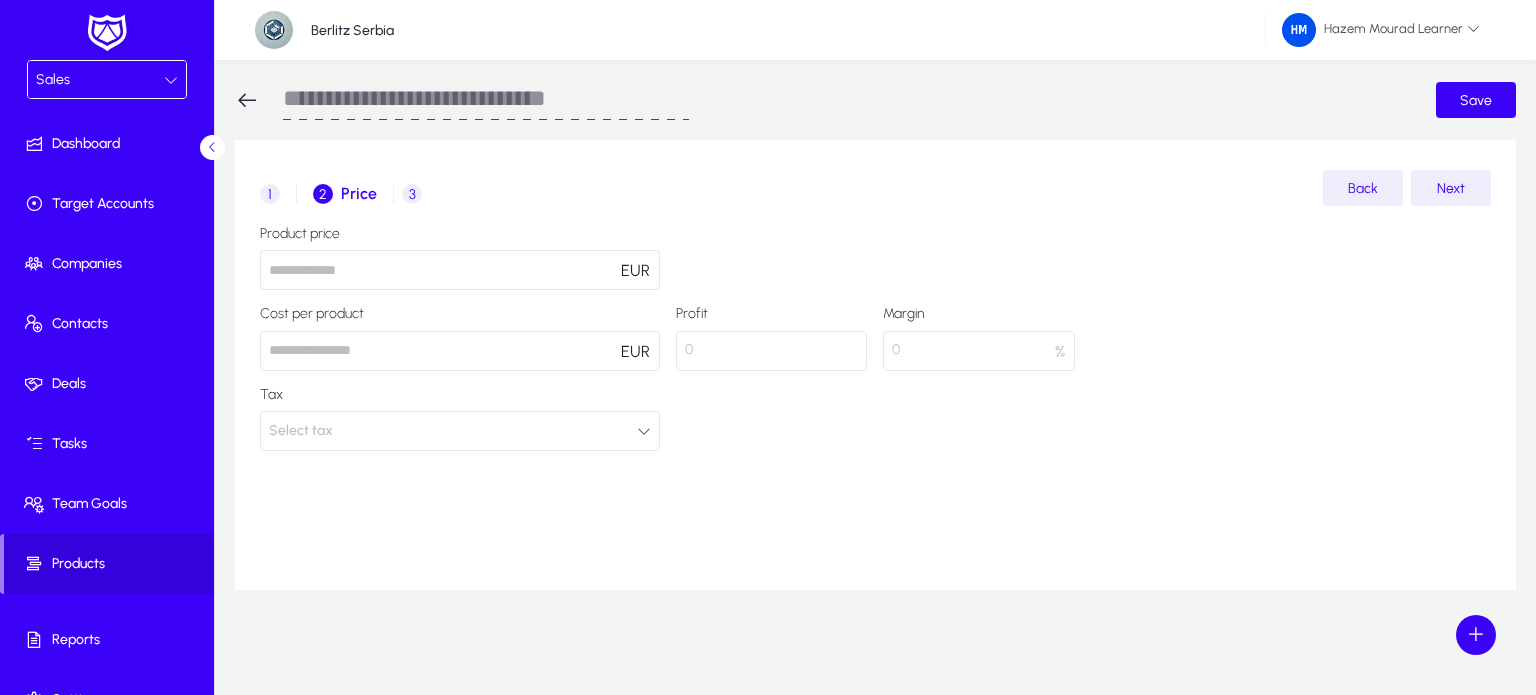 click on "Select tax" 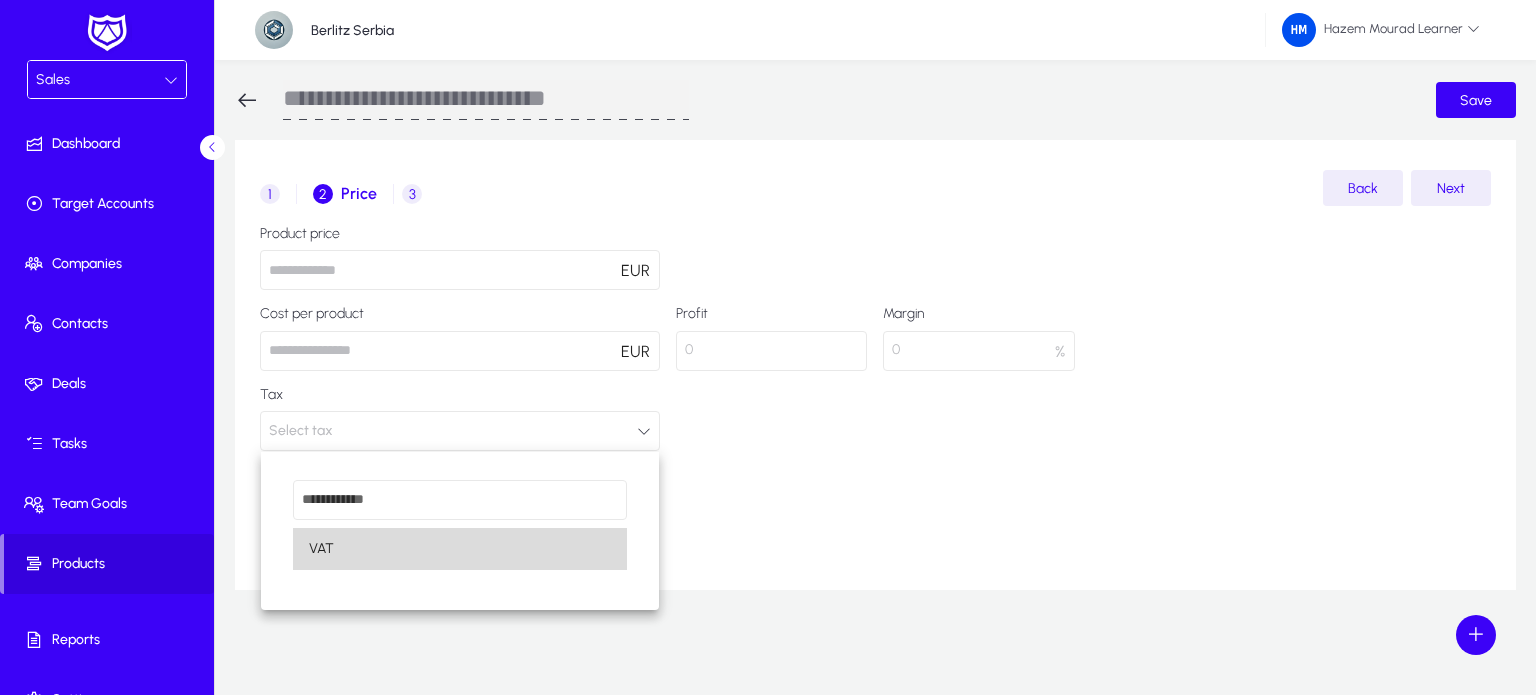 click on "VAT" at bounding box center (460, 549) 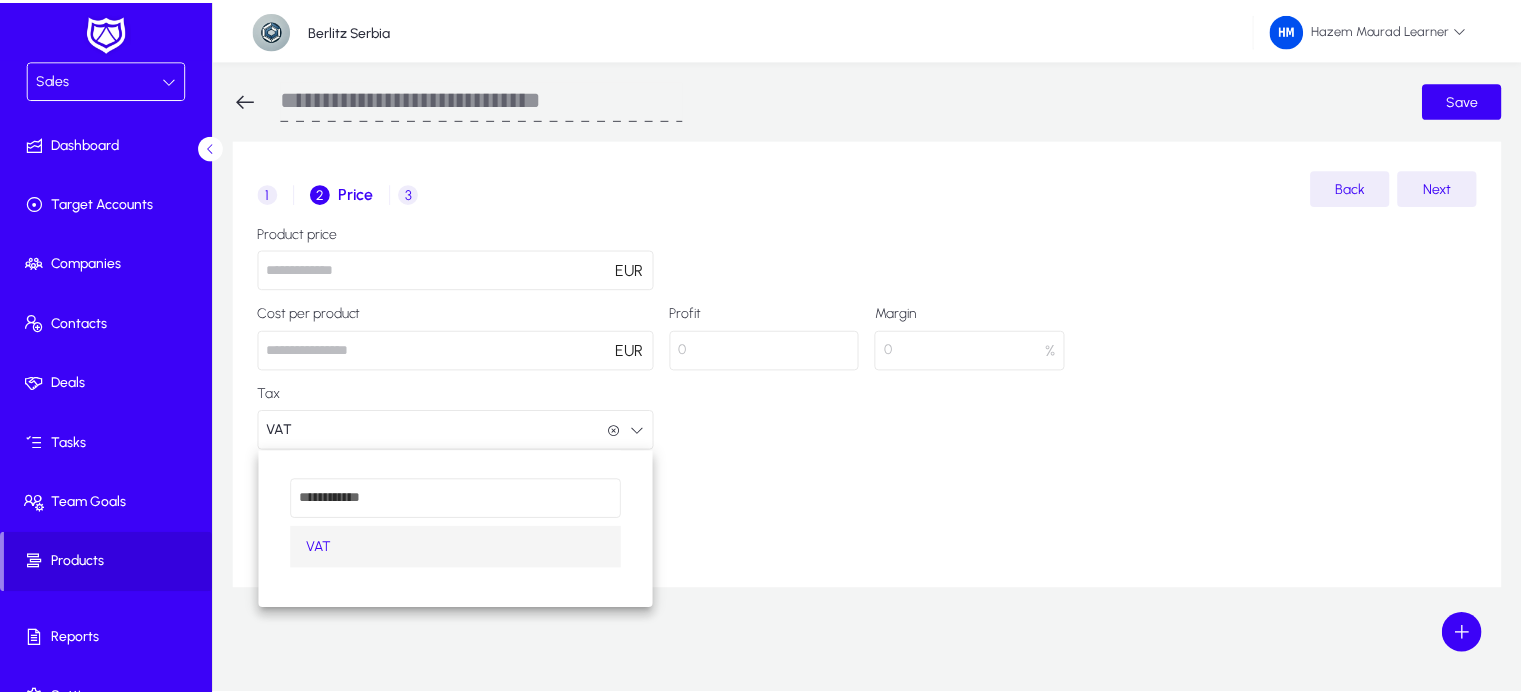 scroll, scrollTop: 0, scrollLeft: 0, axis: both 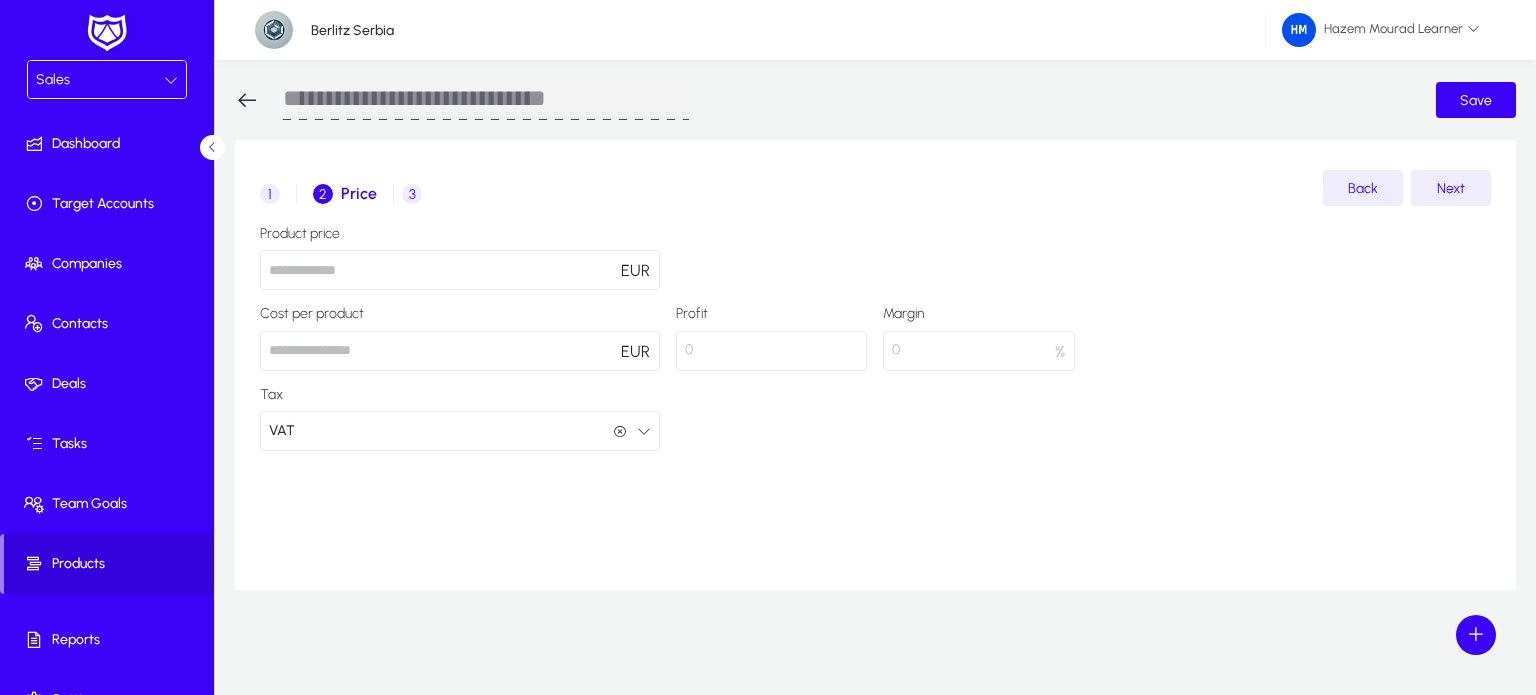 click on "1  Product Details  2 Price 3  Product Information   Back   Next  Product price  *** EUR Cost per product  *** EUR Profit   0  Margin   0  %  Tax   VAT  VAT" 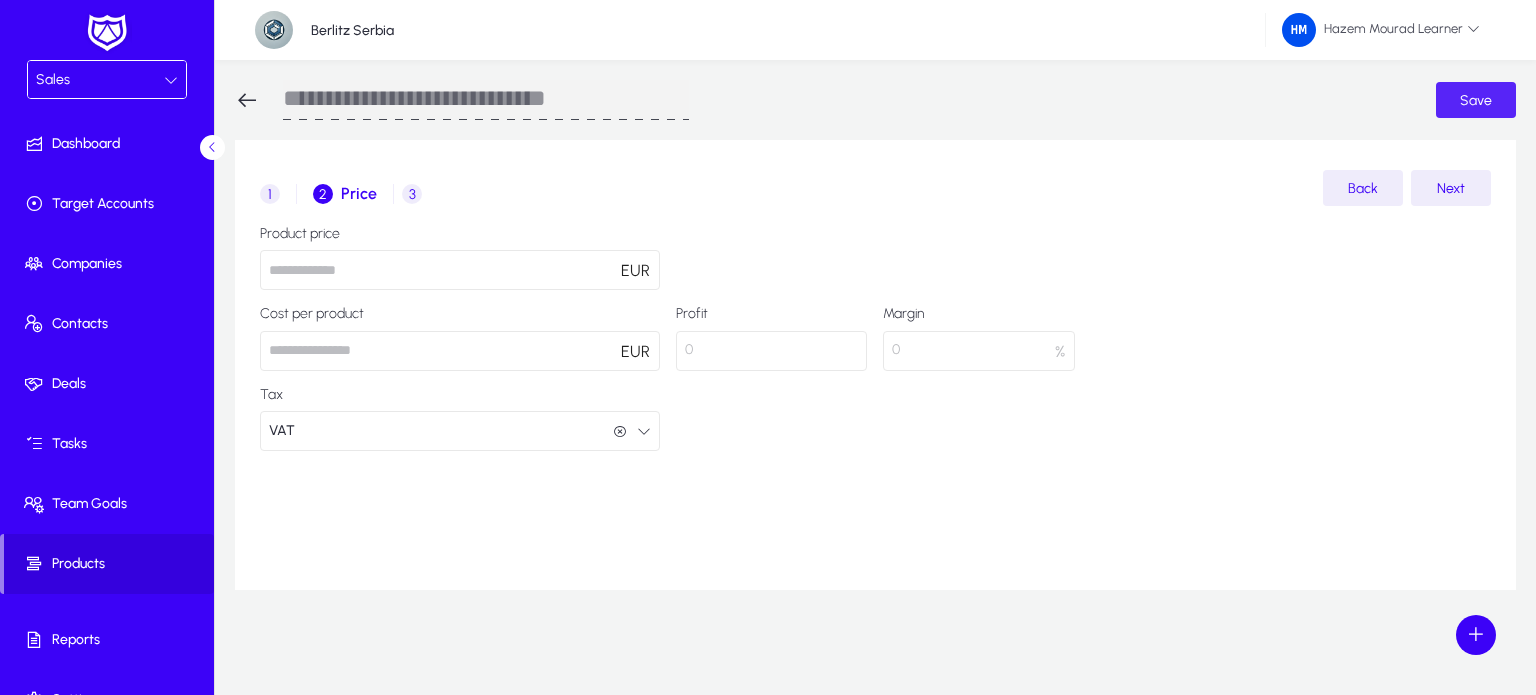click 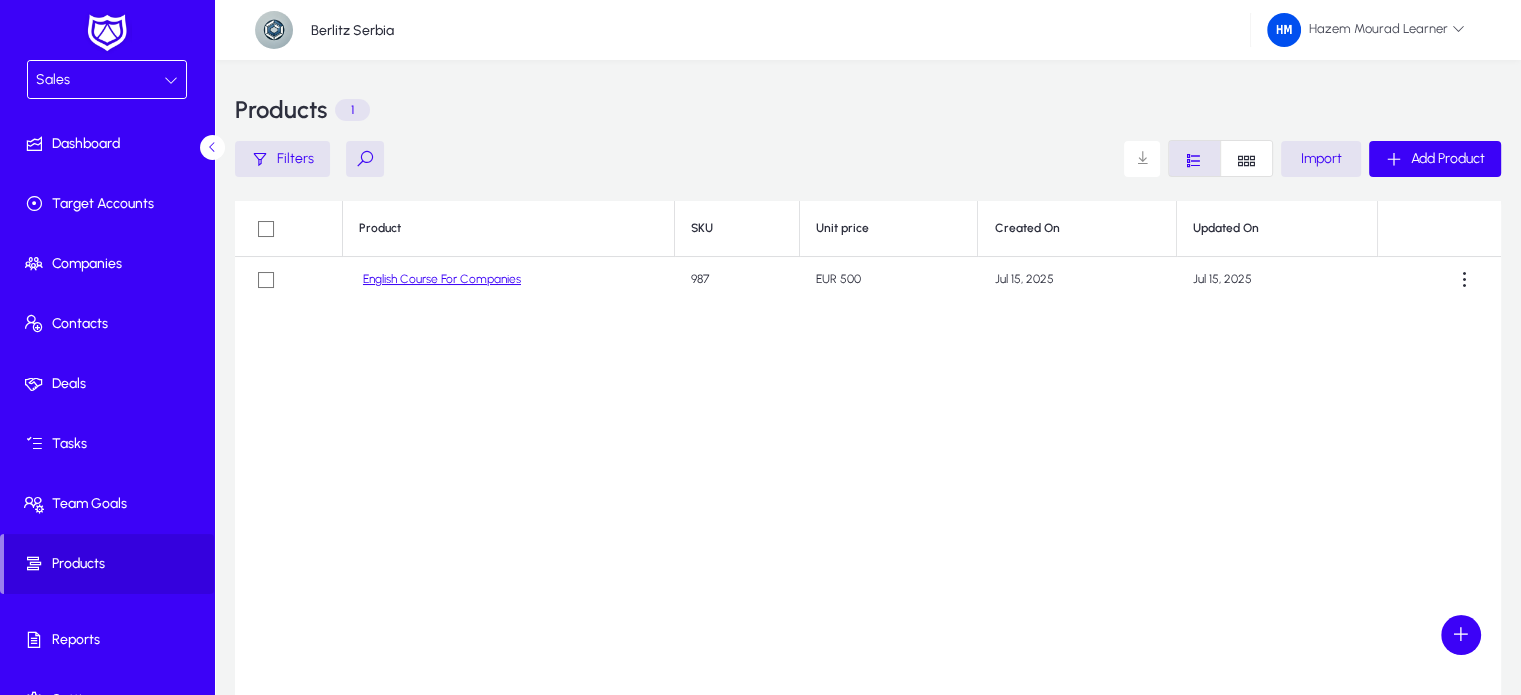 click on "Sales" at bounding box center (100, 80) 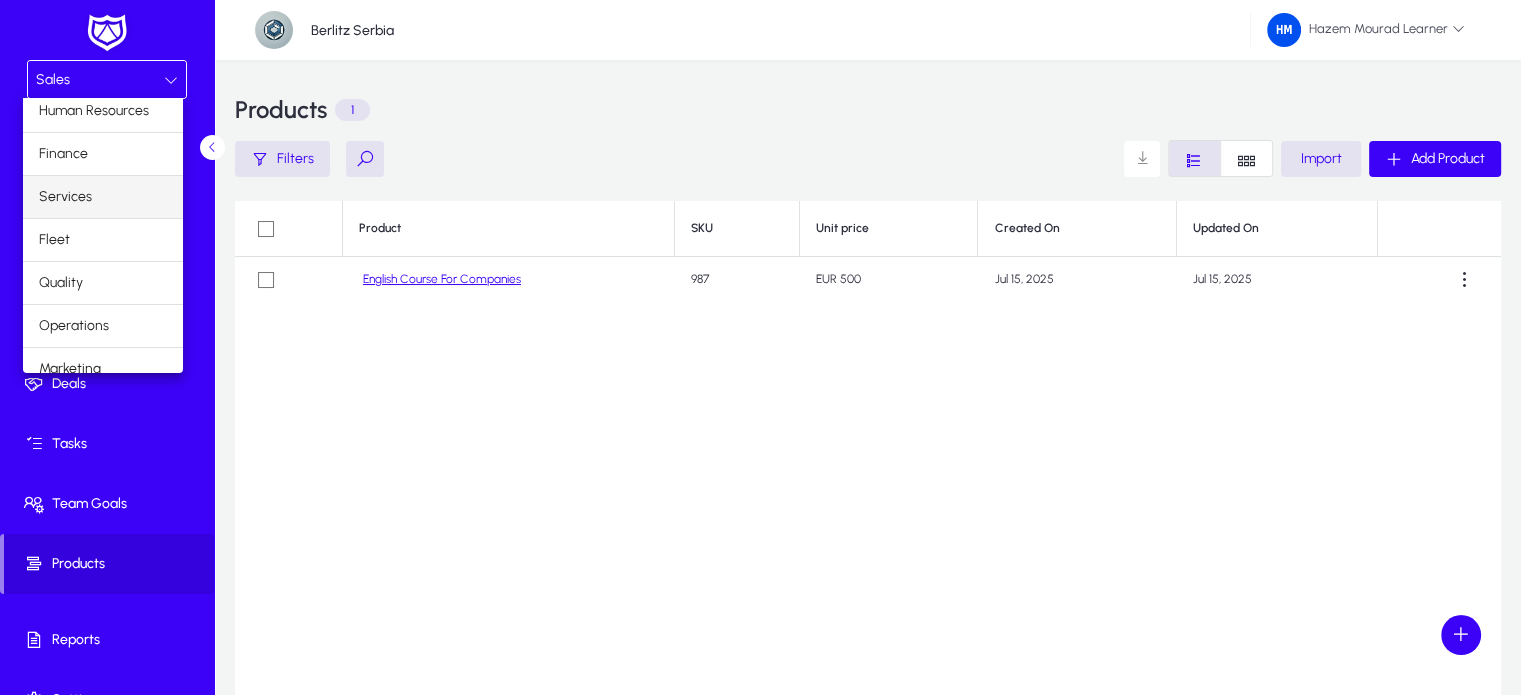 scroll, scrollTop: 66, scrollLeft: 0, axis: vertical 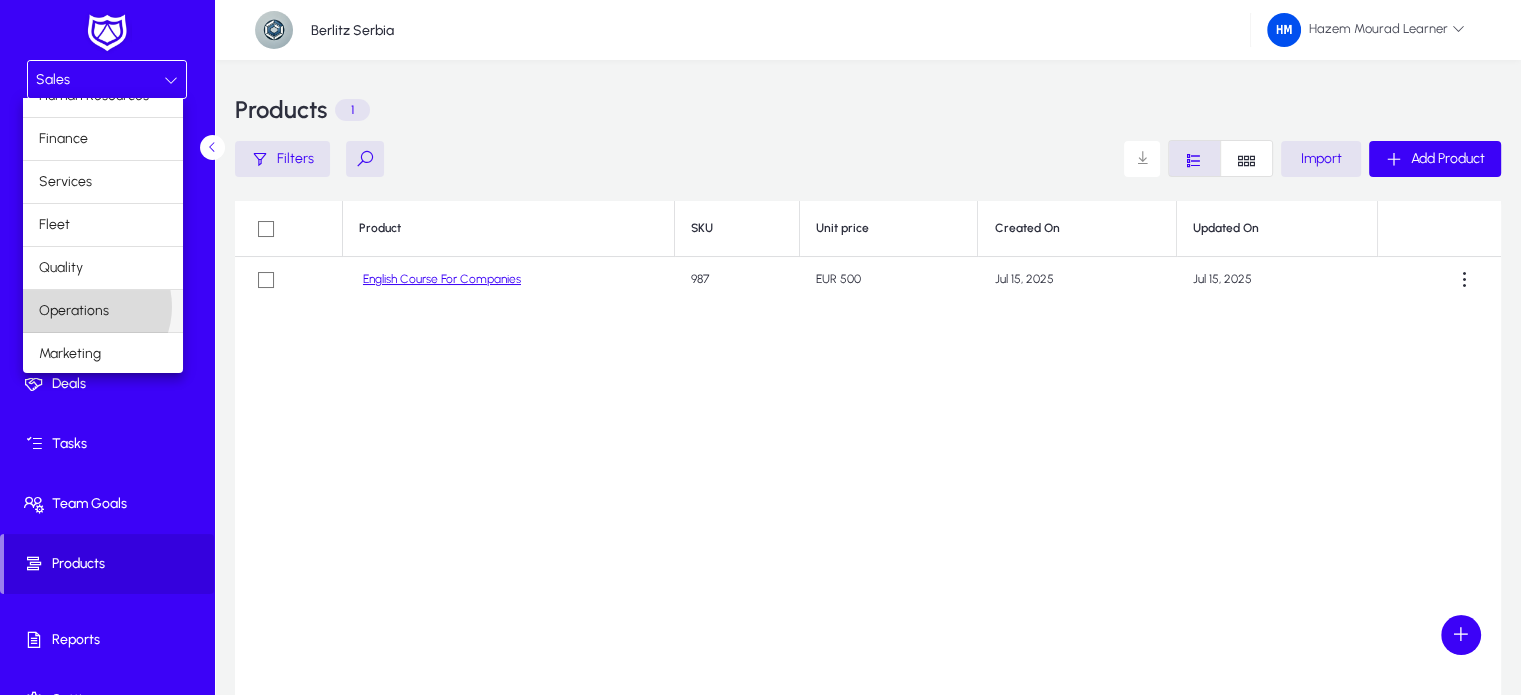 click on "Operations" at bounding box center (74, 311) 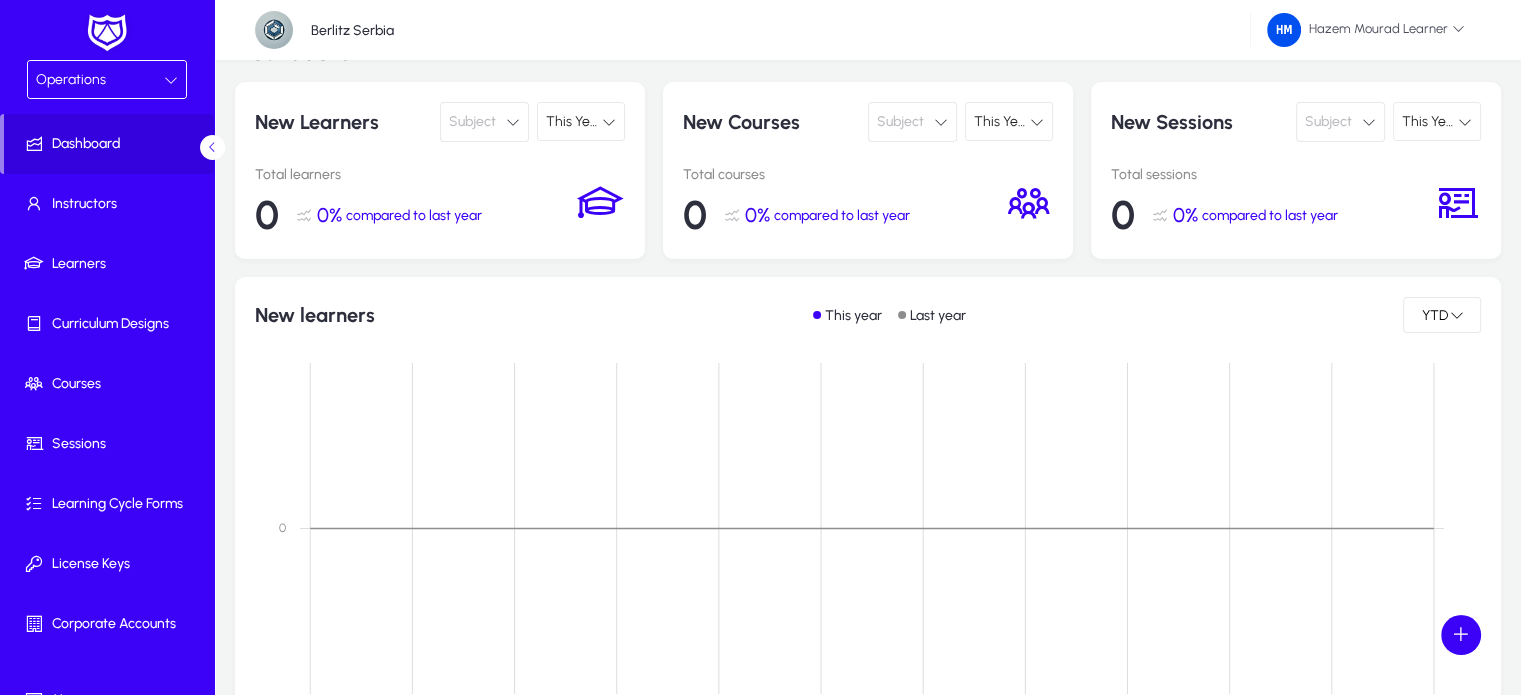scroll, scrollTop: 60, scrollLeft: 0, axis: vertical 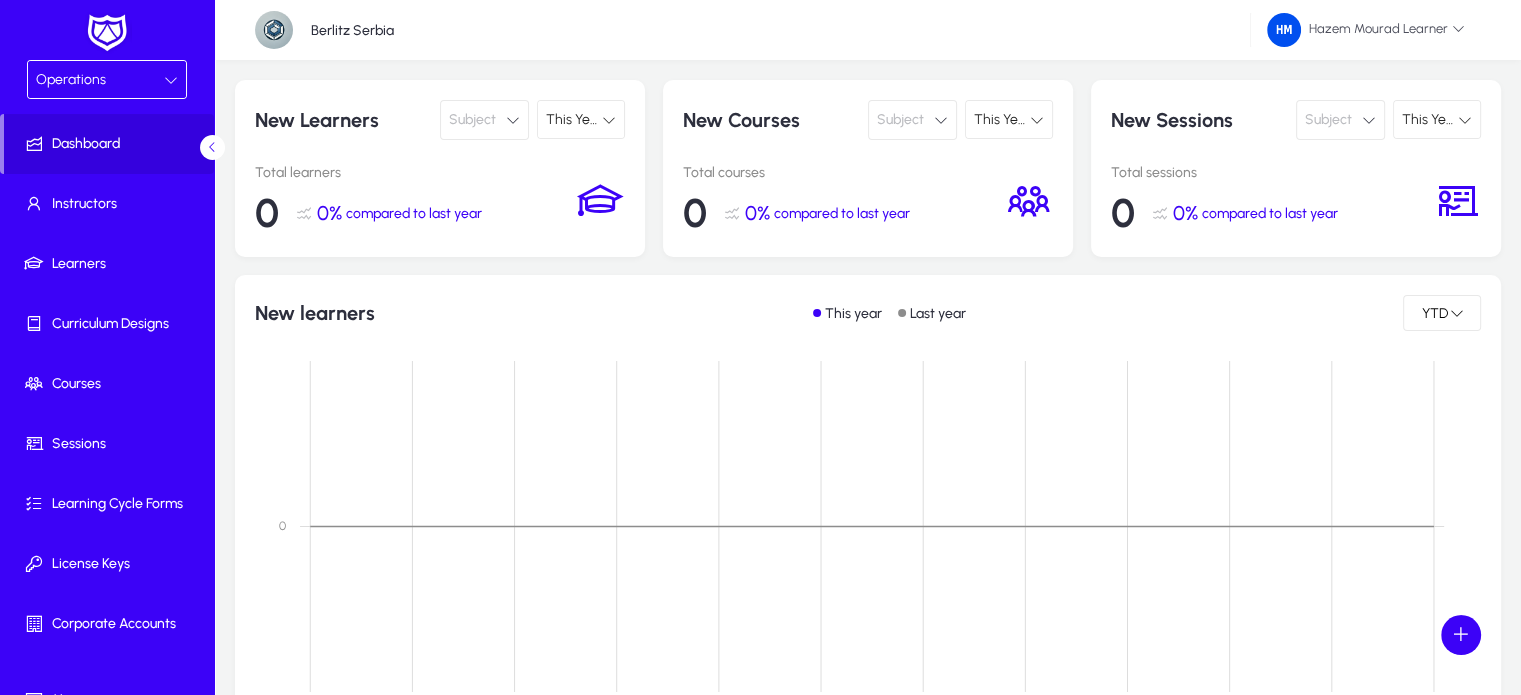 click on "Subject" 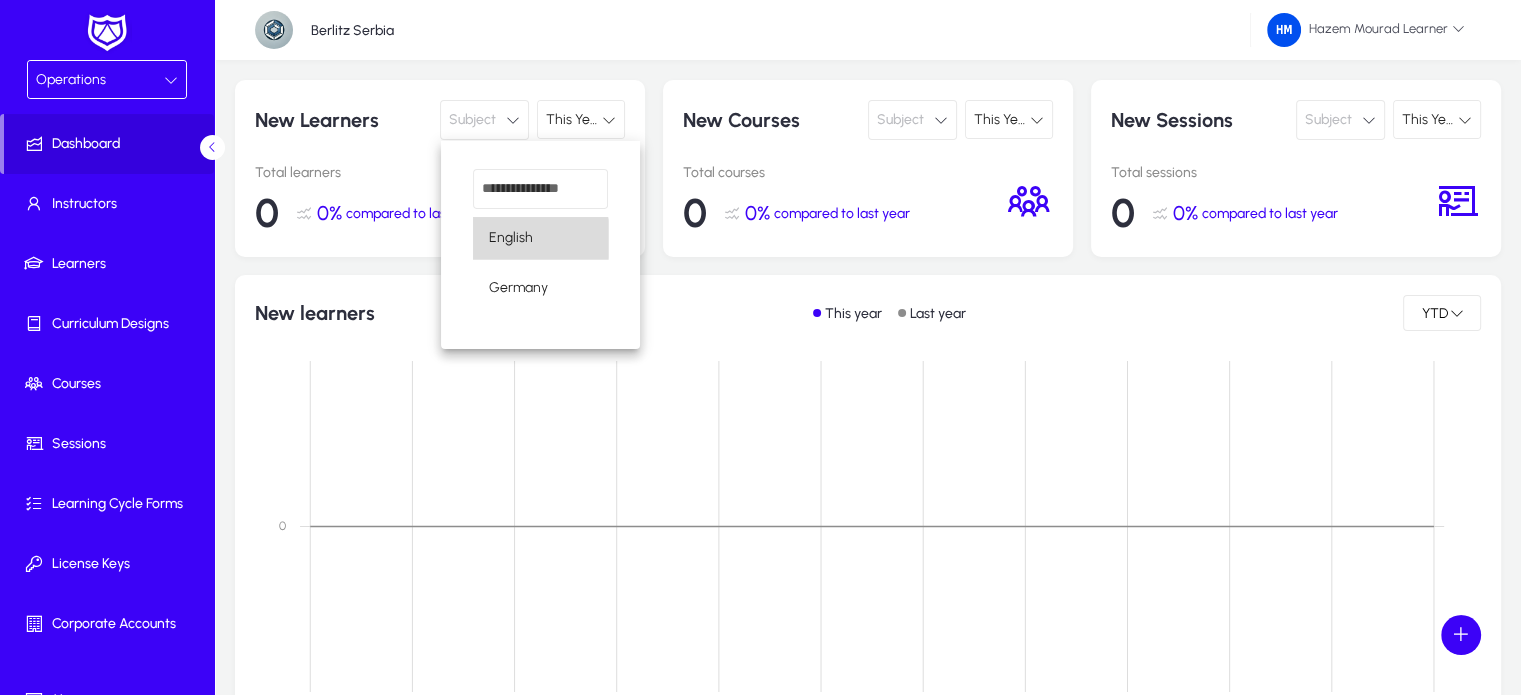 click on "English" at bounding box center (511, 238) 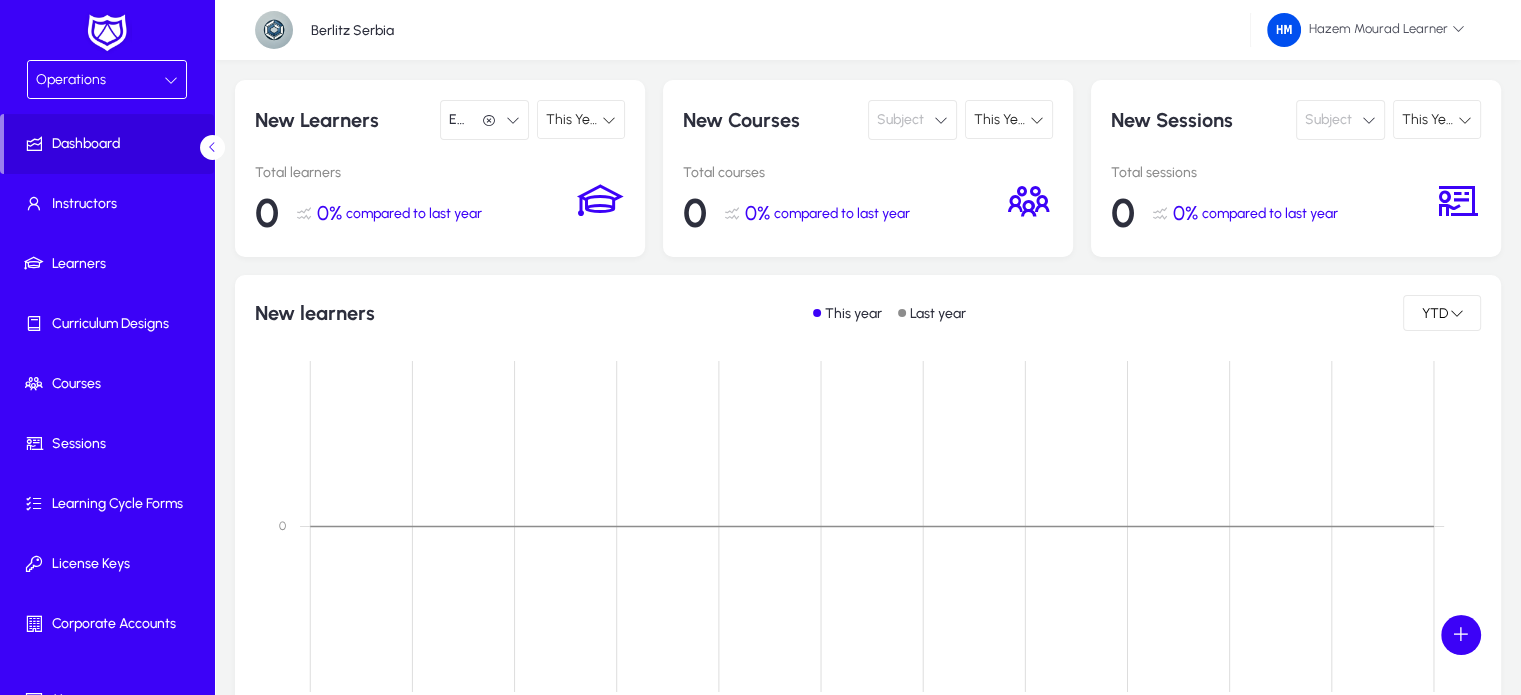 click on "Subject" 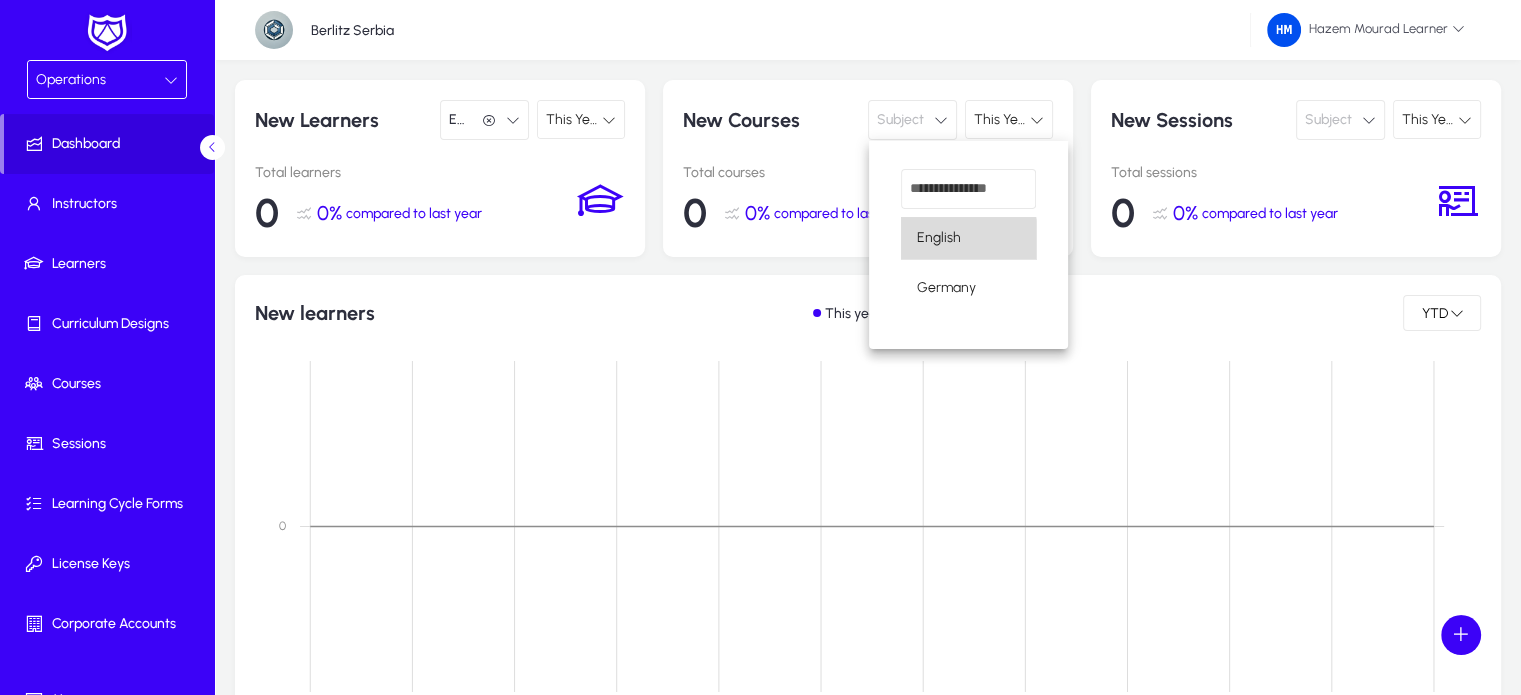 click on "English" at bounding box center [939, 238] 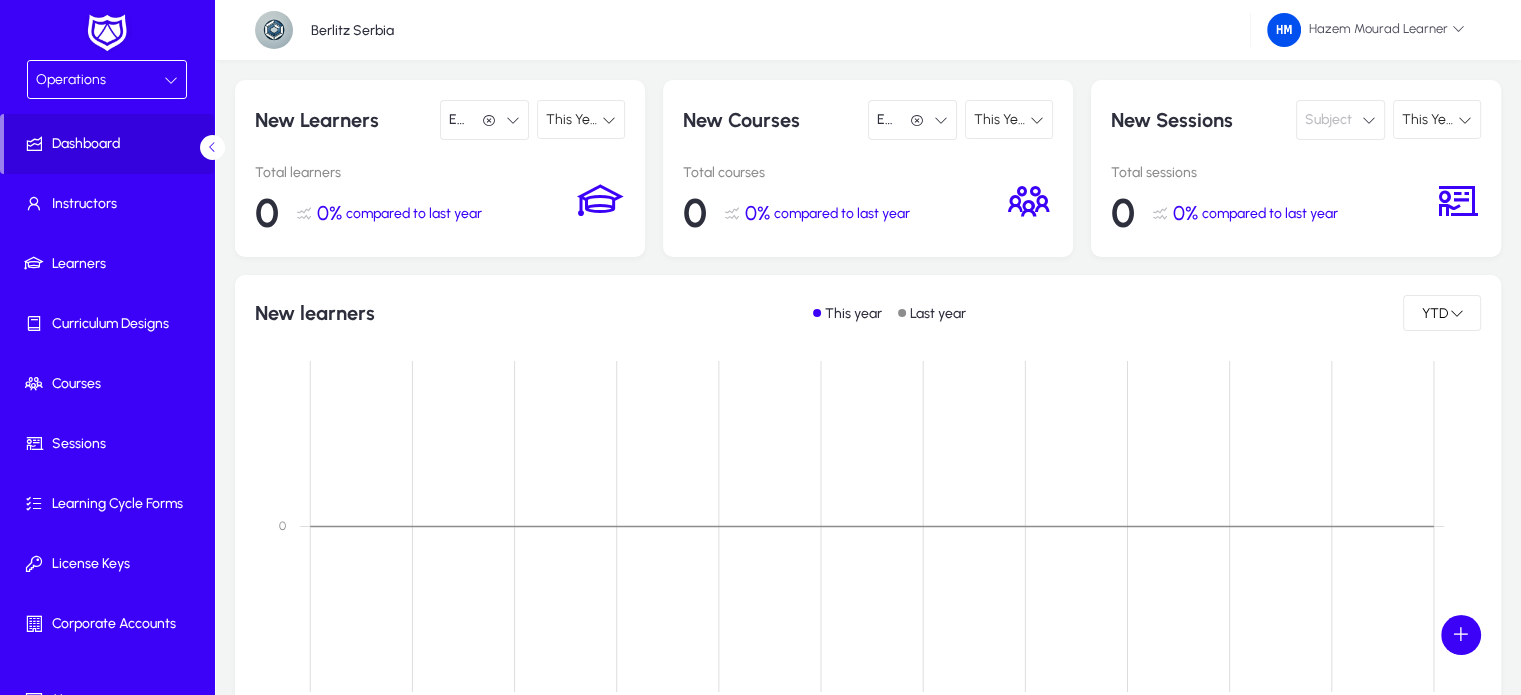 click on "This Year" at bounding box center [574, 119] 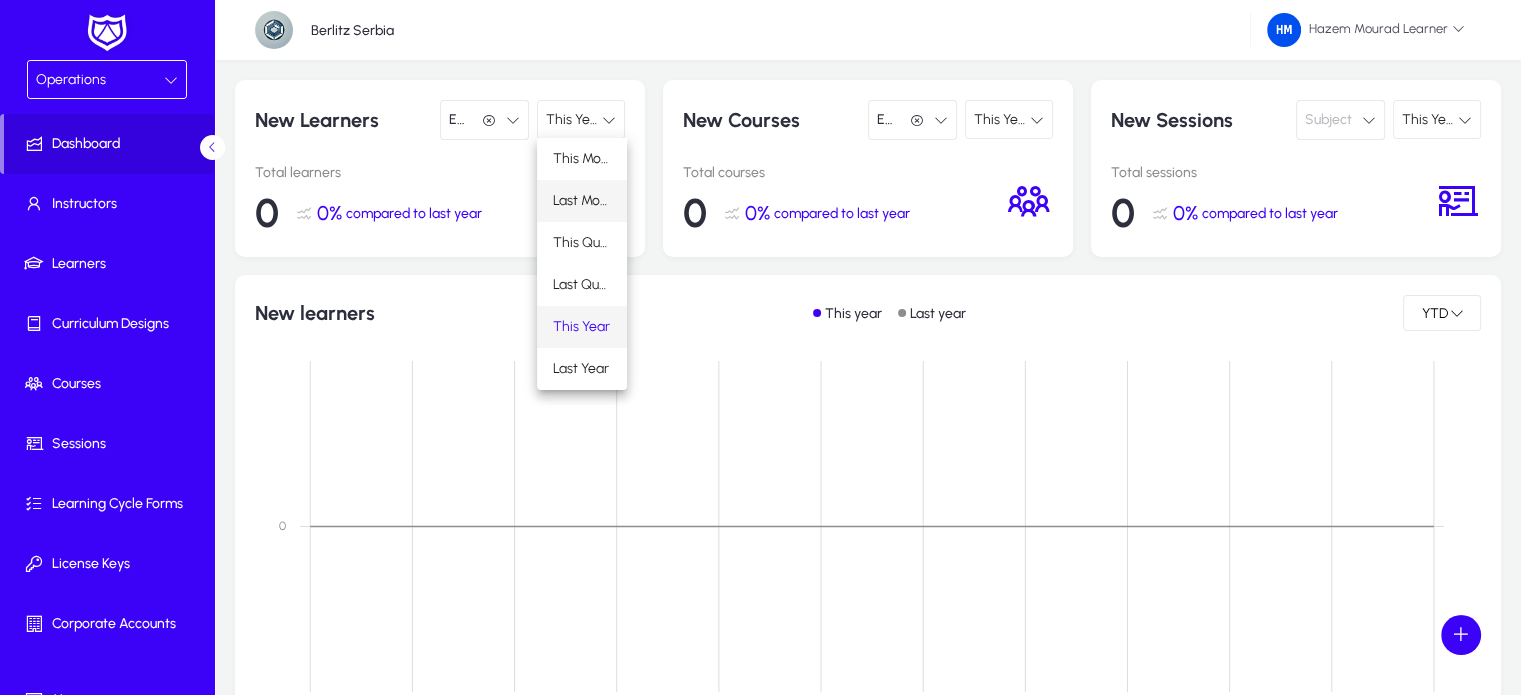 click on "Last Month" at bounding box center [582, 201] 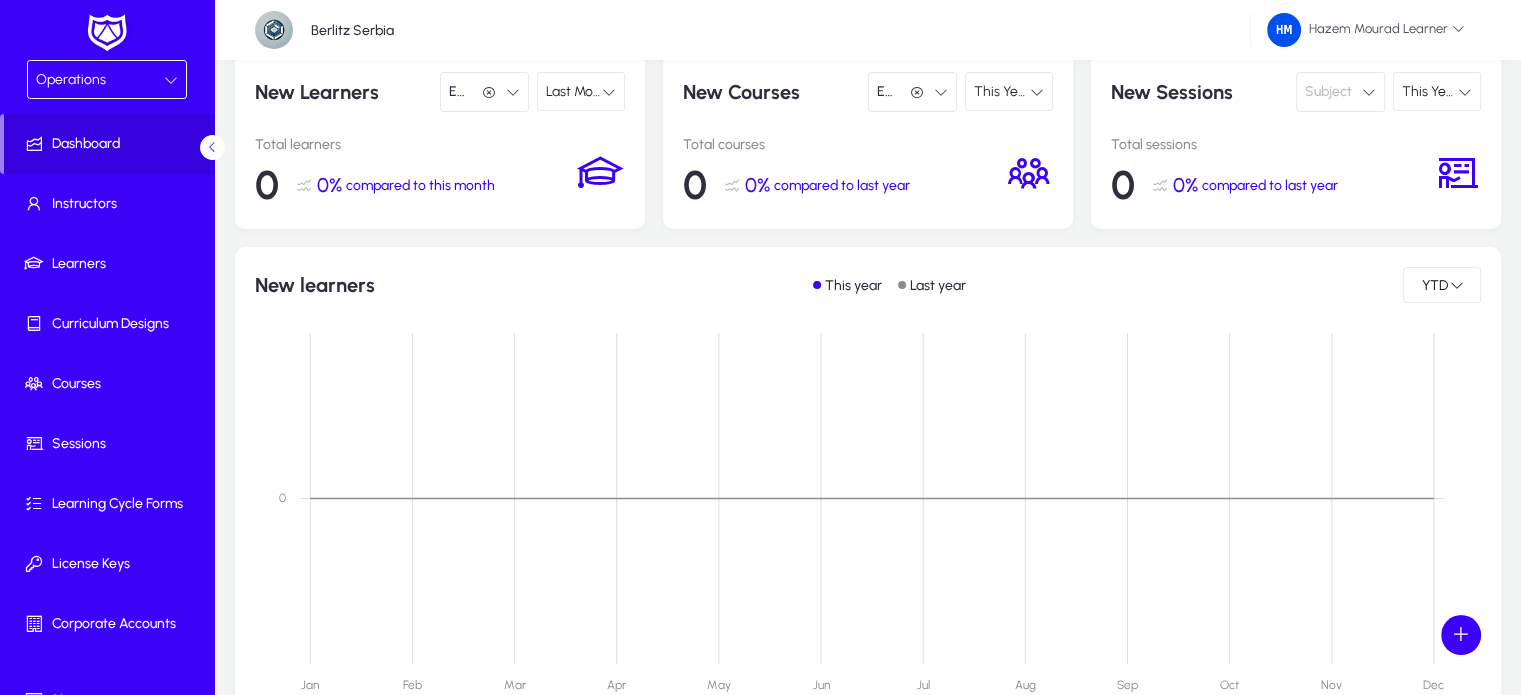 scroll, scrollTop: 0, scrollLeft: 0, axis: both 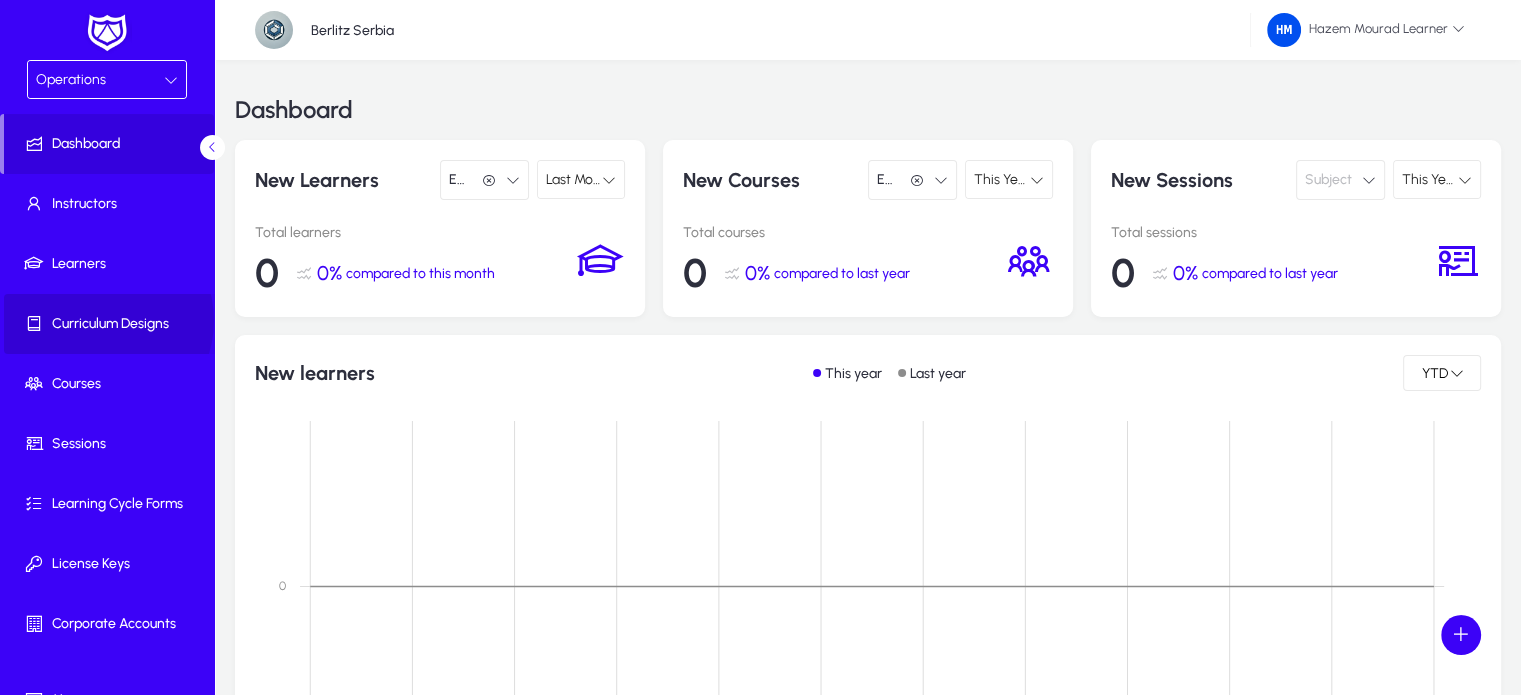click on "Curriculum Designs" 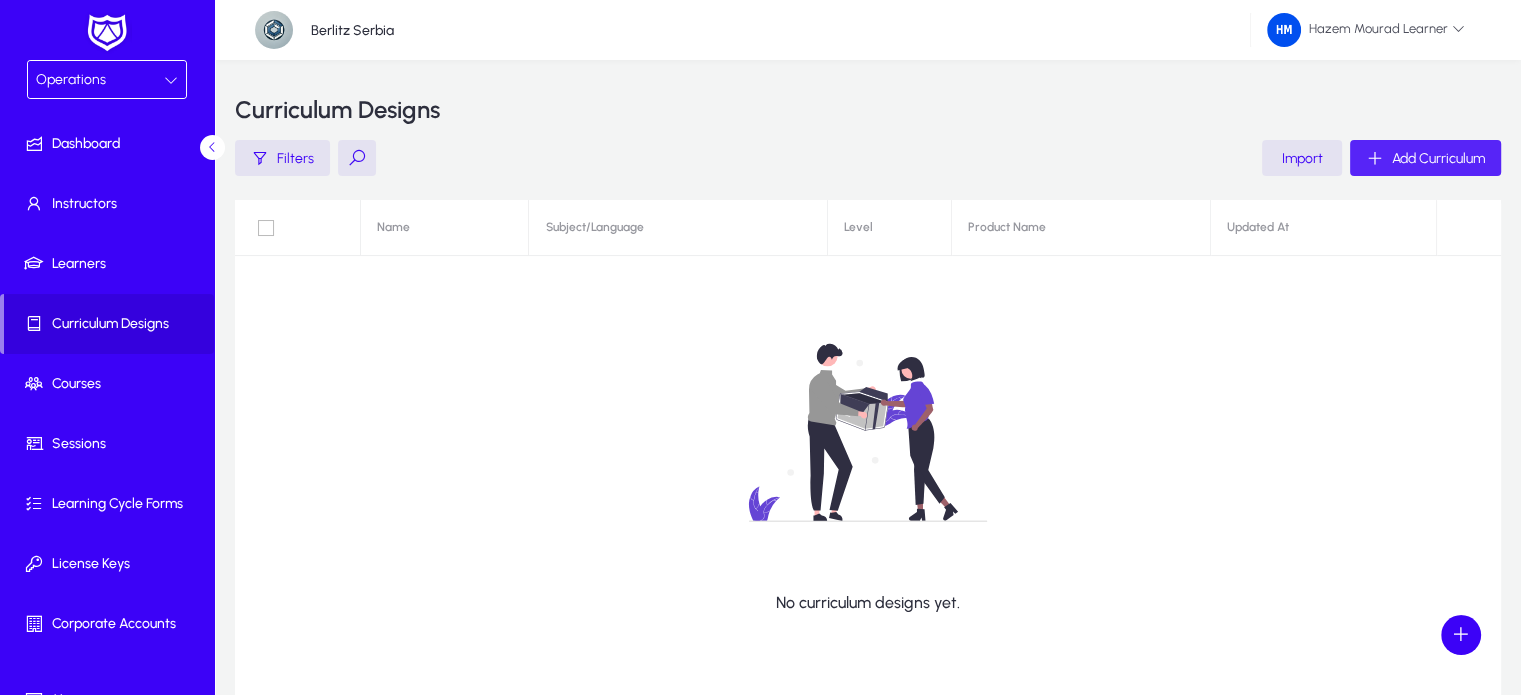 click on "Add Curriculum" 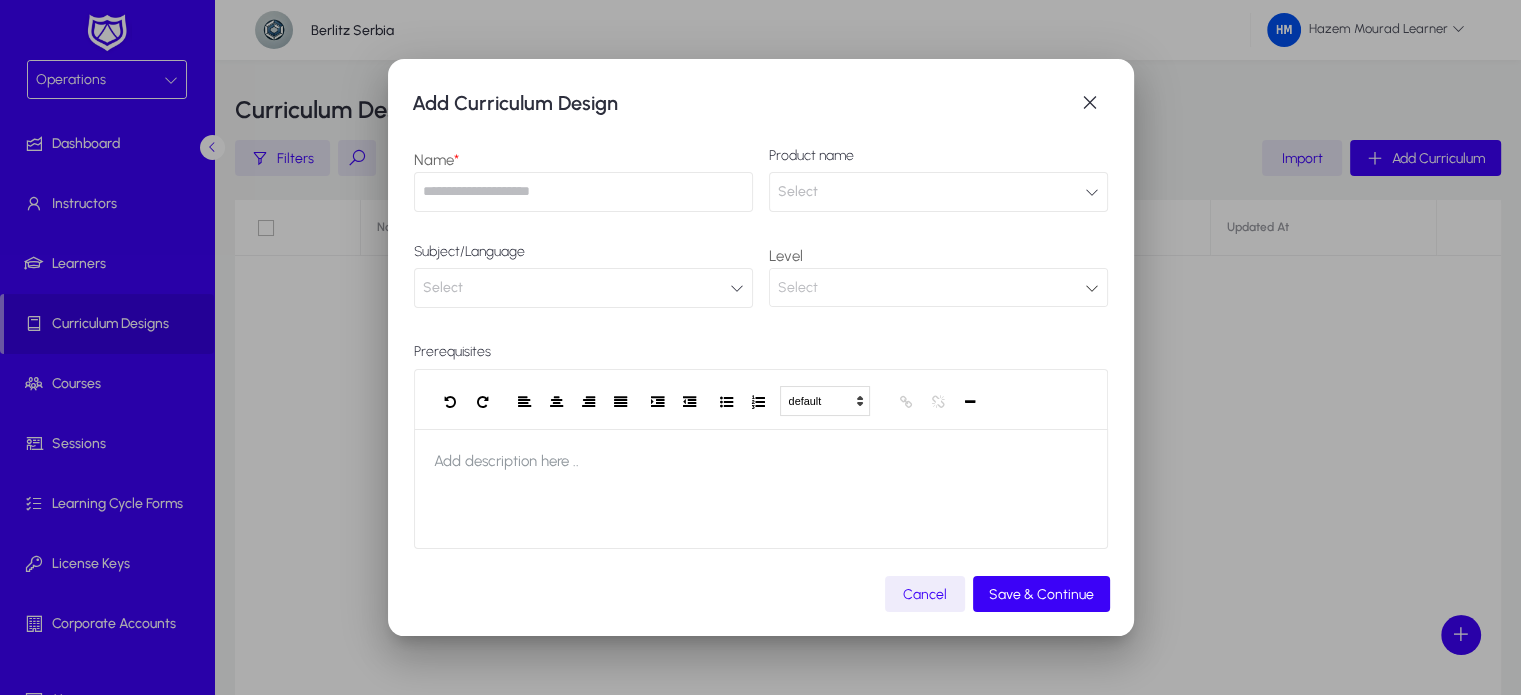 click at bounding box center [583, 192] 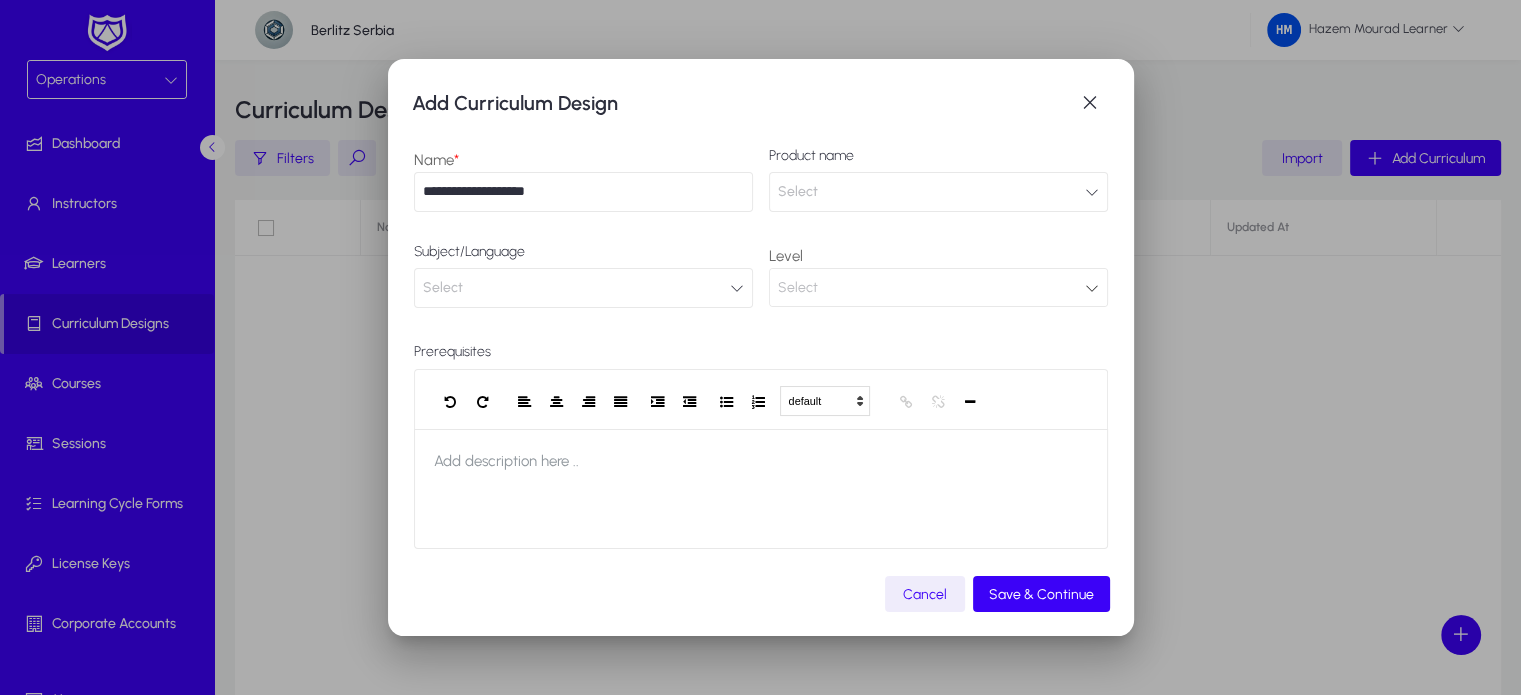type on "**********" 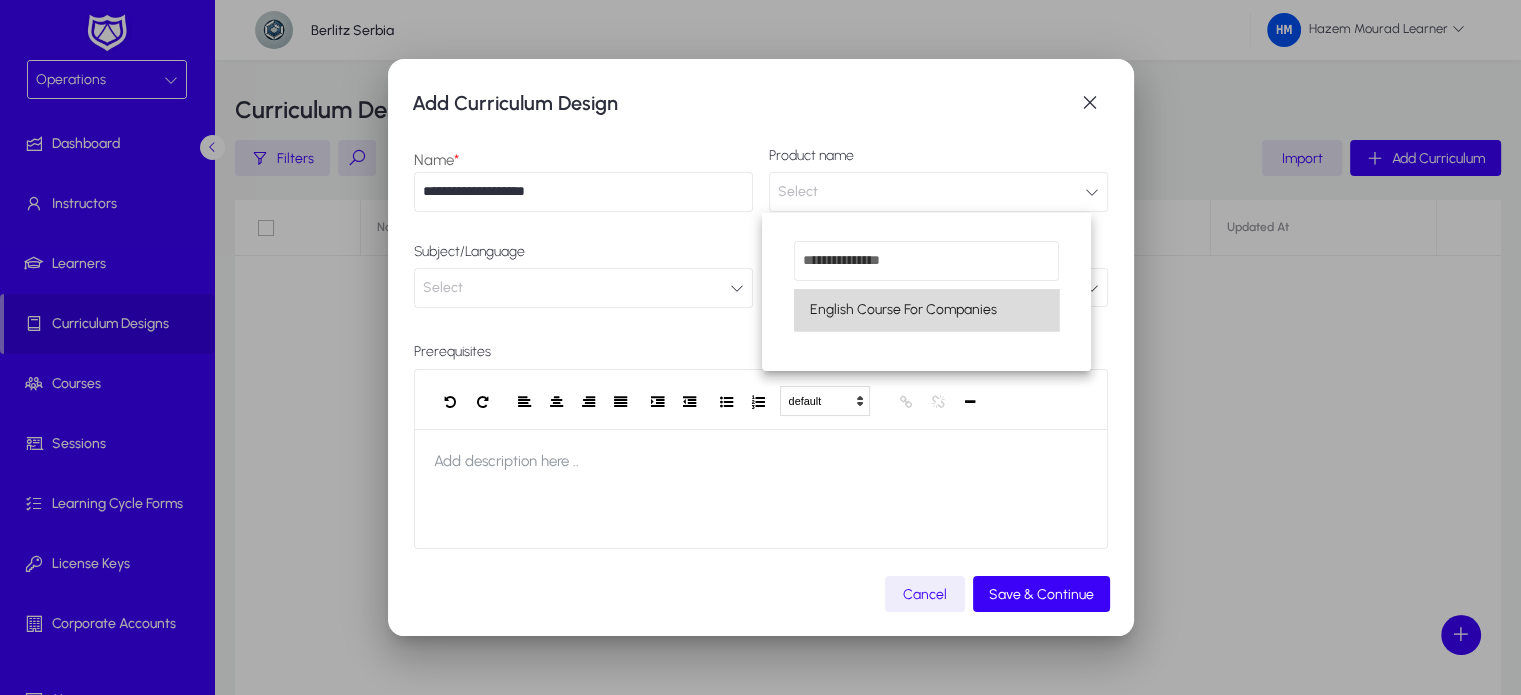 click on "English Course For Companies" at bounding box center [927, 310] 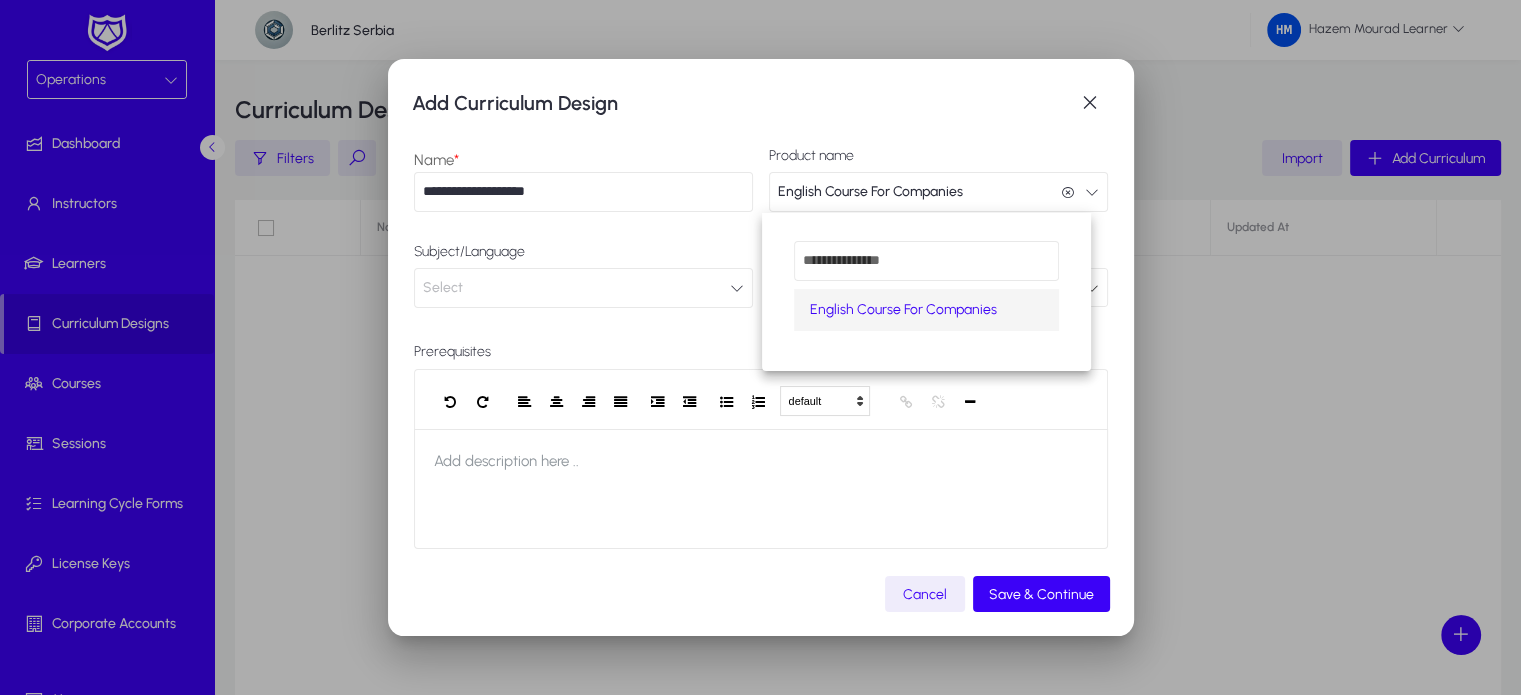 scroll, scrollTop: 0, scrollLeft: 0, axis: both 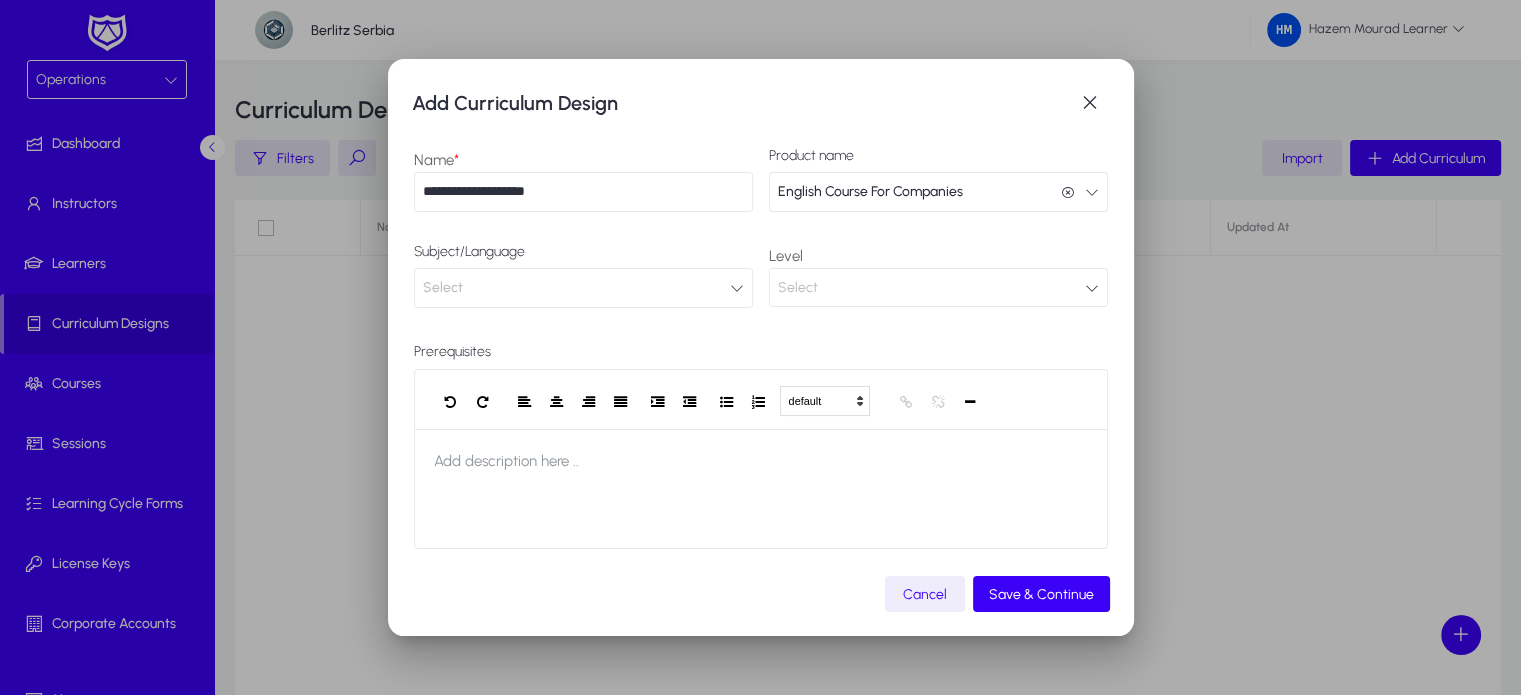 click on "Select" at bounding box center (583, 288) 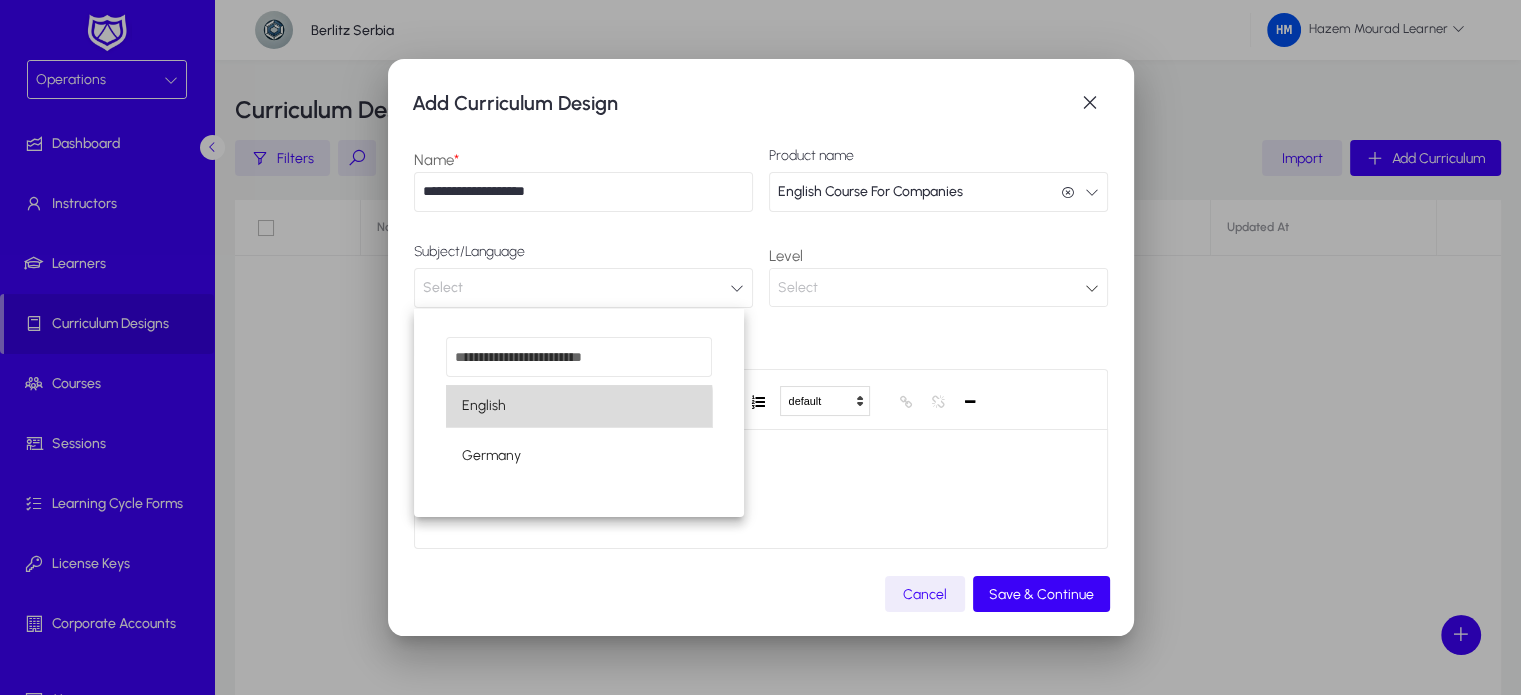 click on "English" at bounding box center (579, 406) 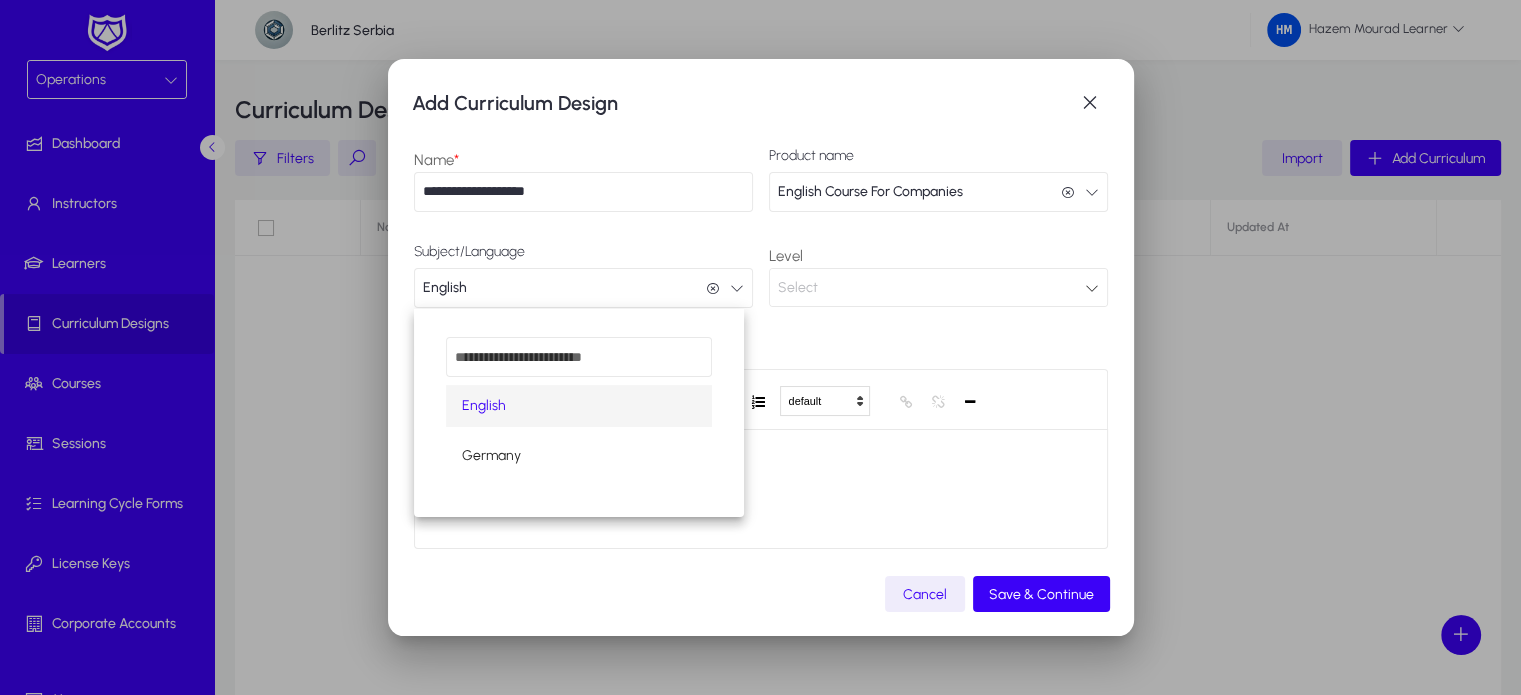 scroll, scrollTop: 0, scrollLeft: 0, axis: both 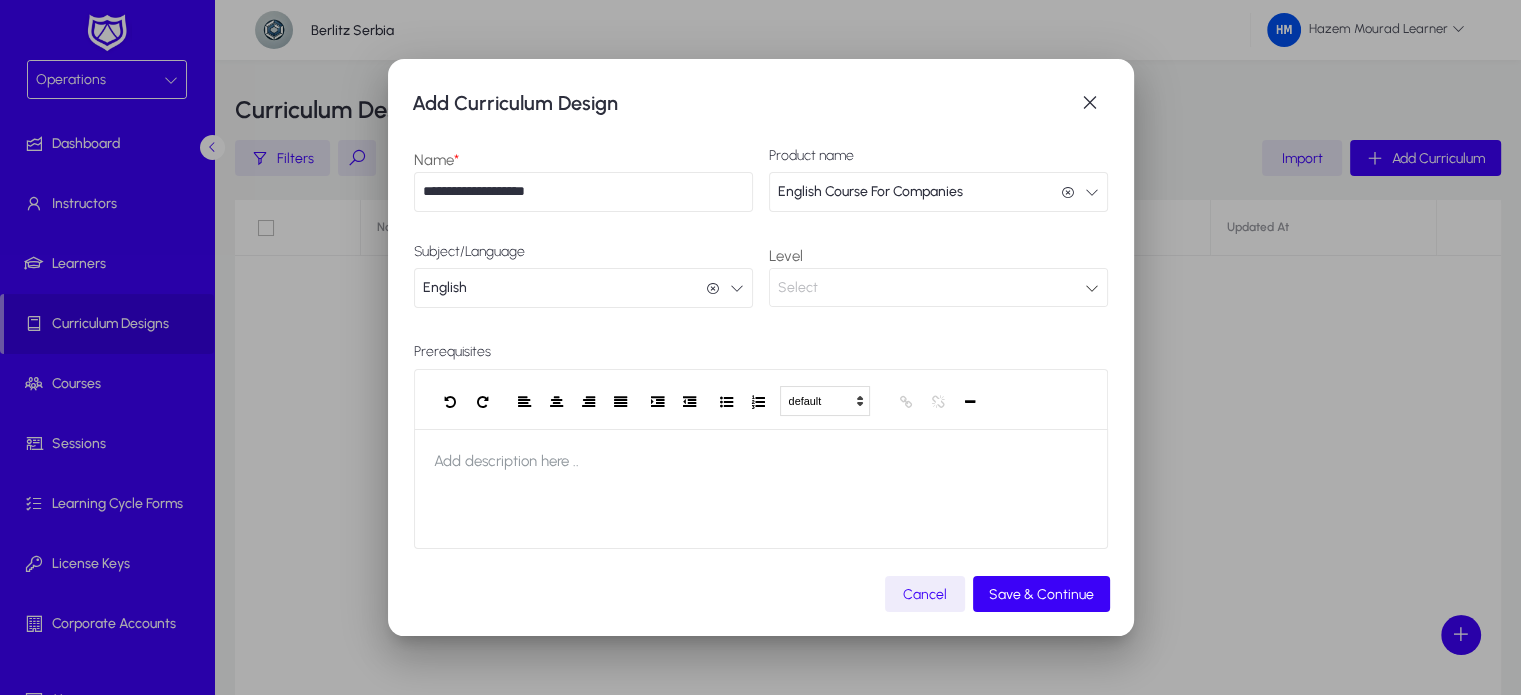 click on "Select" at bounding box center [931, 288] 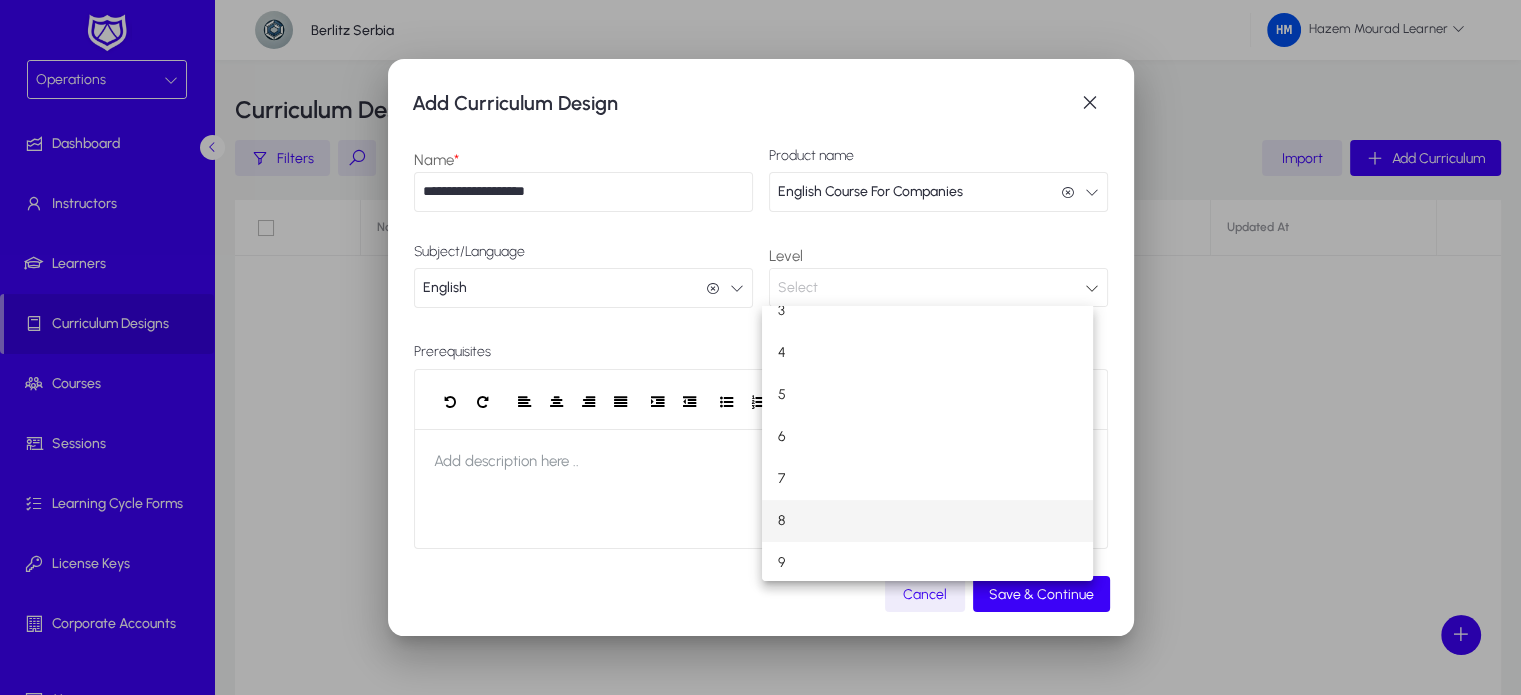 scroll, scrollTop: 144, scrollLeft: 0, axis: vertical 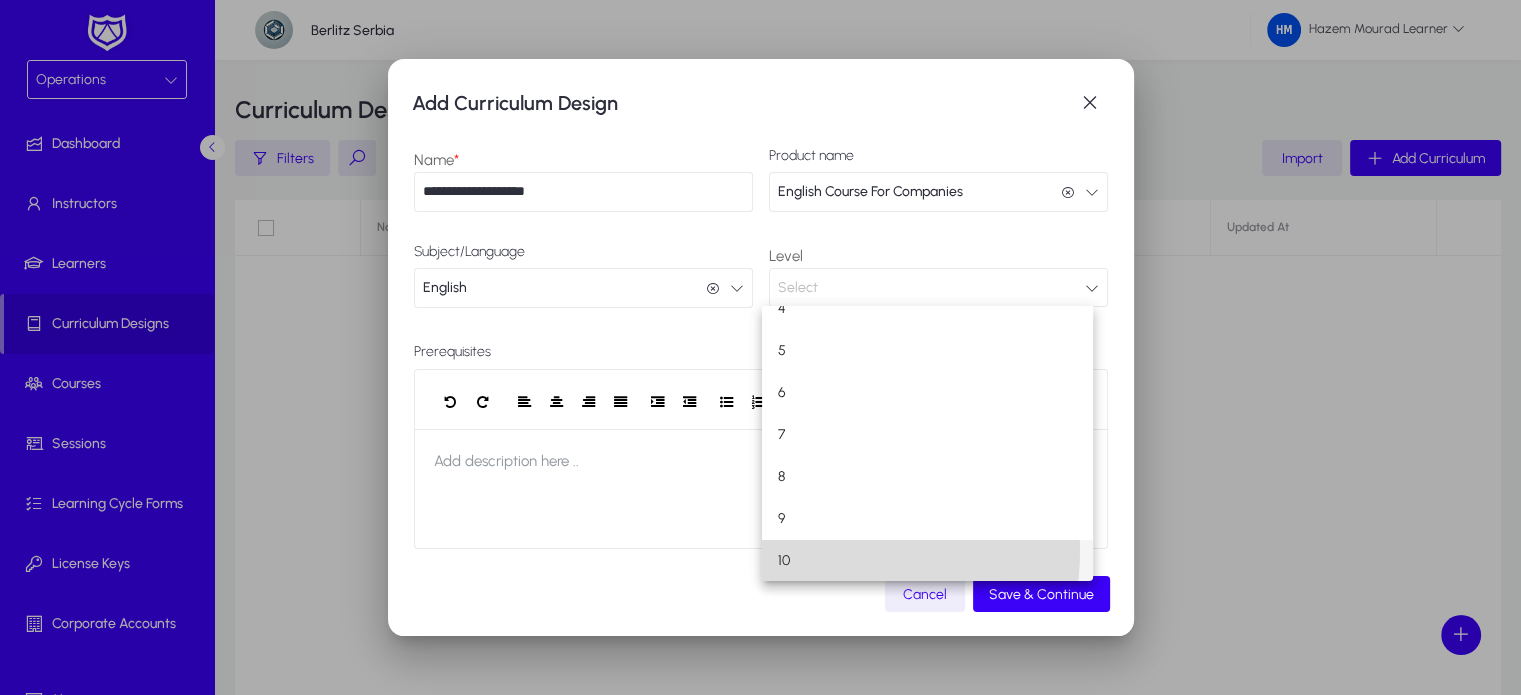 click on "10" at bounding box center [784, 561] 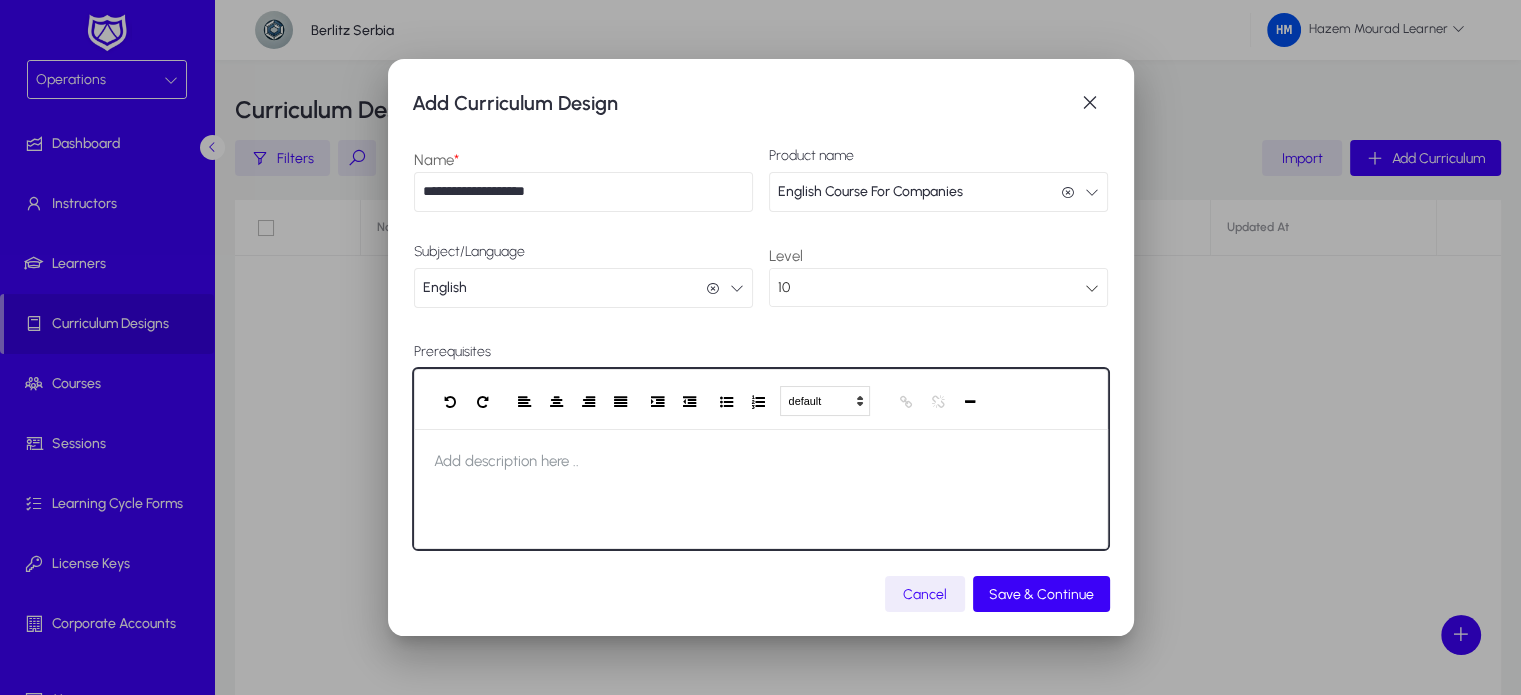 click on "Add description here .." at bounding box center [506, 461] 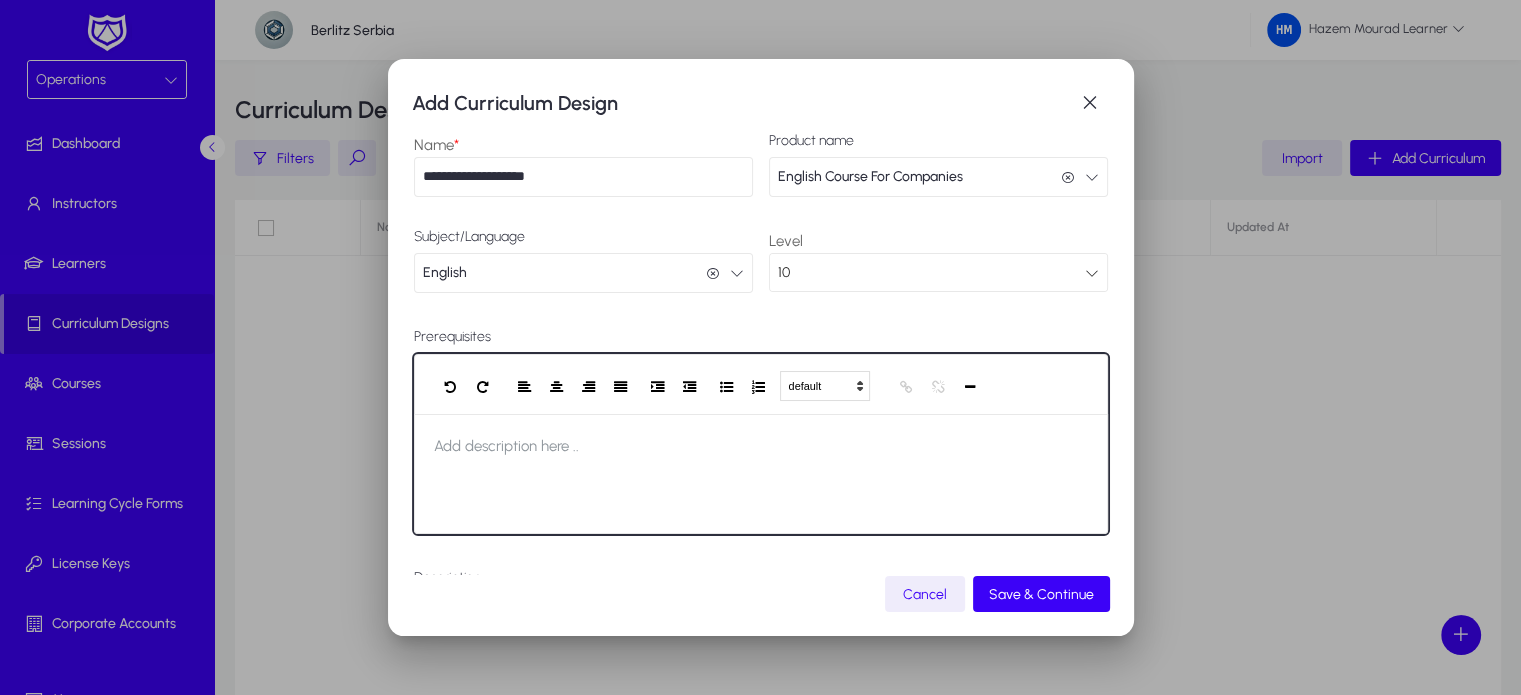 scroll, scrollTop: 0, scrollLeft: 0, axis: both 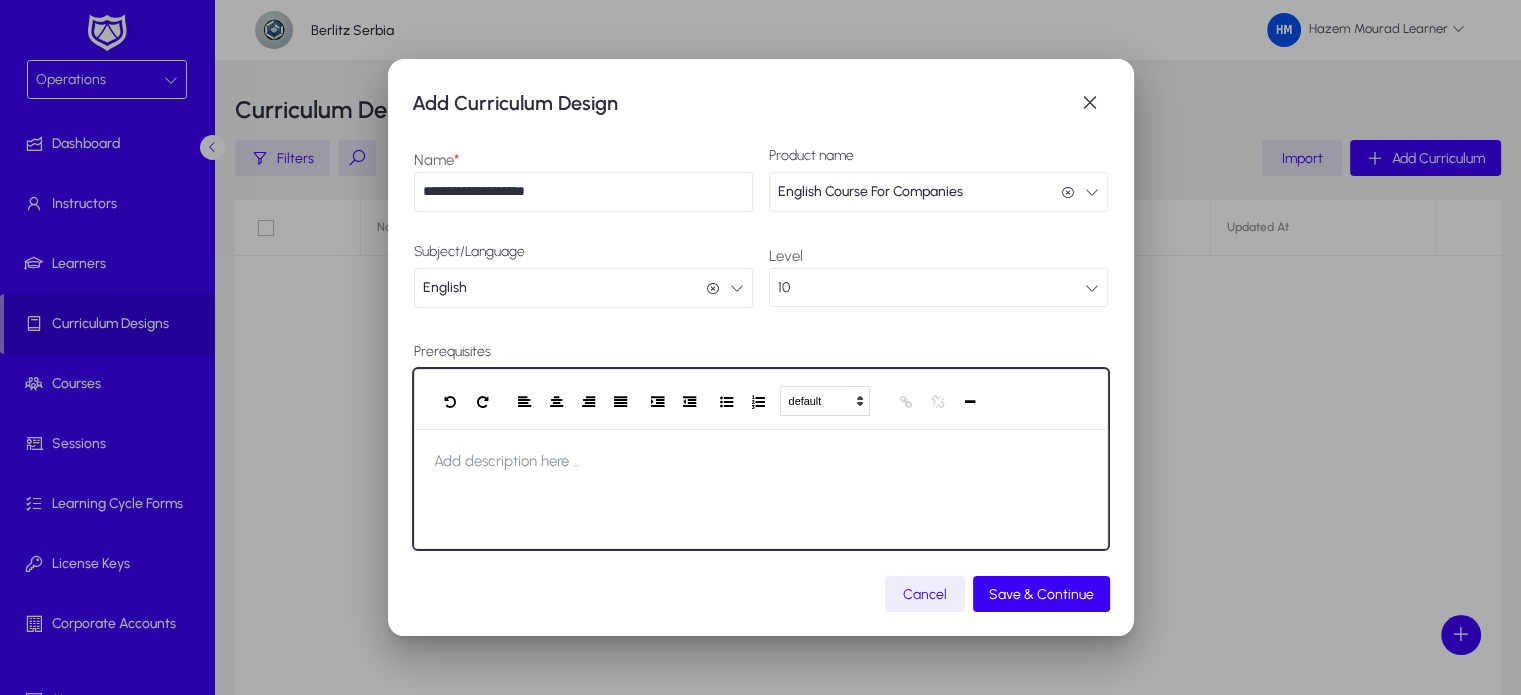 type 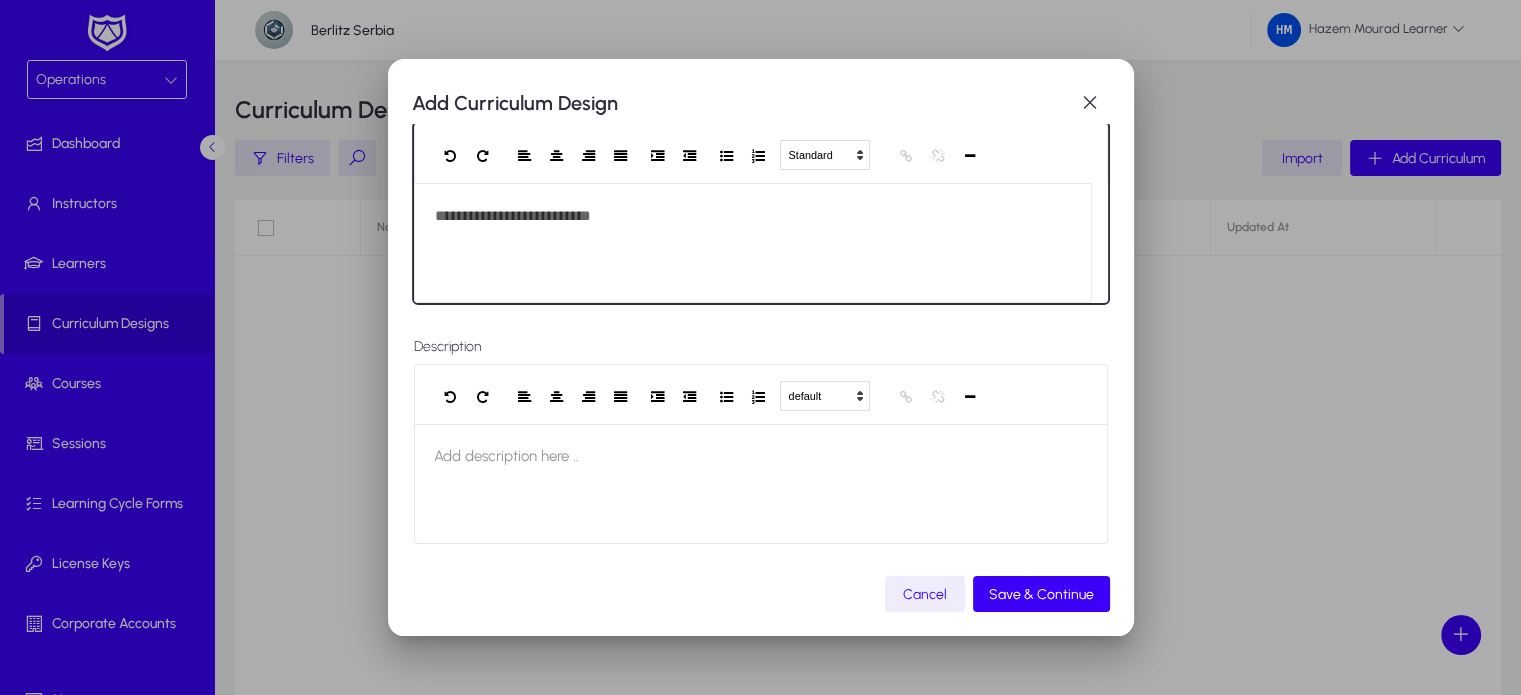 scroll, scrollTop: 247, scrollLeft: 0, axis: vertical 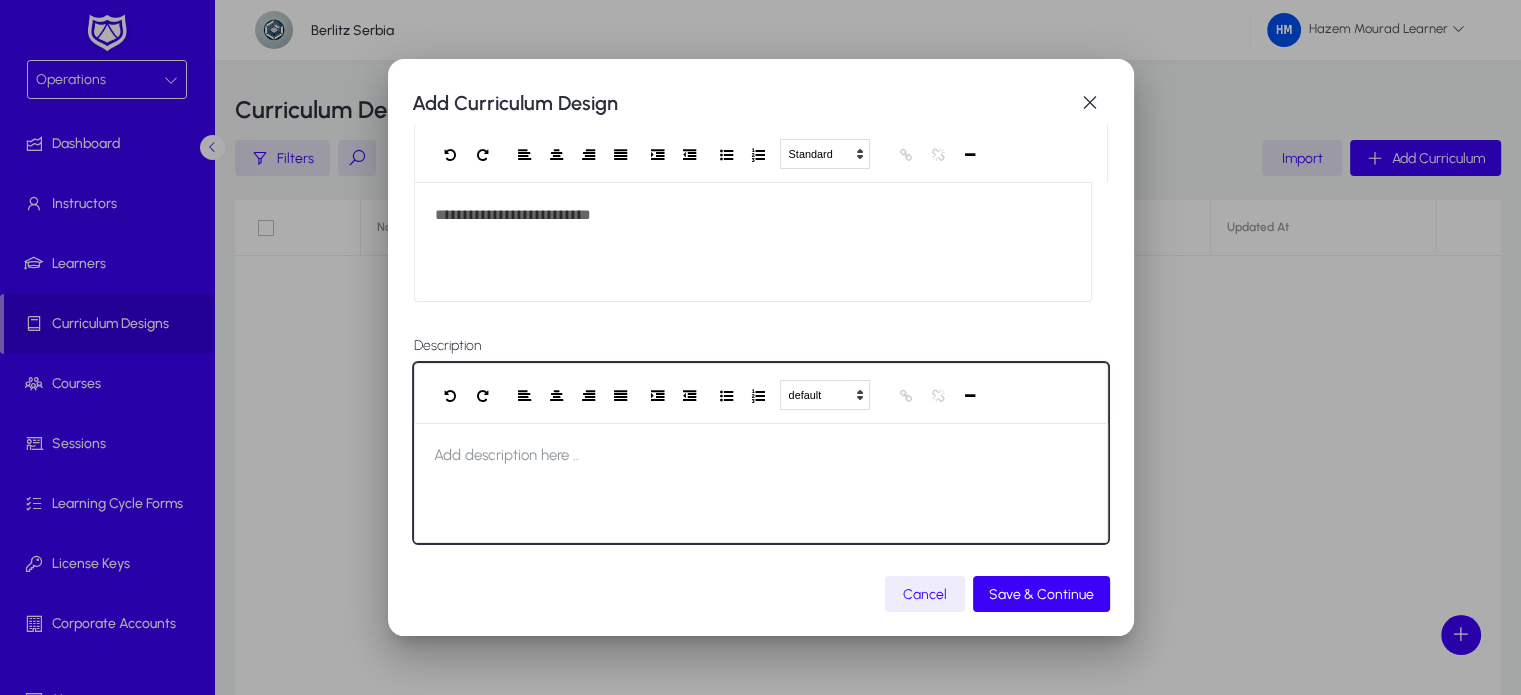 click at bounding box center (761, 483) 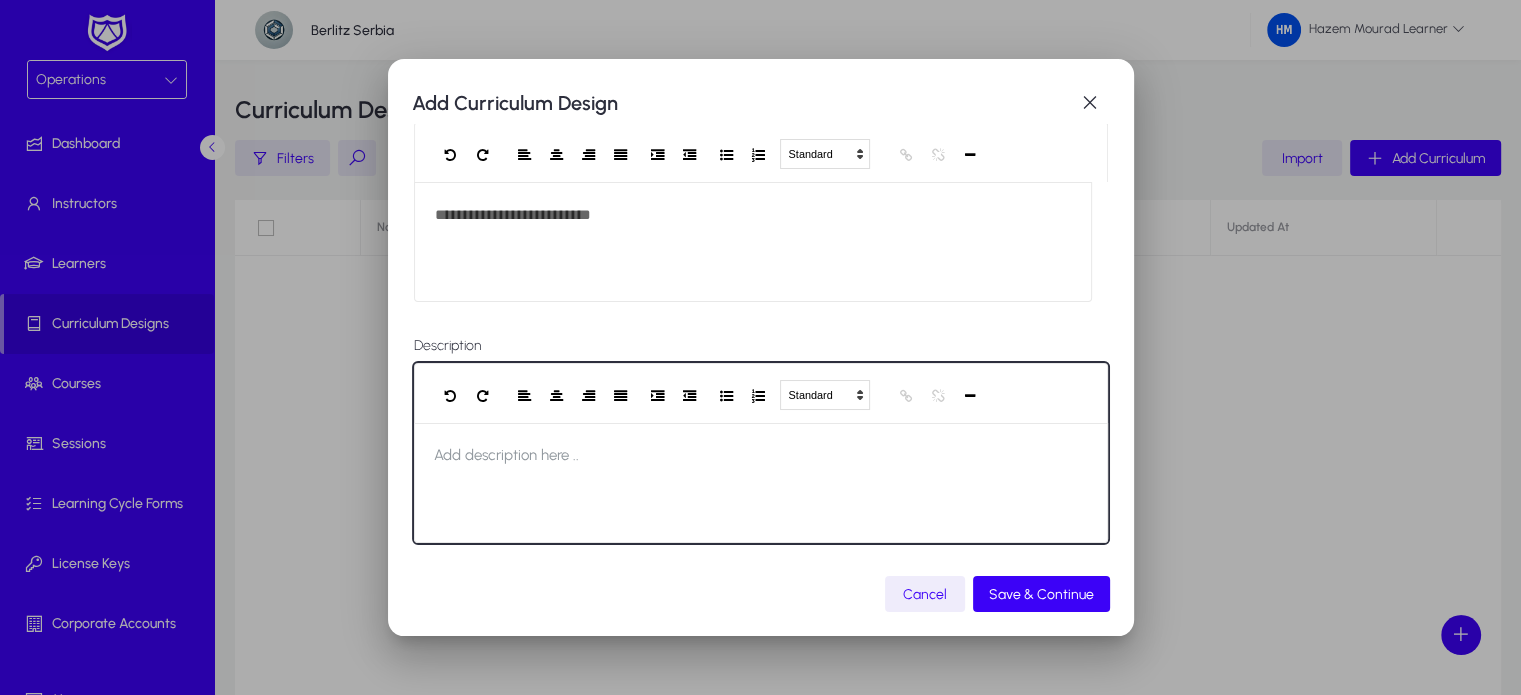 type 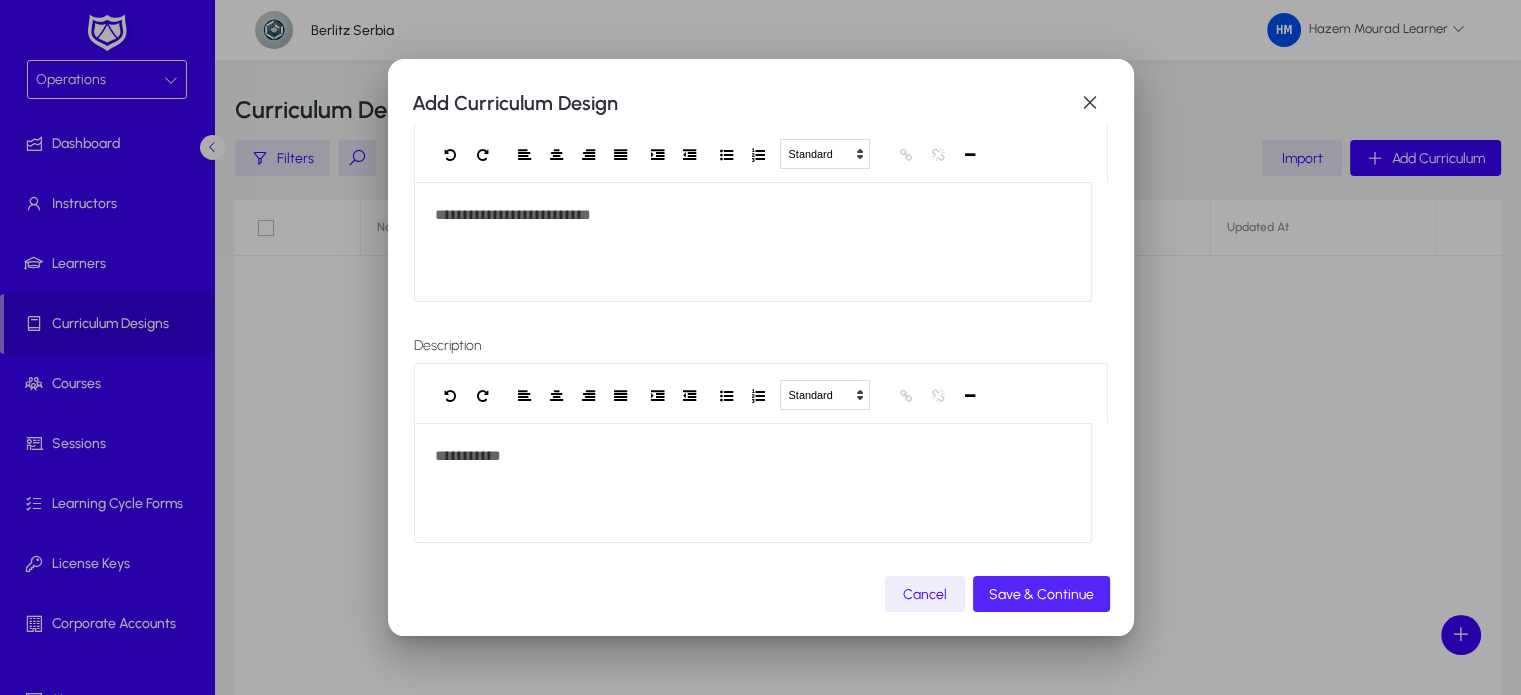 click on "Save & Continue" 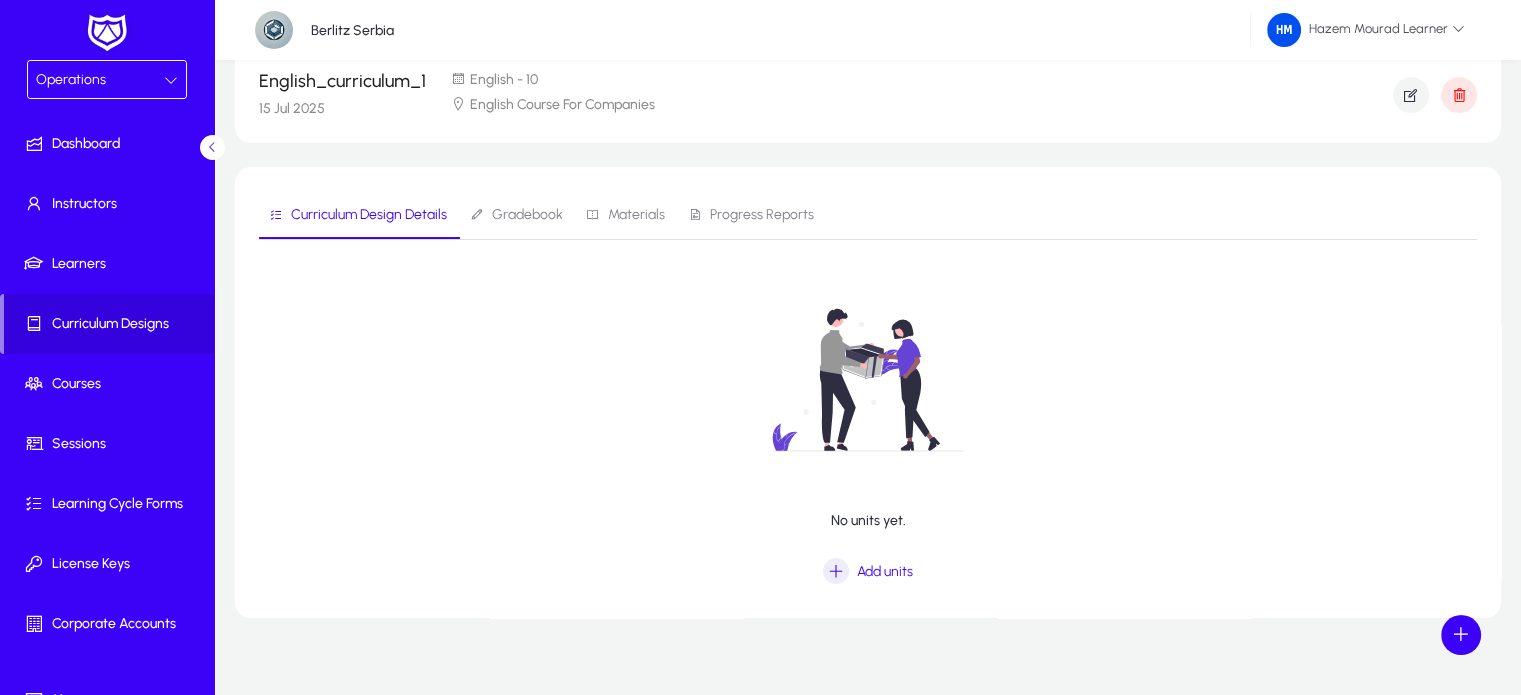 scroll, scrollTop: 88, scrollLeft: 0, axis: vertical 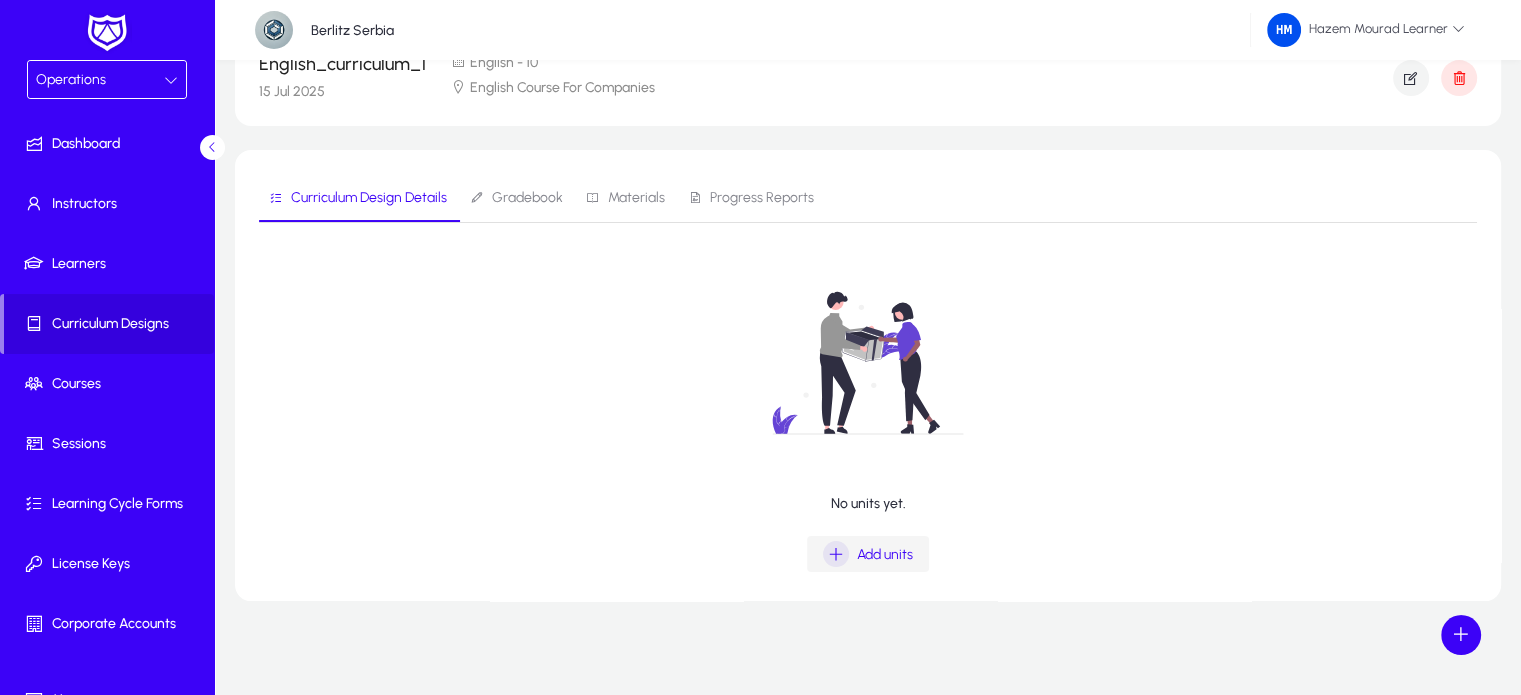 click 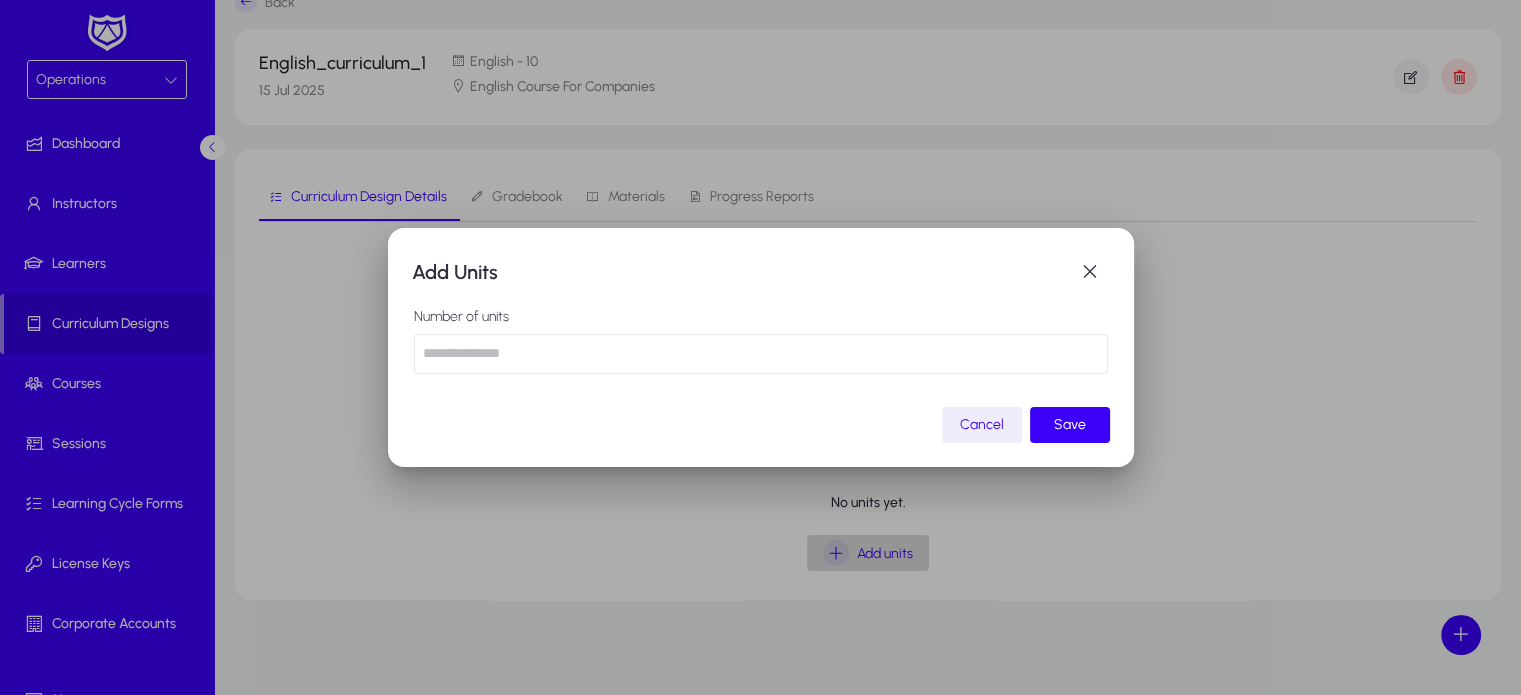scroll, scrollTop: 0, scrollLeft: 0, axis: both 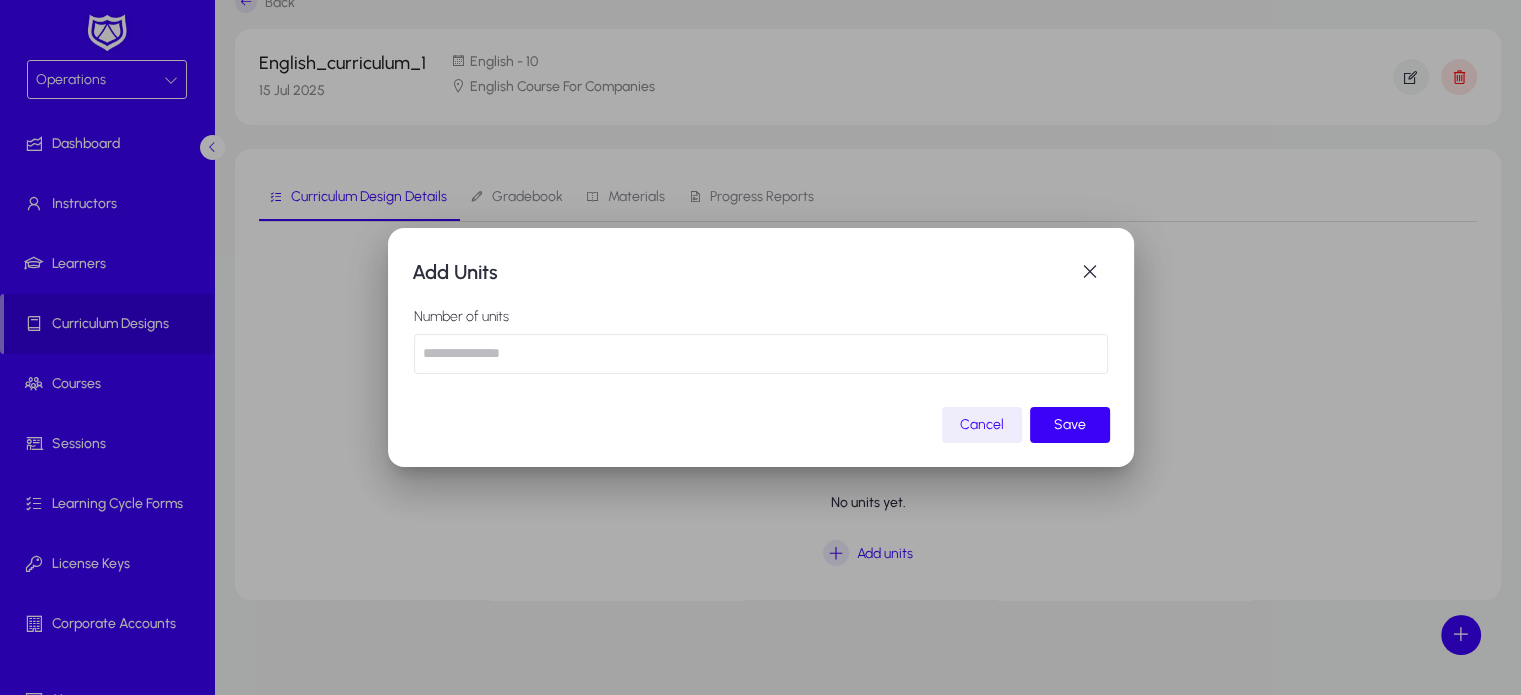 click at bounding box center [761, 354] 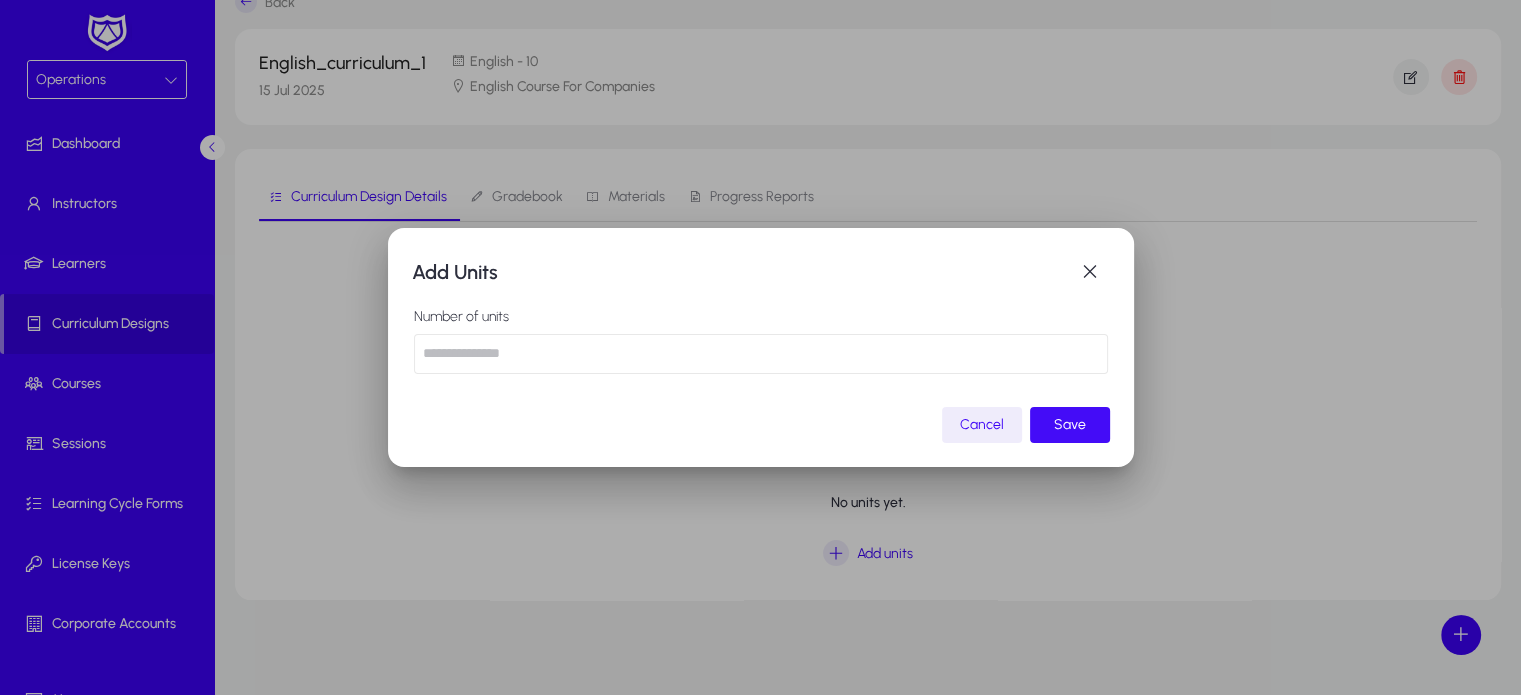 type on "**" 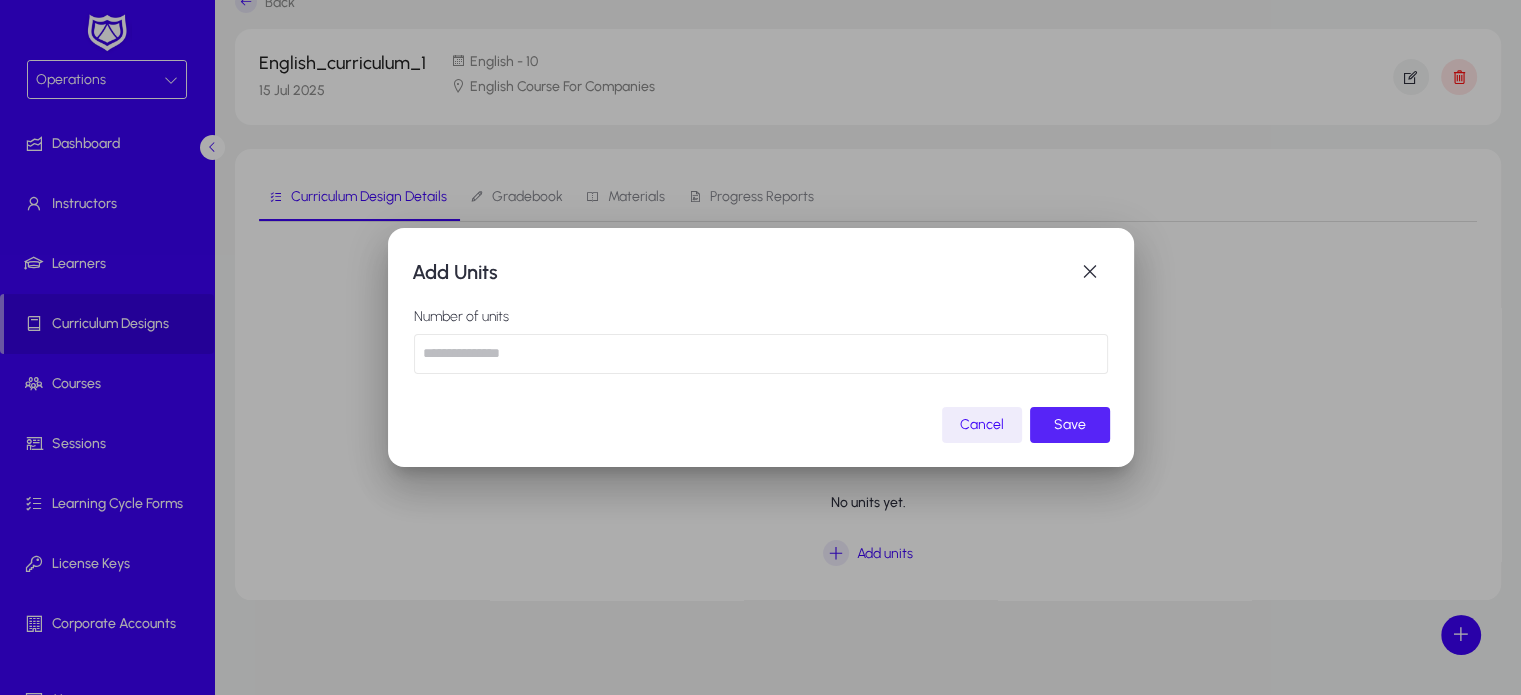click on "Save" 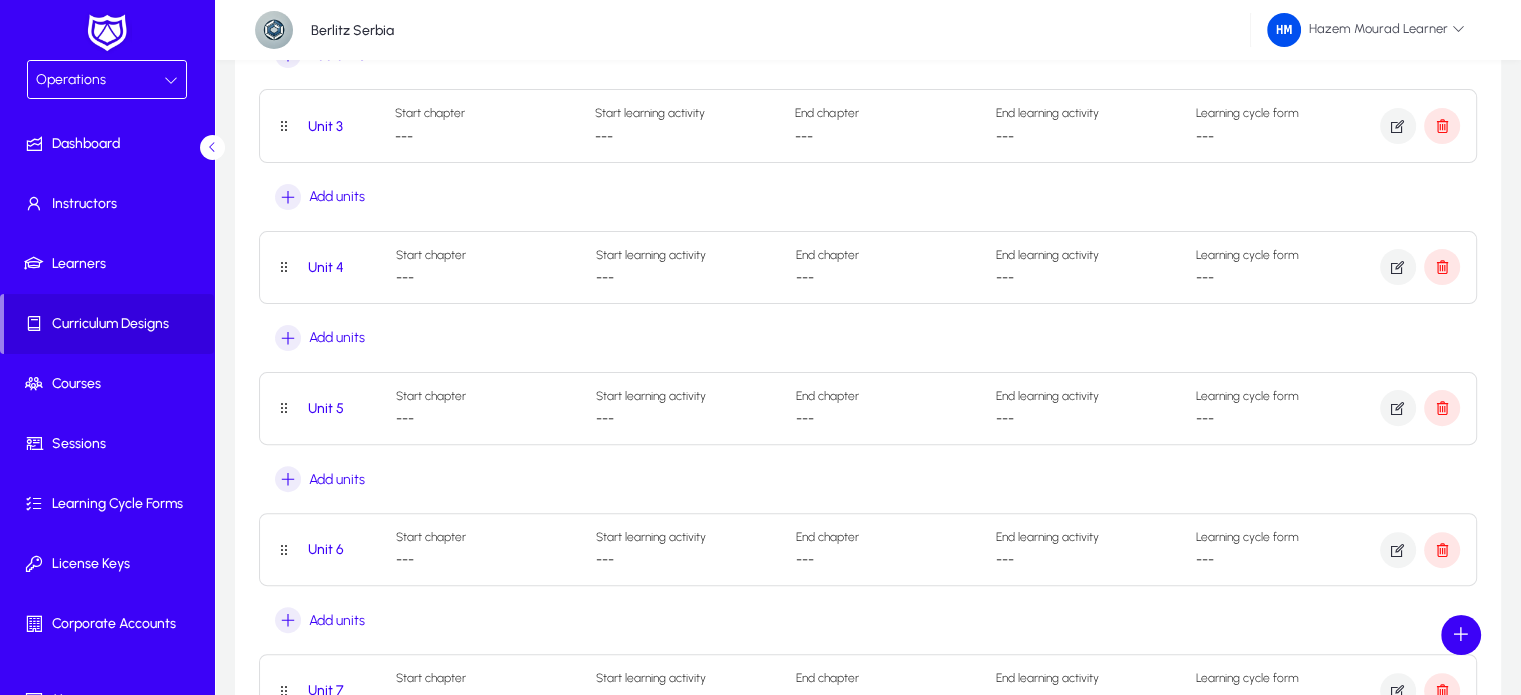 scroll, scrollTop: 0, scrollLeft: 0, axis: both 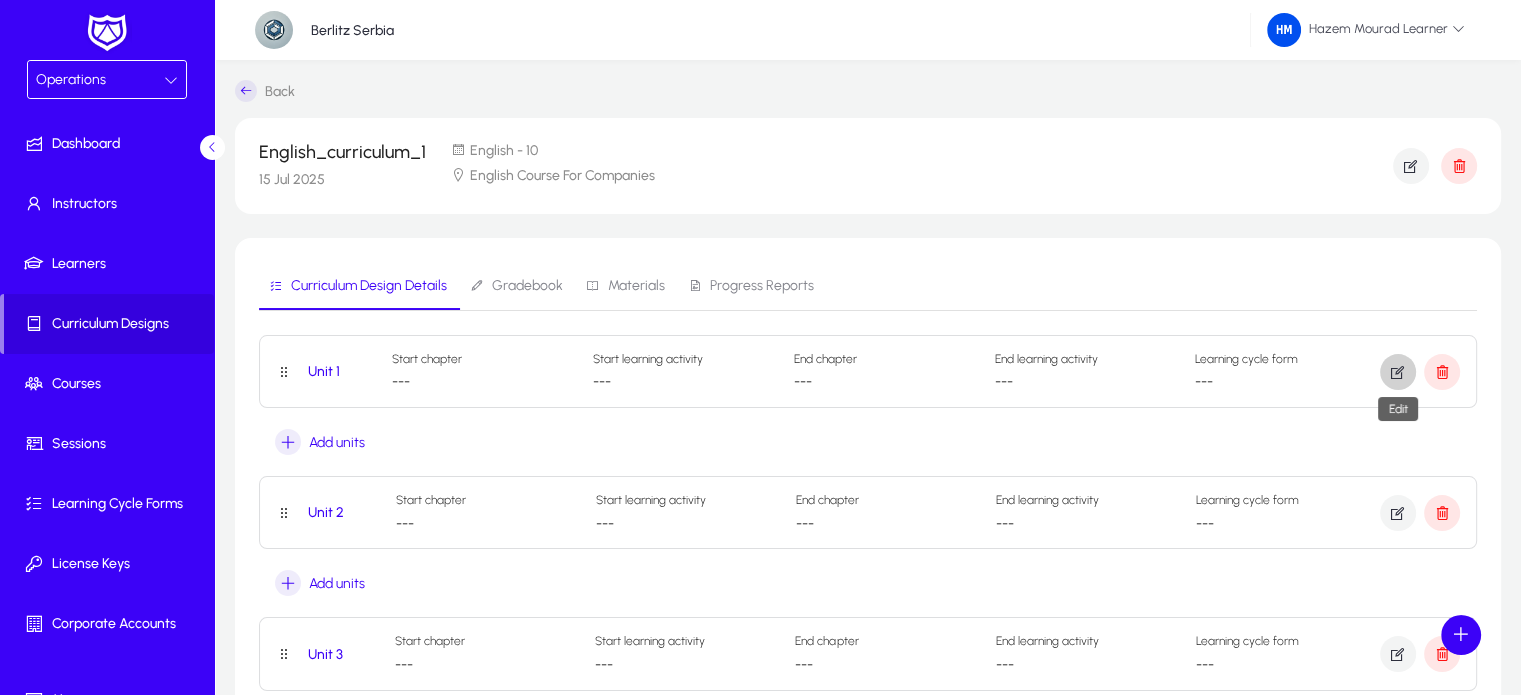 click at bounding box center (1398, 372) 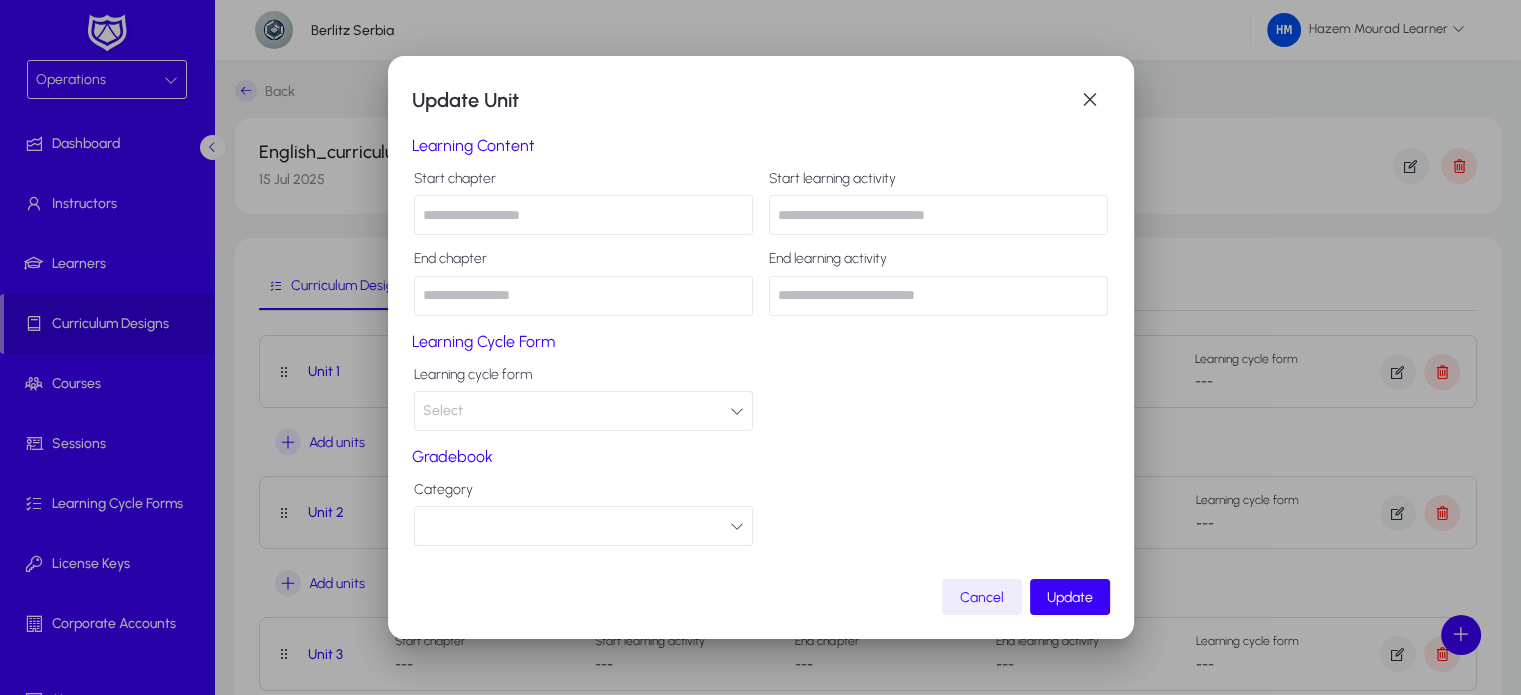 click at bounding box center [583, 215] 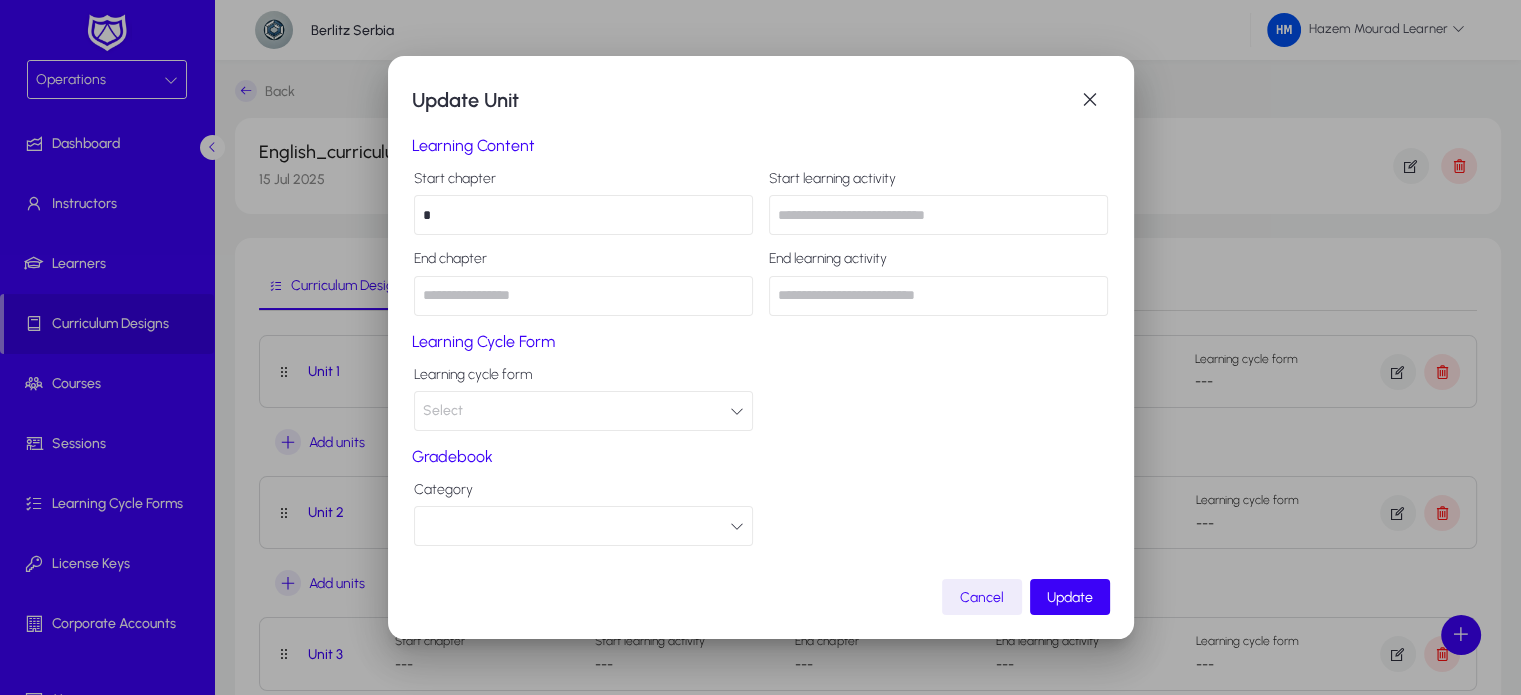 type on "*" 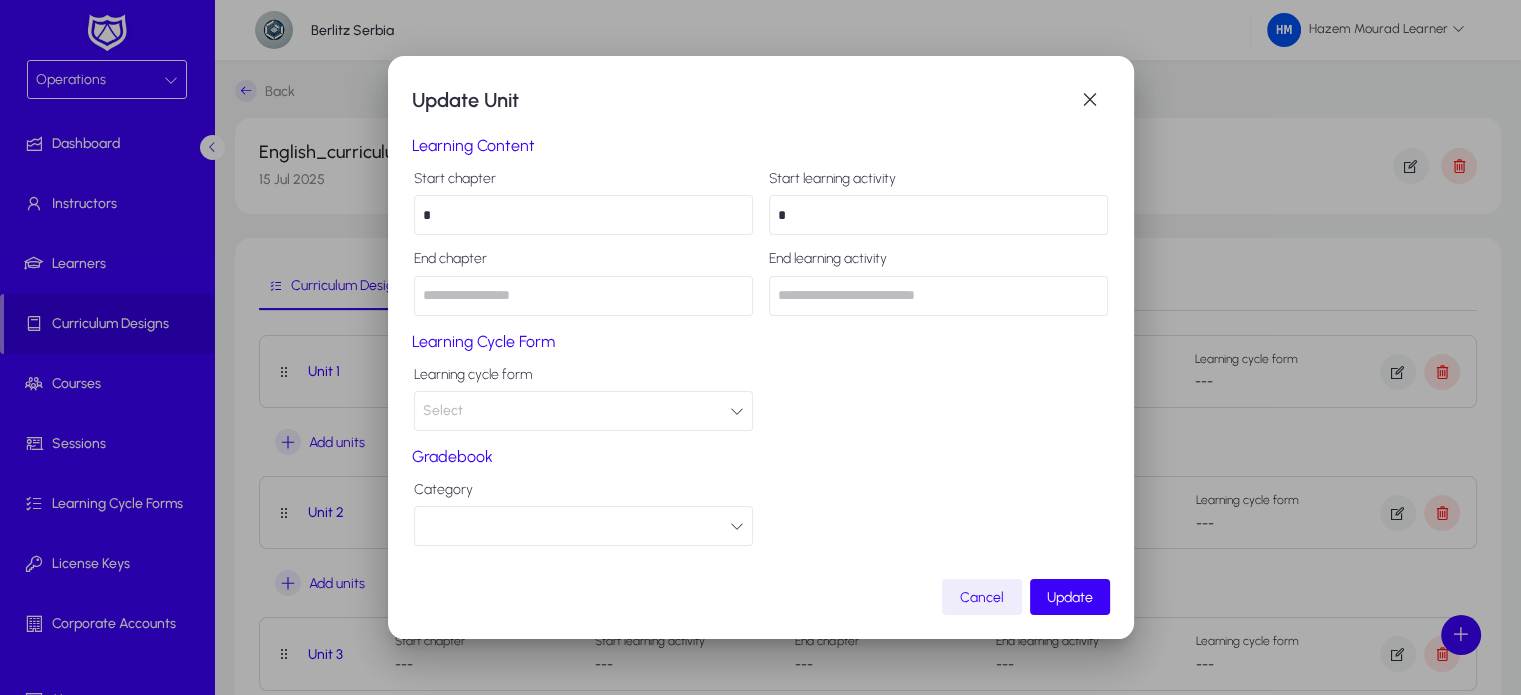 click on "*" at bounding box center [938, 215] 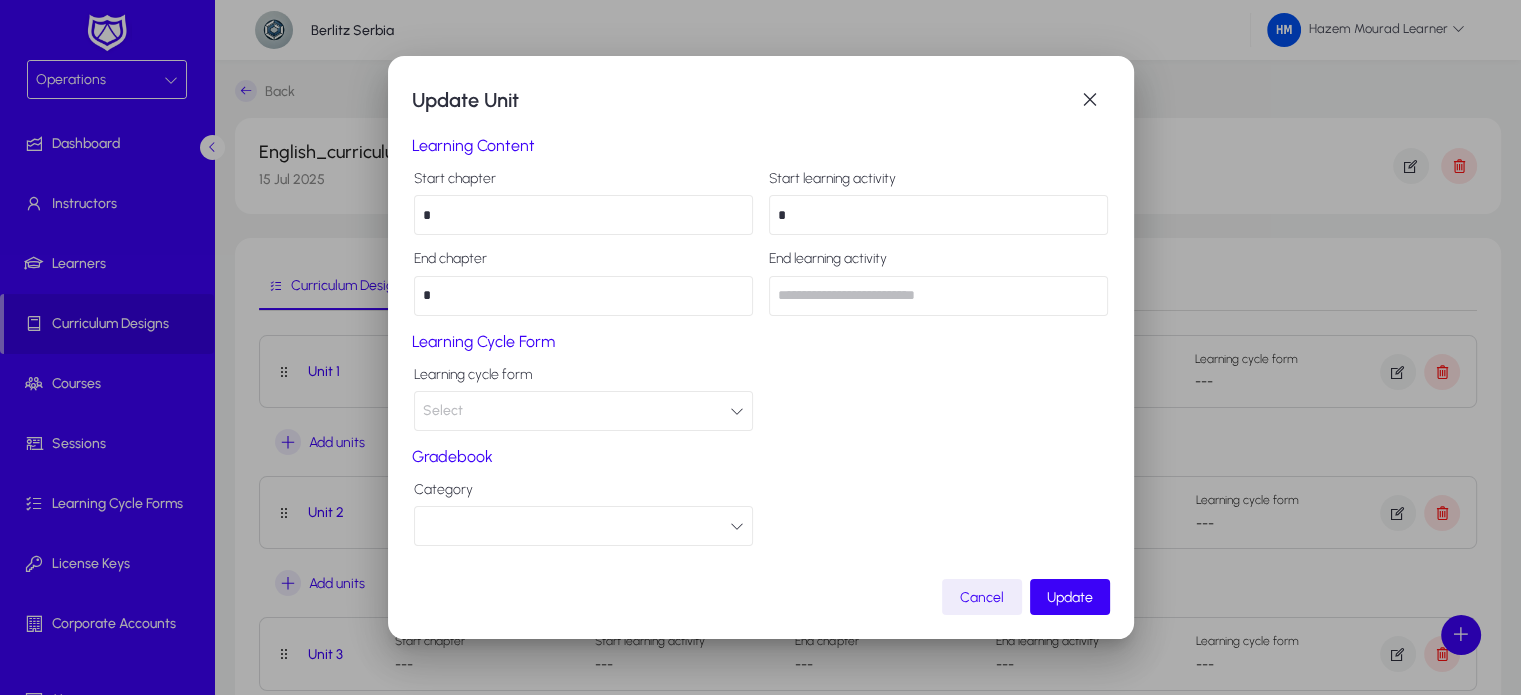 type on "*" 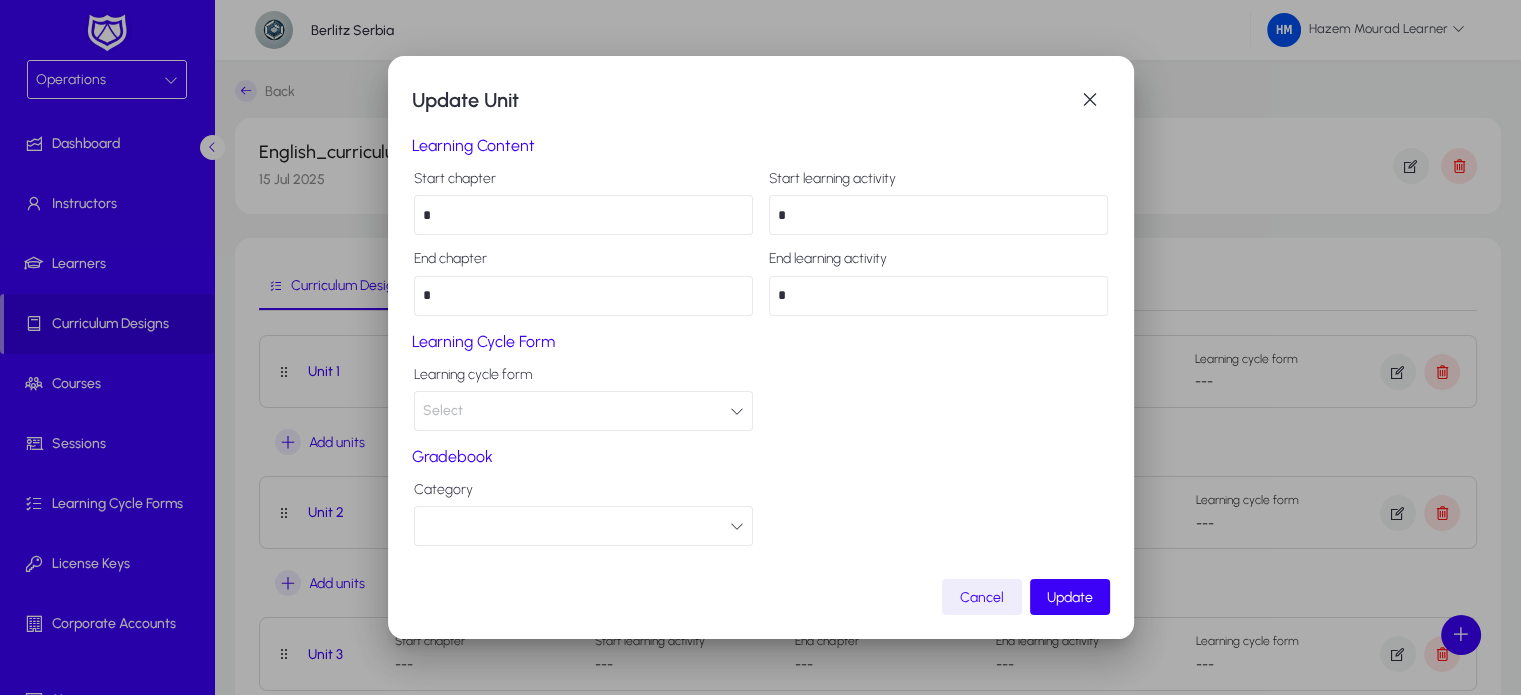 type on "*" 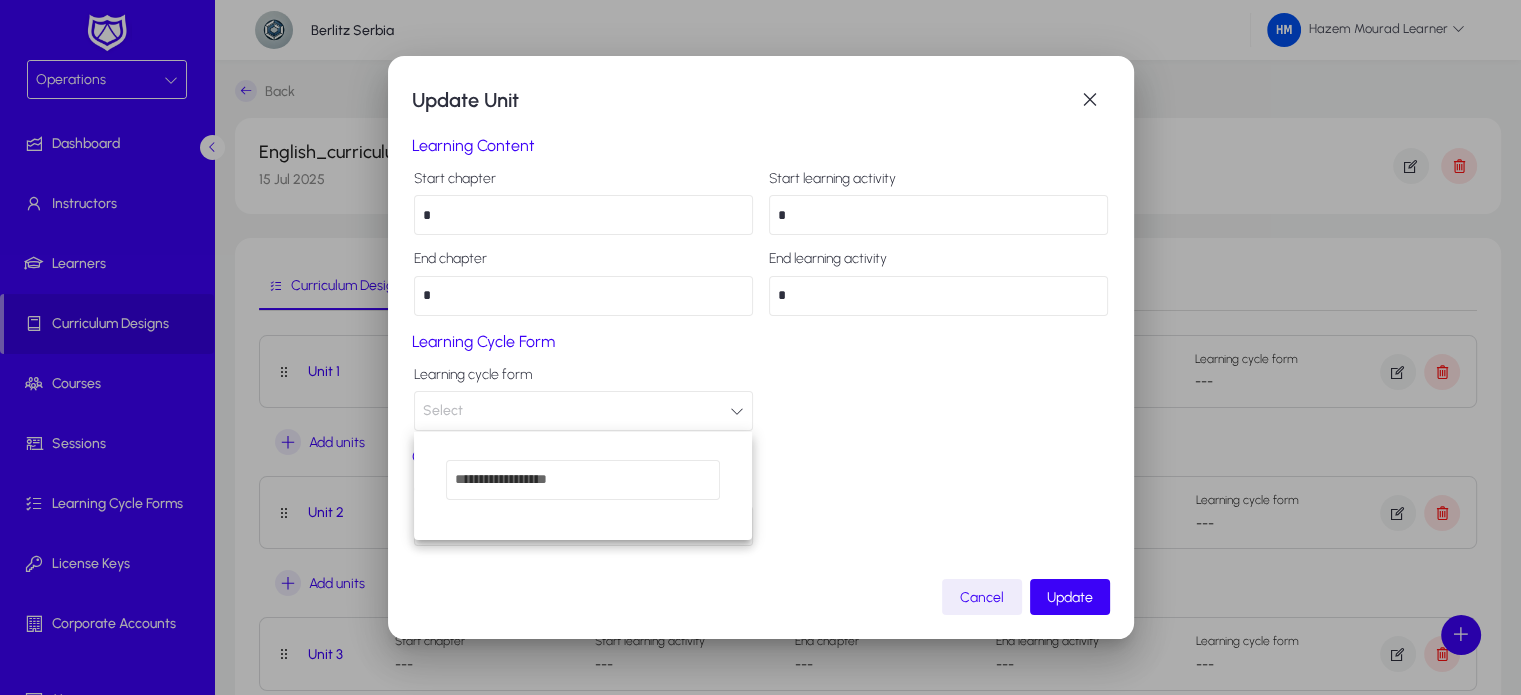 click at bounding box center [760, 347] 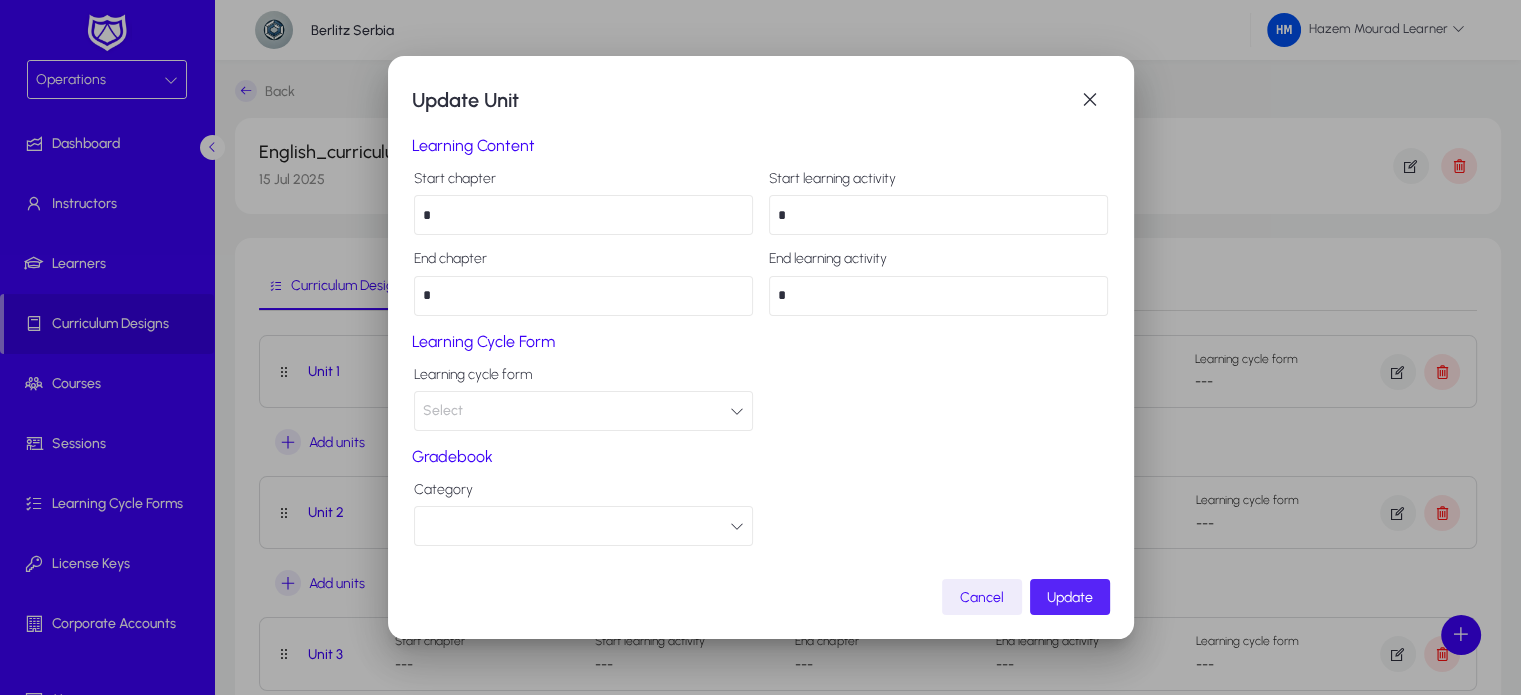 click on "Update" 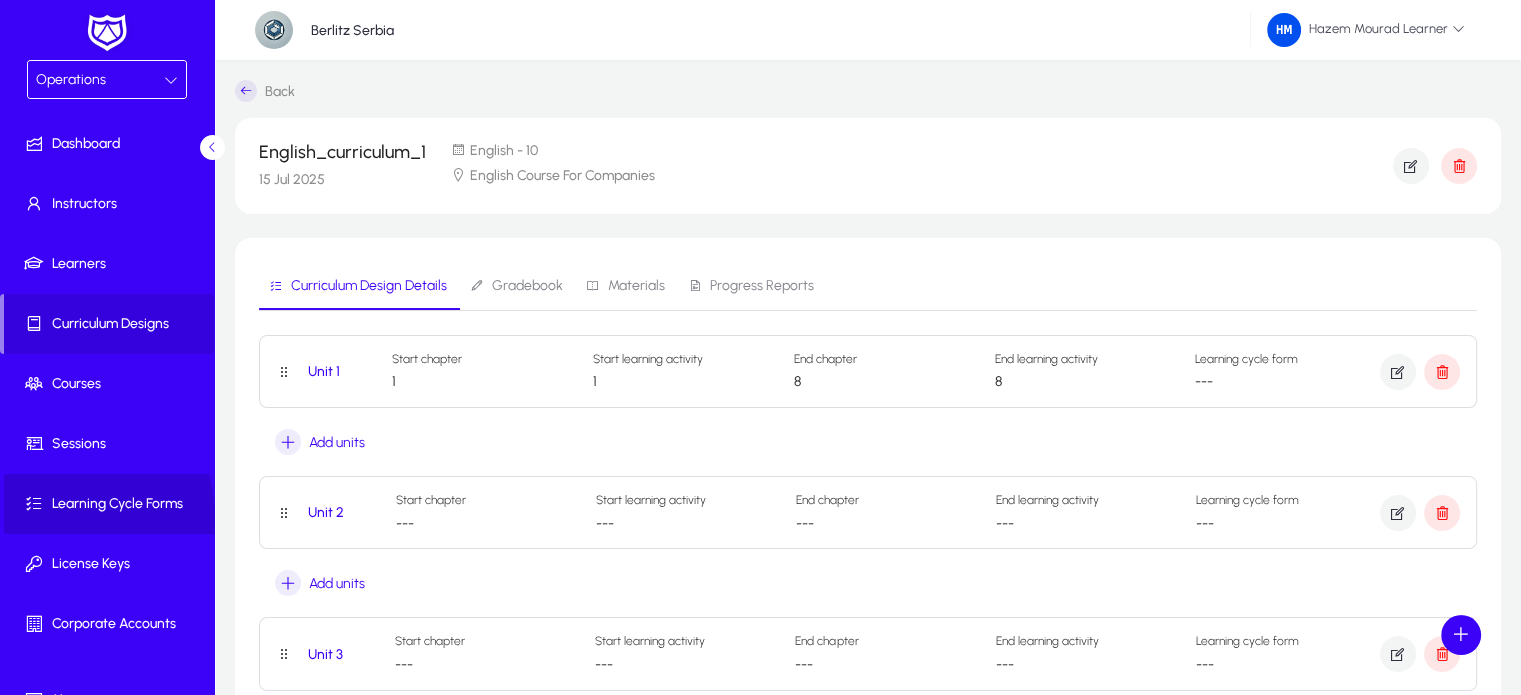 click 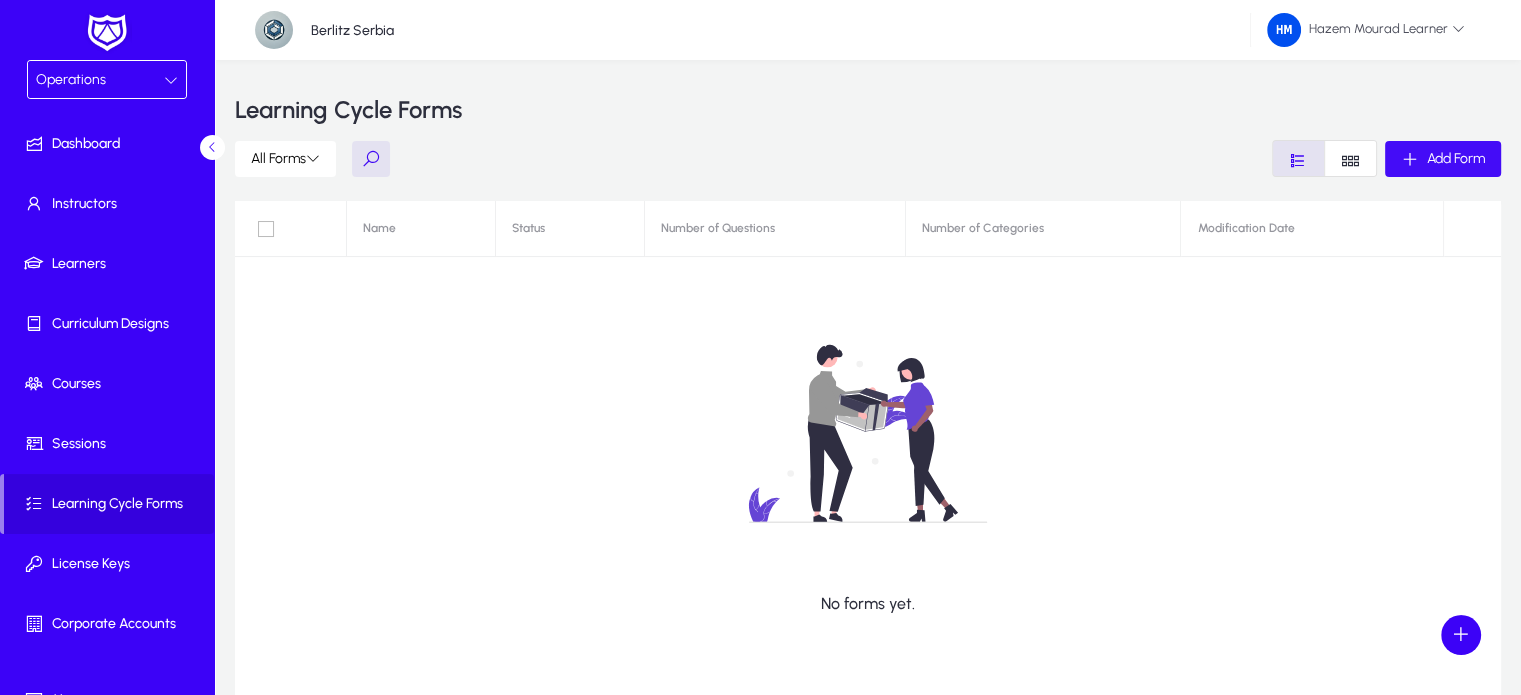 click on "Add Form" 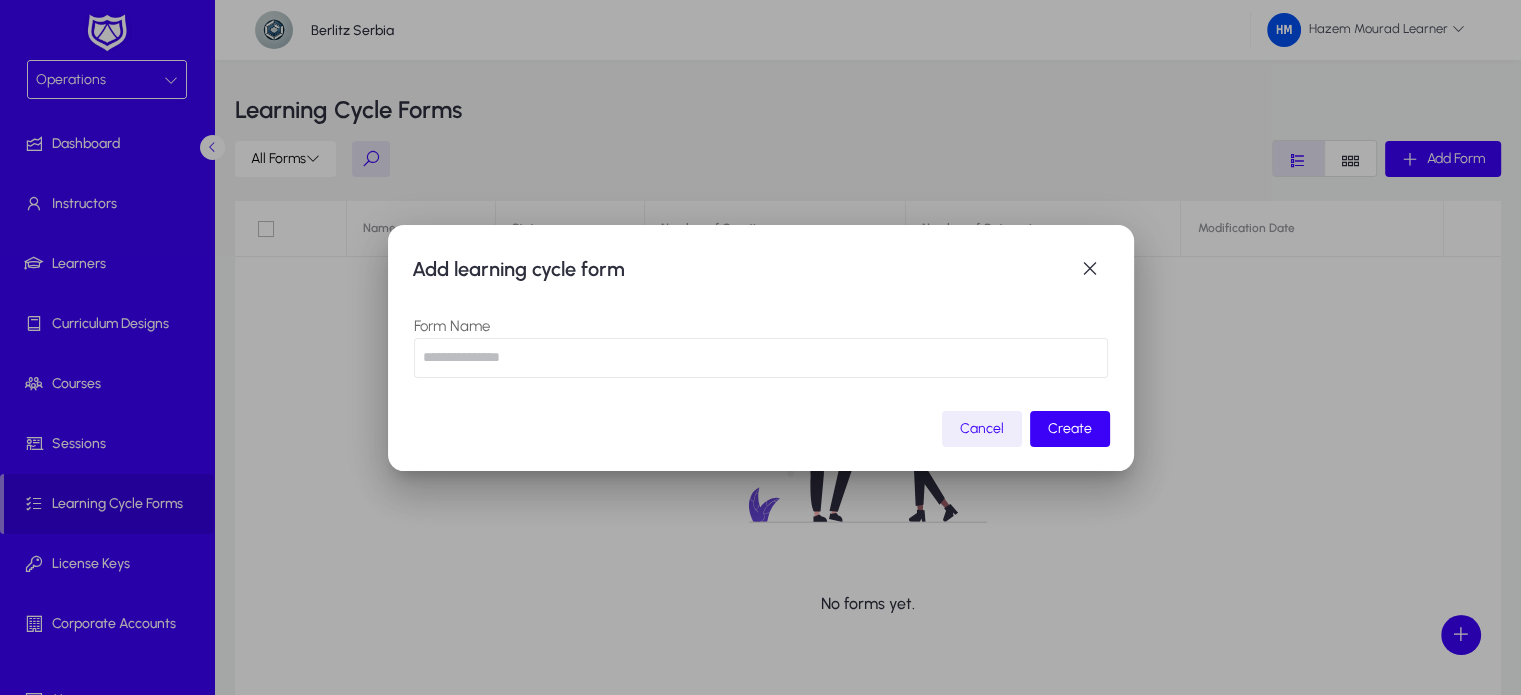 click at bounding box center (761, 358) 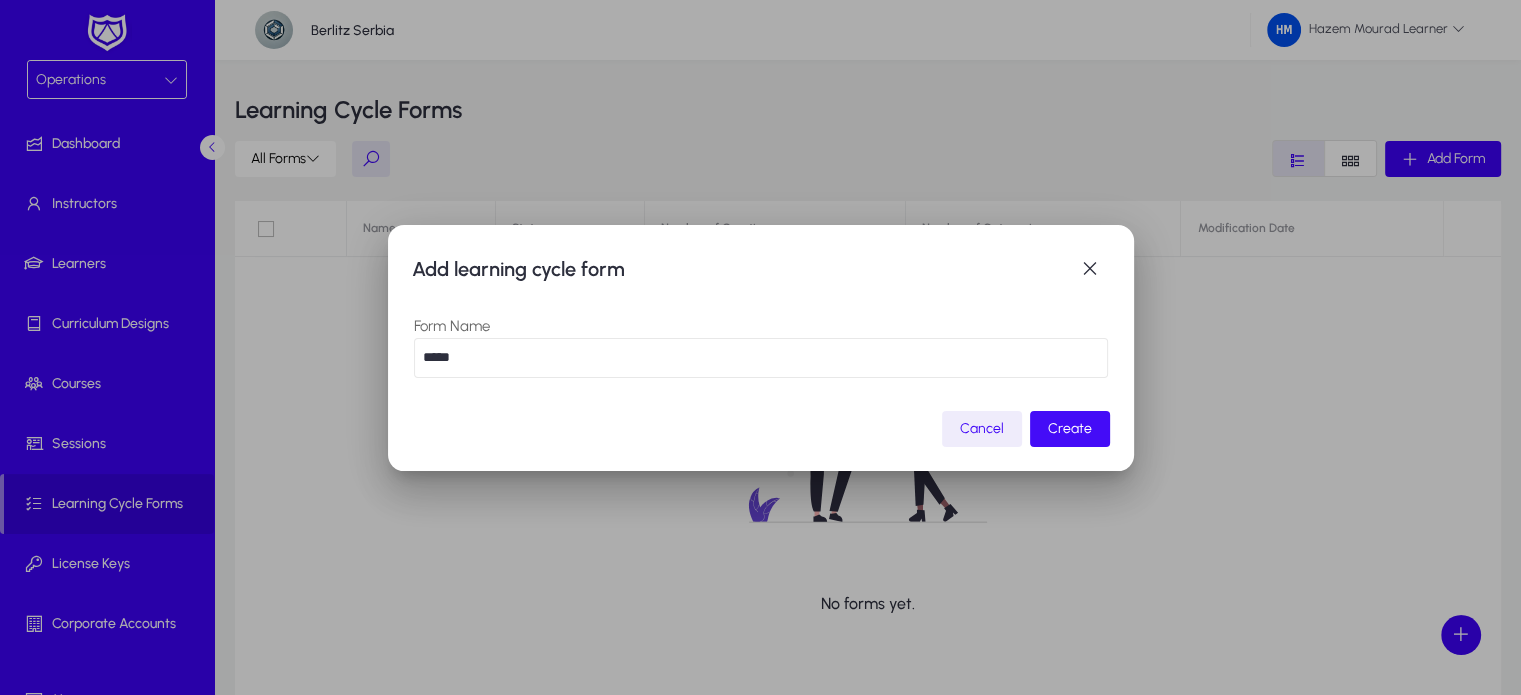 type on "*****" 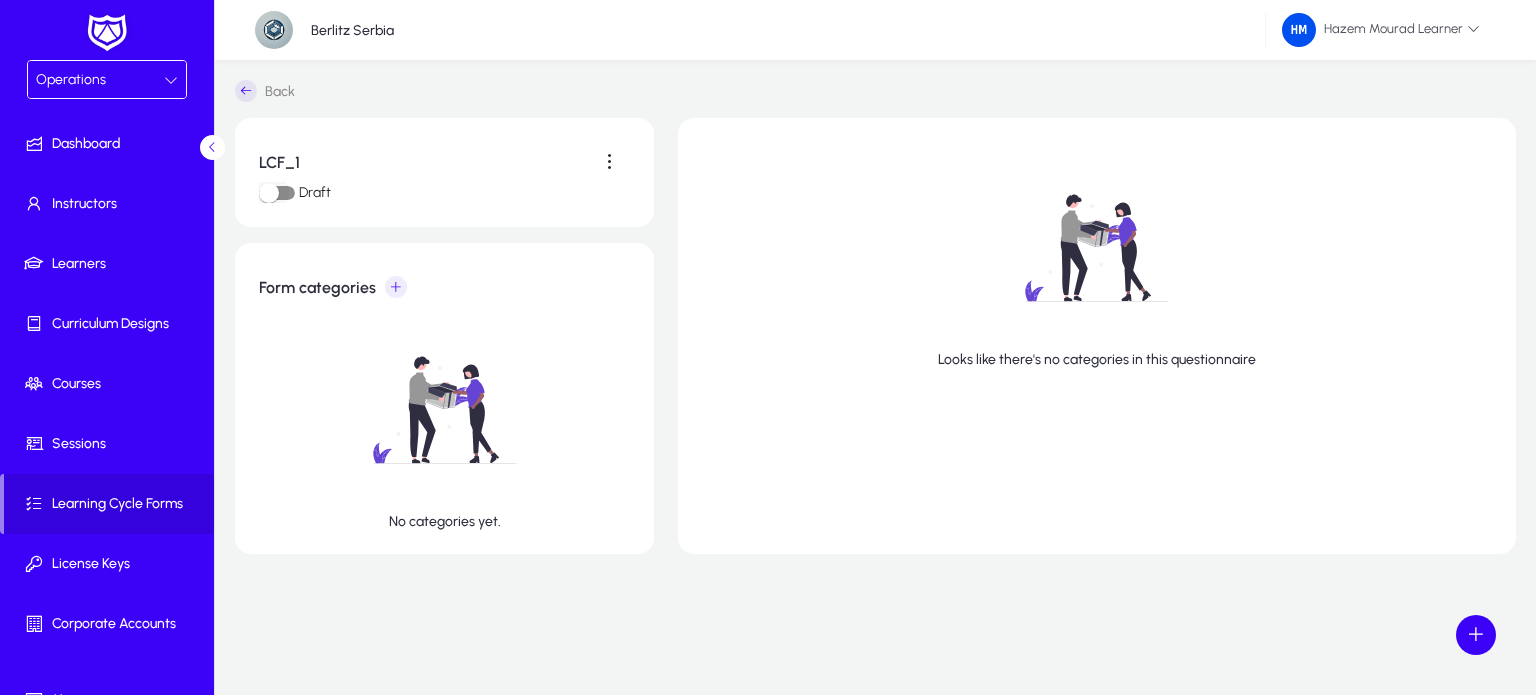 click at bounding box center (269, 193) 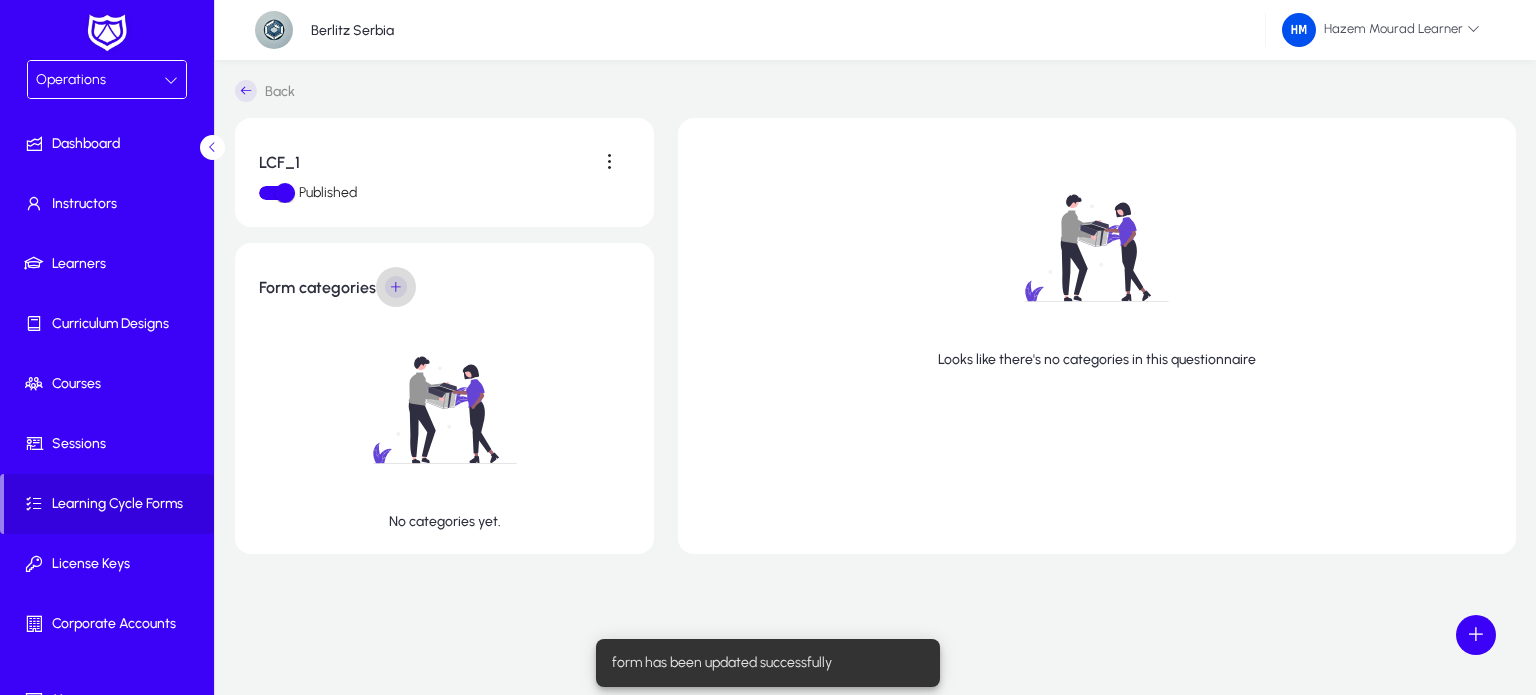 click 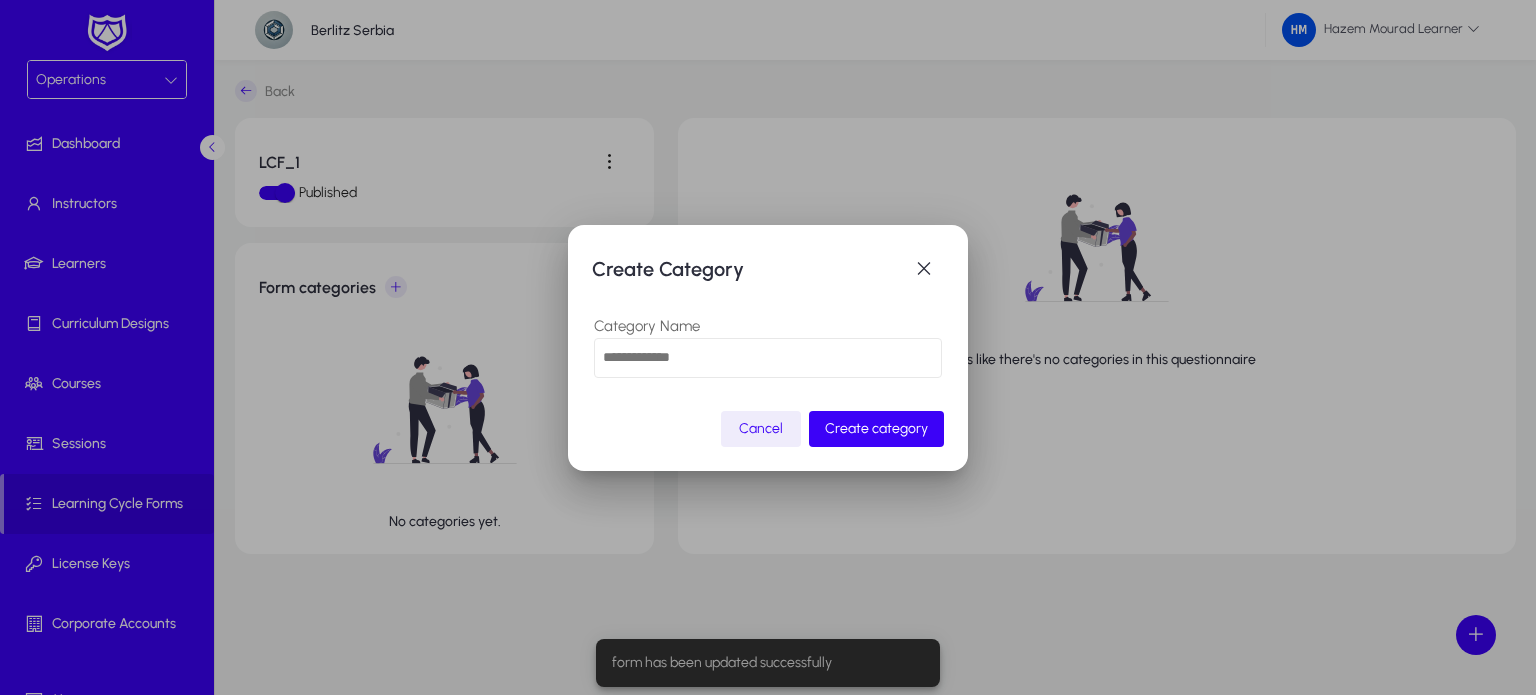 click at bounding box center [768, 358] 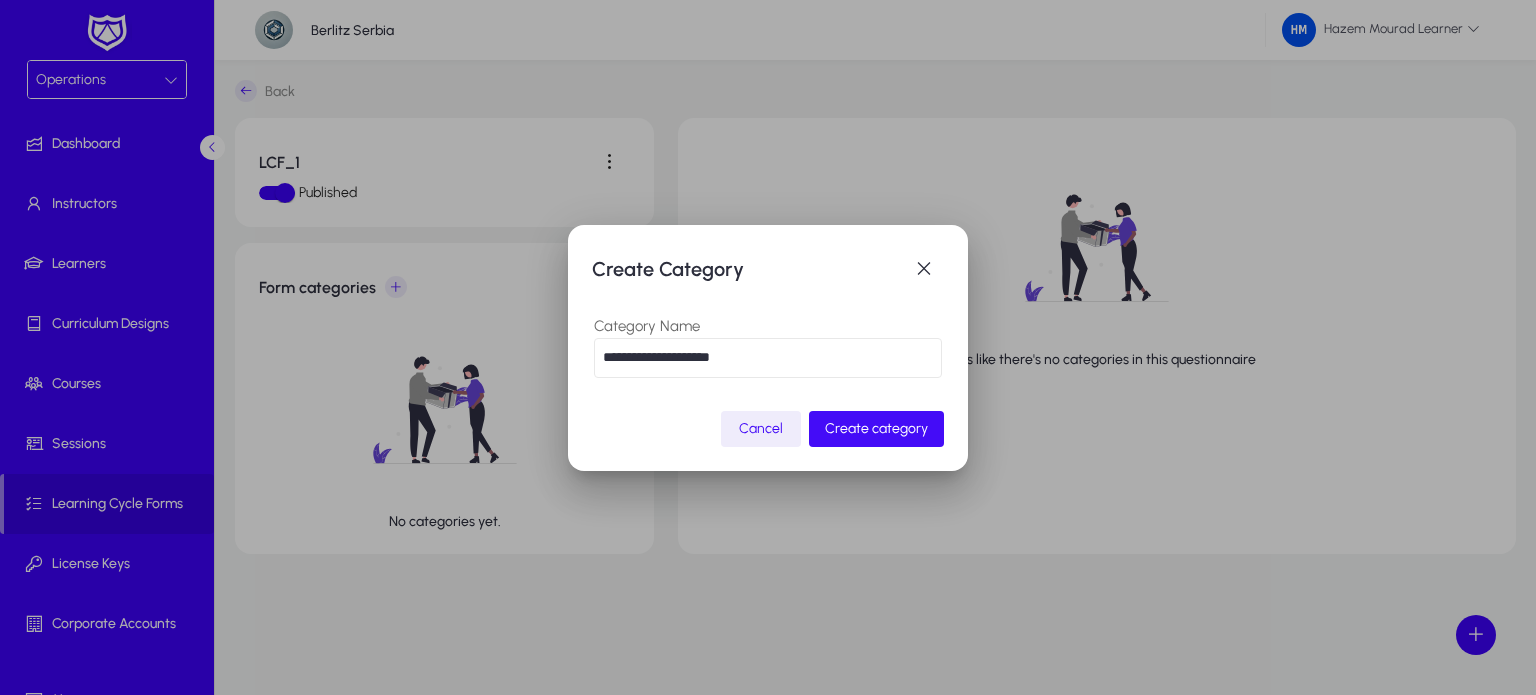 type on "**********" 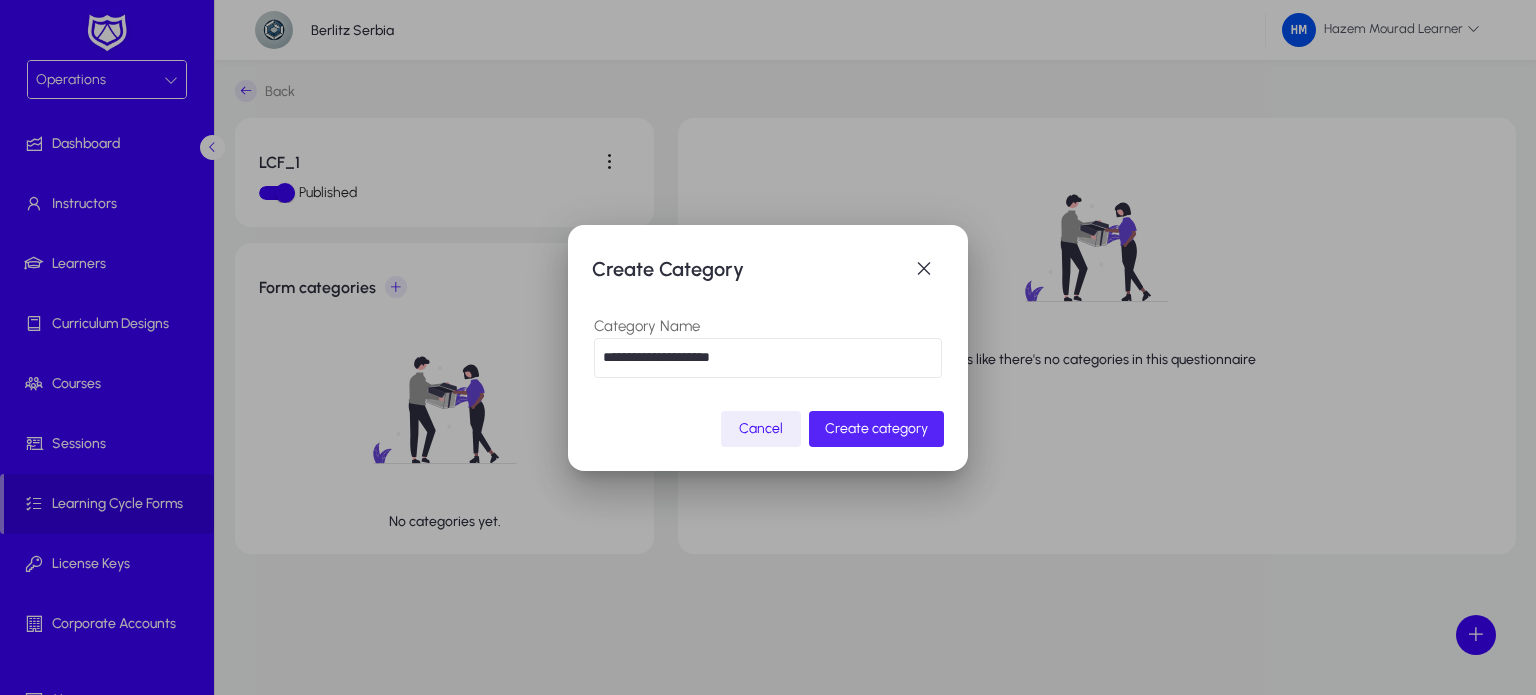 click 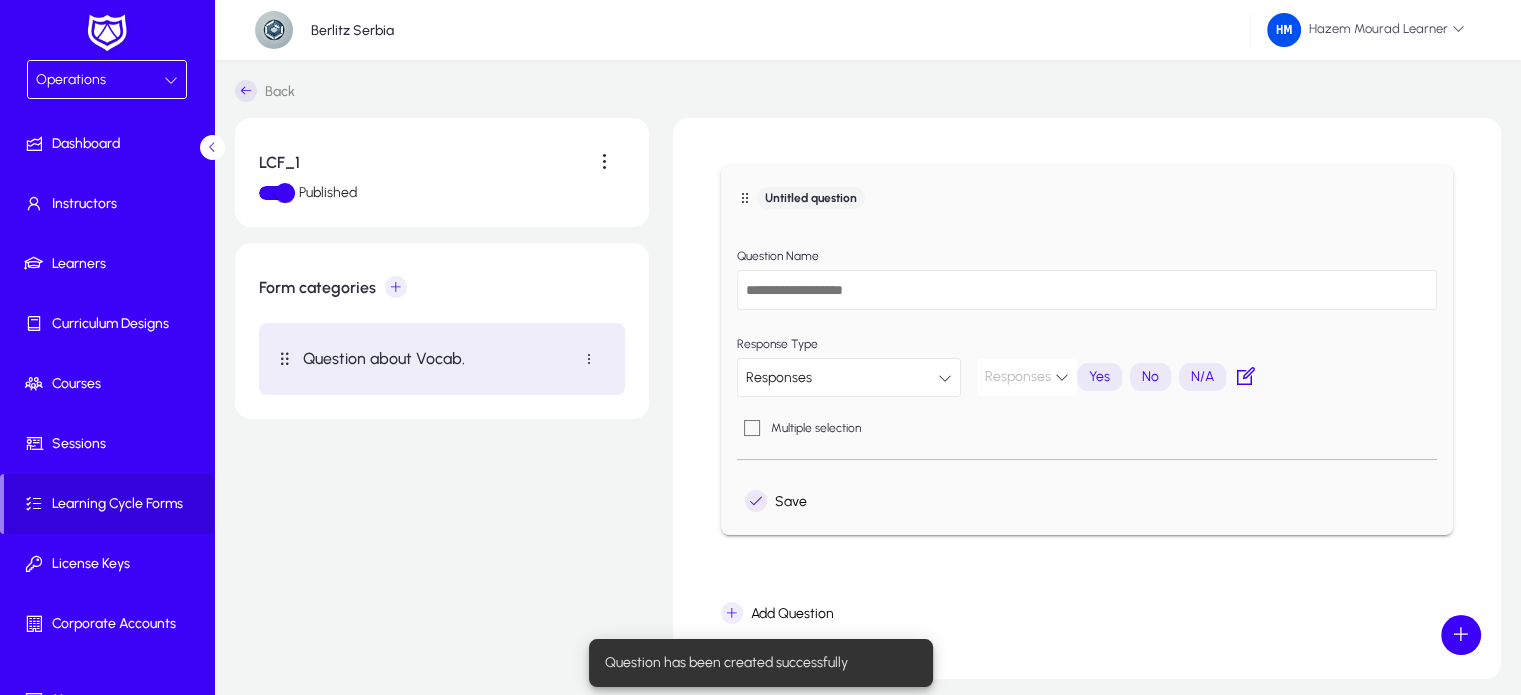 click at bounding box center [1087, 290] 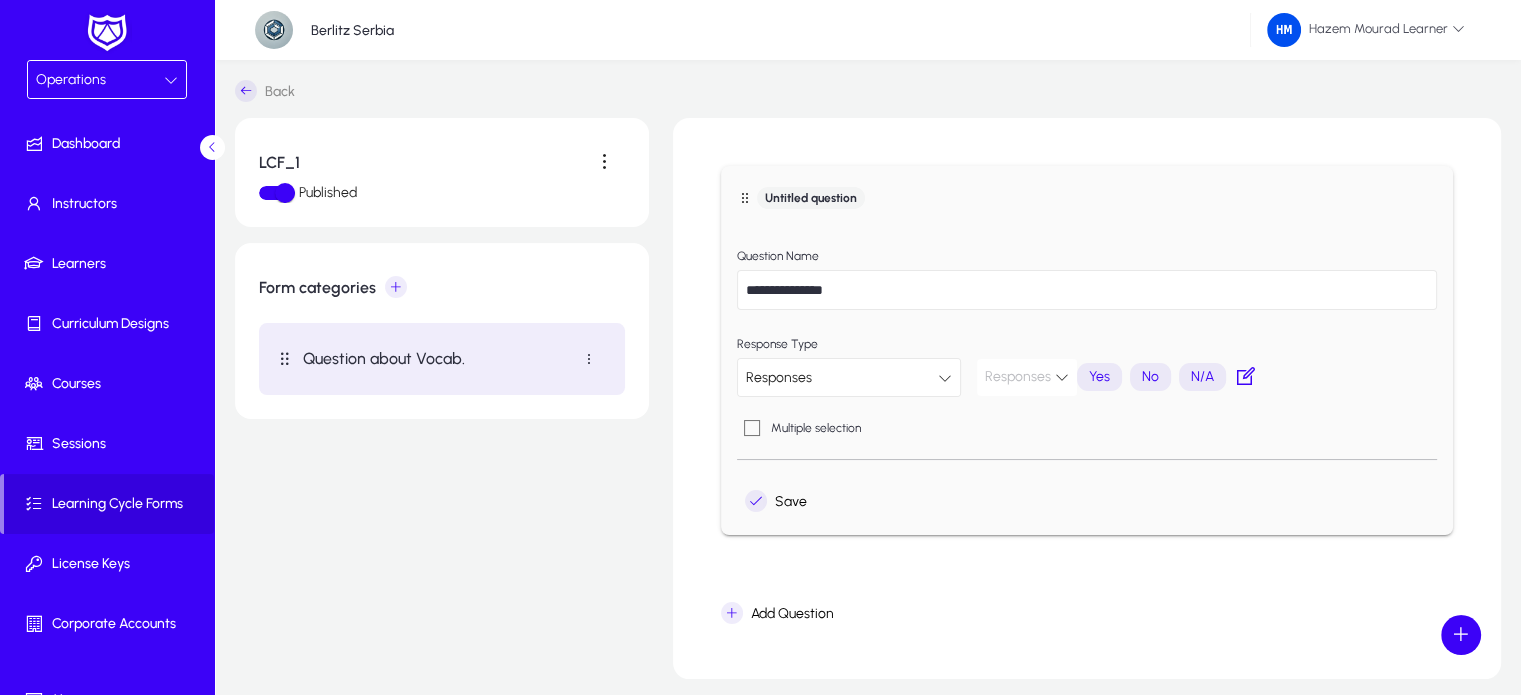 type on "**********" 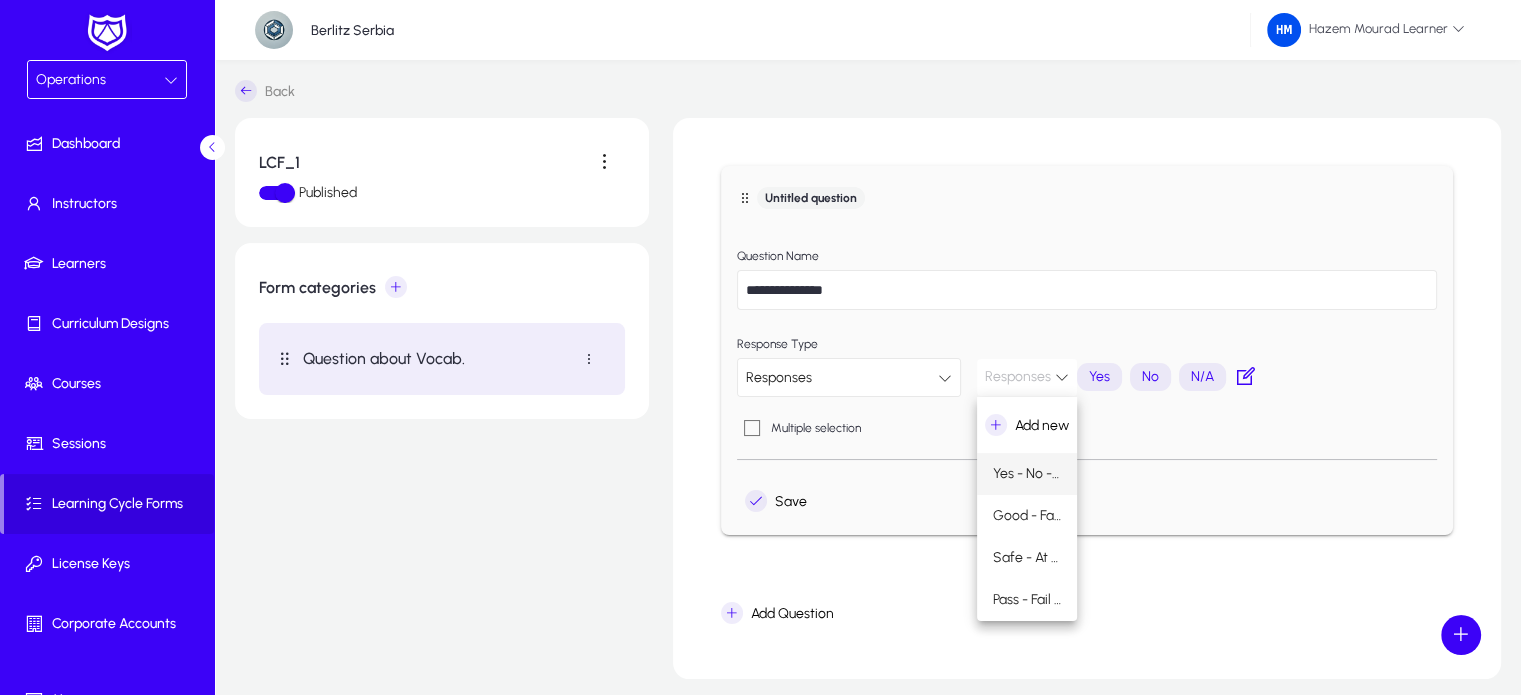 click at bounding box center [760, 347] 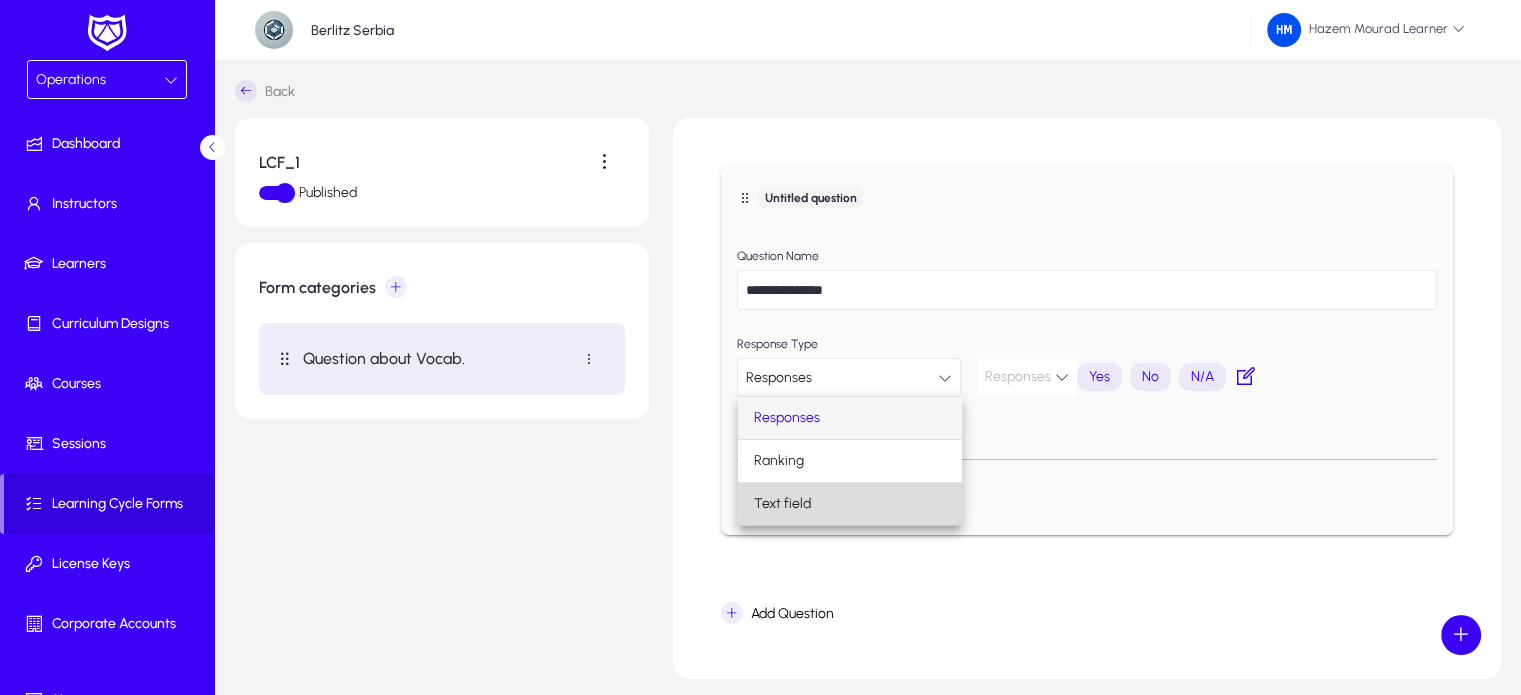 click on "Text field" at bounding box center (850, 504) 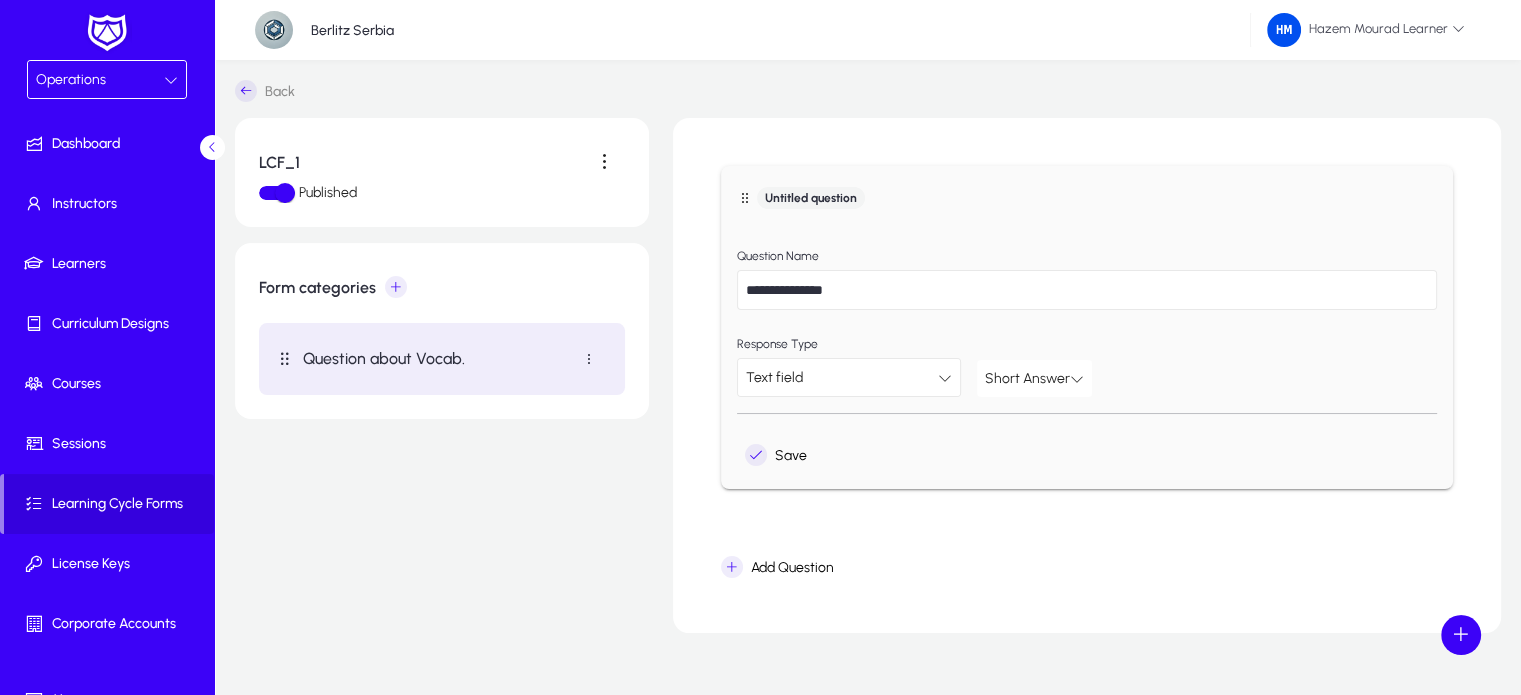 click at bounding box center (1077, 379) 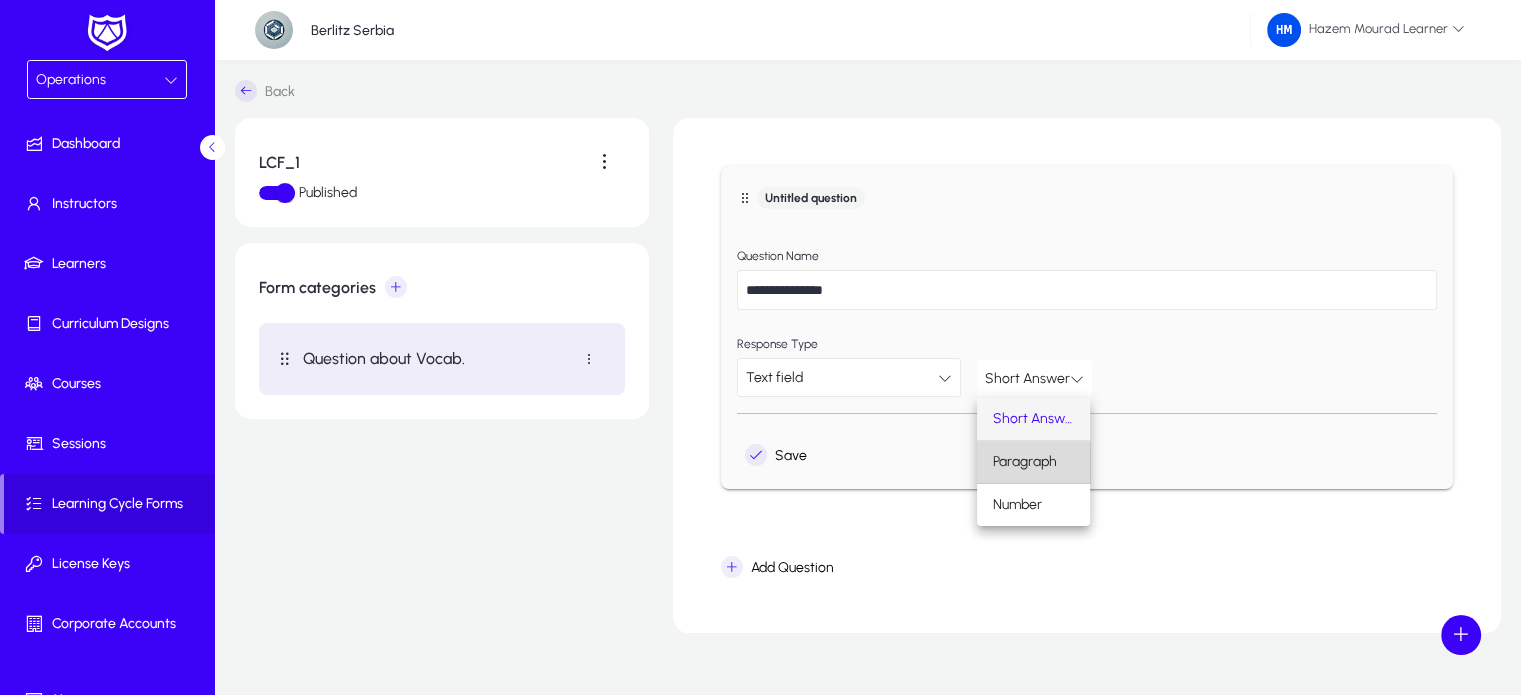 click on "Paragraph" at bounding box center [1033, 462] 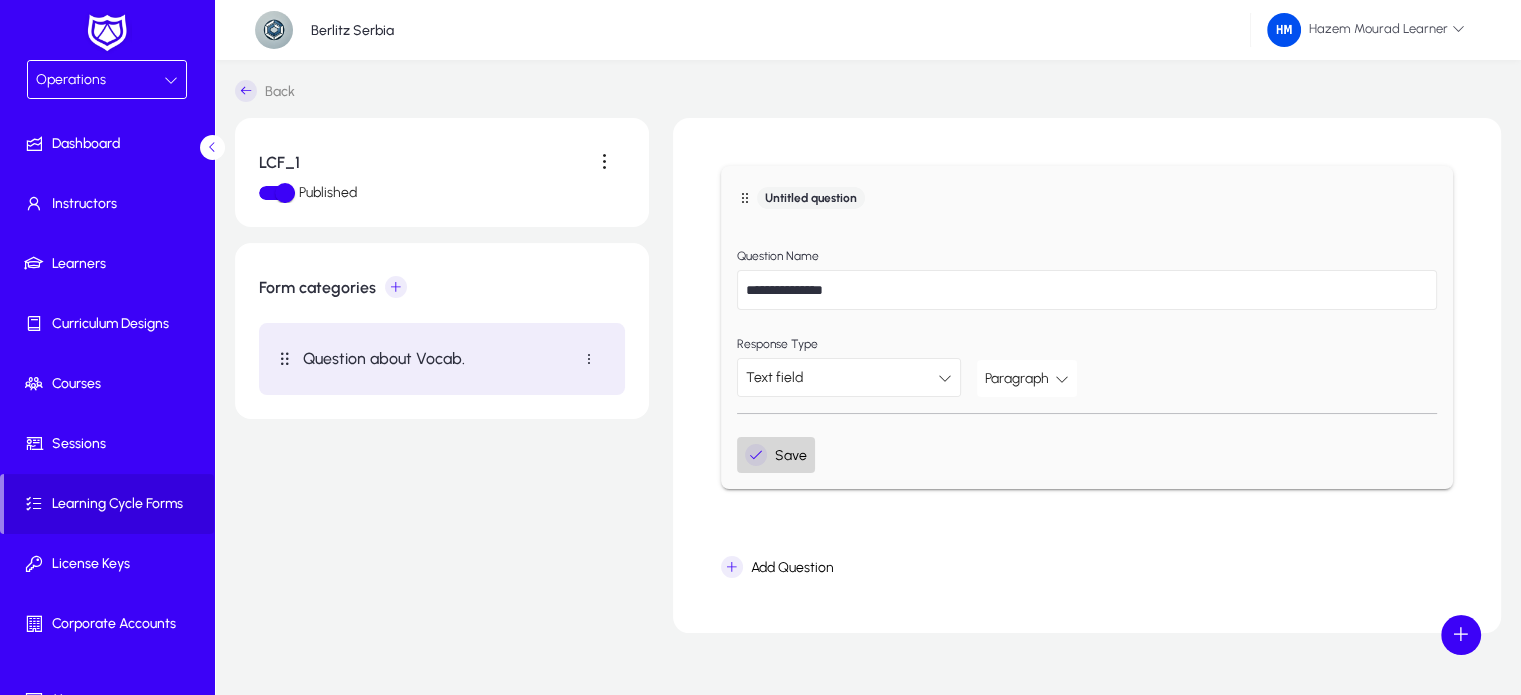 click on "Save" at bounding box center (776, 455) 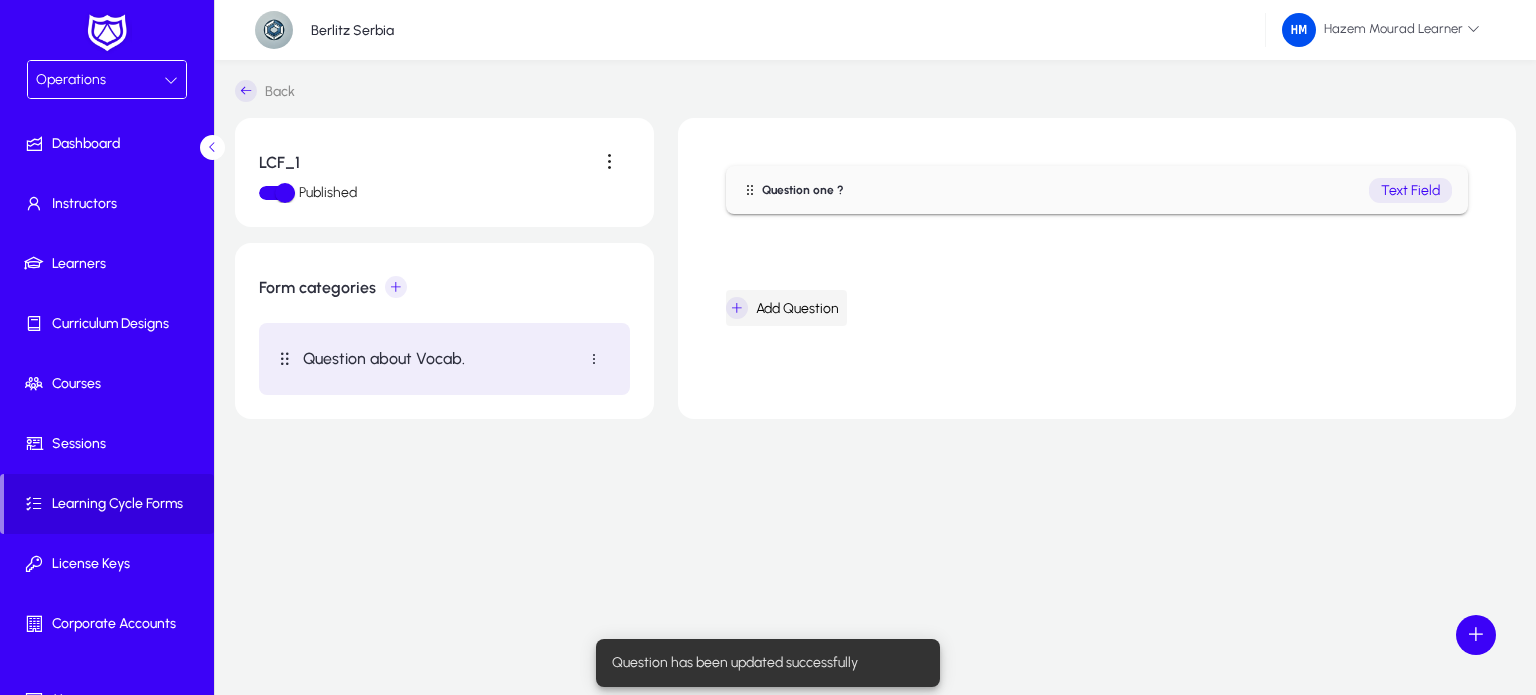 click on "Add Question" 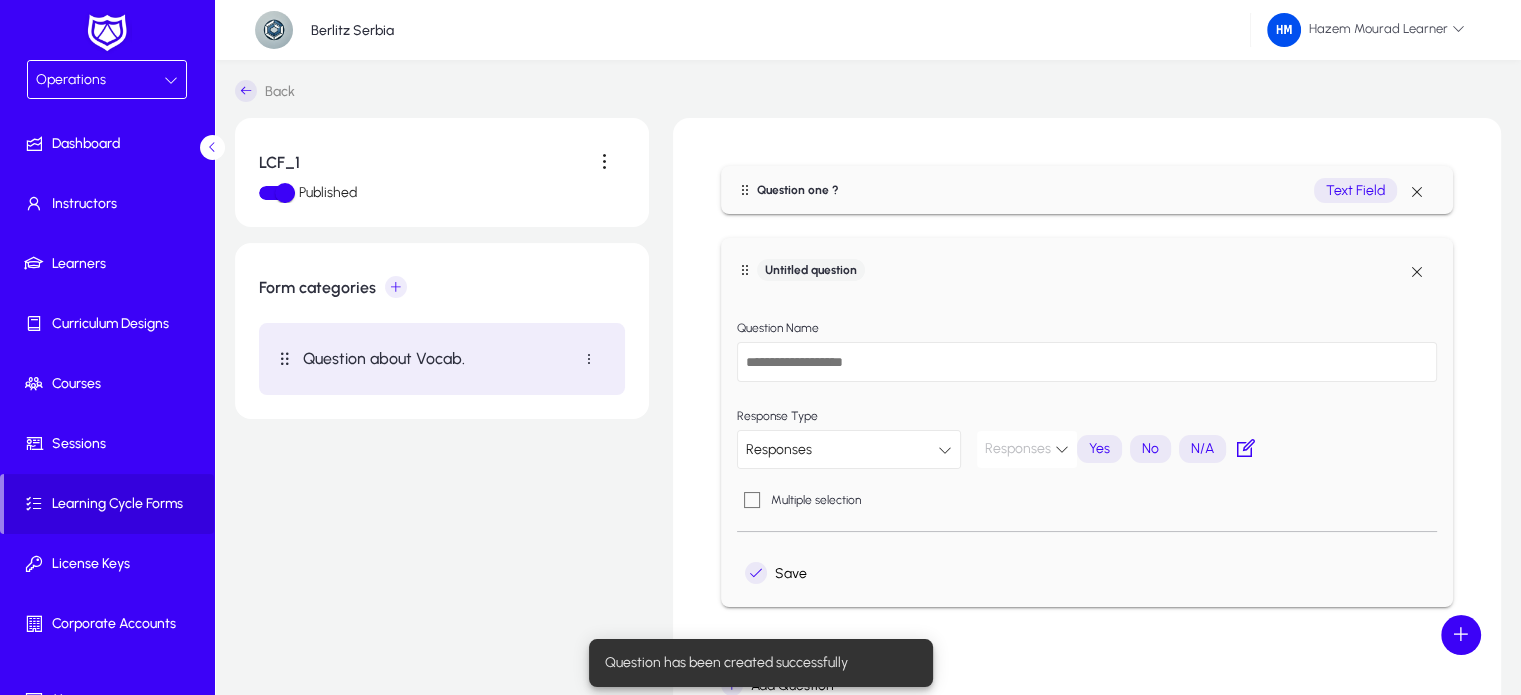 click at bounding box center [1087, 362] 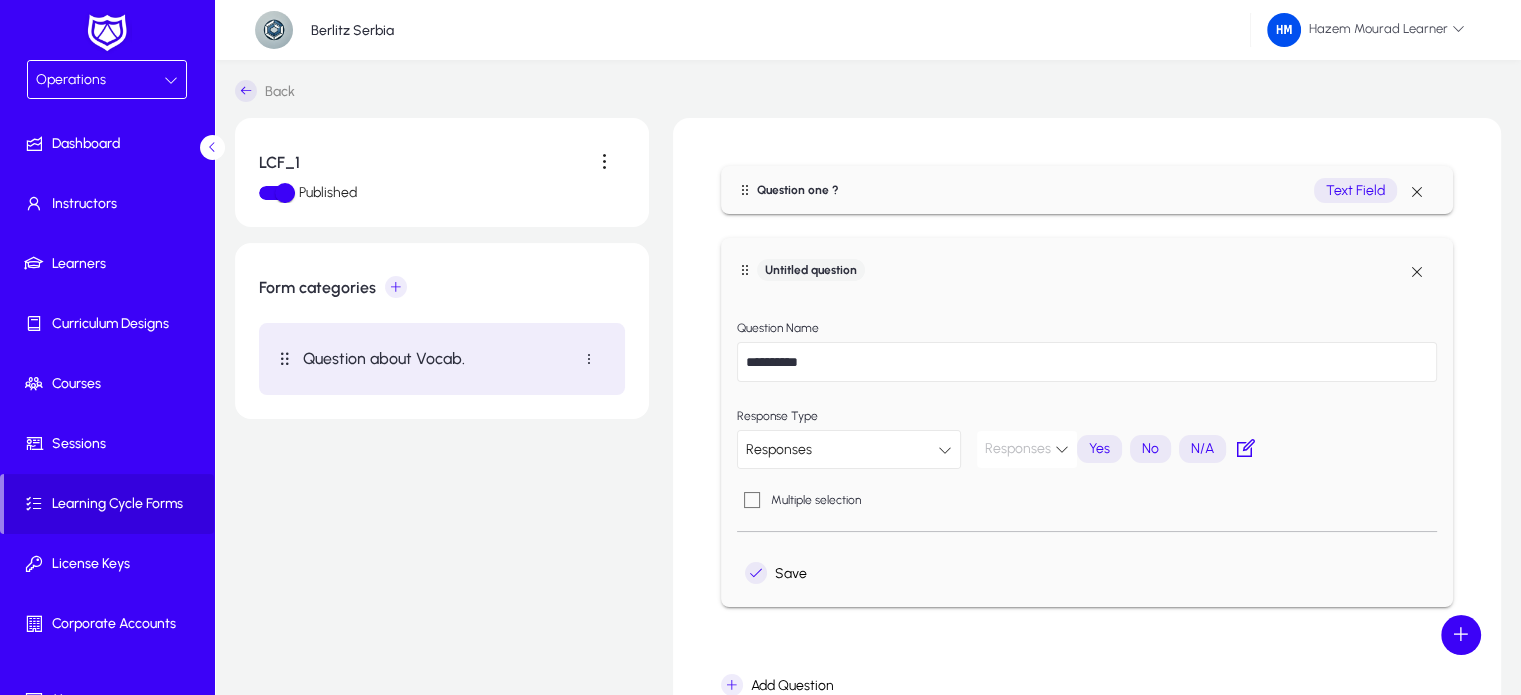 type on "**********" 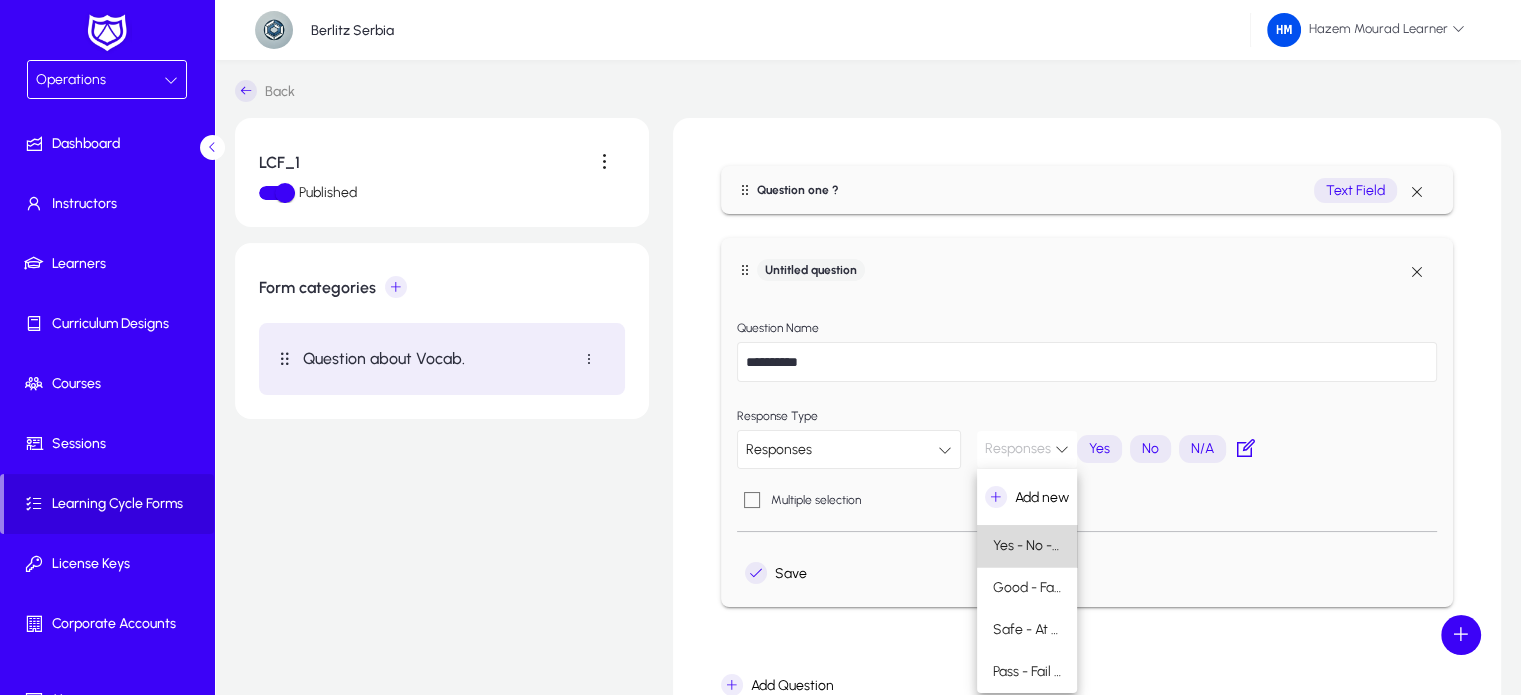 click on "Yes - No - N/A" at bounding box center [1027, 546] 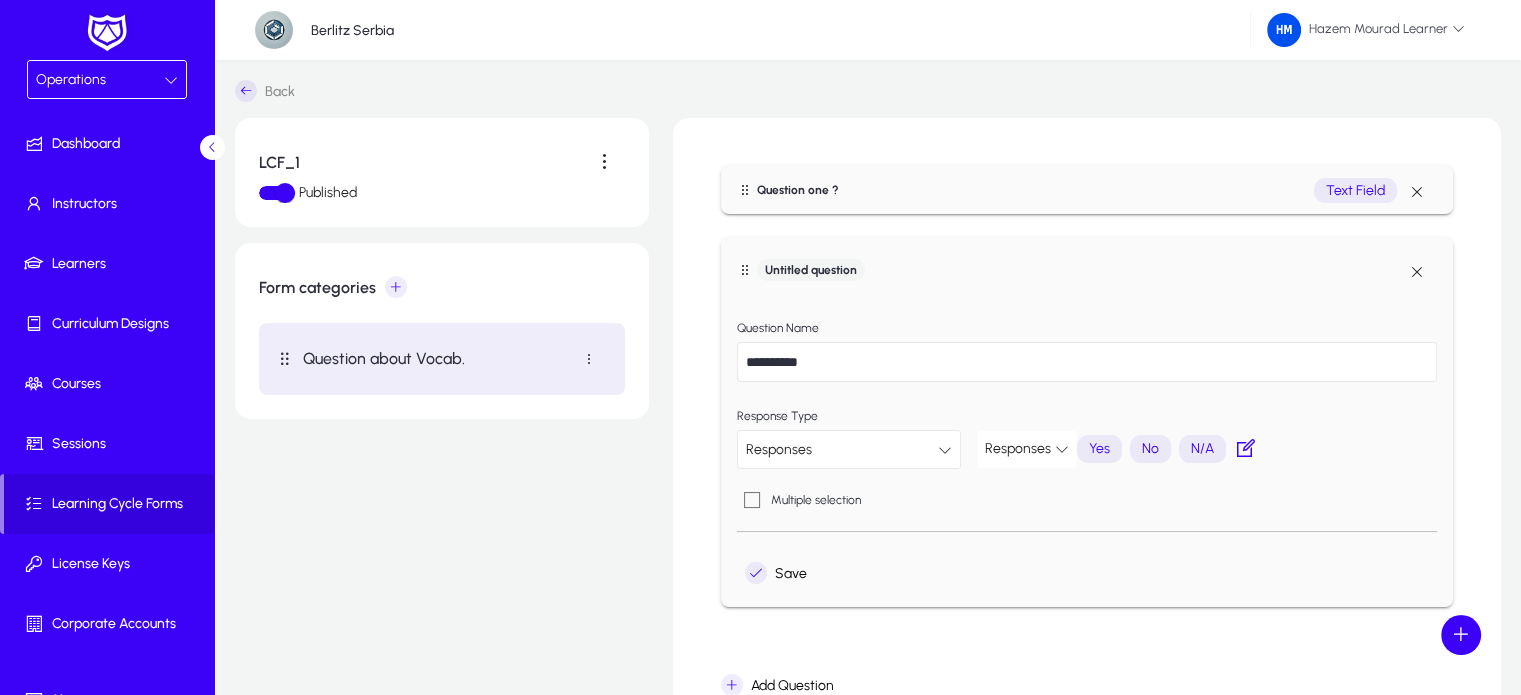 click on "Multiple selection" at bounding box center (814, 500) 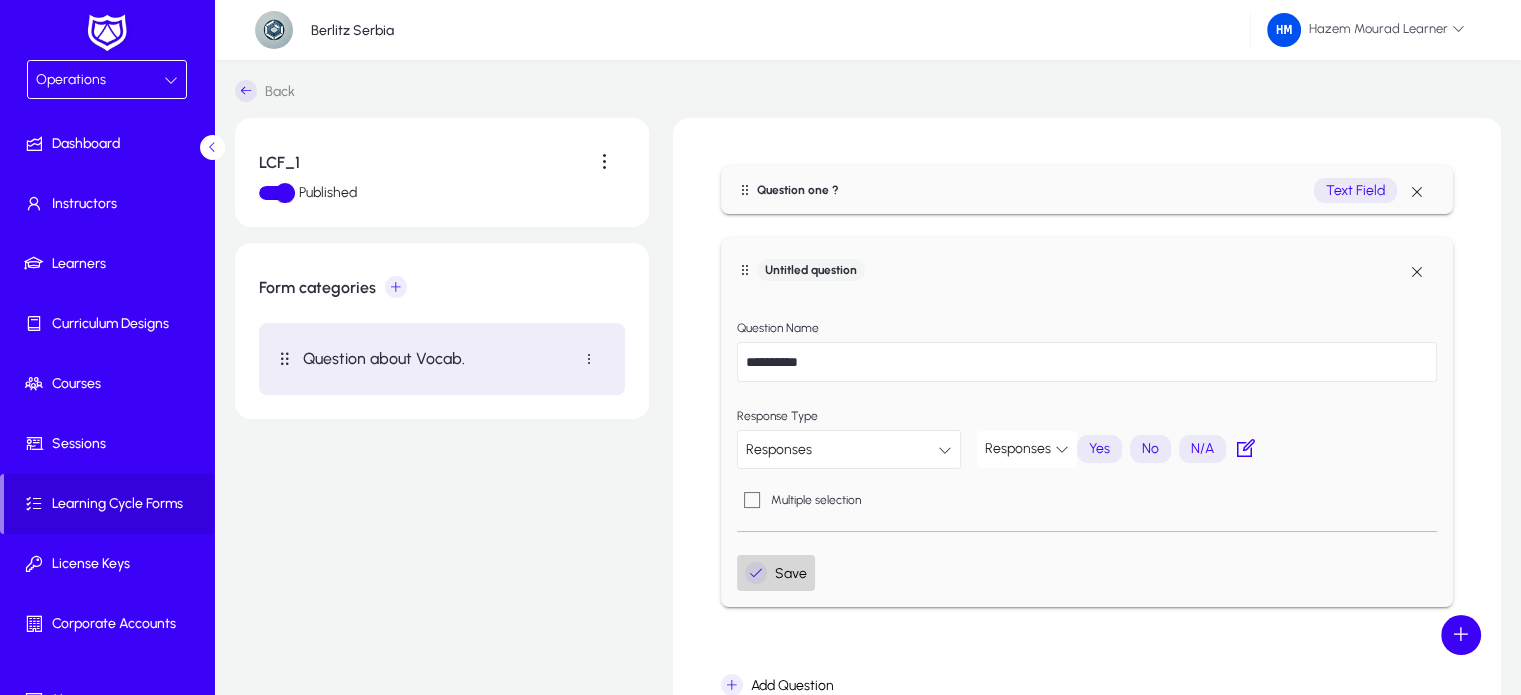 click at bounding box center (776, 573) 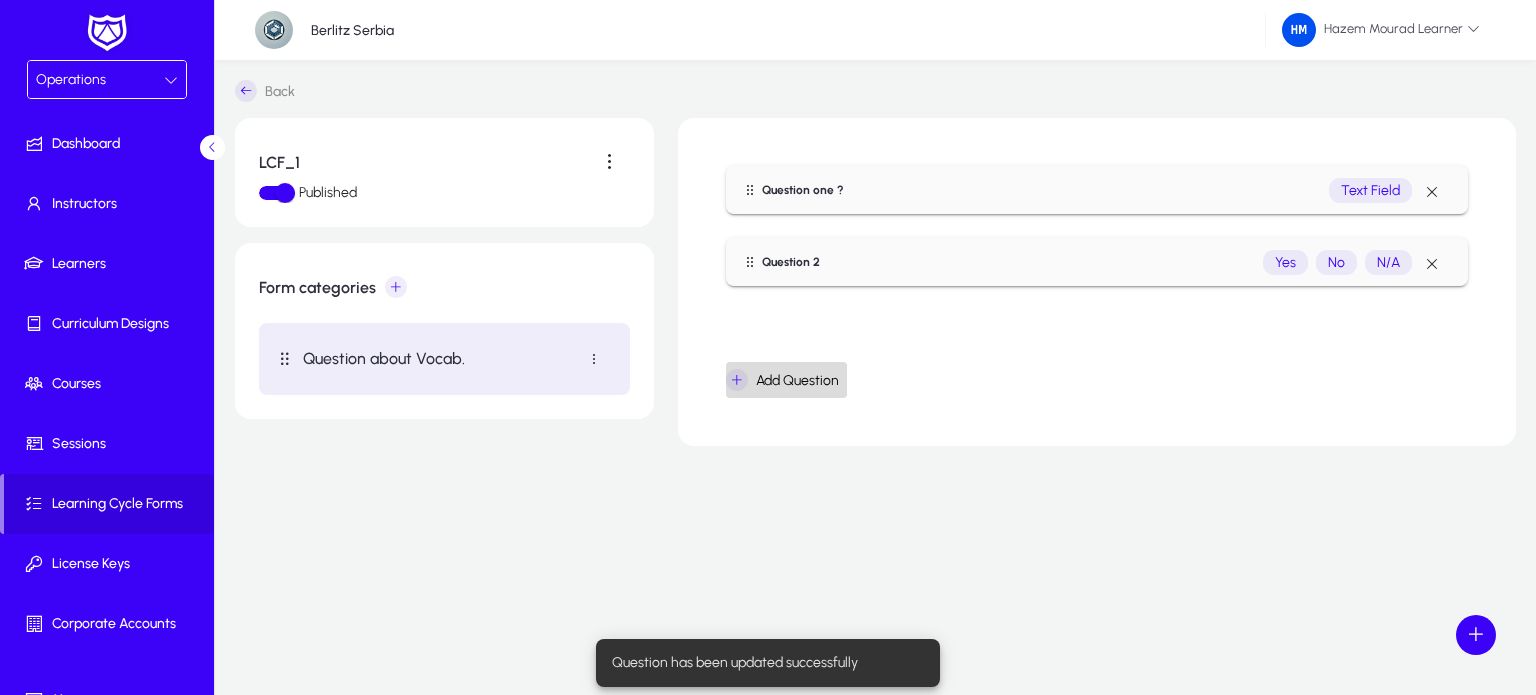 click on "Add Question" 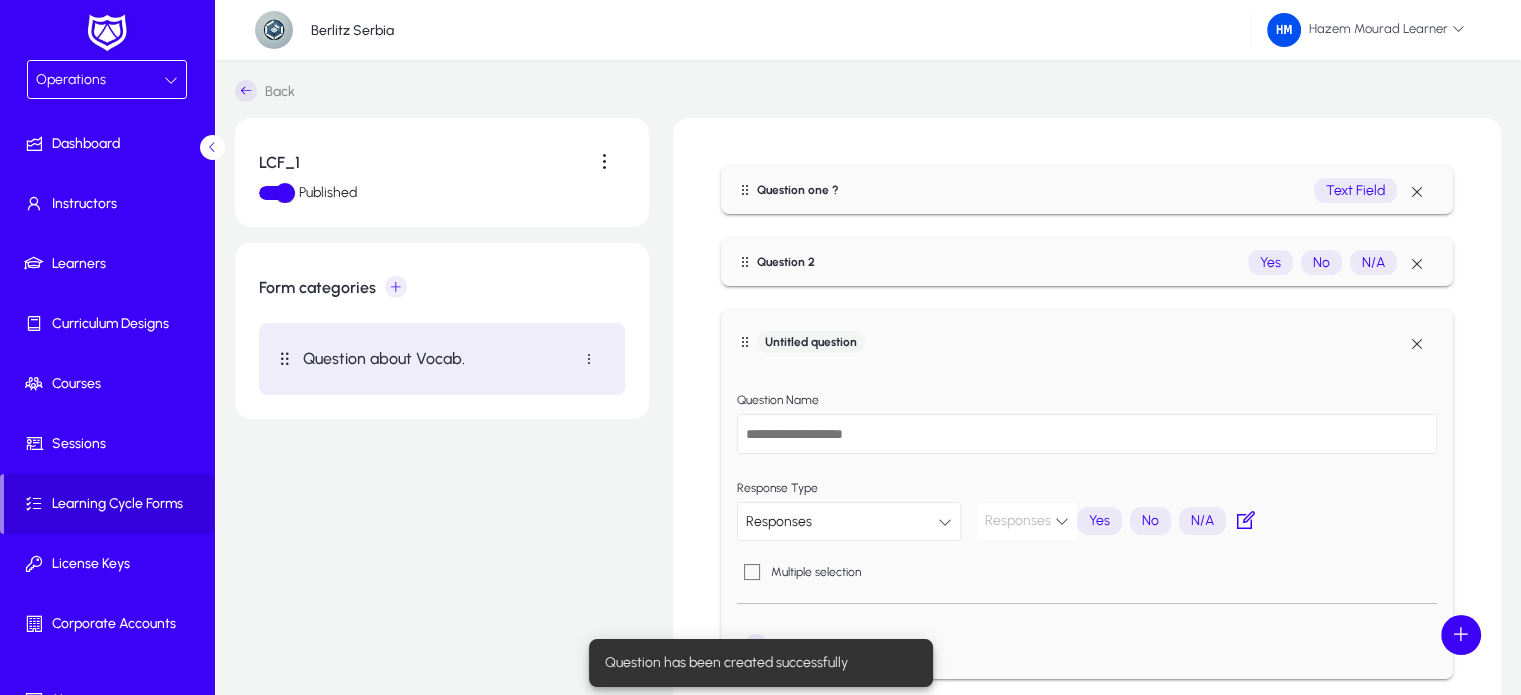 click at bounding box center (1087, 434) 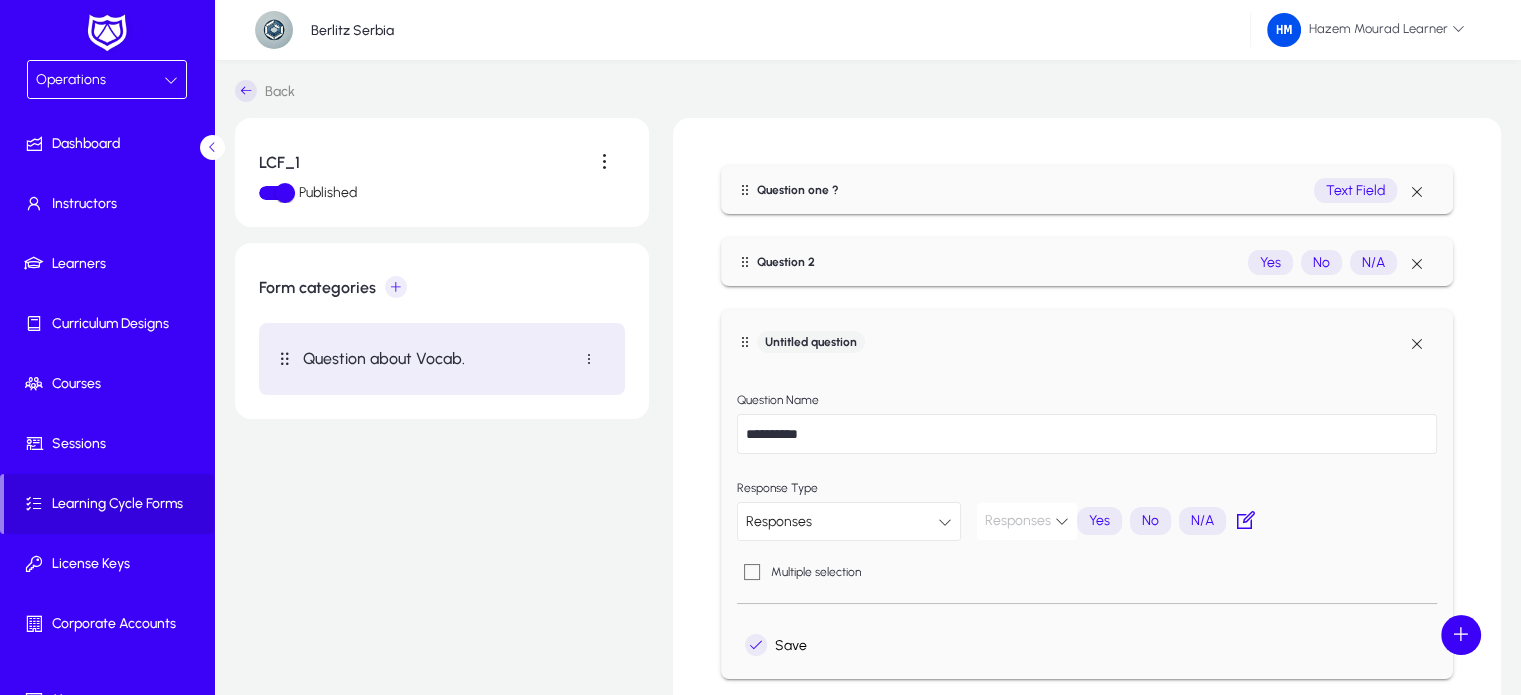 type on "**********" 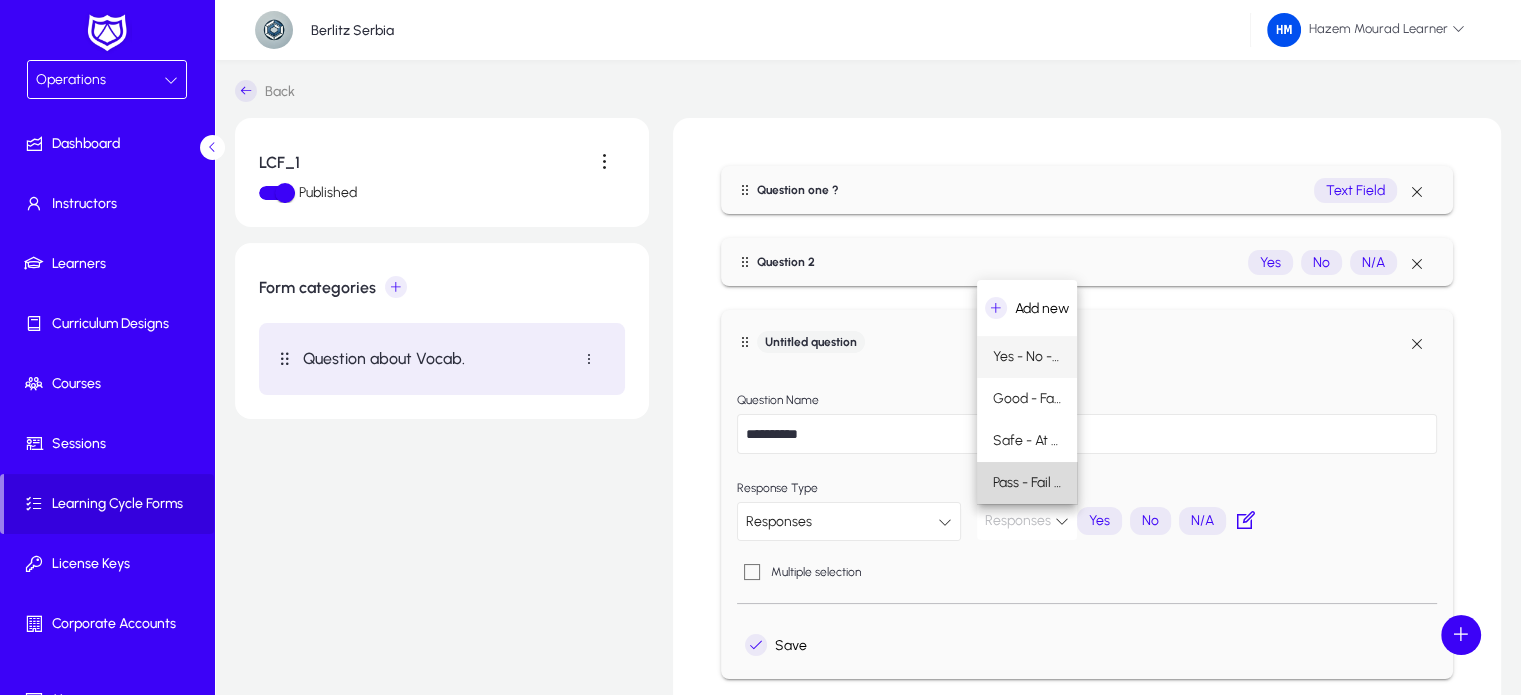 click on "Pass - Fail - N/A" at bounding box center [1027, 483] 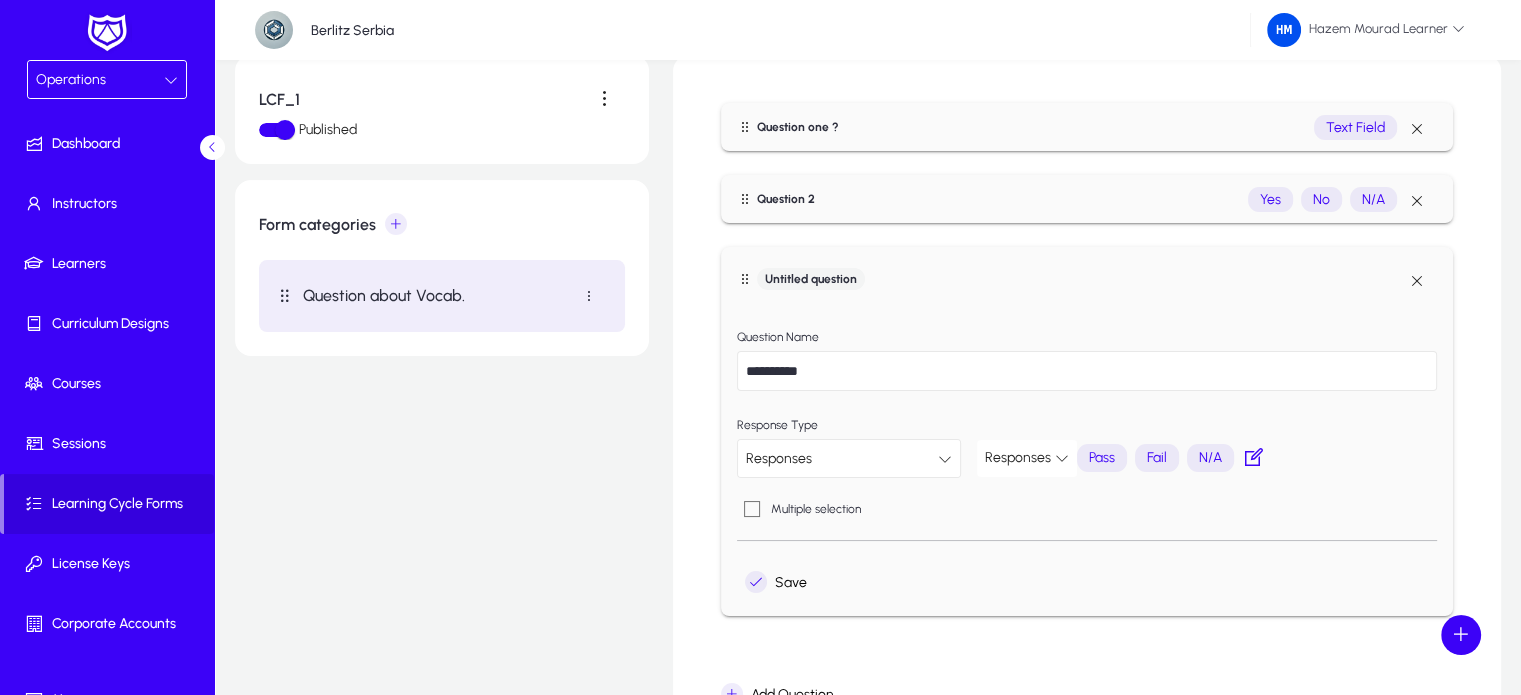 scroll, scrollTop: 80, scrollLeft: 0, axis: vertical 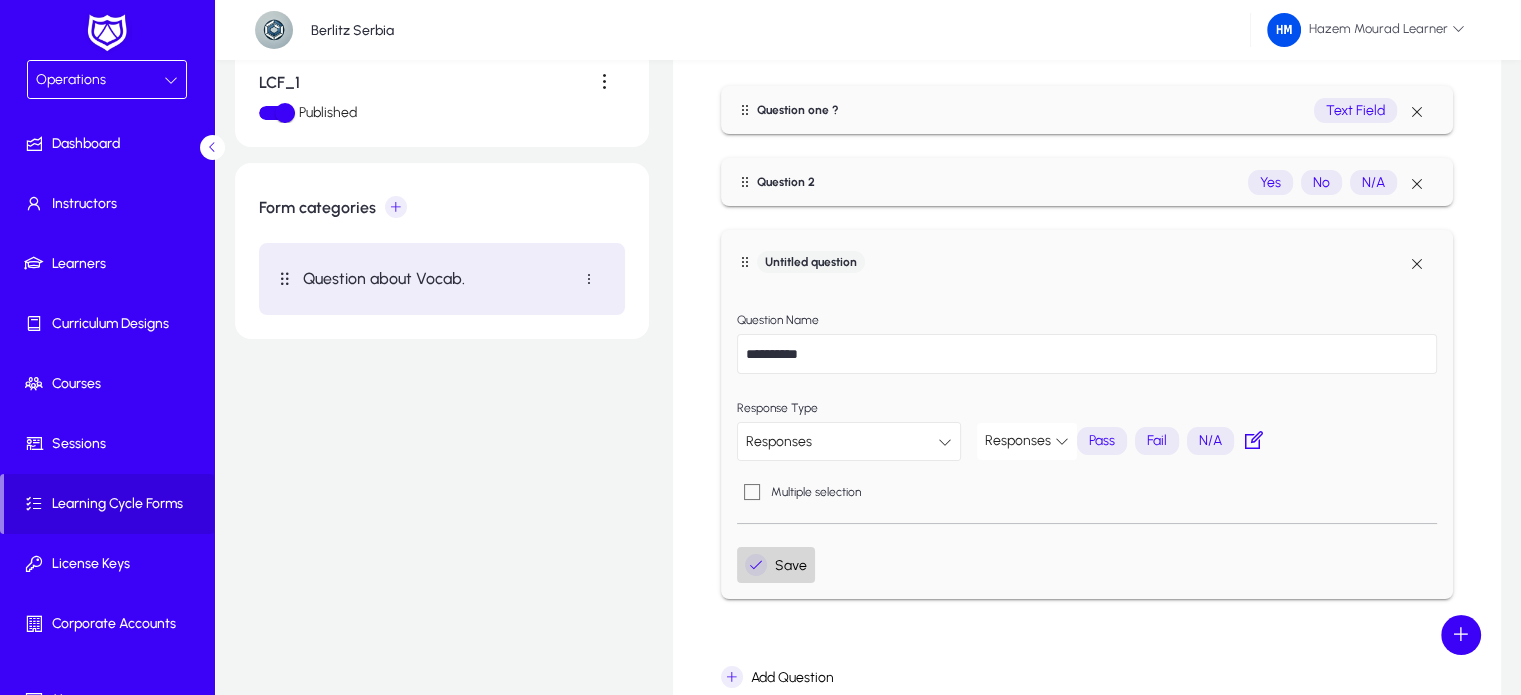 click at bounding box center [776, 565] 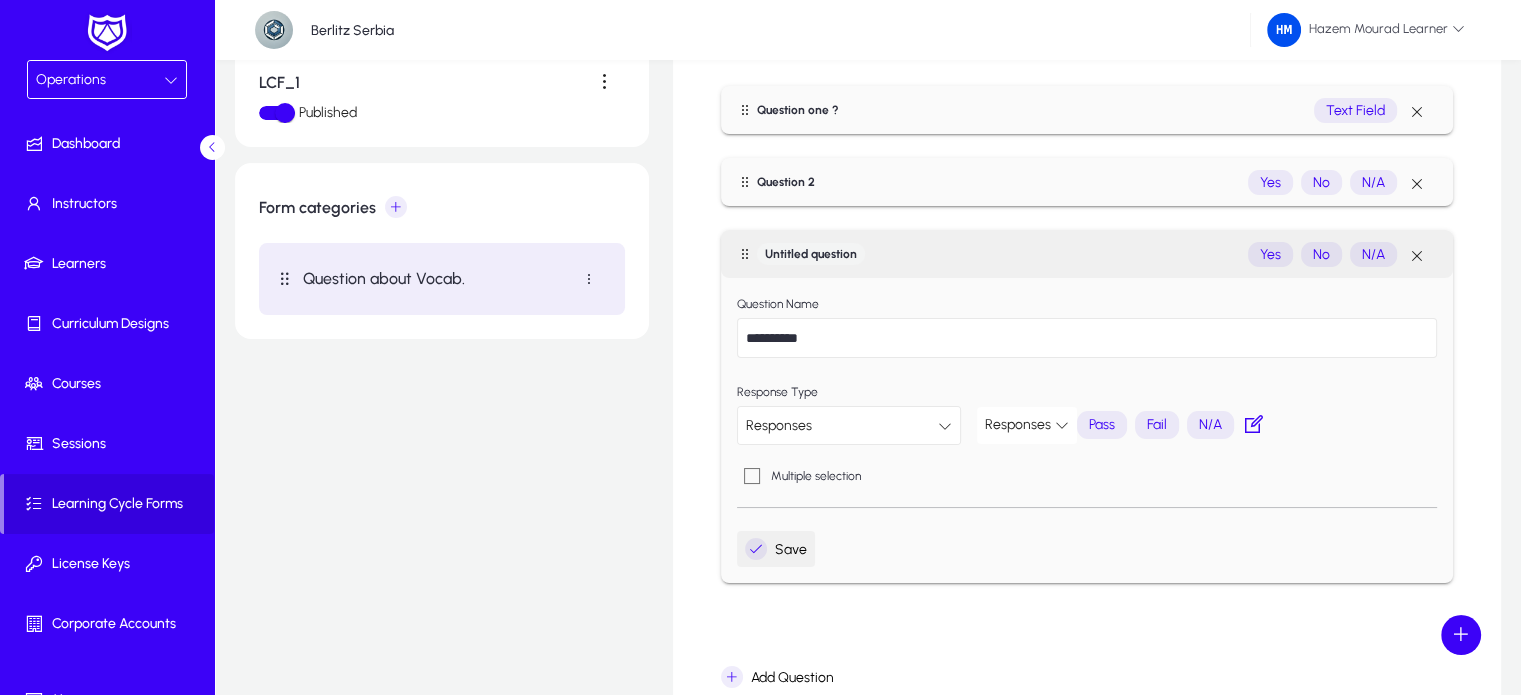 scroll, scrollTop: 0, scrollLeft: 0, axis: both 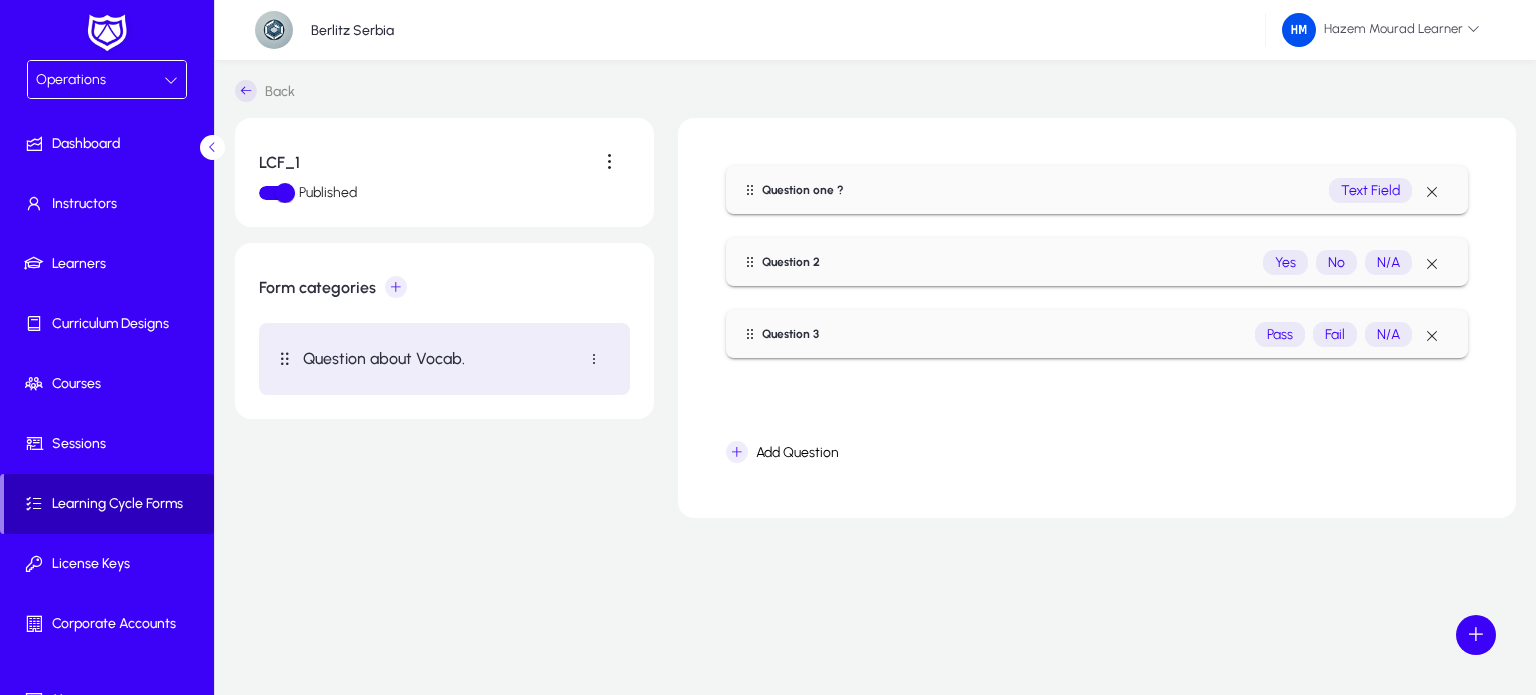click 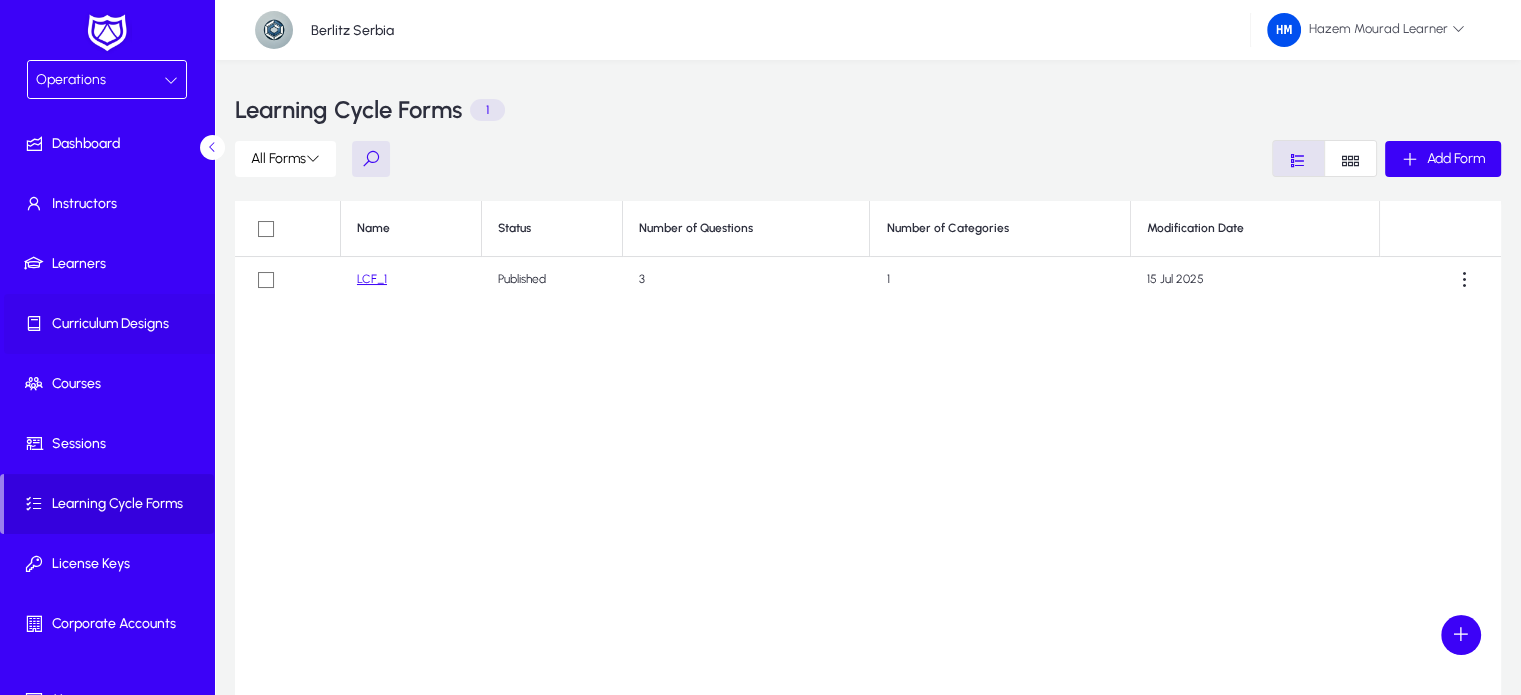 click on "Curriculum Designs" 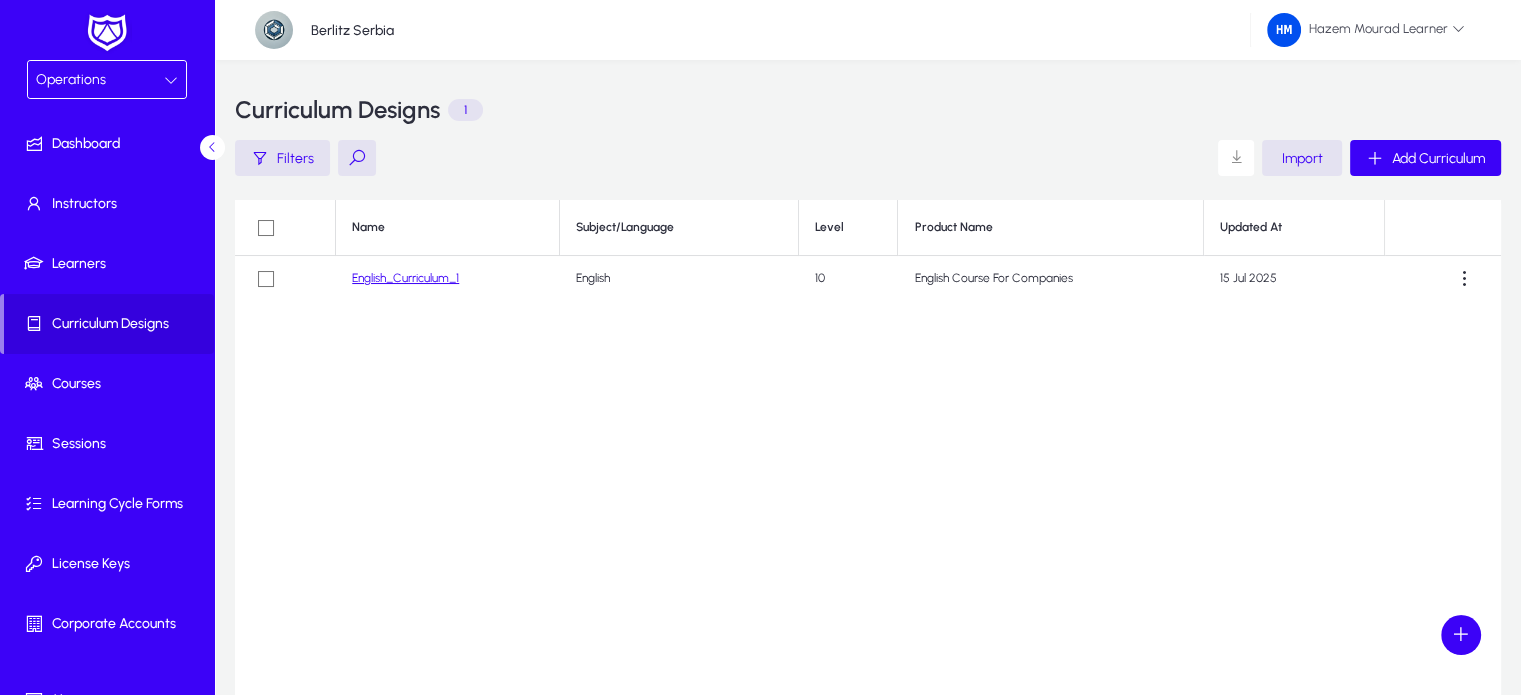click on "English_Curriculum_1" 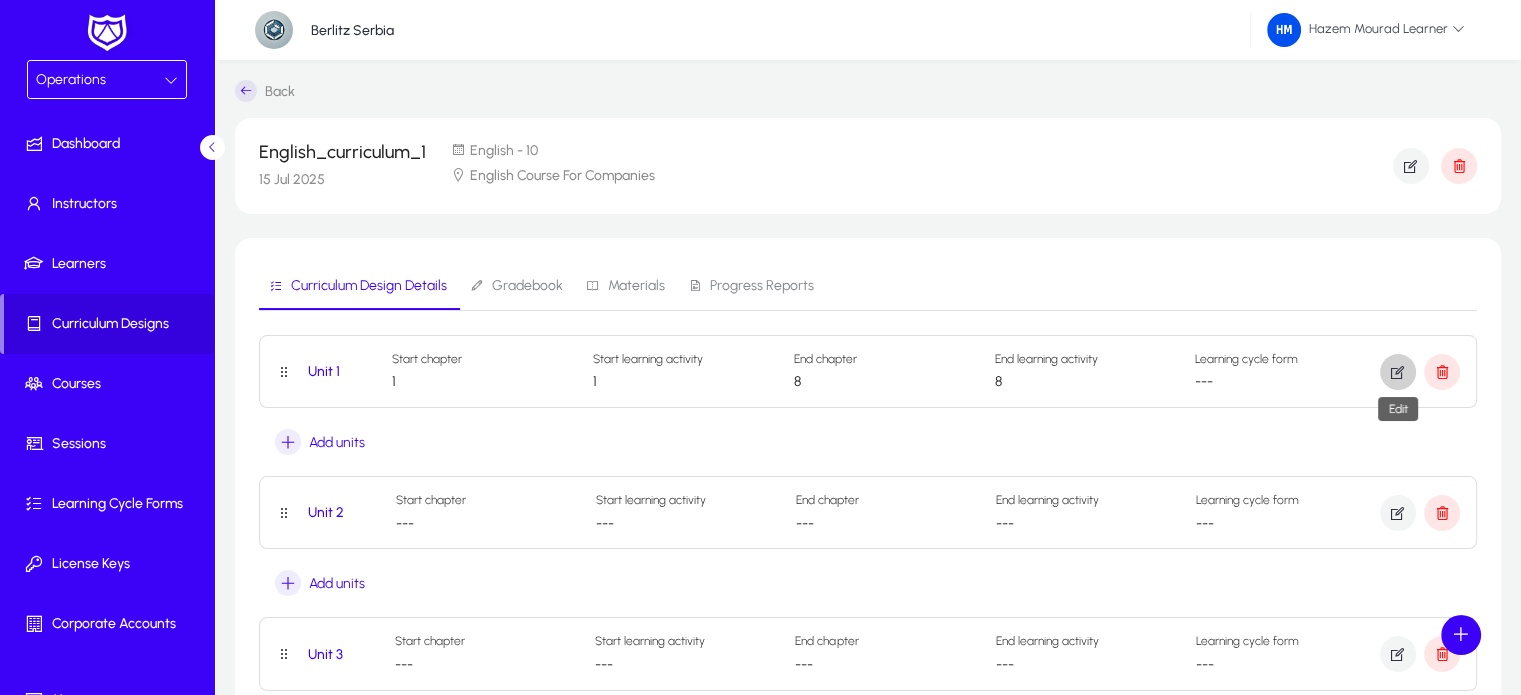 click at bounding box center (1398, 372) 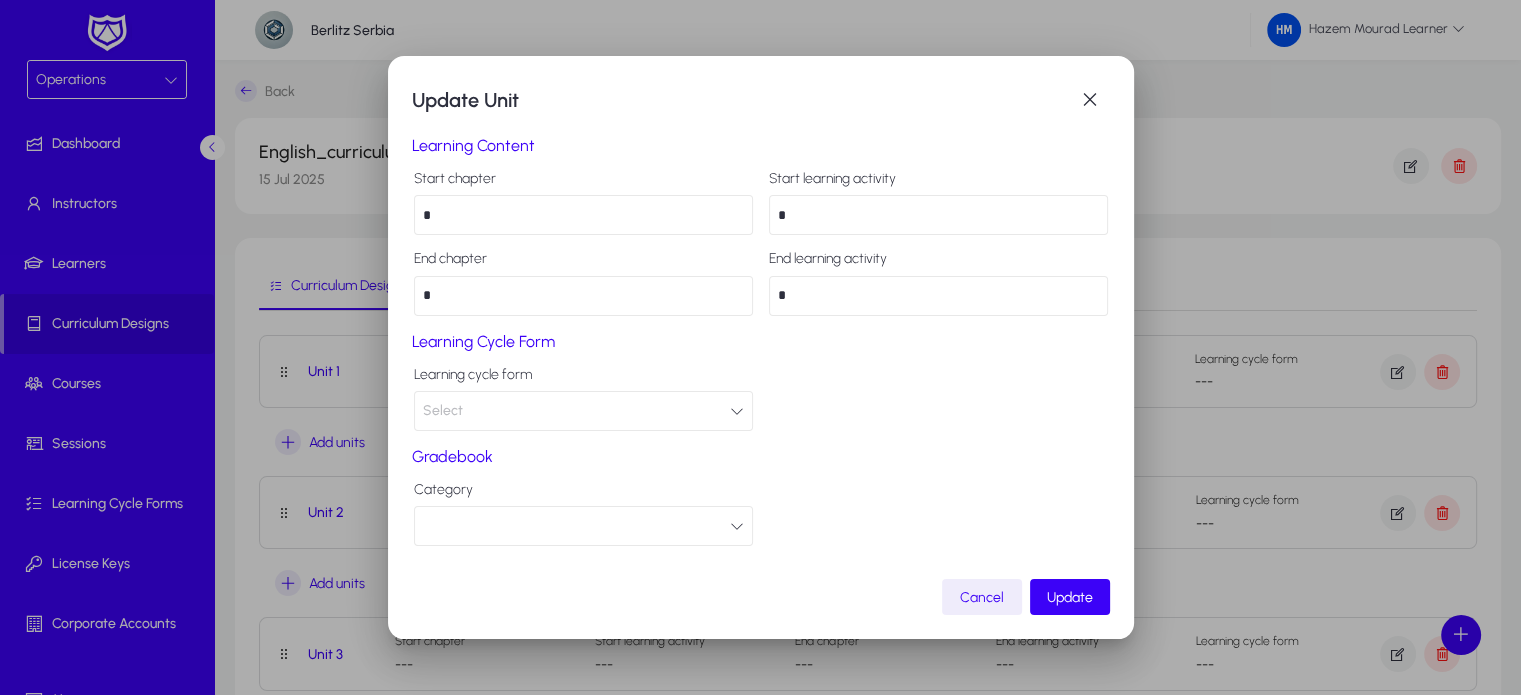 click on "Select" at bounding box center (583, 411) 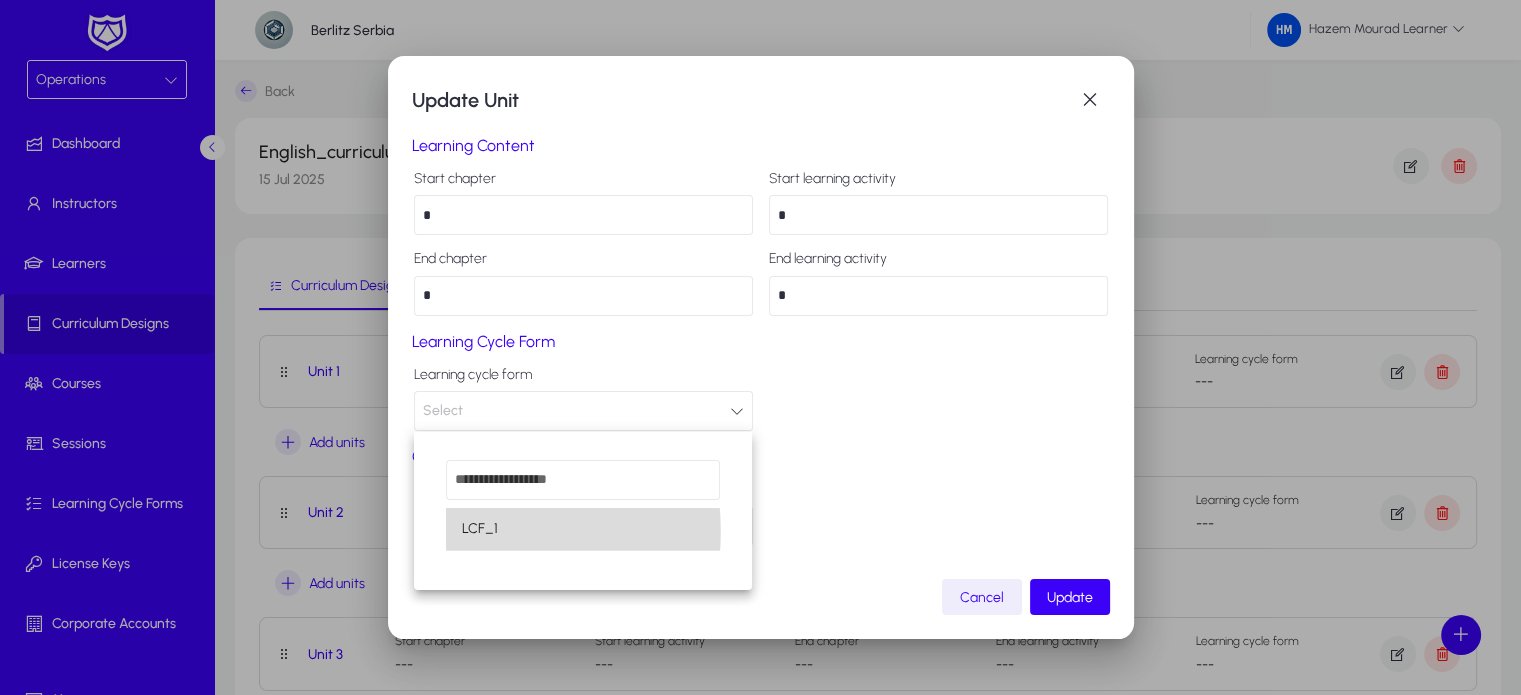 click on "LCF_1" at bounding box center [582, 529] 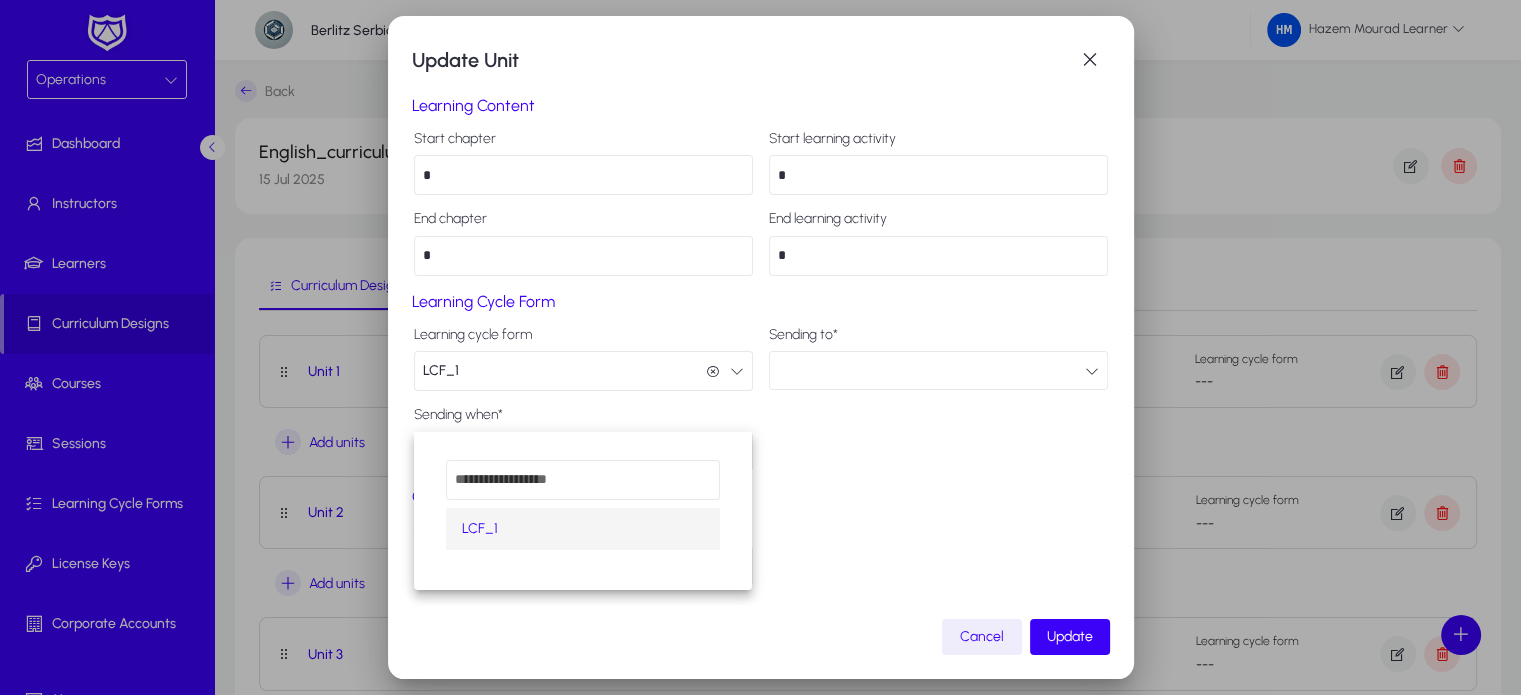scroll, scrollTop: 0, scrollLeft: 0, axis: both 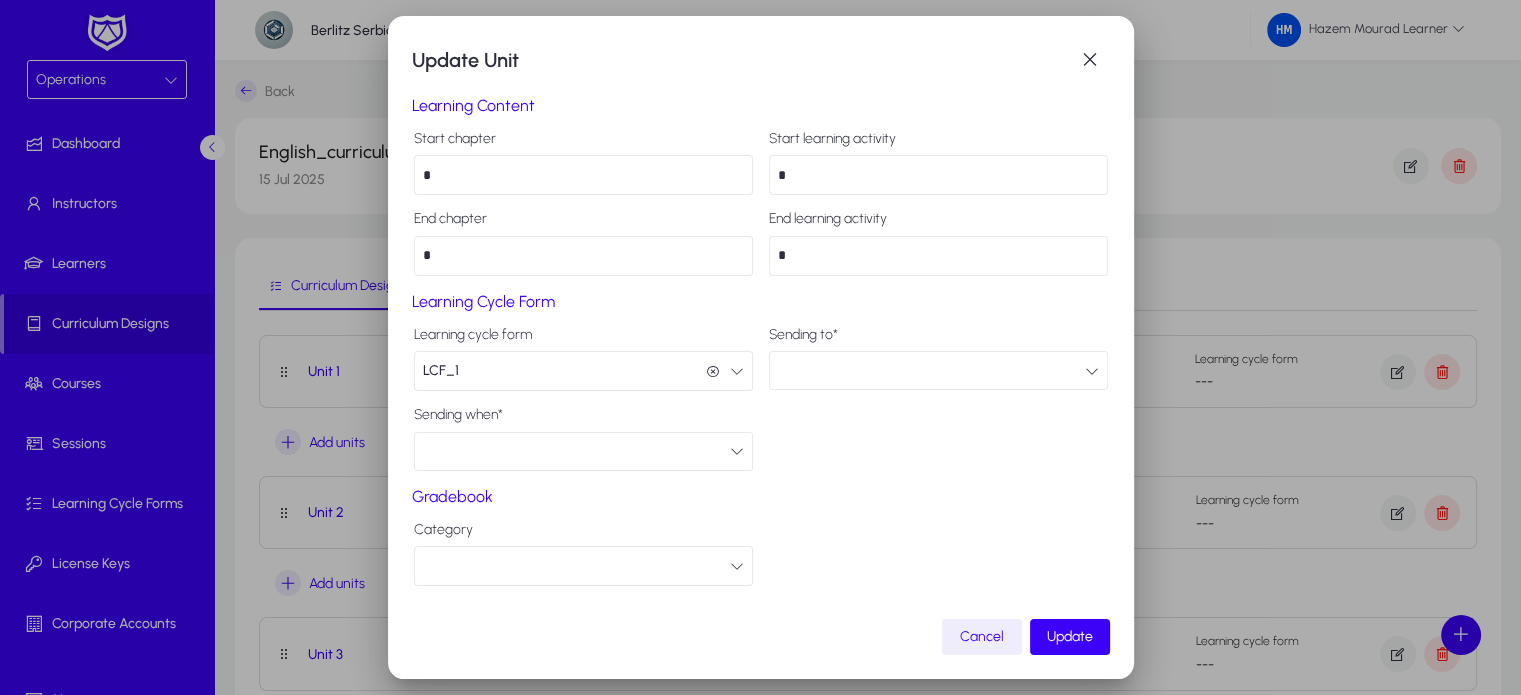 click at bounding box center [931, 371] 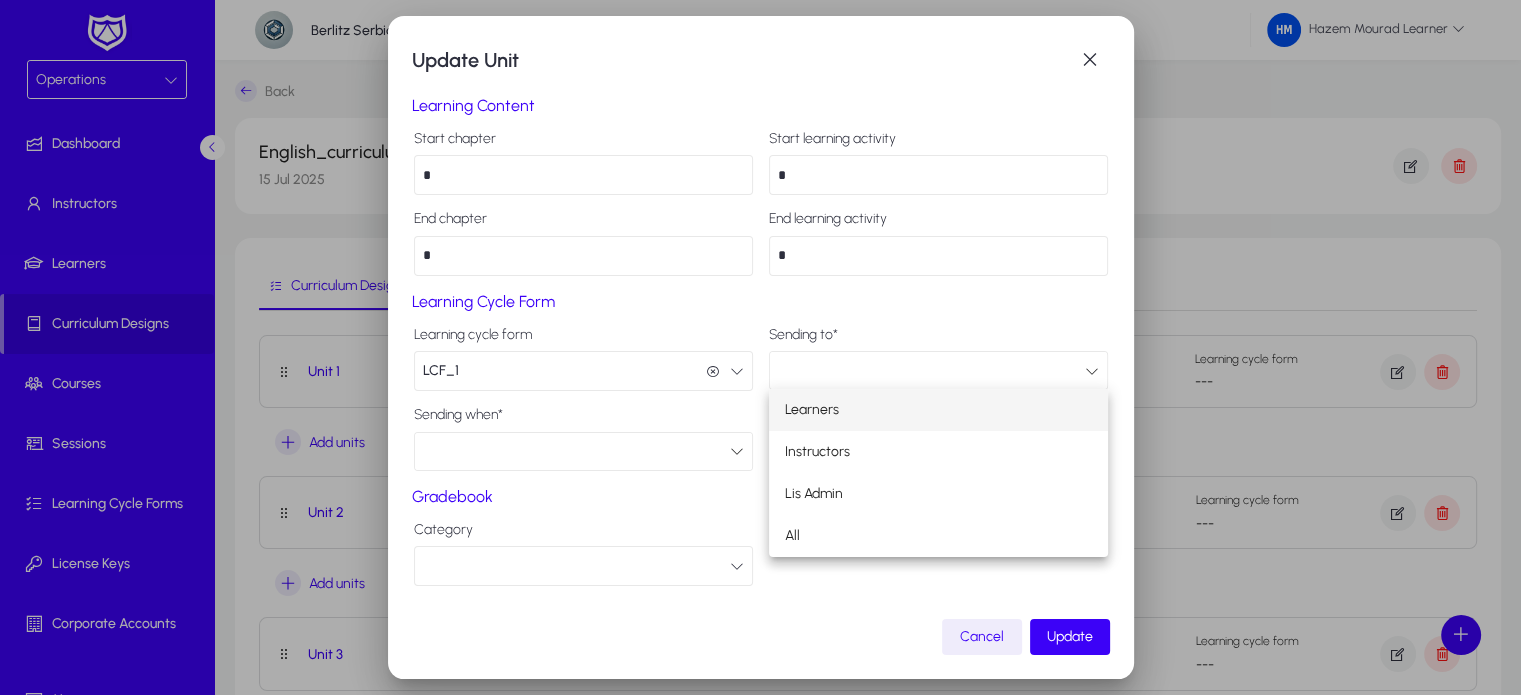 click at bounding box center [760, 347] 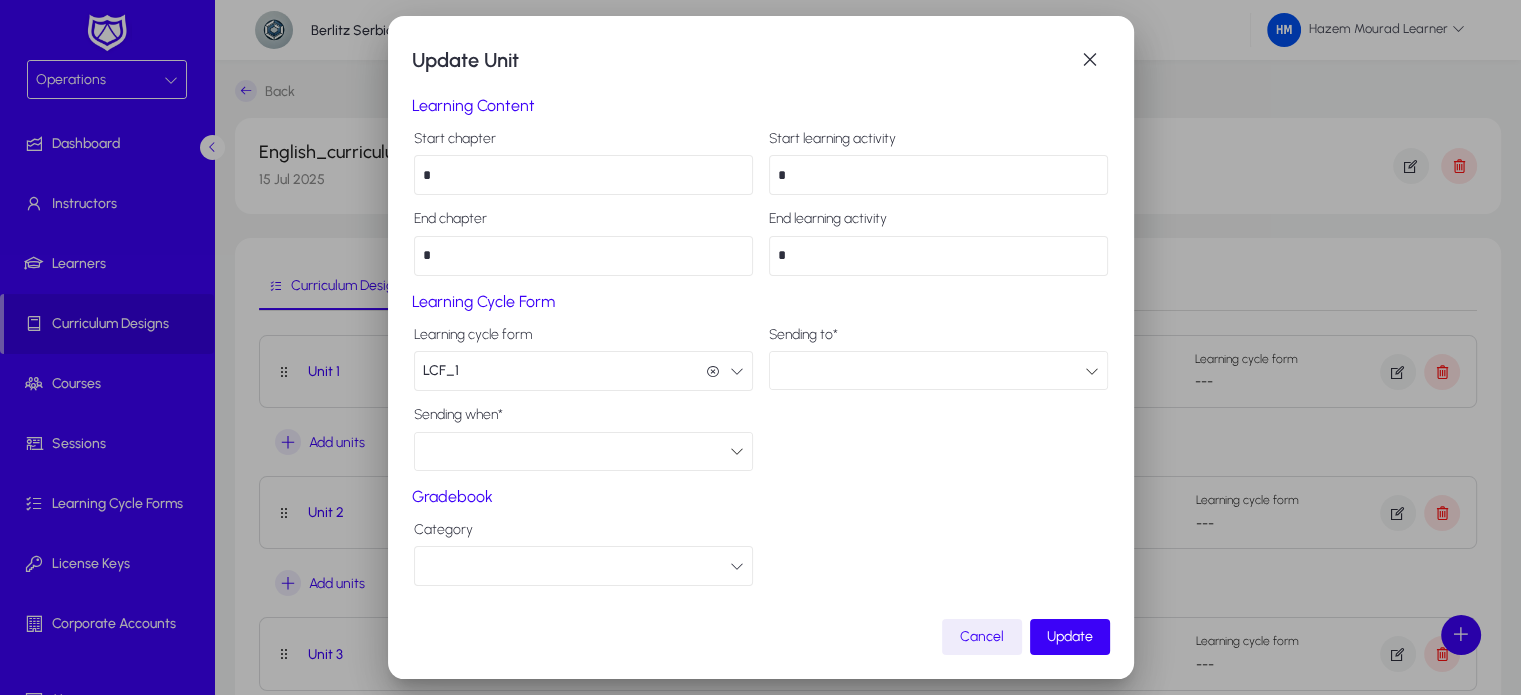 click on "LCF_1  LCF_1" at bounding box center (583, 371) 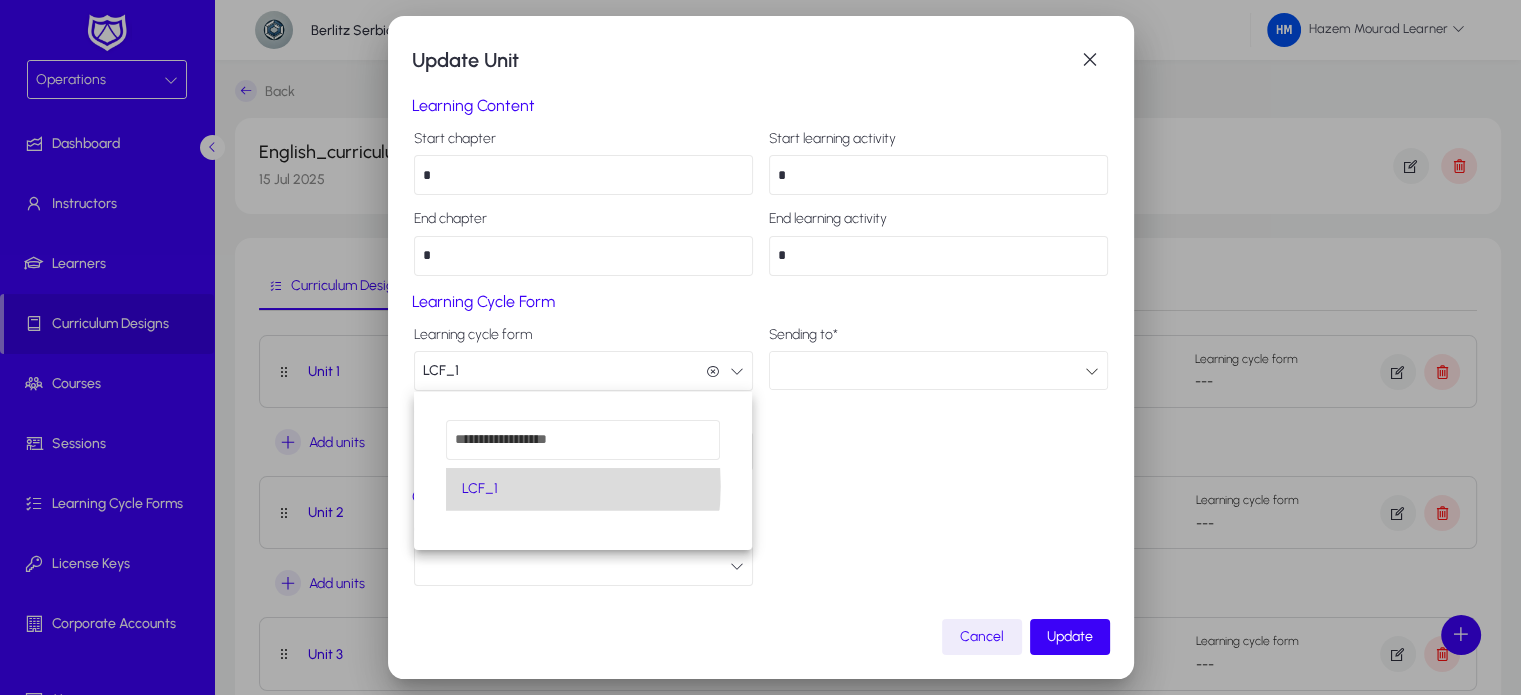 click on "LCF_1" at bounding box center (582, 489) 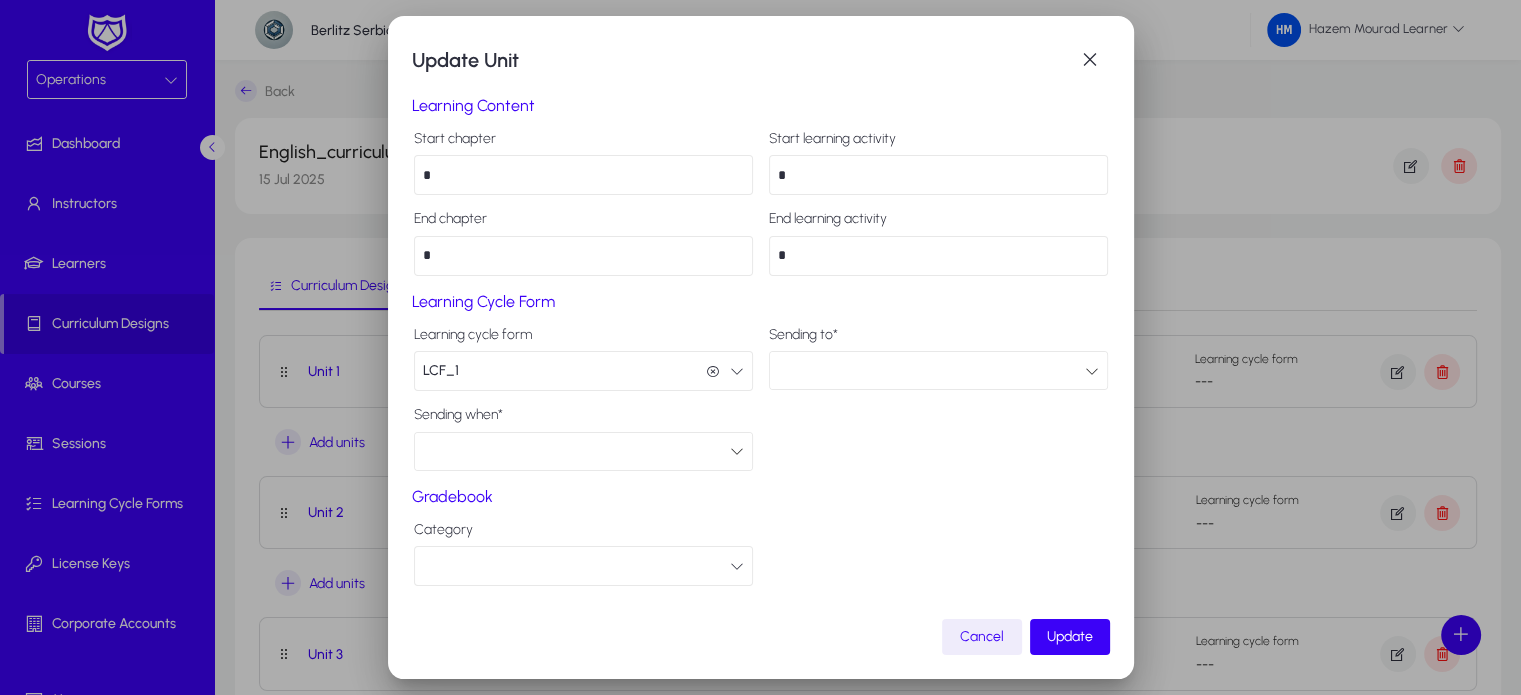 click at bounding box center [931, 371] 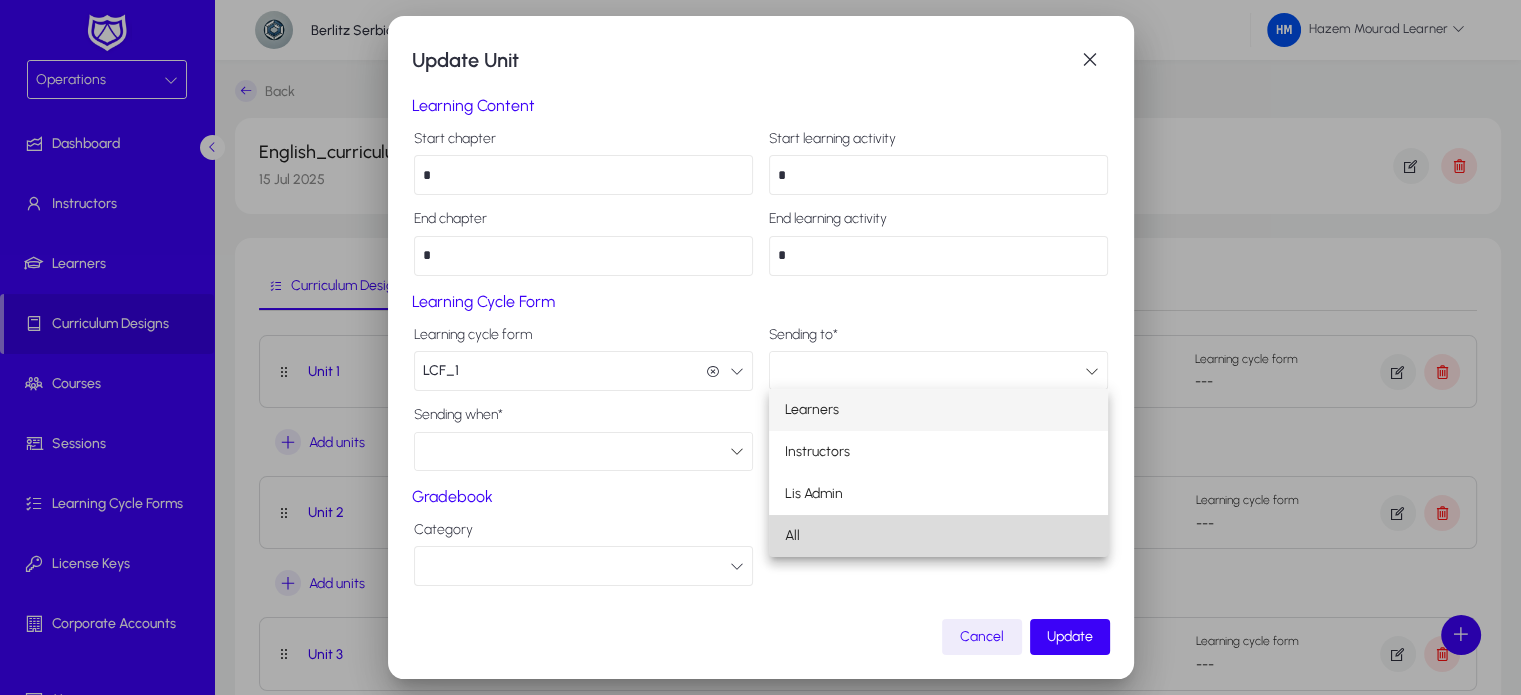 click on "All" at bounding box center (938, 536) 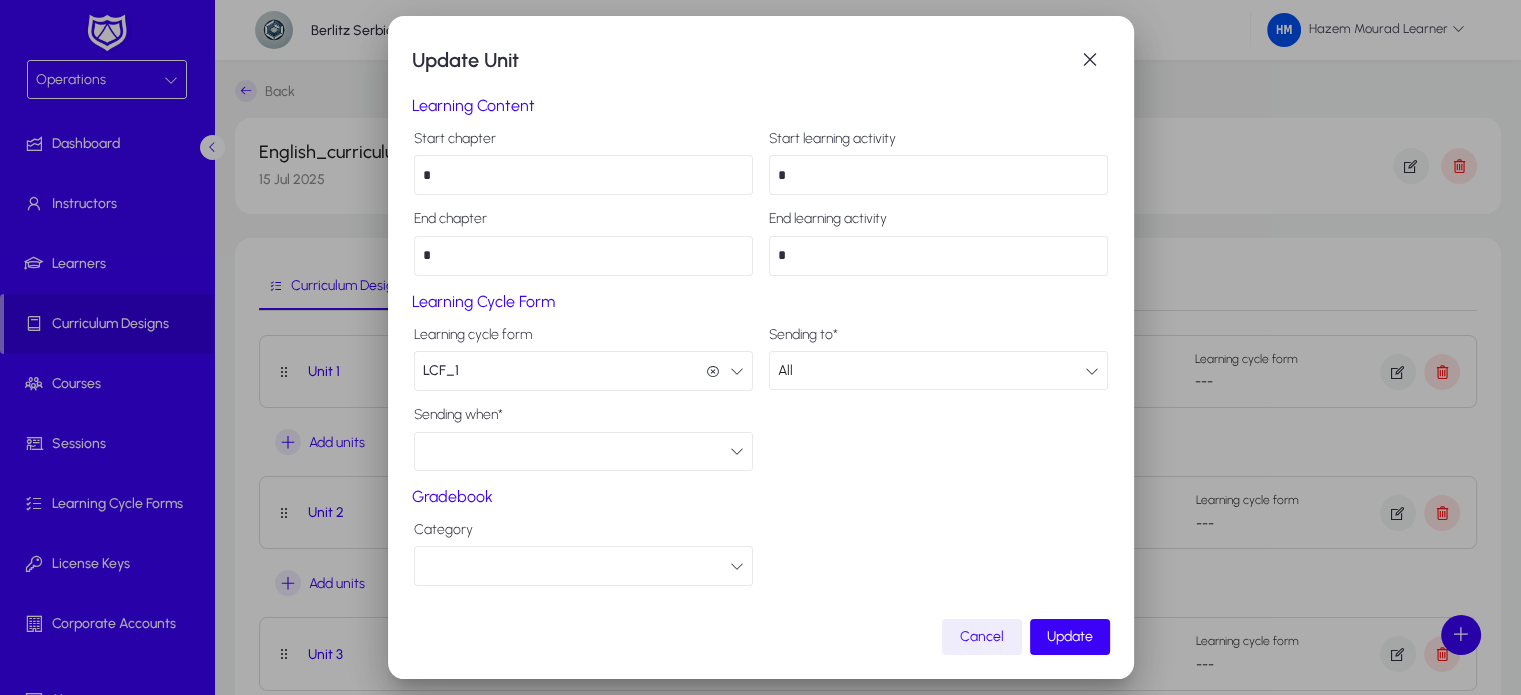 click at bounding box center [576, 451] 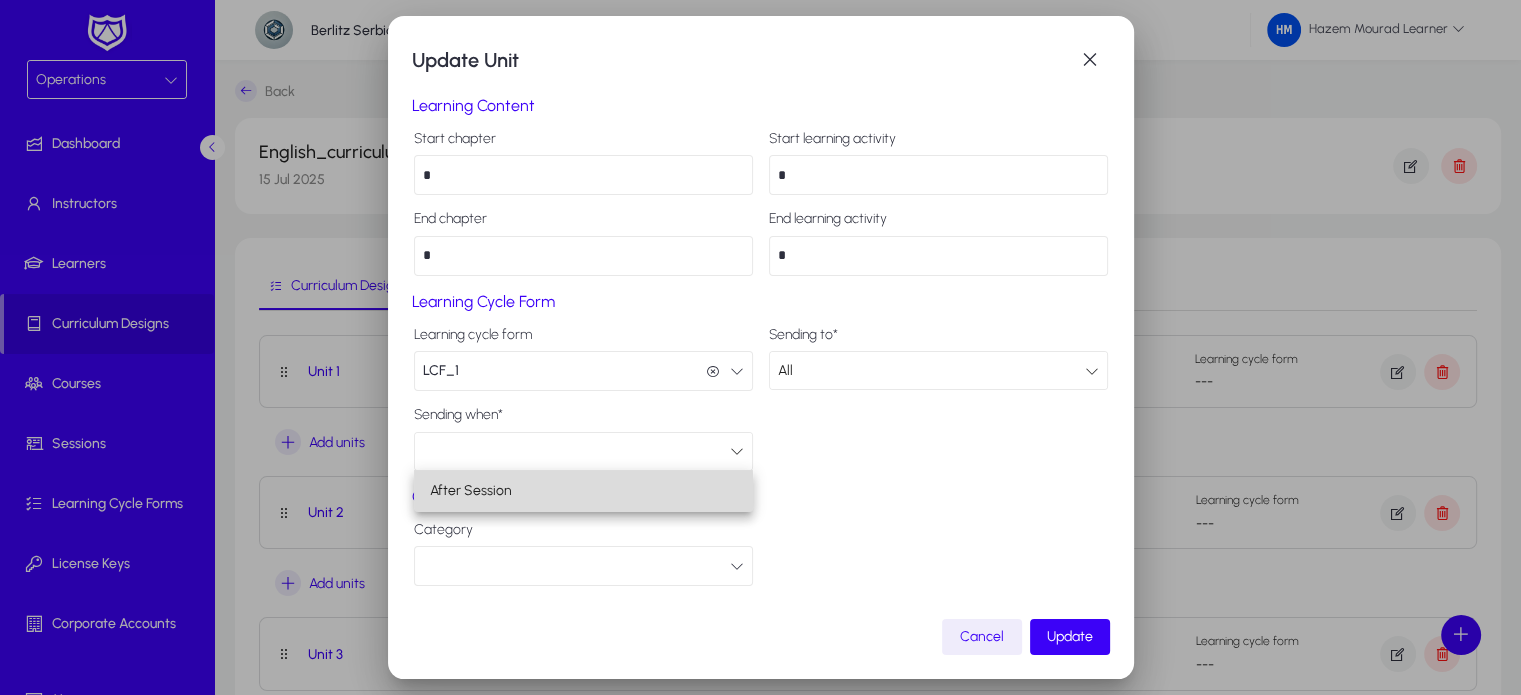 click on "After Session" at bounding box center (583, 491) 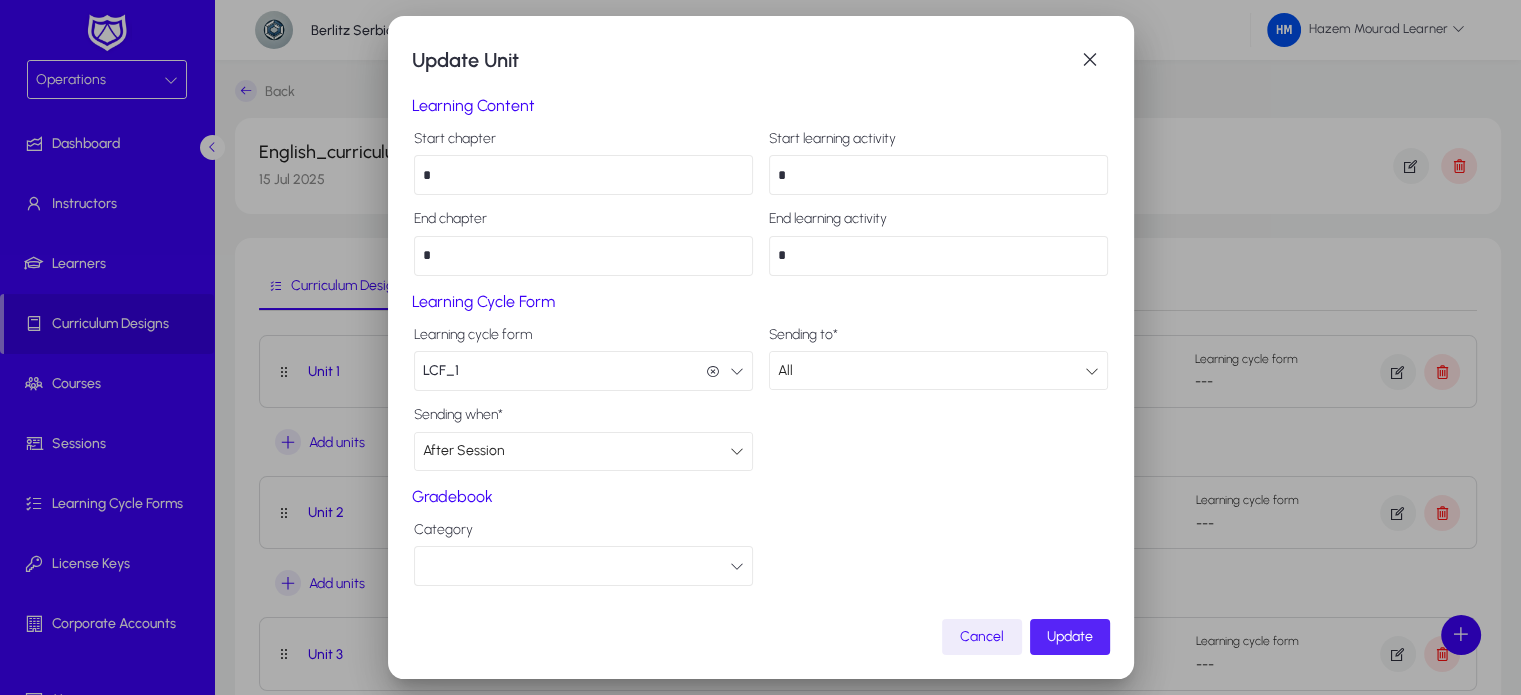 click on "Update" 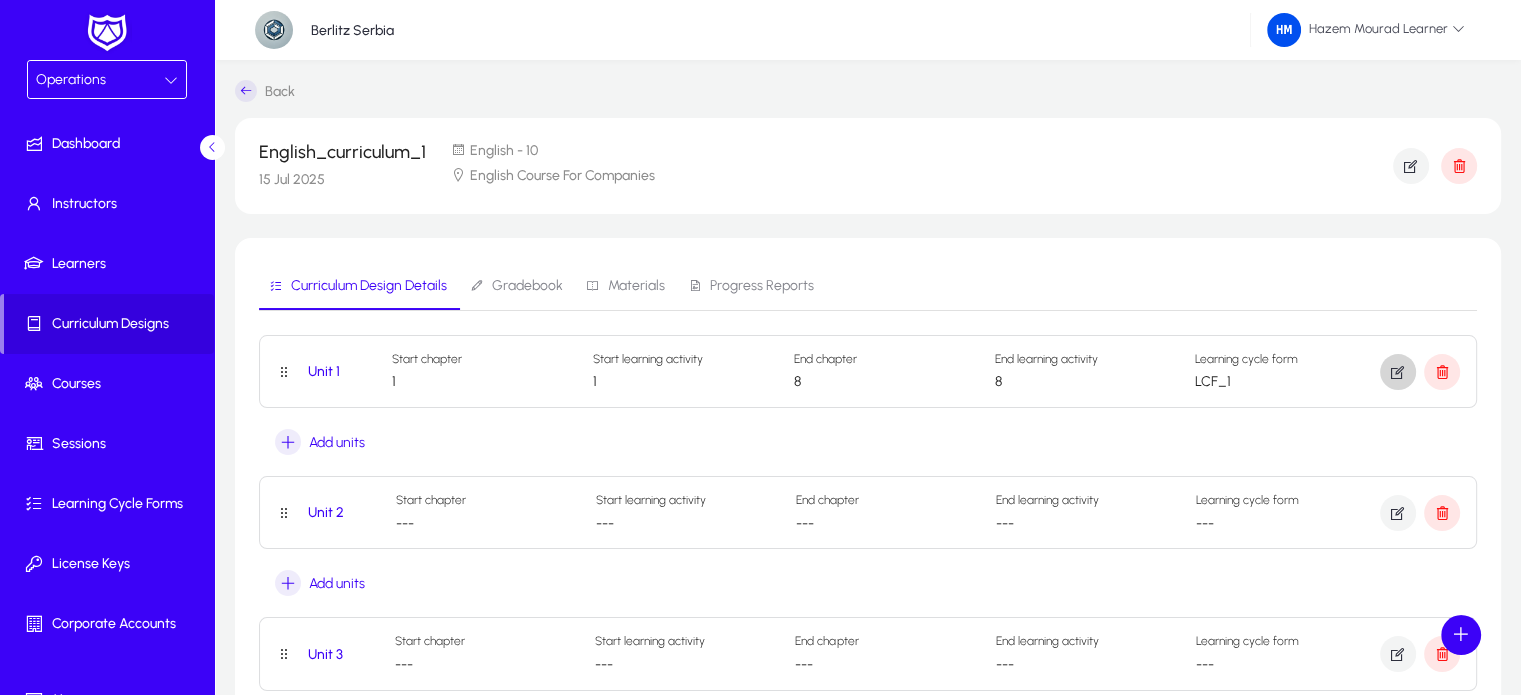 click on "Gradebook" at bounding box center [527, 286] 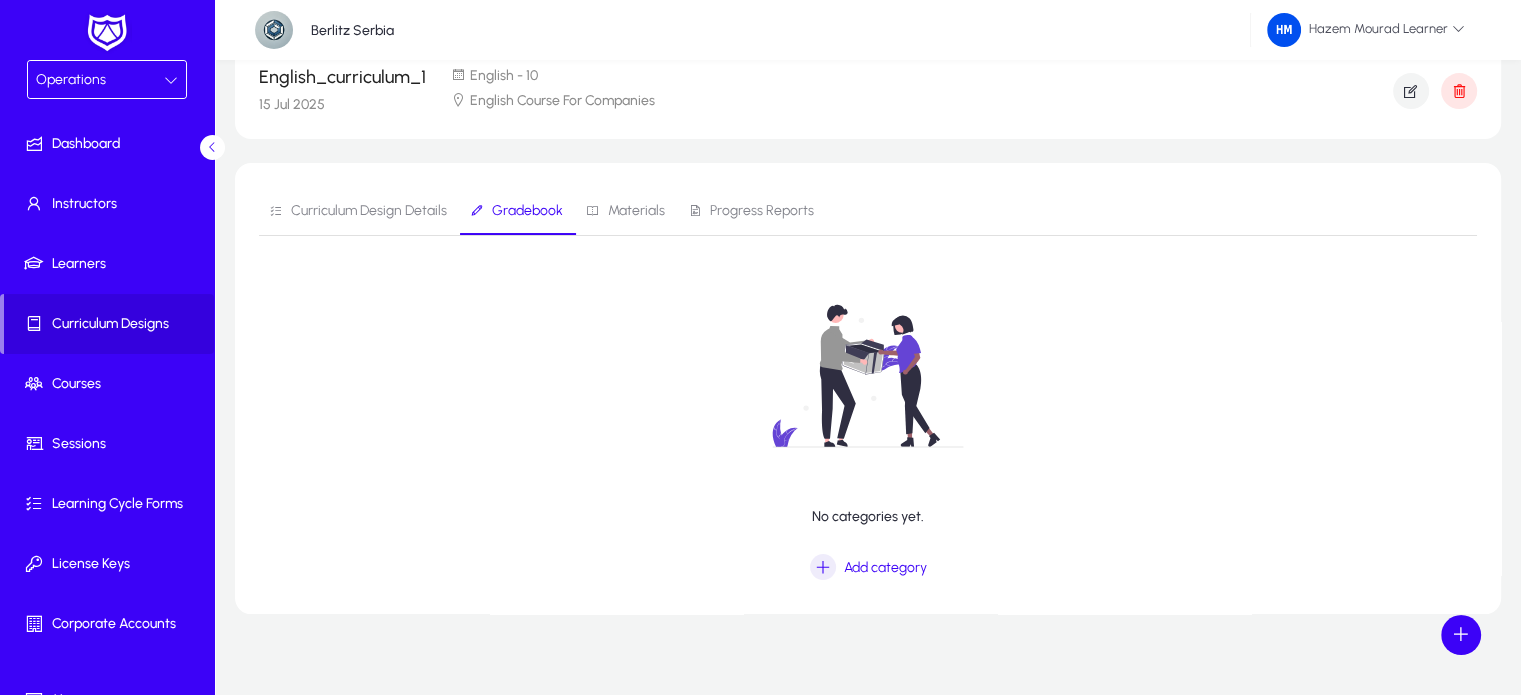 scroll, scrollTop: 88, scrollLeft: 0, axis: vertical 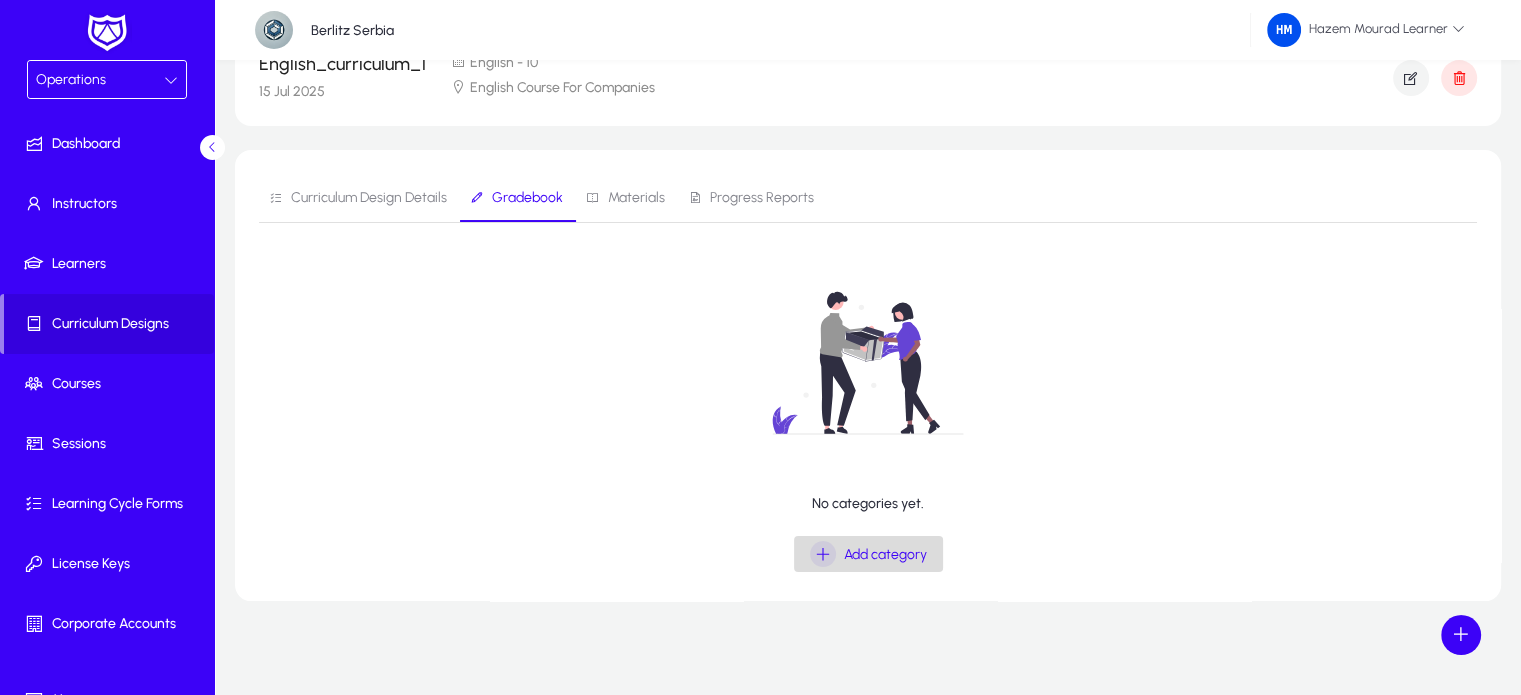 click on "Add category" 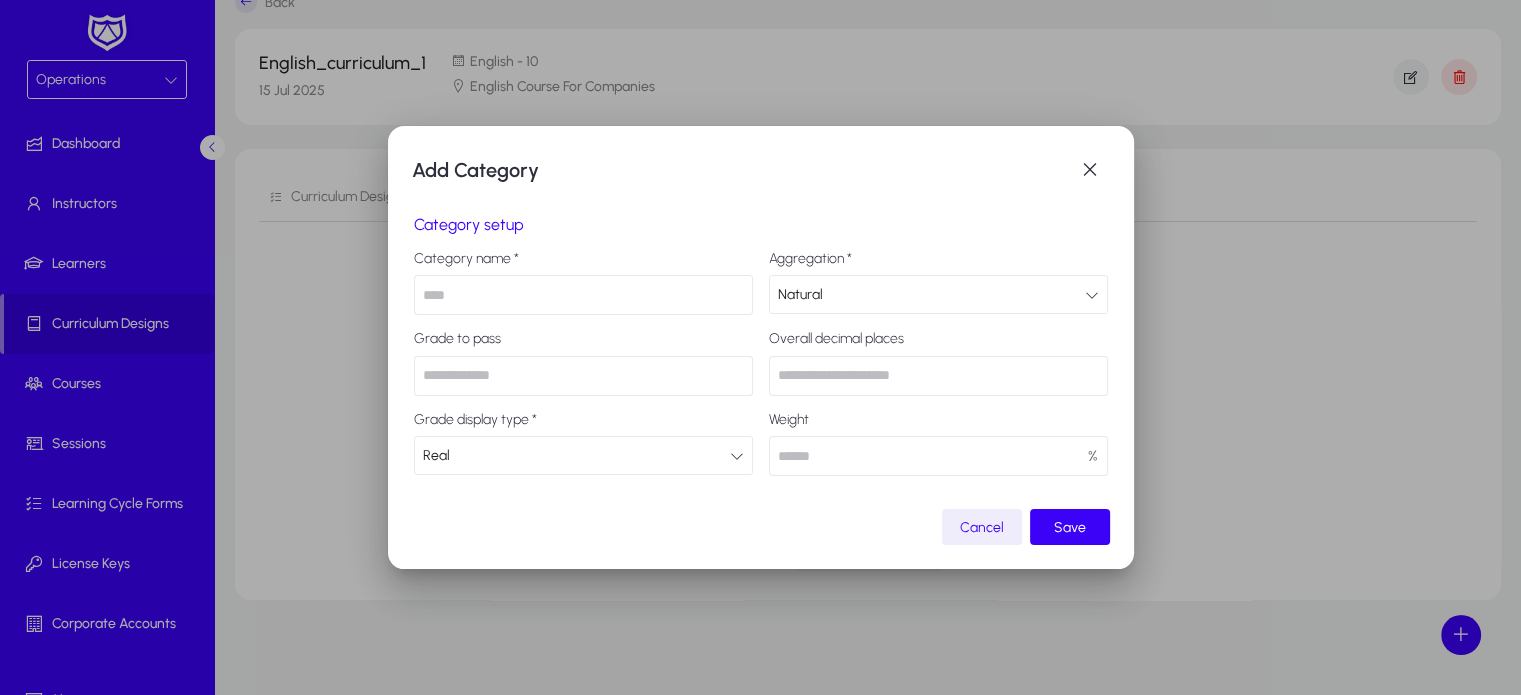 scroll, scrollTop: 0, scrollLeft: 0, axis: both 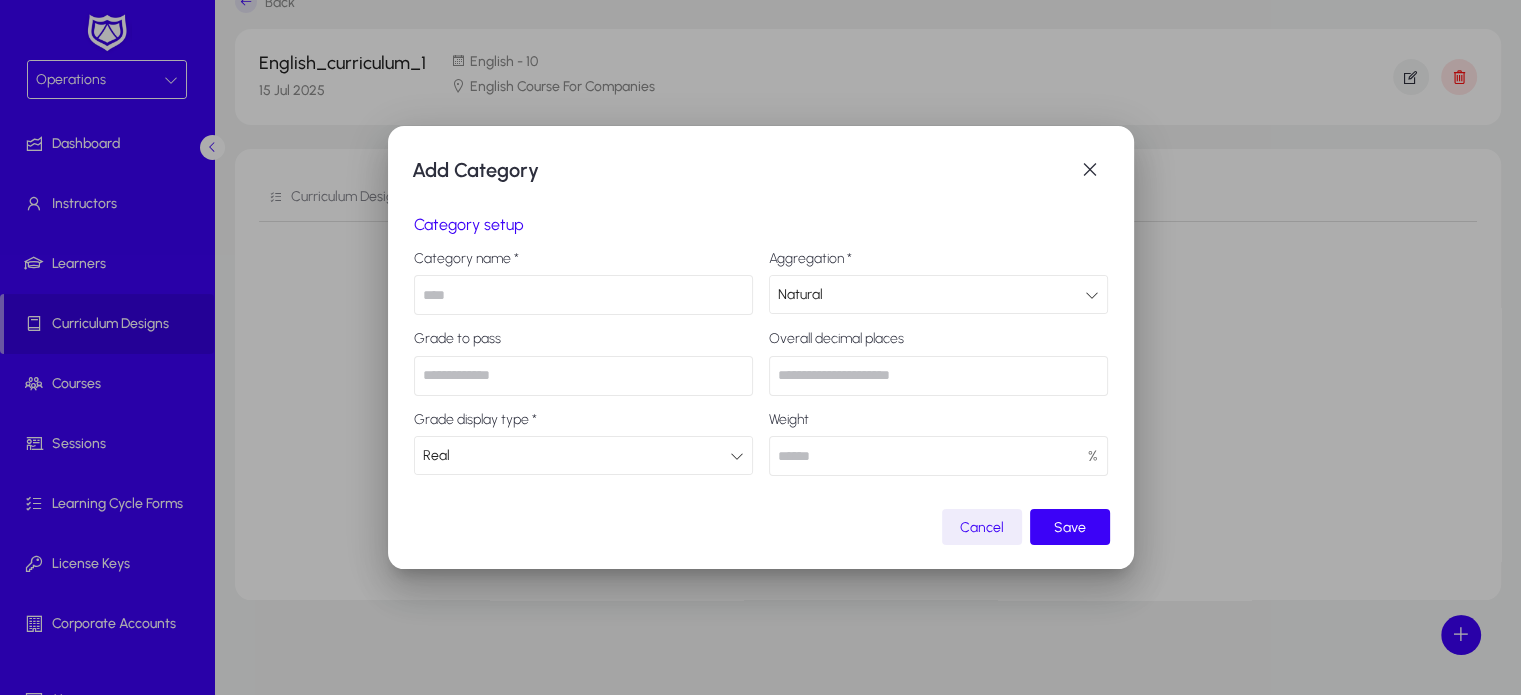 click at bounding box center (583, 295) 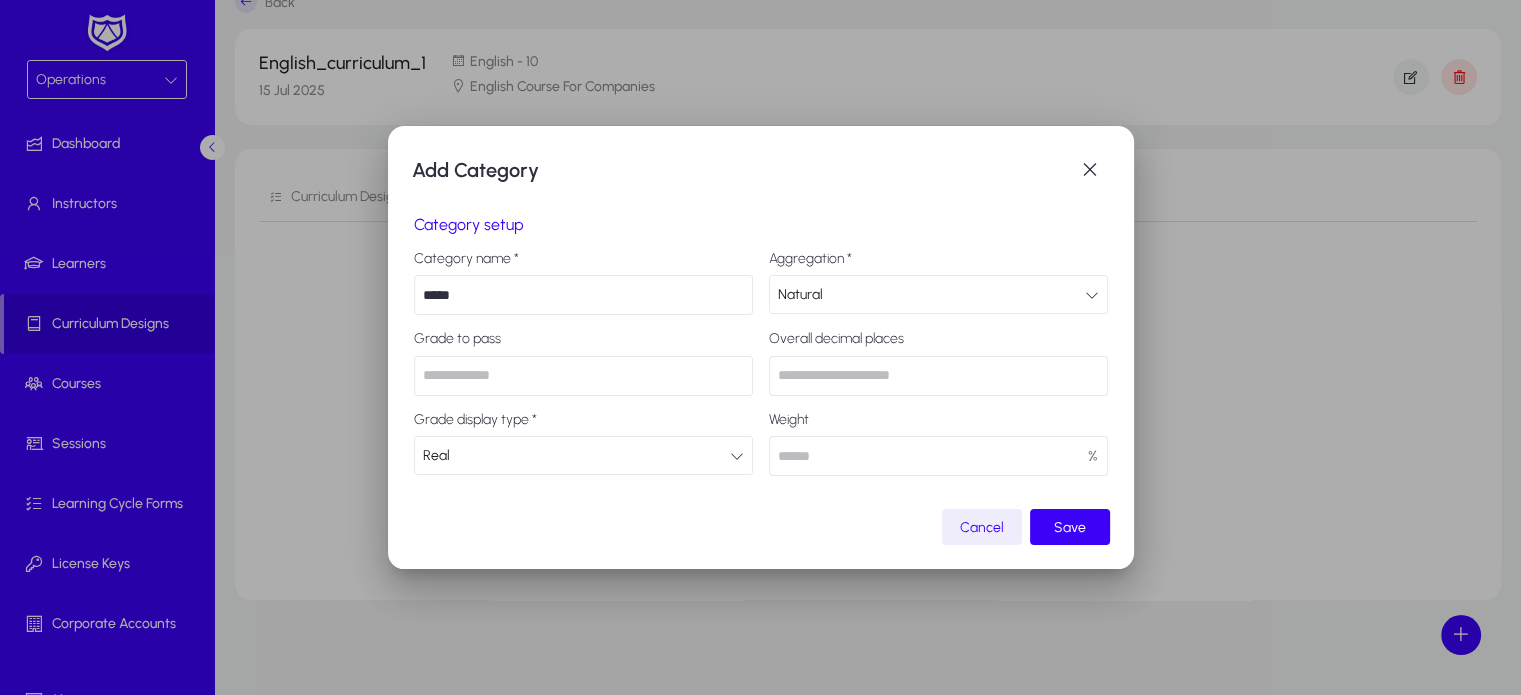 type on "*****" 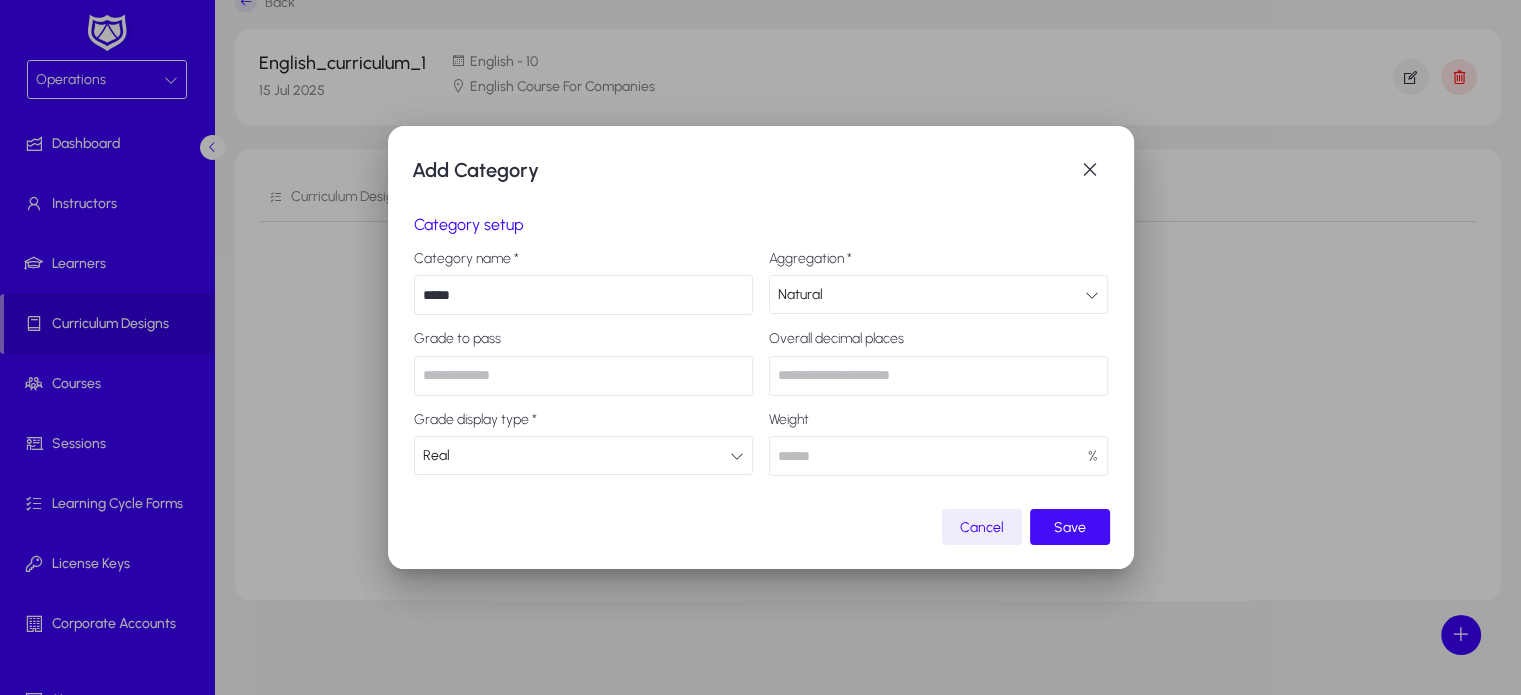 type on "***" 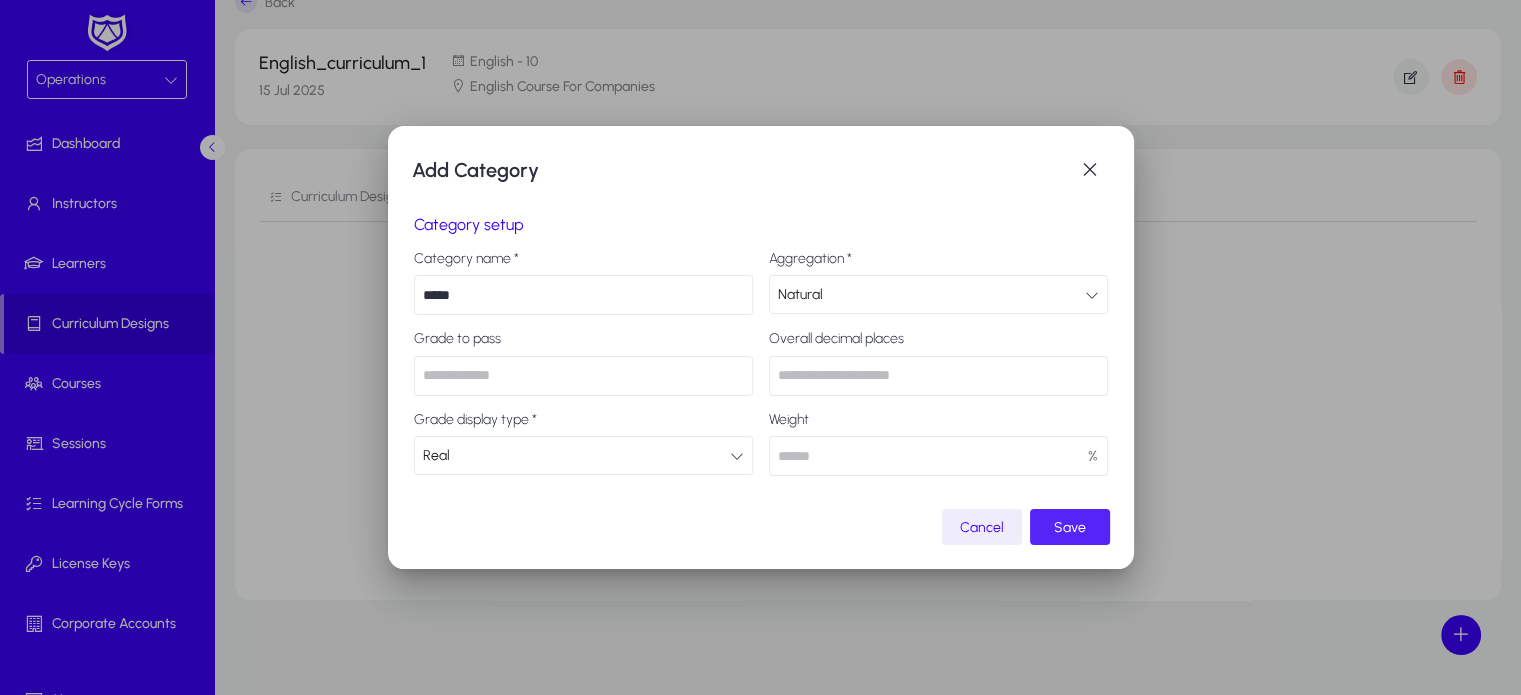 click on "Save" 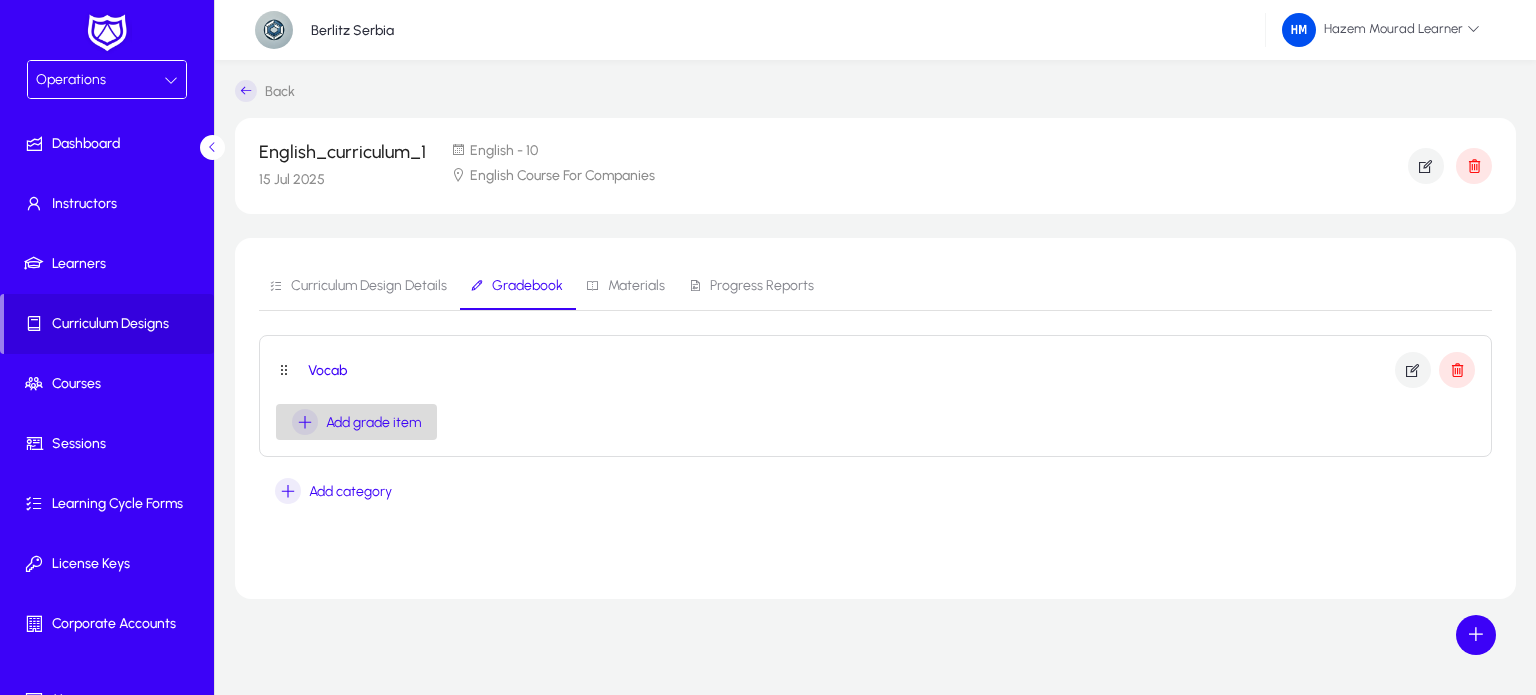 click on "Add grade item" at bounding box center [373, 422] 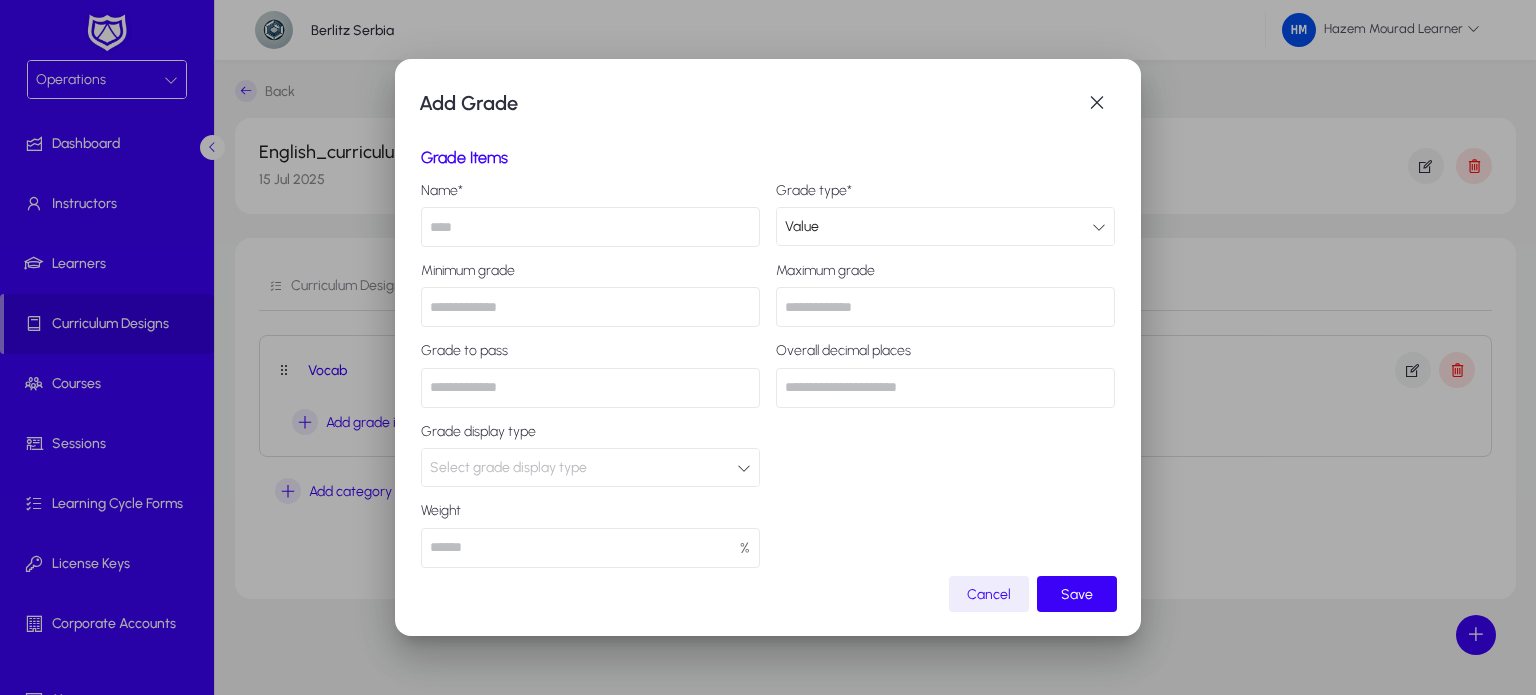 click at bounding box center [590, 227] 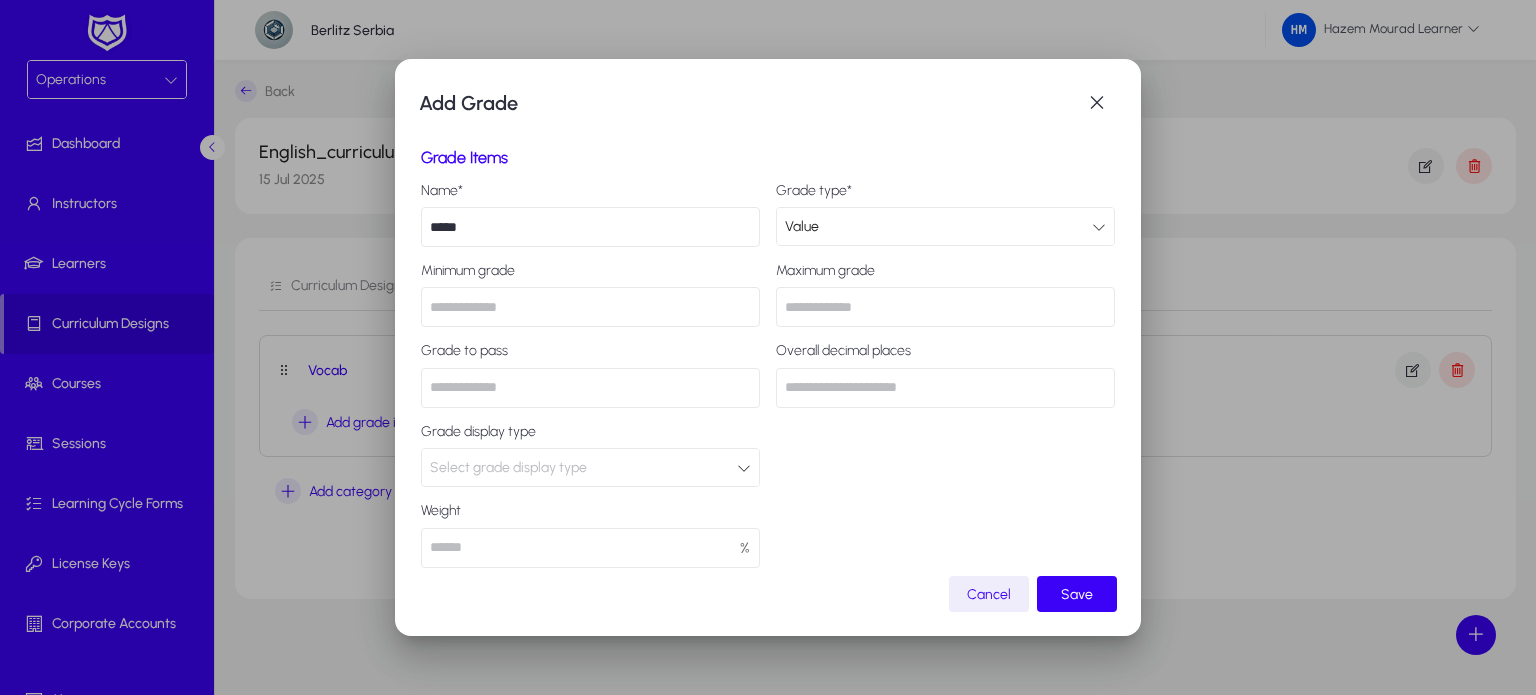type on "*****" 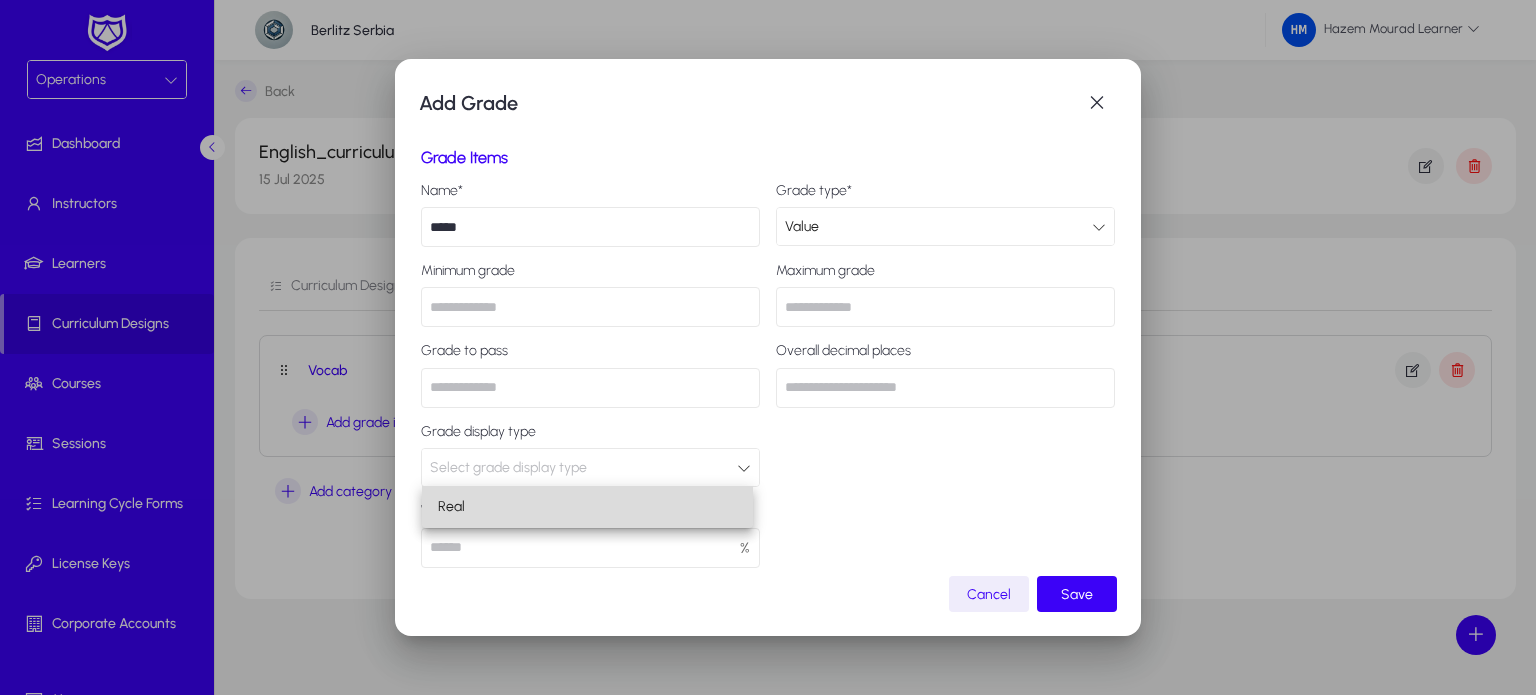 click on "Real" at bounding box center (587, 507) 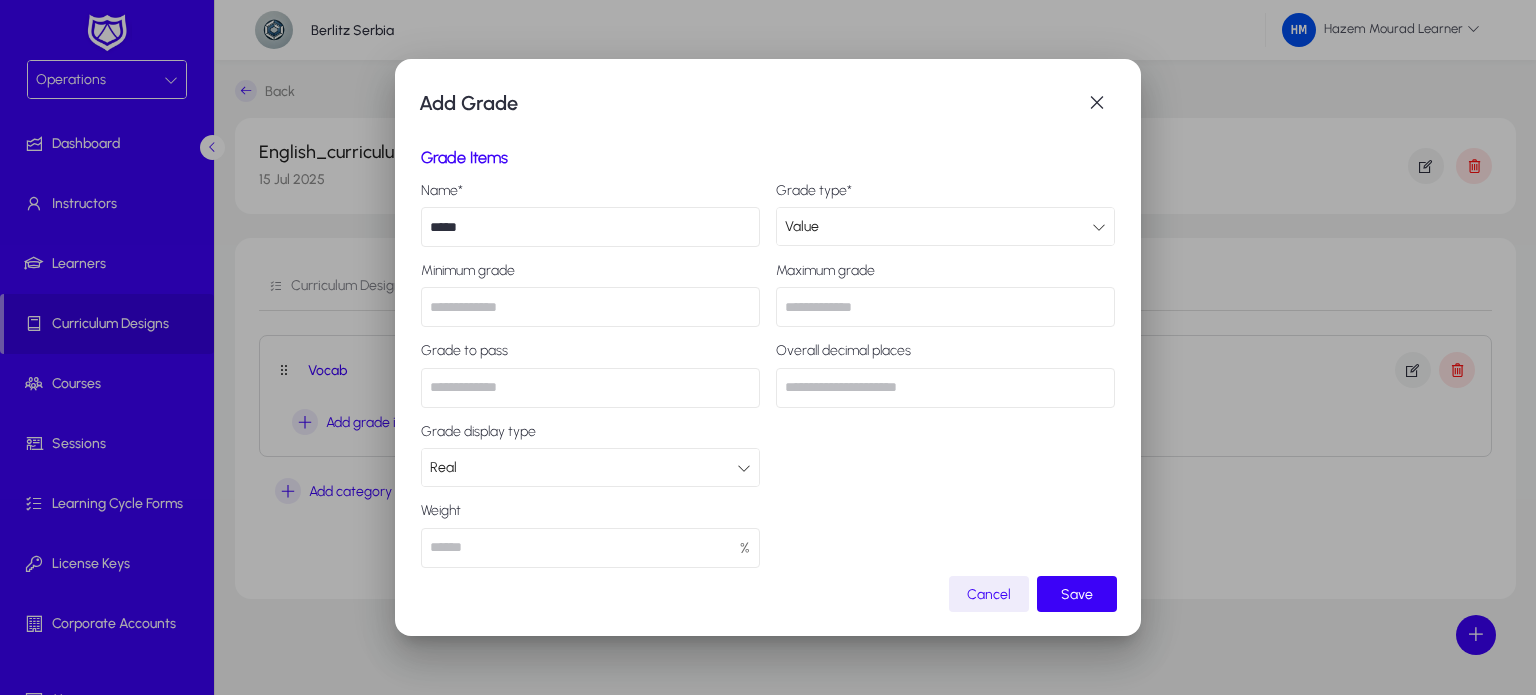click at bounding box center (590, 548) 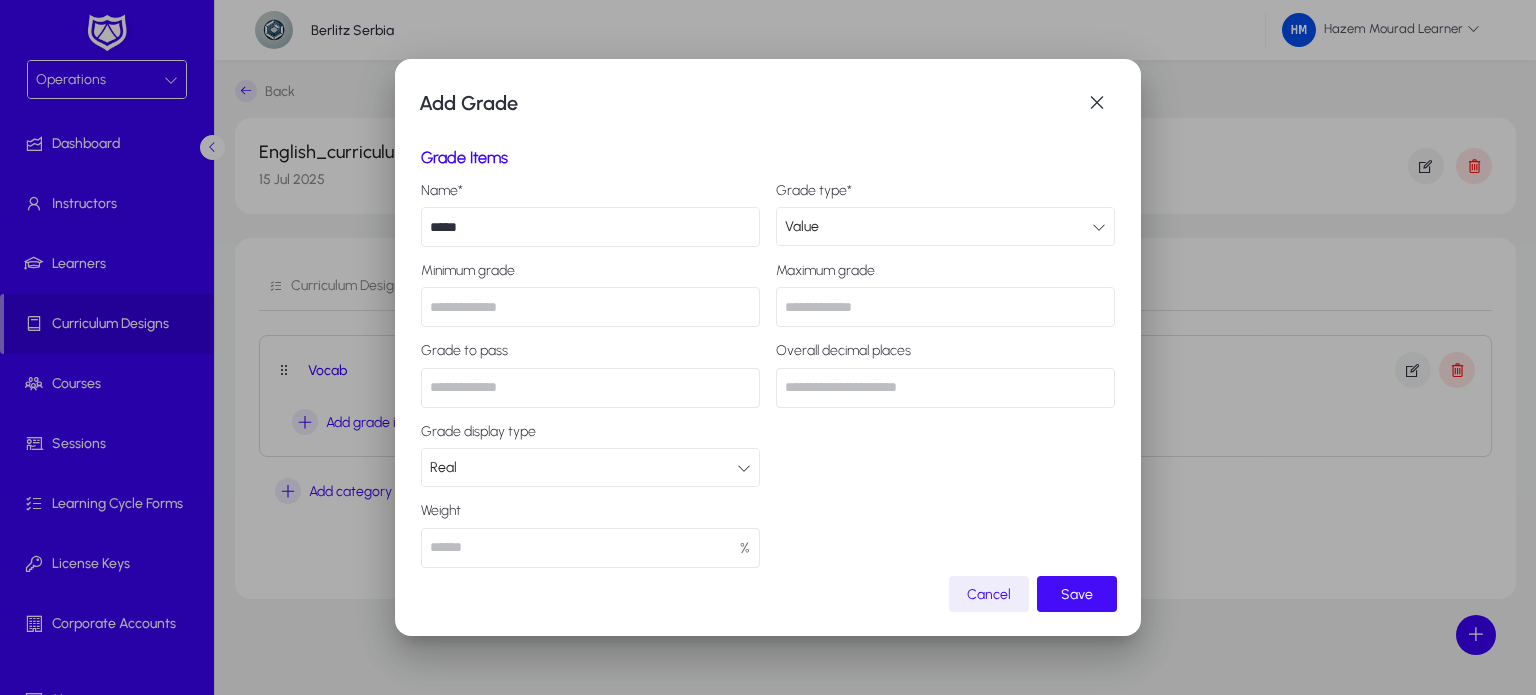 type on "**" 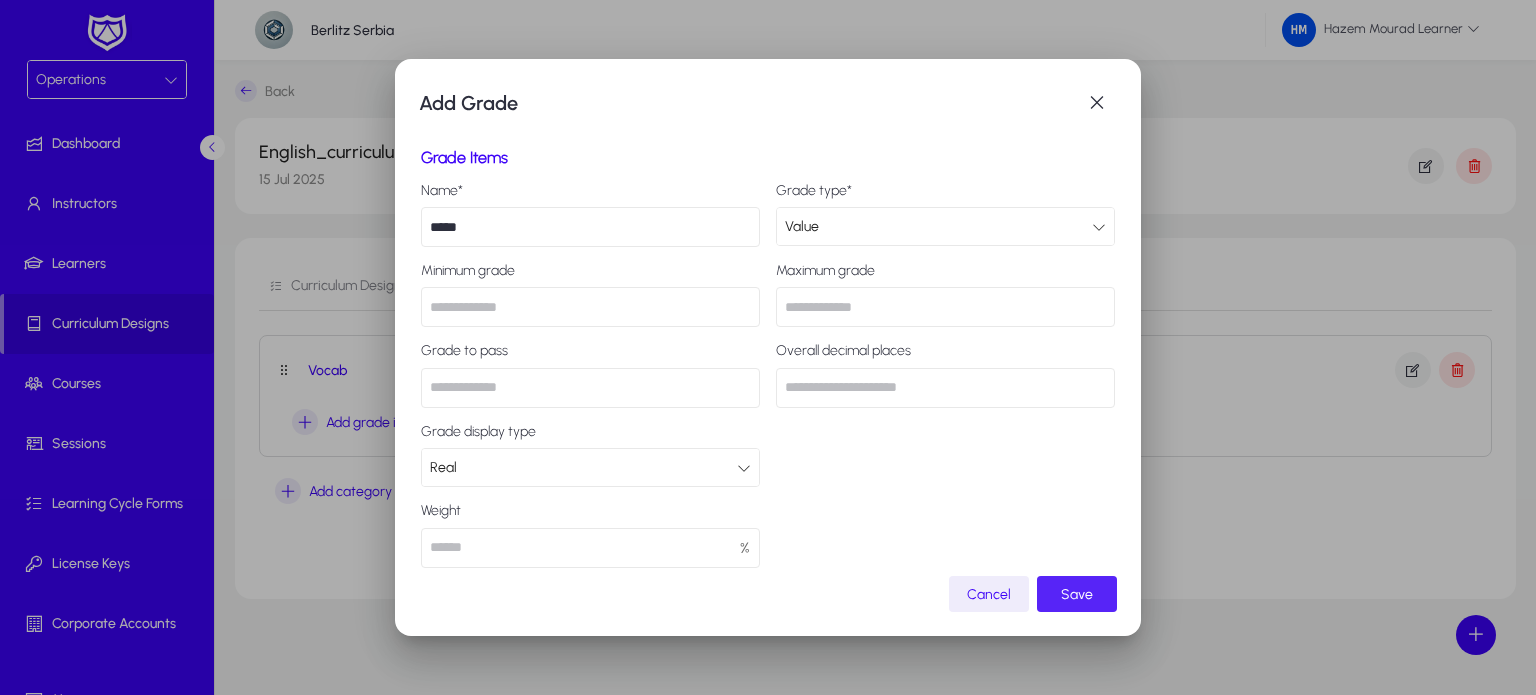 click 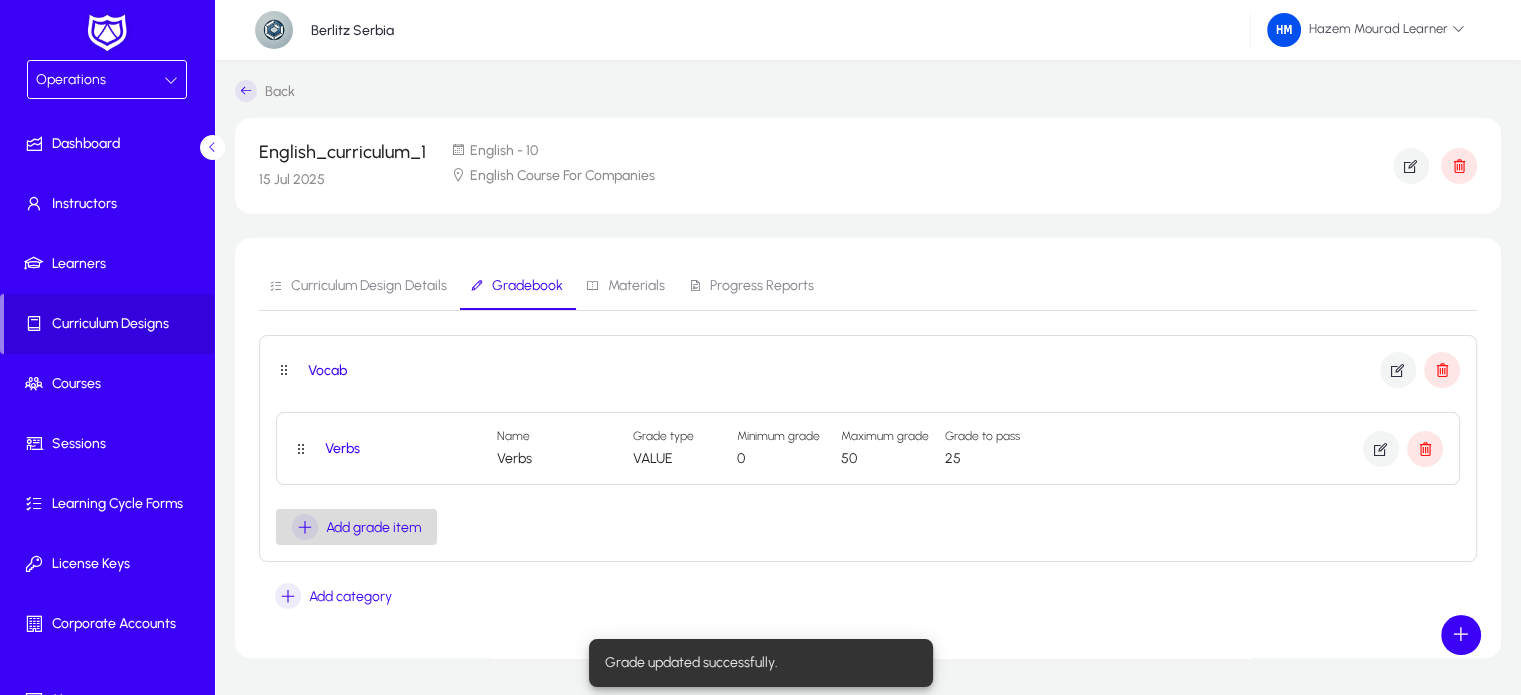 click at bounding box center (305, 527) 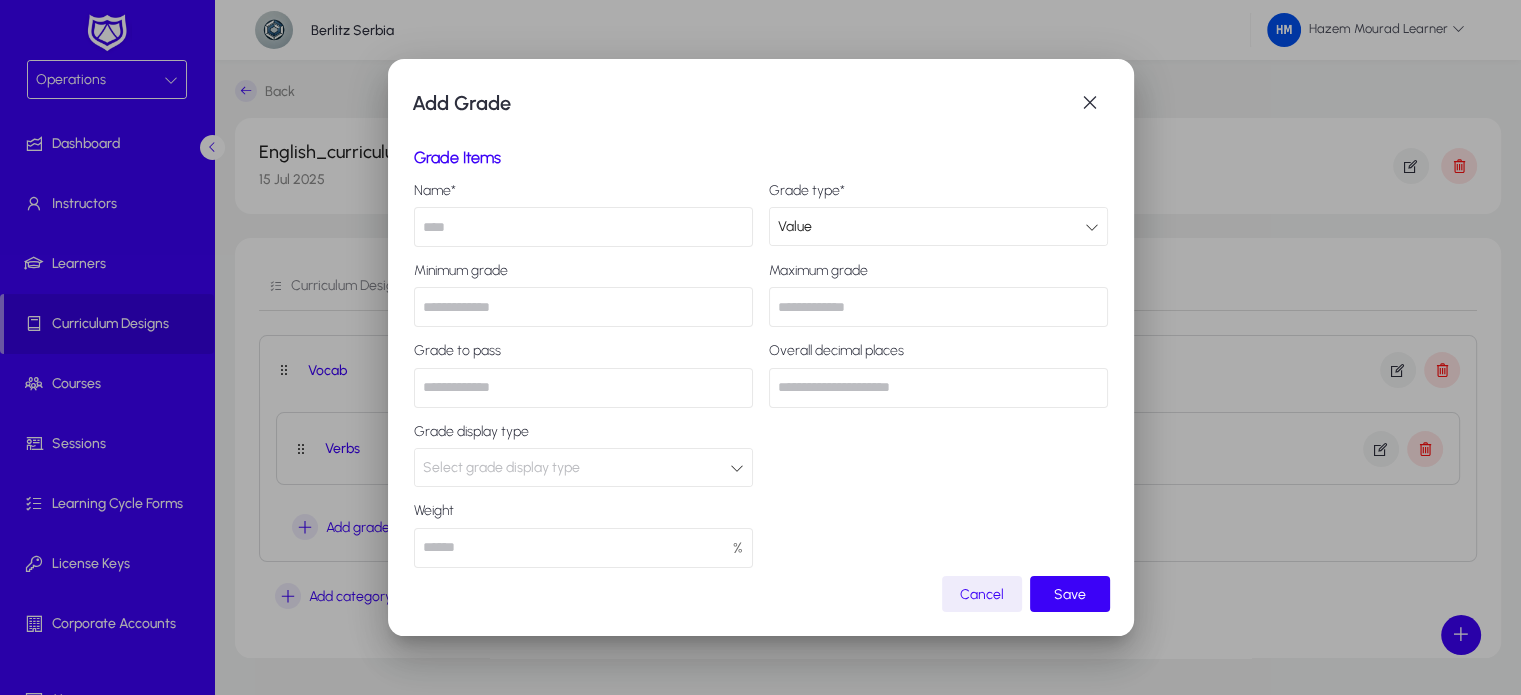click at bounding box center (583, 227) 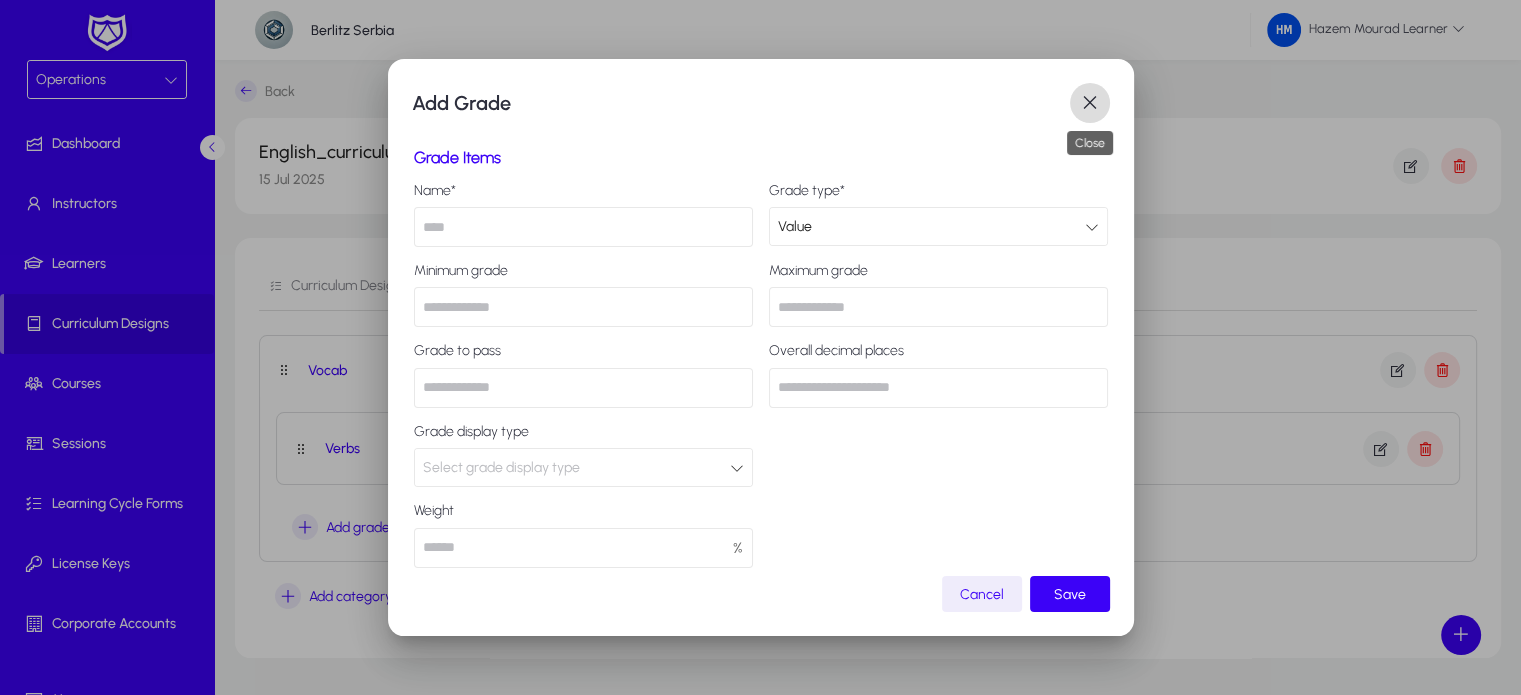 click at bounding box center [1090, 103] 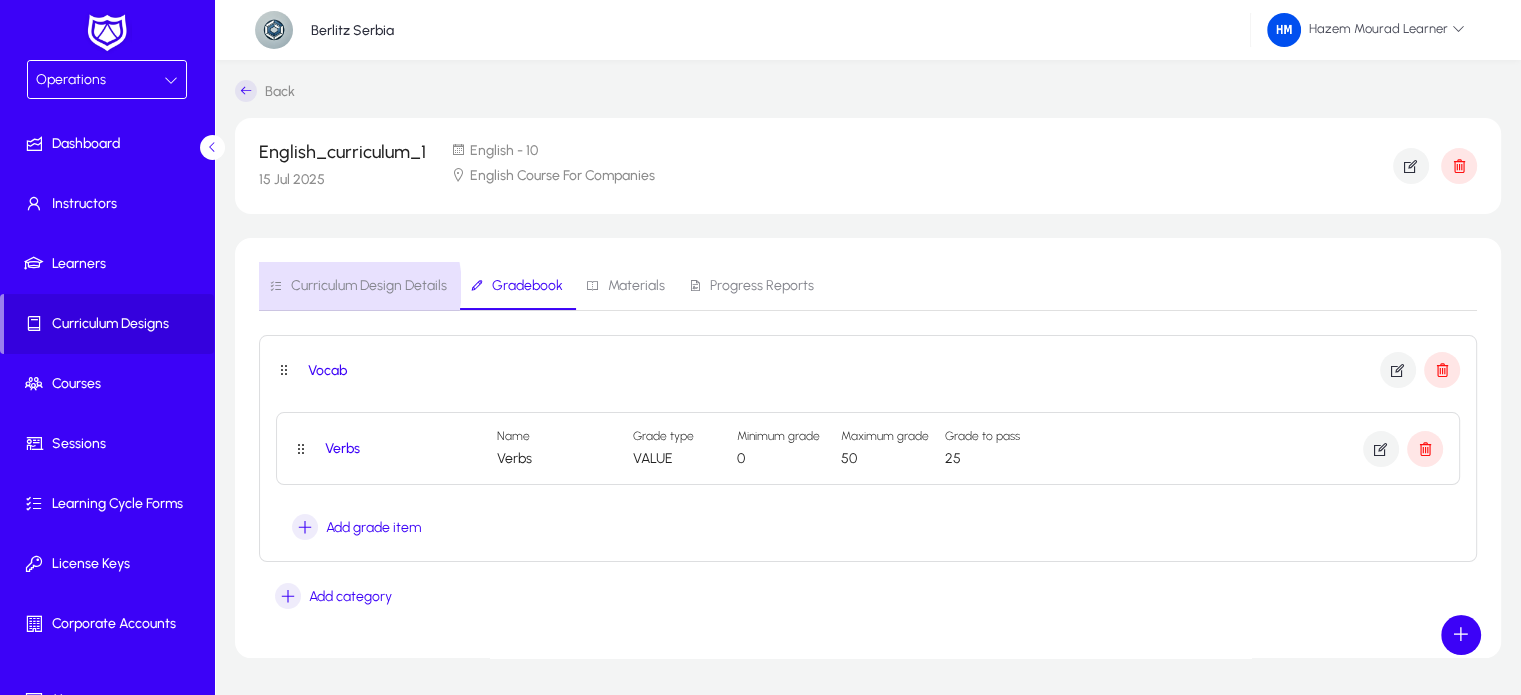 click on "Curriculum Design Details" at bounding box center [369, 286] 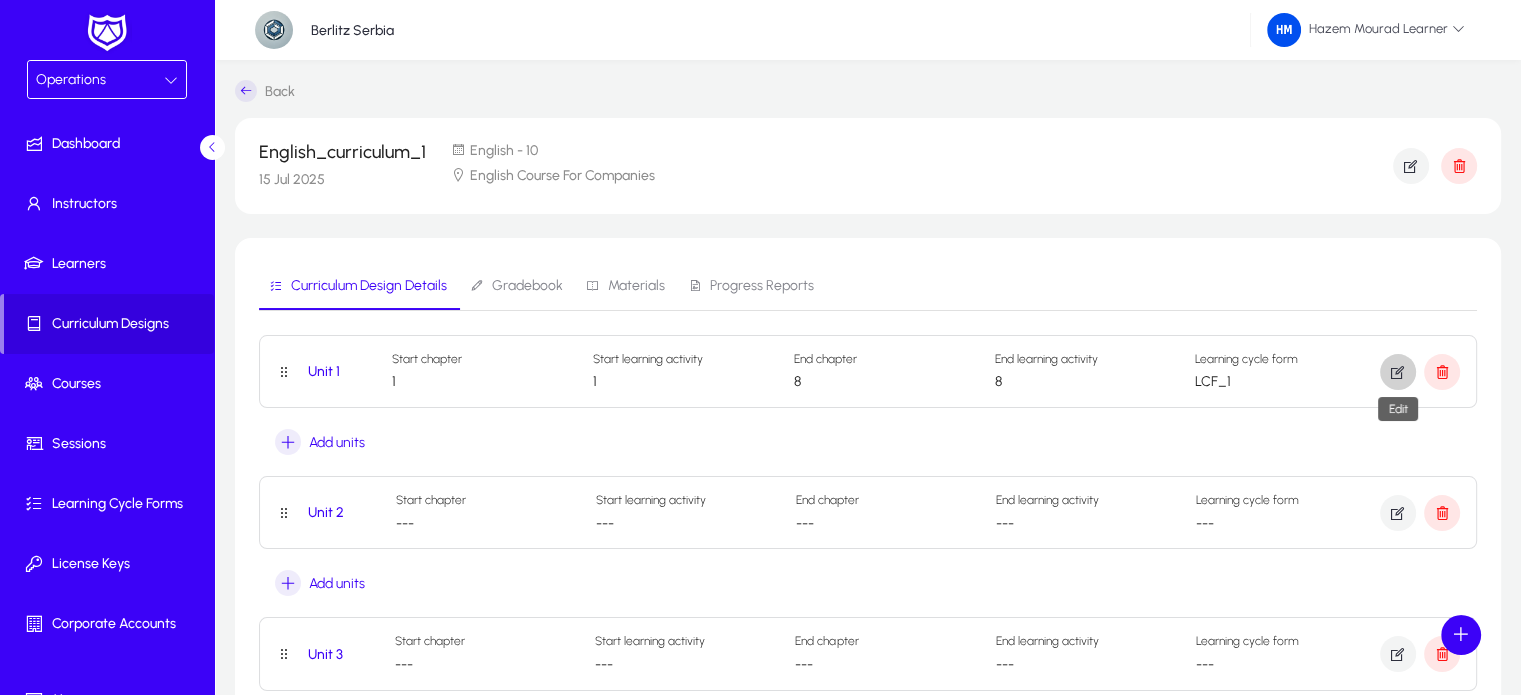 click at bounding box center [1398, 372] 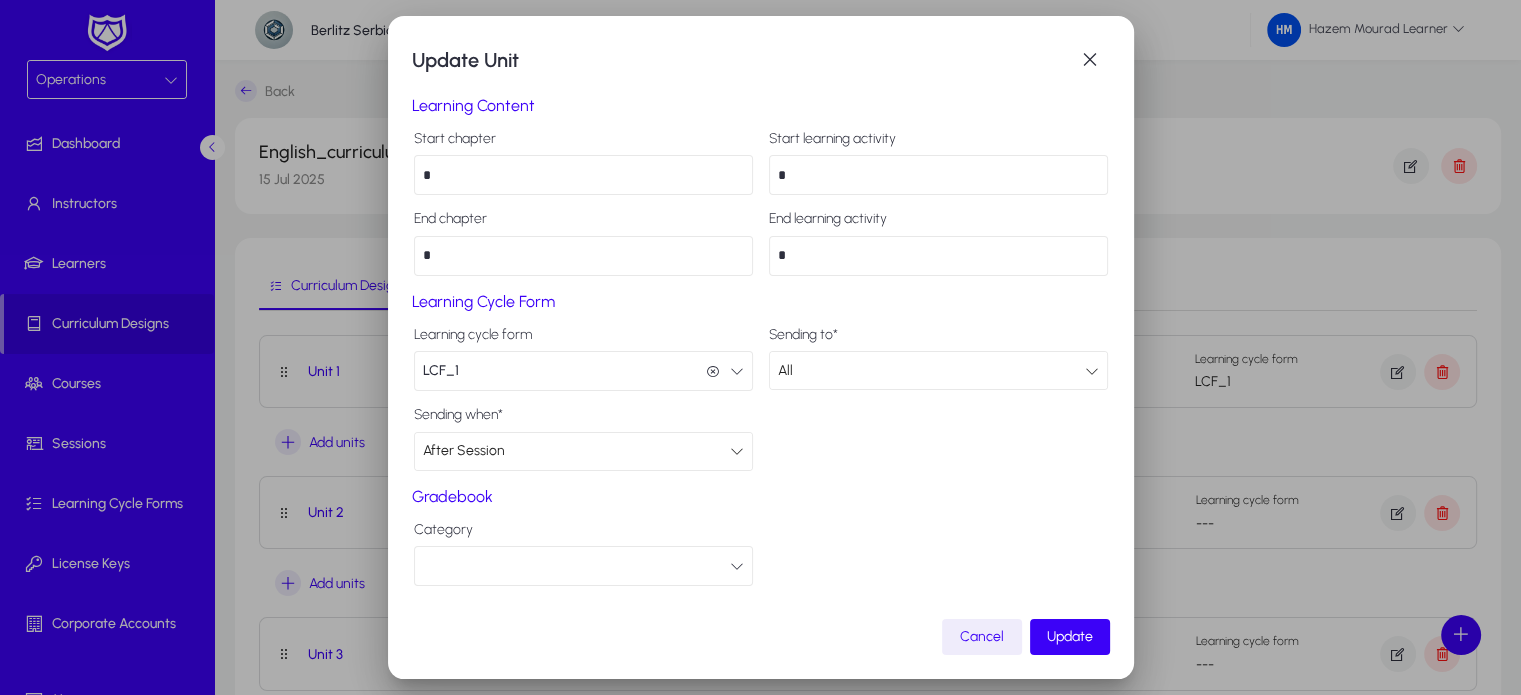 click at bounding box center [583, 566] 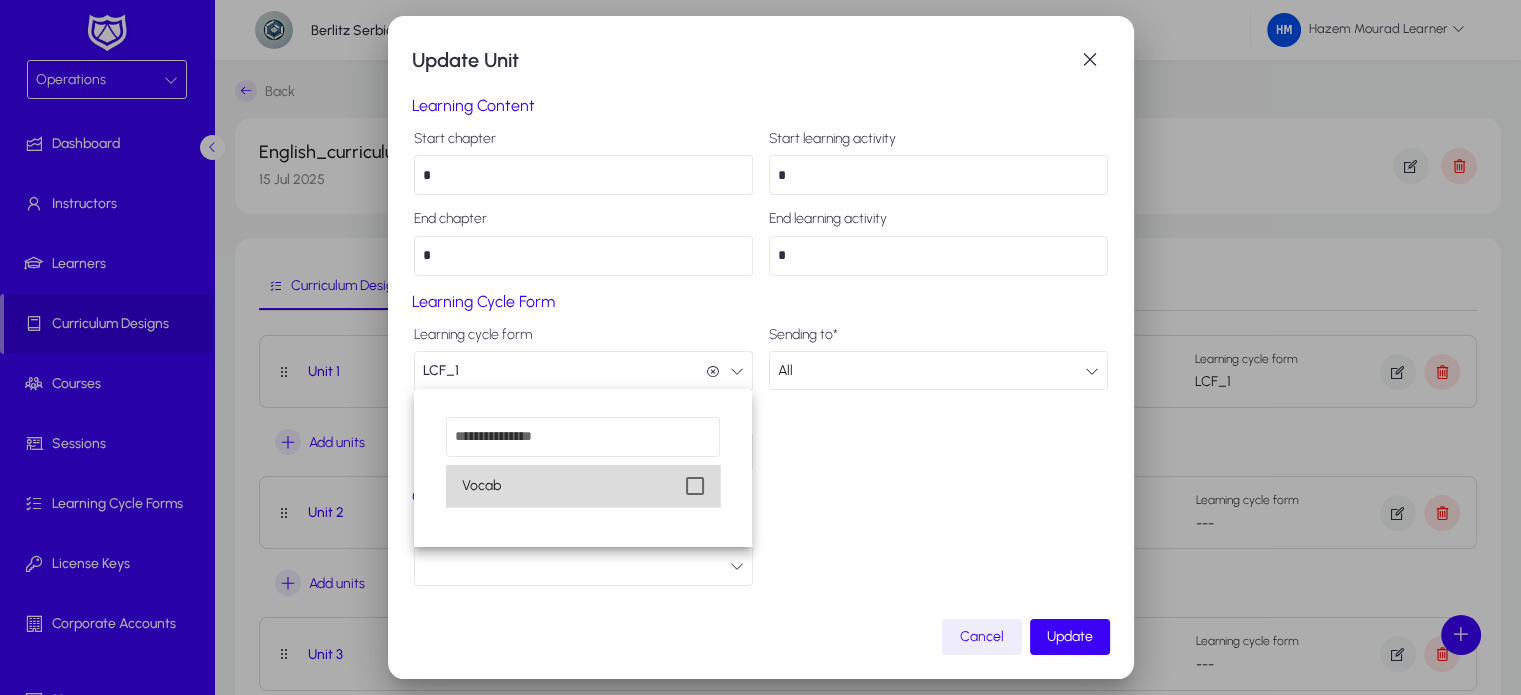 click on "Vocab" at bounding box center [582, 486] 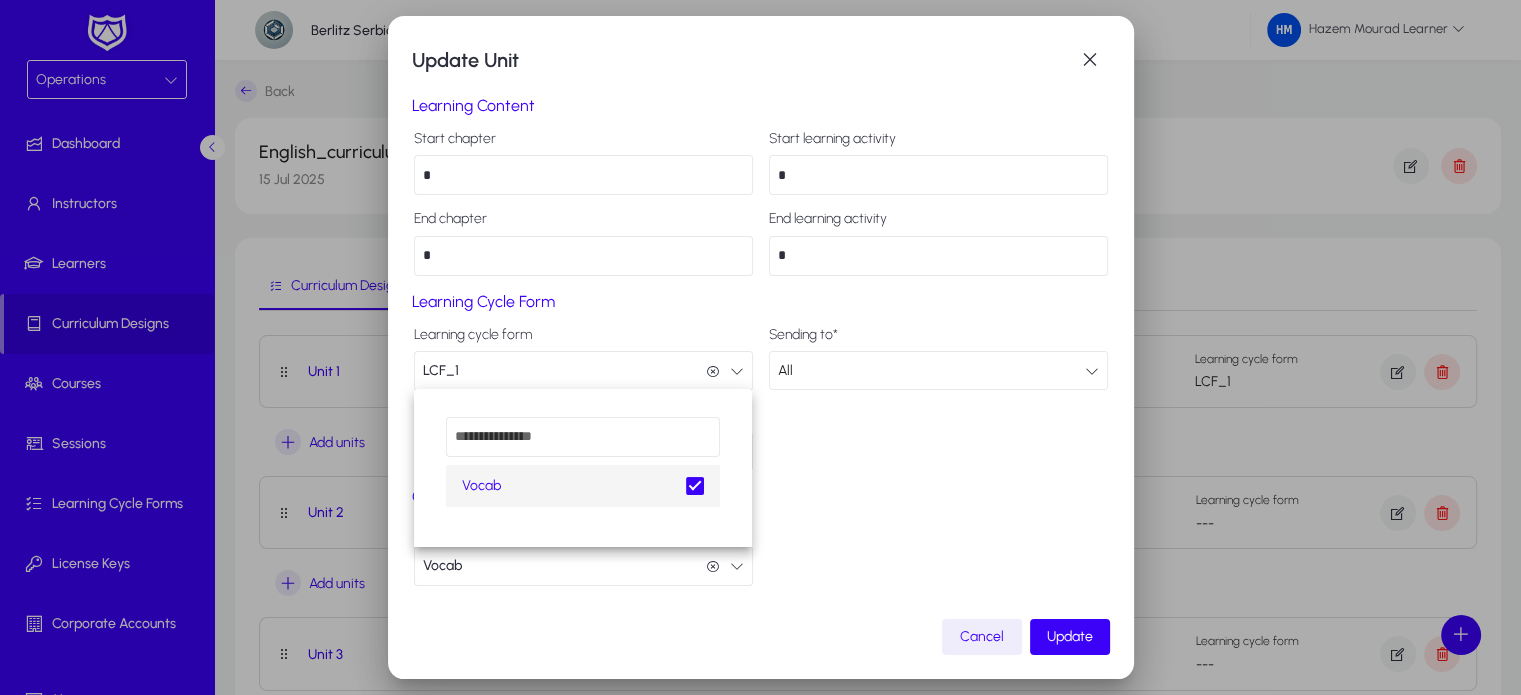 scroll, scrollTop: 0, scrollLeft: 0, axis: both 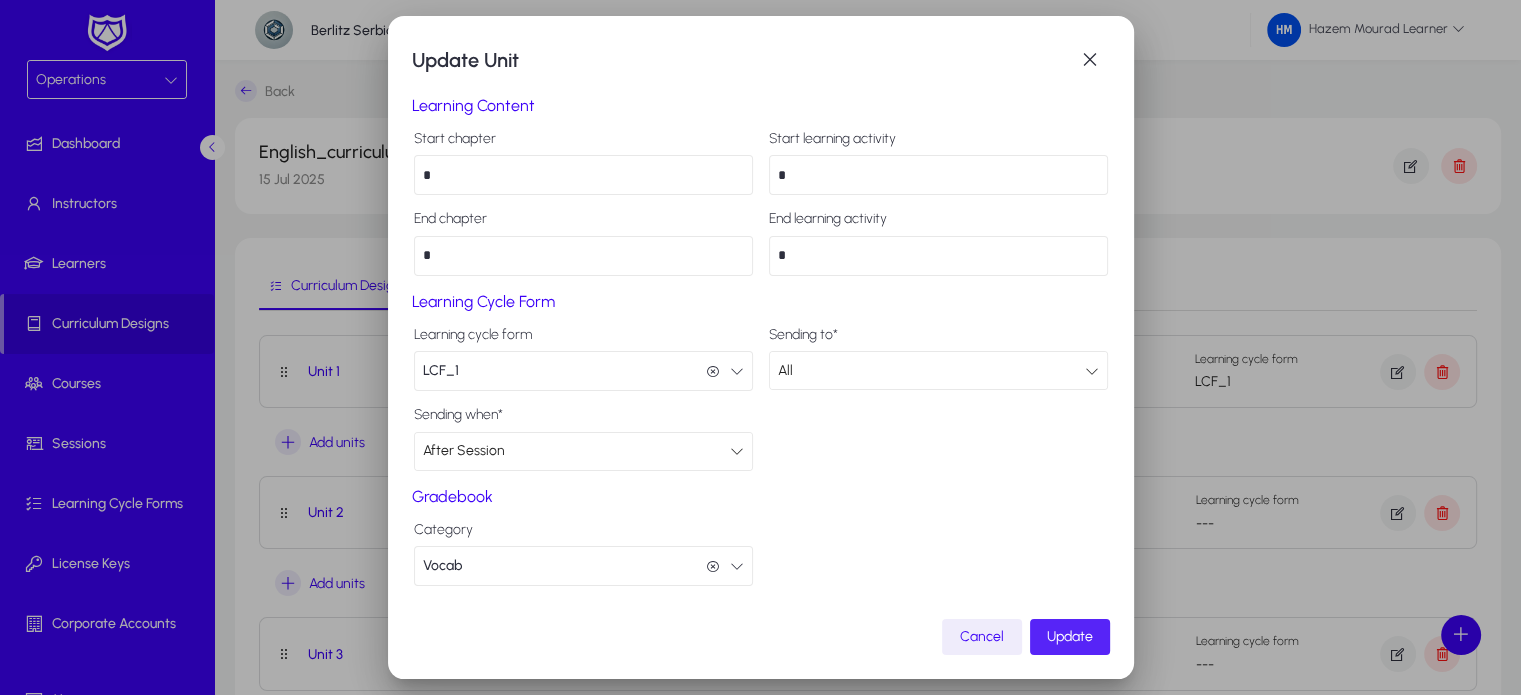 click on "Update" 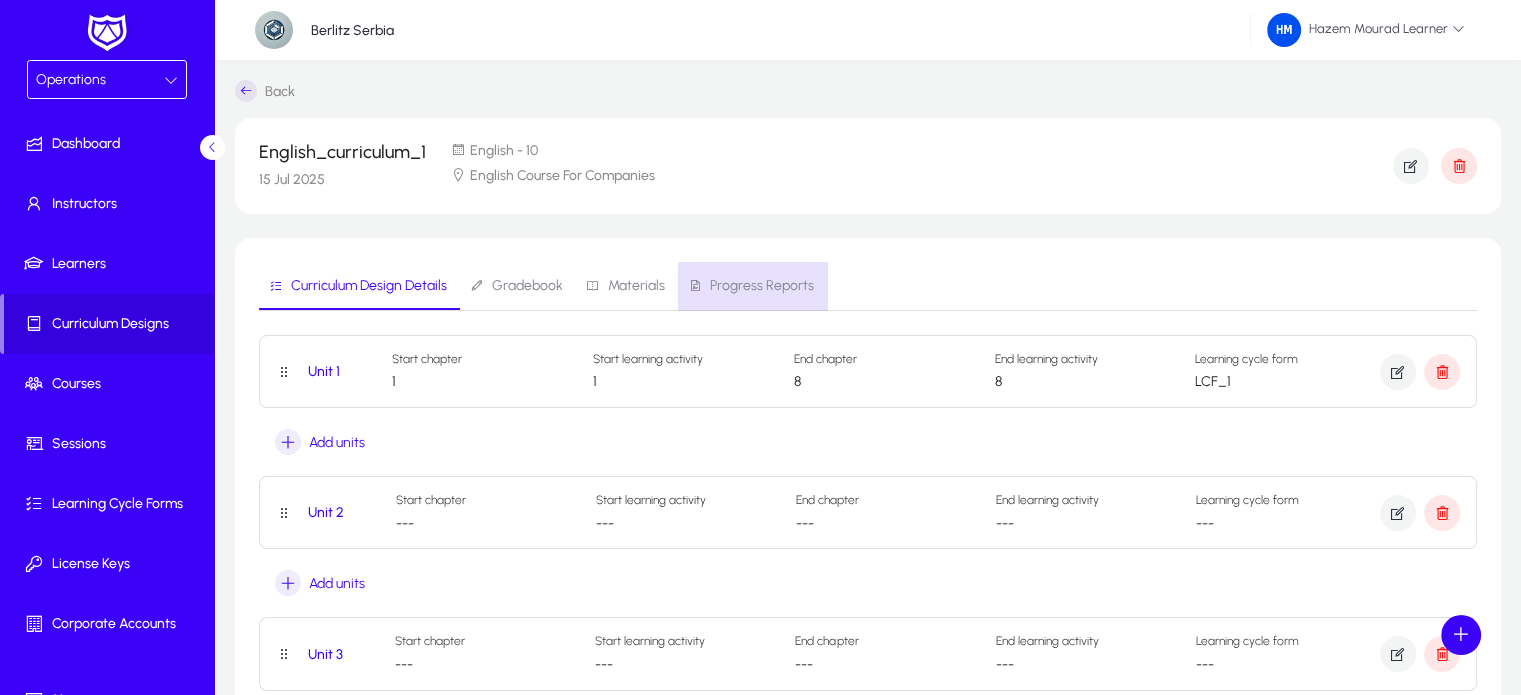 click on "Progress Reports" at bounding box center [762, 286] 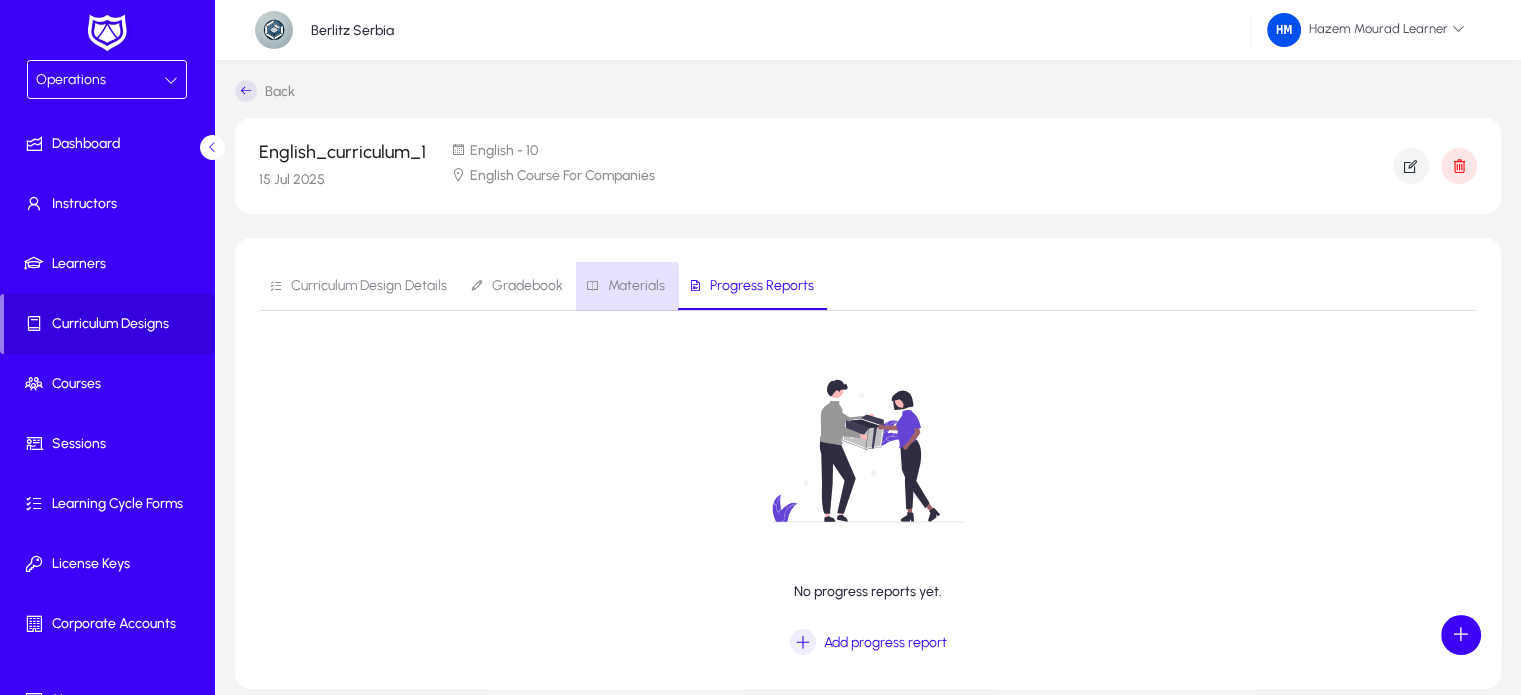 click on "Materials" at bounding box center [636, 286] 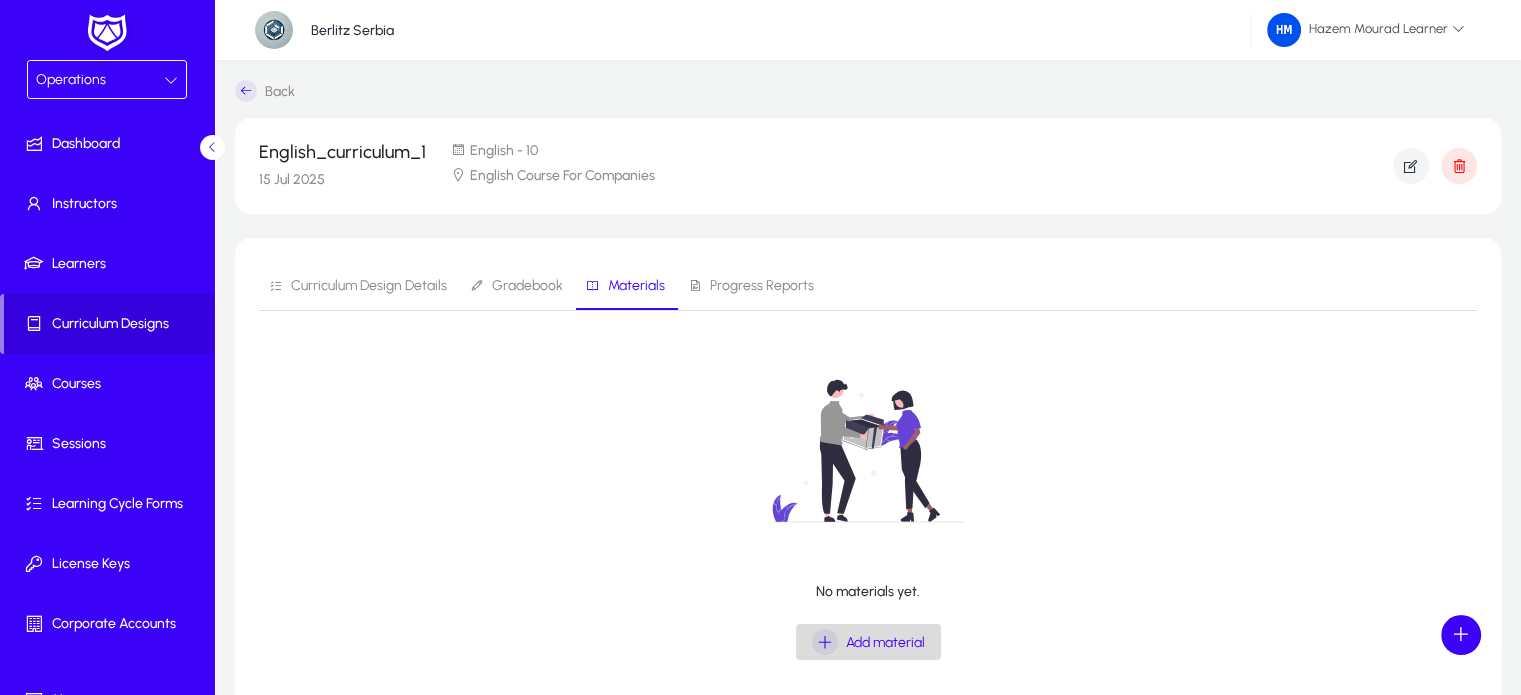 click on "Add material" 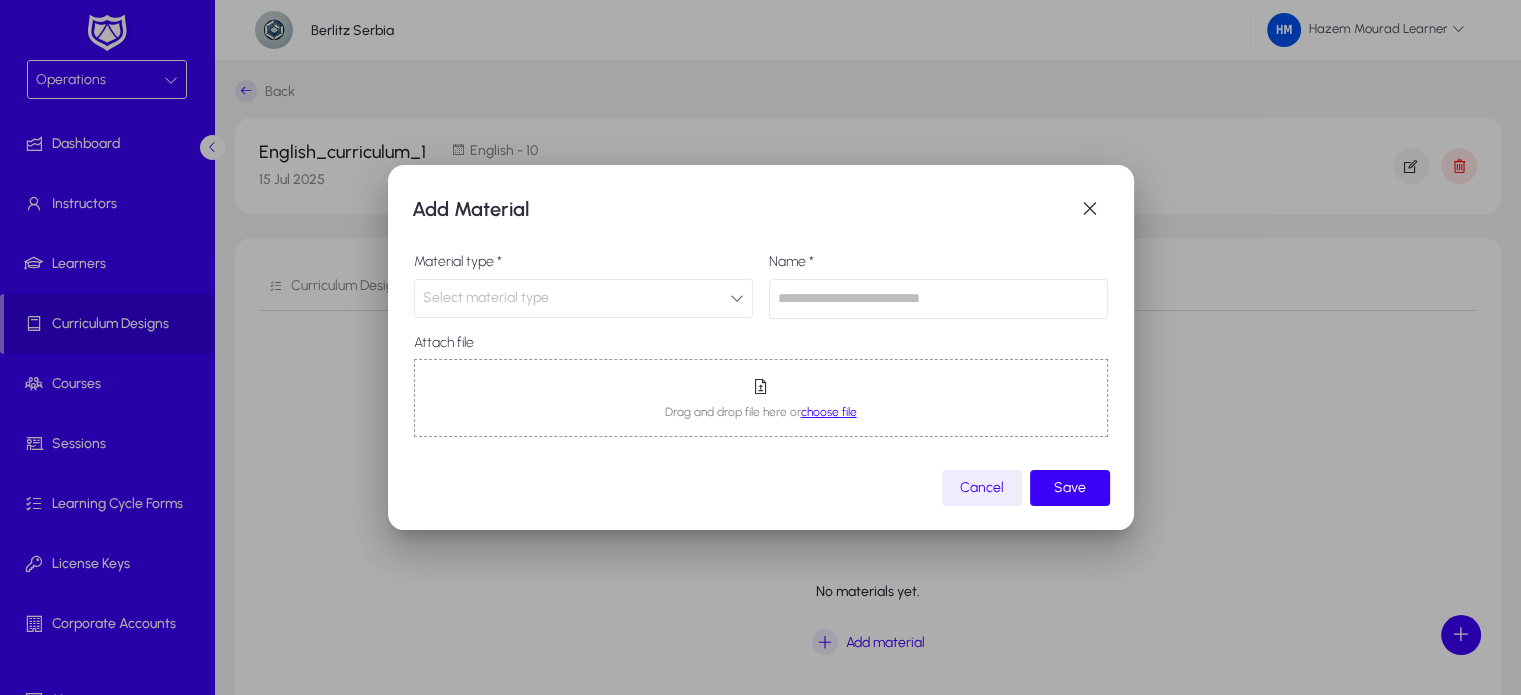 click on "Select material type" at bounding box center [576, 298] 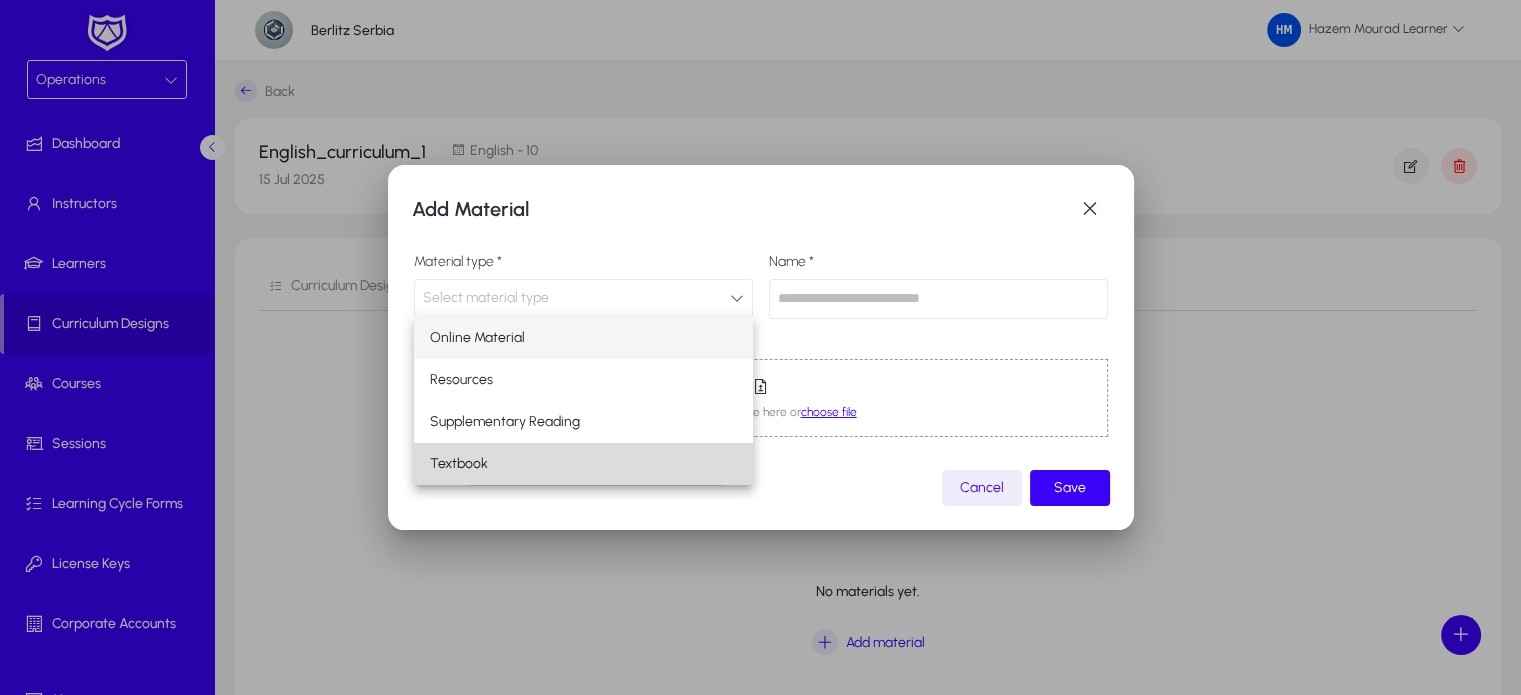click on "Textbook" at bounding box center (459, 464) 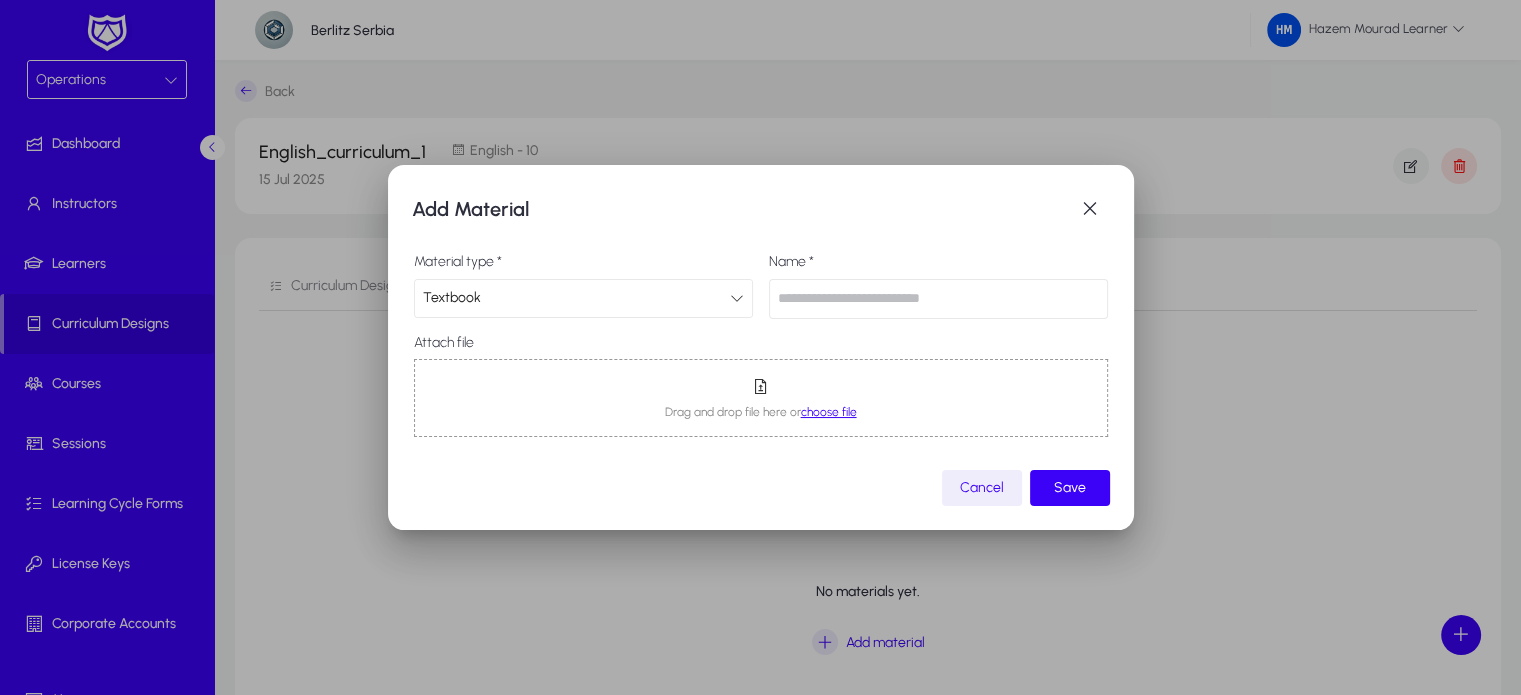 click at bounding box center (938, 299) 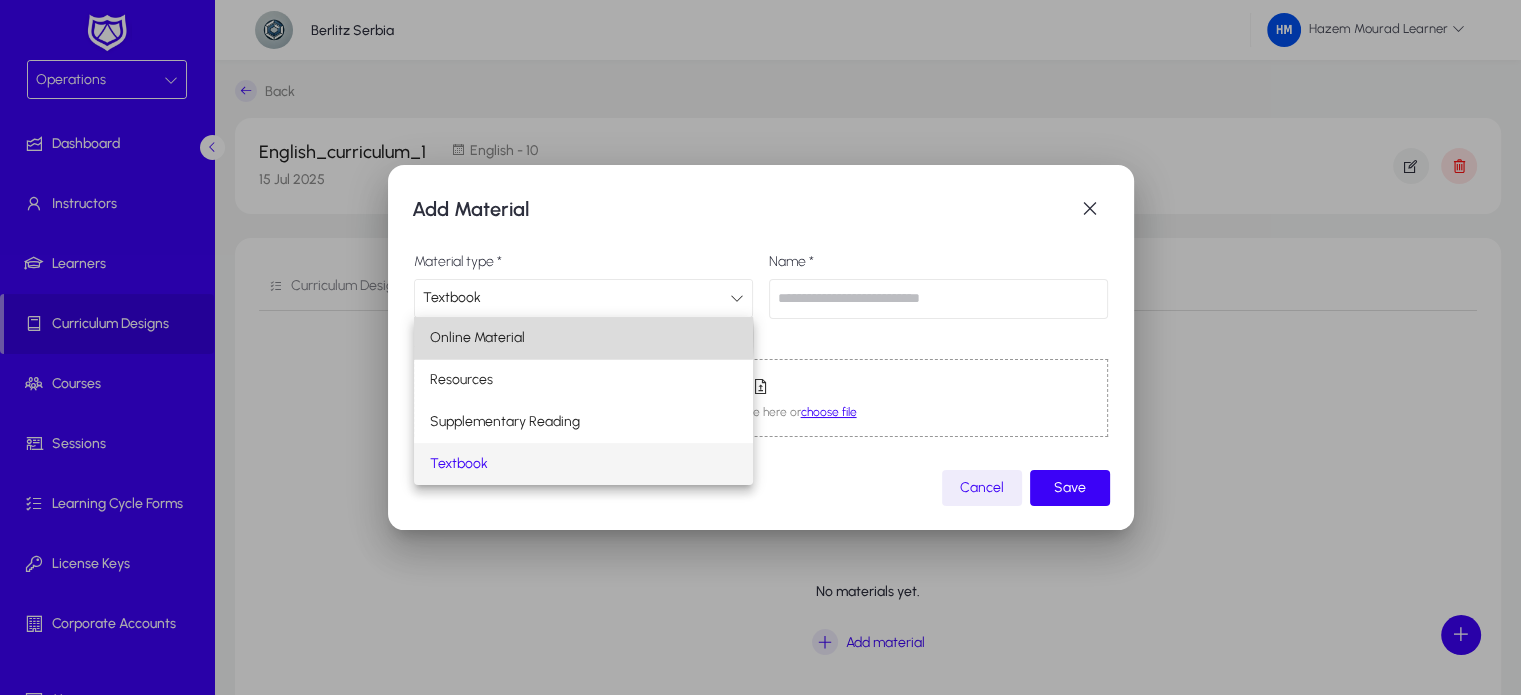 click on "Online Material" at bounding box center (477, 338) 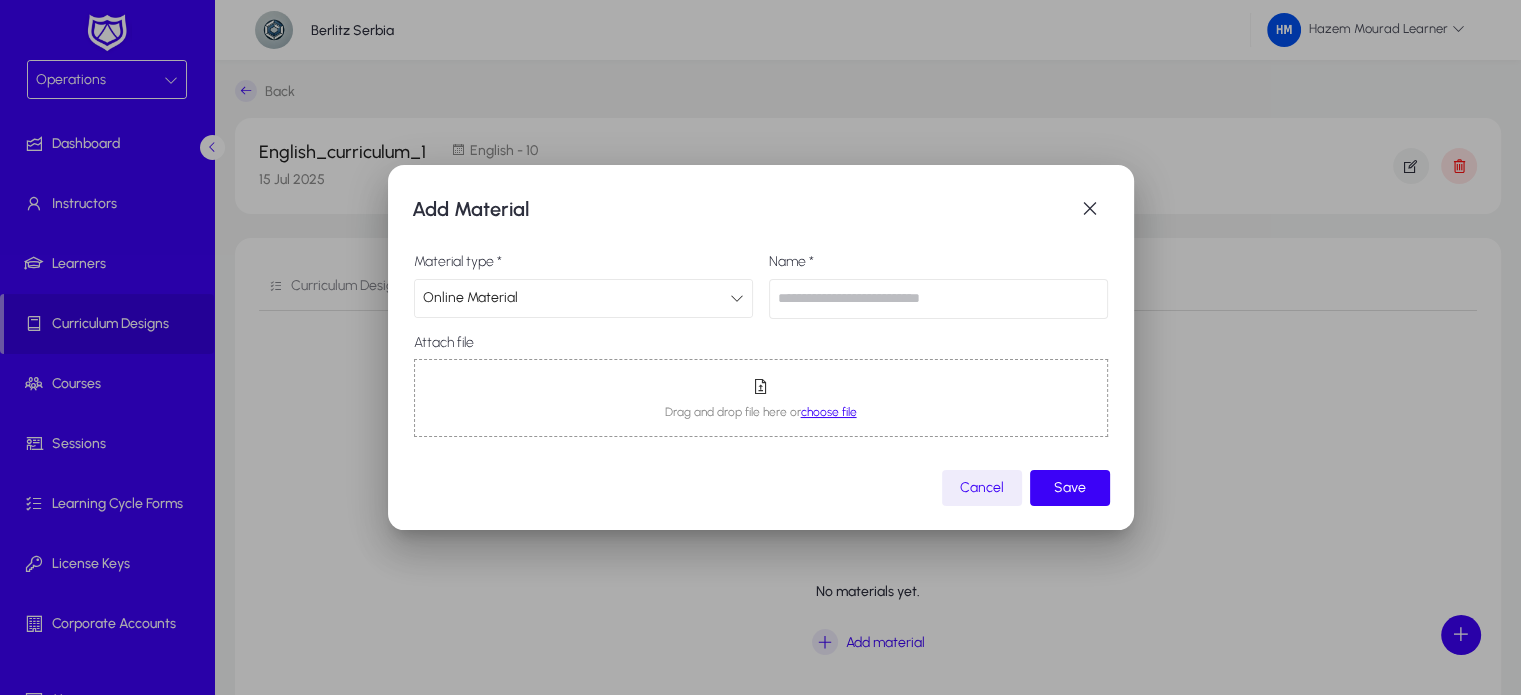 click at bounding box center (938, 299) 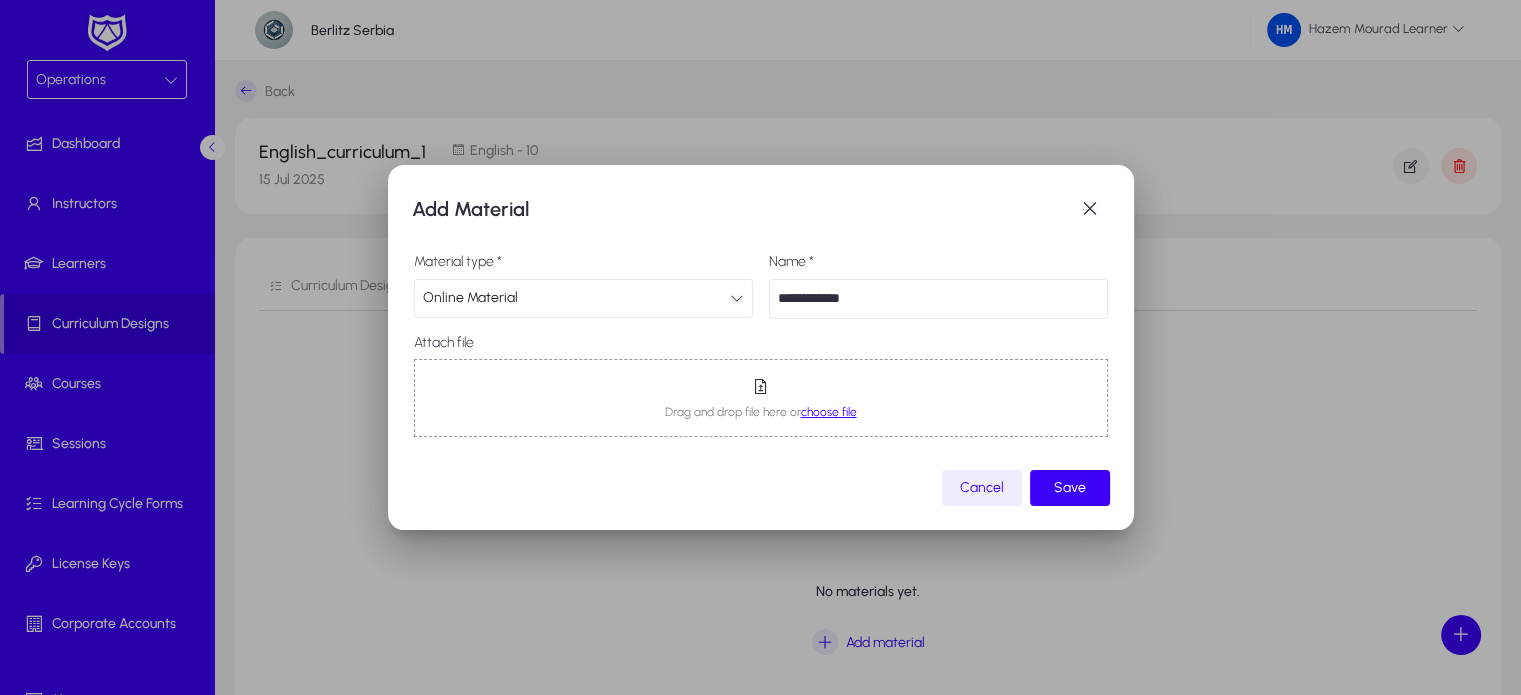 type on "**********" 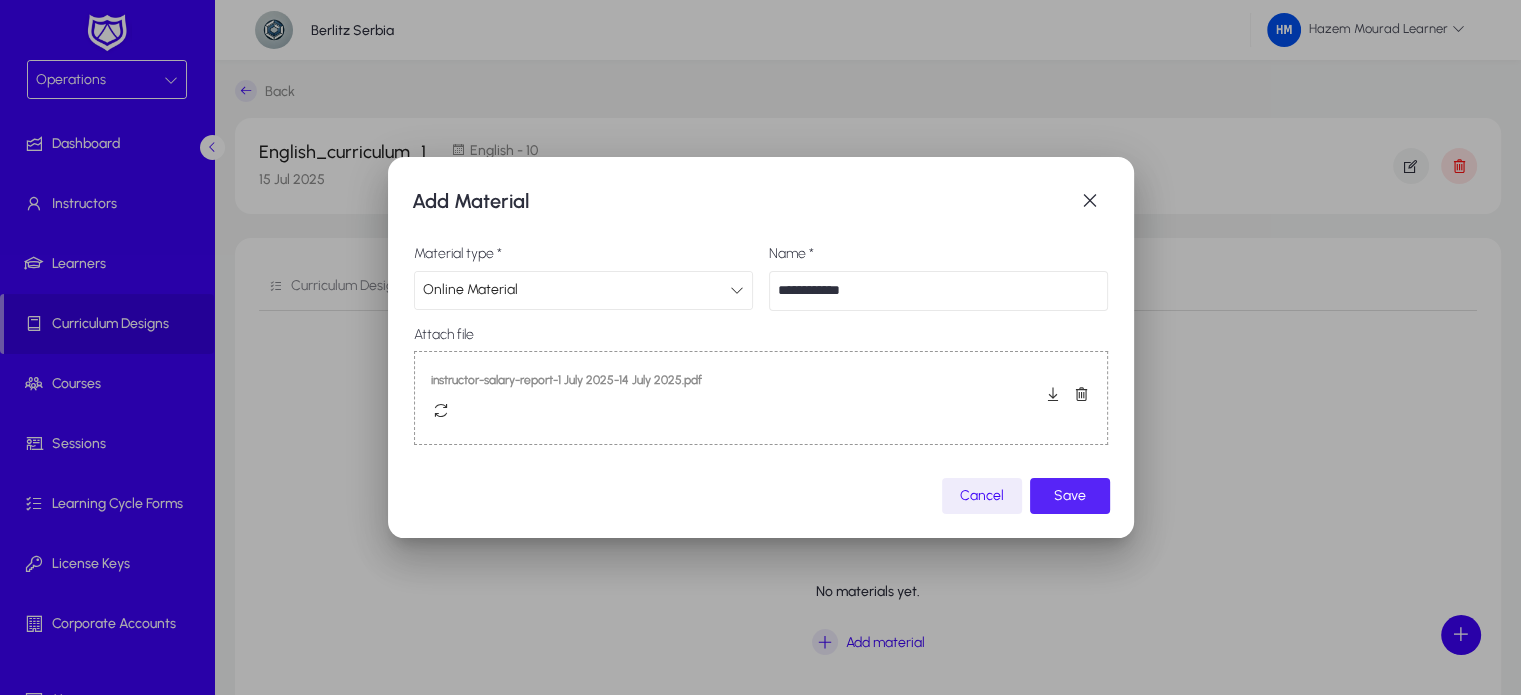 click 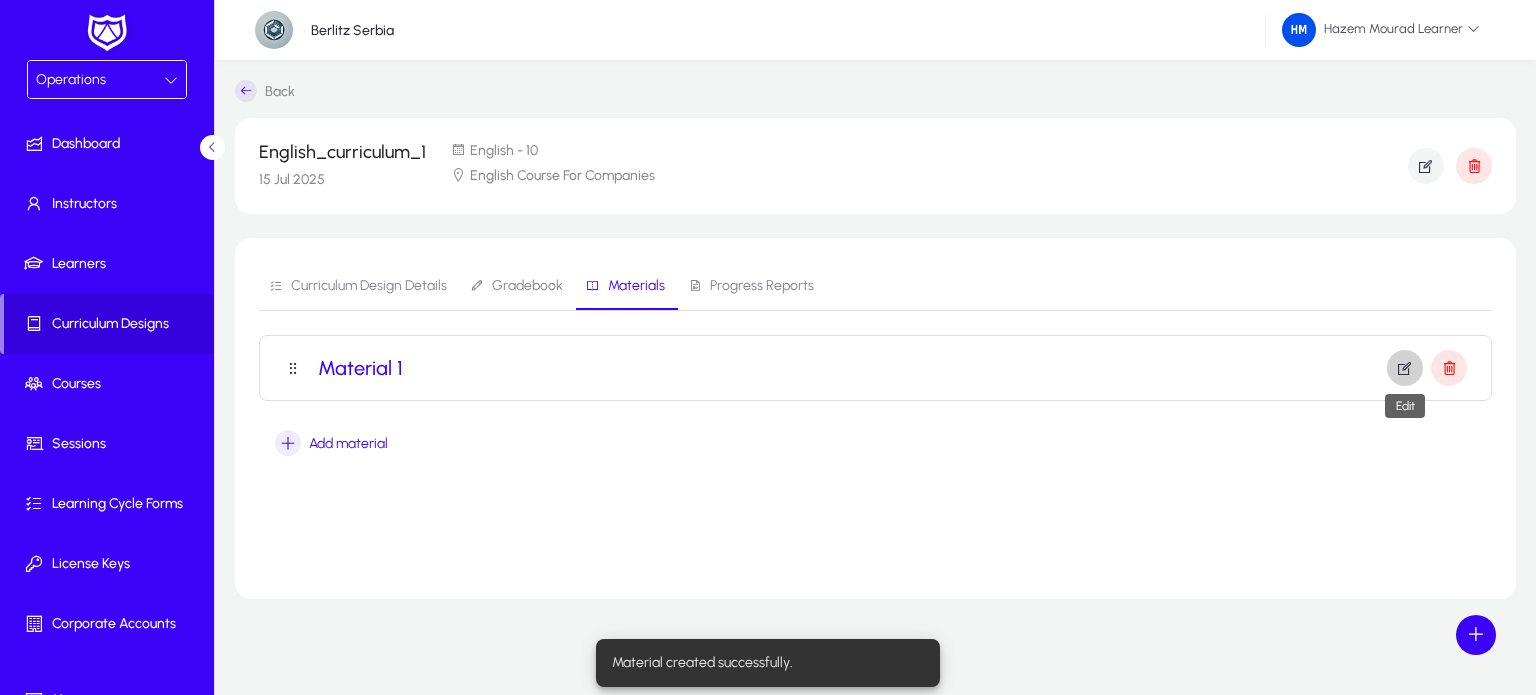 click at bounding box center (1405, 368) 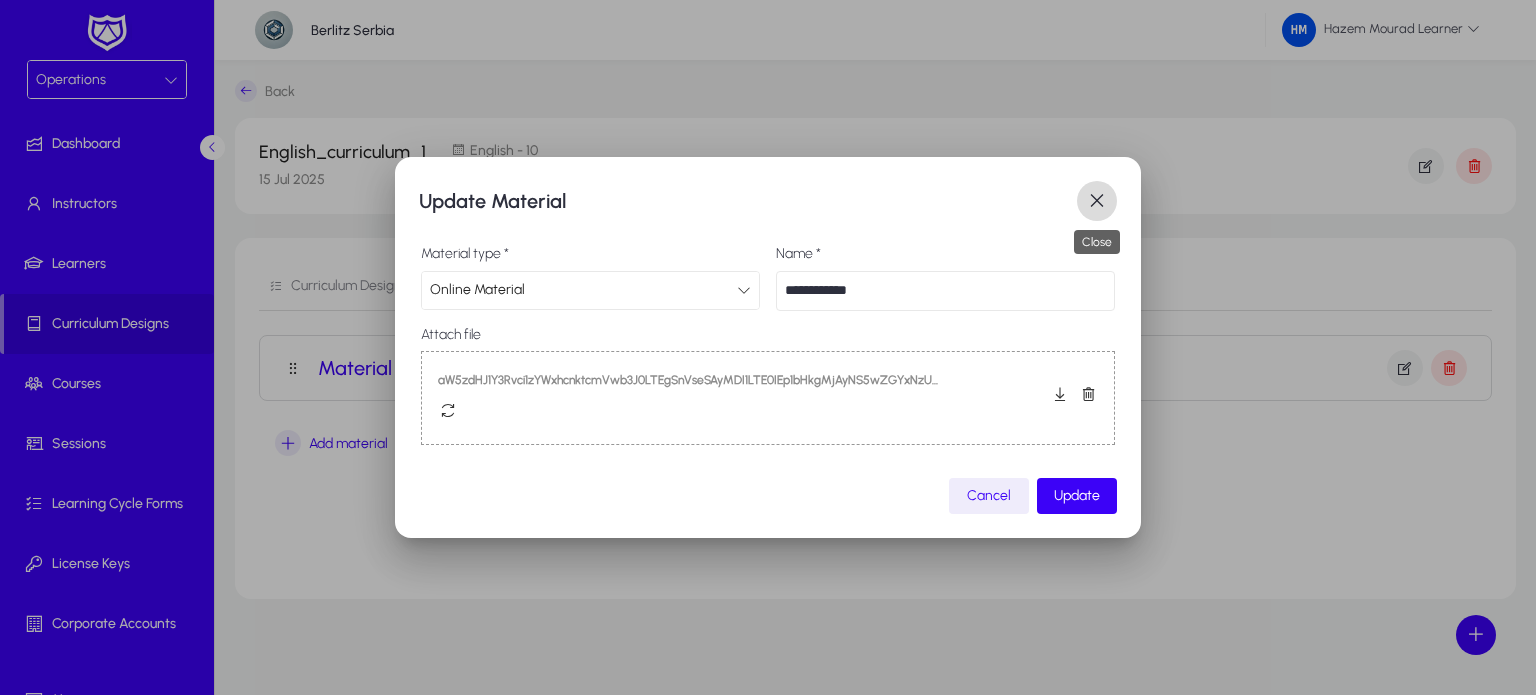 click at bounding box center [1097, 201] 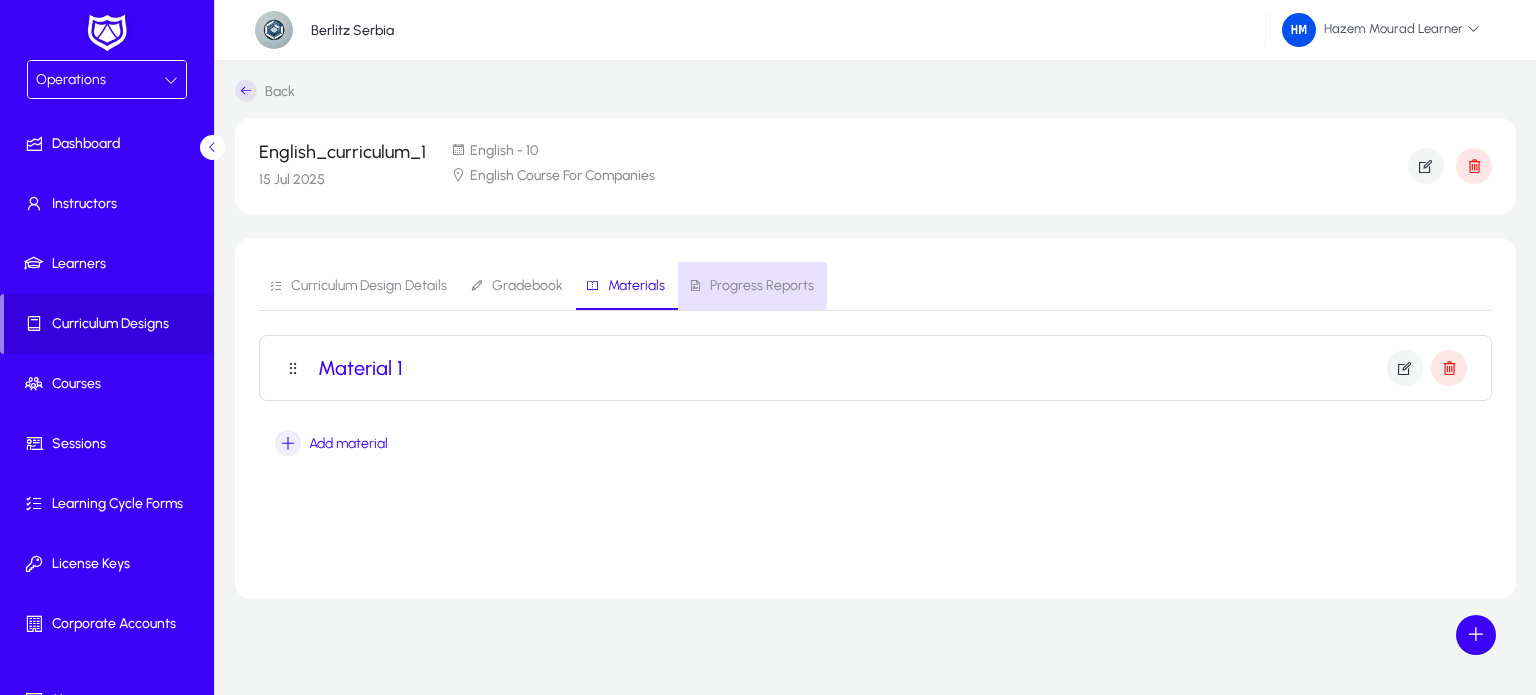 click on "Progress Reports" at bounding box center [762, 286] 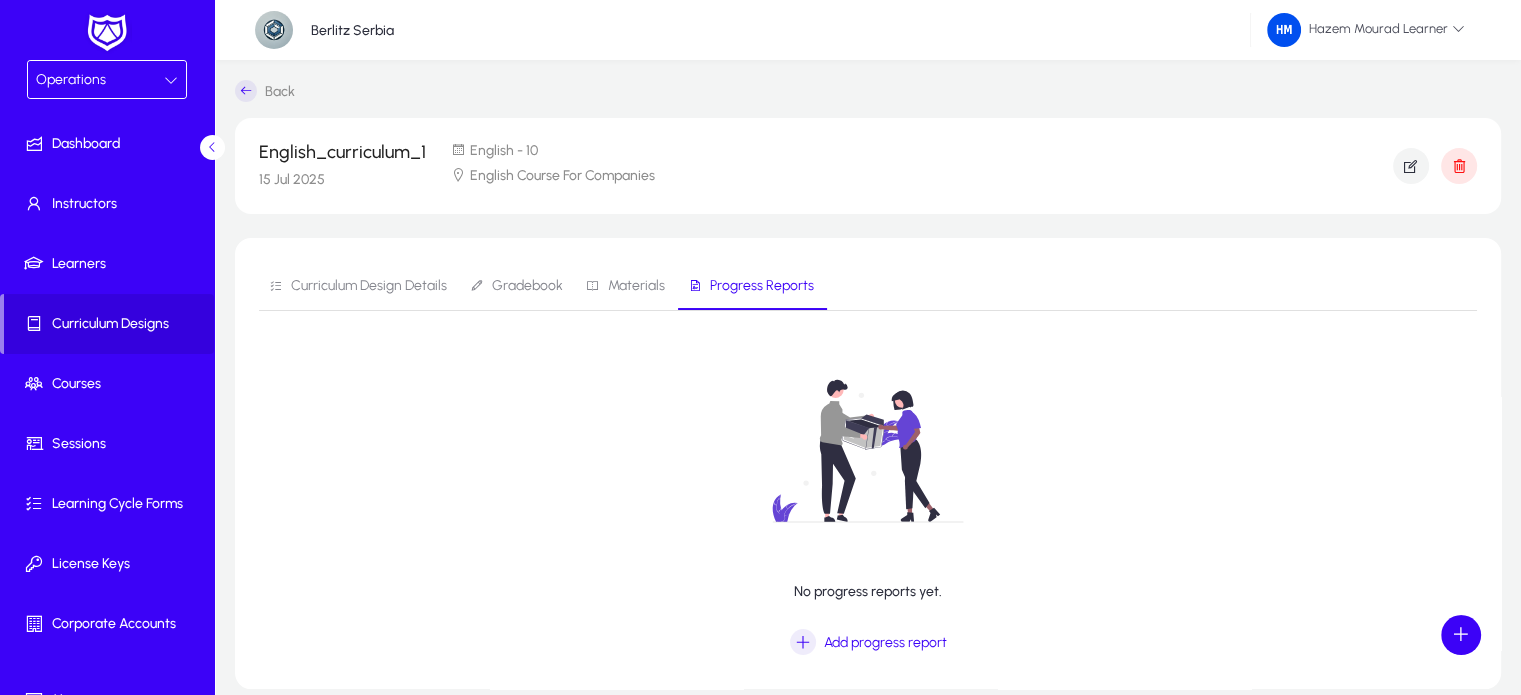scroll, scrollTop: 88, scrollLeft: 0, axis: vertical 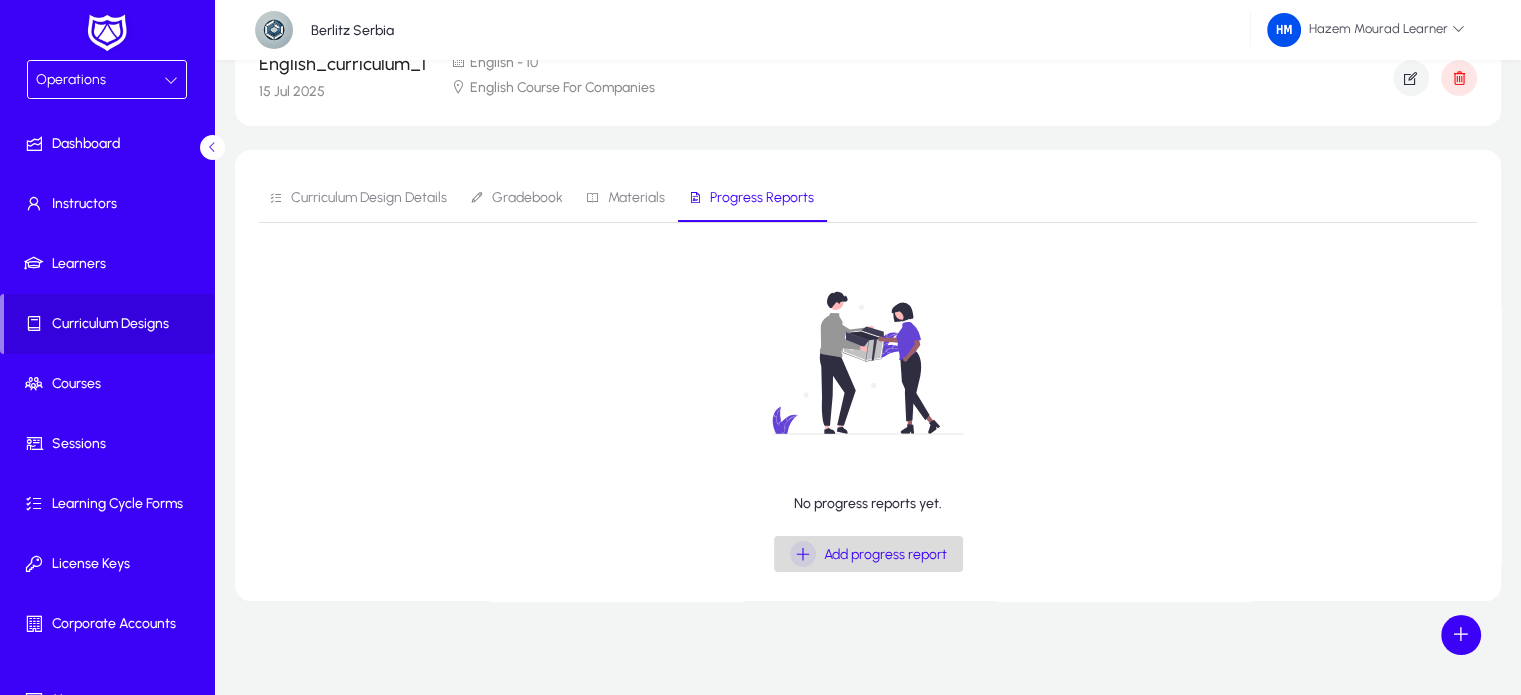 click on "Add progress report" 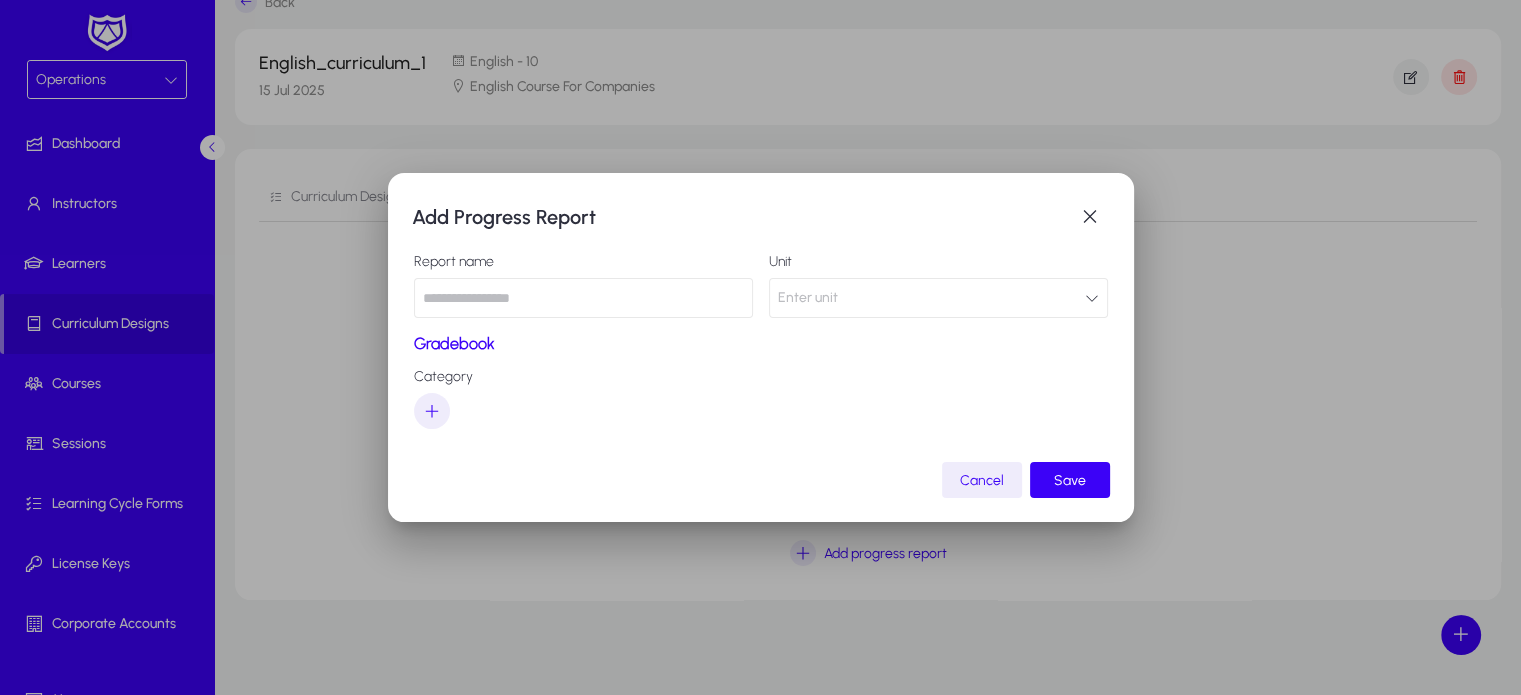 click at bounding box center [583, 298] 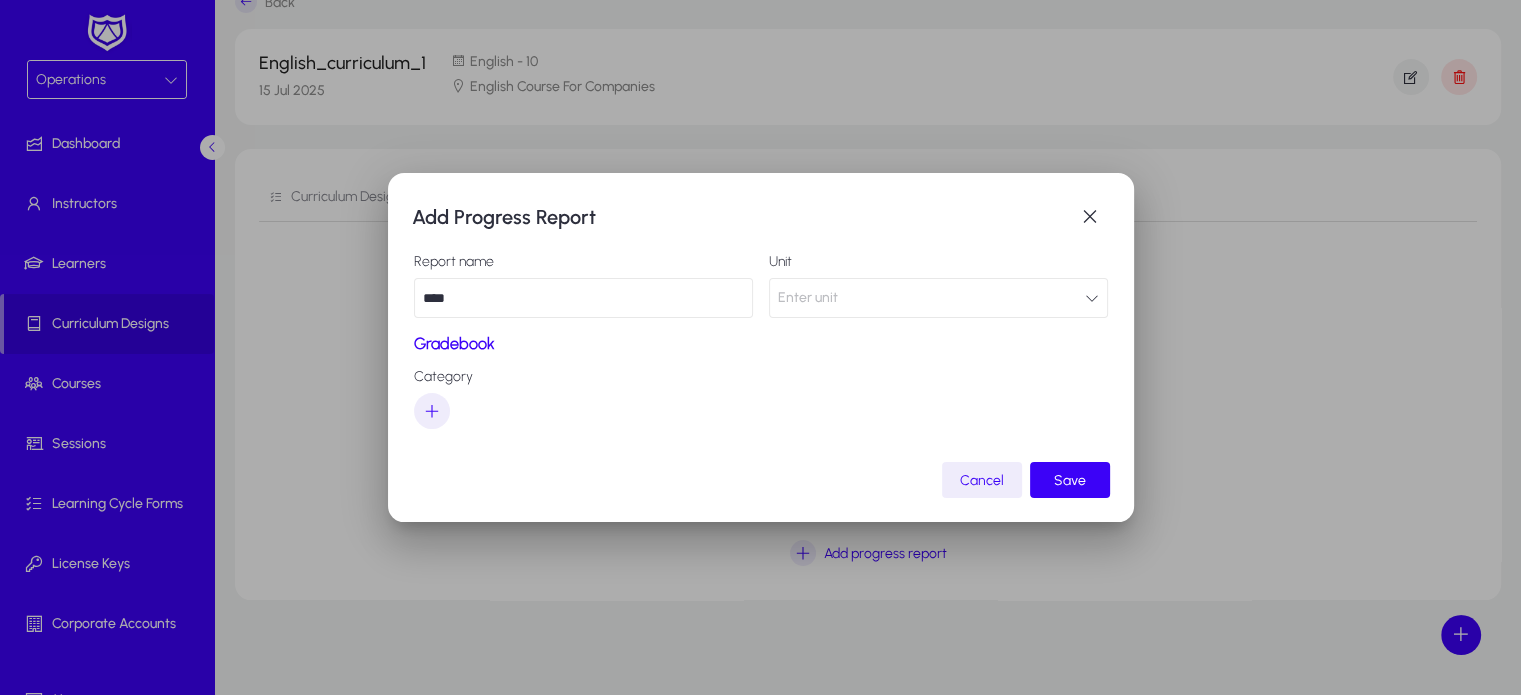 type on "****" 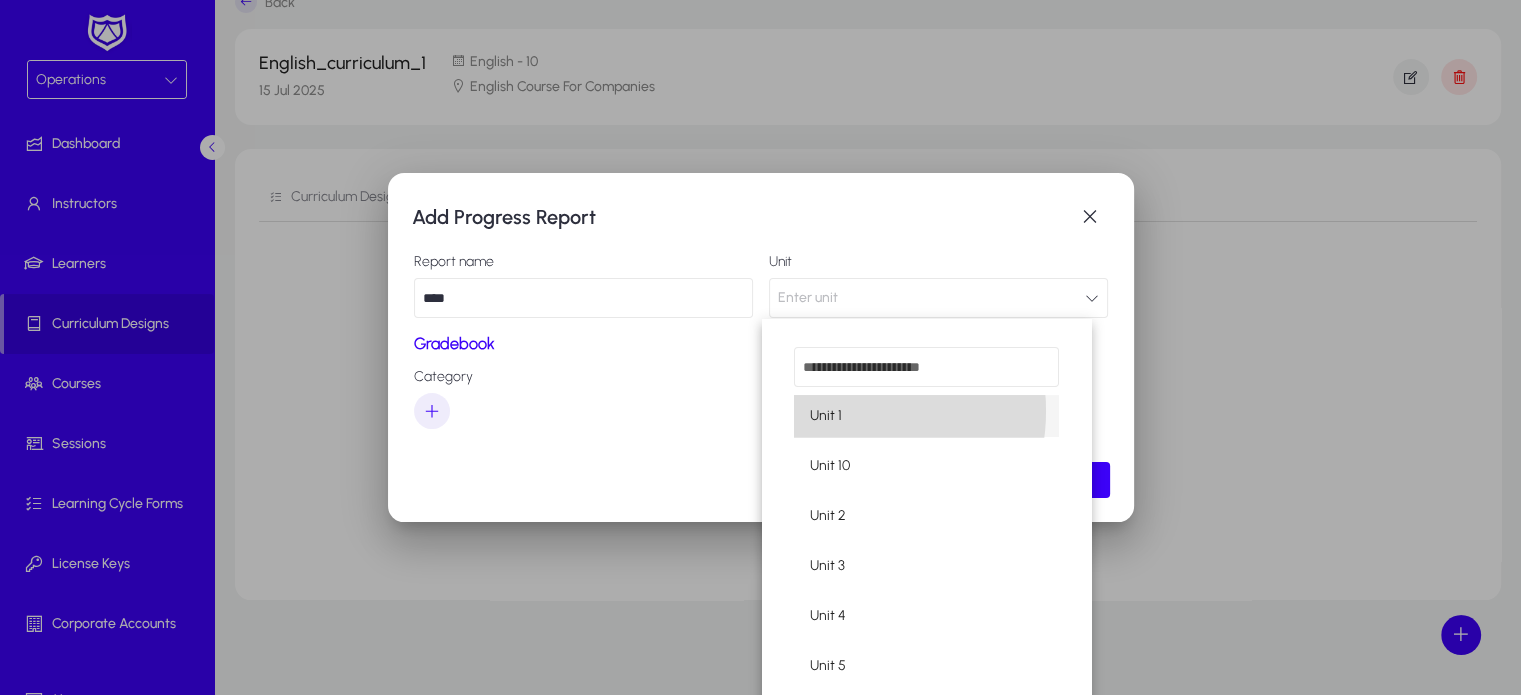 click on "Unit 1" at bounding box center (826, 416) 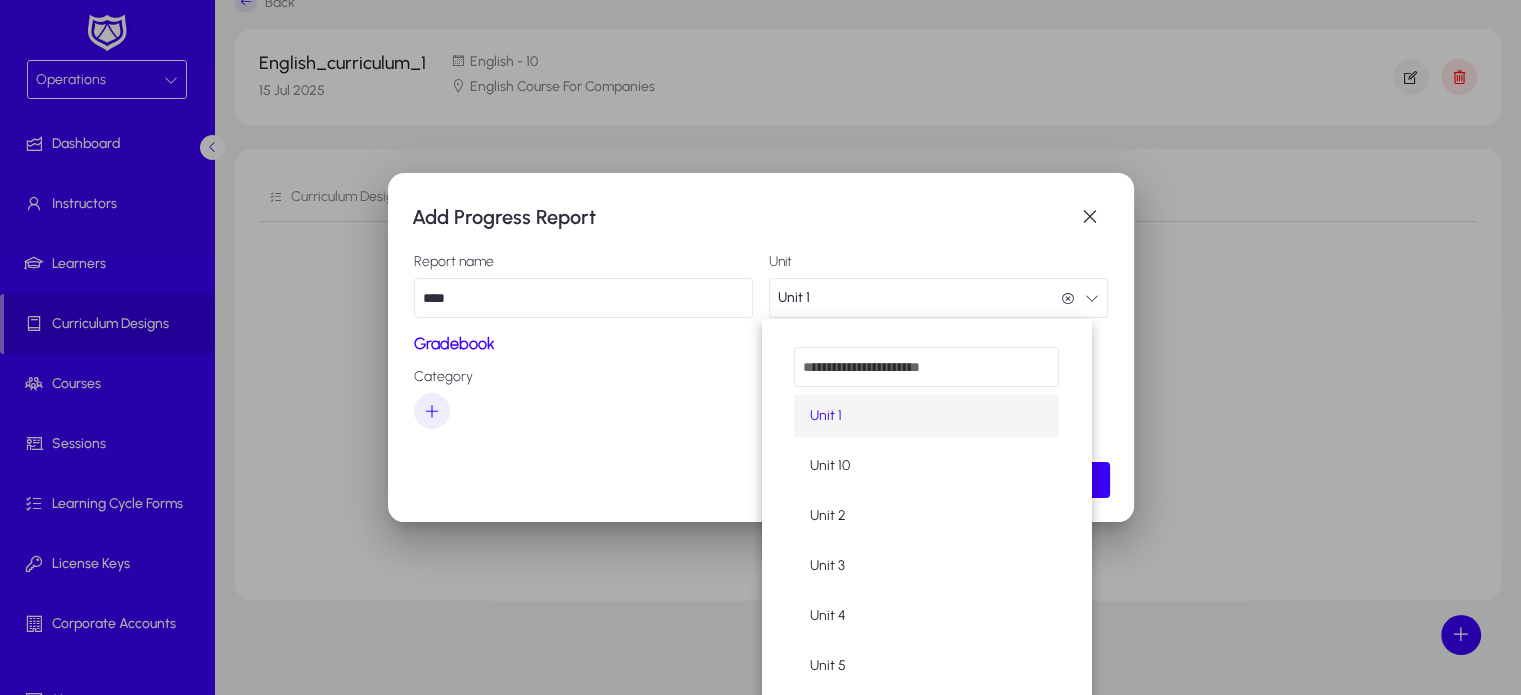 scroll, scrollTop: 0, scrollLeft: 0, axis: both 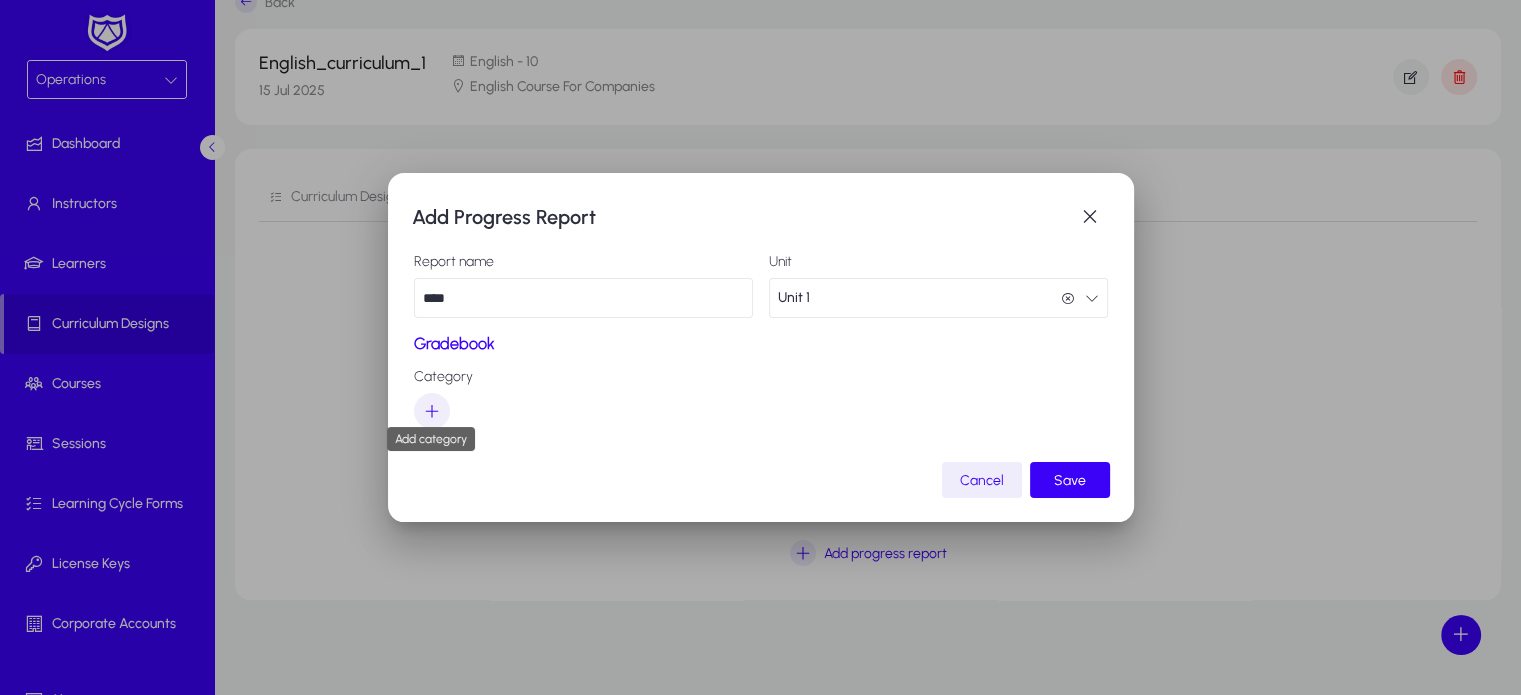 click at bounding box center [432, 411] 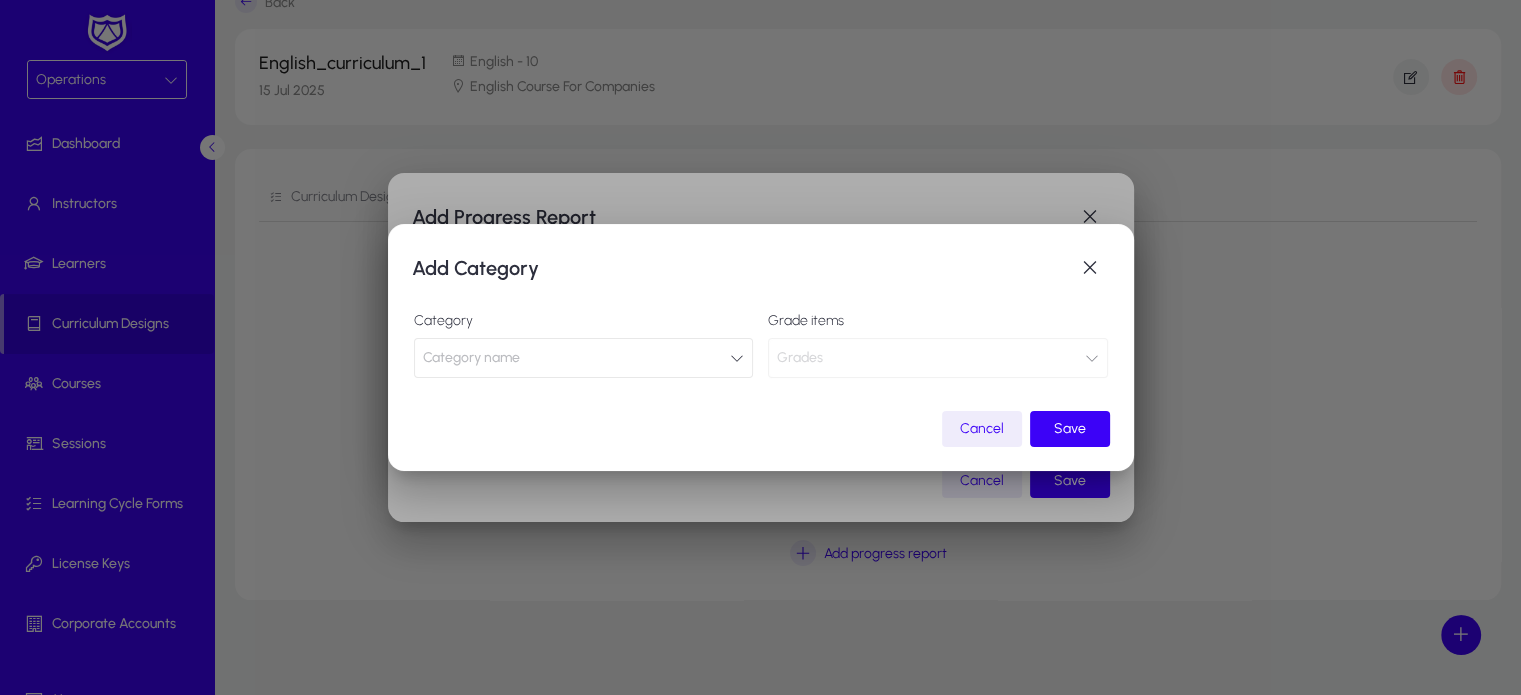 click on "Category name" at bounding box center (471, 358) 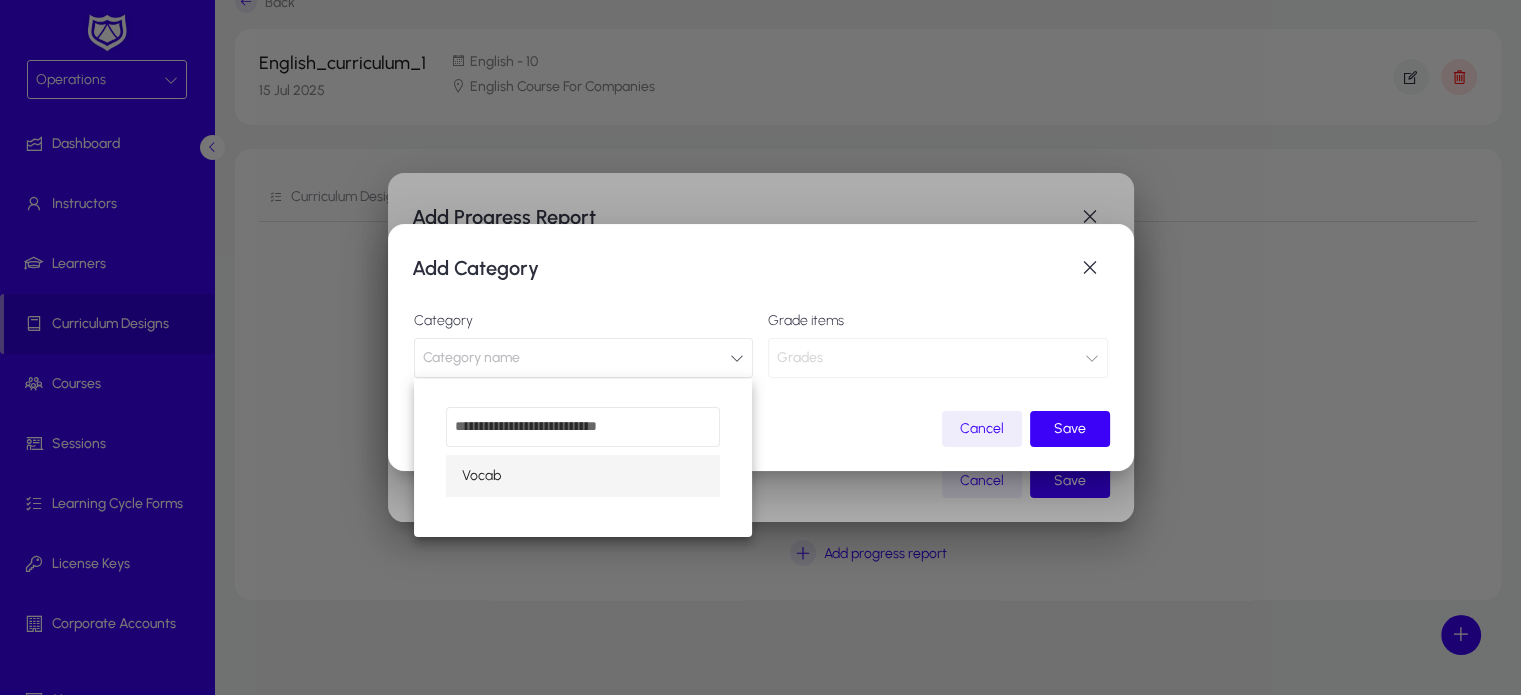 click on "Vocab" at bounding box center [481, 476] 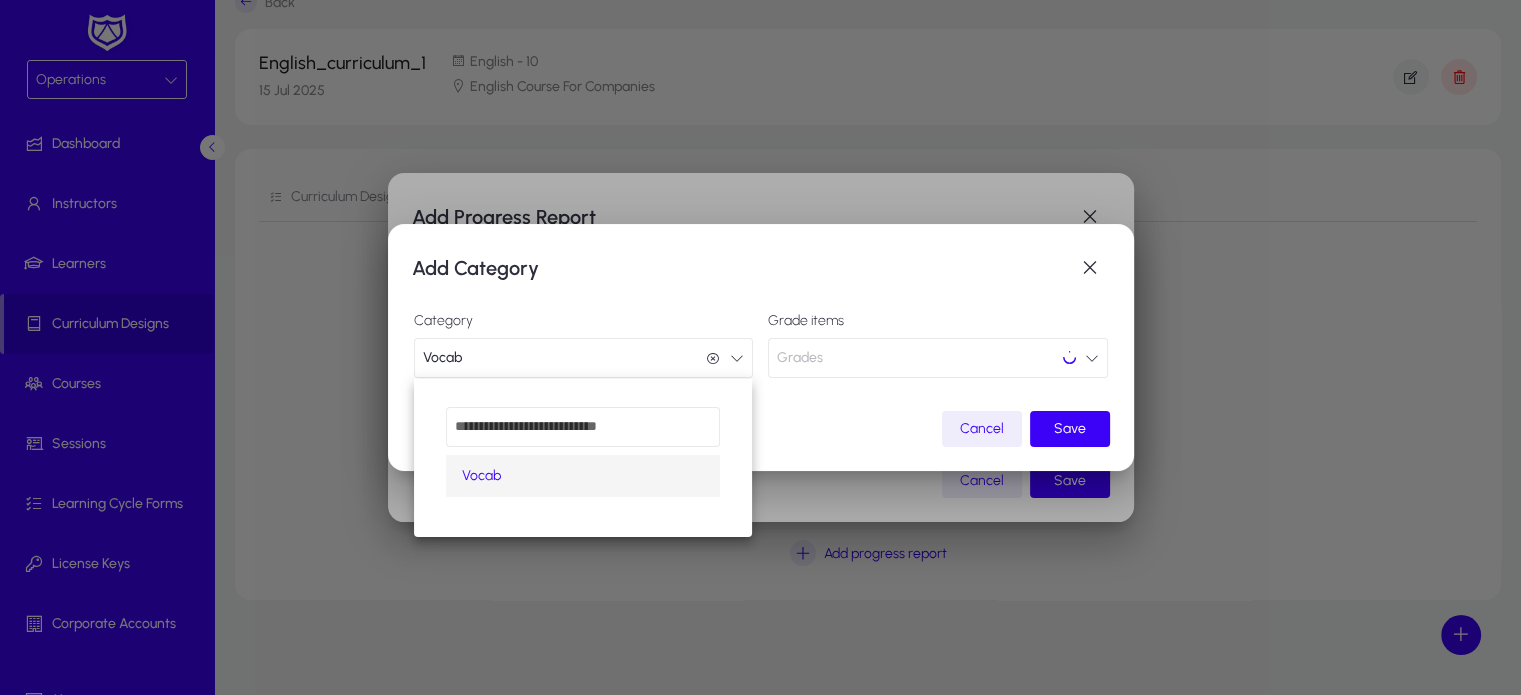 scroll, scrollTop: 0, scrollLeft: 0, axis: both 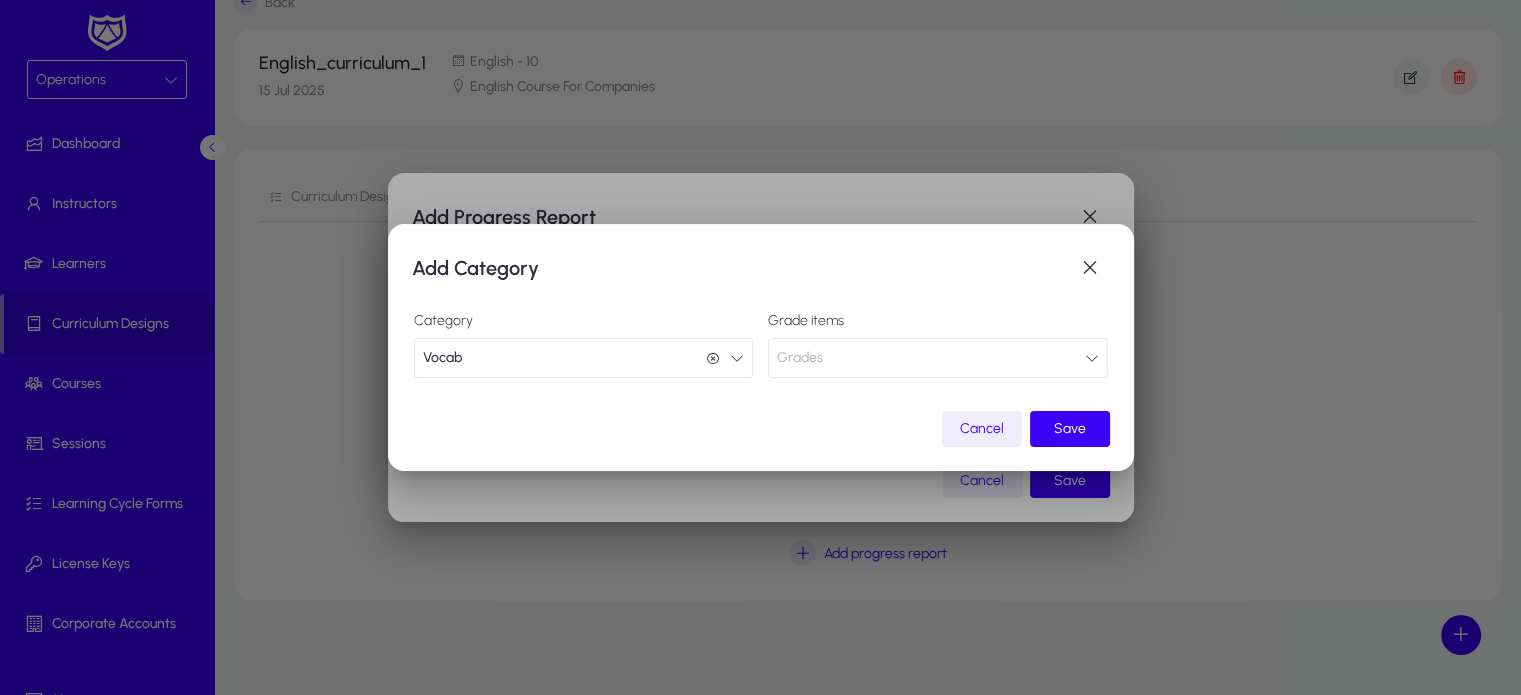 click on "Grades" at bounding box center (938, 358) 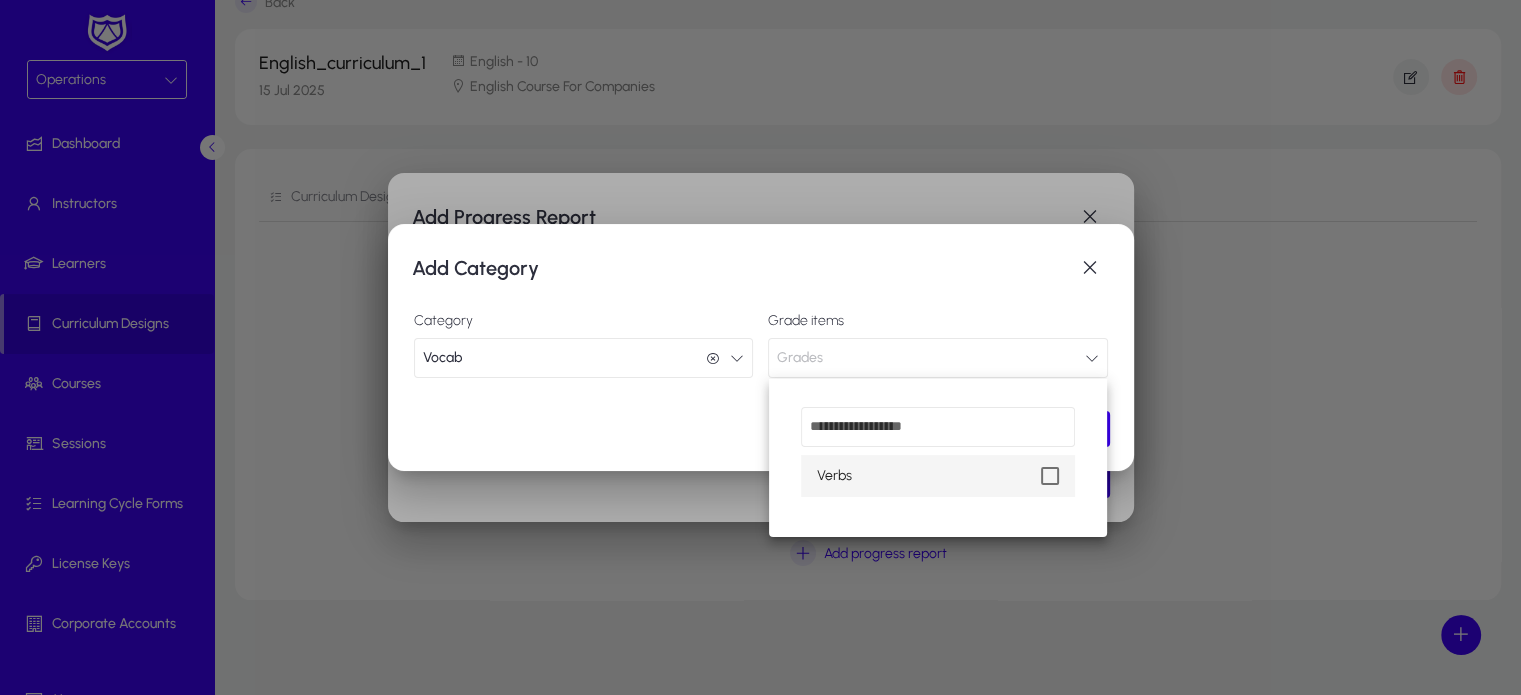click on "Verbs" at bounding box center [834, 476] 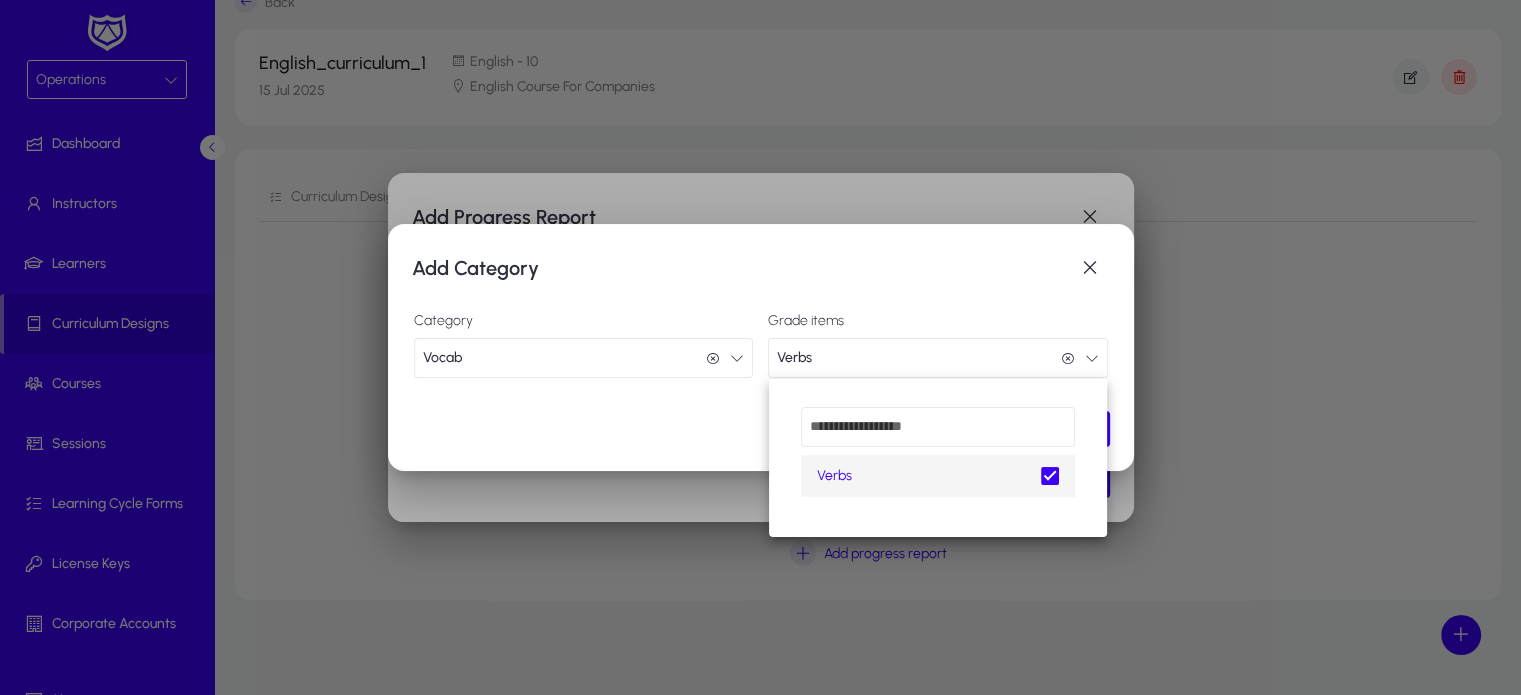 scroll, scrollTop: 0, scrollLeft: 0, axis: both 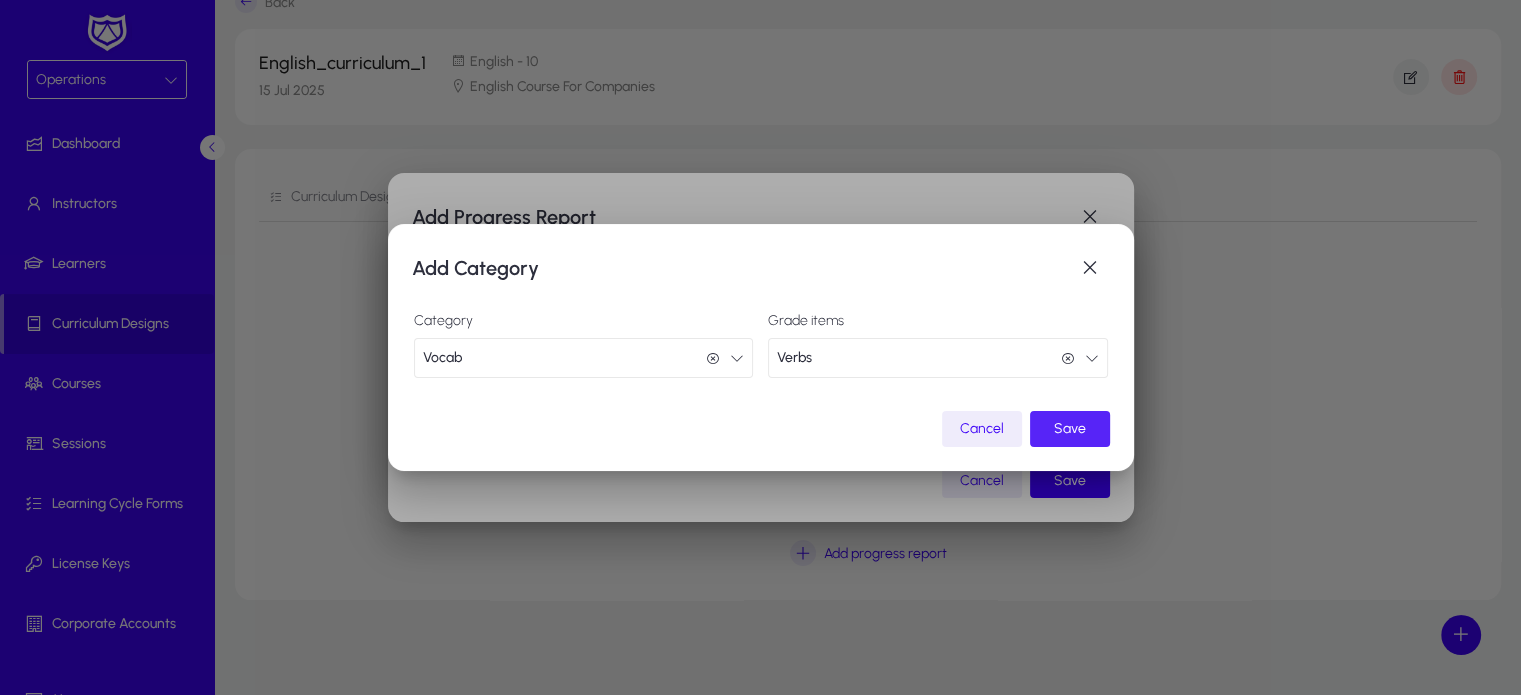 click on "Save" 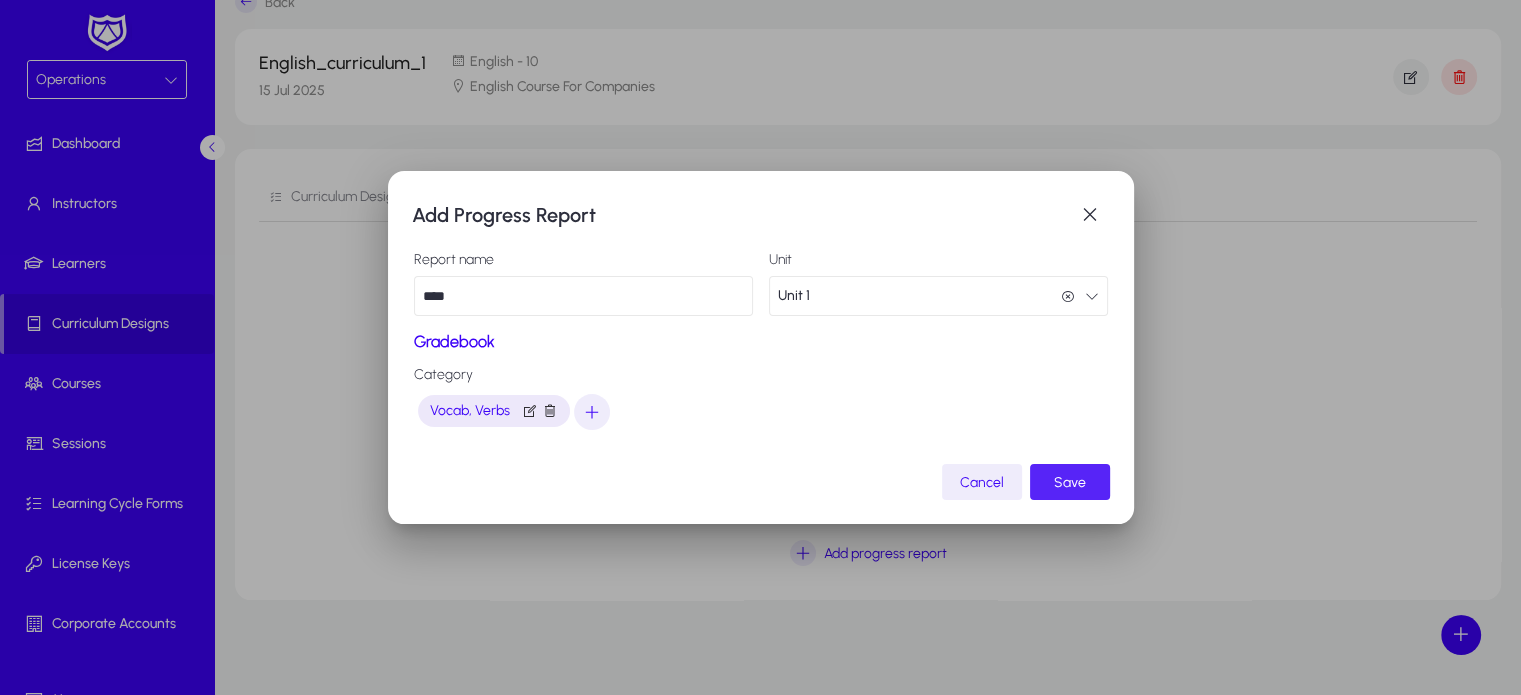 click on "Save" 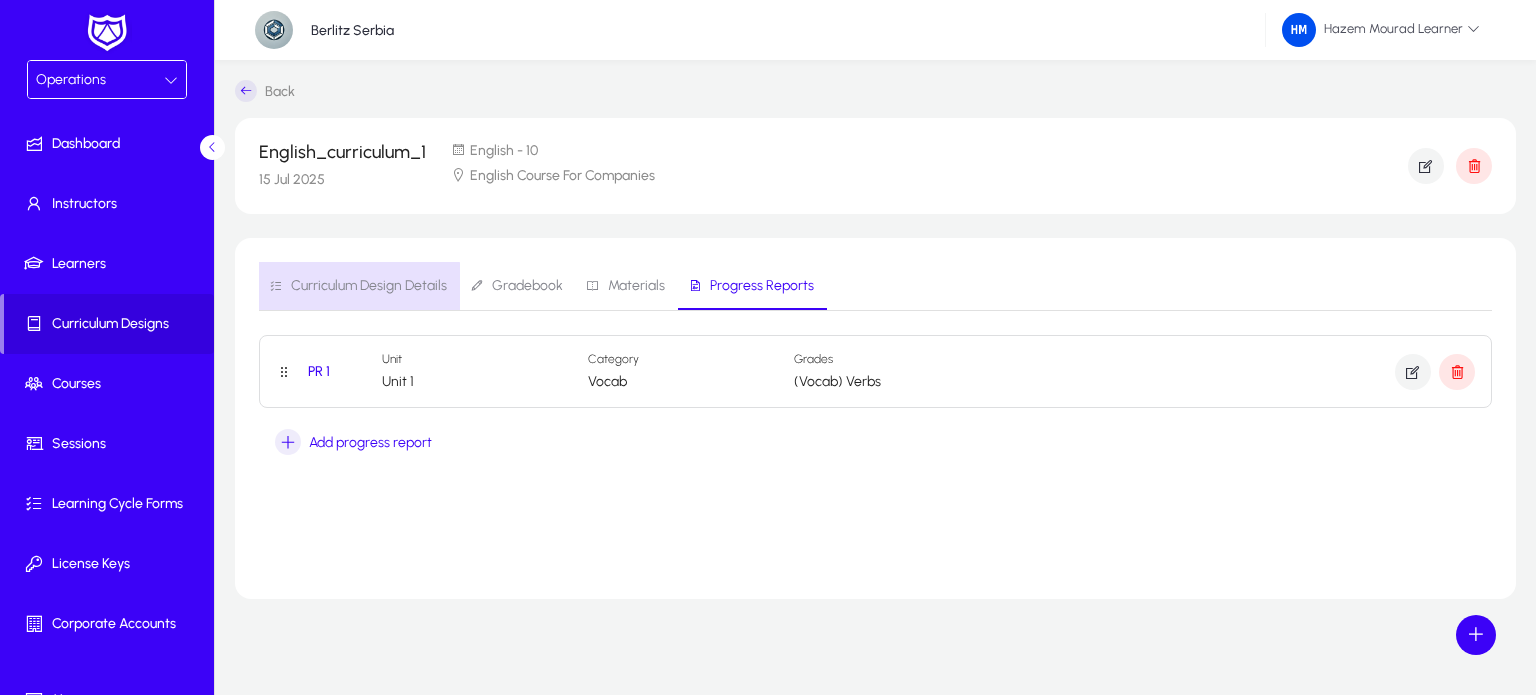 click on "Curriculum Design Details" at bounding box center [358, 286] 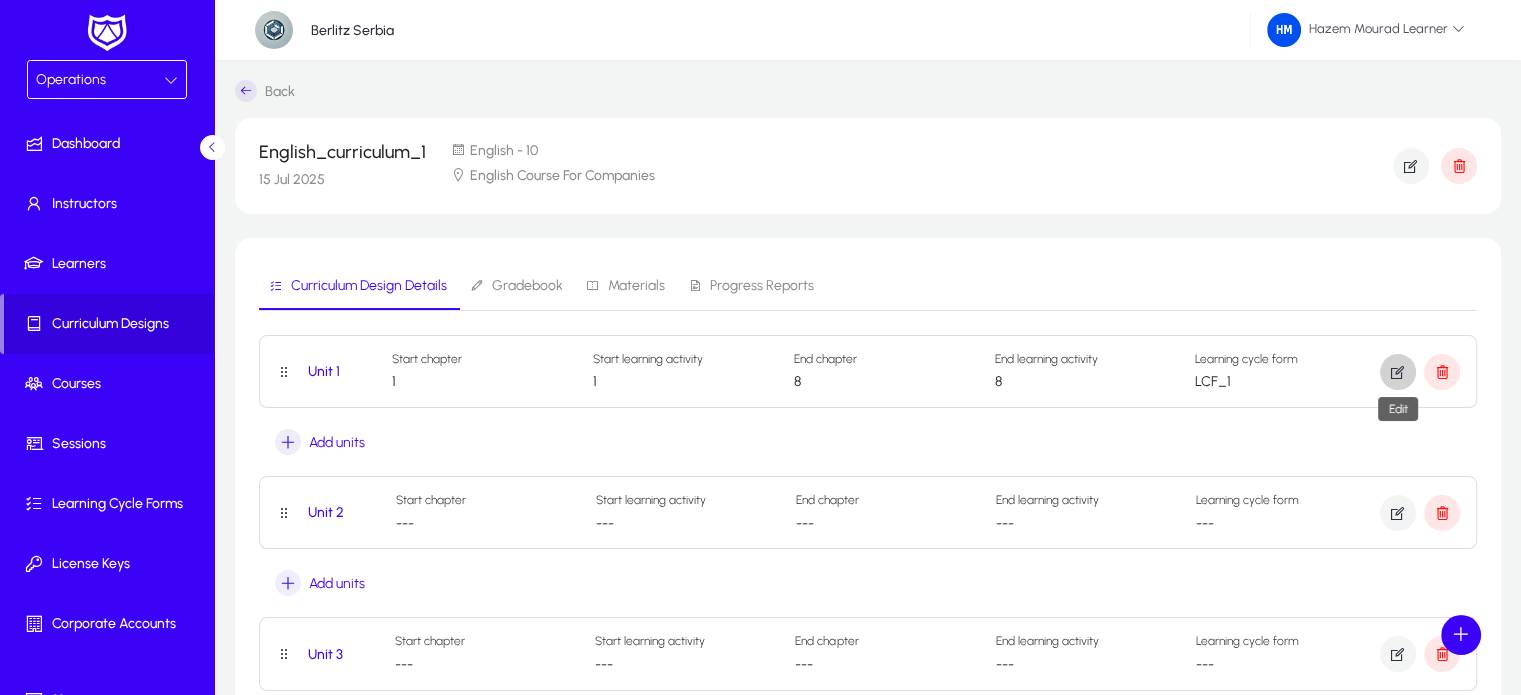 click at bounding box center (1398, 372) 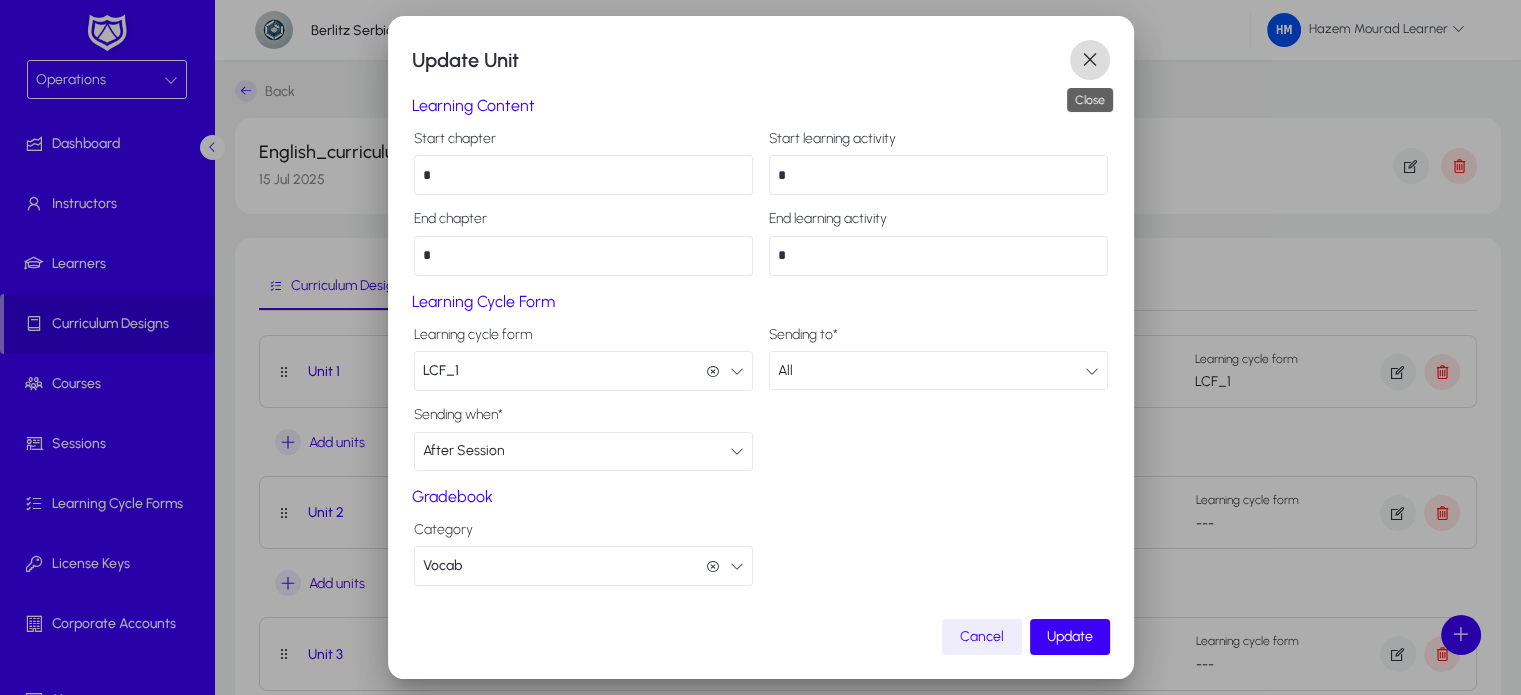 click at bounding box center (1090, 60) 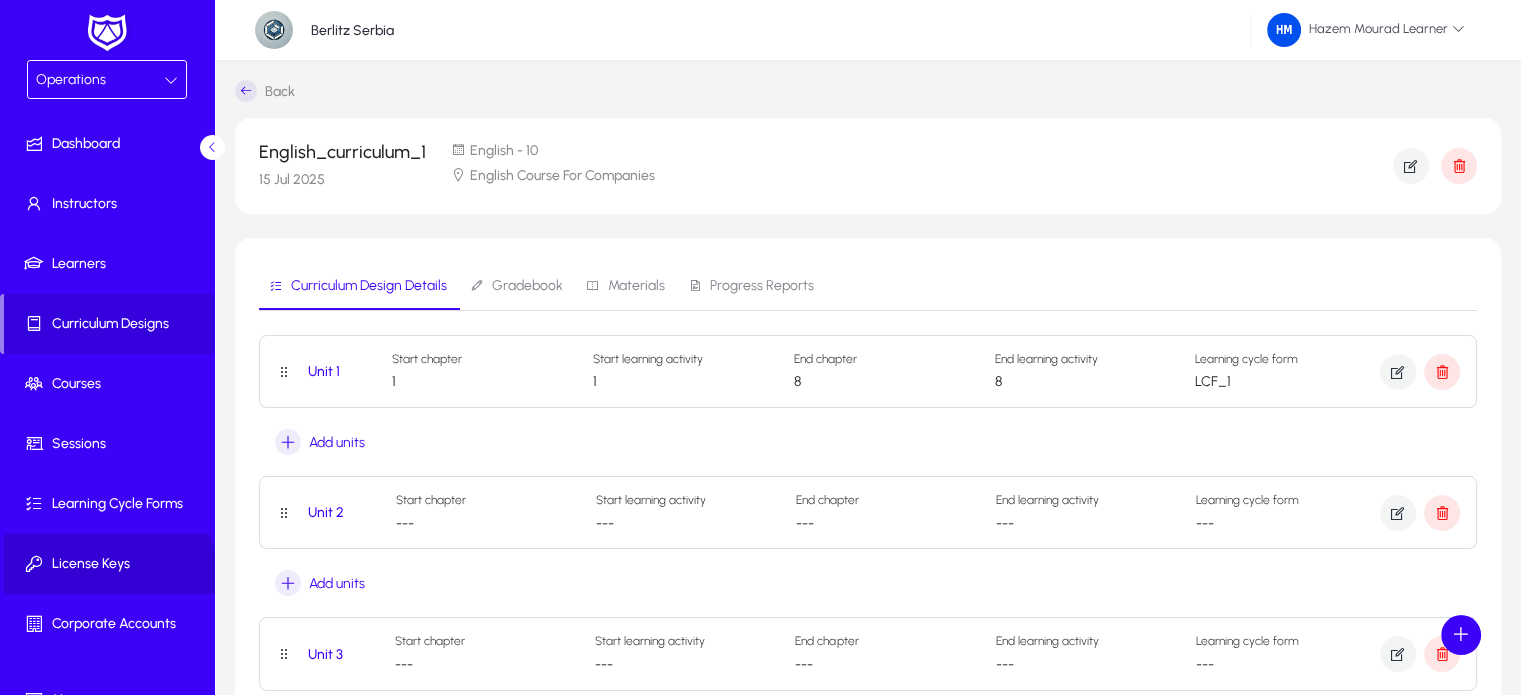 click 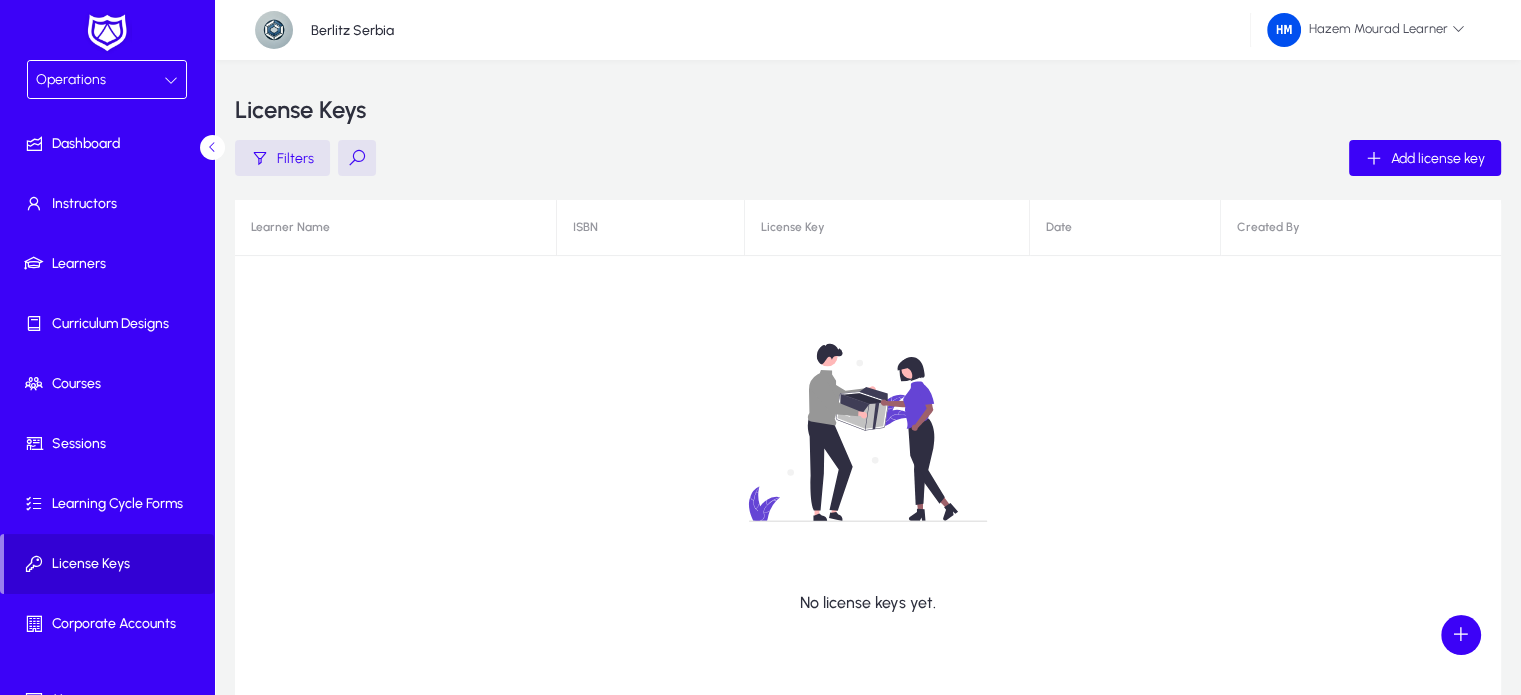 scroll, scrollTop: 94, scrollLeft: 0, axis: vertical 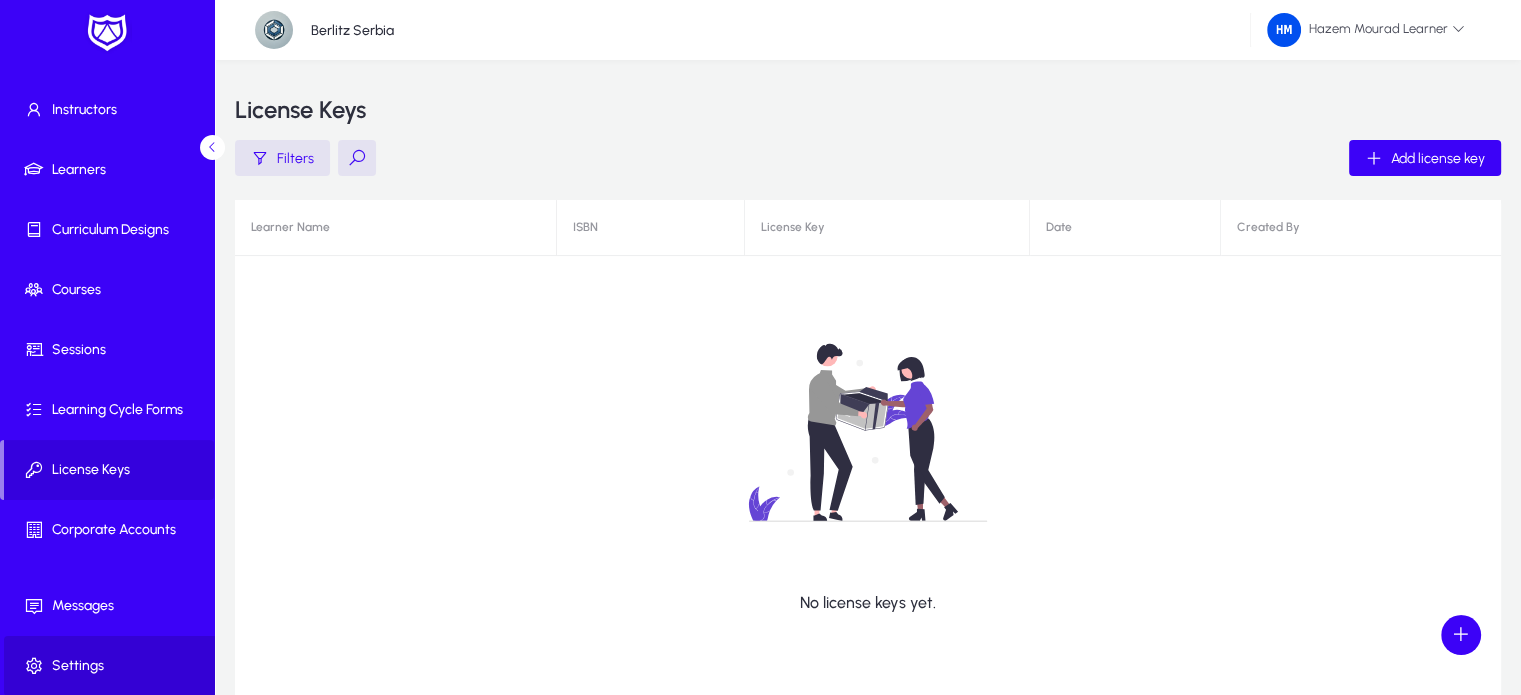click on "Settings" 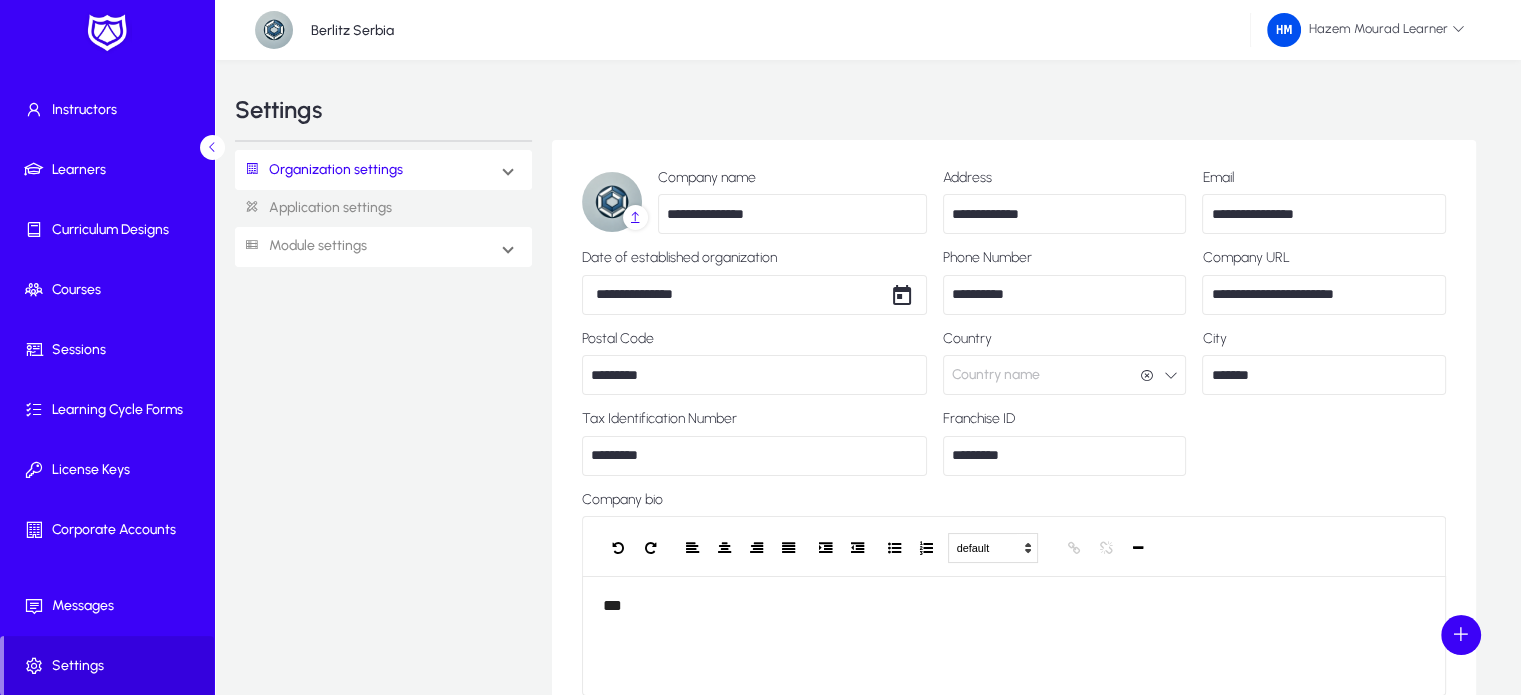 click on "Module settings" at bounding box center [301, 246] 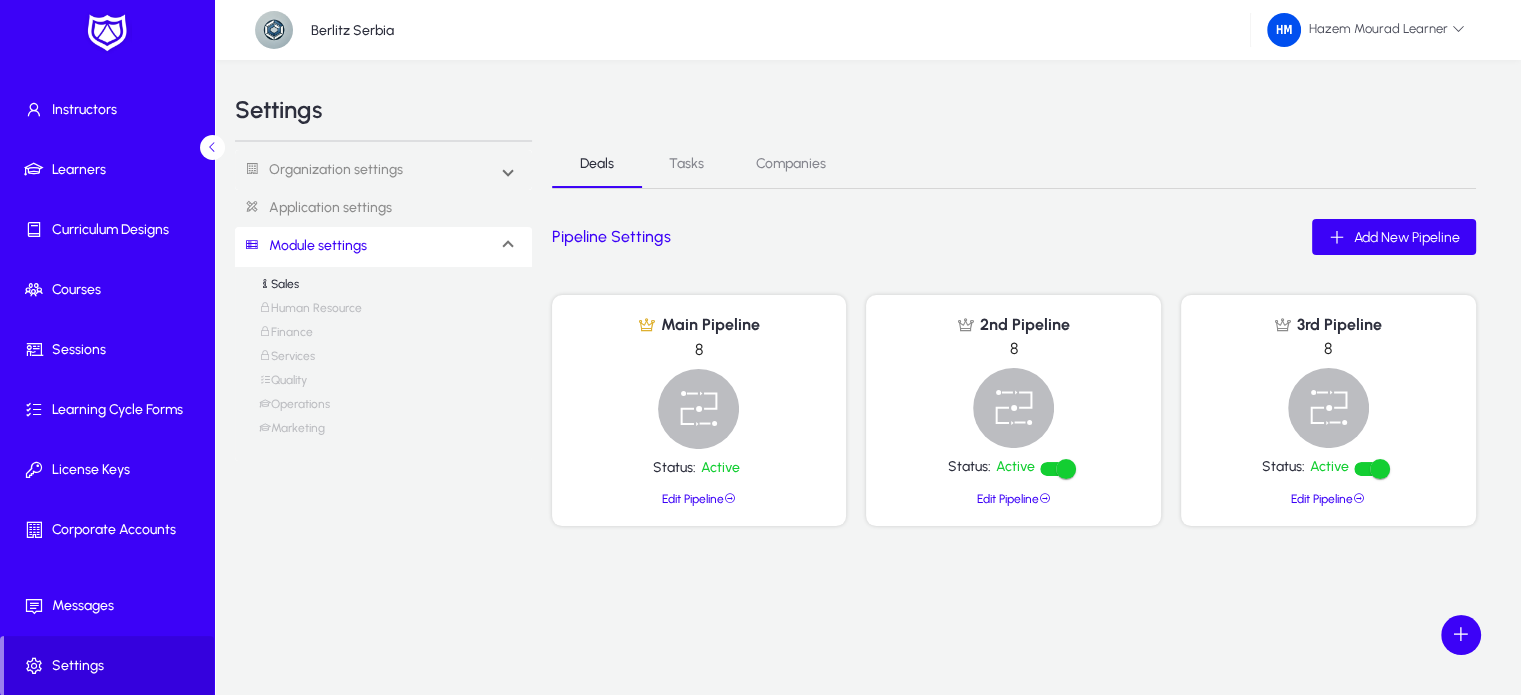 click on "Operations" at bounding box center (294, 409) 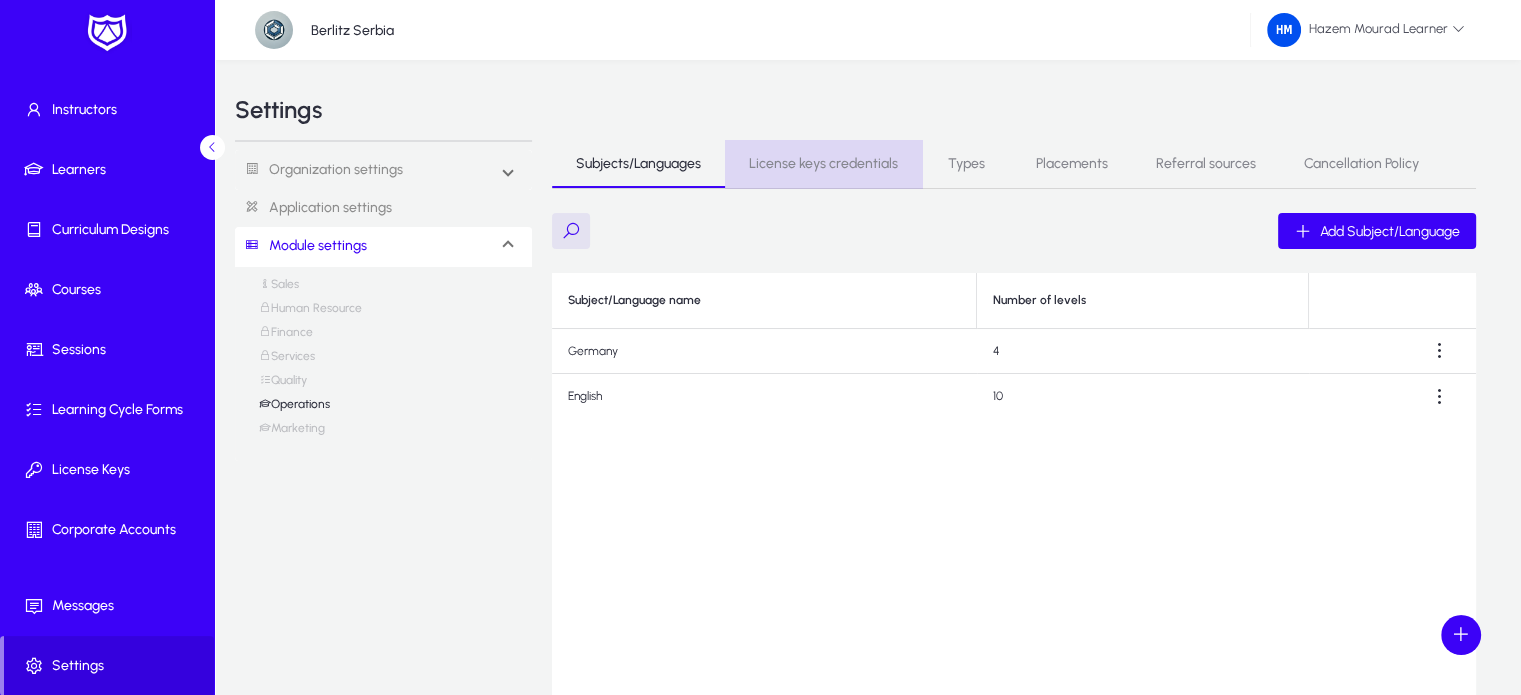 click on "License keys credentials" at bounding box center [823, 164] 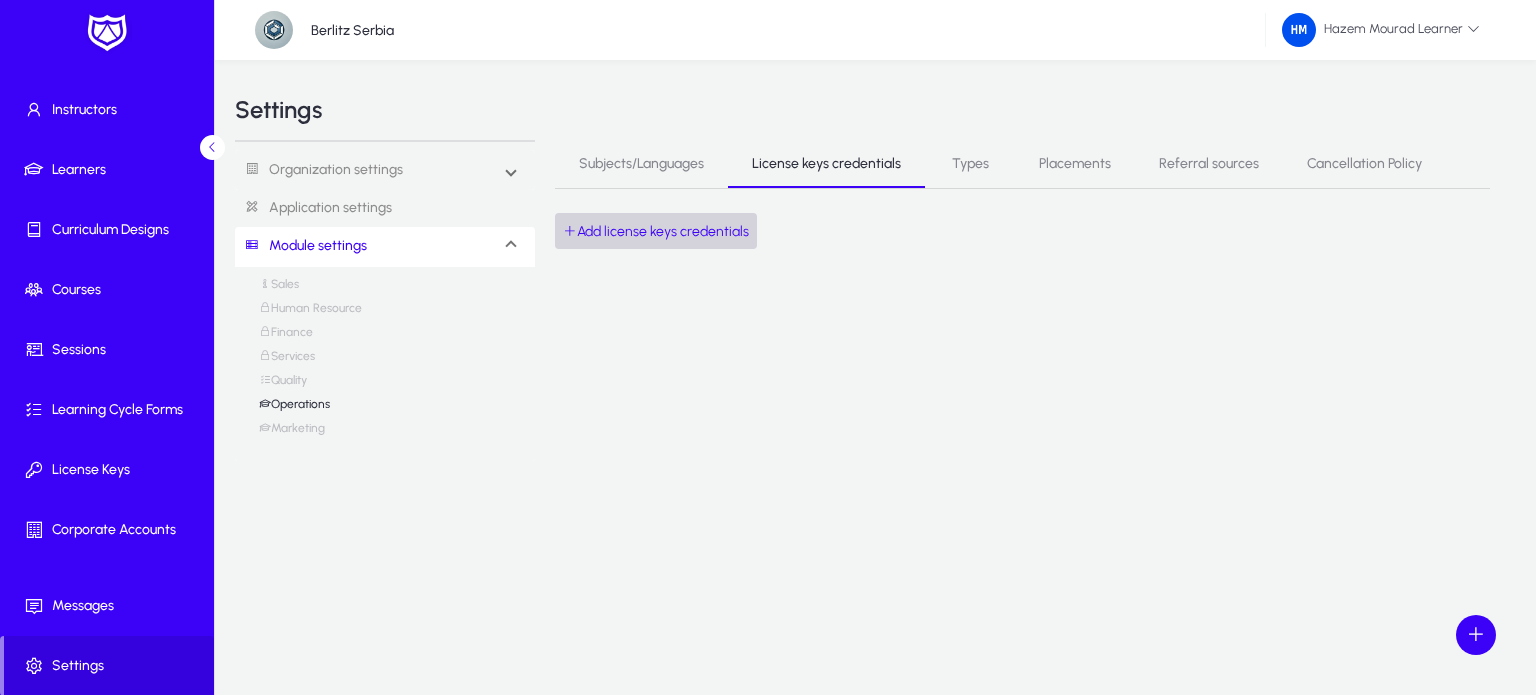 click on "Add license keys credentials" 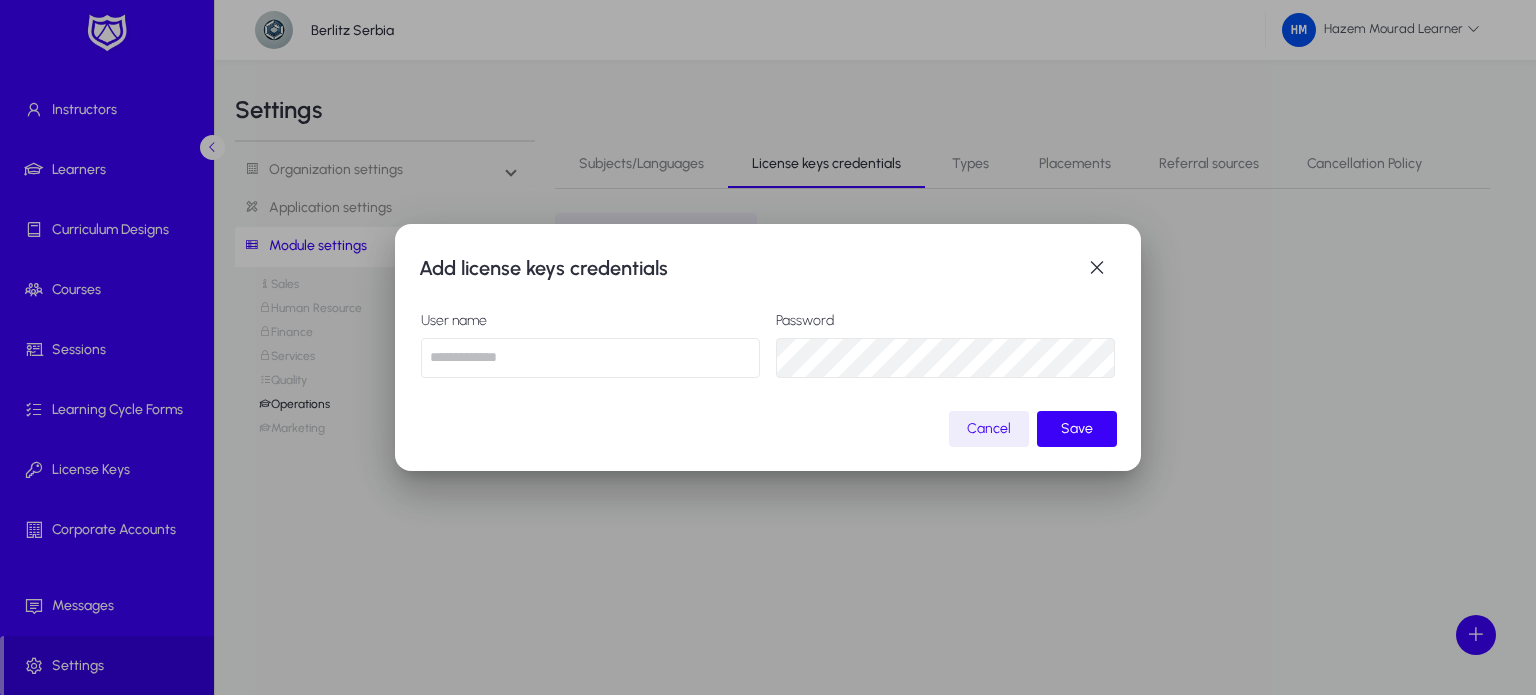 type 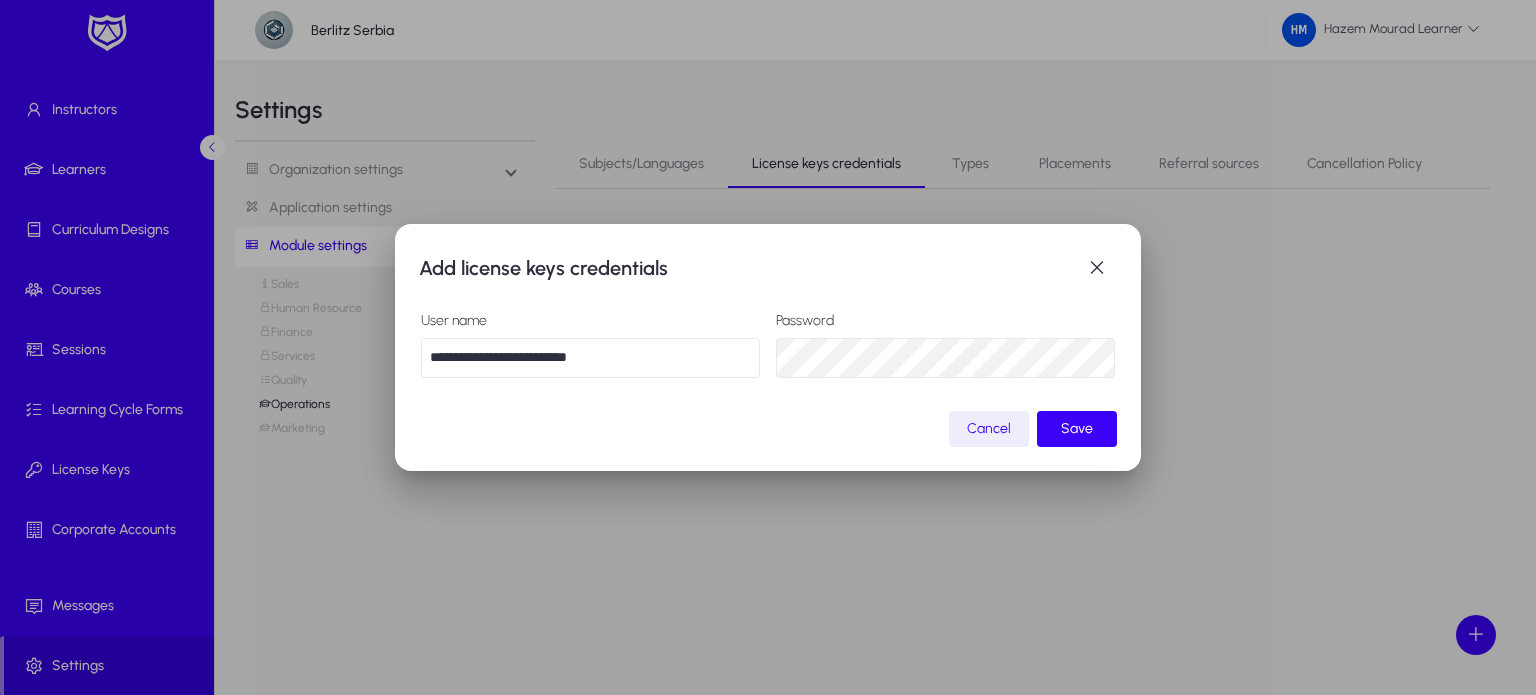 click on "**********" at bounding box center [590, 358] 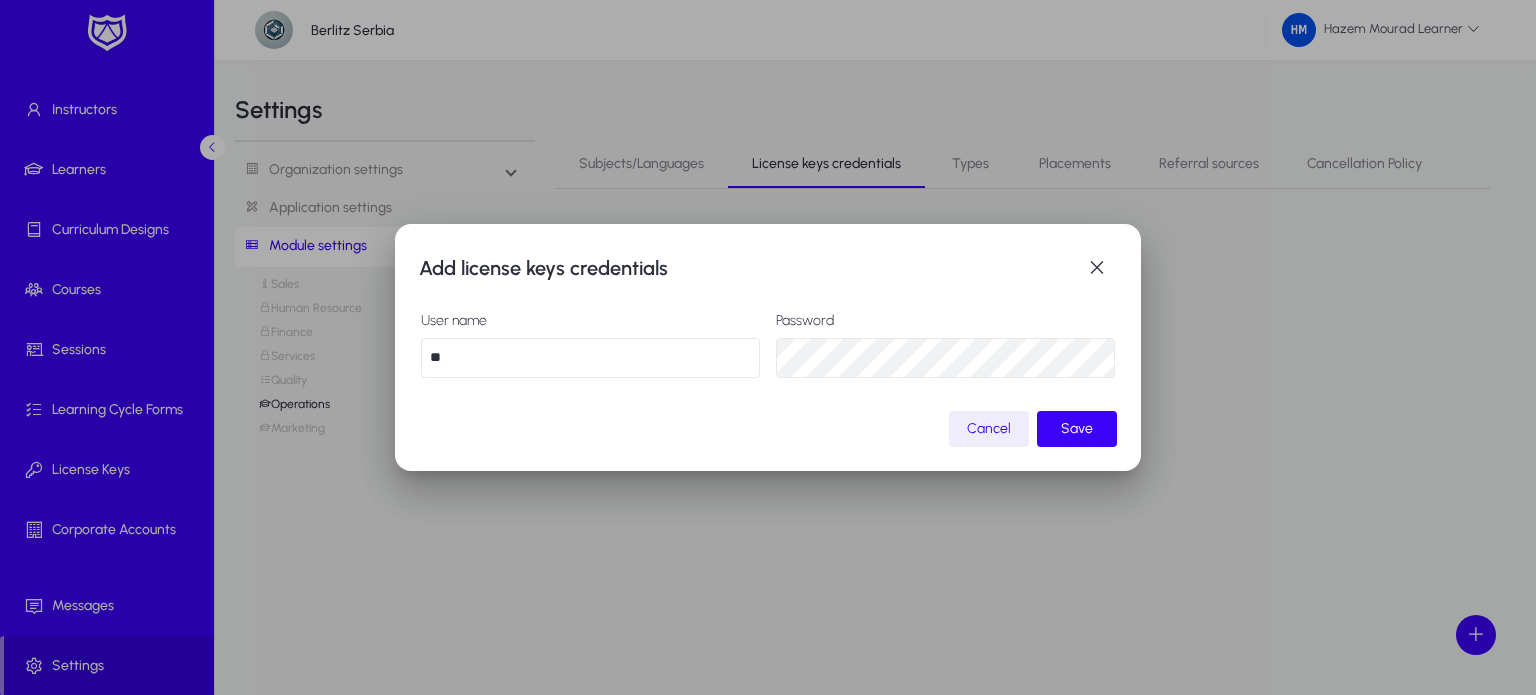 type on "*" 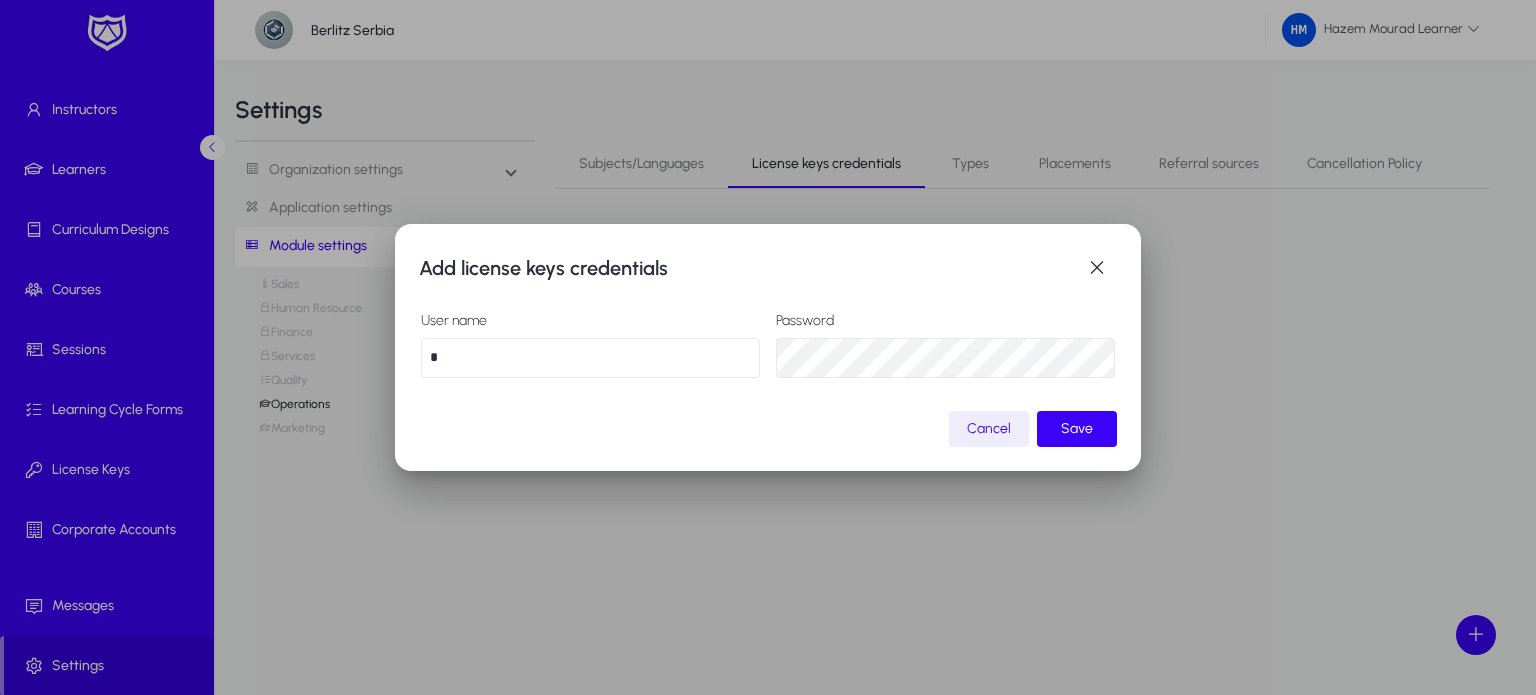 type on "*" 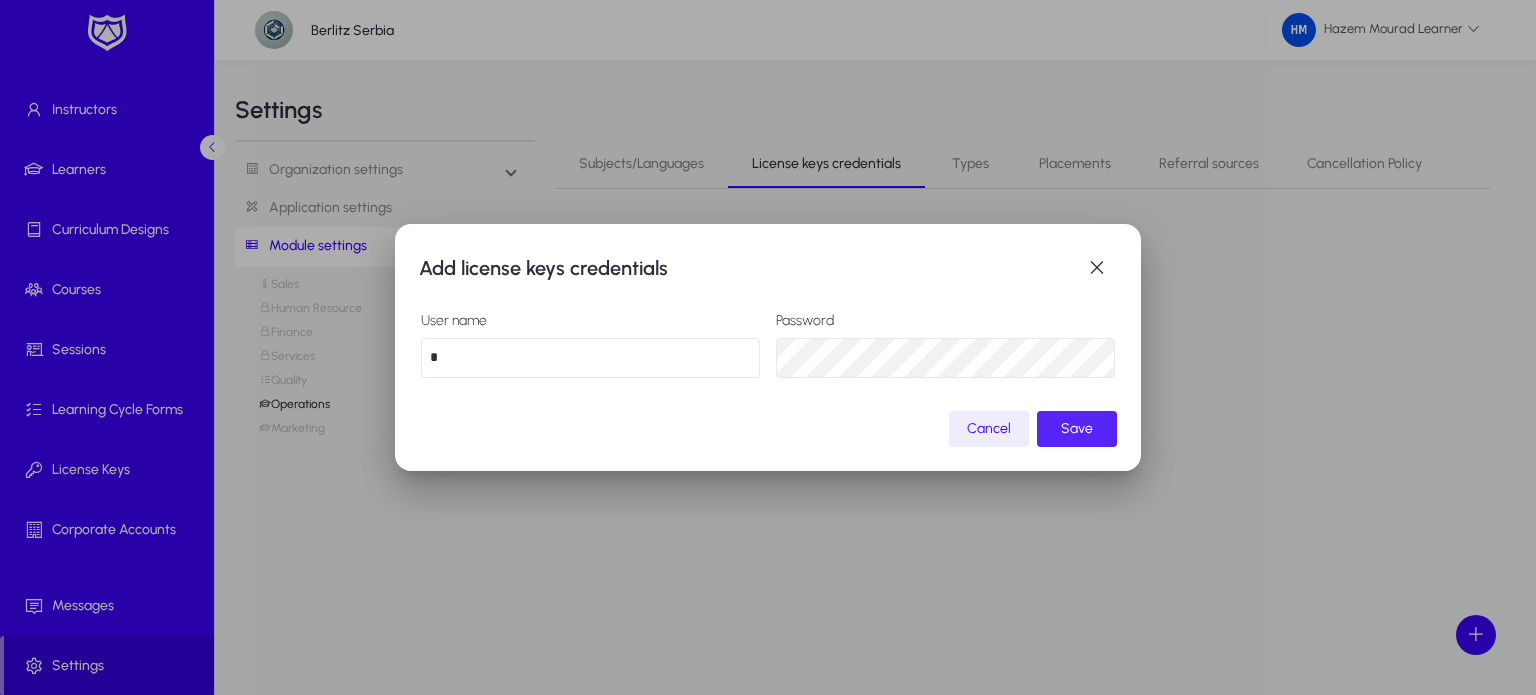 click 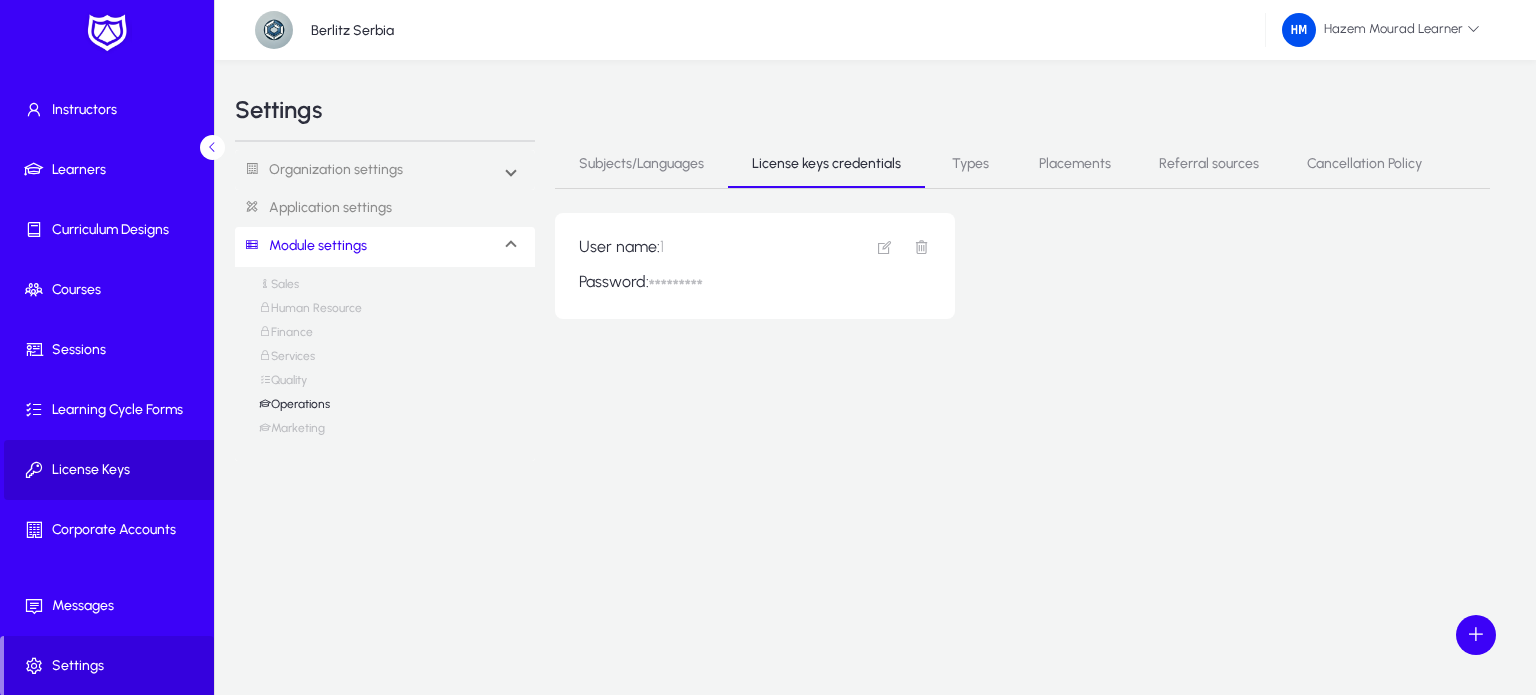 click 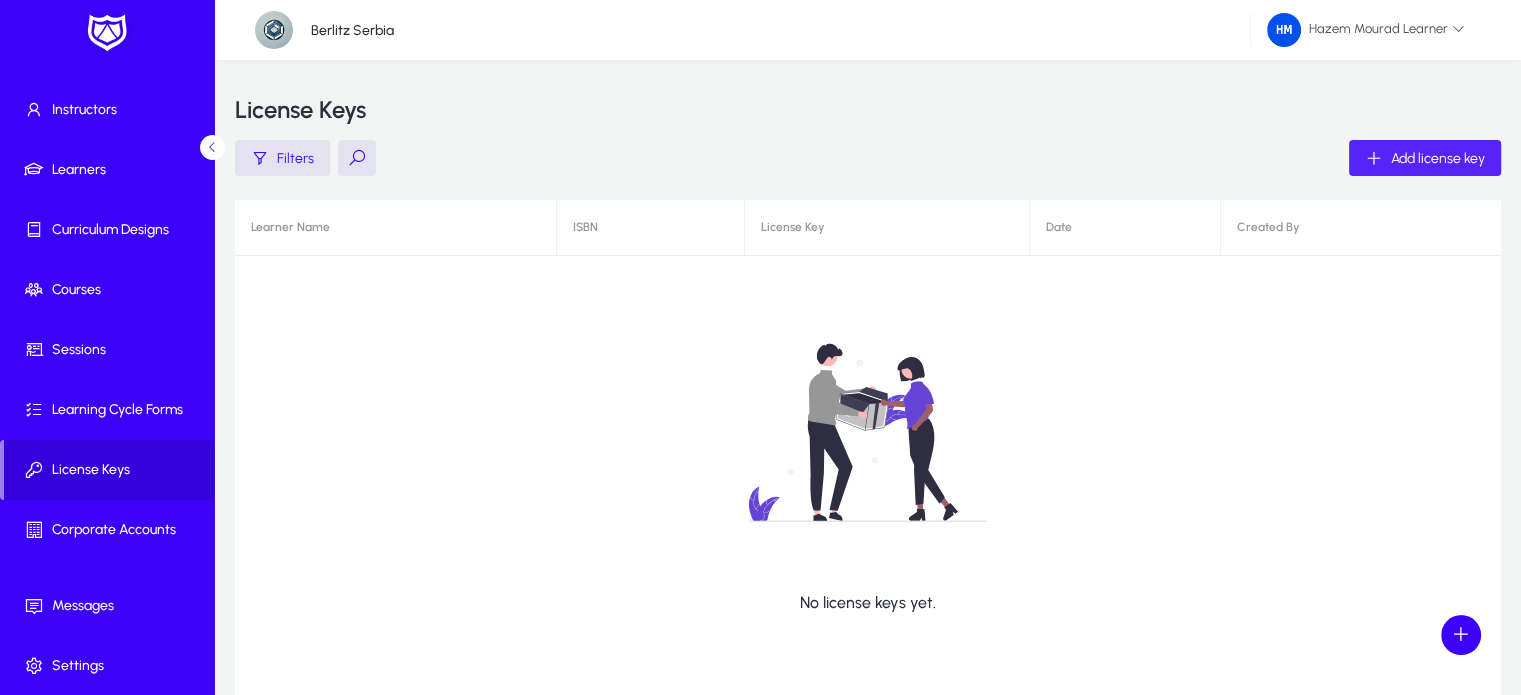 click 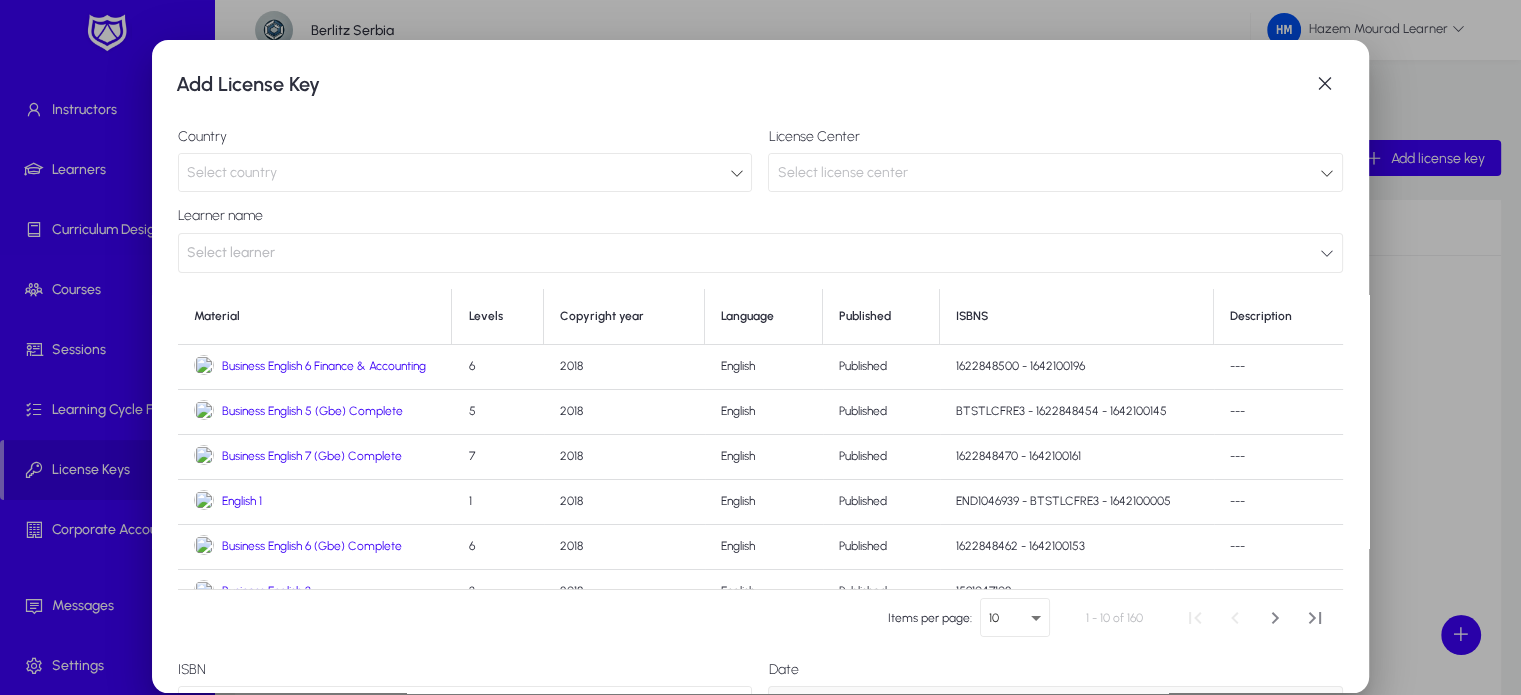 click on "Select country" at bounding box center (458, 173) 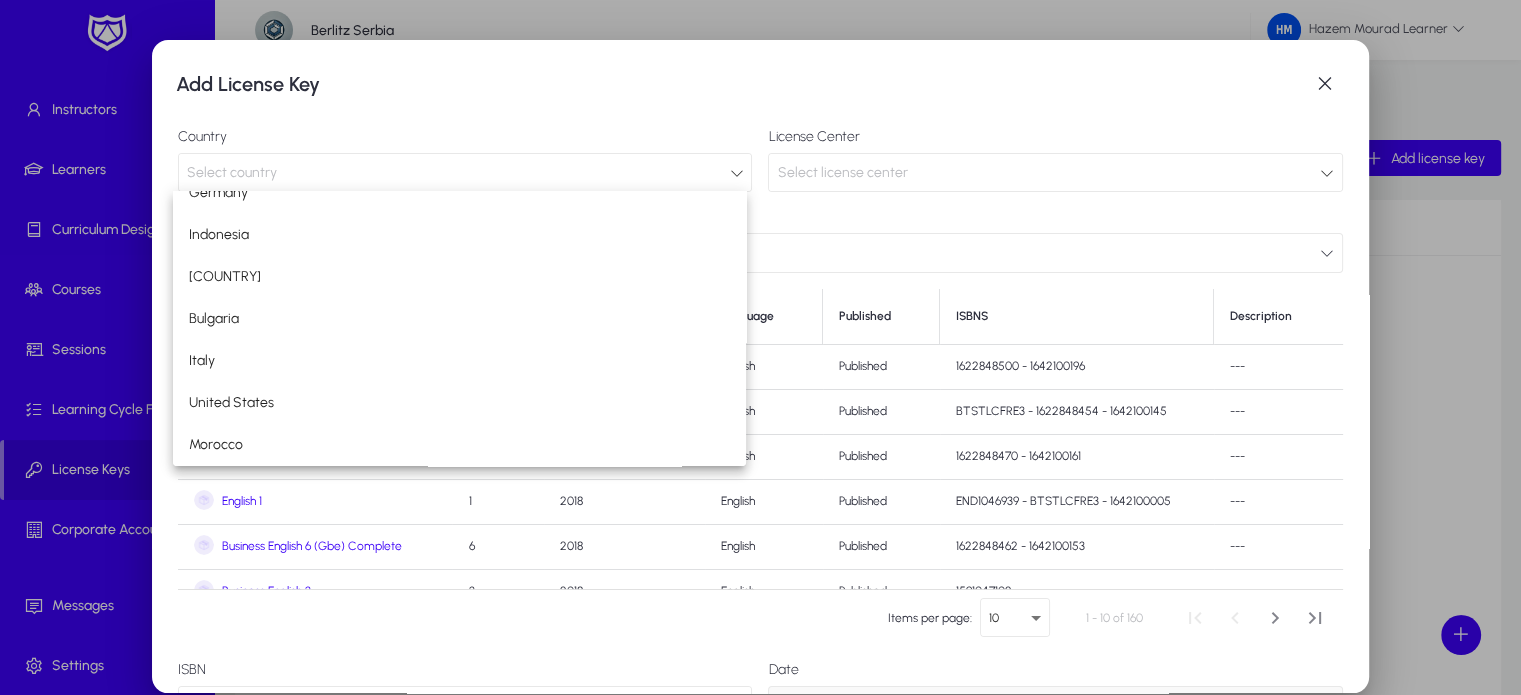 scroll, scrollTop: 104, scrollLeft: 0, axis: vertical 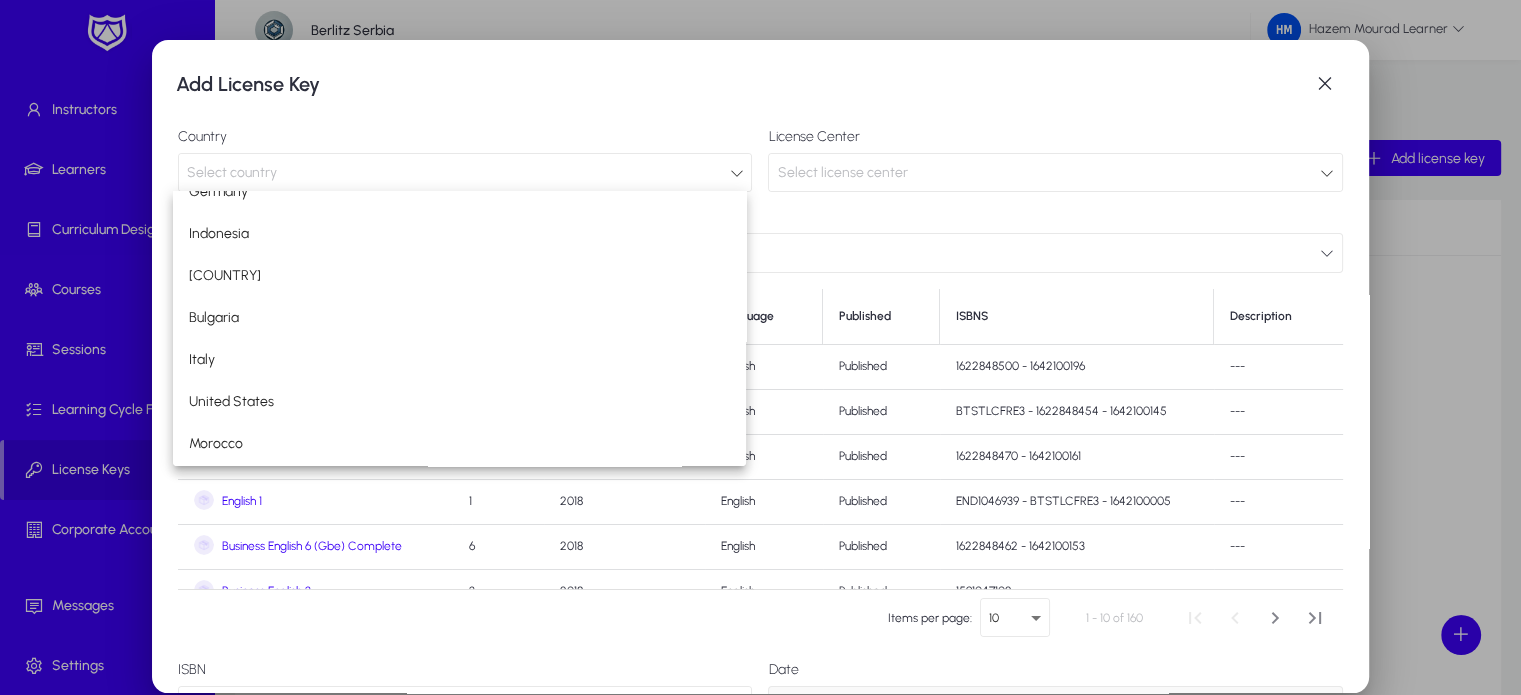 click at bounding box center (760, 347) 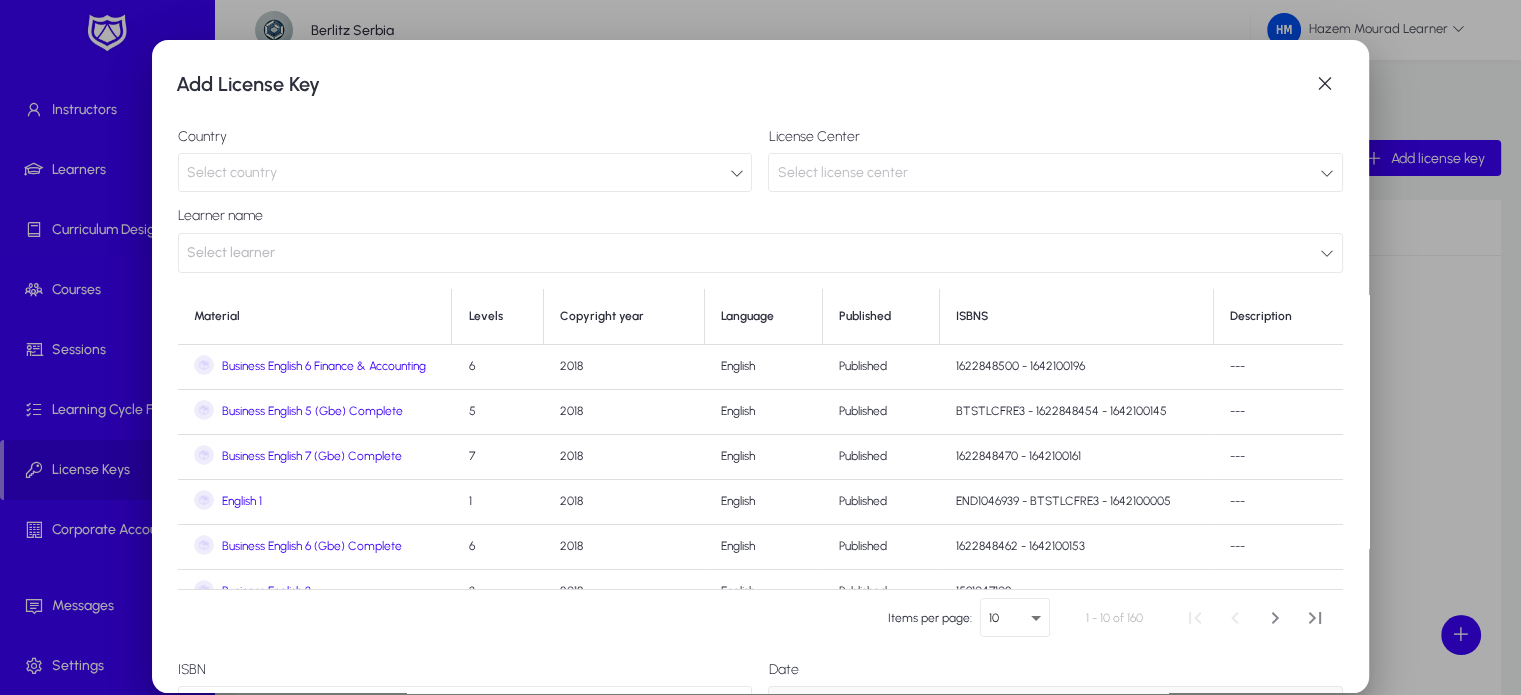 click on "Select country" at bounding box center (458, 173) 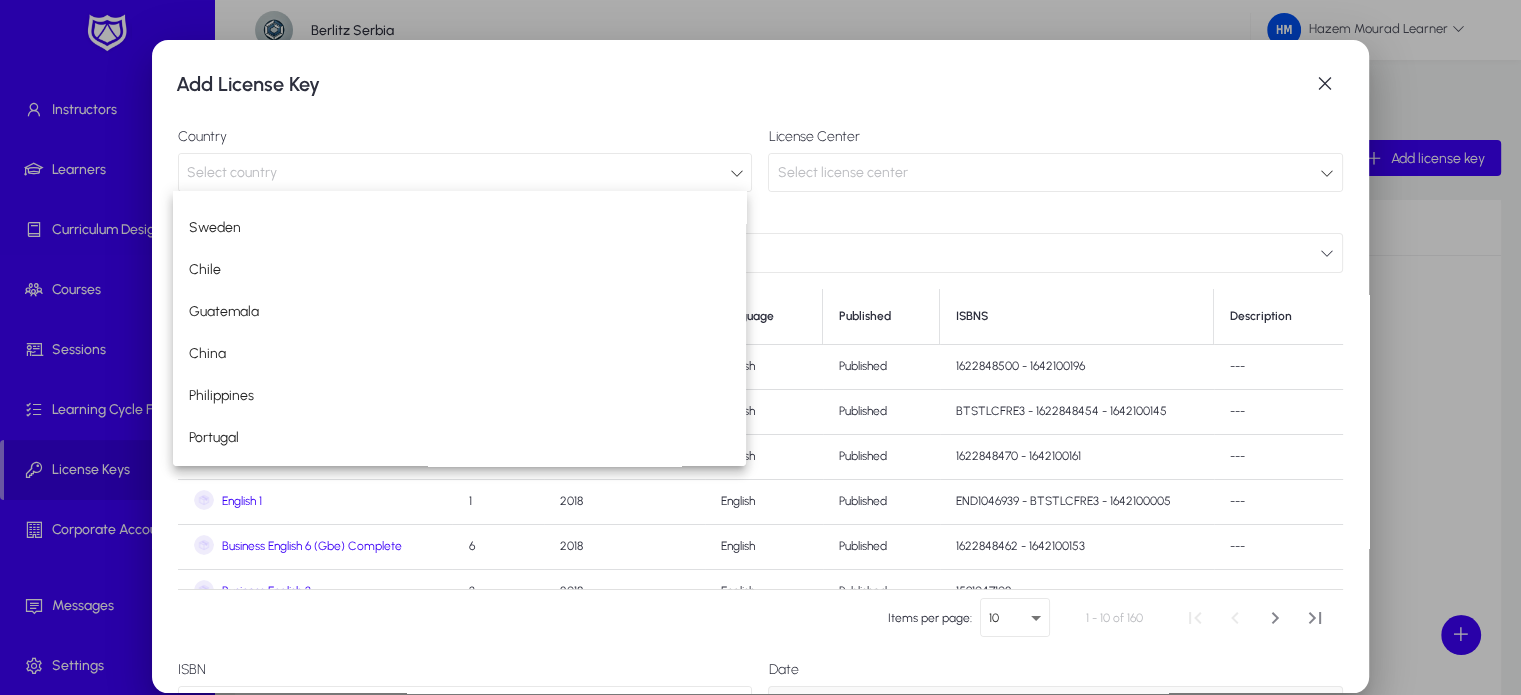 scroll, scrollTop: 1985, scrollLeft: 0, axis: vertical 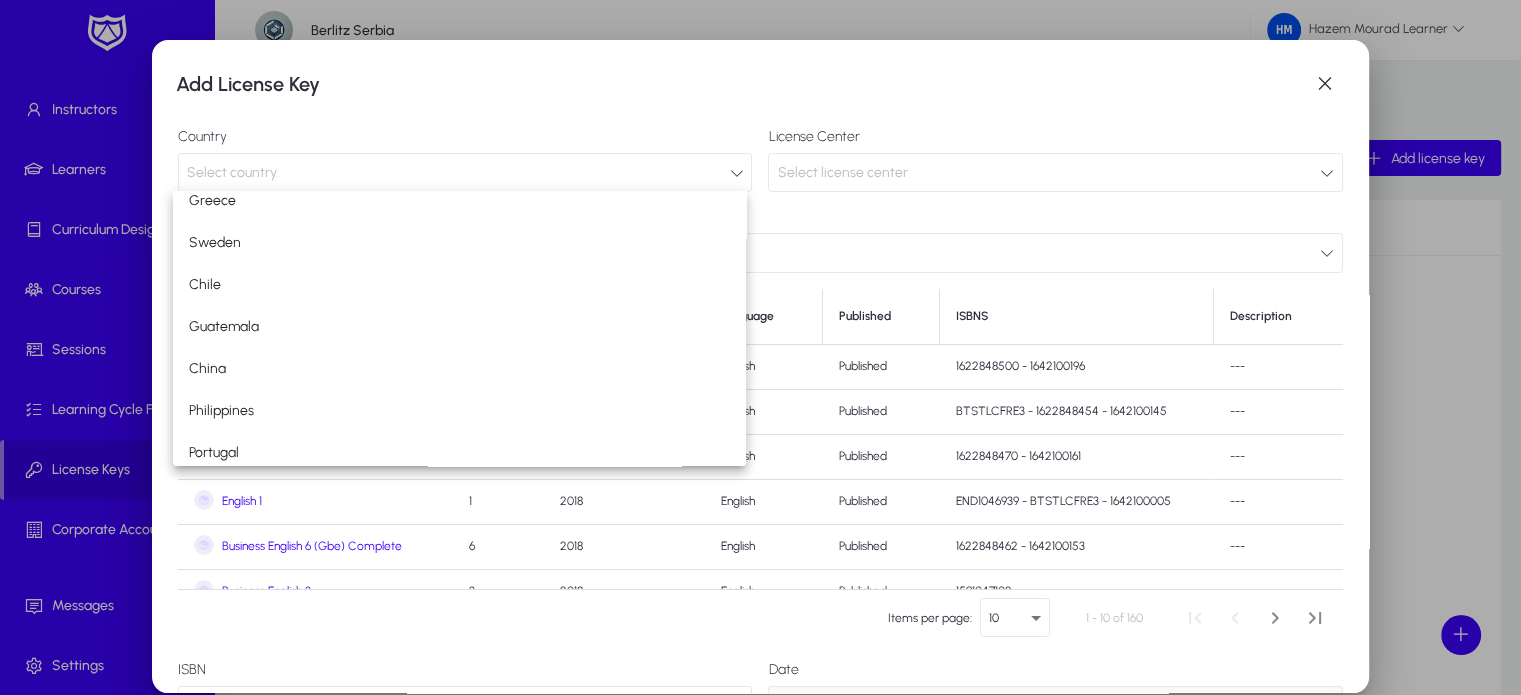 click at bounding box center (760, 347) 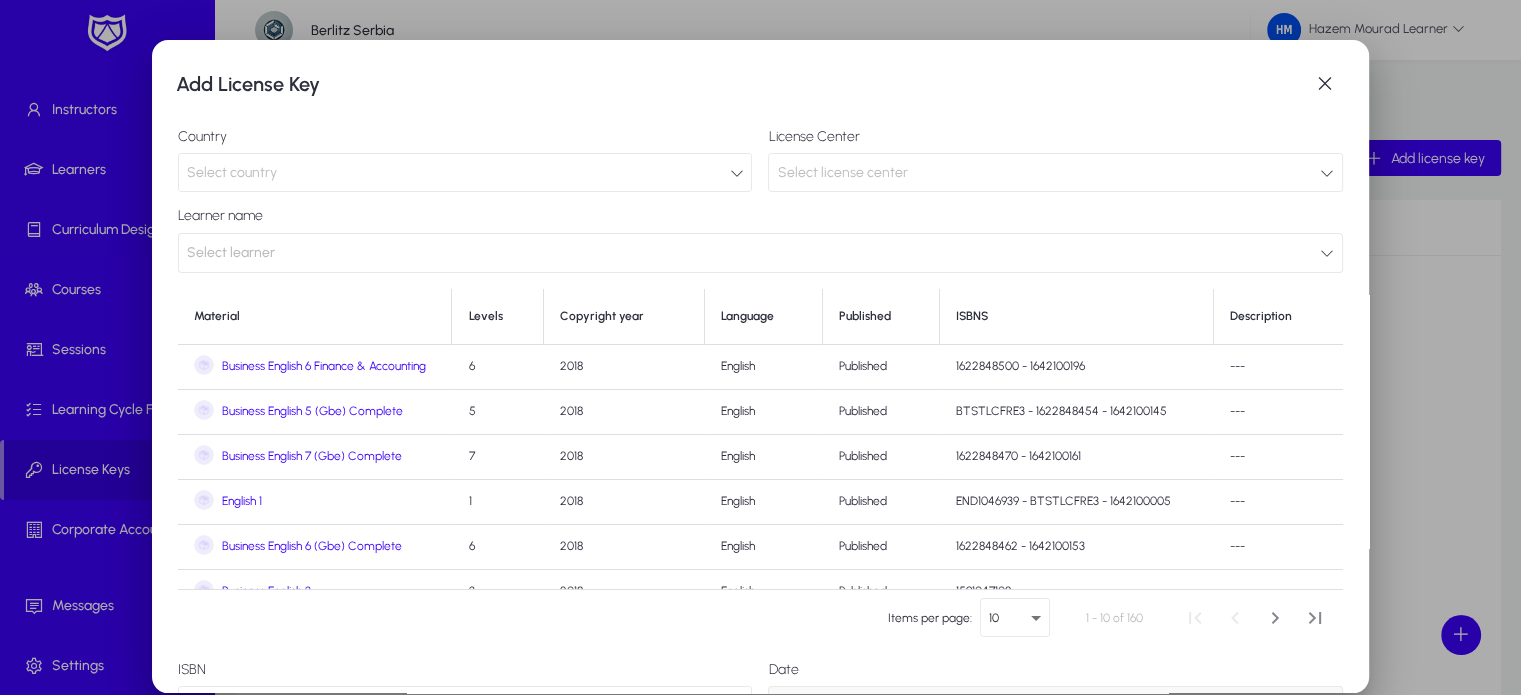 click on "Select country" at bounding box center [458, 173] 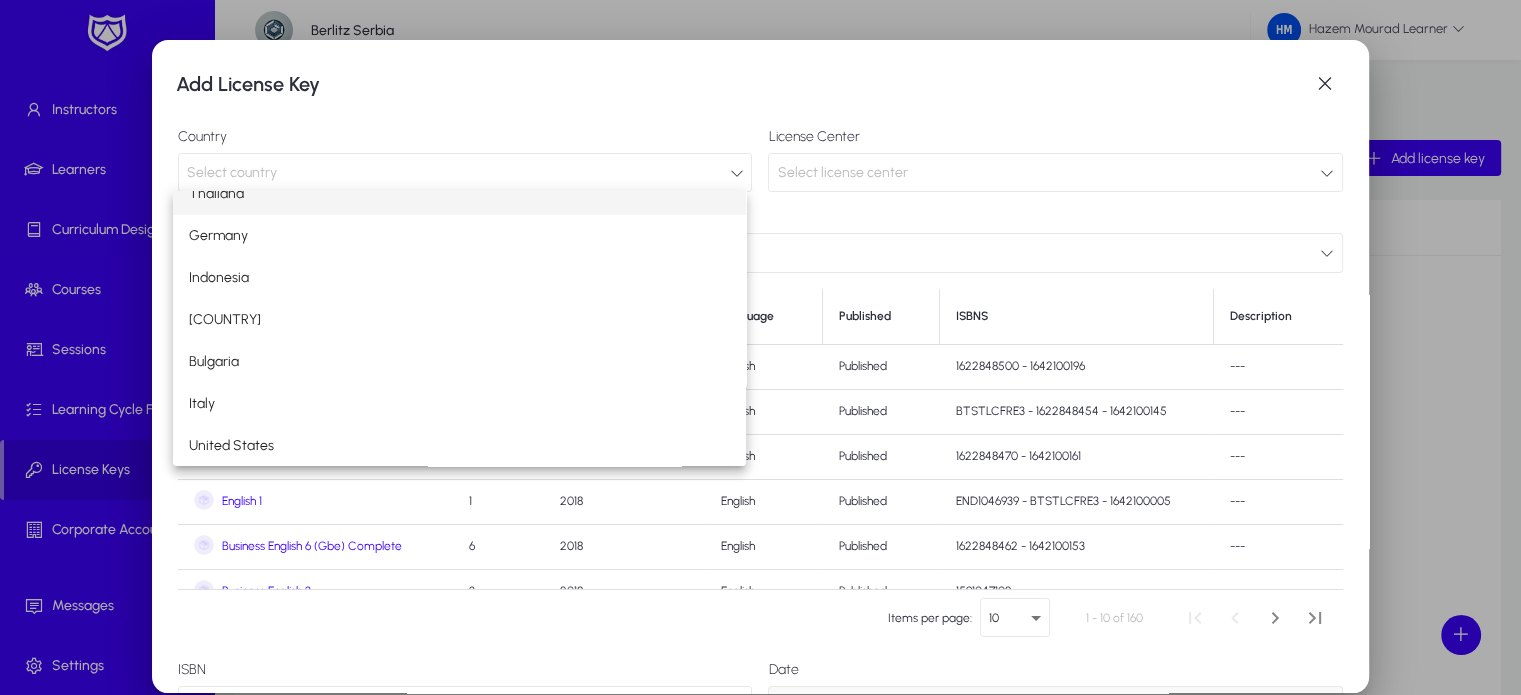 scroll, scrollTop: 98, scrollLeft: 0, axis: vertical 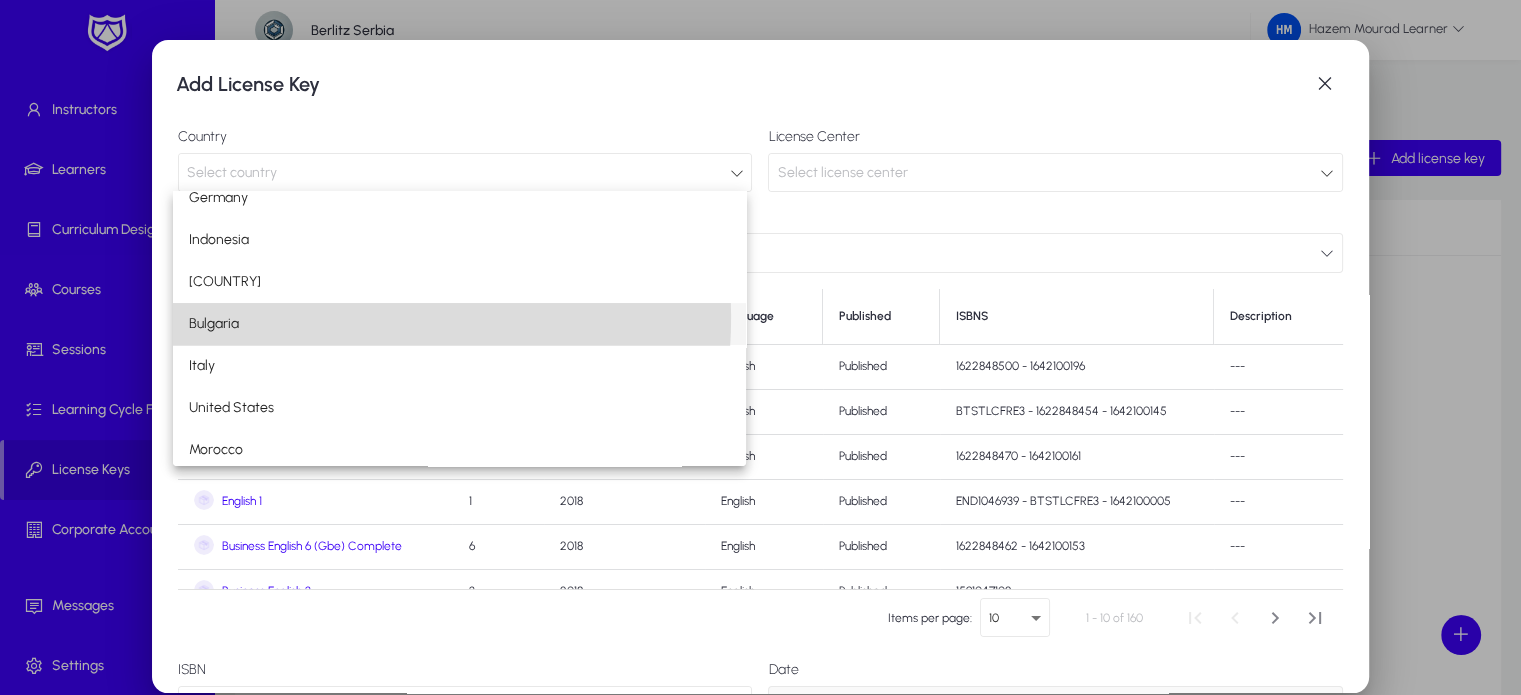 click on "Bulgaria" at bounding box center [459, 324] 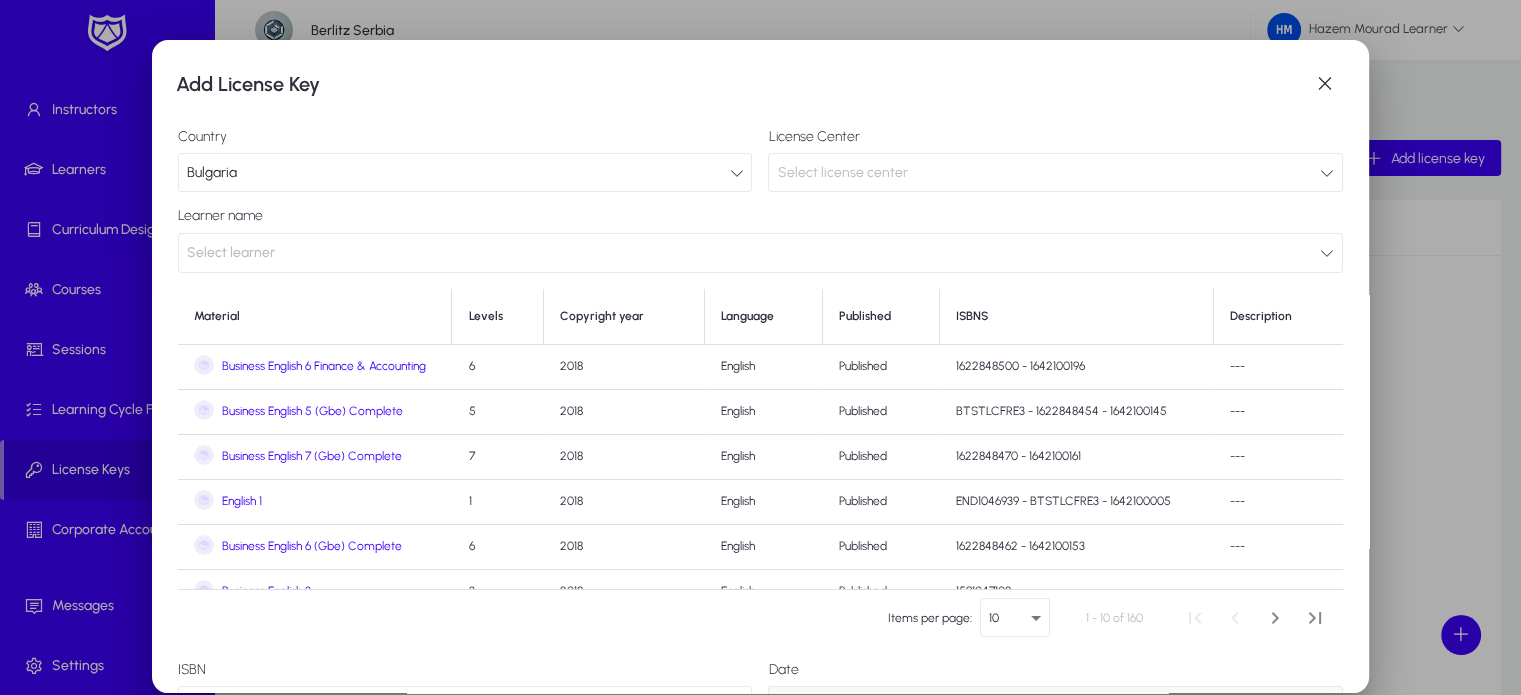 click on "Select license center" at bounding box center (1048, 173) 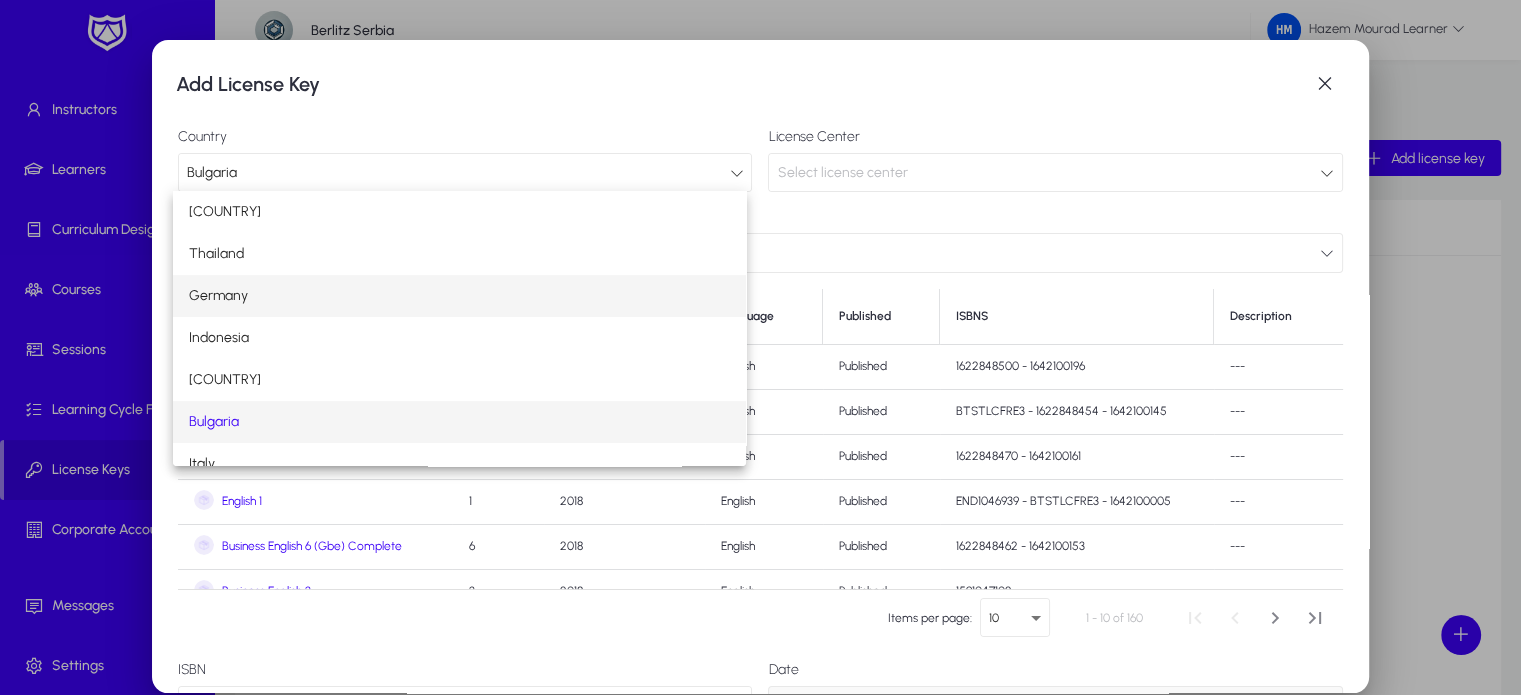 scroll, scrollTop: 52, scrollLeft: 0, axis: vertical 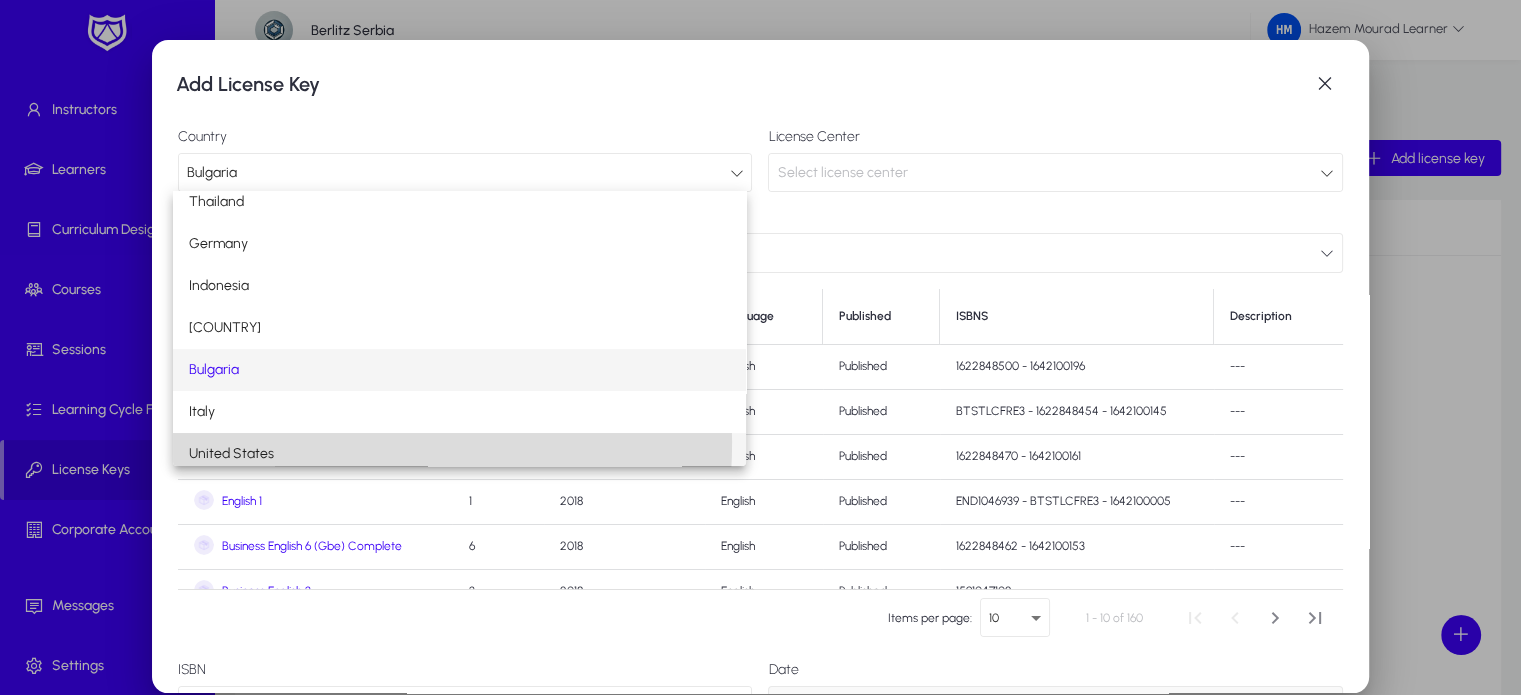 click on "United States" at bounding box center [231, 454] 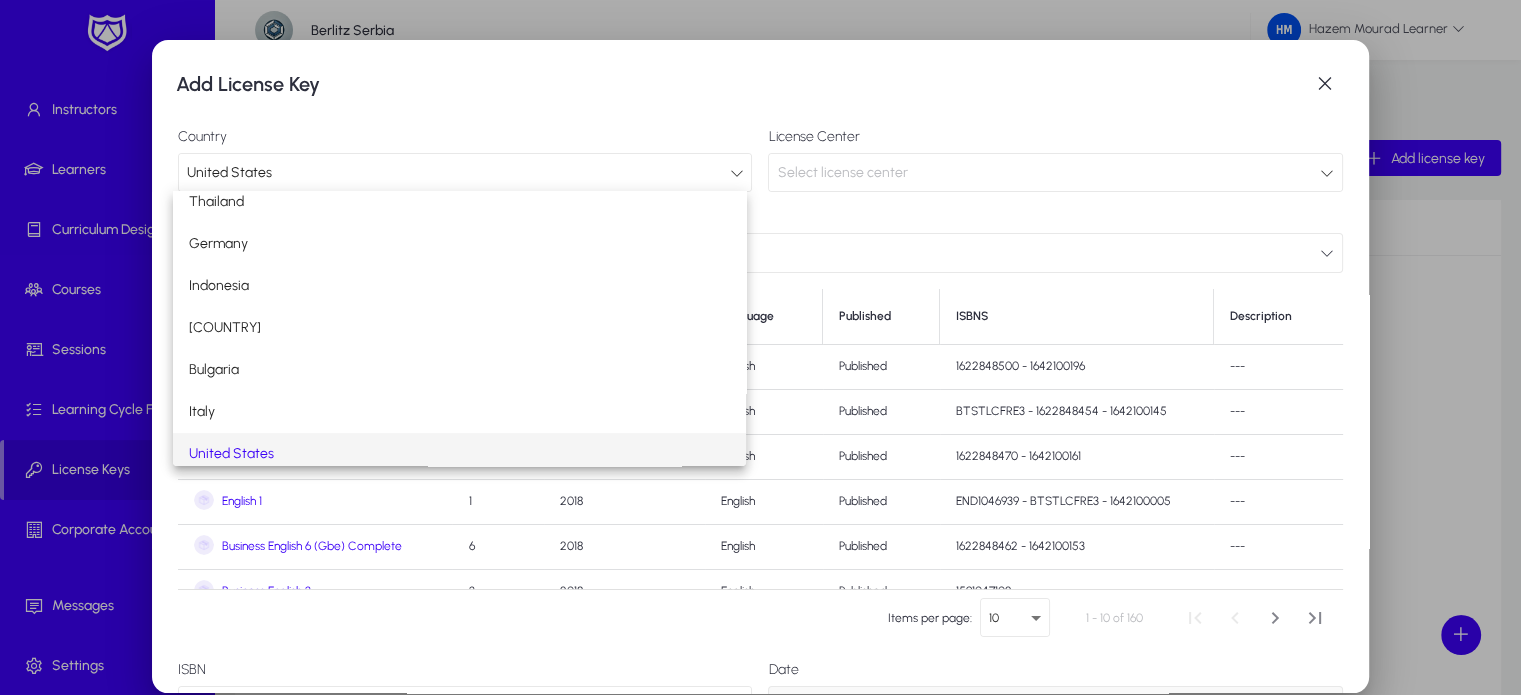 scroll, scrollTop: 60, scrollLeft: 0, axis: vertical 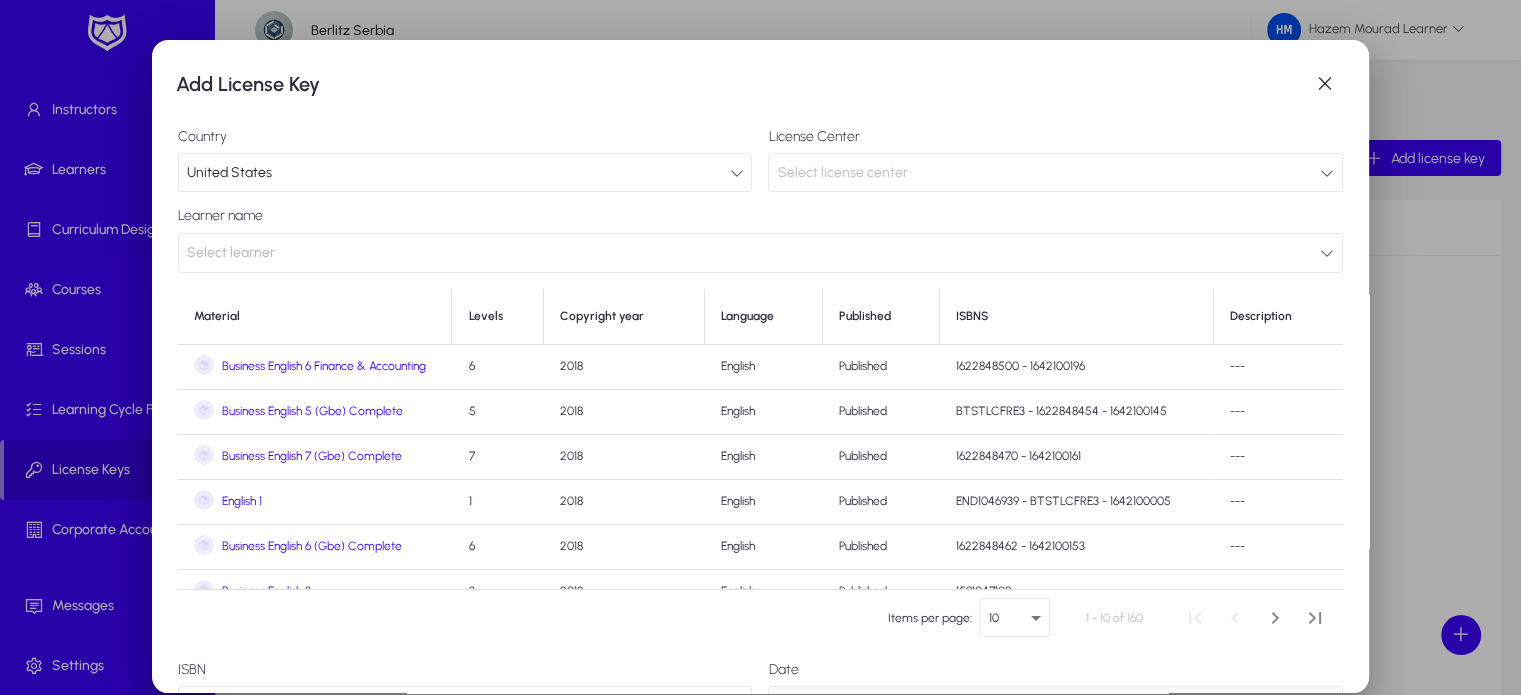 click on "Select license center" at bounding box center (1048, 173) 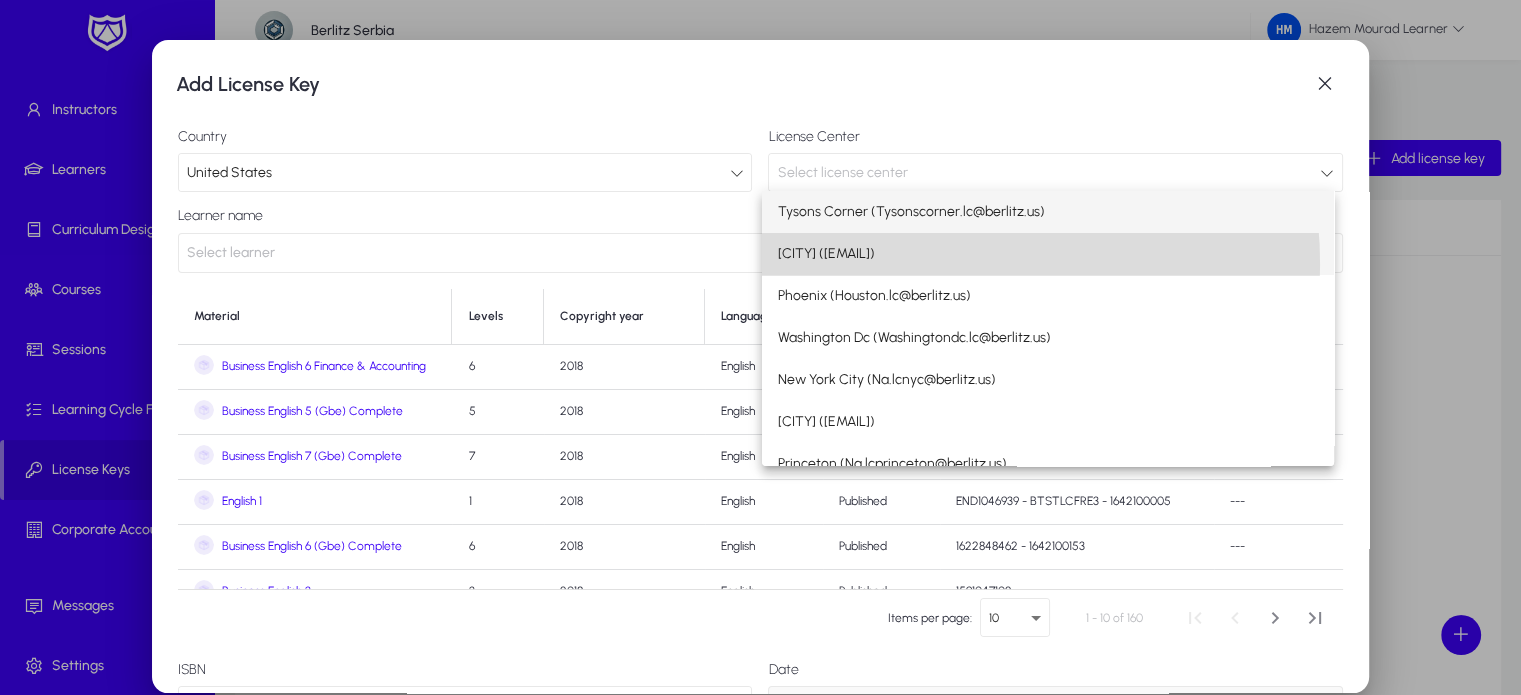 click on "[CITY] ([EMAIL])" at bounding box center [826, 254] 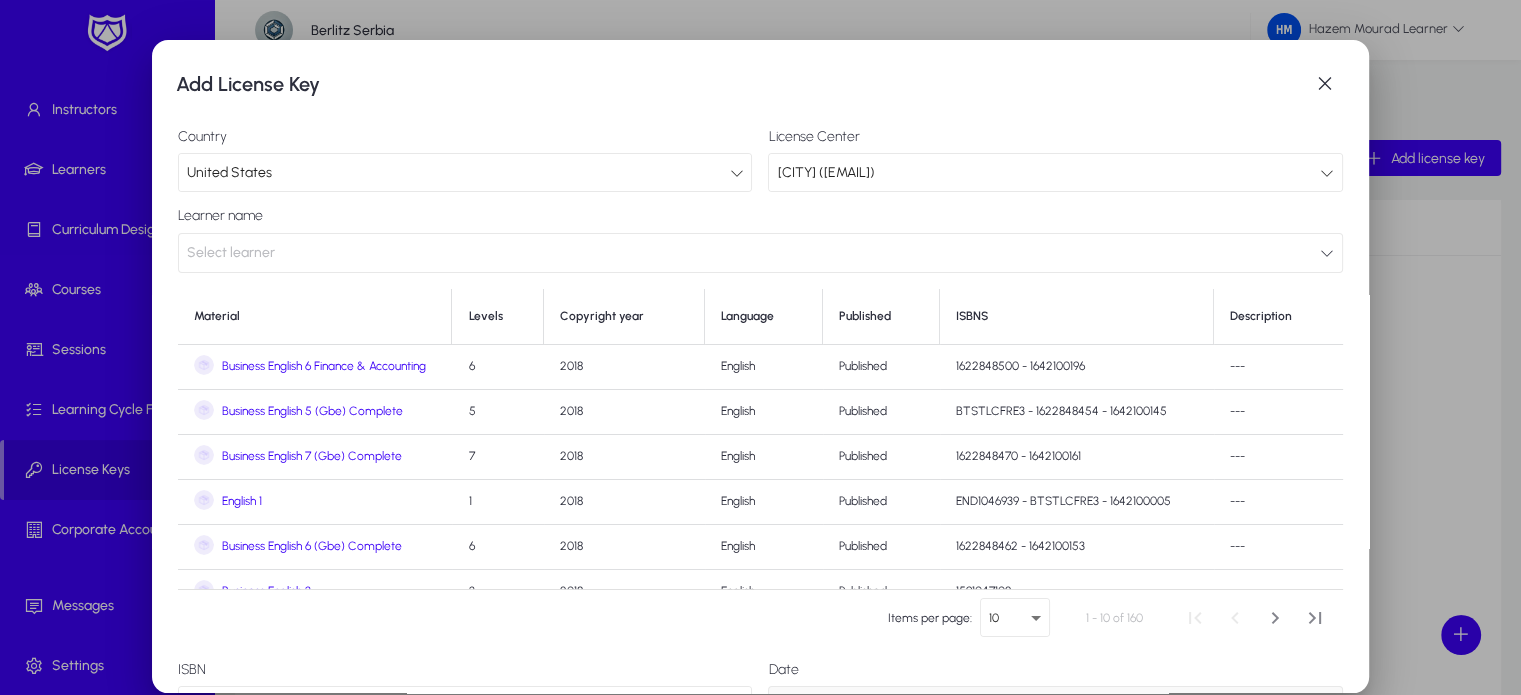 click on "Select learner" at bounding box center [760, 253] 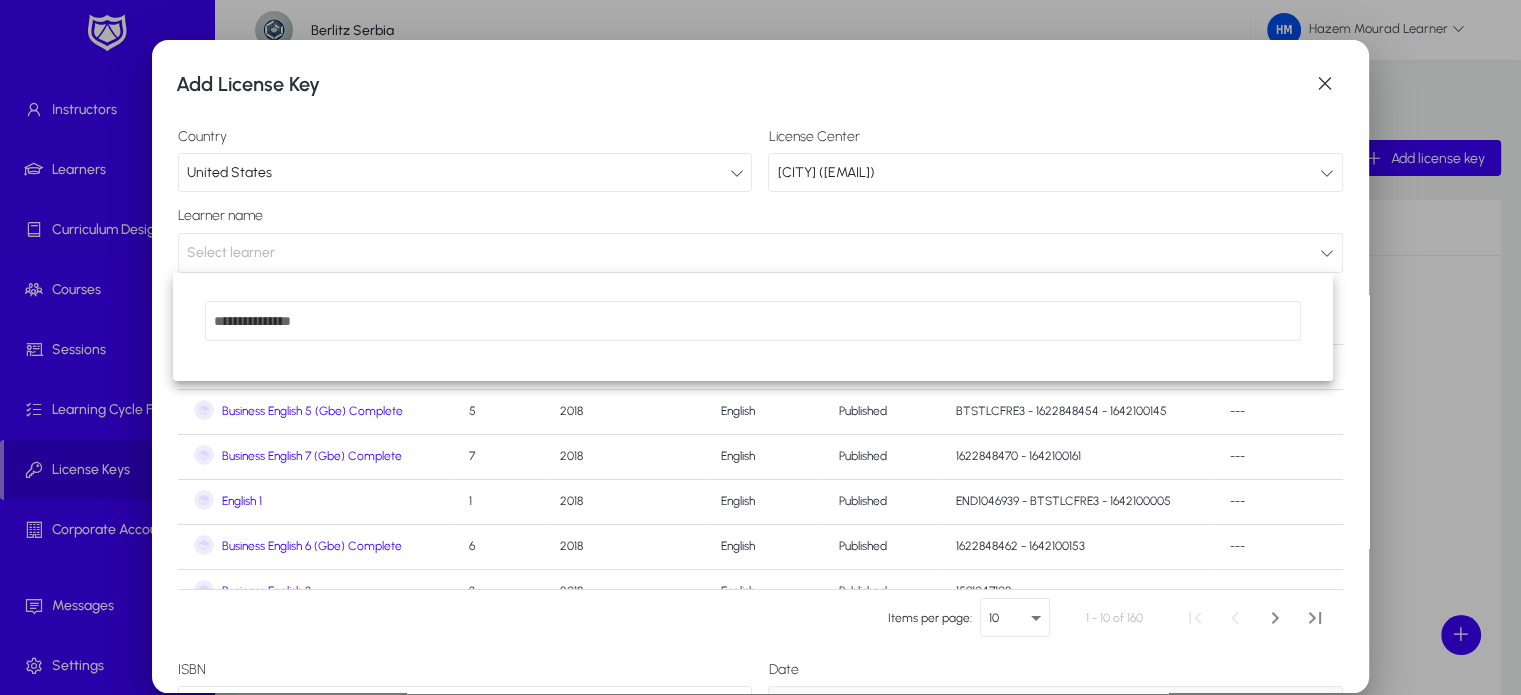 click at bounding box center [760, 347] 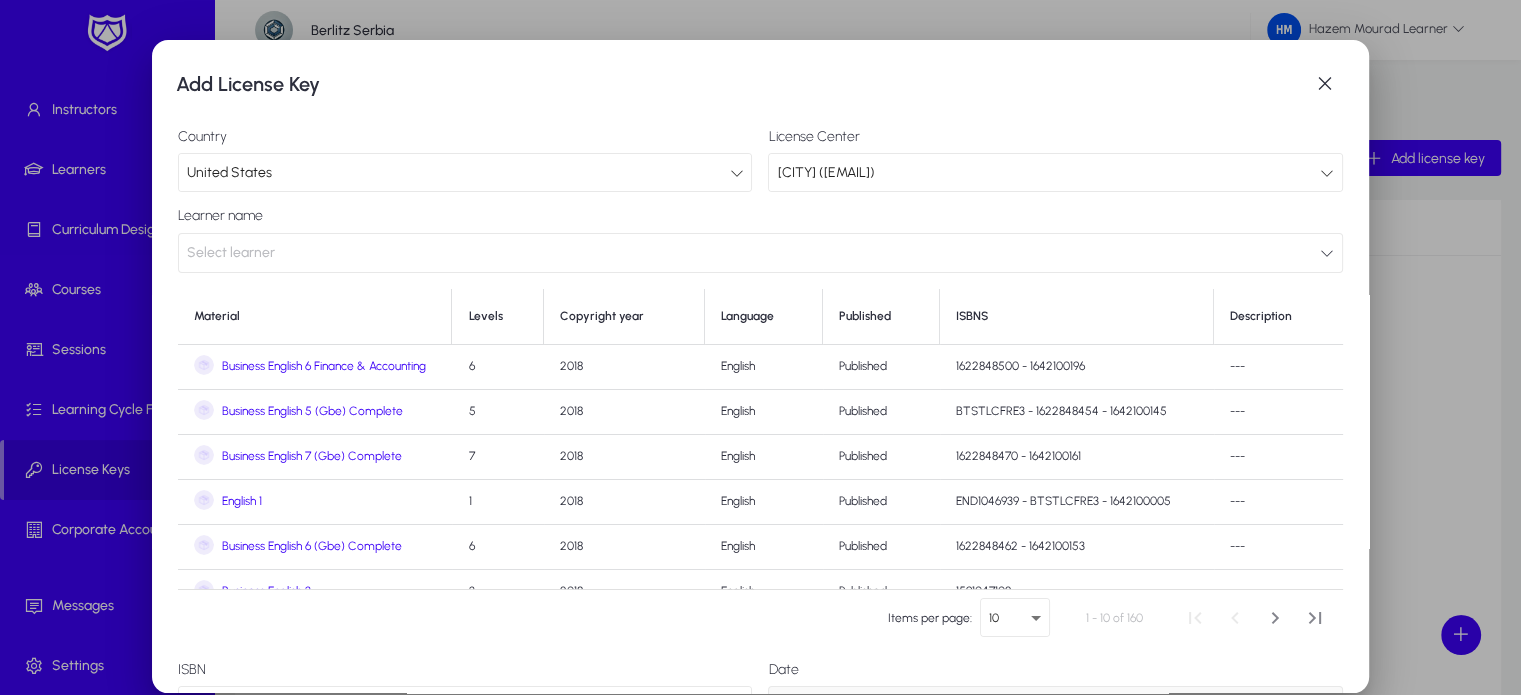 click on "Select learner" at bounding box center [760, 253] 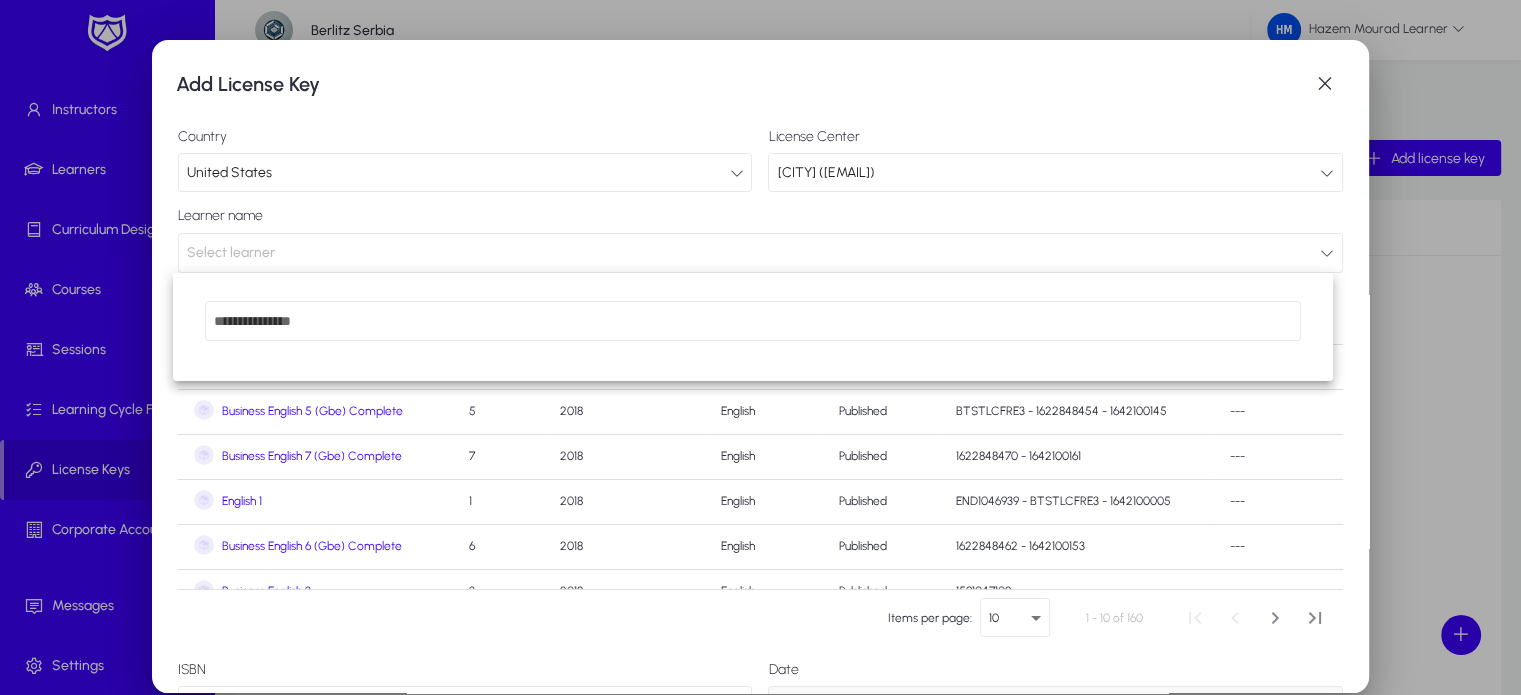 click at bounding box center [760, 347] 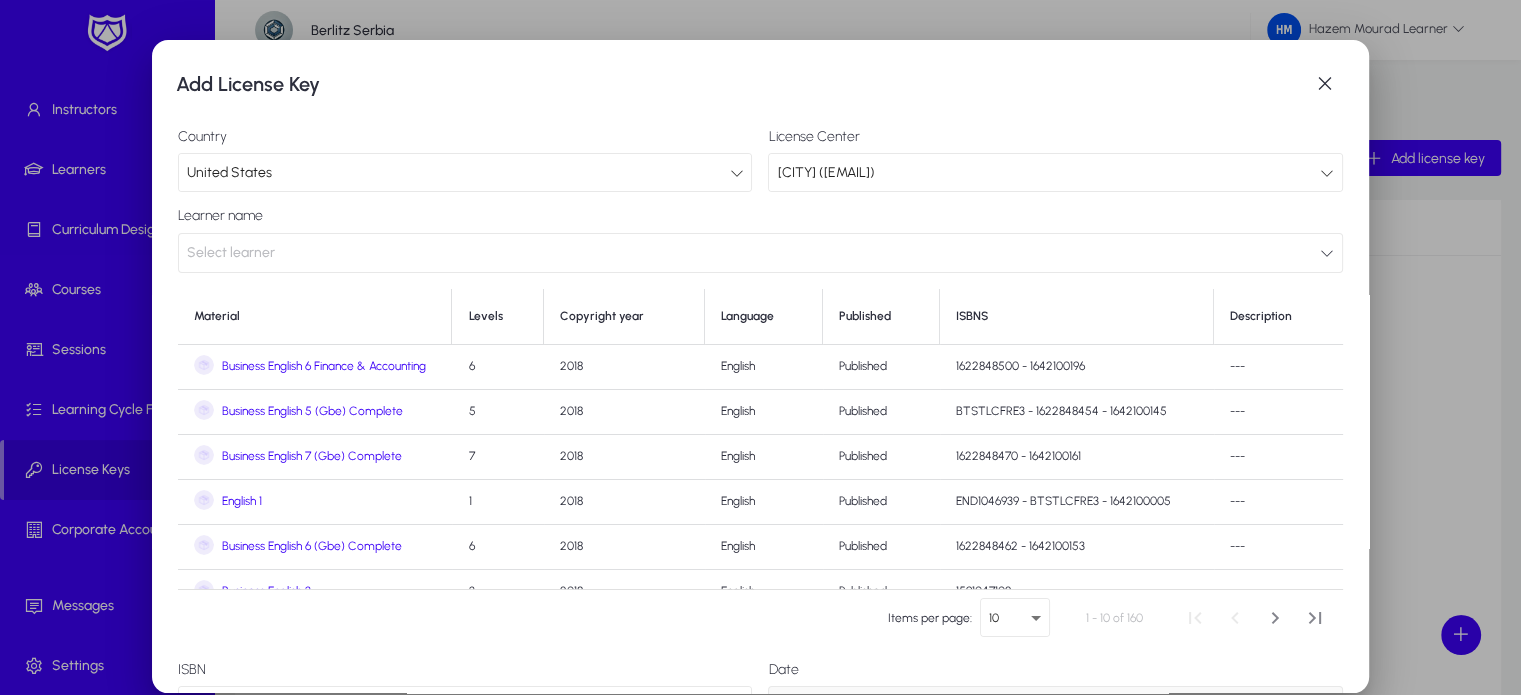 click on "Select learner" at bounding box center (760, 253) 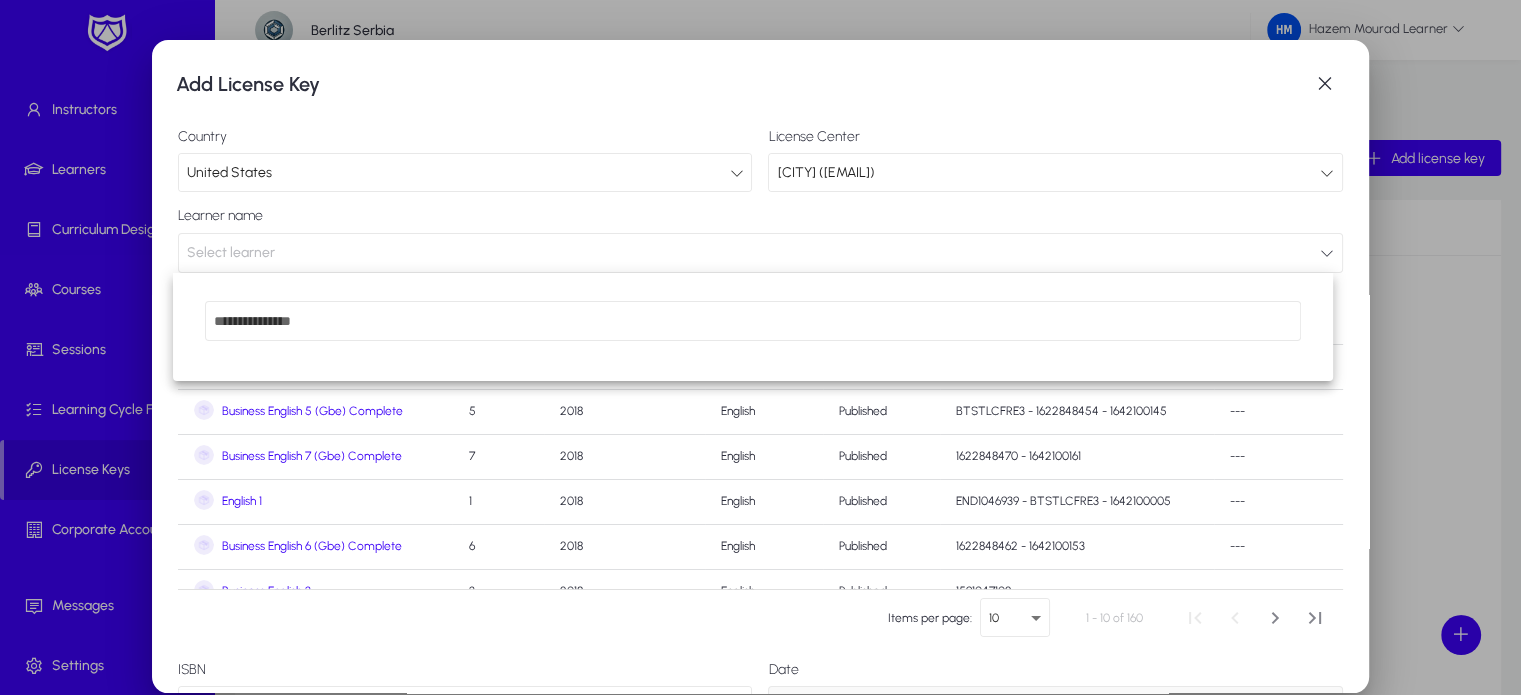 click at bounding box center (760, 347) 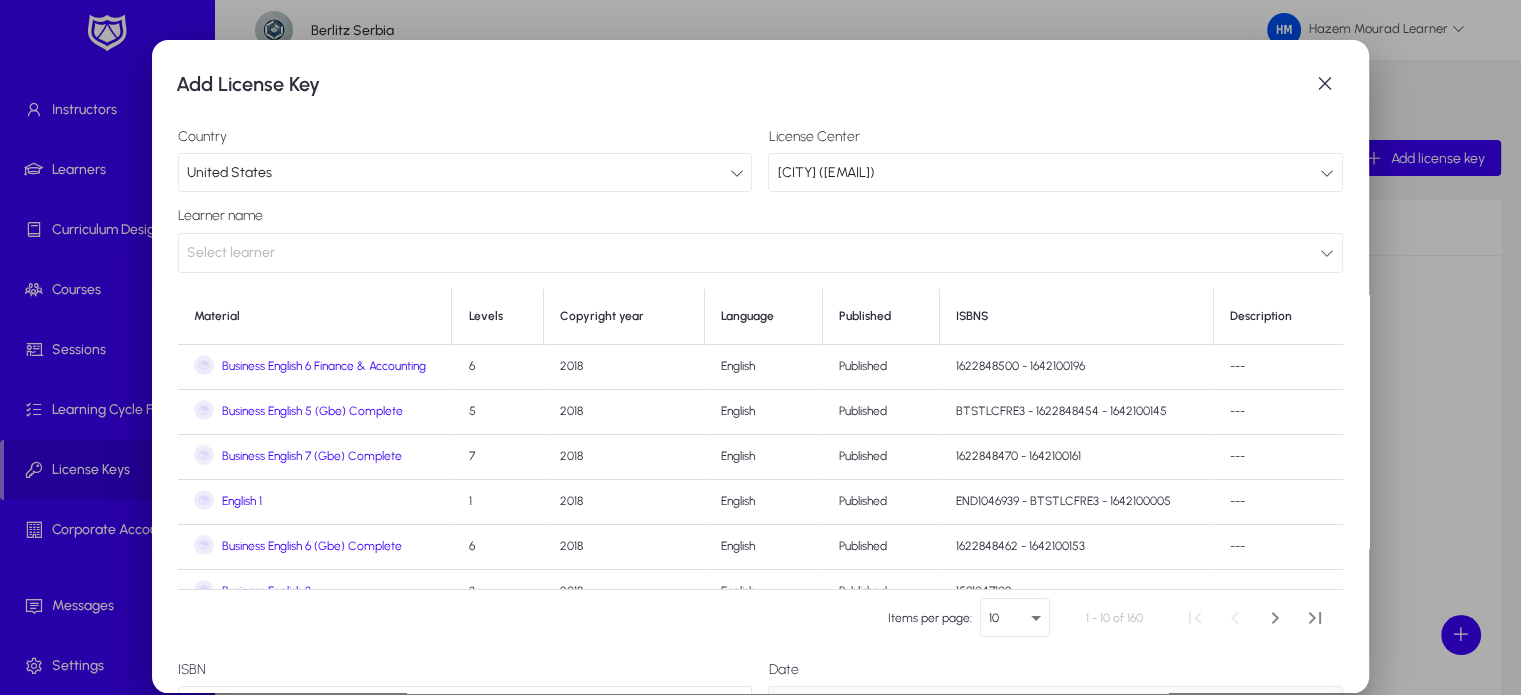 click on "Business English 5 (Gbe) Complete" at bounding box center [312, 411] 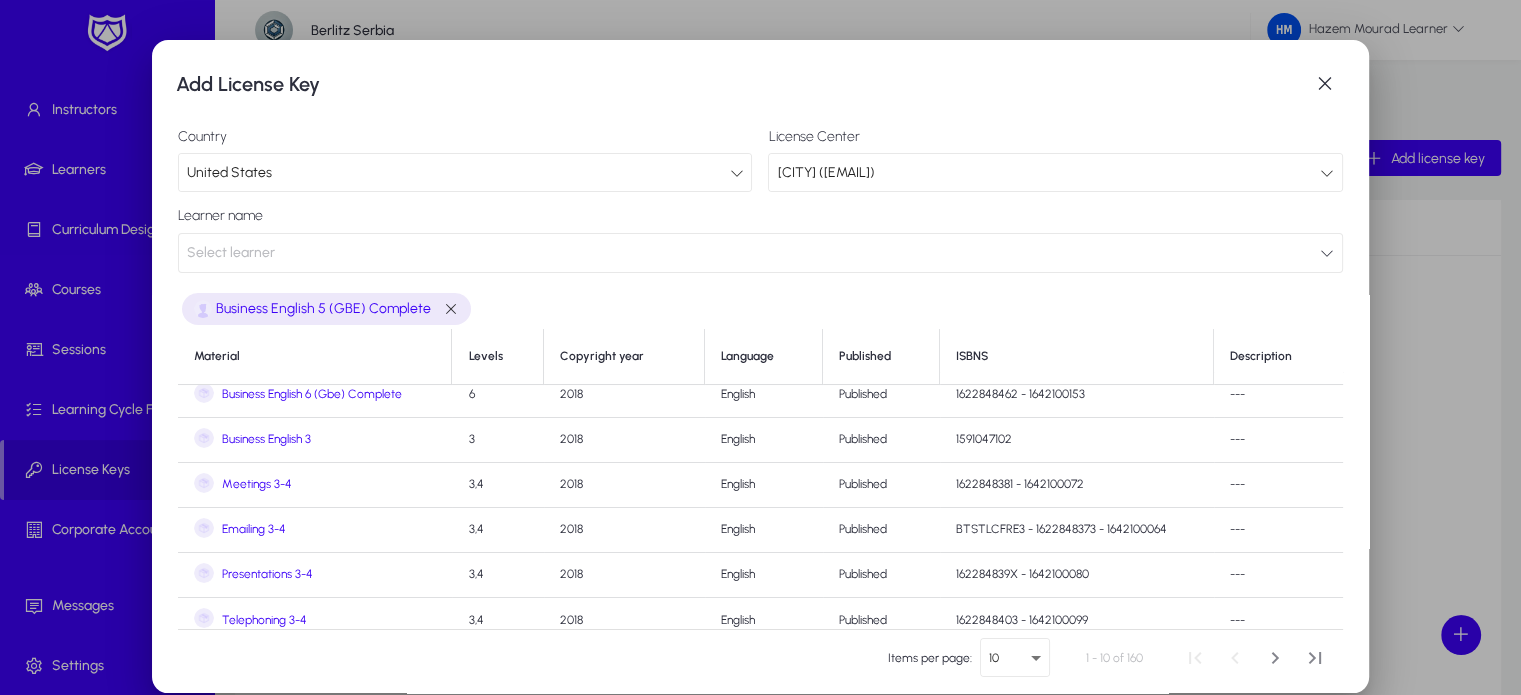 scroll, scrollTop: 206, scrollLeft: 0, axis: vertical 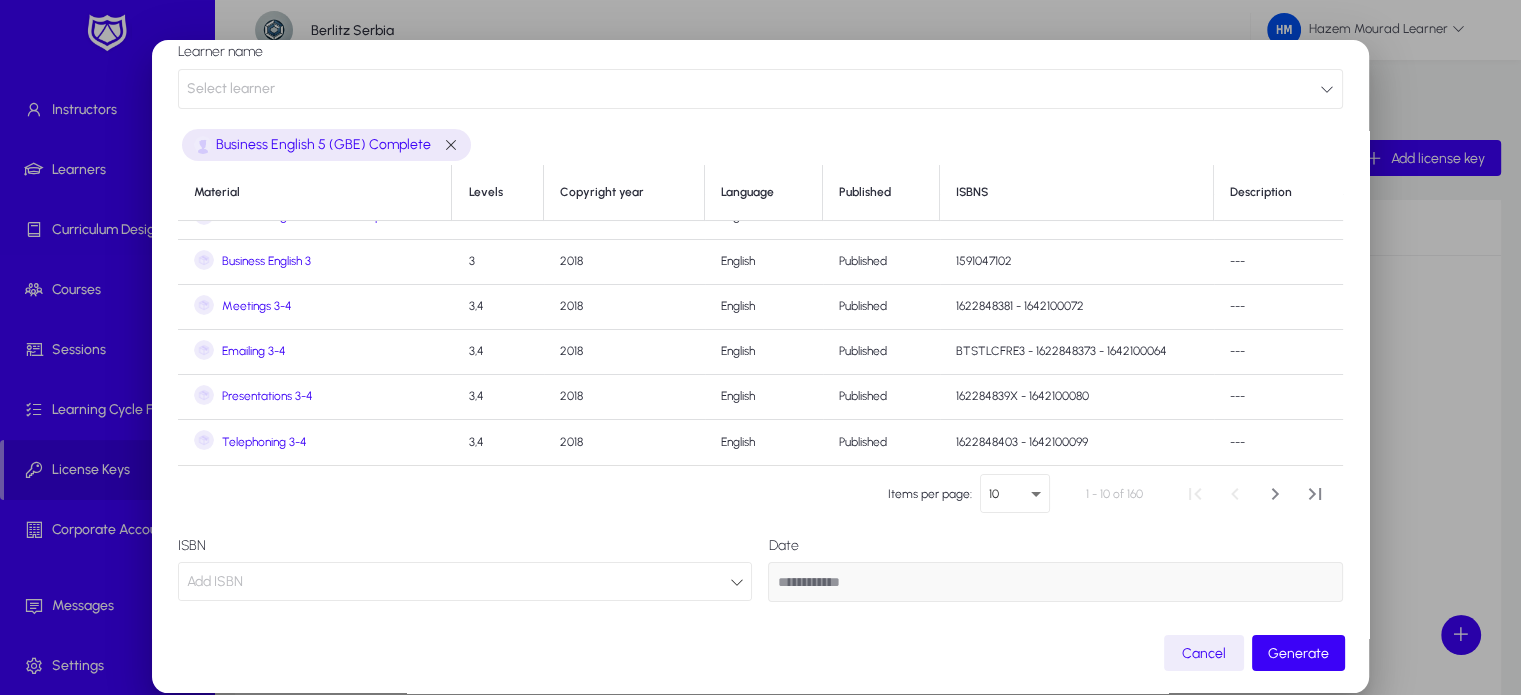 click on "Add ISBN" at bounding box center [458, 582] 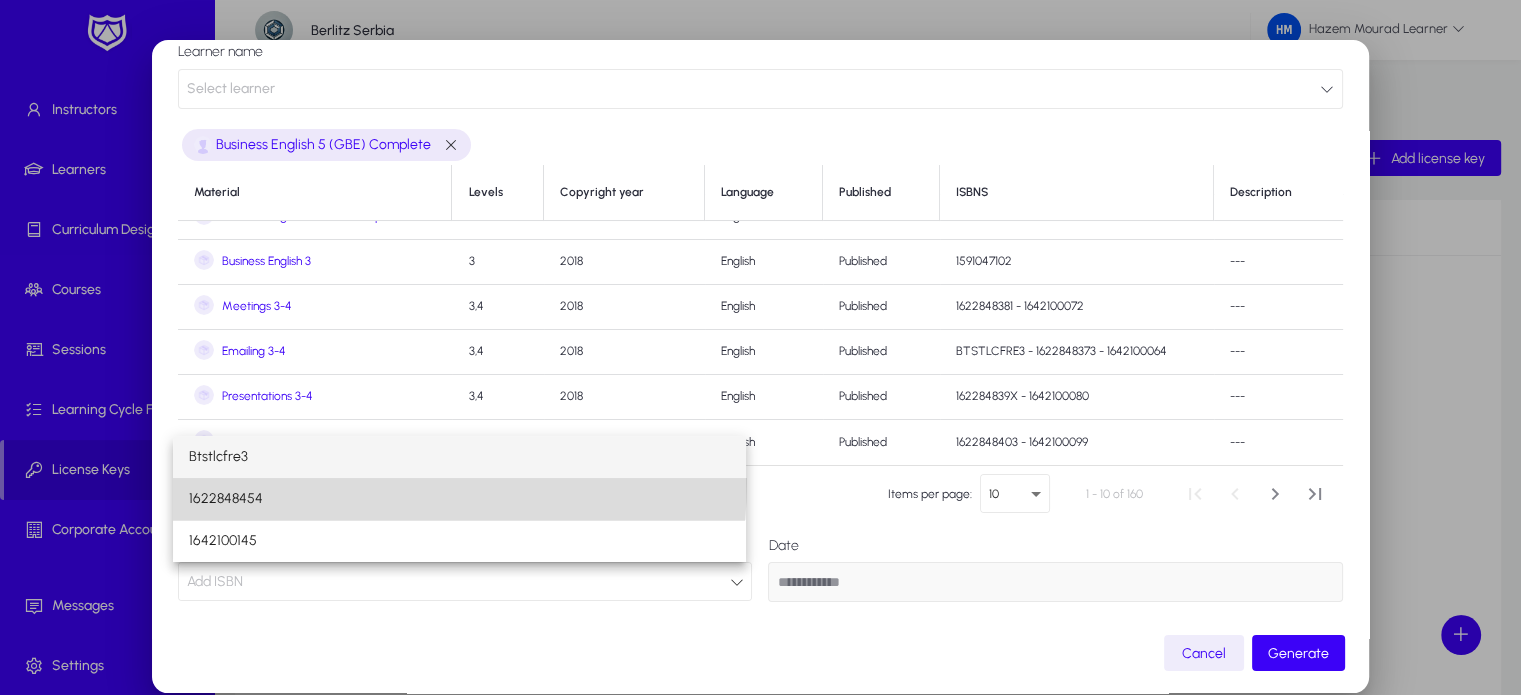 click on "1622848454" at bounding box center (459, 499) 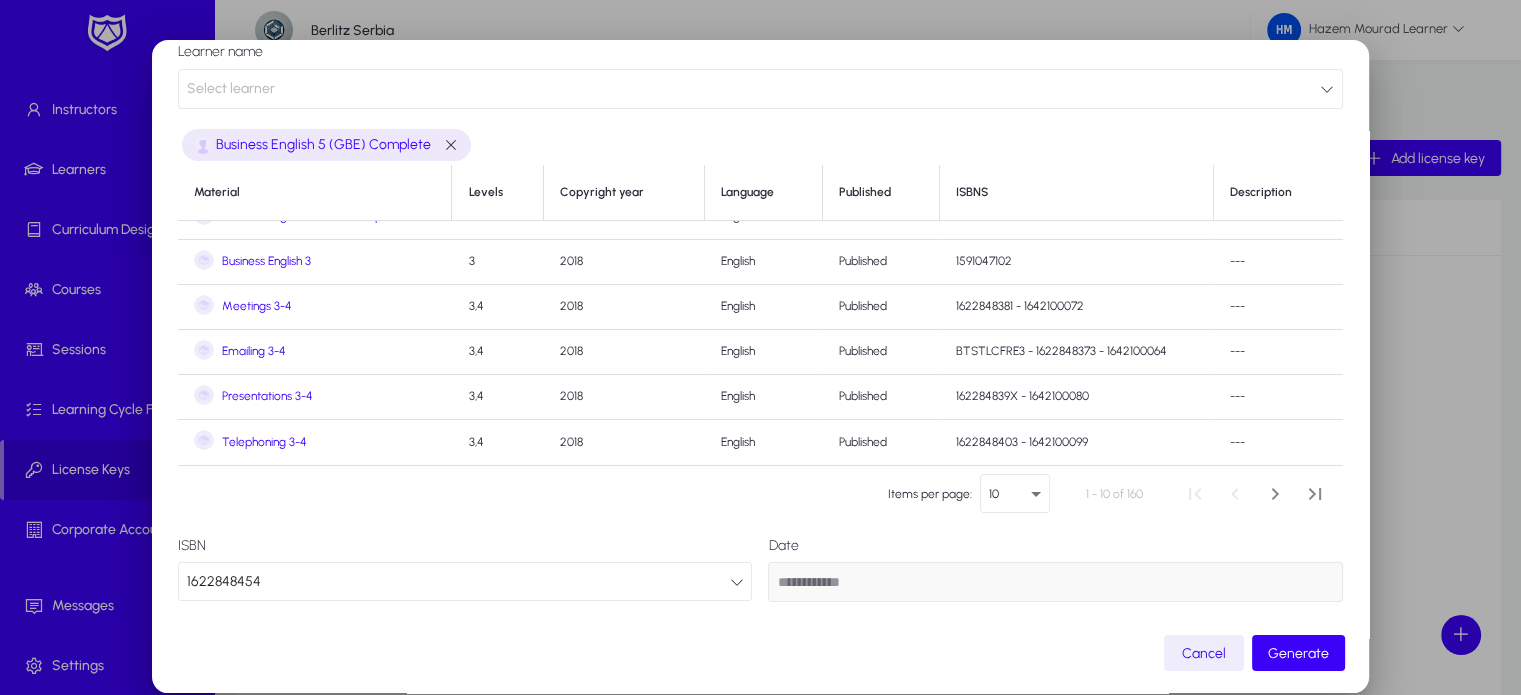 scroll, scrollTop: 0, scrollLeft: 0, axis: both 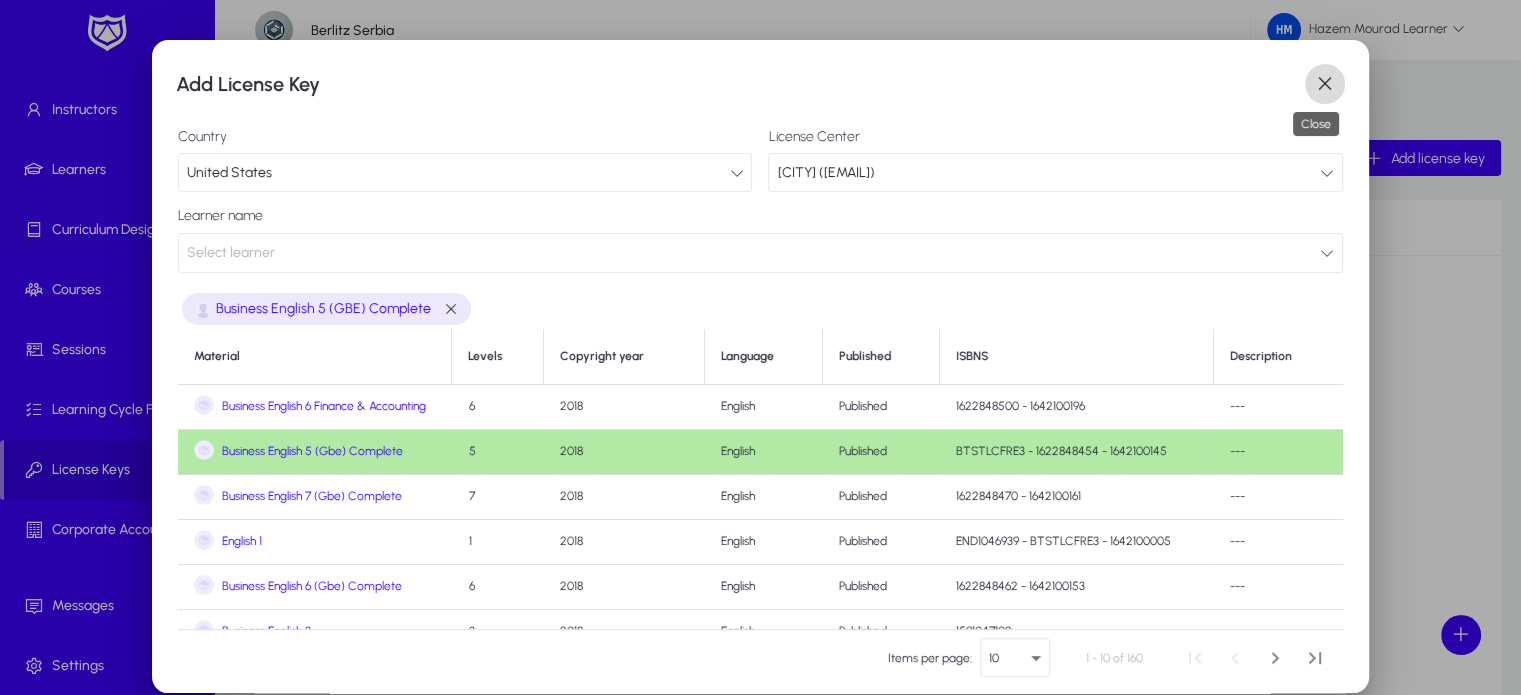 click at bounding box center (1325, 84) 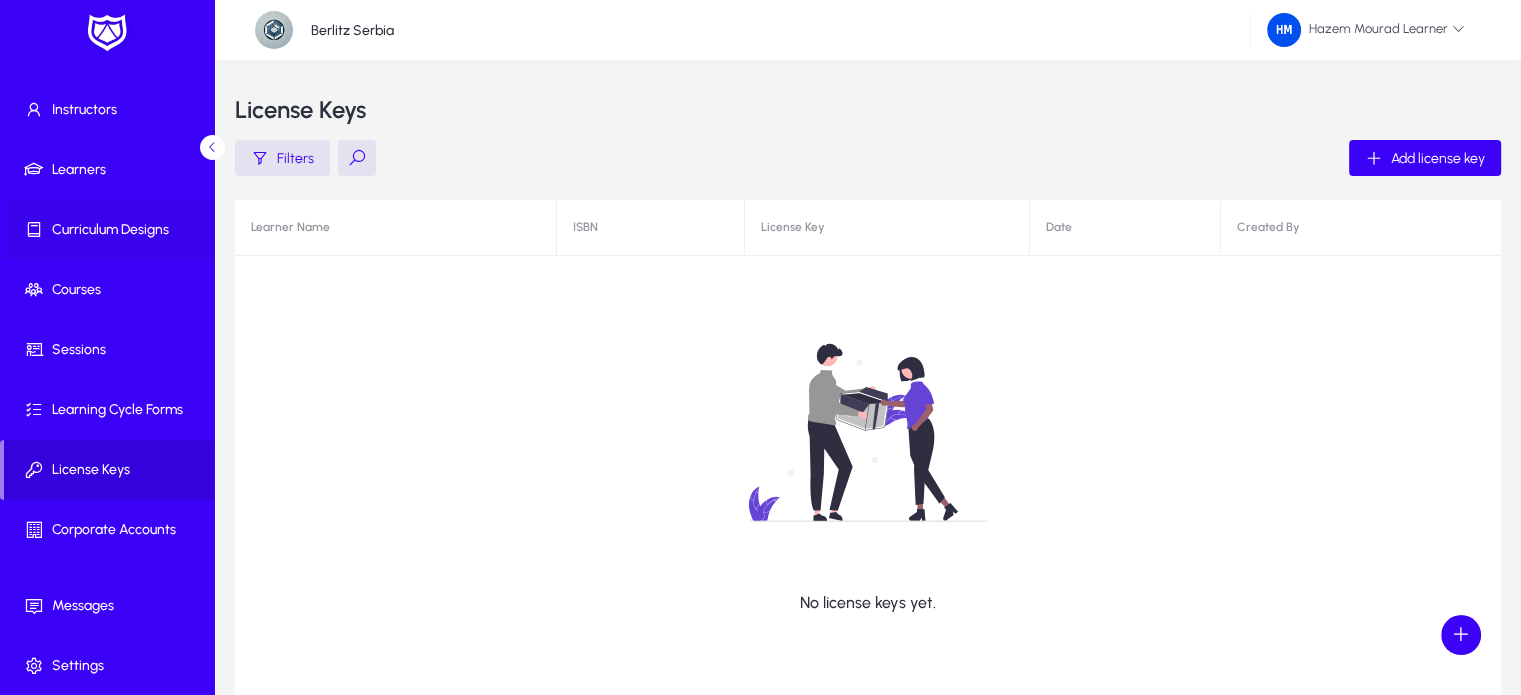 scroll, scrollTop: 0, scrollLeft: 0, axis: both 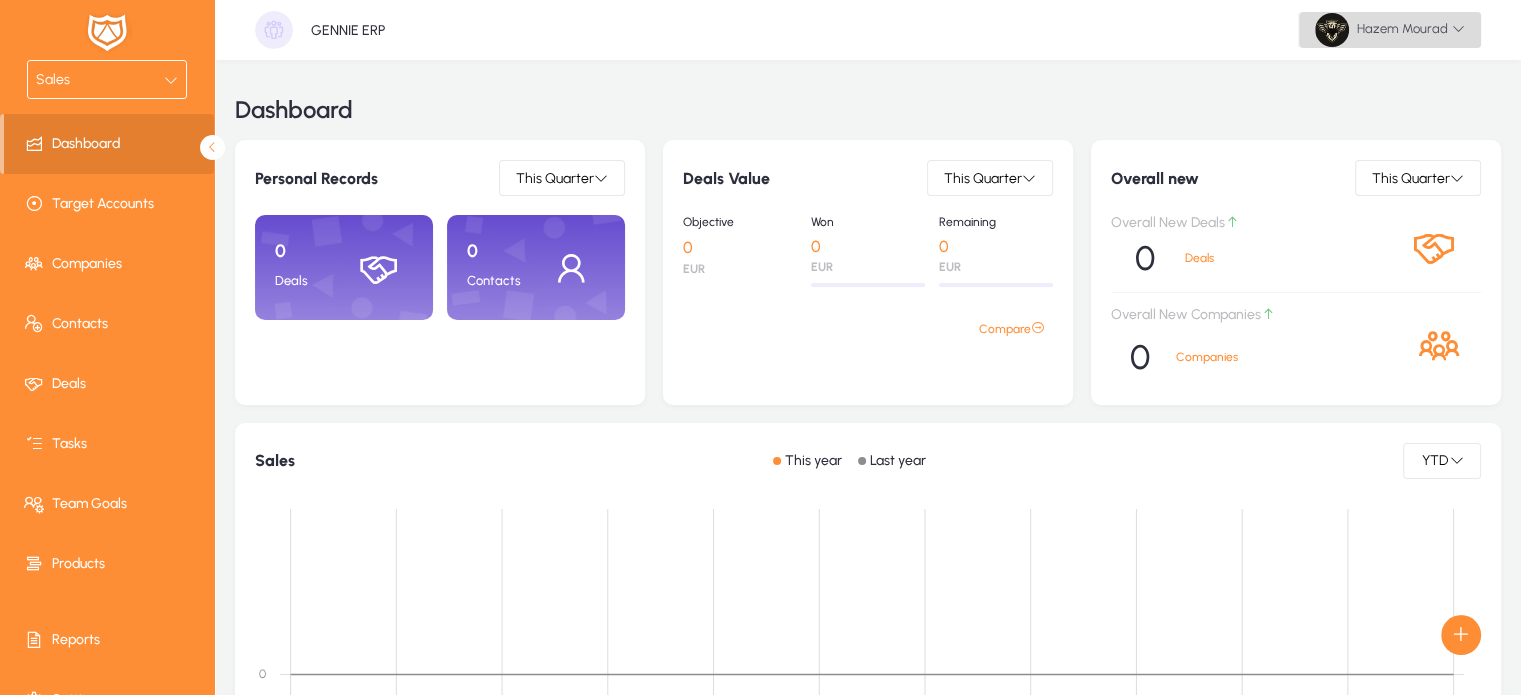 click on "Hazem  Mourad" 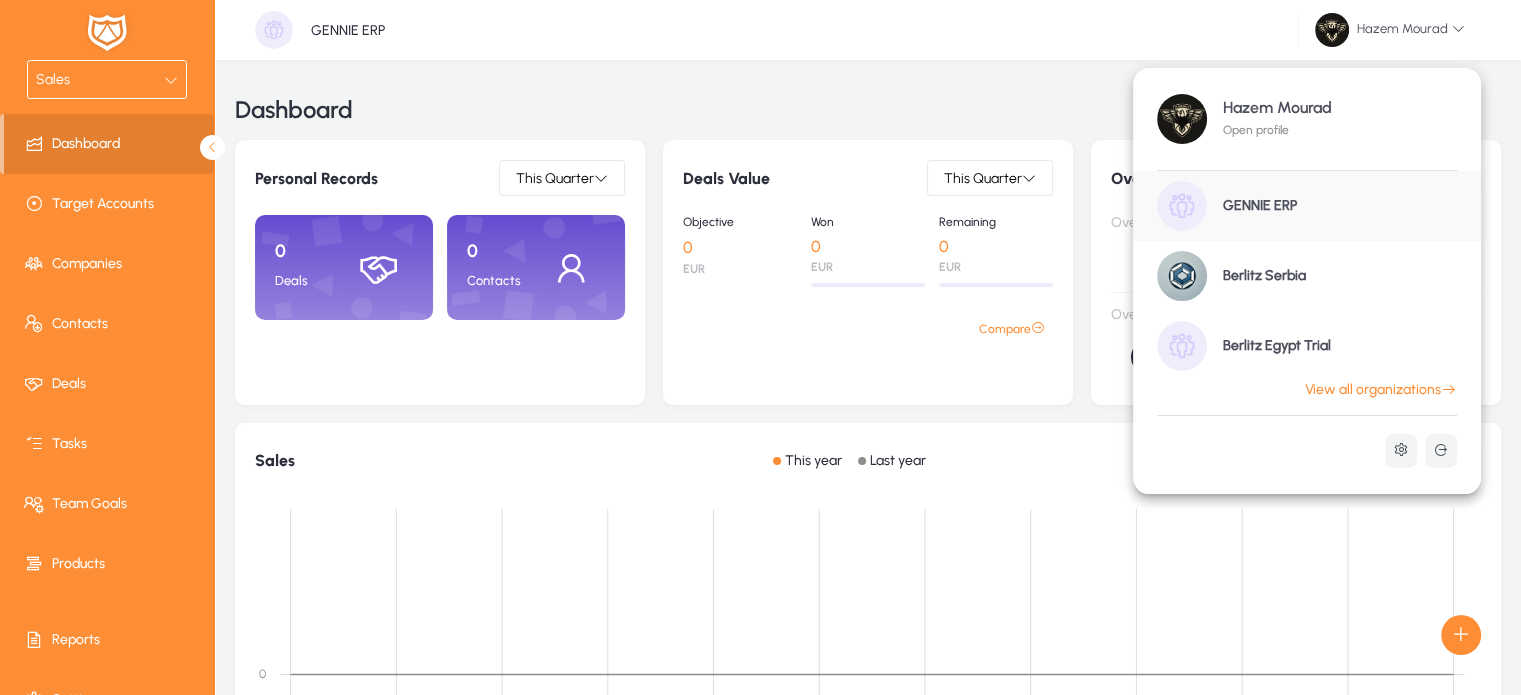 click at bounding box center (760, 347) 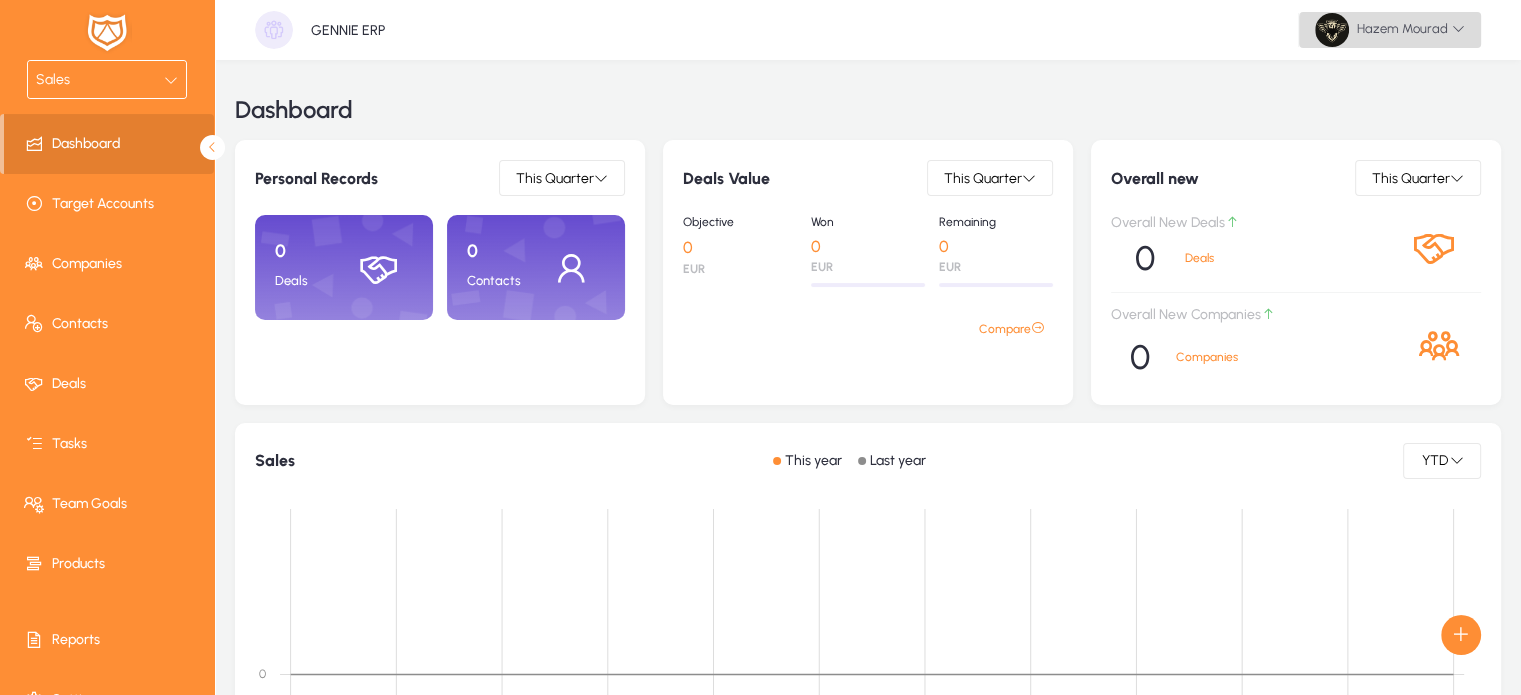 click on "Hazem  Mourad" 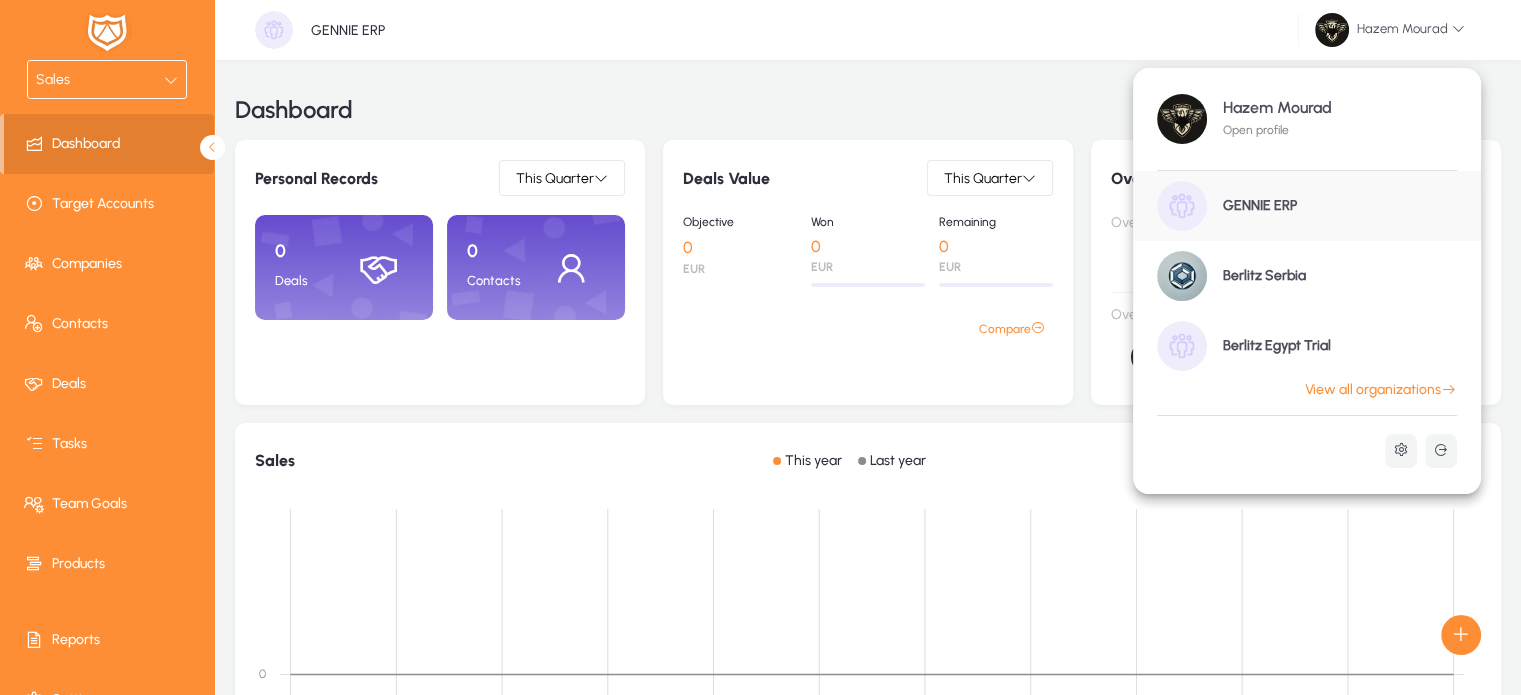 click on "View all organizations" at bounding box center [1381, 390] 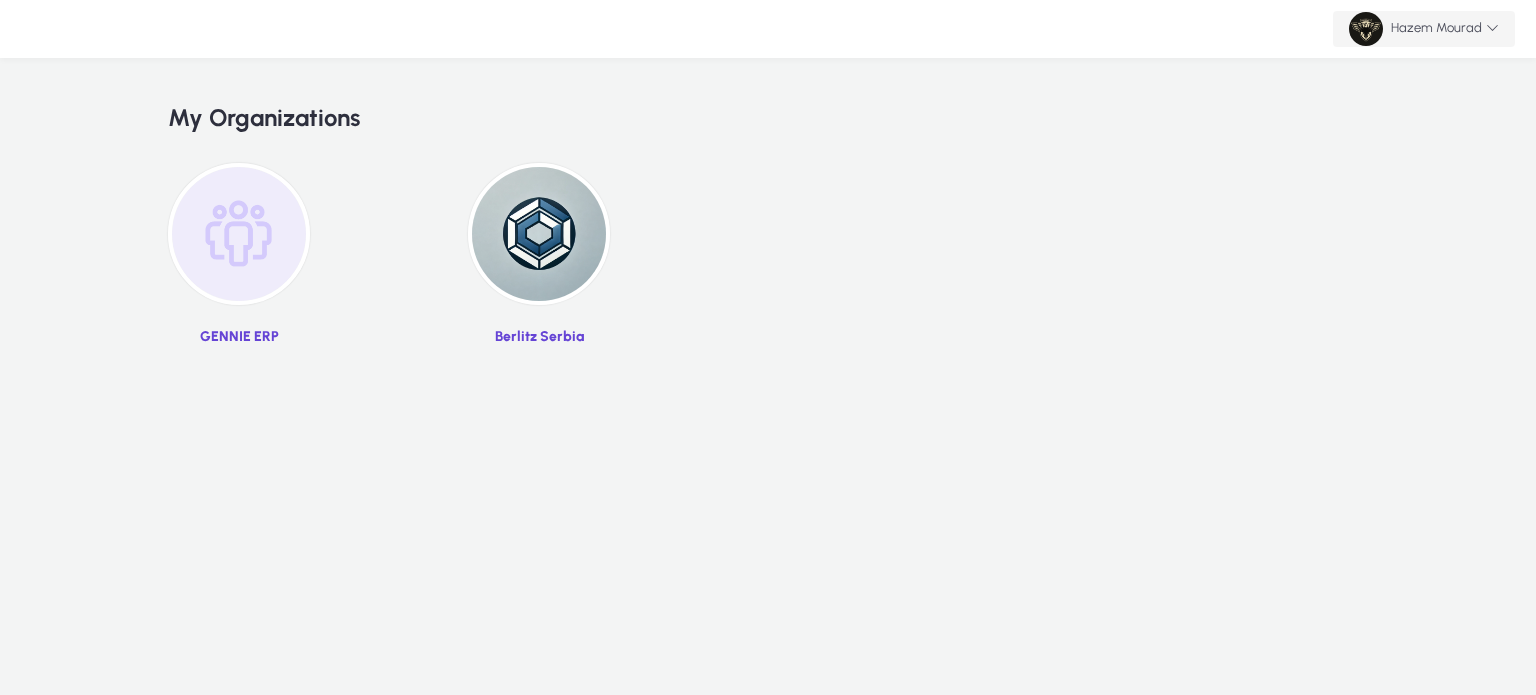 click on "Hazem  Mourad" 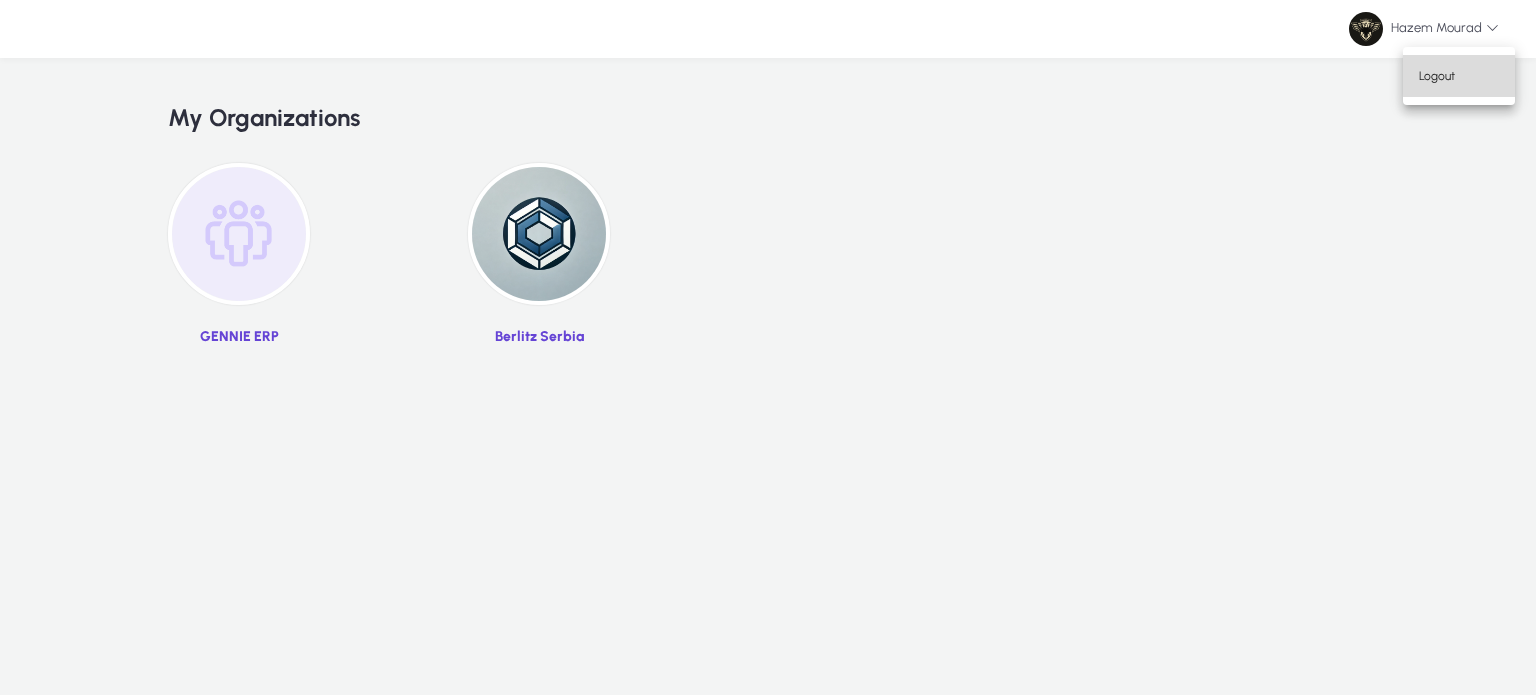 click on "Logout" at bounding box center [1459, 76] 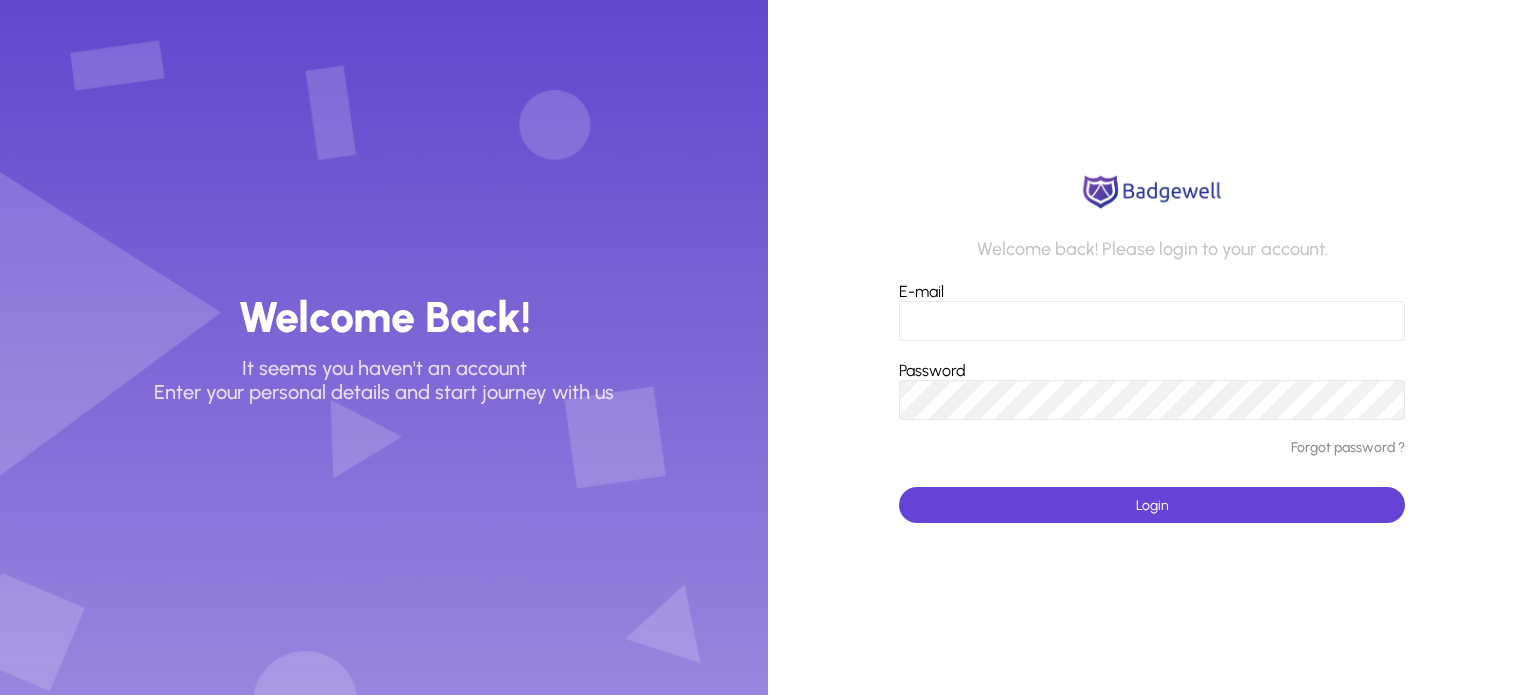 type on "*" 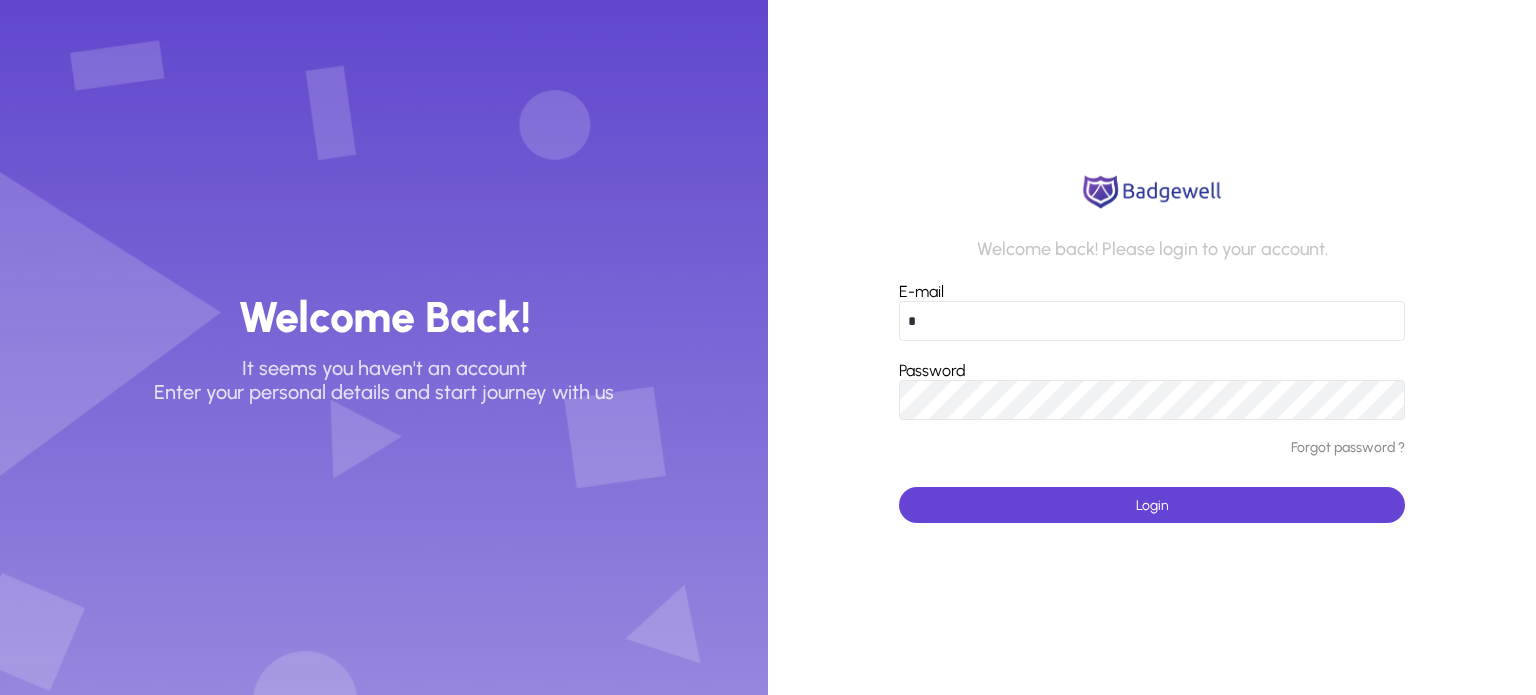 click on "*" at bounding box center [1152, 321] 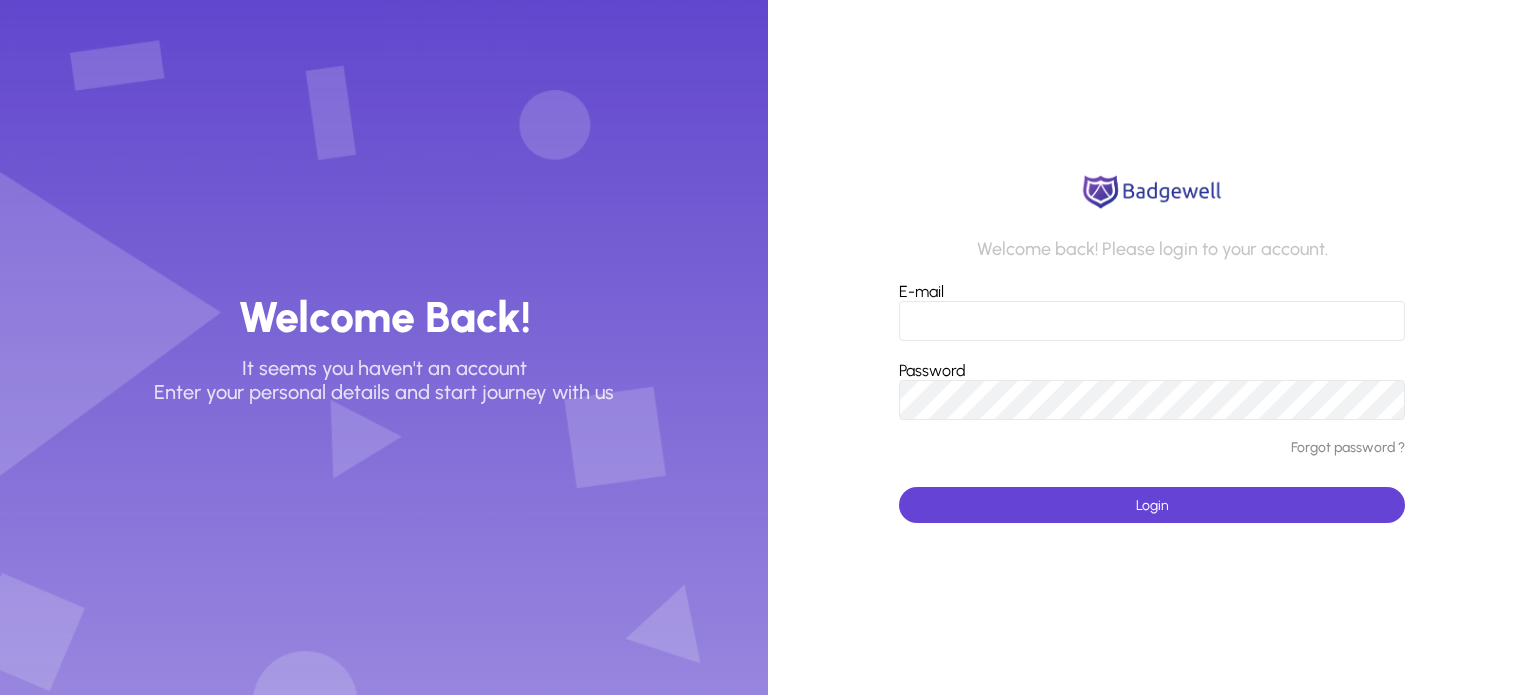 click on "E-mail" at bounding box center [1152, 321] 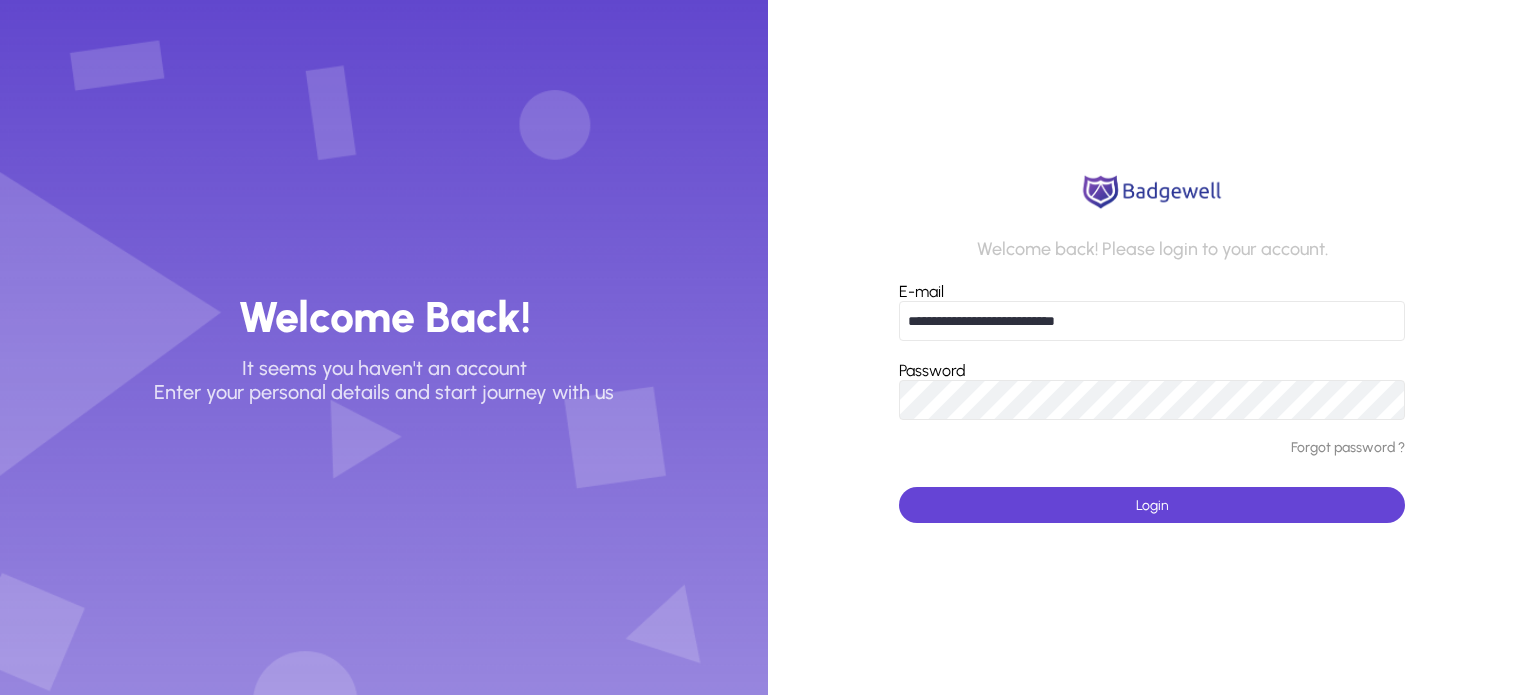 click on "**********" at bounding box center [1152, 321] 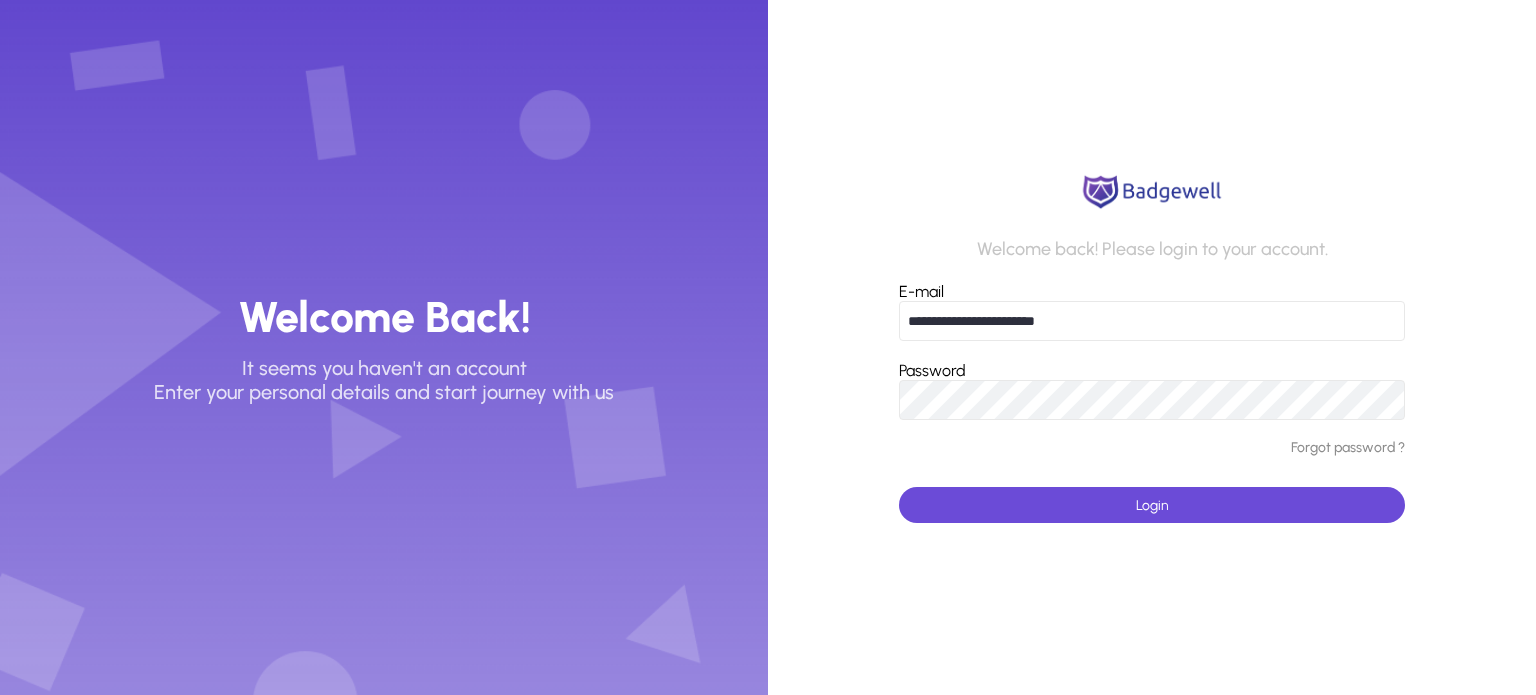 type on "**********" 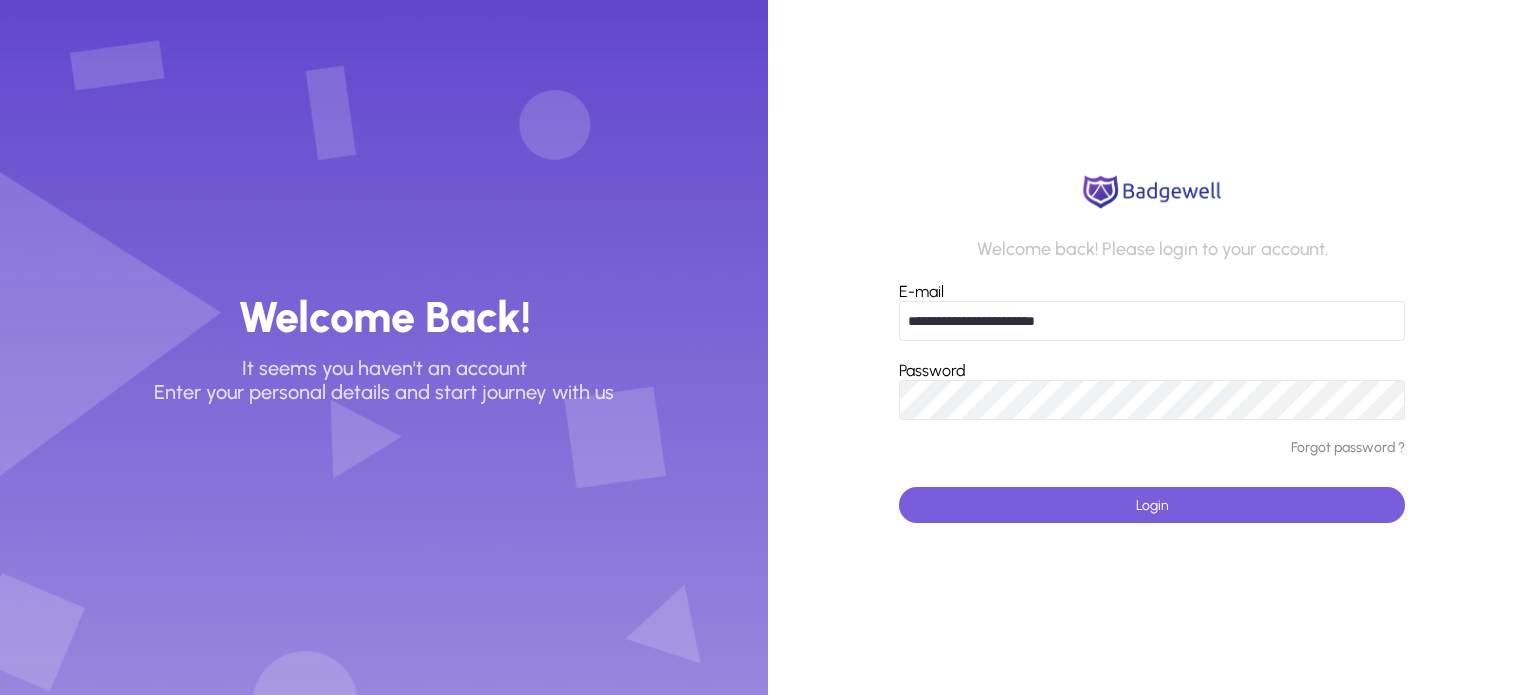 click 